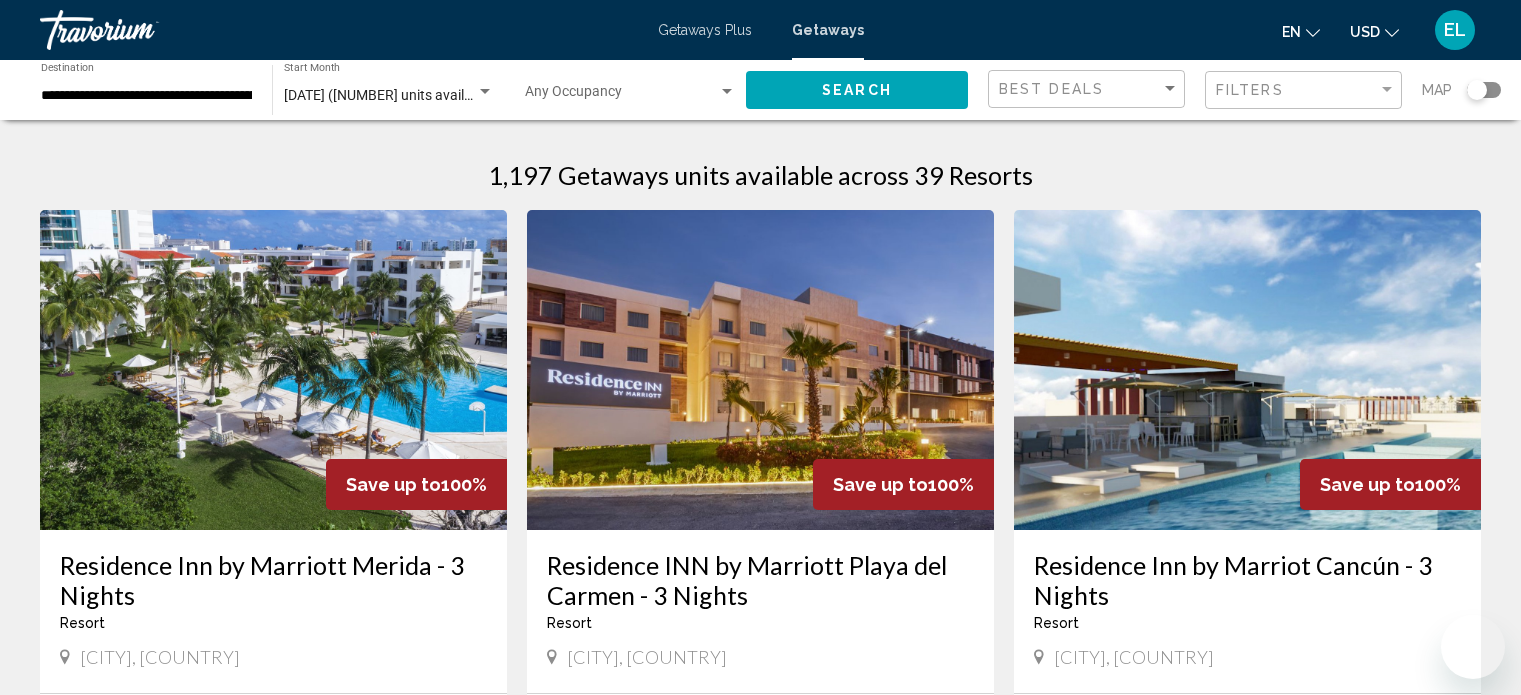 scroll, scrollTop: 900, scrollLeft: 0, axis: vertical 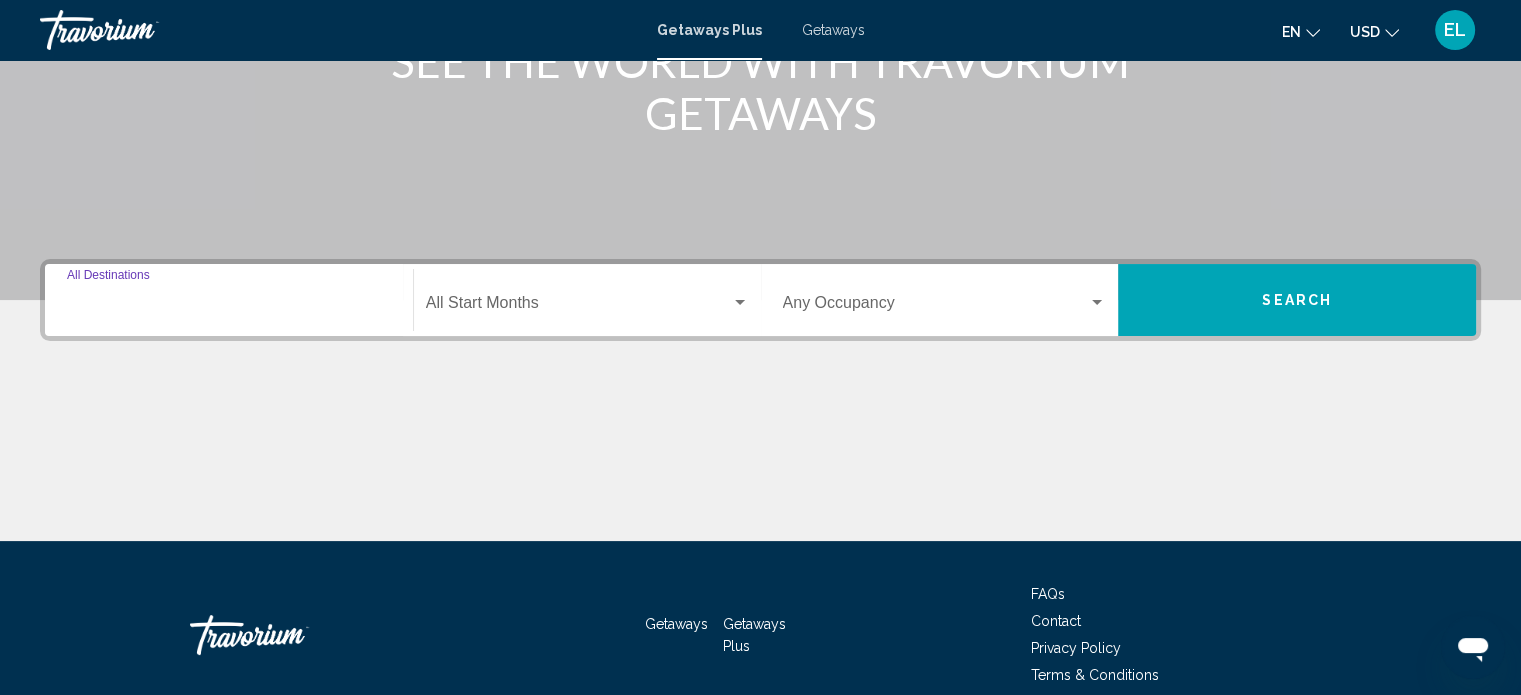 click on "Destination All Destinations" at bounding box center (229, 307) 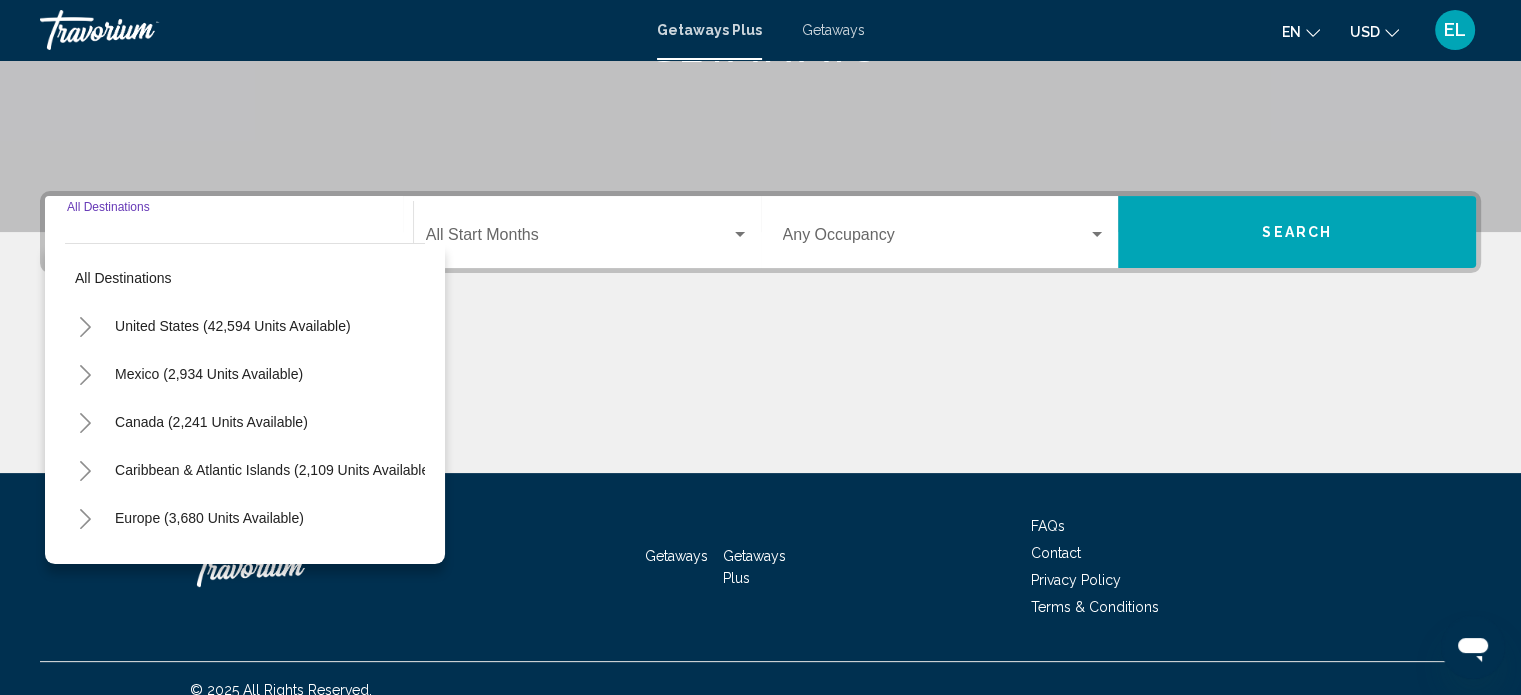 scroll, scrollTop: 390, scrollLeft: 0, axis: vertical 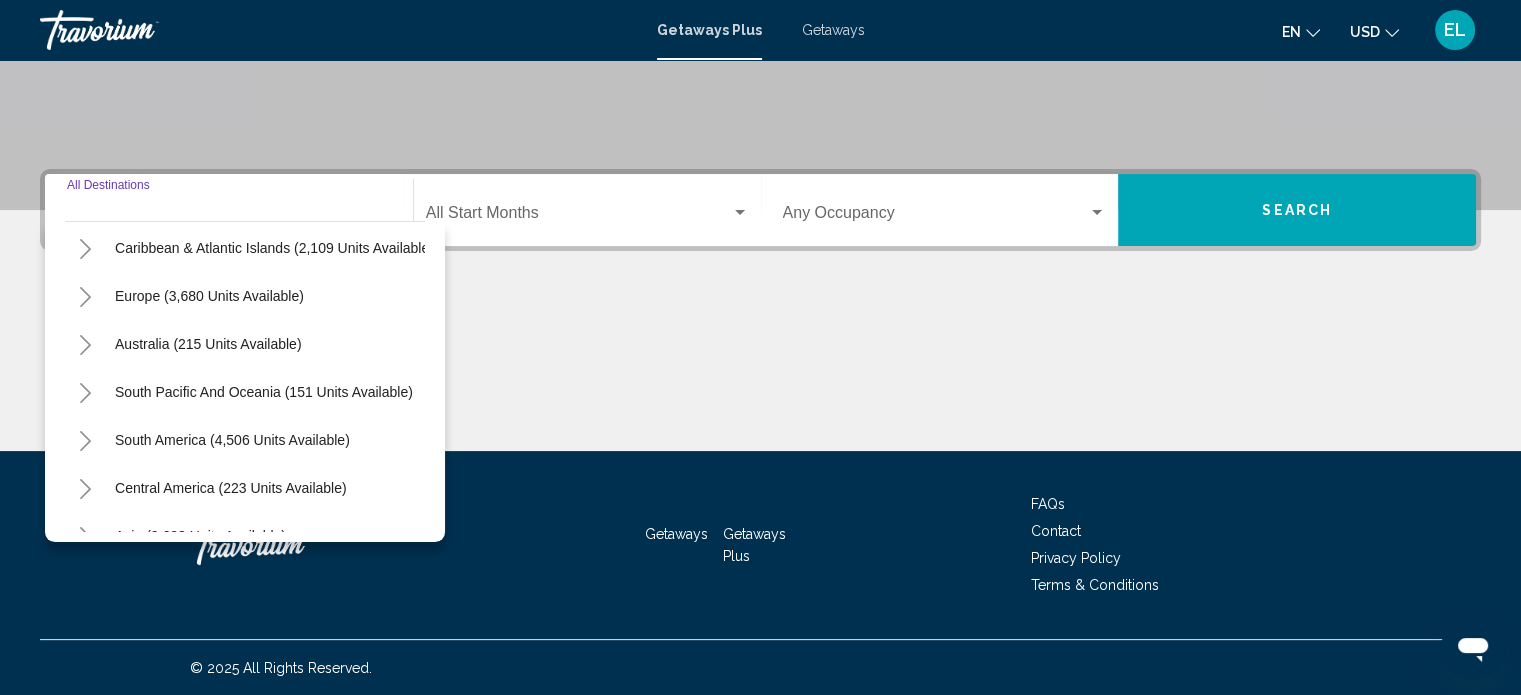 click 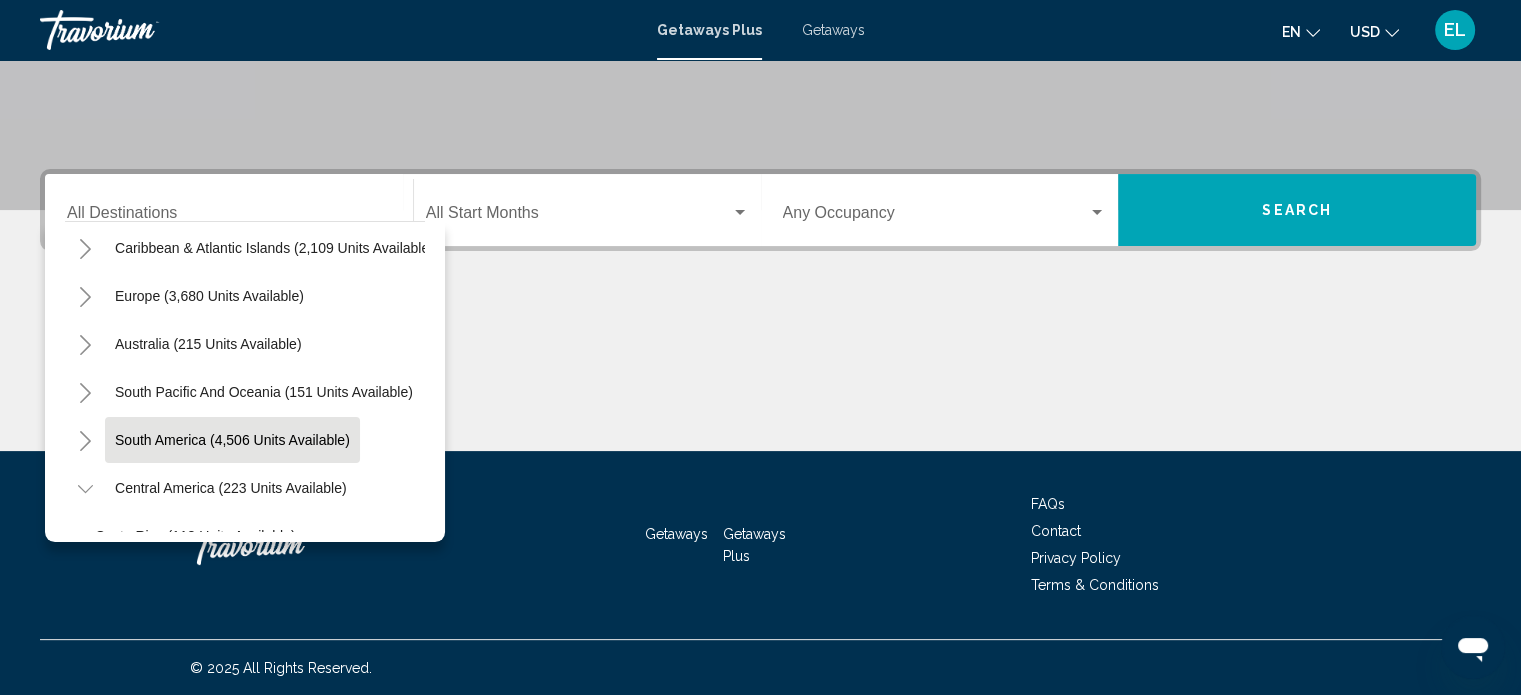 scroll, scrollTop: 300, scrollLeft: 0, axis: vertical 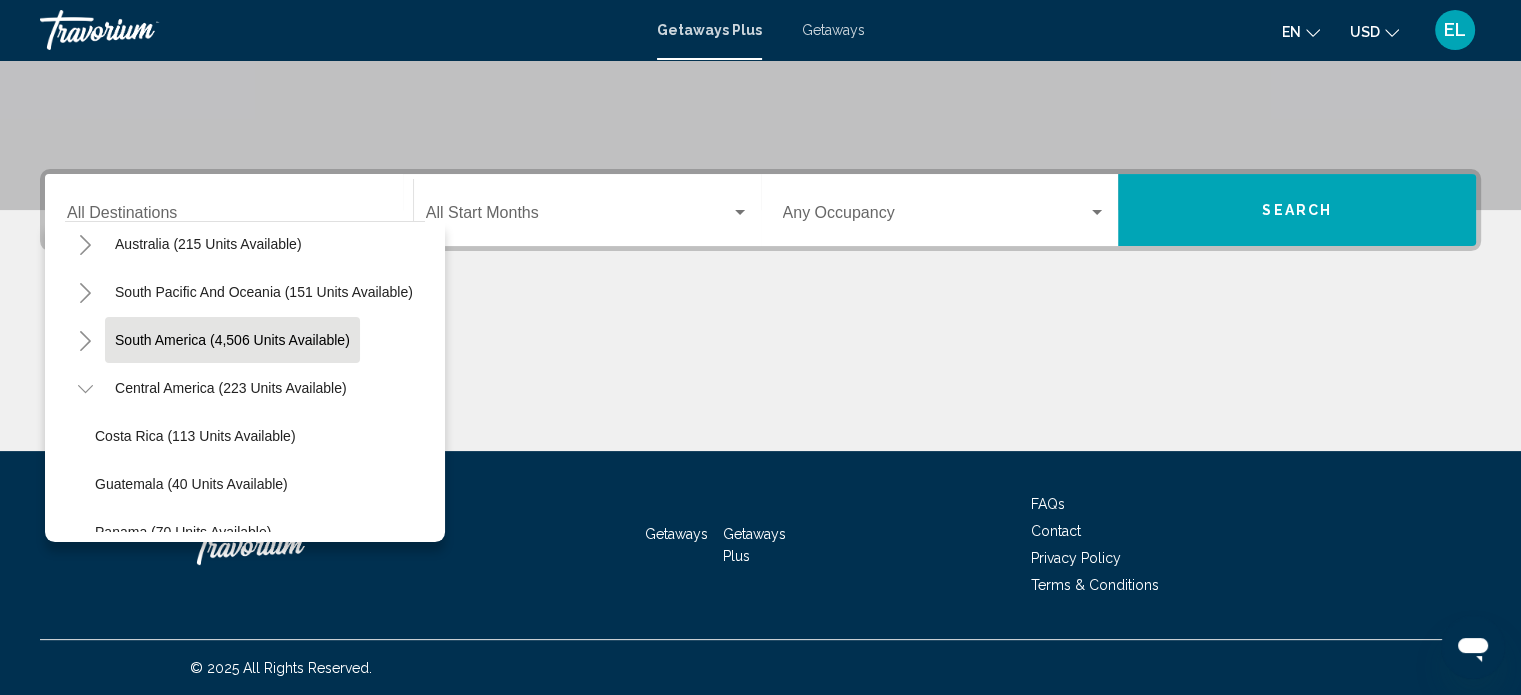 click on "Costa Rica (113 units available)" 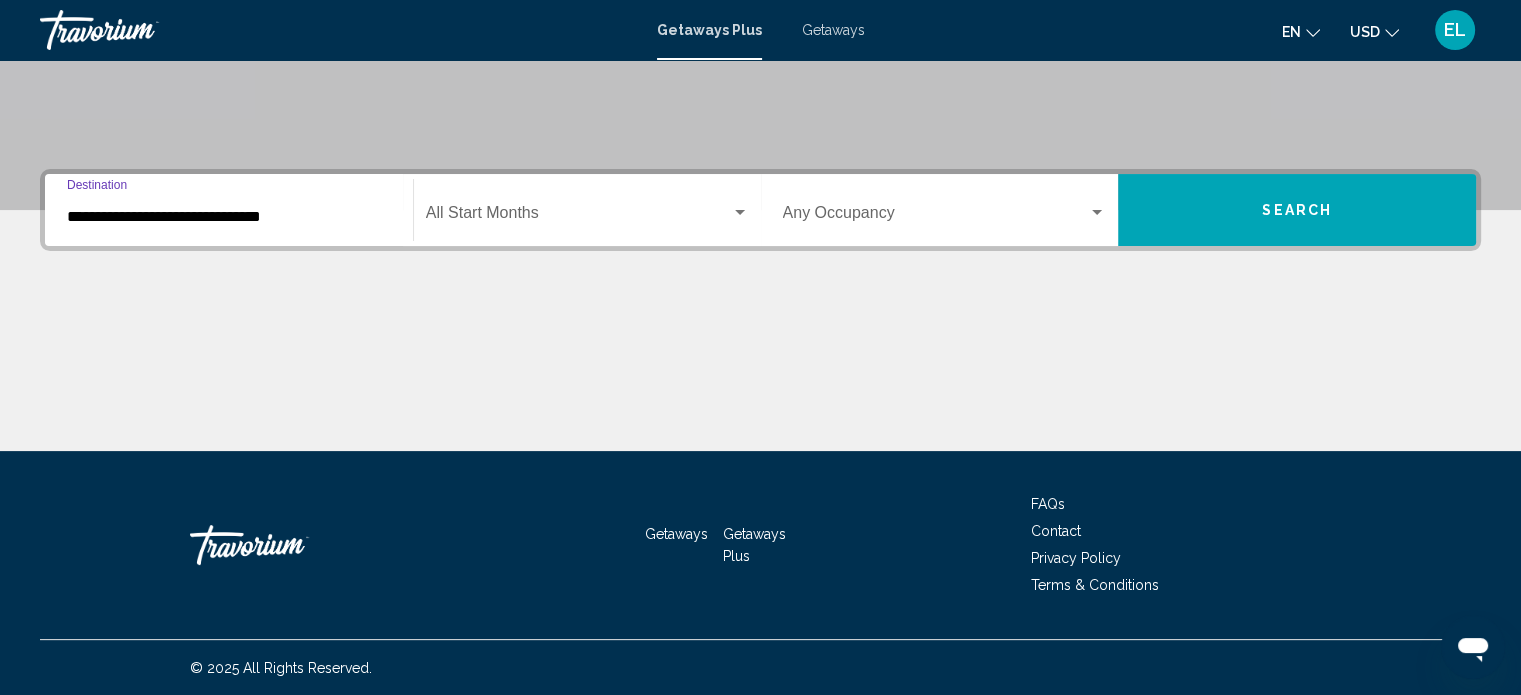 click at bounding box center [578, 217] 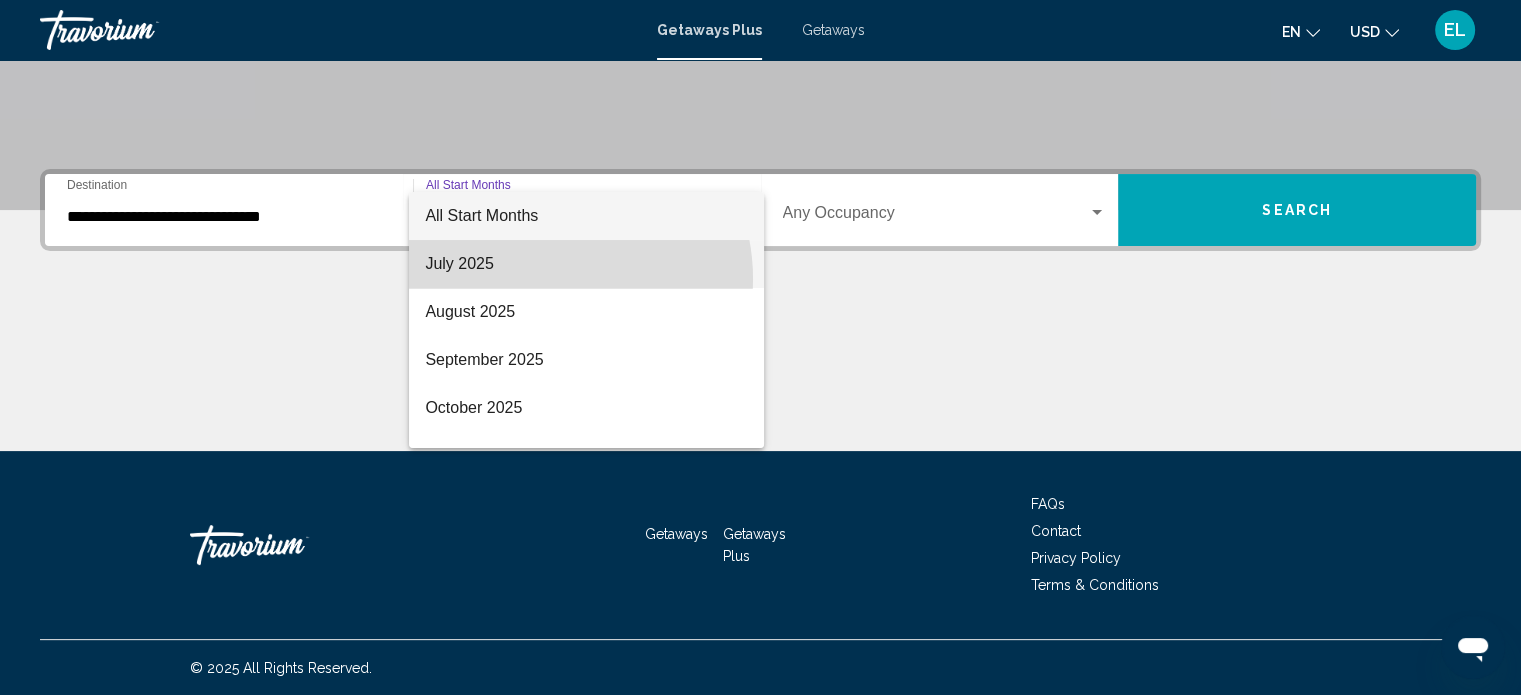 click on "July 2025" at bounding box center (586, 264) 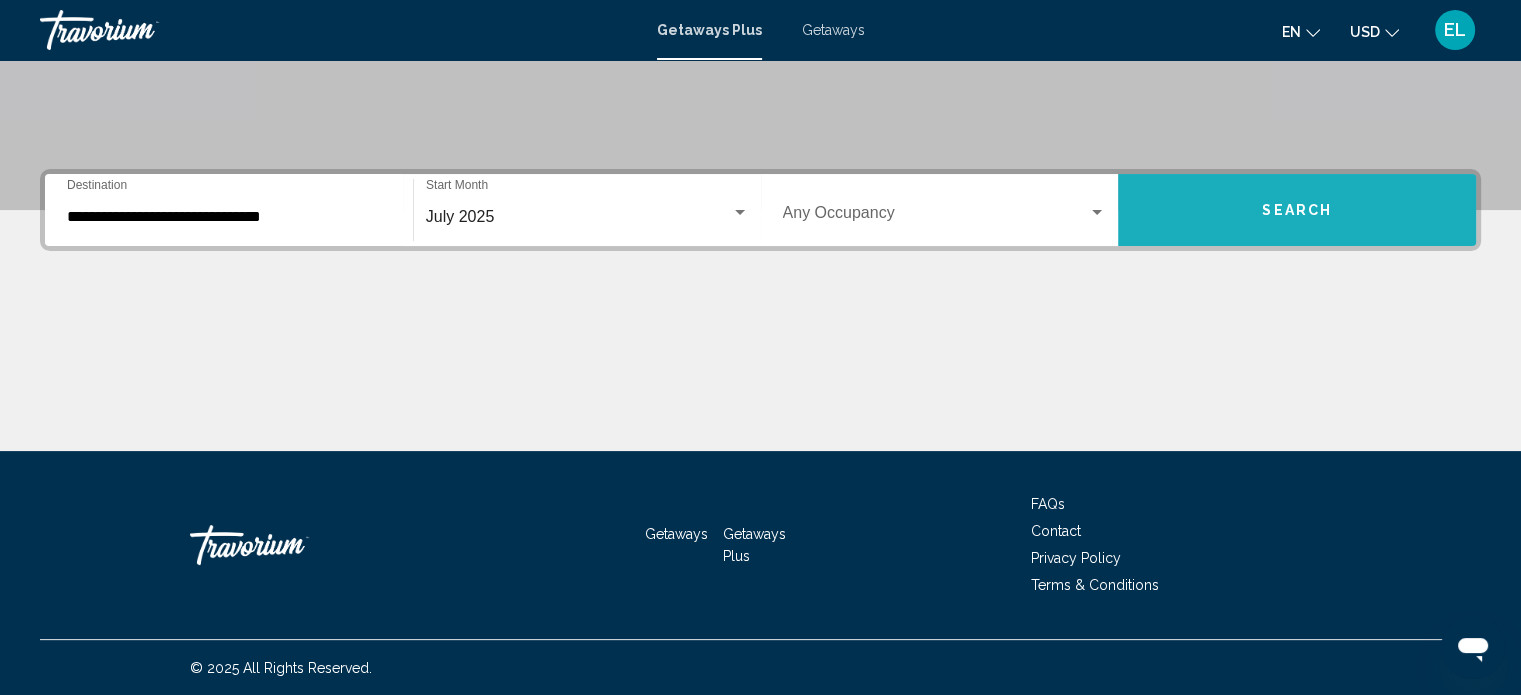 click on "Search" at bounding box center [1297, 210] 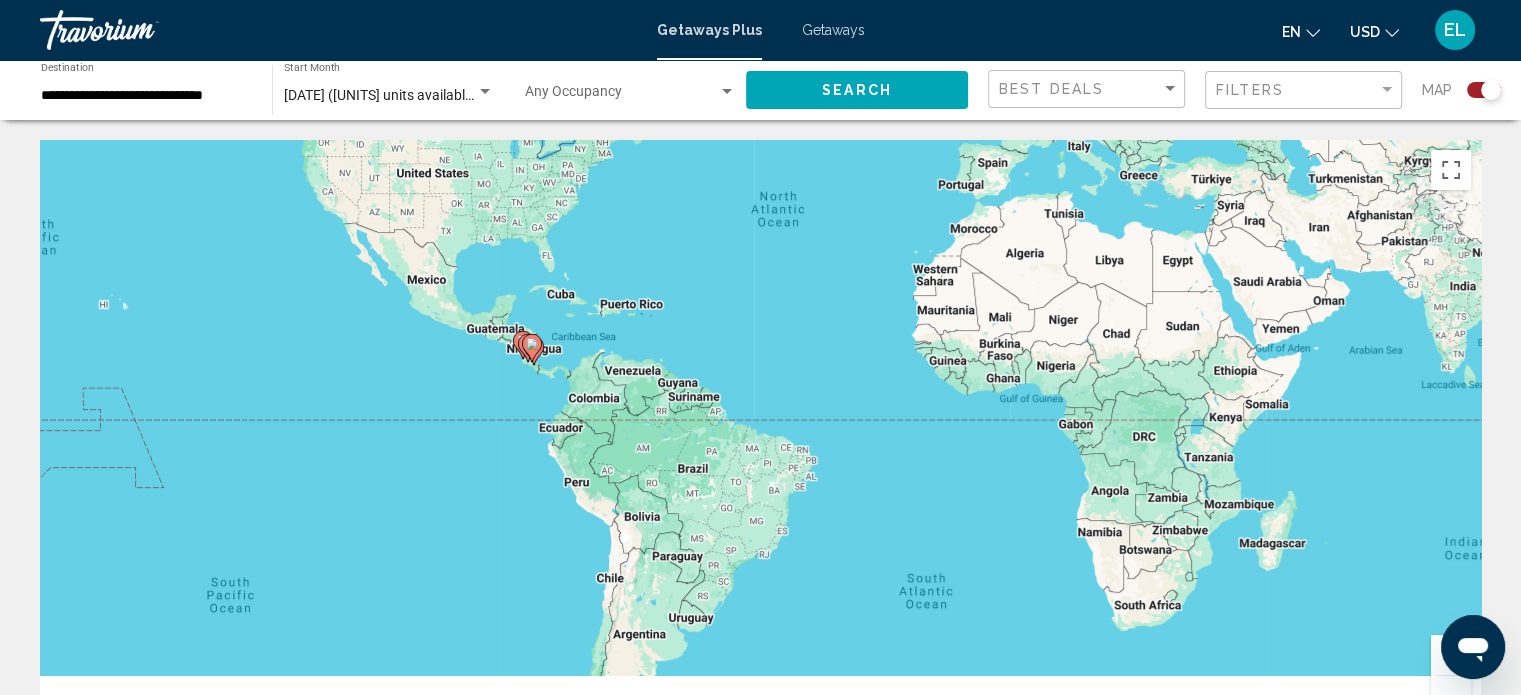 drag, startPoint x: 568, startPoint y: 428, endPoint x: 664, endPoint y: 187, distance: 259.41666 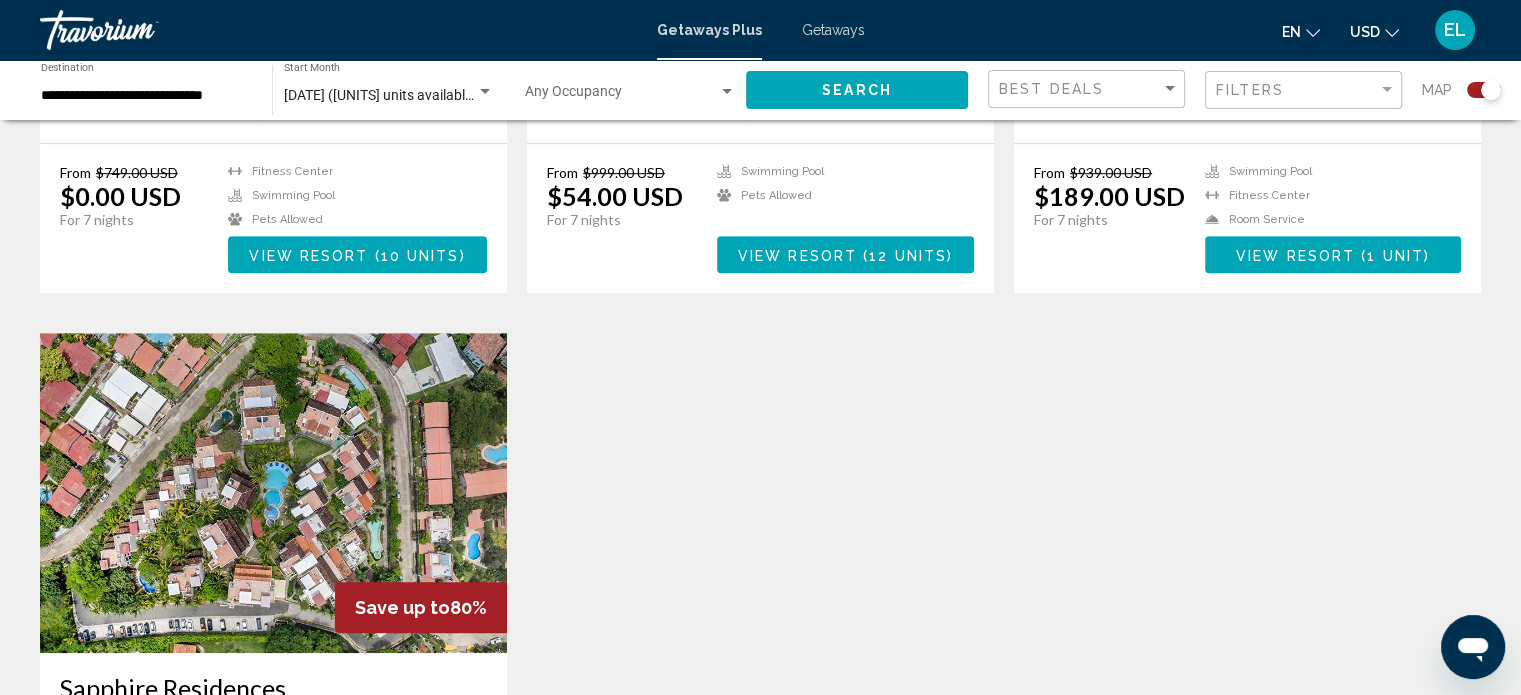 scroll, scrollTop: 1400, scrollLeft: 0, axis: vertical 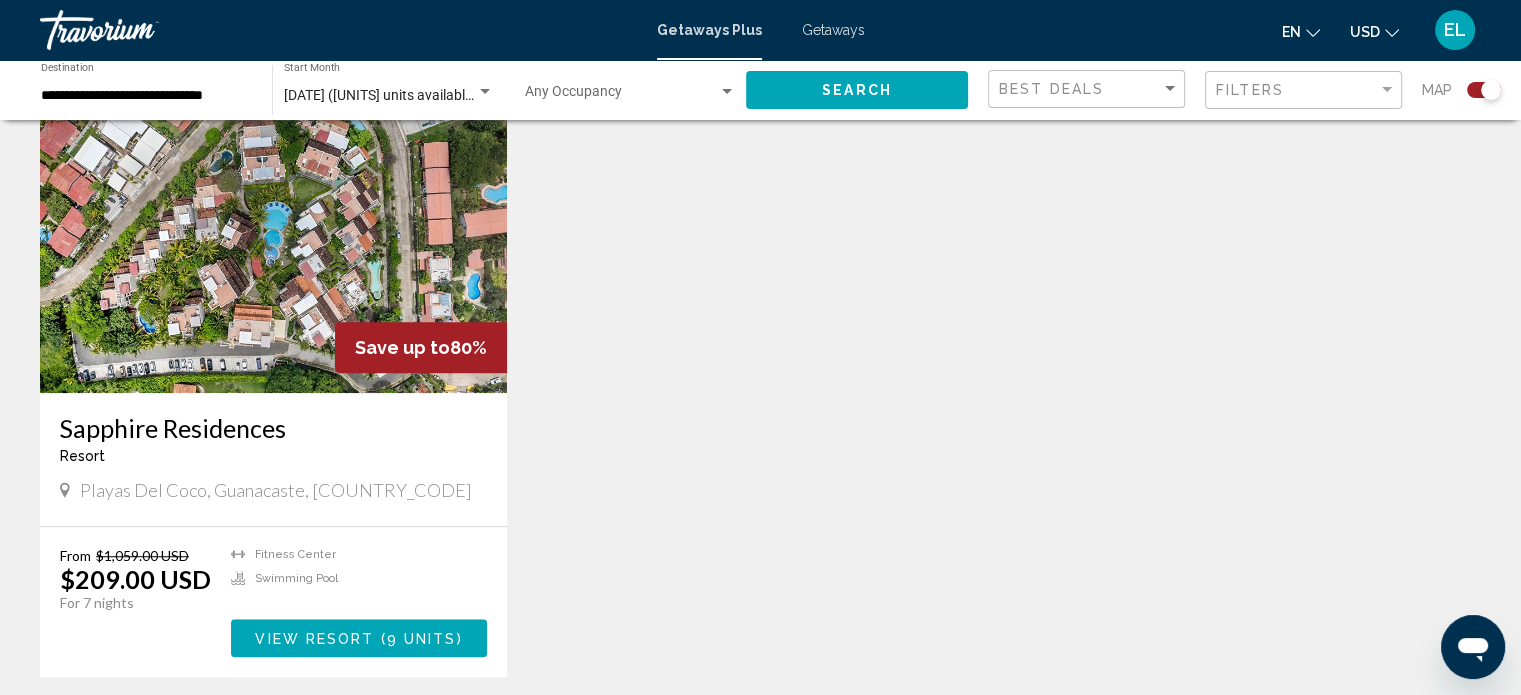 click on "Playas del Coco, Guanacaste, [COUNTRY_CODE]" at bounding box center [276, 490] 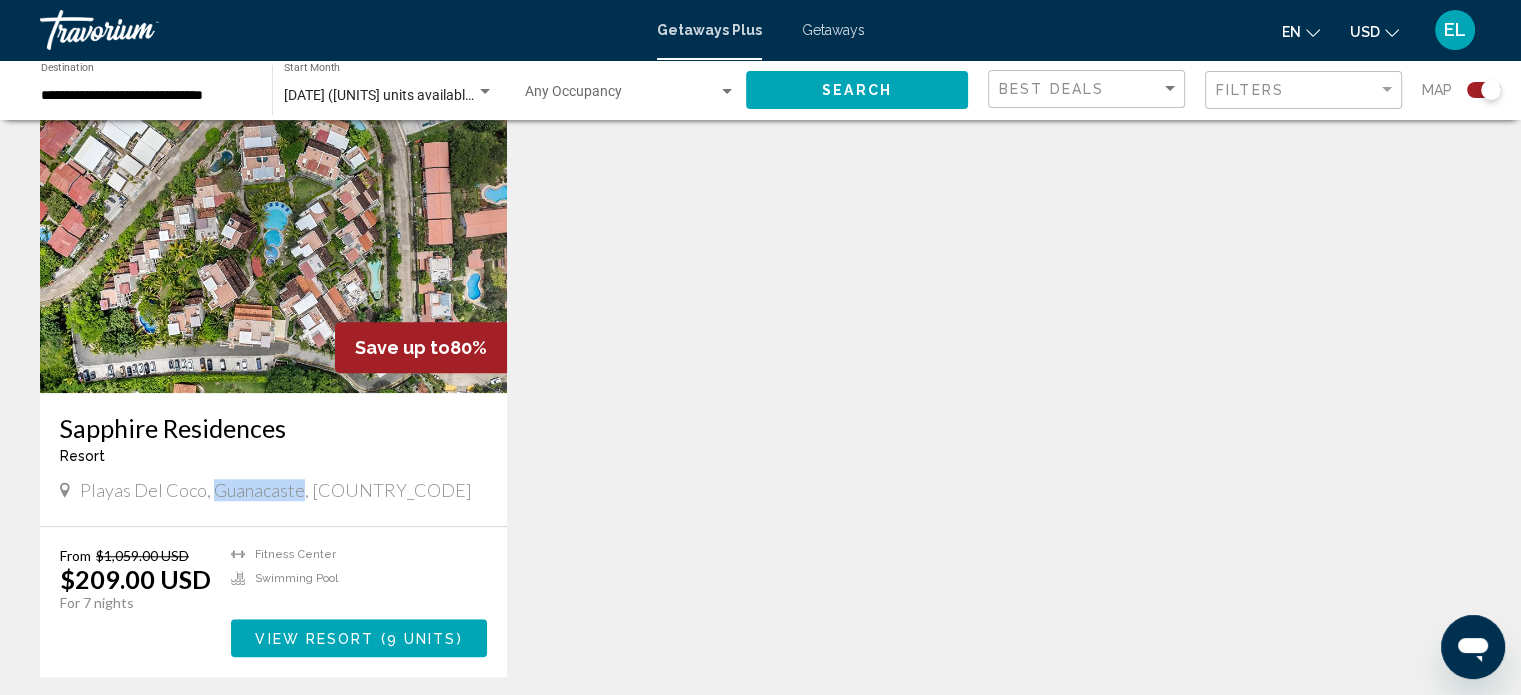 click on "Playas del Coco, Guanacaste, [COUNTRY_CODE]" at bounding box center [276, 490] 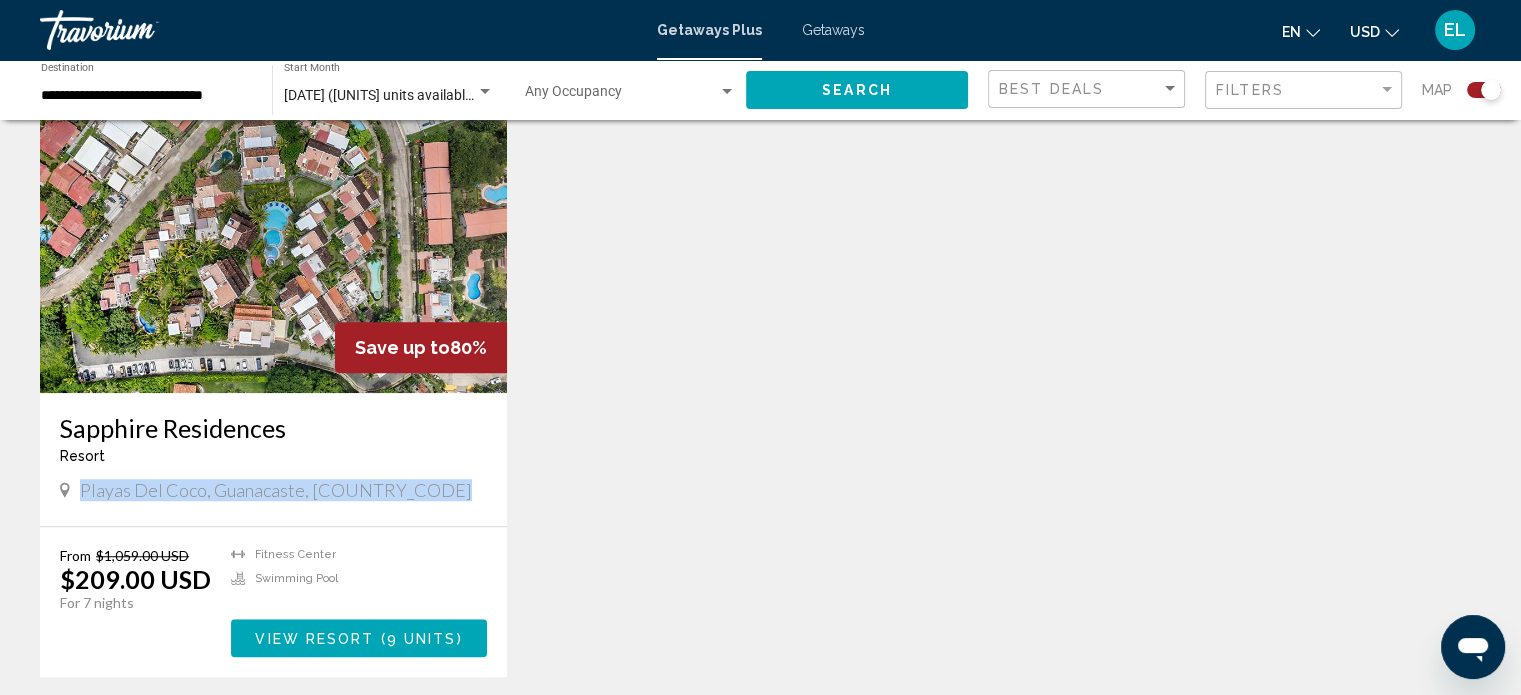 click on "Playas del Coco, Guanacaste, [COUNTRY_CODE]" at bounding box center (276, 490) 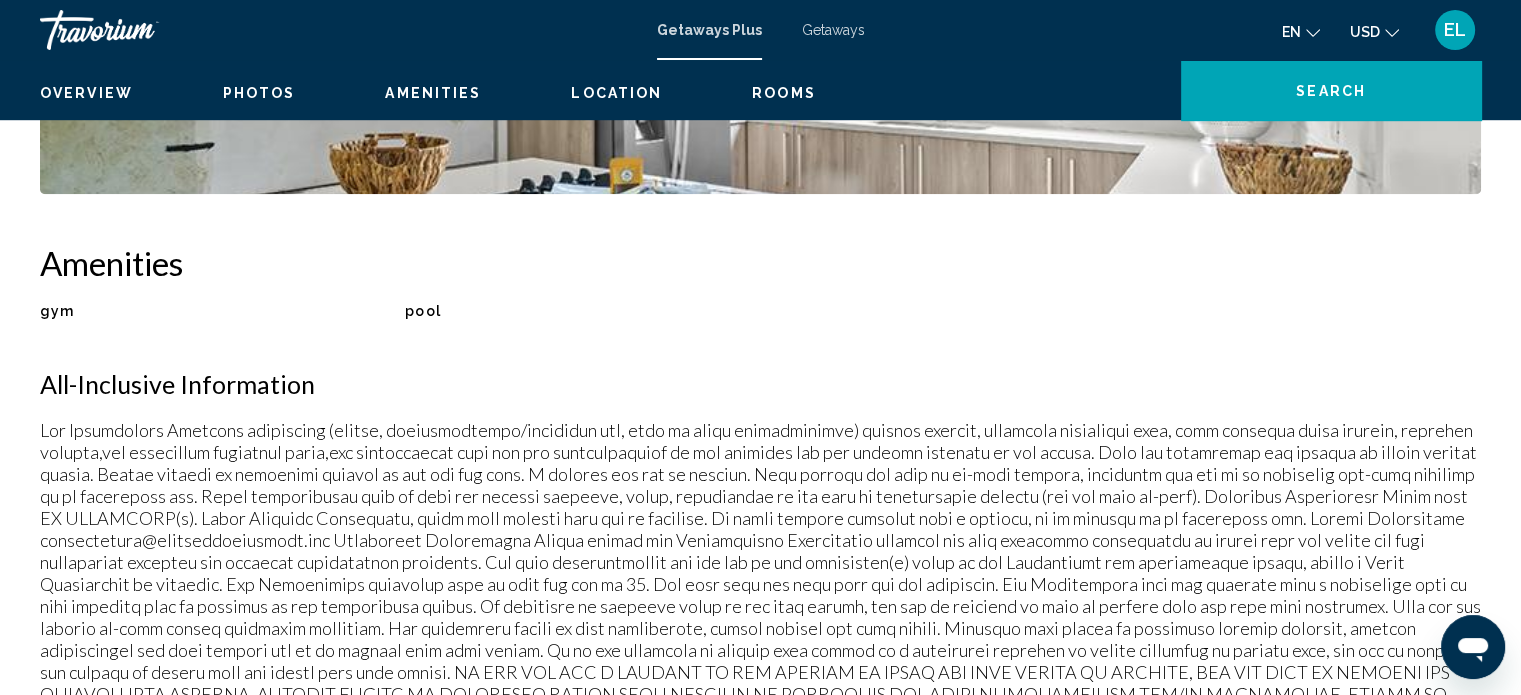 scroll, scrollTop: 12, scrollLeft: 0, axis: vertical 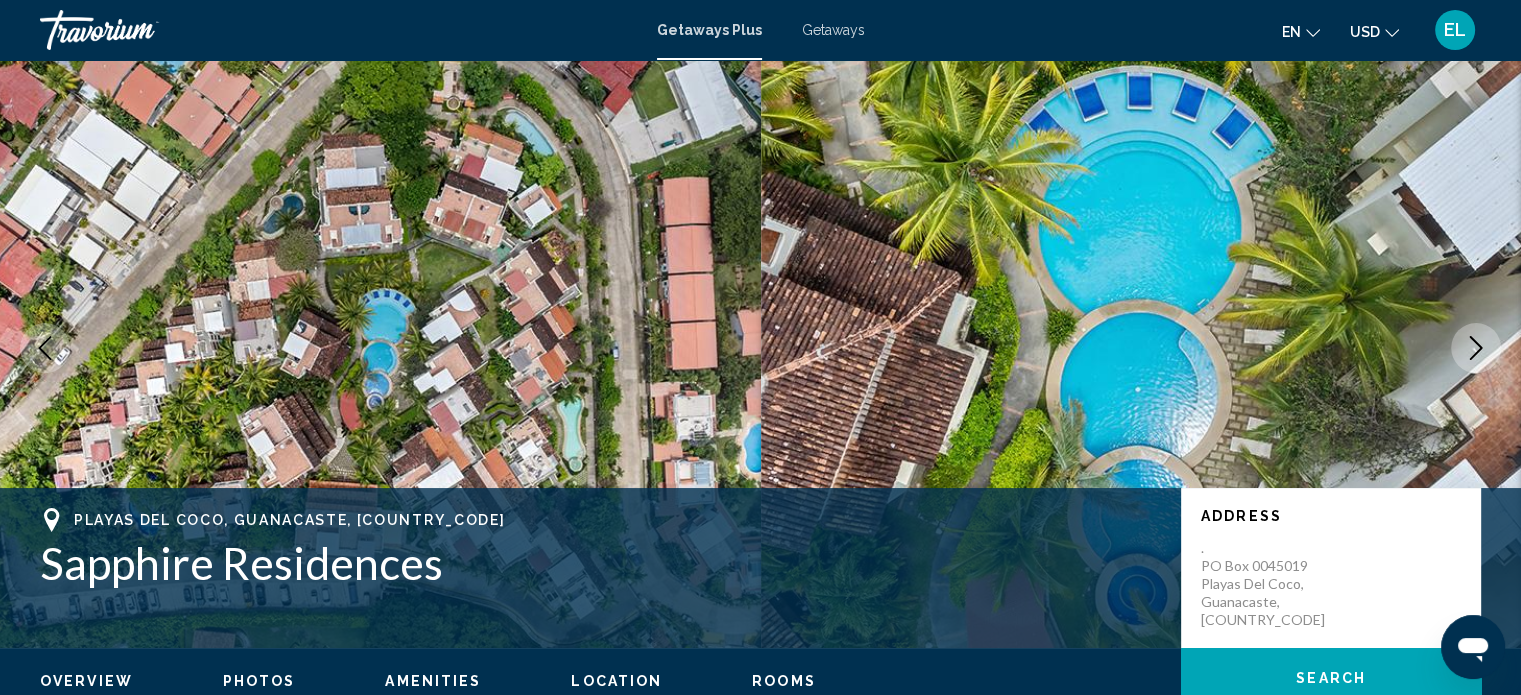 click on "Sapphire Residences" at bounding box center (600, 563) 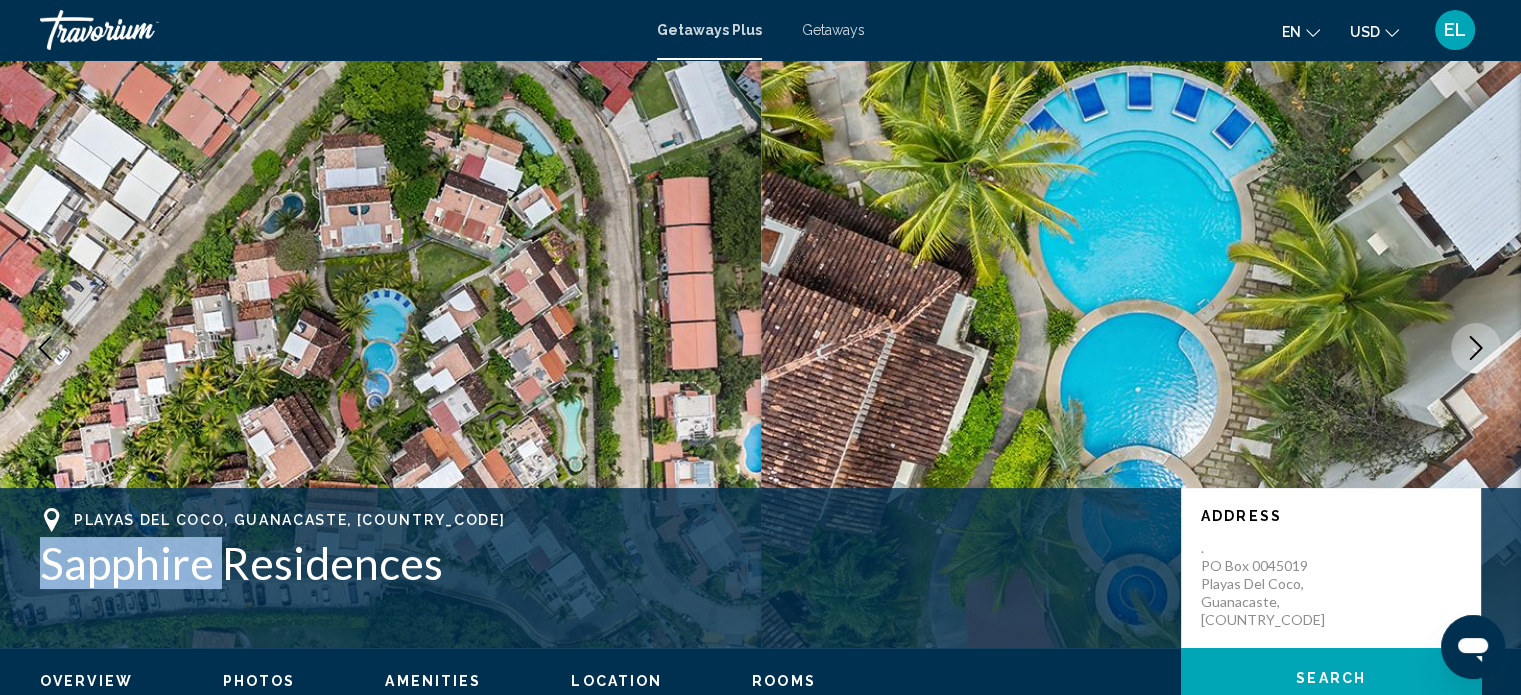 click on "Sapphire Residences" at bounding box center [600, 563] 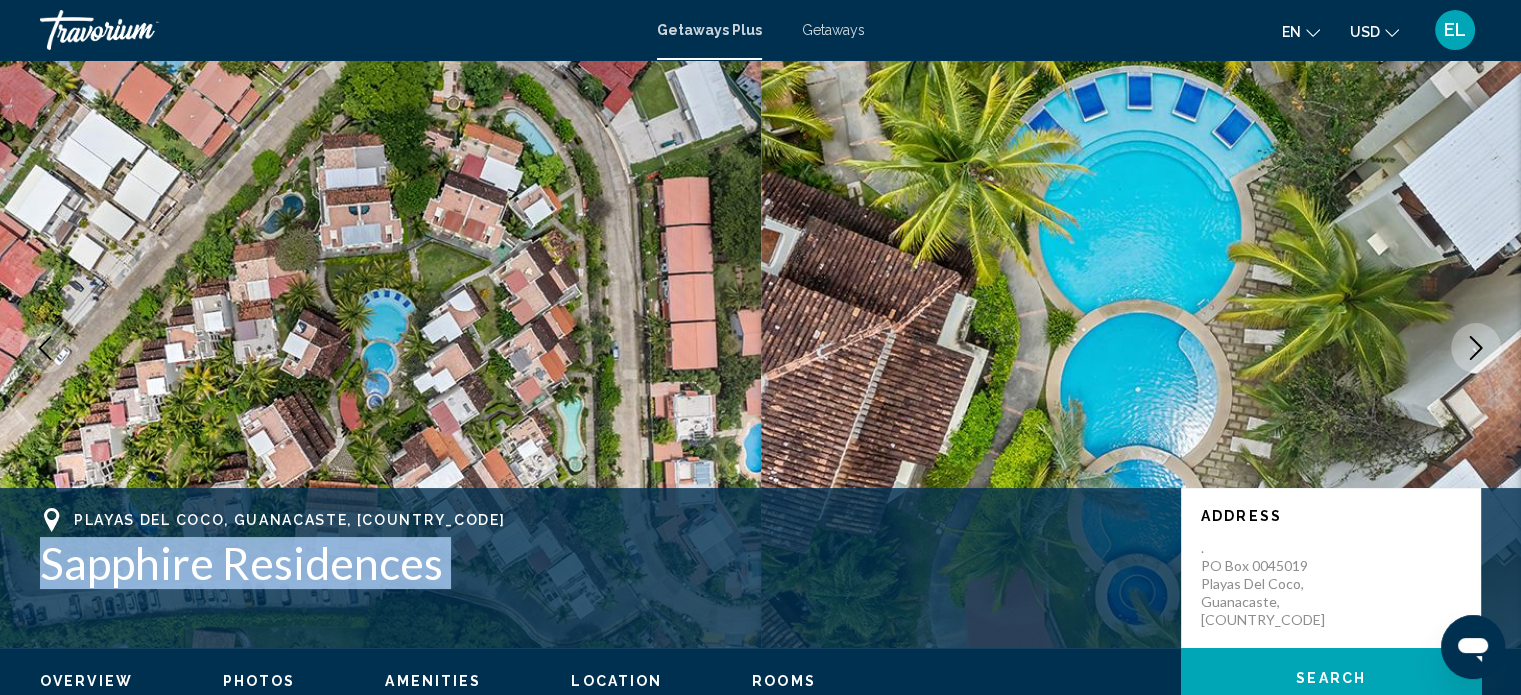 click on "Sapphire Residences" at bounding box center (600, 563) 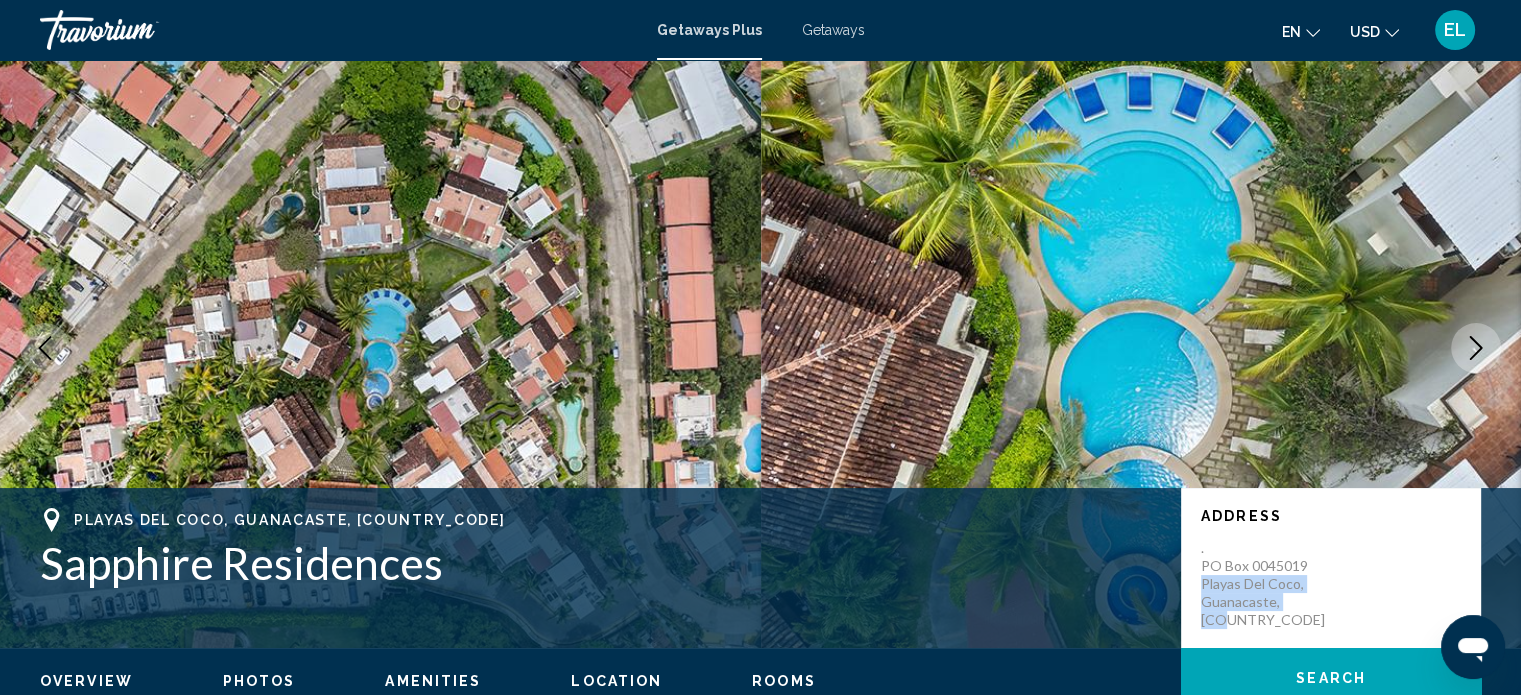 drag, startPoint x: 1200, startPoint y: 578, endPoint x: 1328, endPoint y: 615, distance: 133.24039 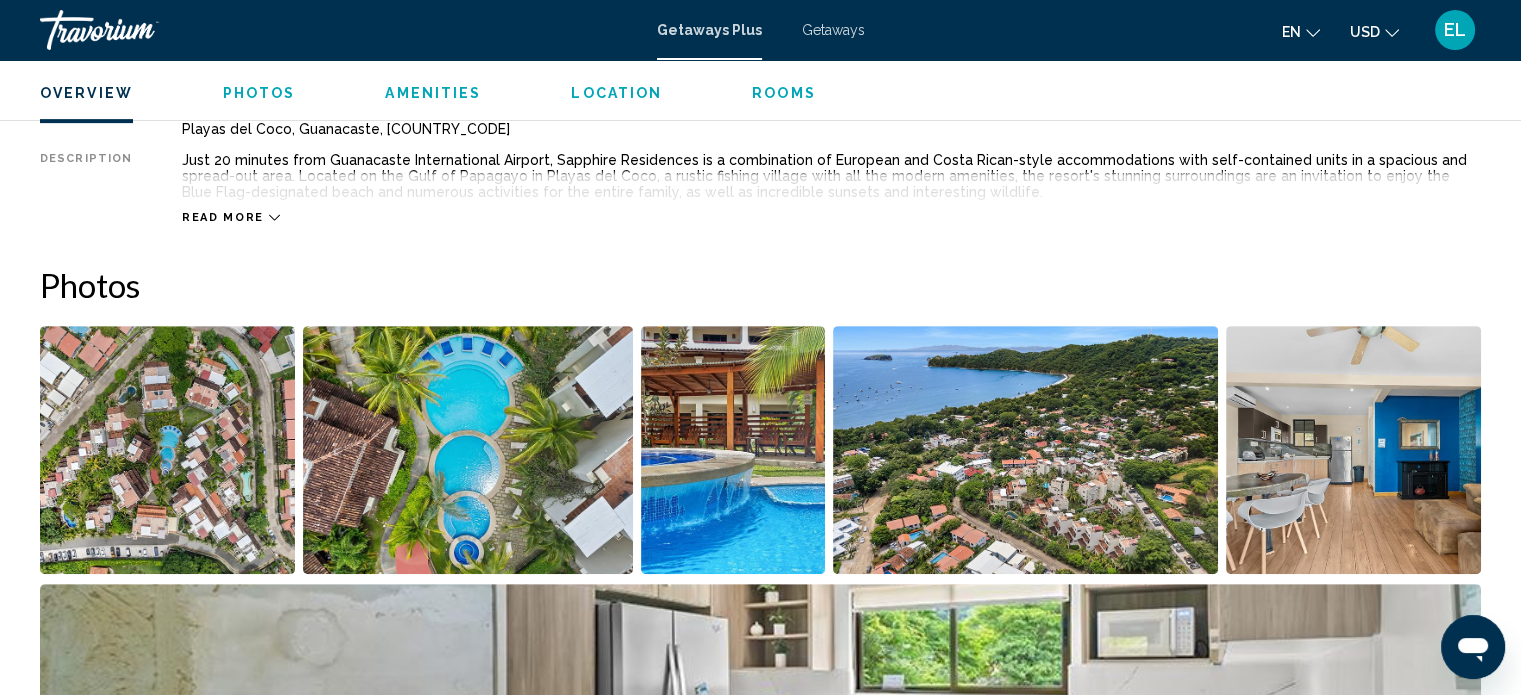 scroll, scrollTop: 612, scrollLeft: 0, axis: vertical 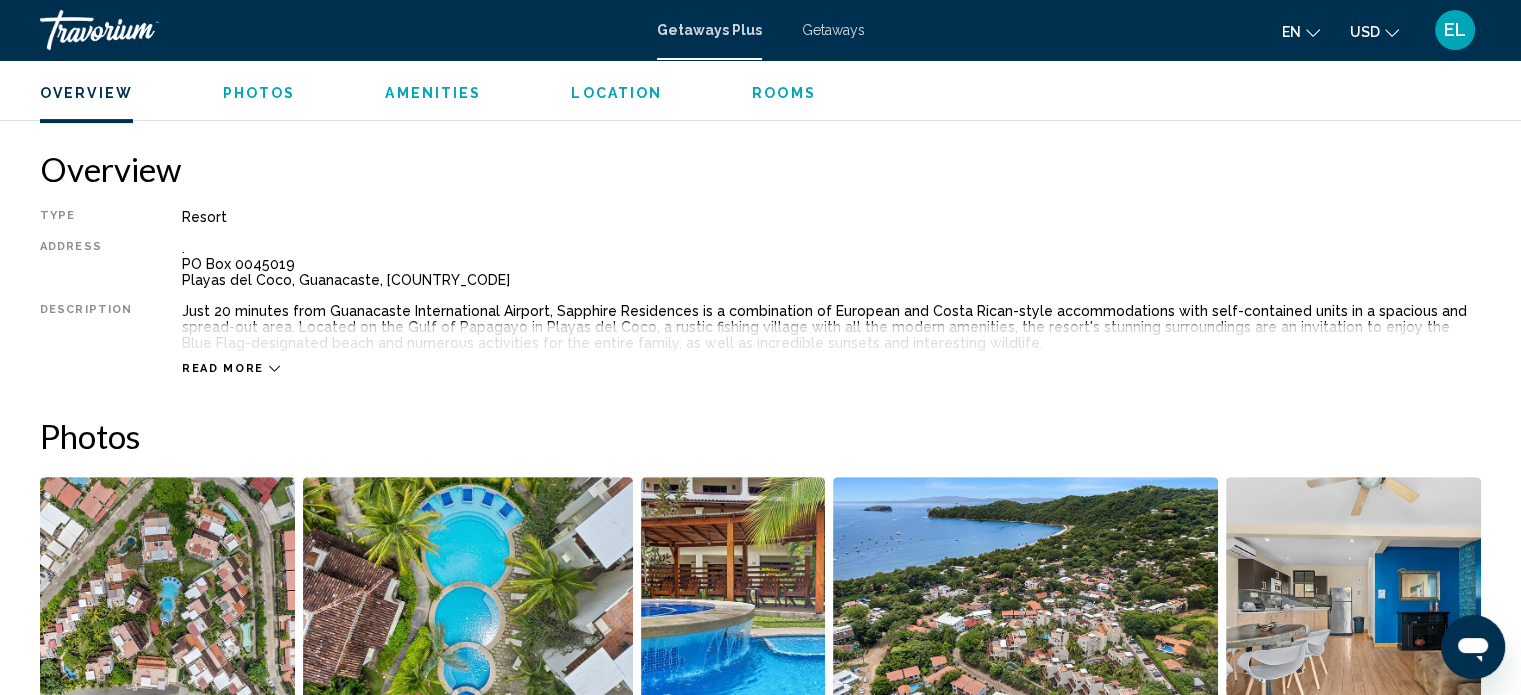 click on "Read more" at bounding box center [223, 368] 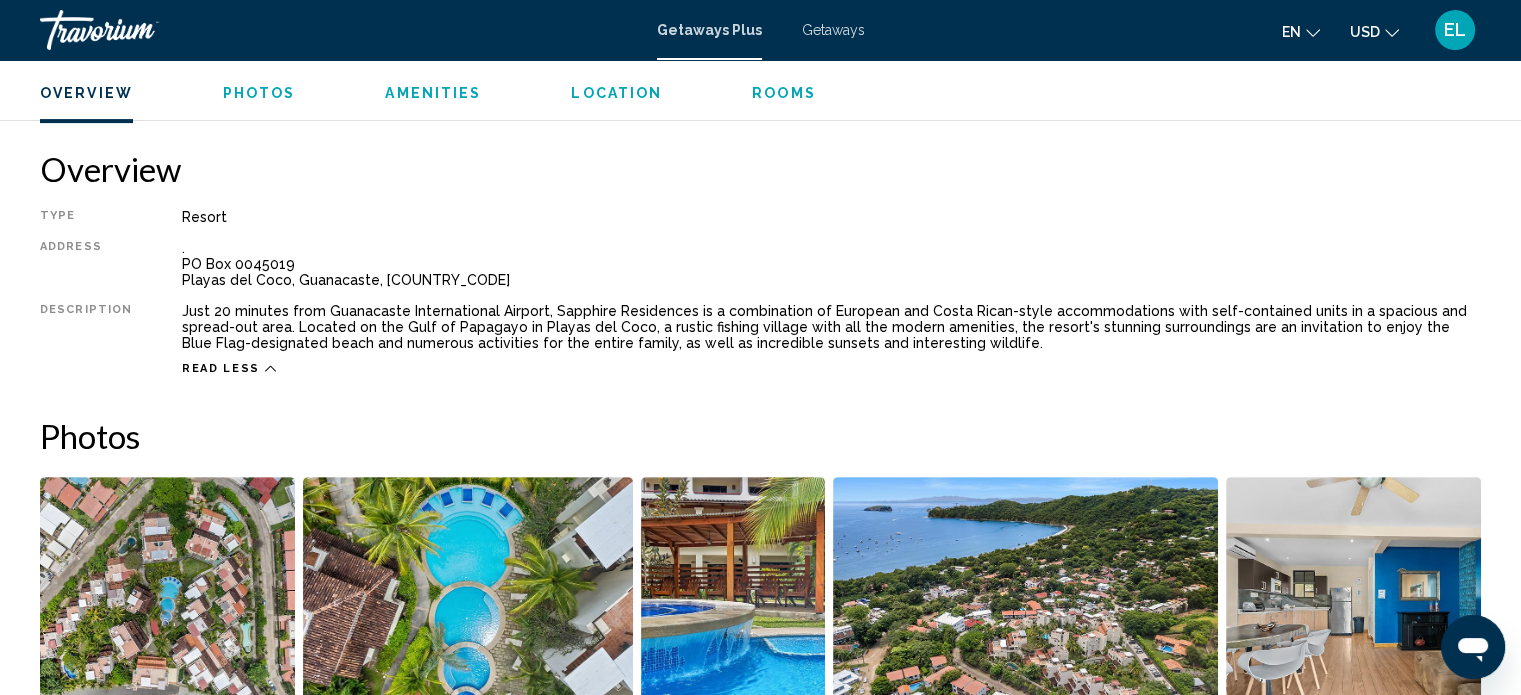 click on "Just 20 minutes from Guanacaste International Airport, Sapphire Residences is a combination of European and Costa Rican-style accommodations with self-contained units in a spacious and spread-out area. Located on the Gulf of Papagayo in Playas del Coco, a rustic fishing village with all the modern amenities, the resort's stunning surroundings are an invitation to enjoy the Blue Flag-designated beach and numerous activities for the entire family, as well as incredible sunsets and interesting wildlife." at bounding box center (831, 327) 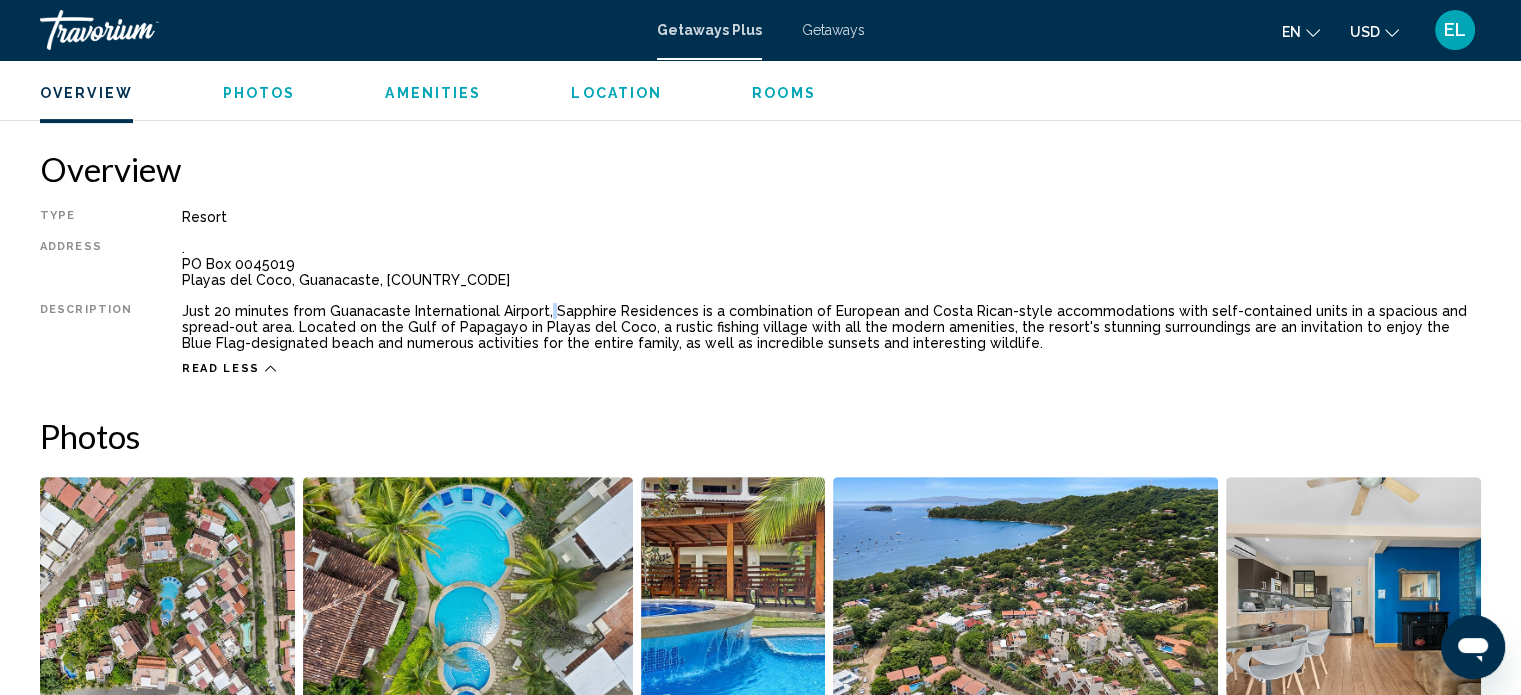 click on "Just 20 minutes from Guanacaste International Airport, Sapphire Residences is a combination of European and Costa Rican-style accommodations with self-contained units in a spacious and spread-out area. Located on the Gulf of Papagayo in Playas del Coco, a rustic fishing village with all the modern amenities, the resort's stunning surroundings are an invitation to enjoy the Blue Flag-designated beach and numerous activities for the entire family, as well as incredible sunsets and interesting wildlife." at bounding box center [831, 327] 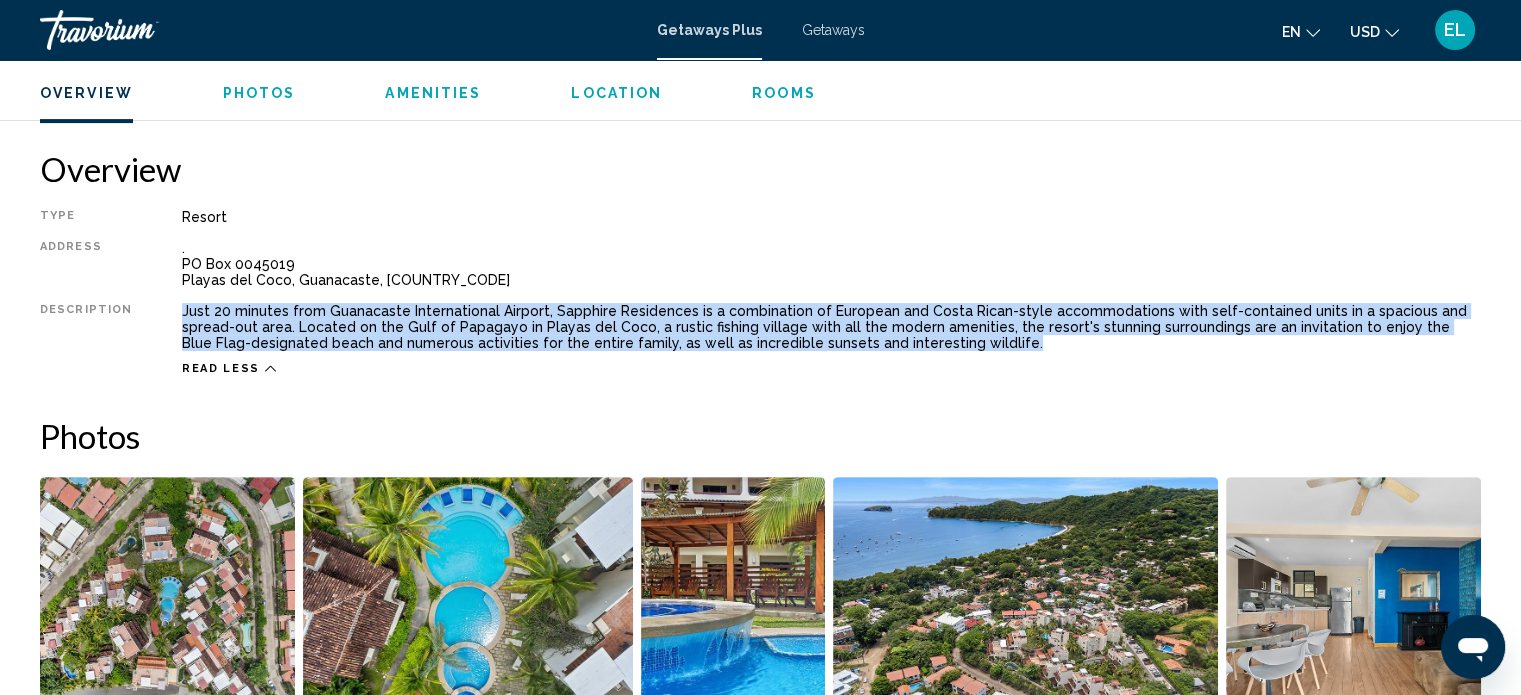 click on "Just 20 minutes from Guanacaste International Airport, Sapphire Residences is a combination of European and Costa Rican-style accommodations with self-contained units in a spacious and spread-out area. Located on the Gulf of Papagayo in Playas del Coco, a rustic fishing village with all the modern amenities, the resort's stunning surroundings are an invitation to enjoy the Blue Flag-designated beach and numerous activities for the entire family, as well as incredible sunsets and interesting wildlife." at bounding box center (831, 327) 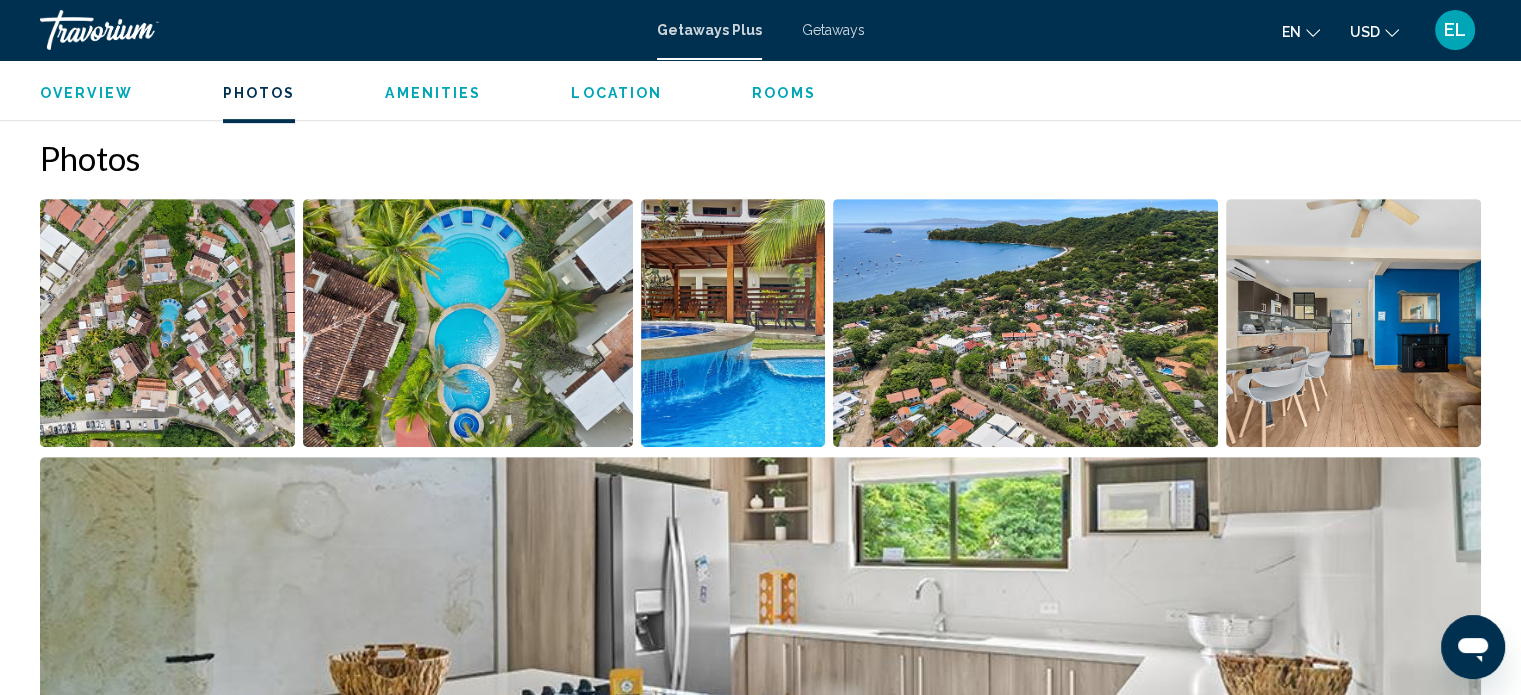 scroll, scrollTop: 912, scrollLeft: 0, axis: vertical 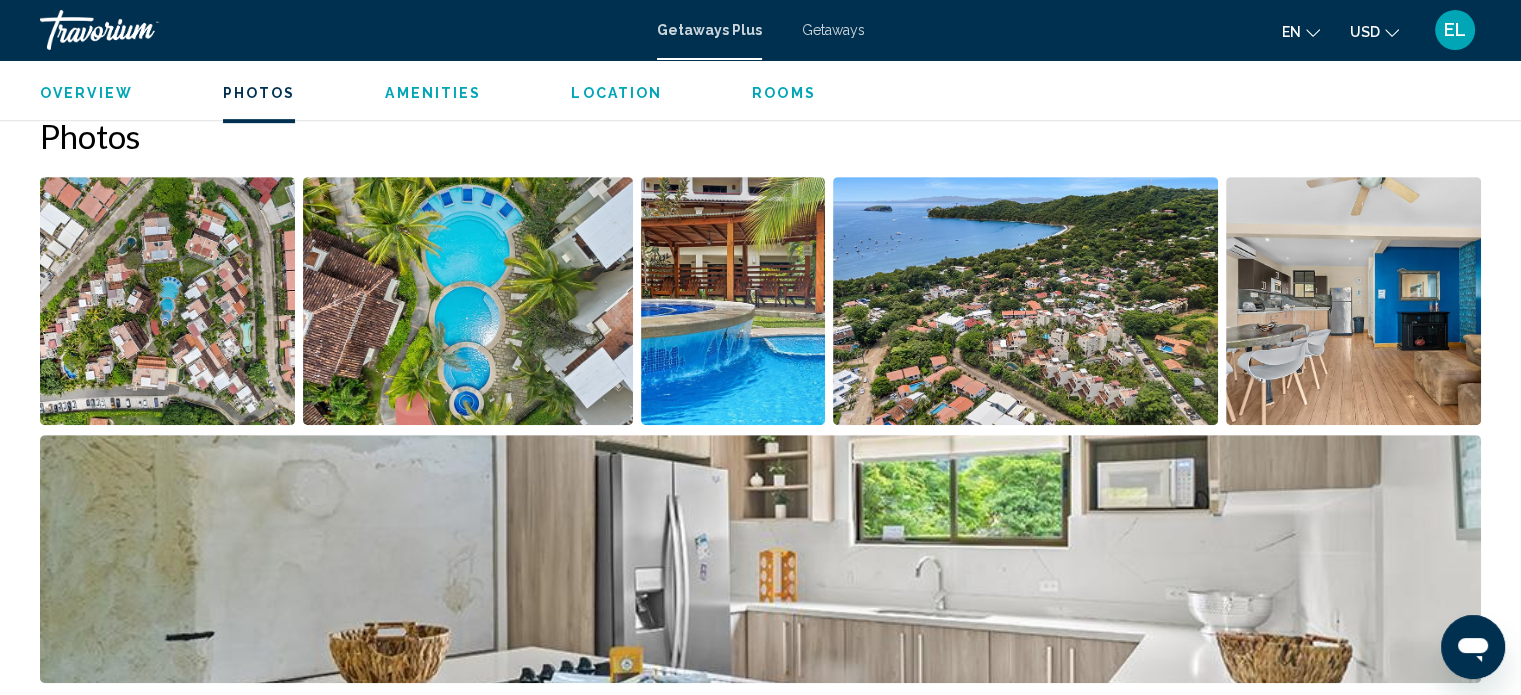 click at bounding box center (167, 301) 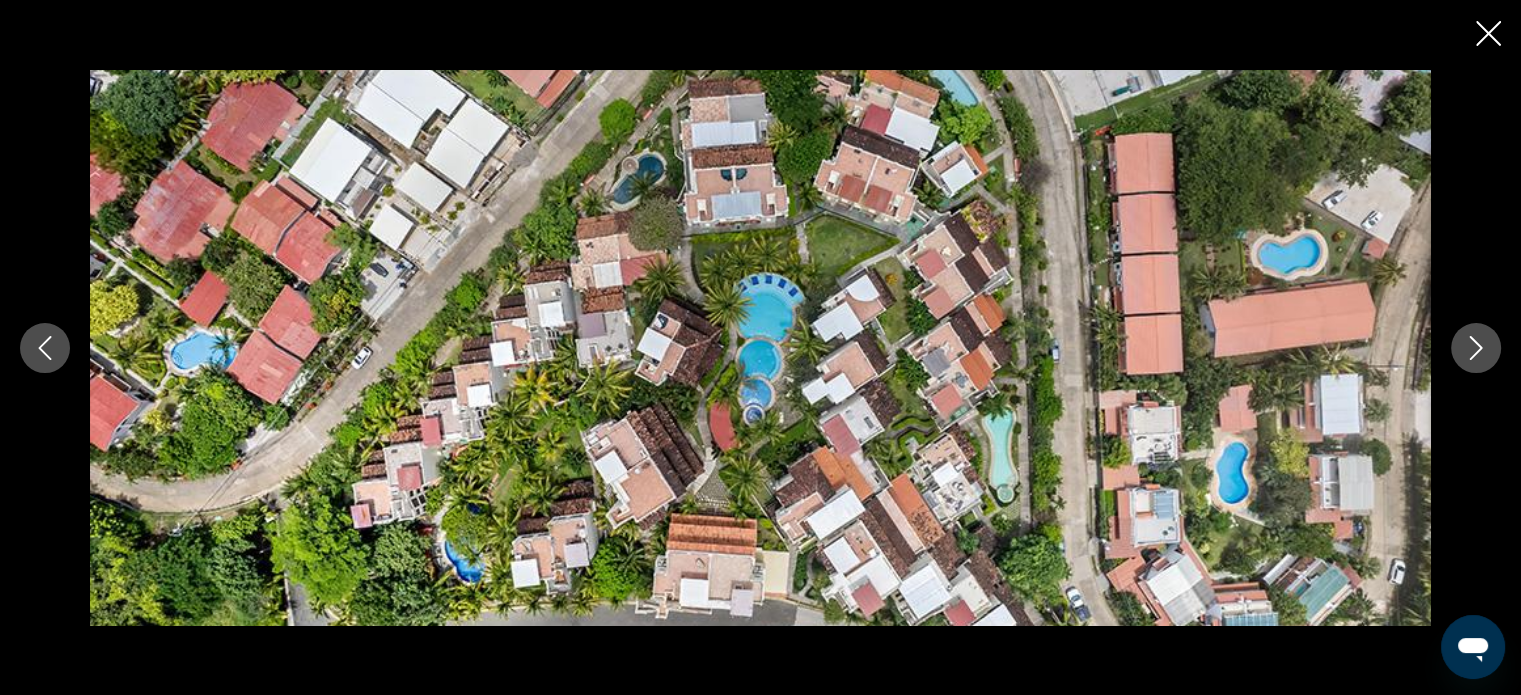 click 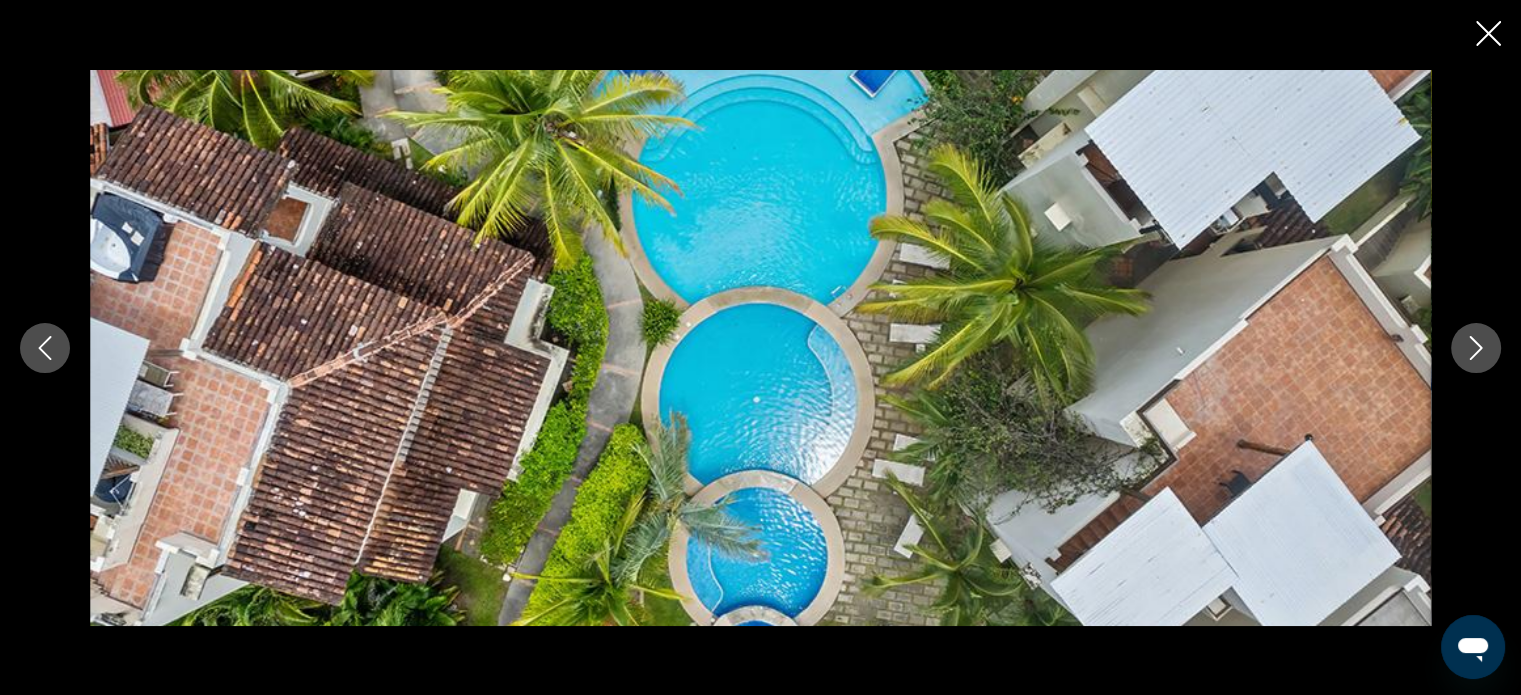 click 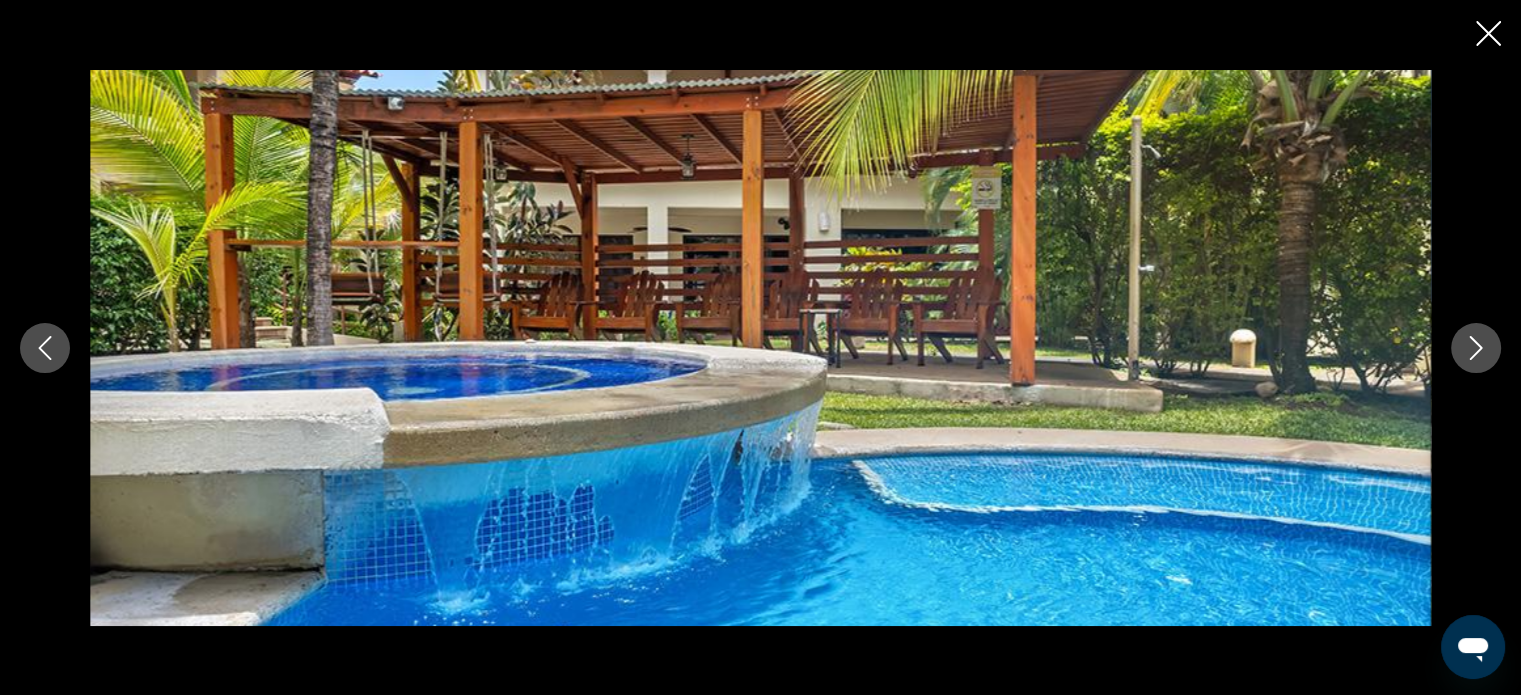 click 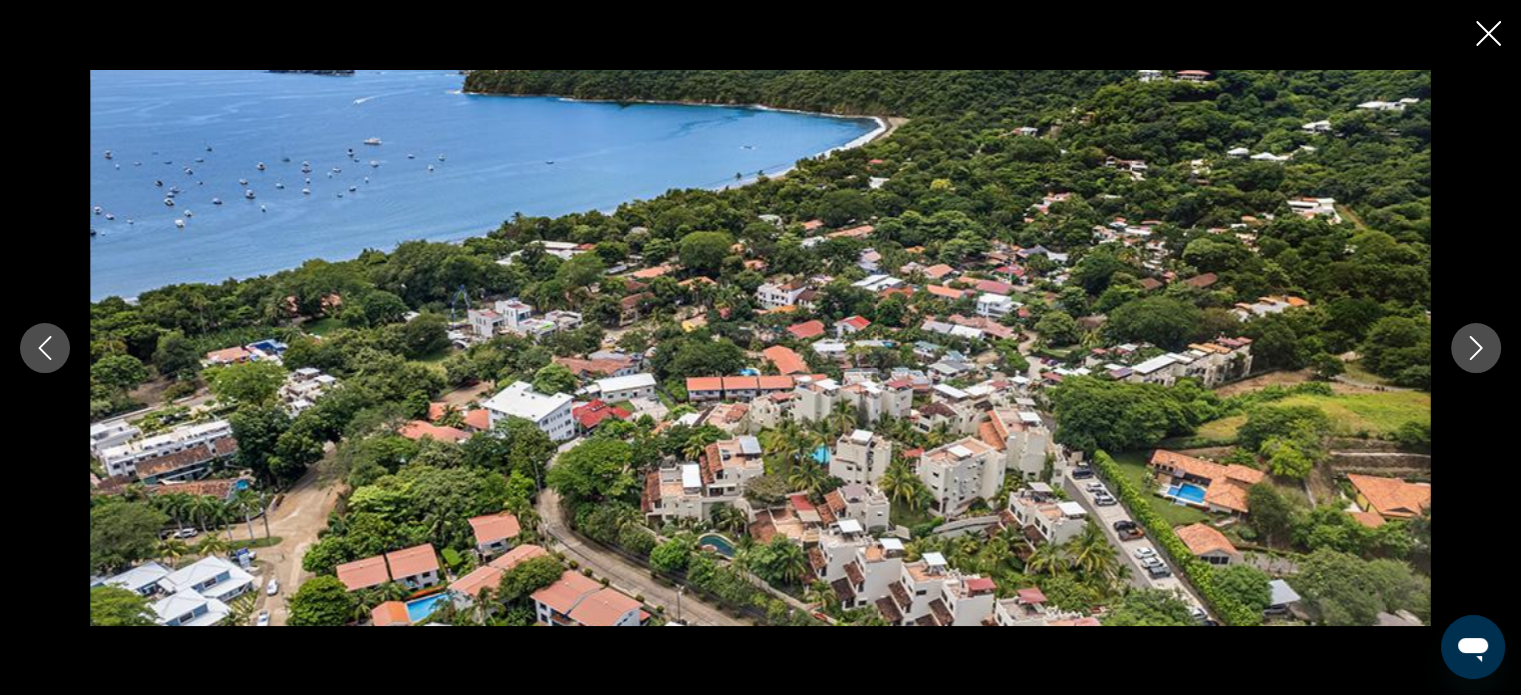 click at bounding box center [1476, 348] 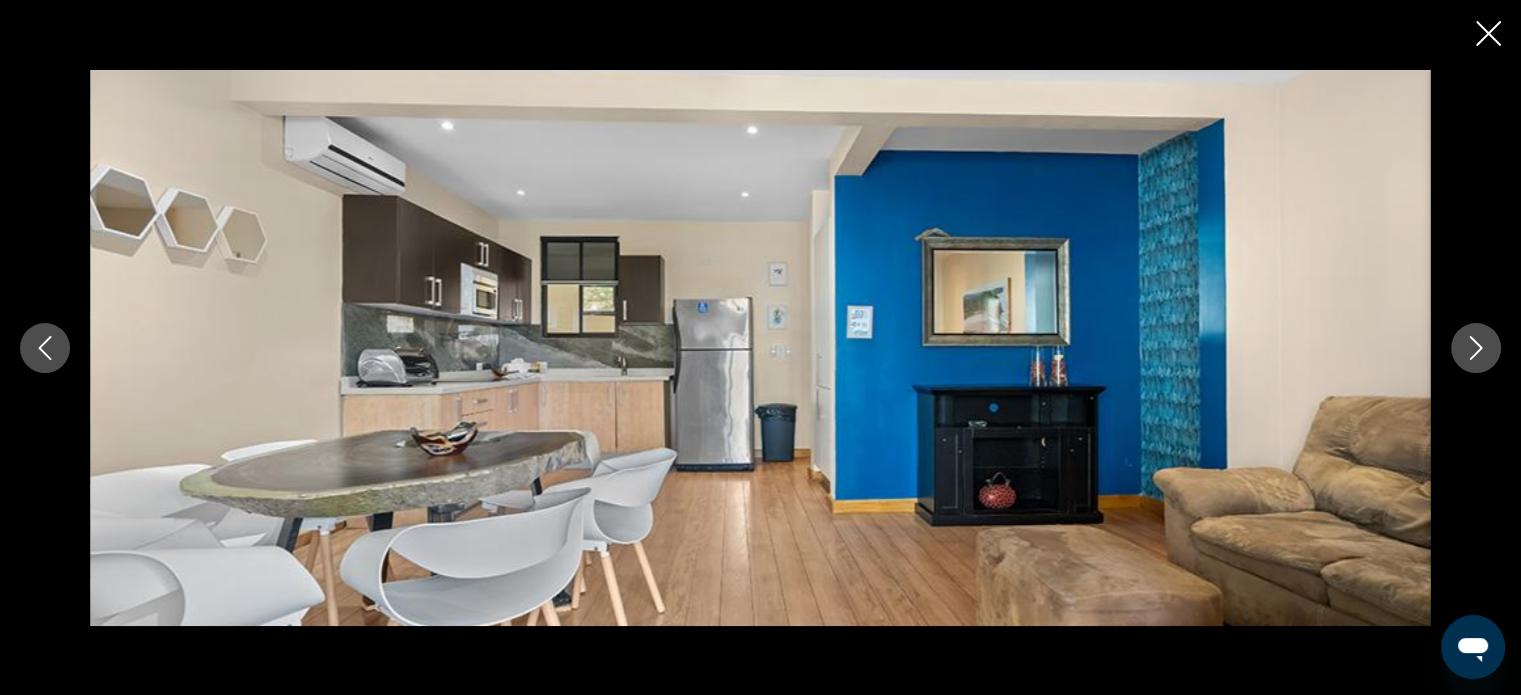 click 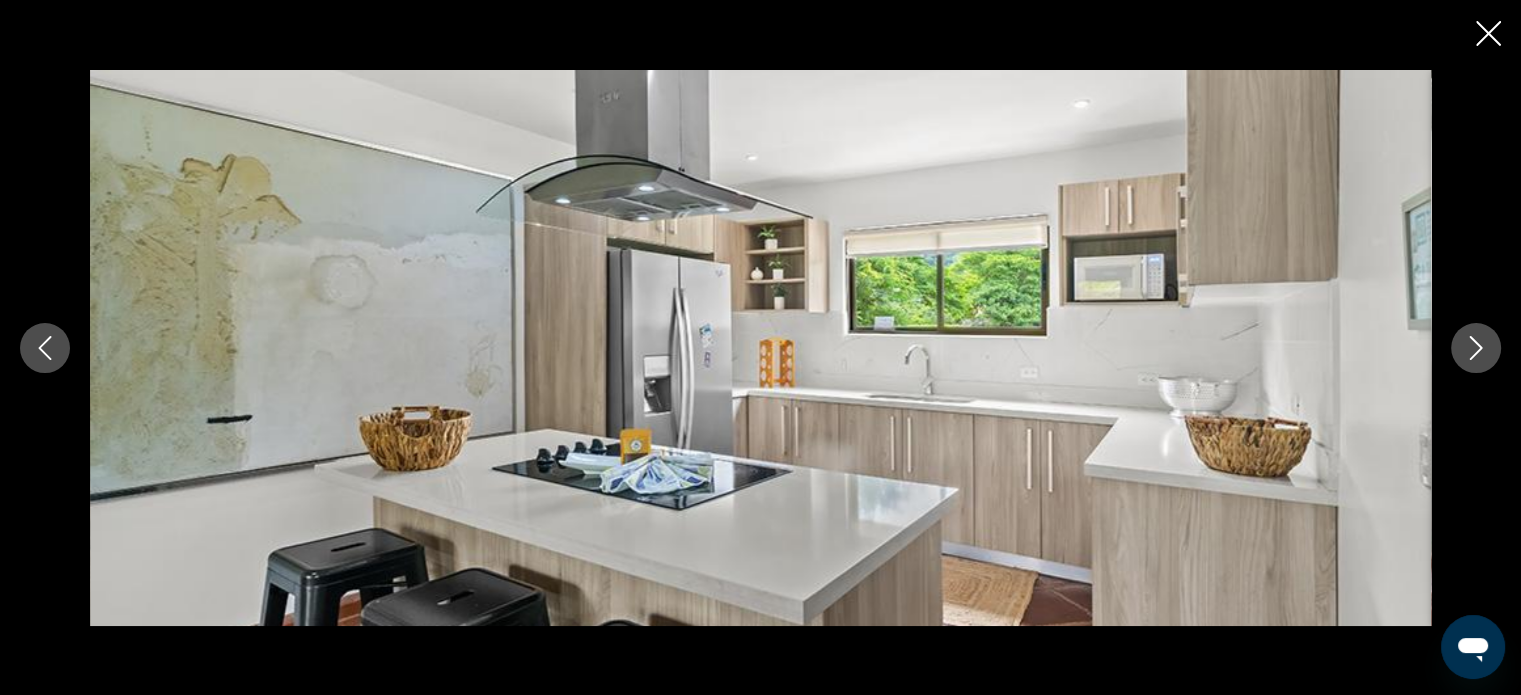 click 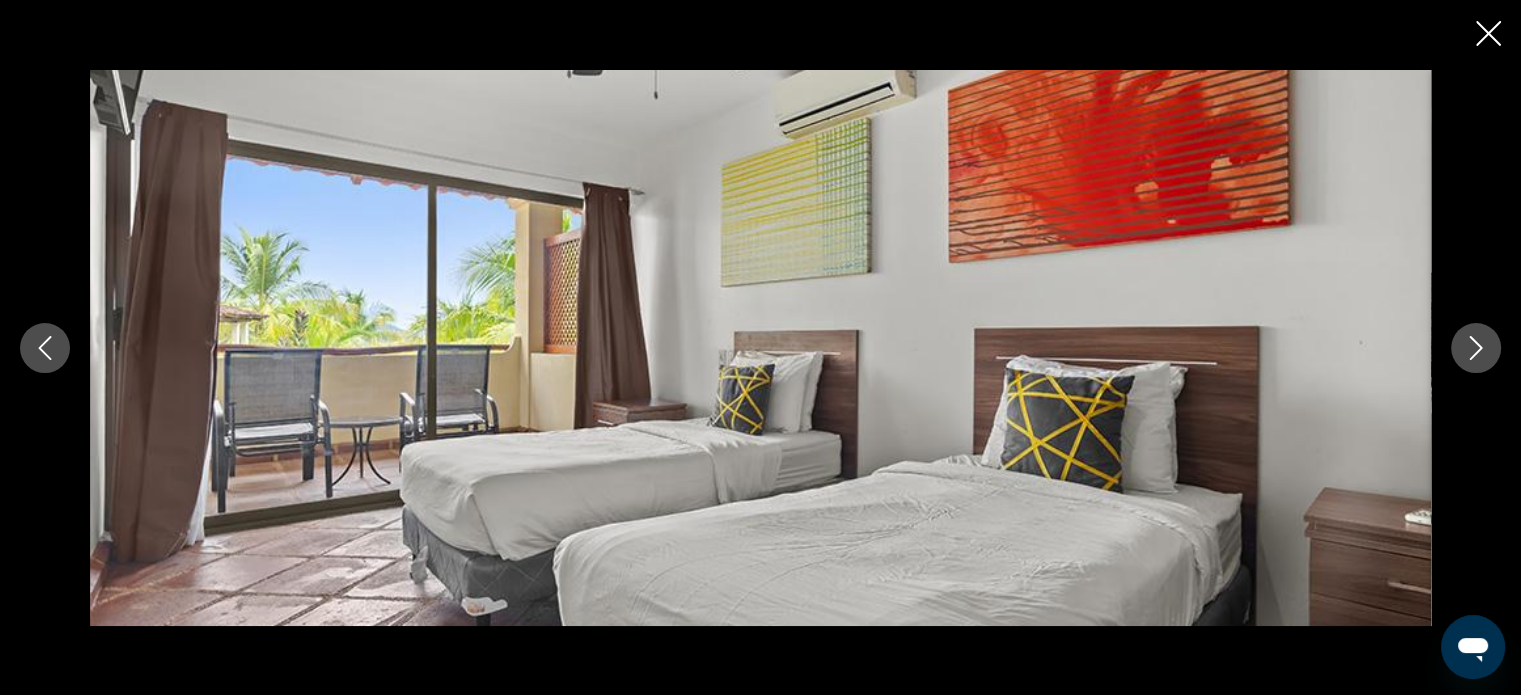 click 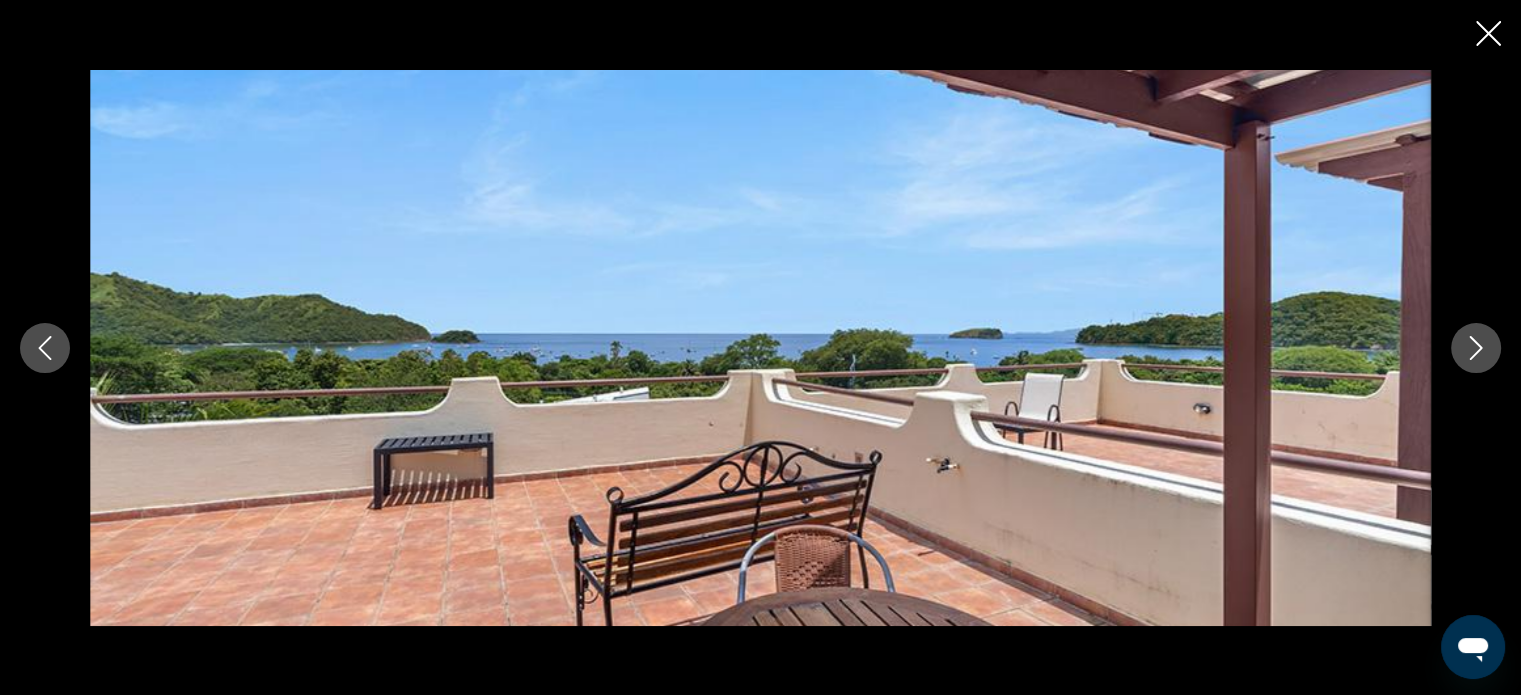 click 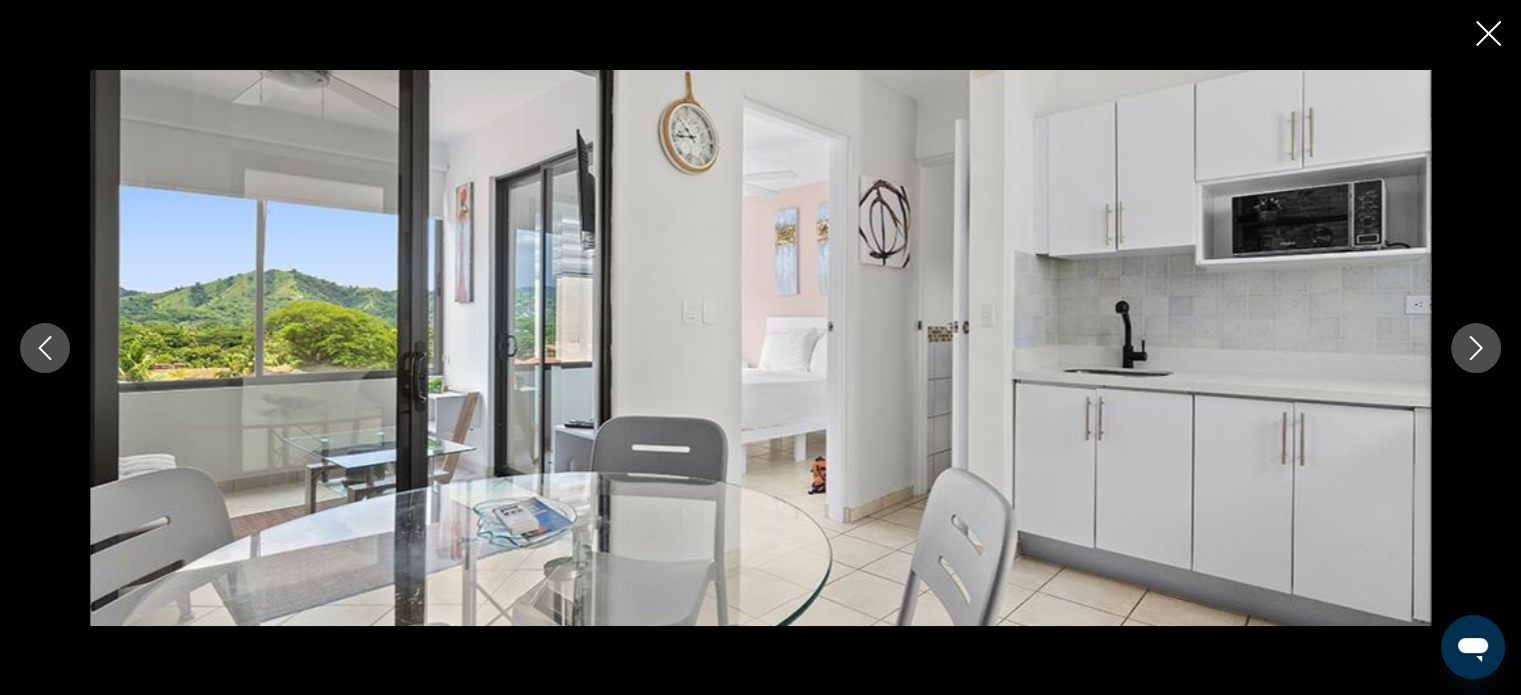 click 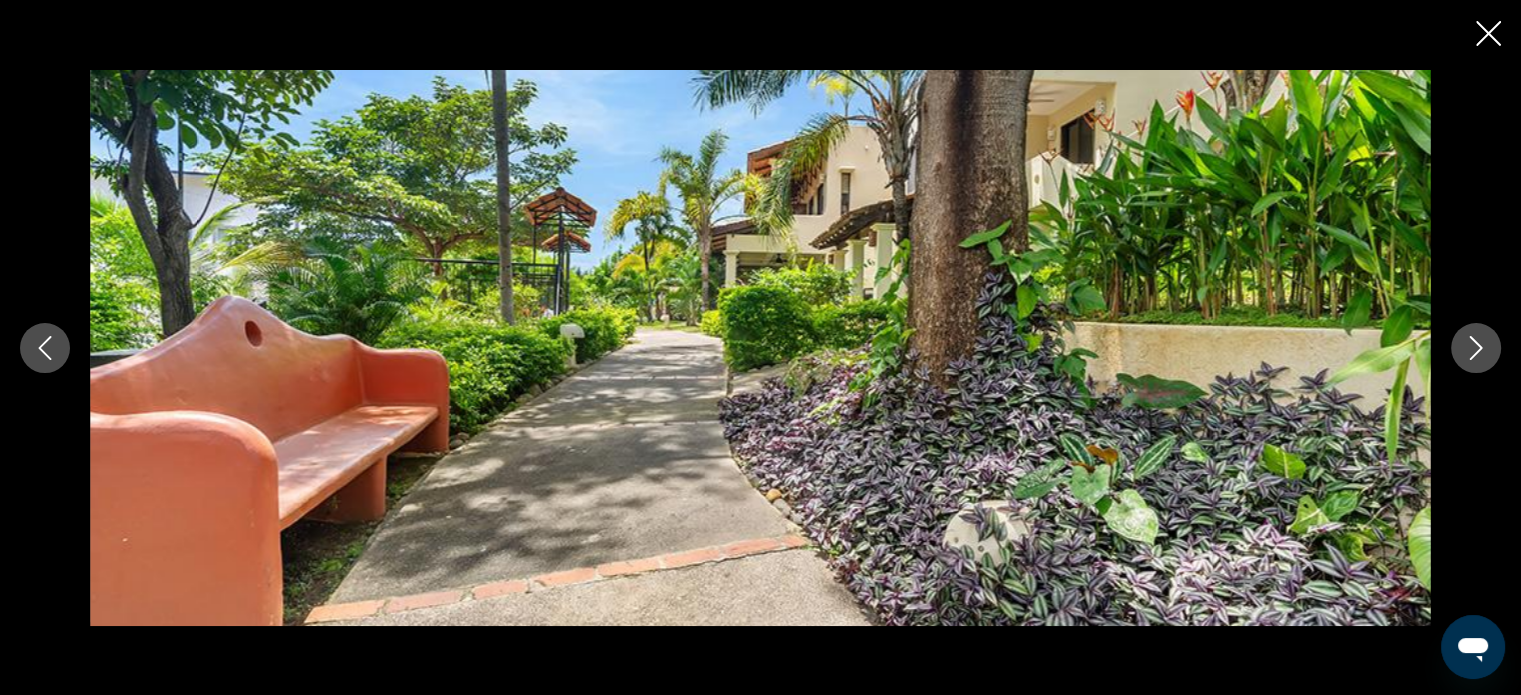 click 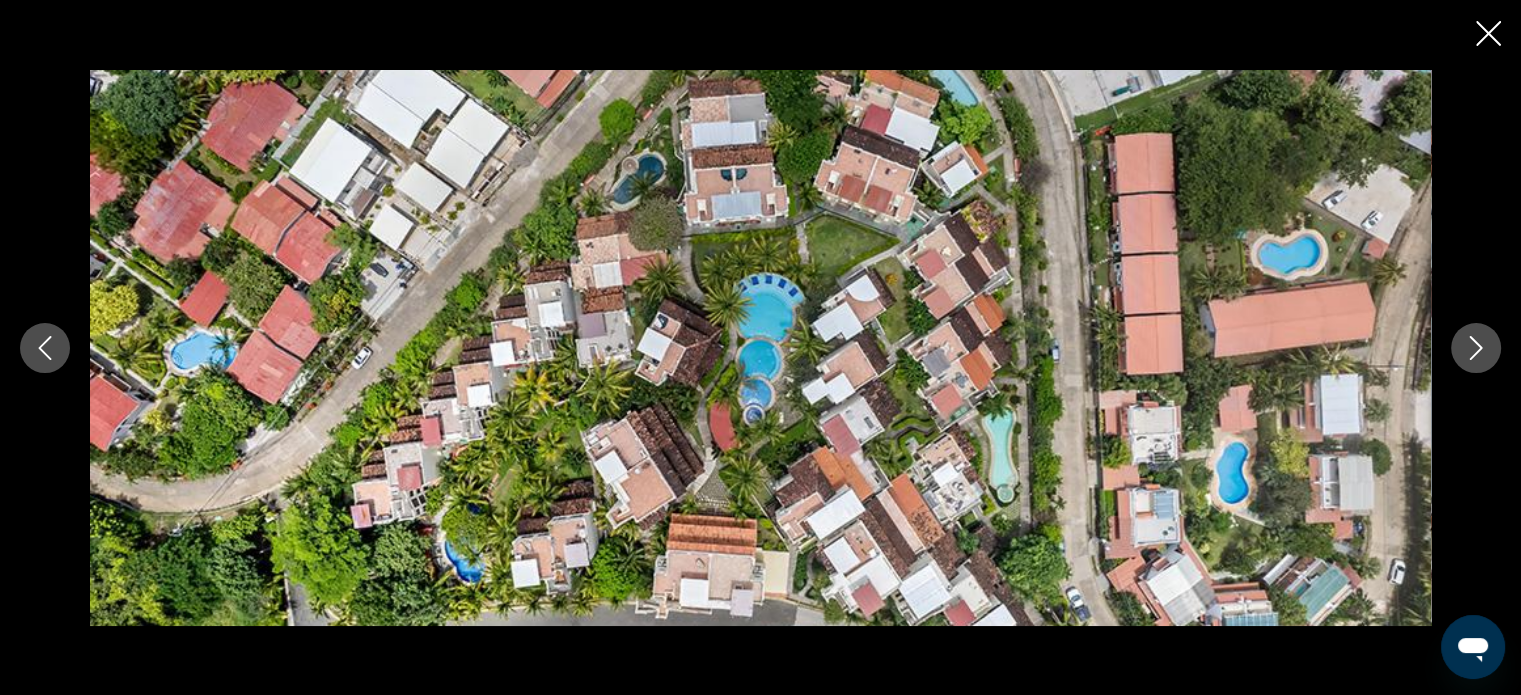 click at bounding box center [760, 347] 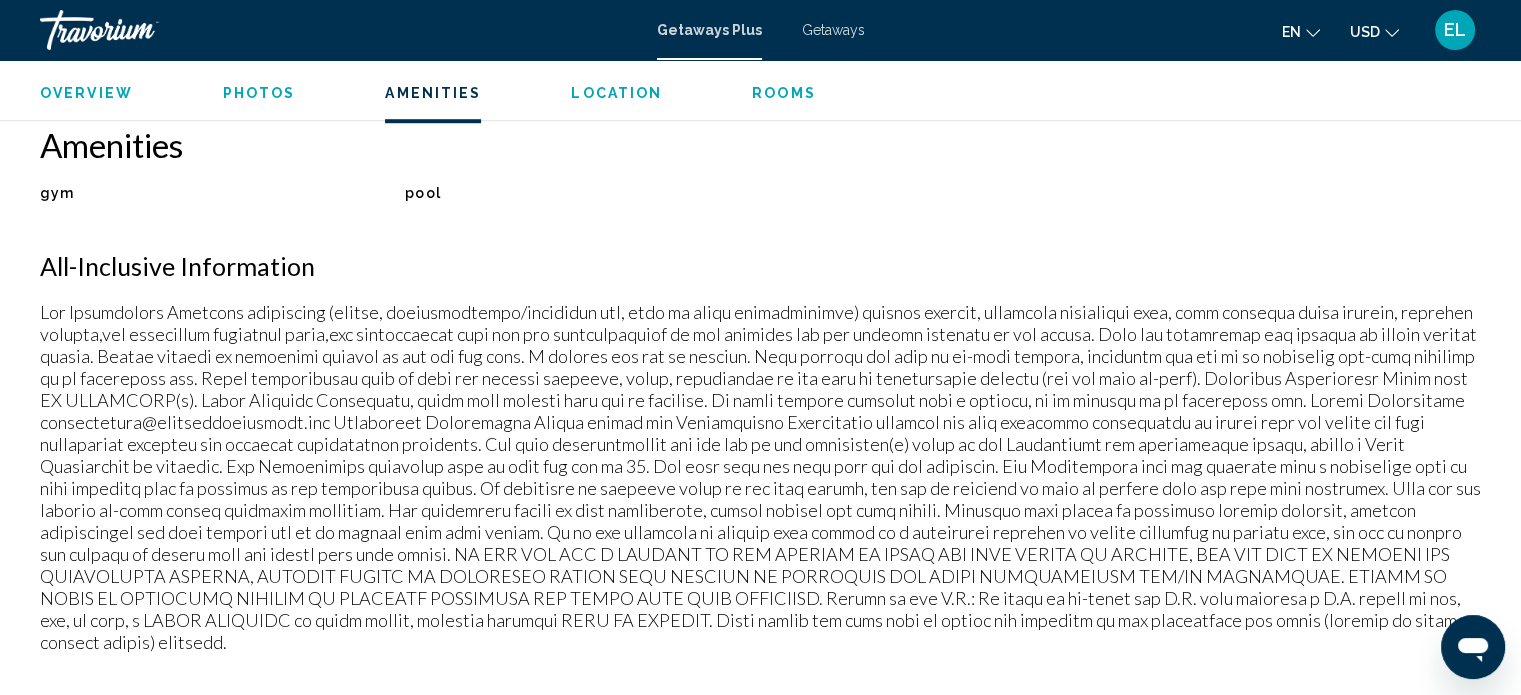 scroll, scrollTop: 1512, scrollLeft: 0, axis: vertical 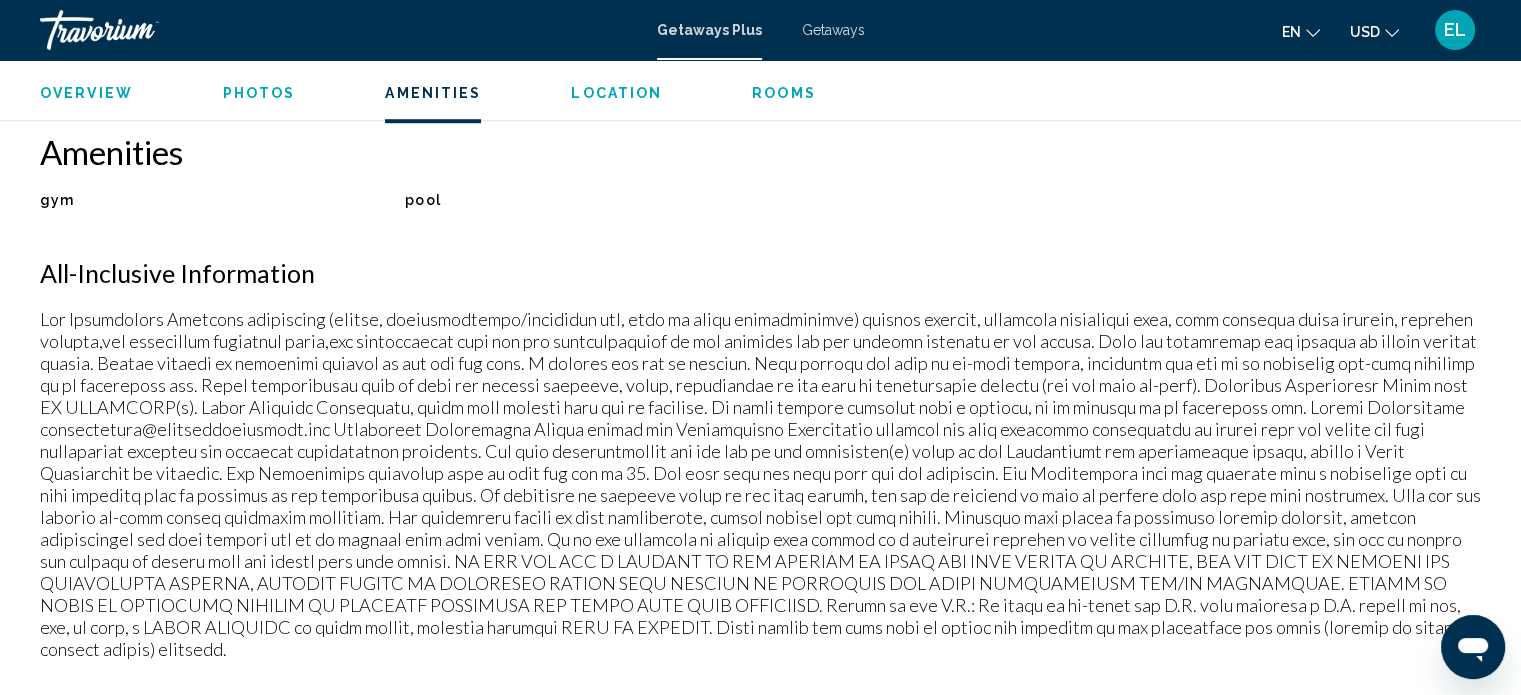 click on "All-Inclusive Information" at bounding box center (760, 273) 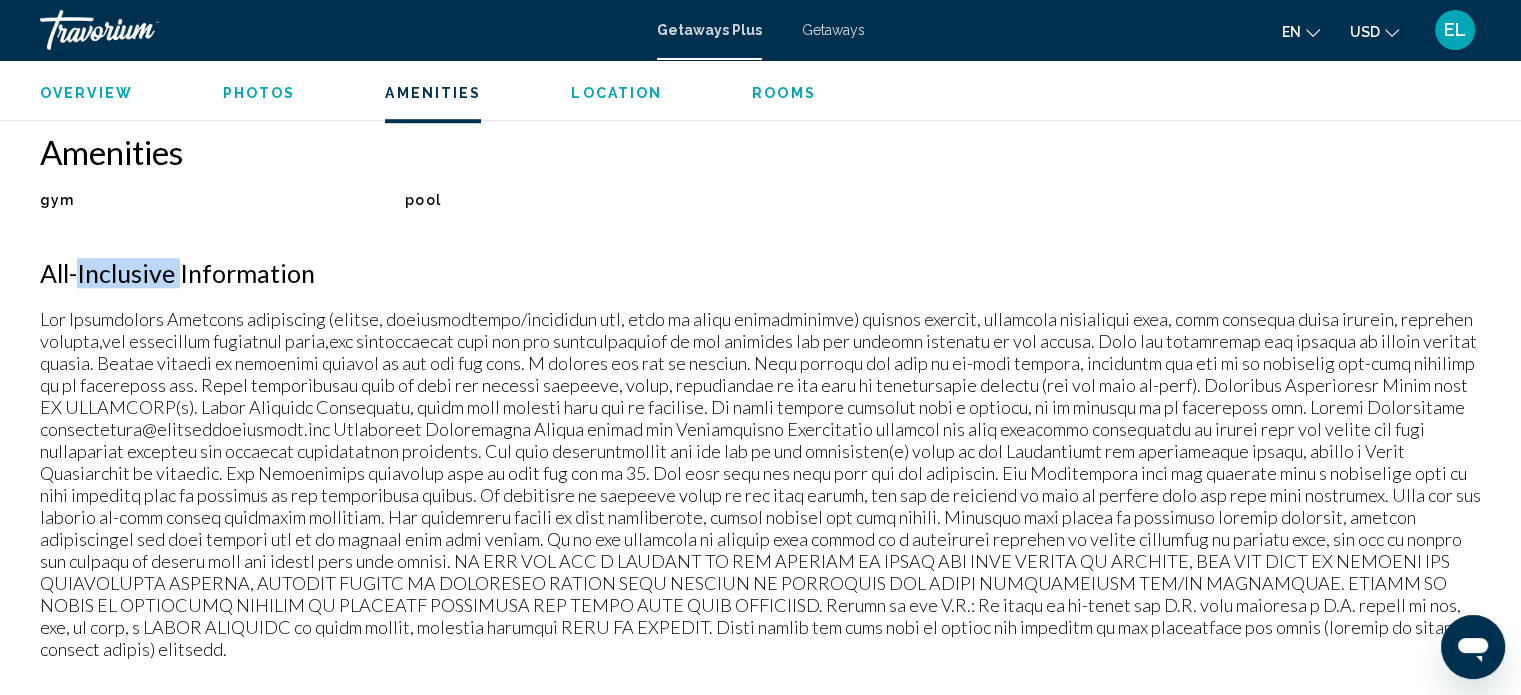 click on "All-Inclusive Information" at bounding box center (760, 273) 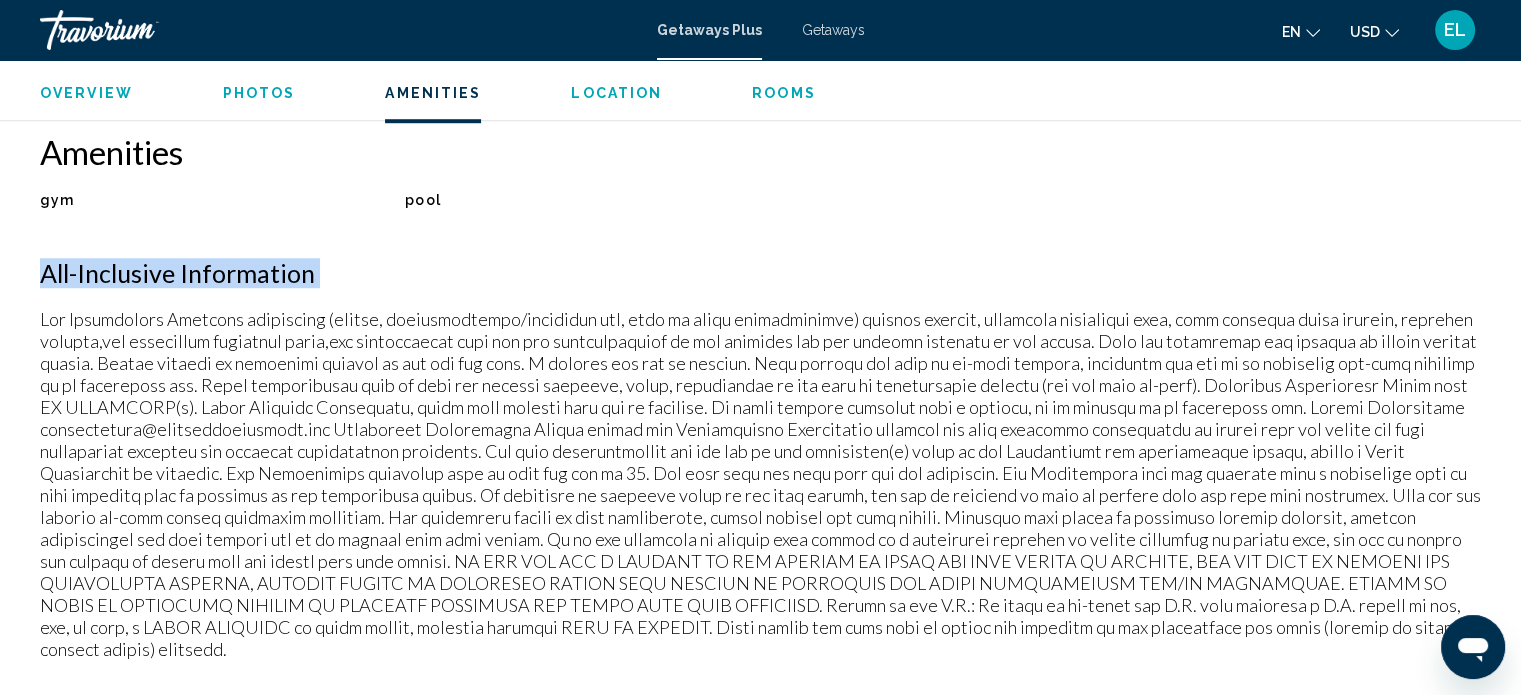click on "All-Inclusive Information" at bounding box center (760, 273) 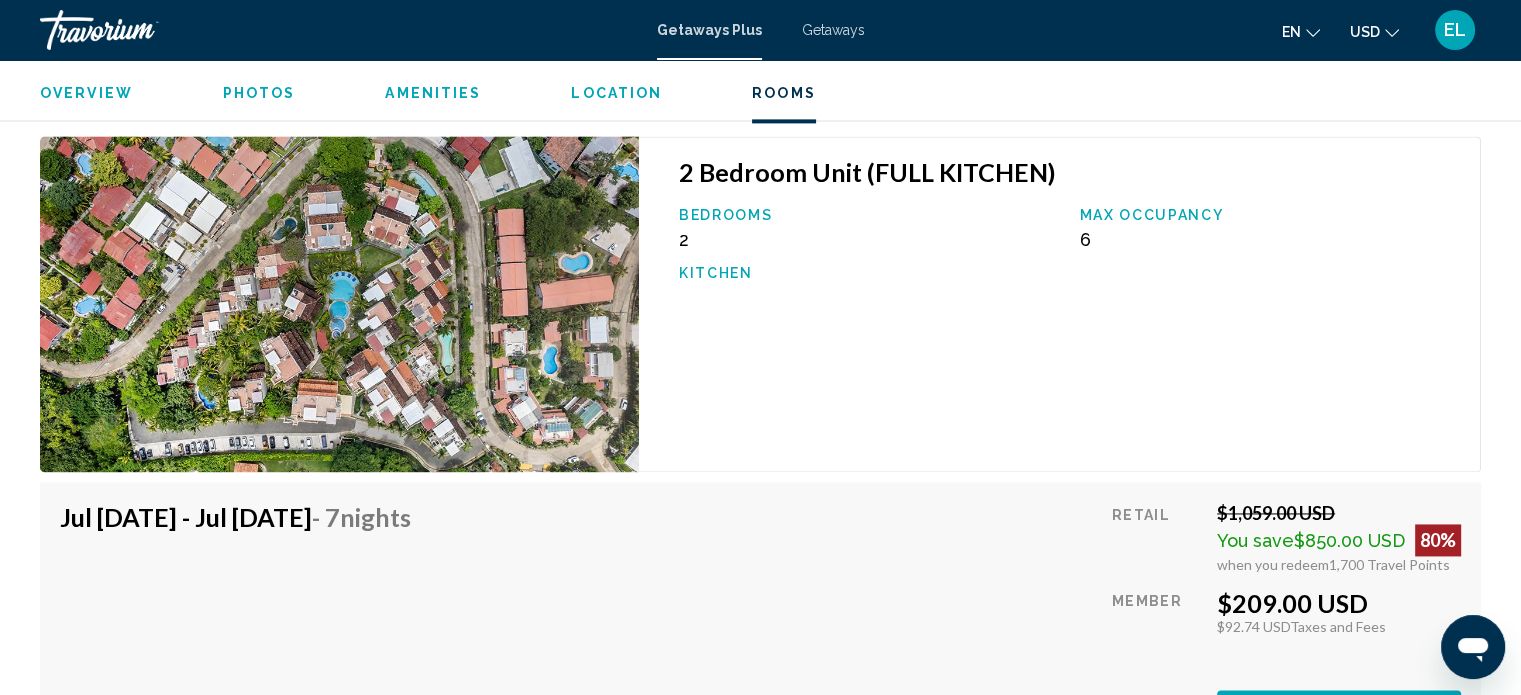 scroll, scrollTop: 3012, scrollLeft: 0, axis: vertical 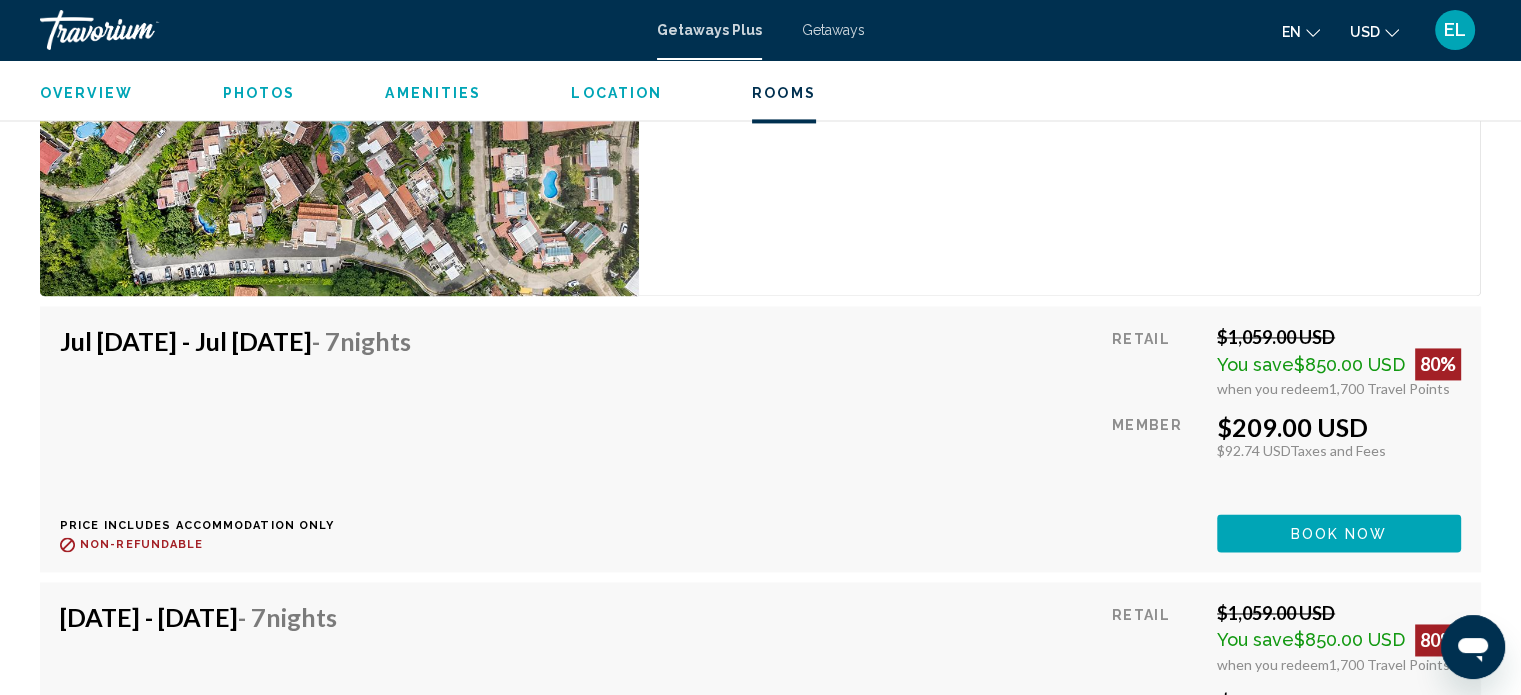 click on "$209.00 USD" at bounding box center [1339, 427] 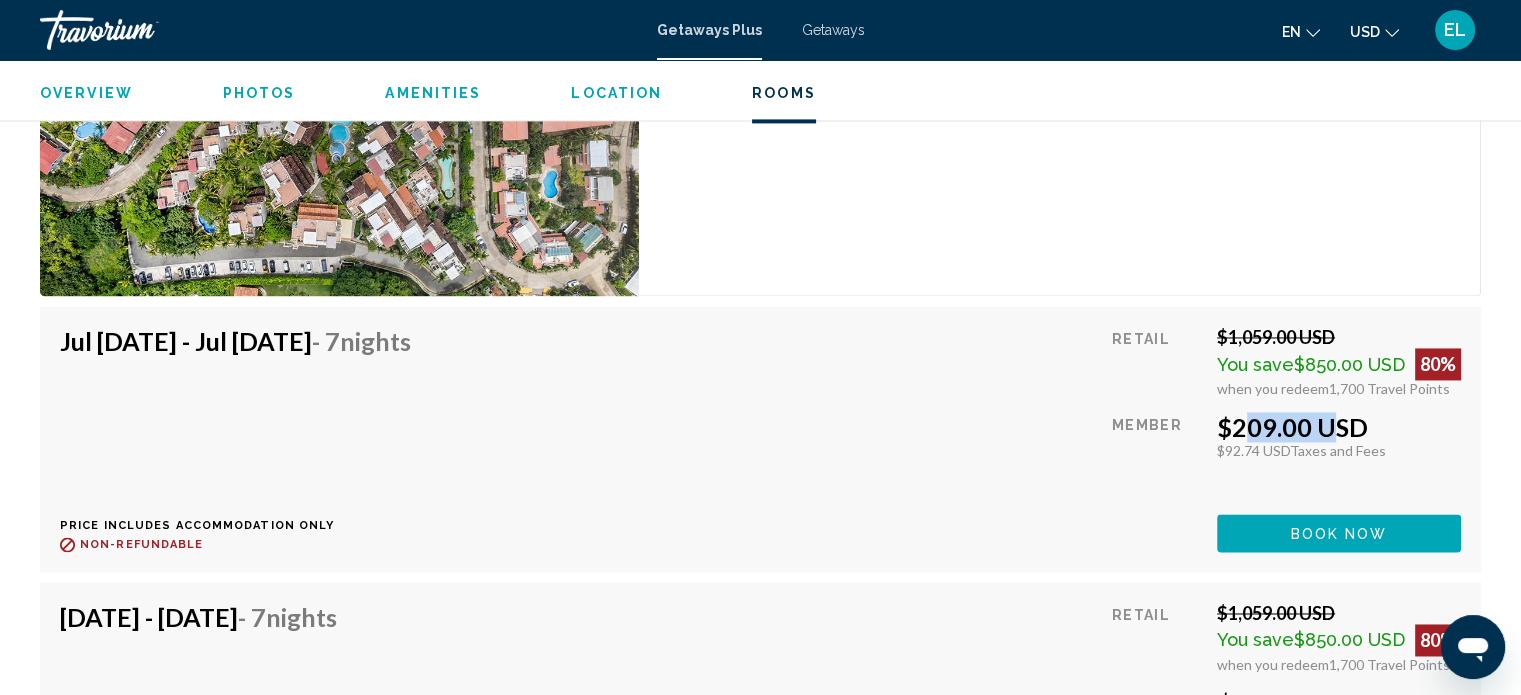 click on "$209.00 USD" at bounding box center [1339, 427] 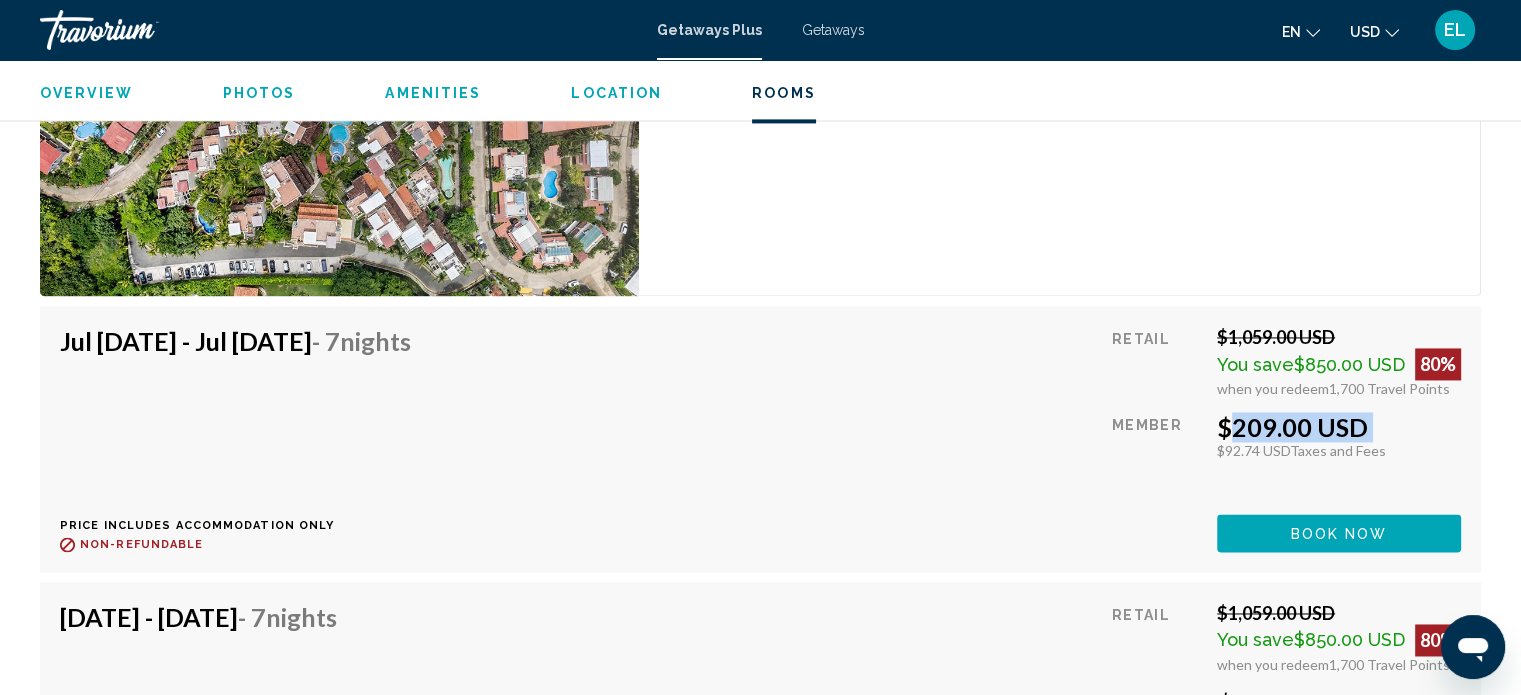 click on "$209.00 USD" at bounding box center [1339, 427] 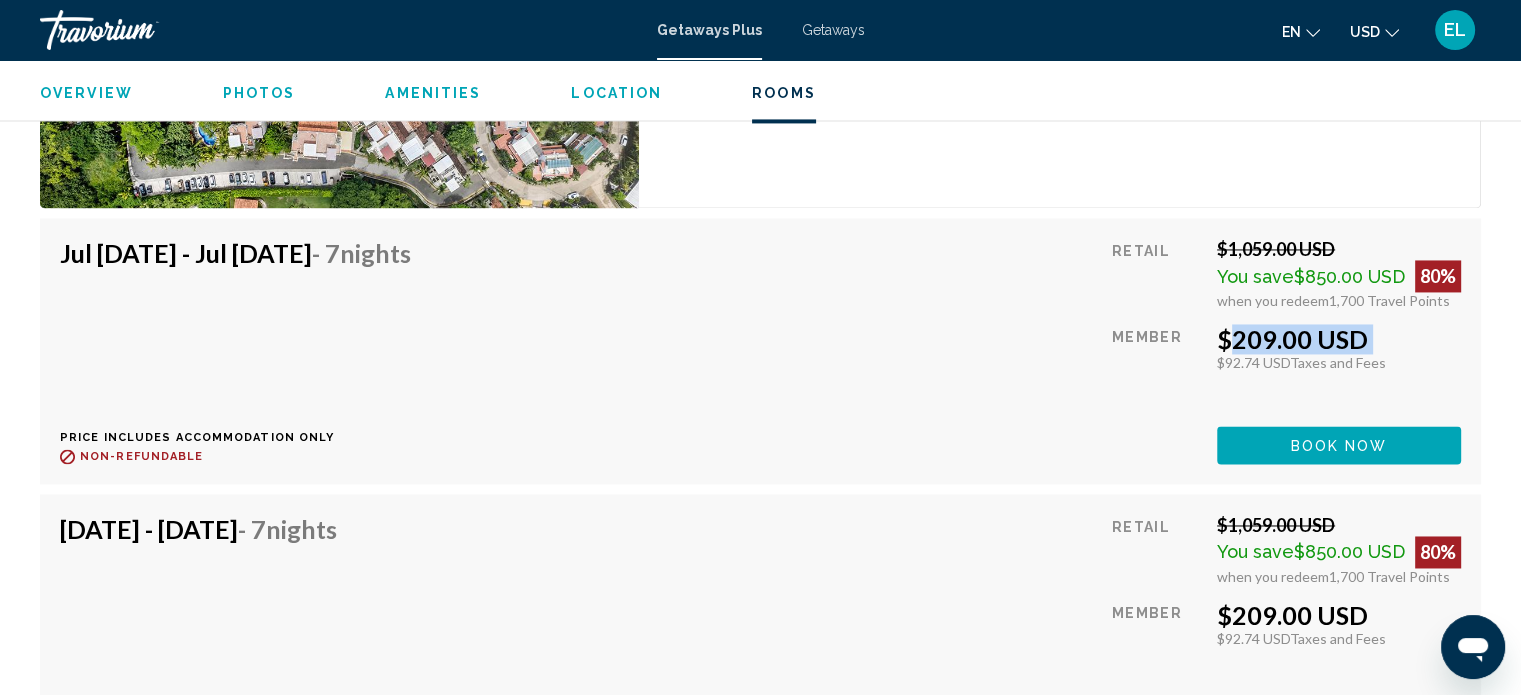 scroll, scrollTop: 3212, scrollLeft: 0, axis: vertical 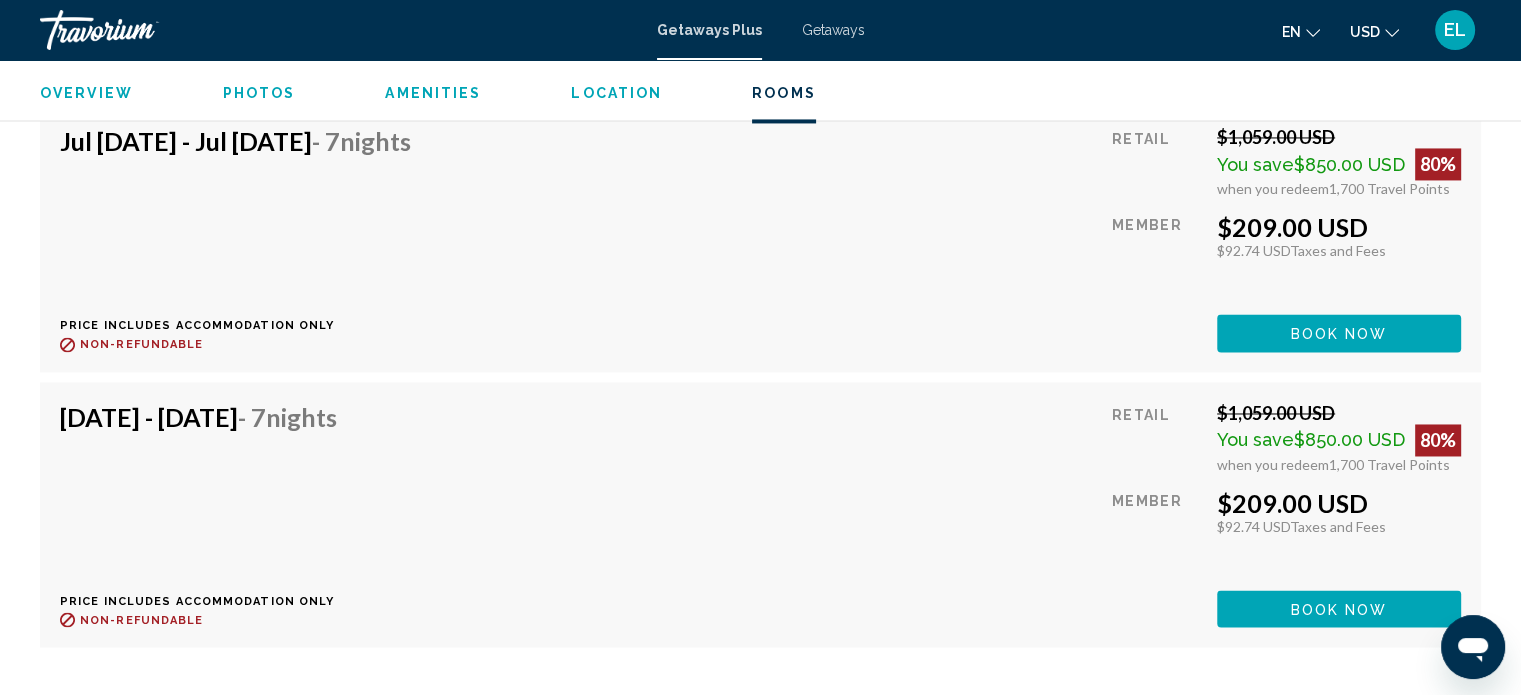 click on "Taxes and Fees" at bounding box center [1338, 526] 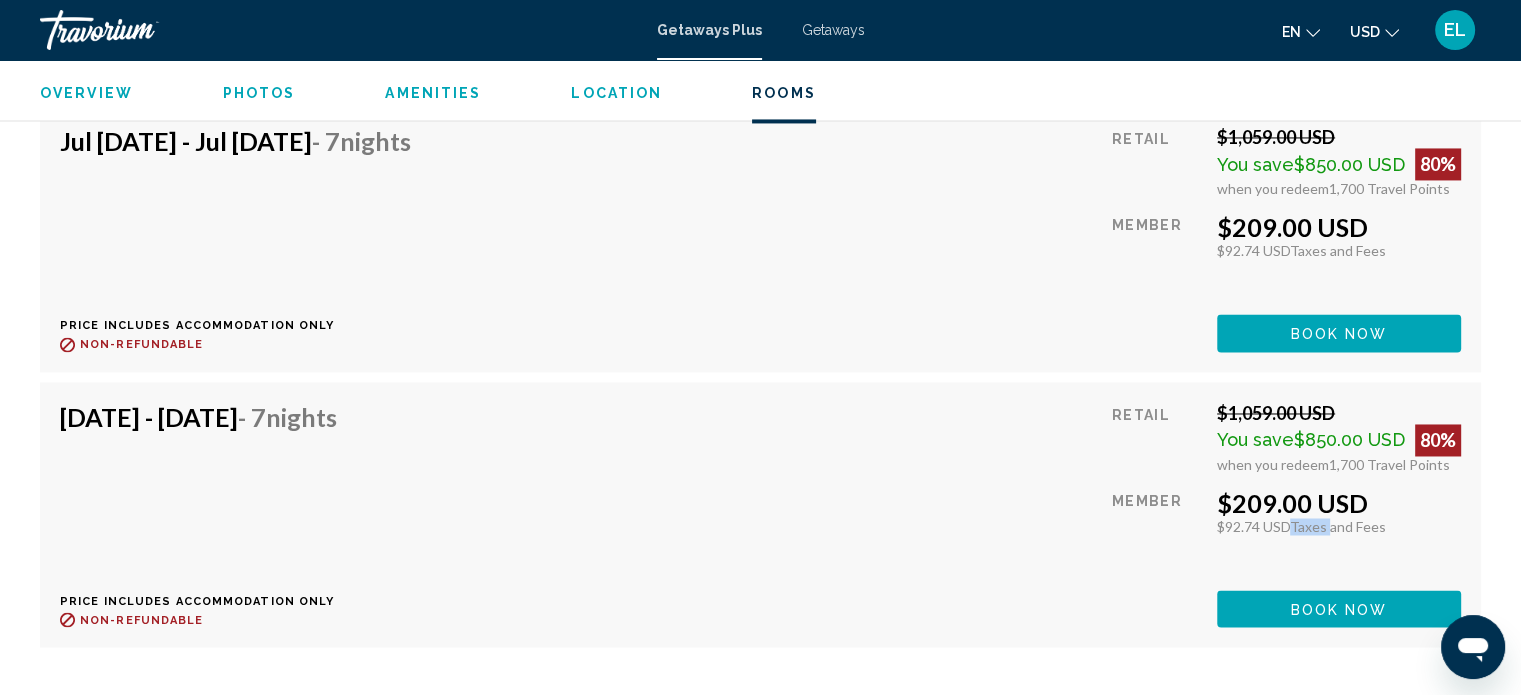 click on "Taxes and Fees" at bounding box center (1338, 526) 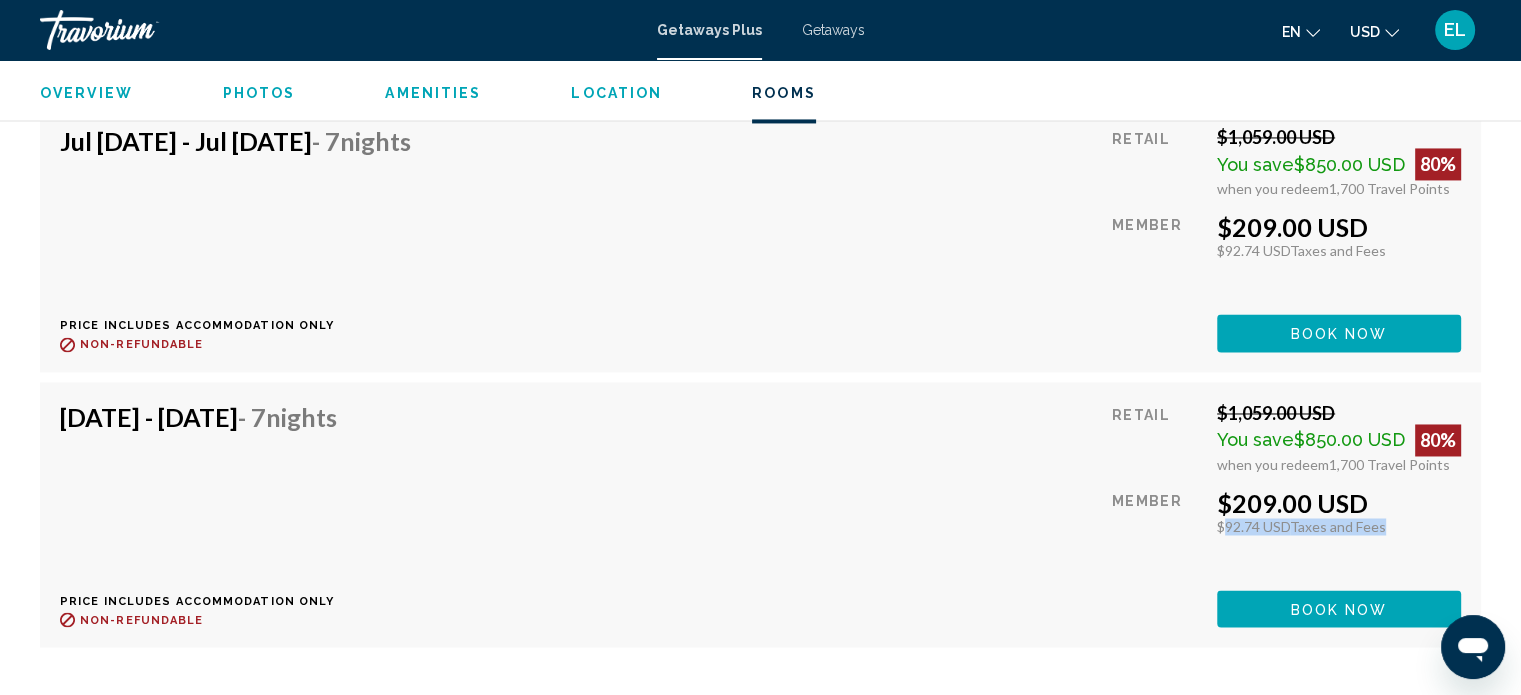 click on "Taxes and Fees" at bounding box center (1338, 526) 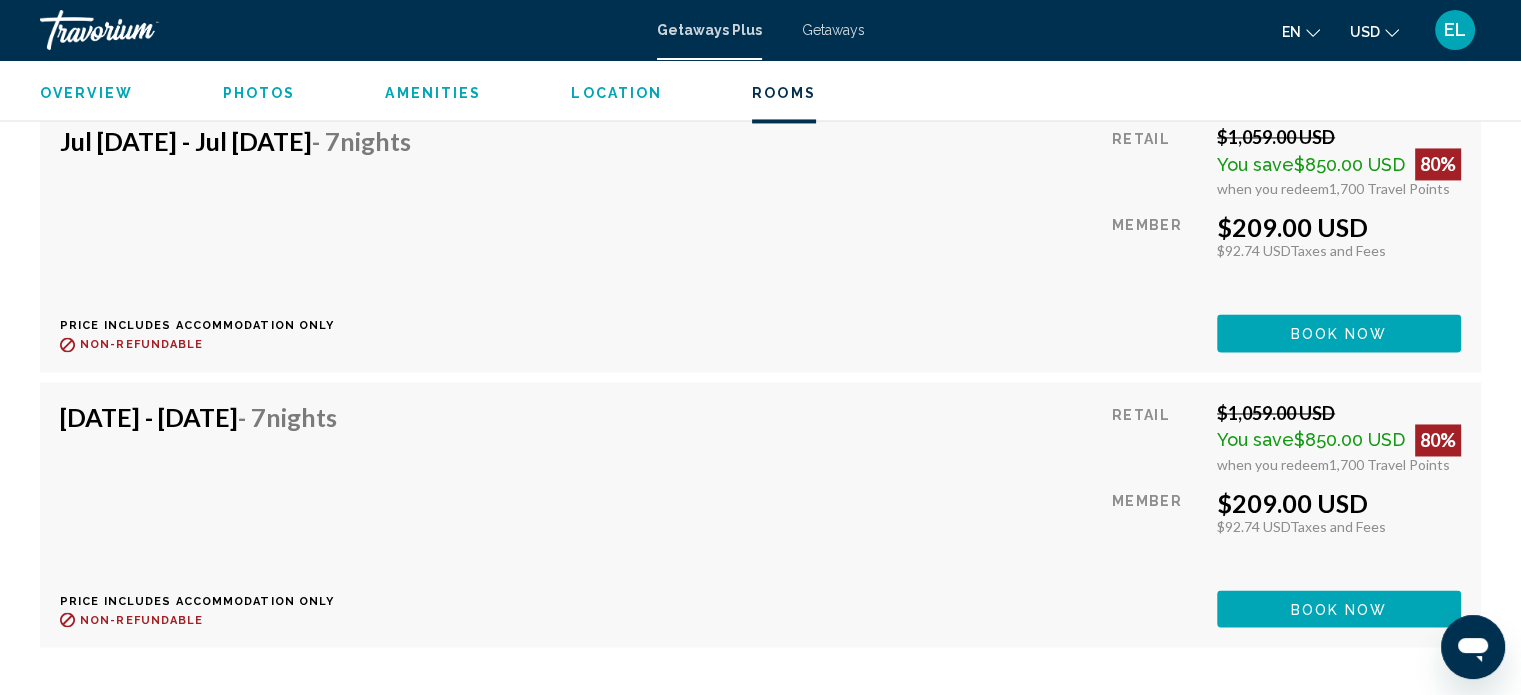 click on "$209.00 USD" at bounding box center (1339, 503) 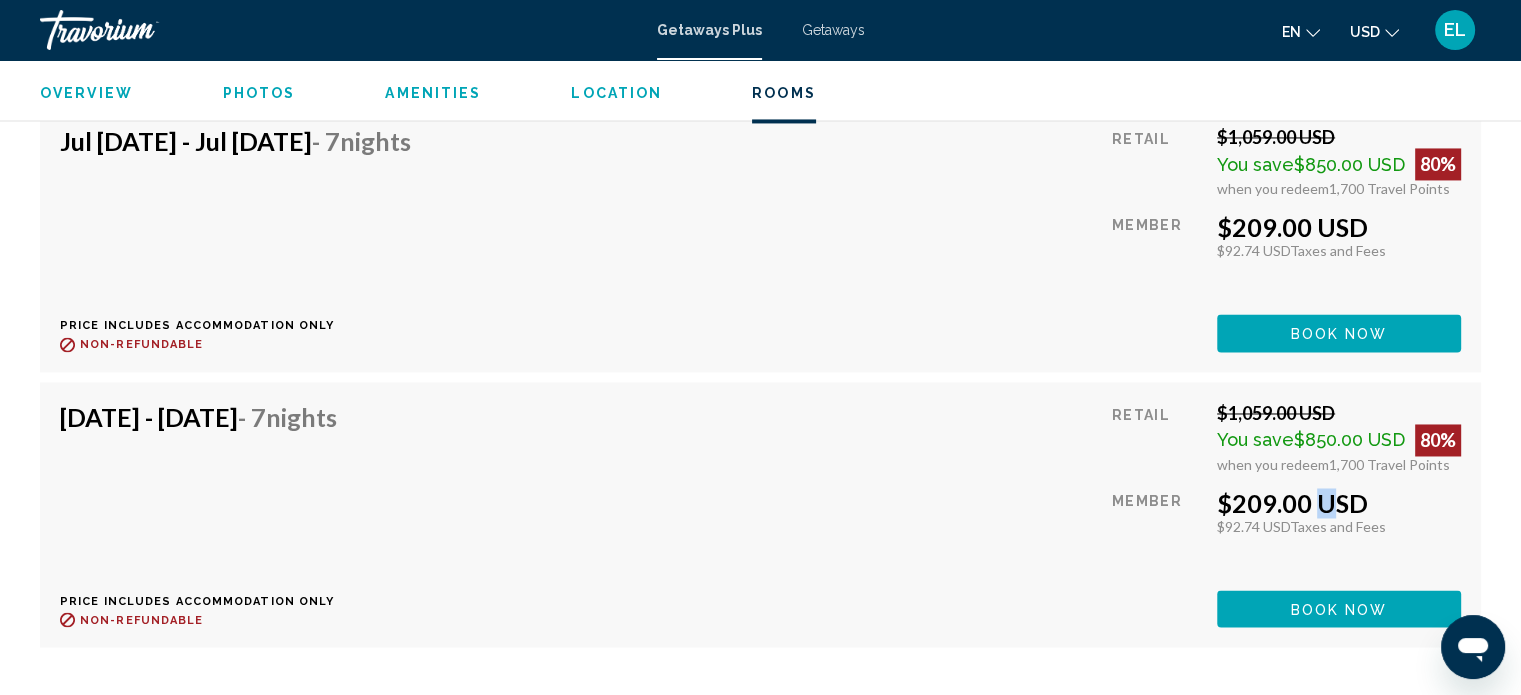 click on "$209.00 USD" at bounding box center [1339, 503] 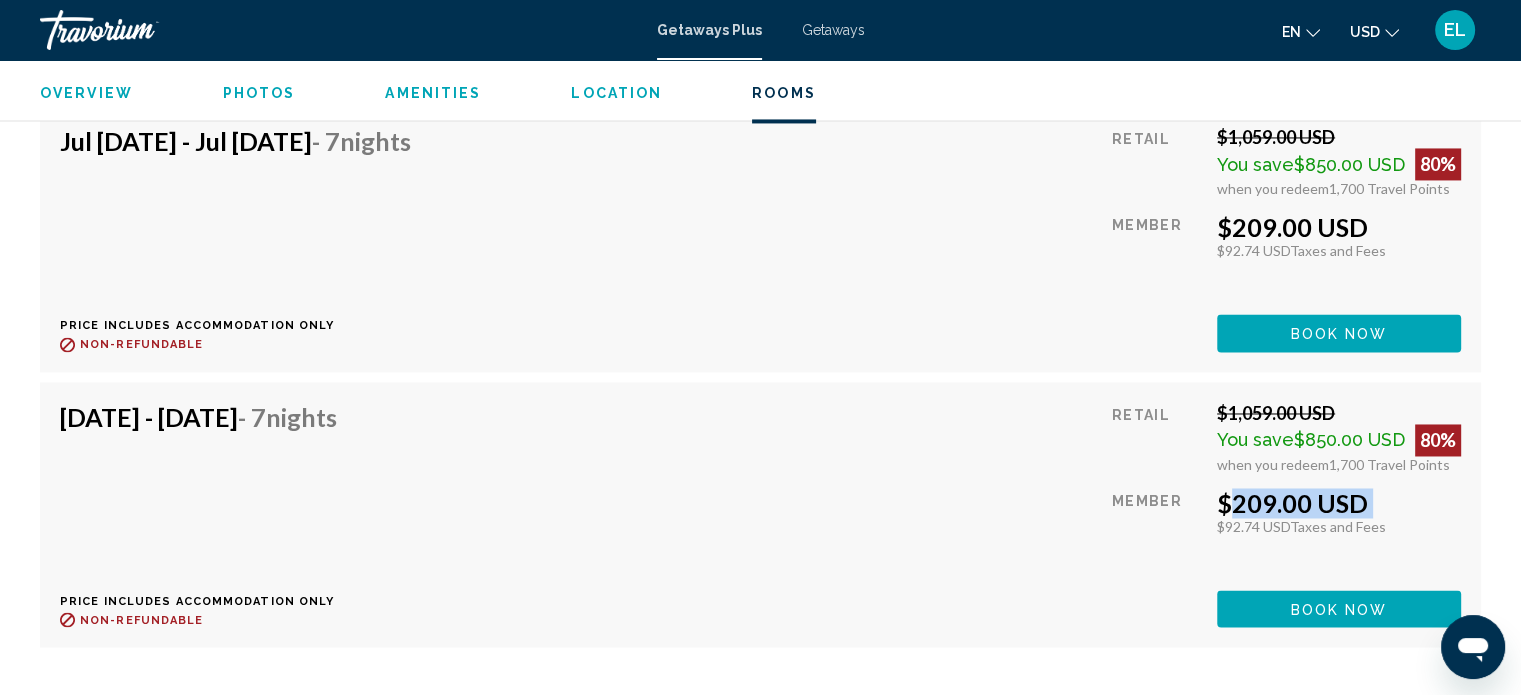 click on "$209.00 USD" at bounding box center [1339, 503] 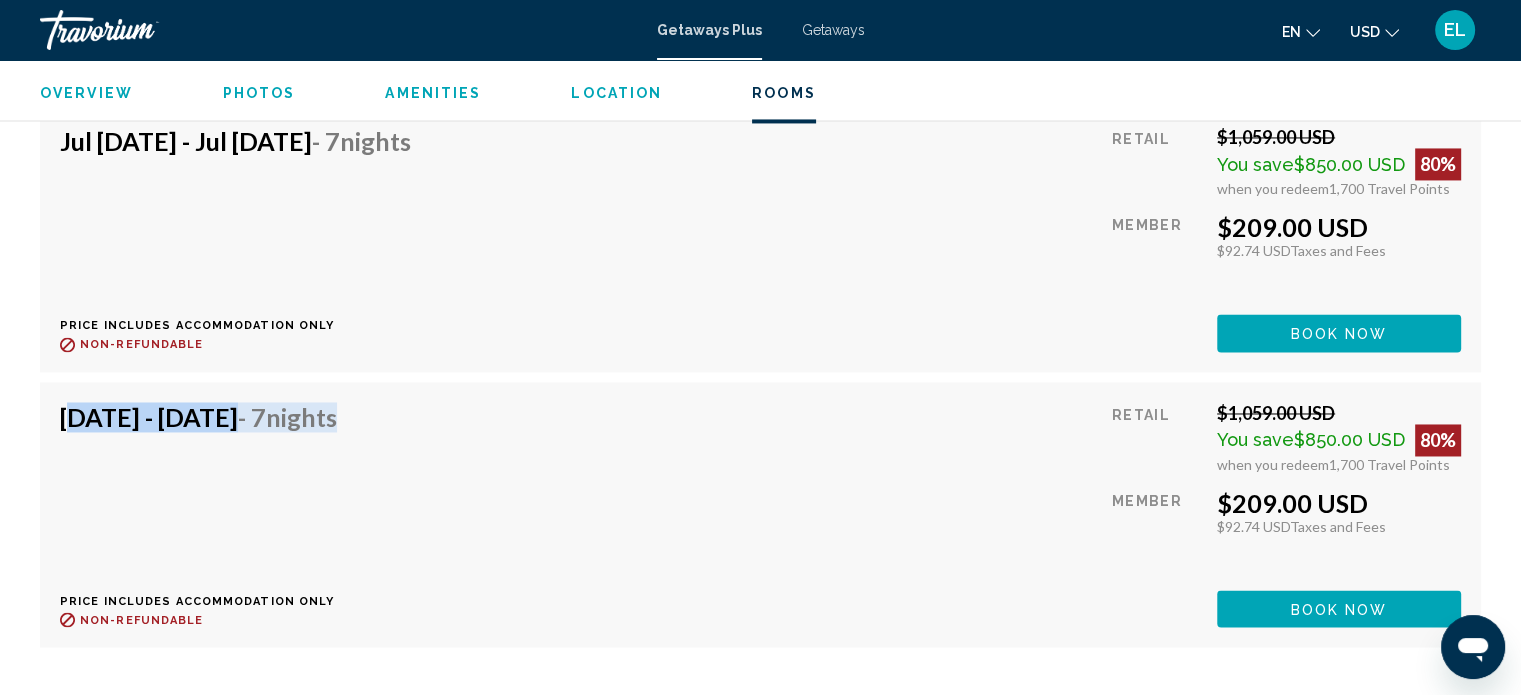 drag, startPoint x: 64, startPoint y: 389, endPoint x: 472, endPoint y: 422, distance: 409.3324 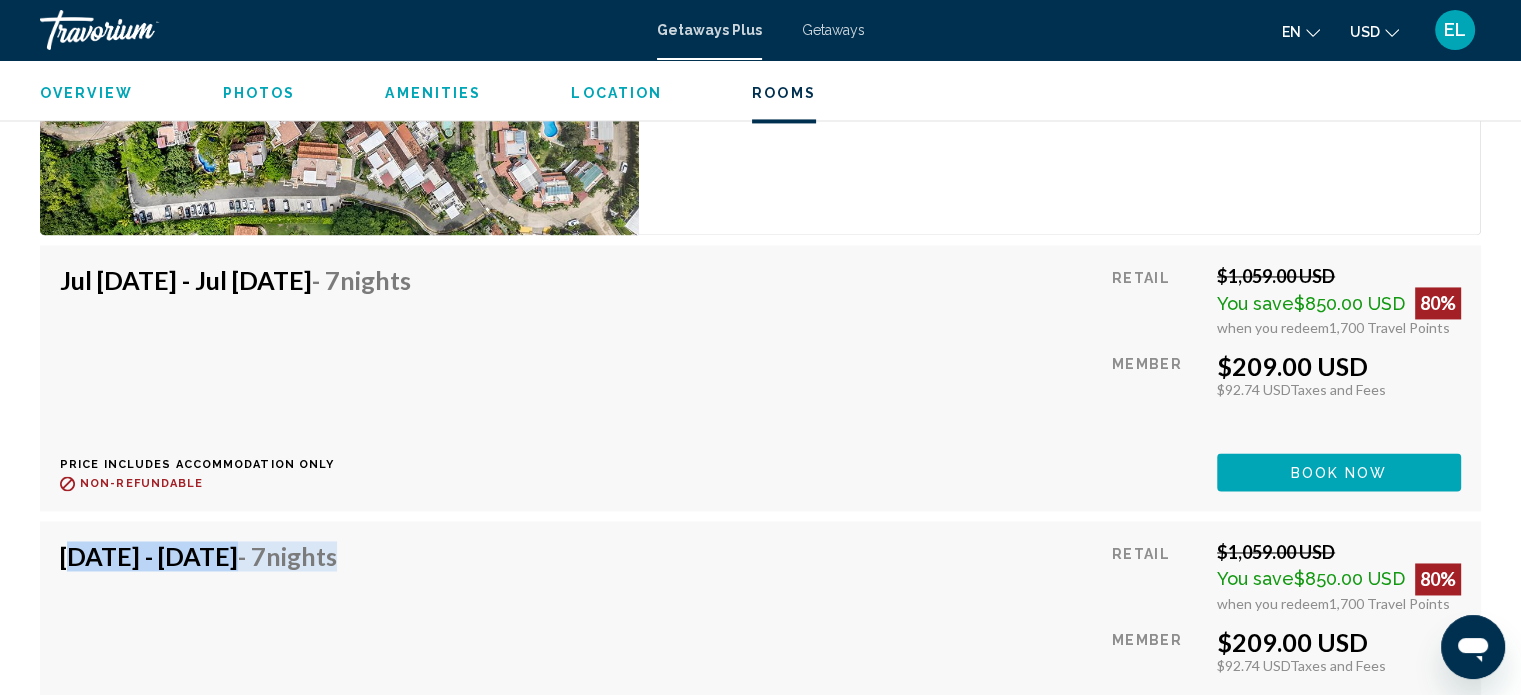 scroll, scrollTop: 2912, scrollLeft: 0, axis: vertical 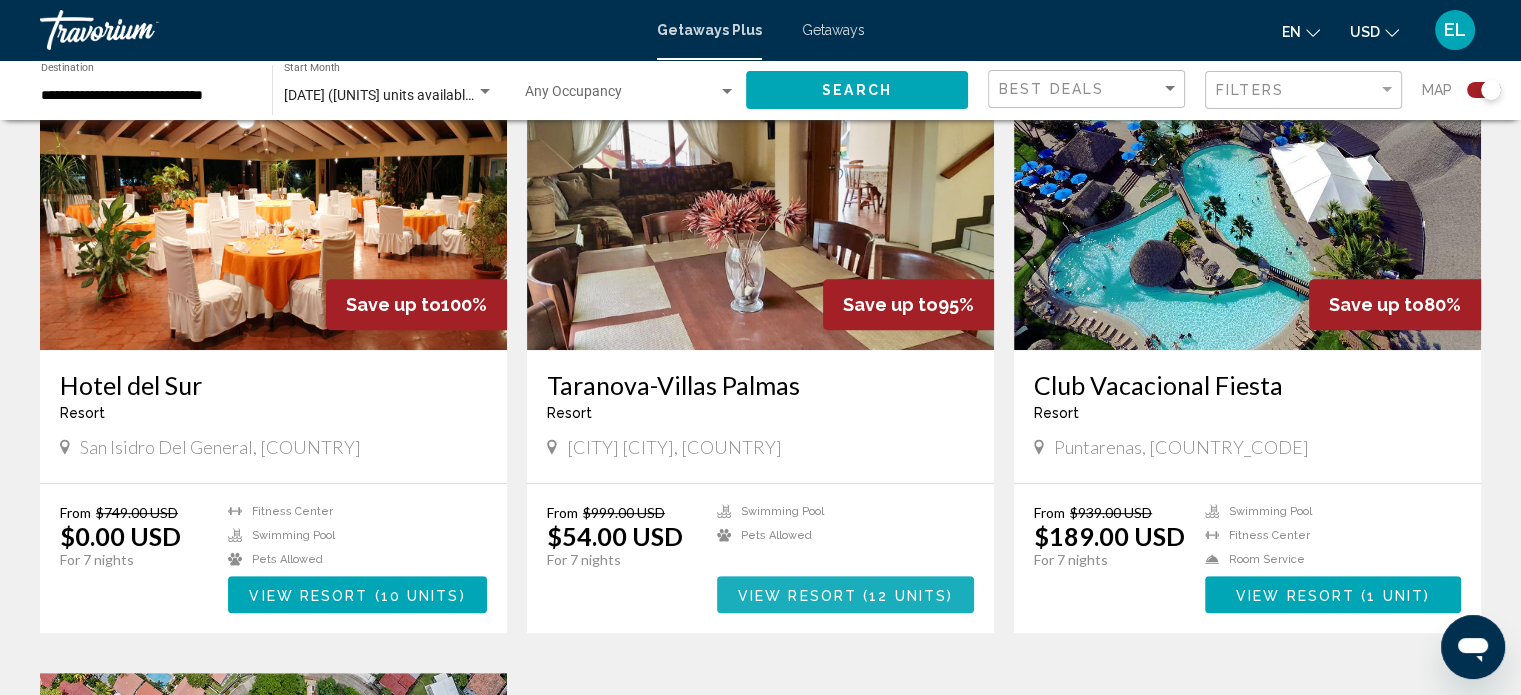 click on "View Resort" at bounding box center (797, 595) 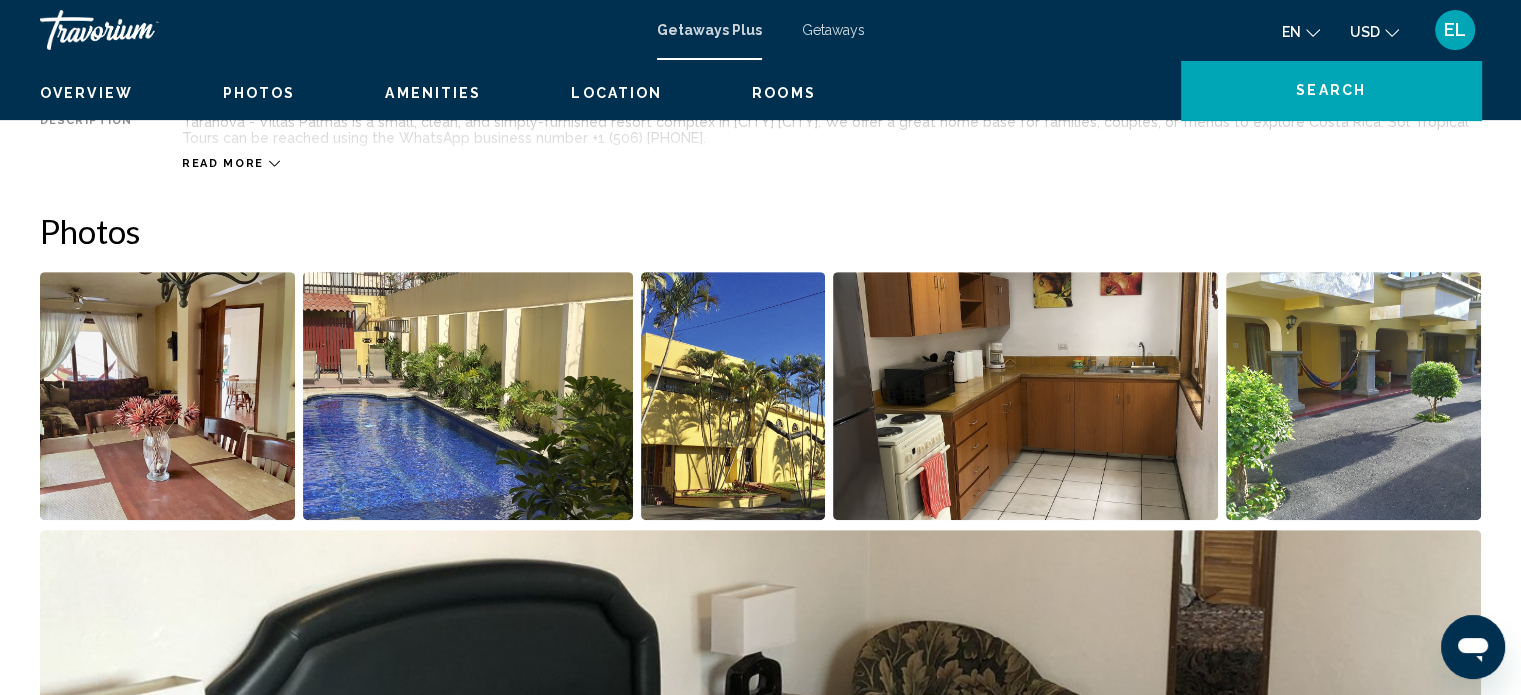 scroll, scrollTop: 12, scrollLeft: 0, axis: vertical 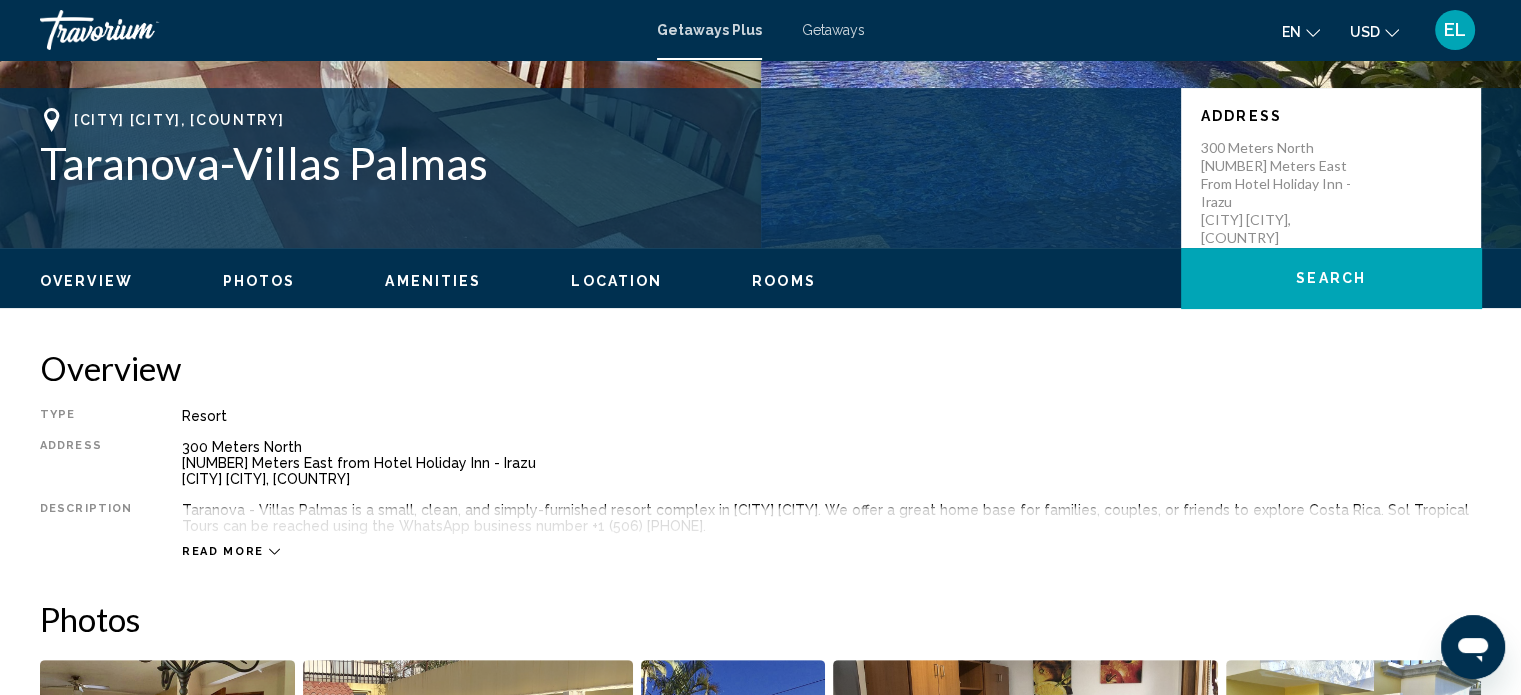click on "Location" at bounding box center (616, 281) 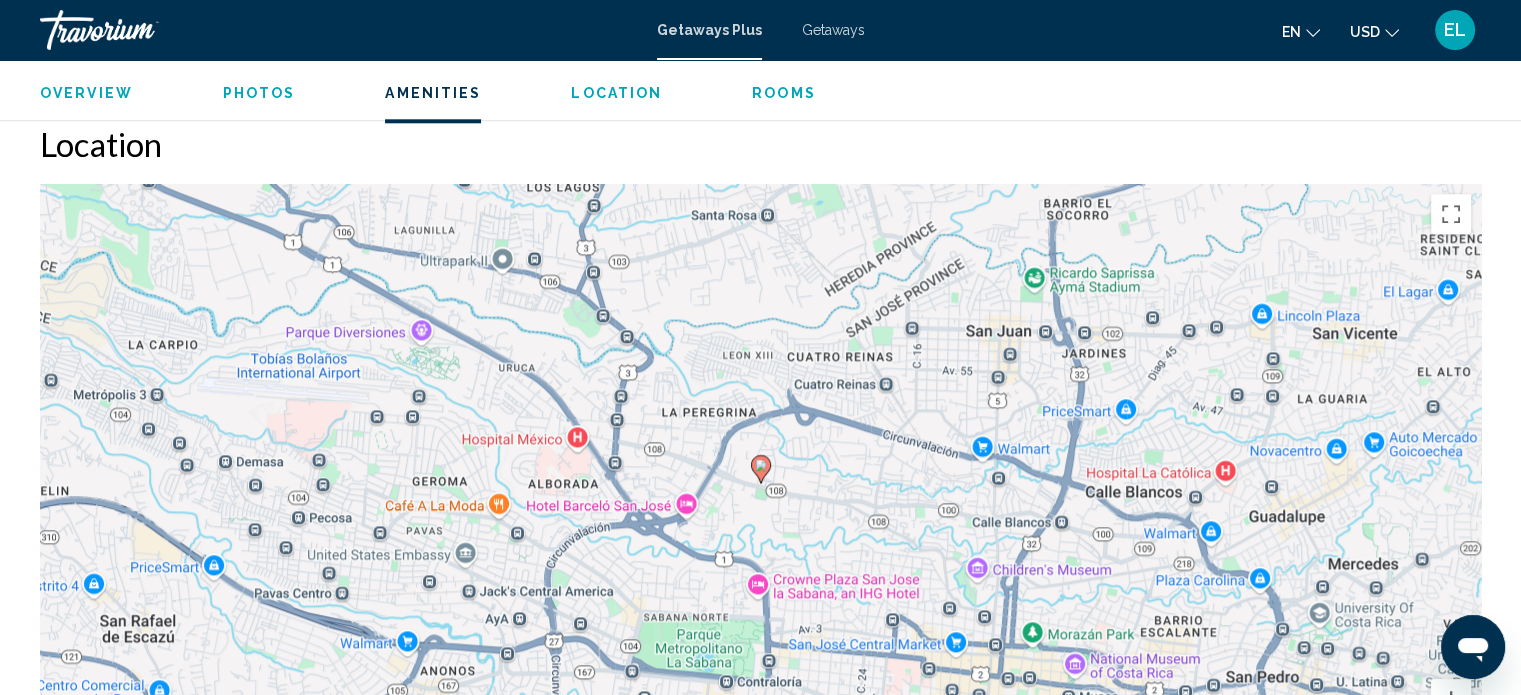 scroll, scrollTop: 2234, scrollLeft: 0, axis: vertical 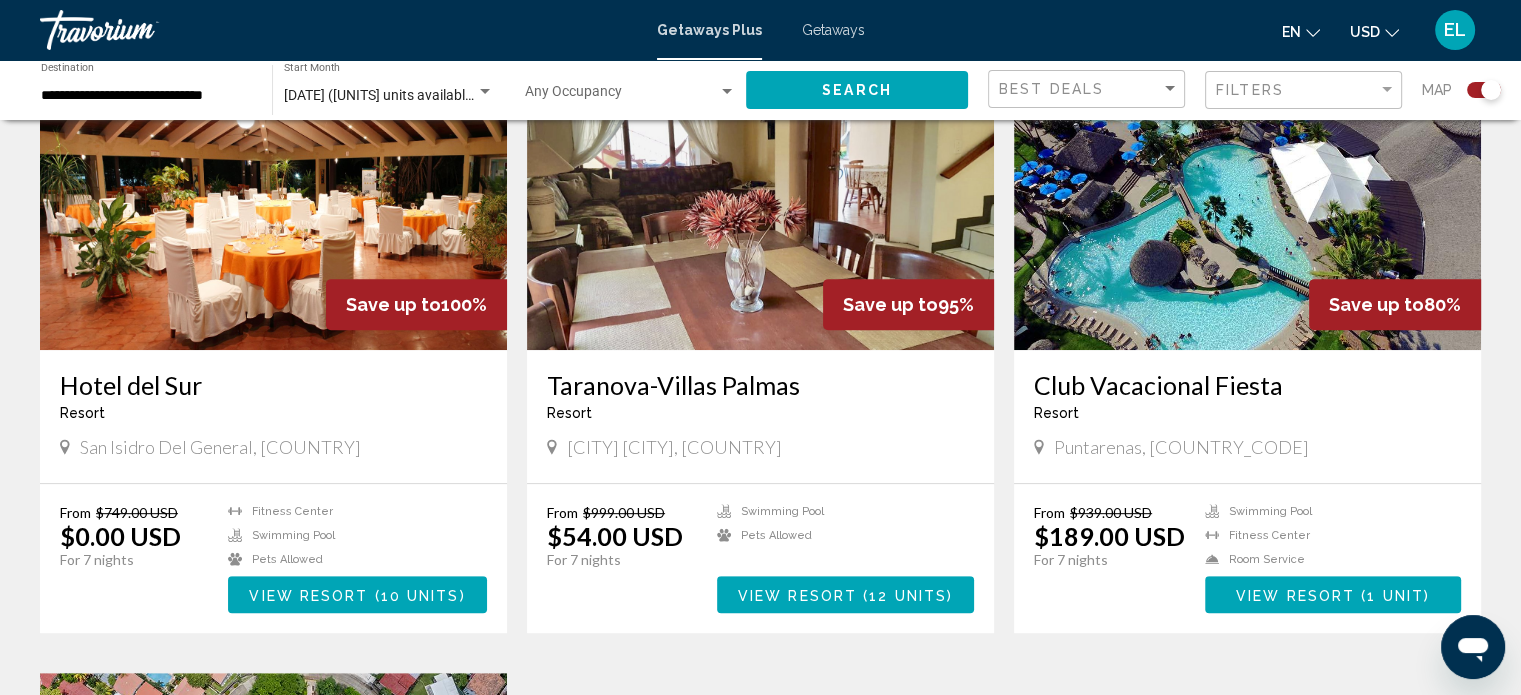 click on "View Resort" at bounding box center (1295, 595) 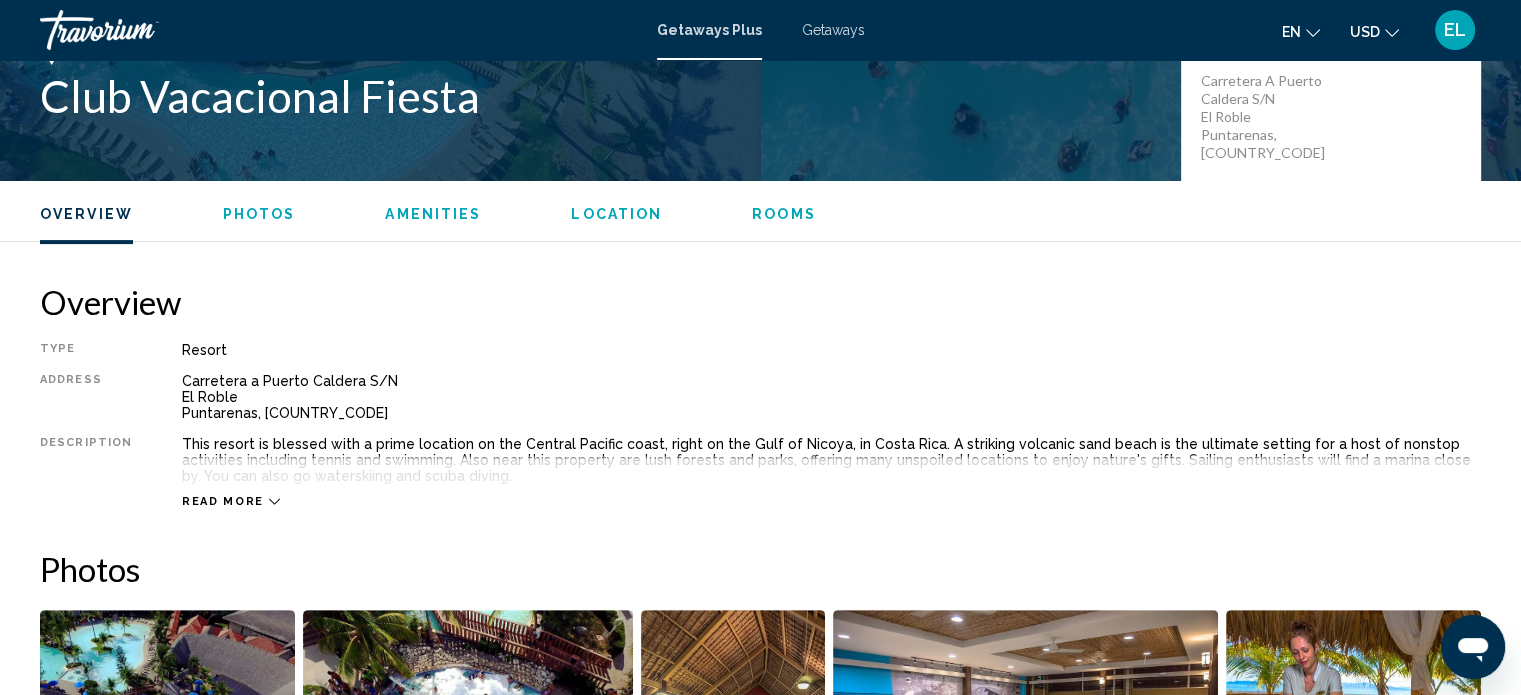 scroll, scrollTop: 712, scrollLeft: 0, axis: vertical 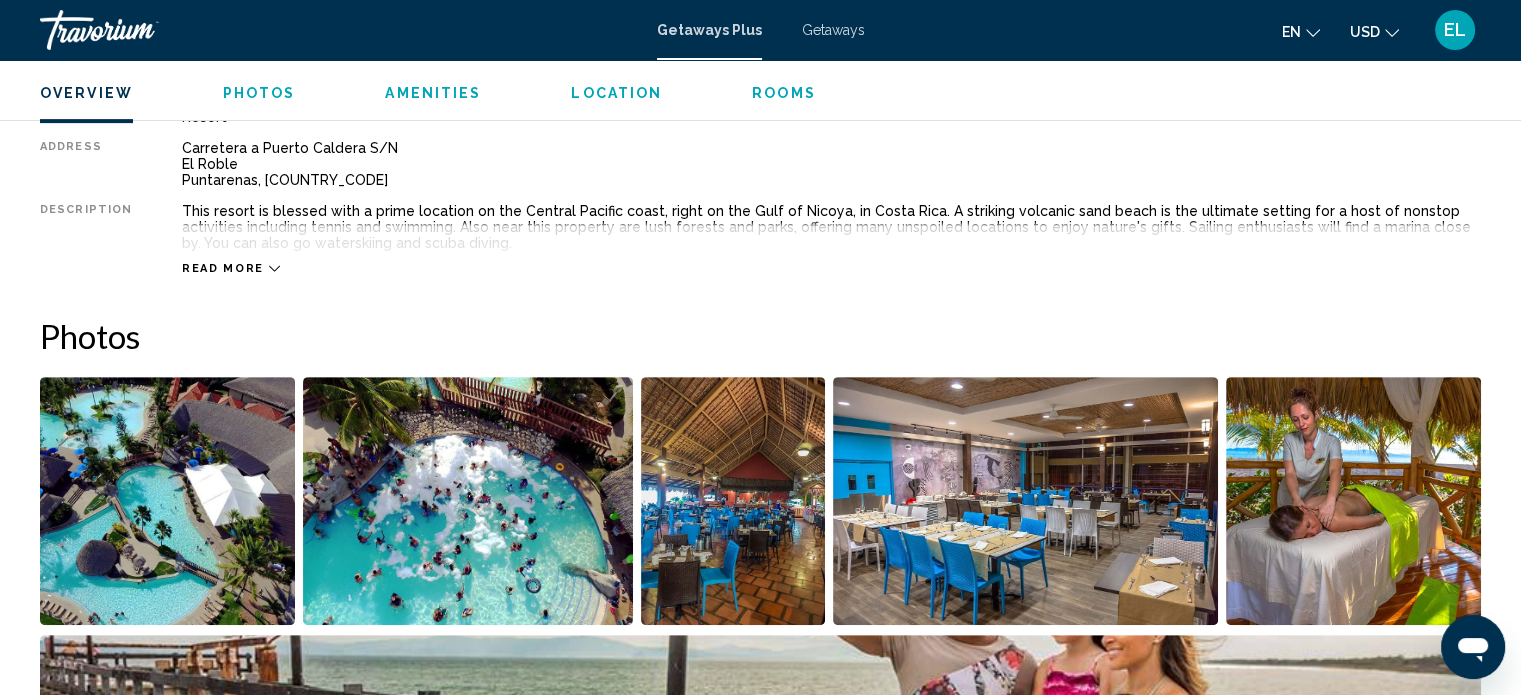 click on "Location" at bounding box center (616, 93) 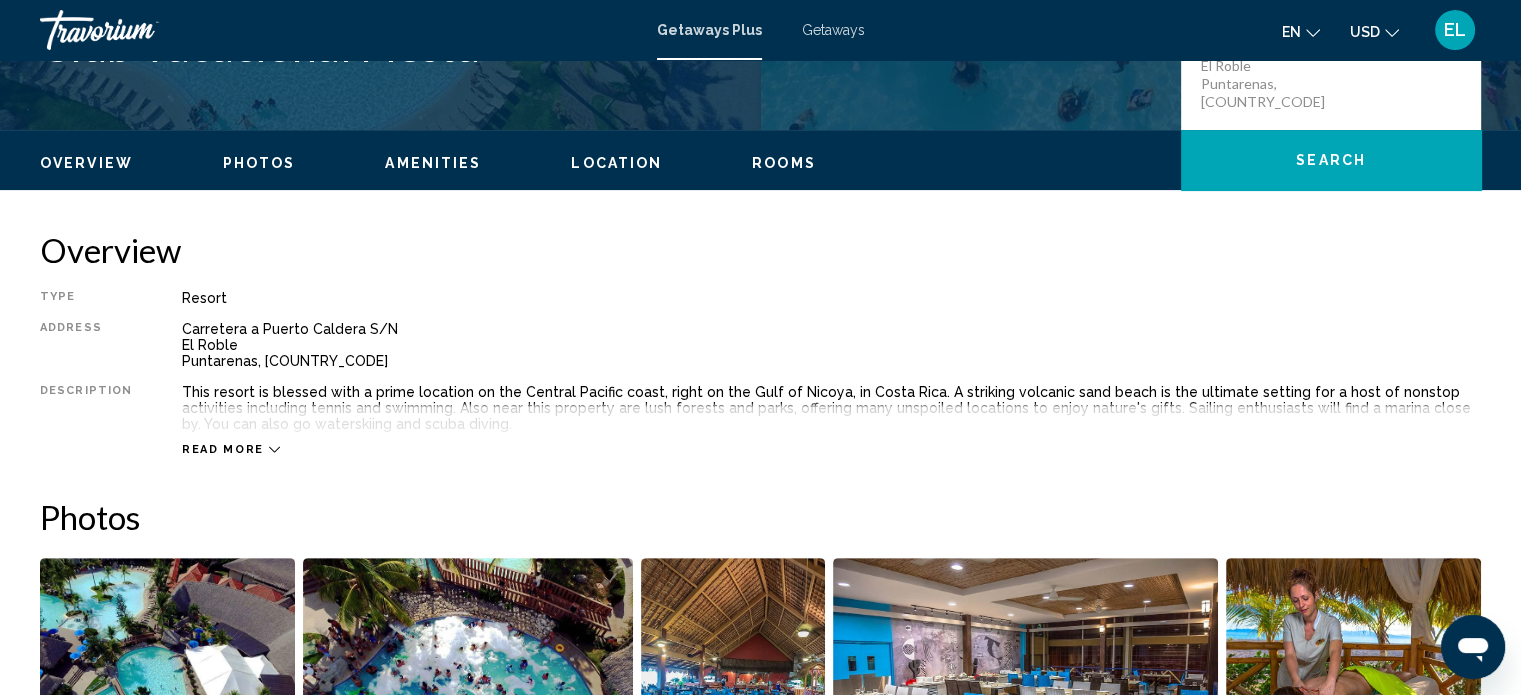 scroll, scrollTop: 436, scrollLeft: 0, axis: vertical 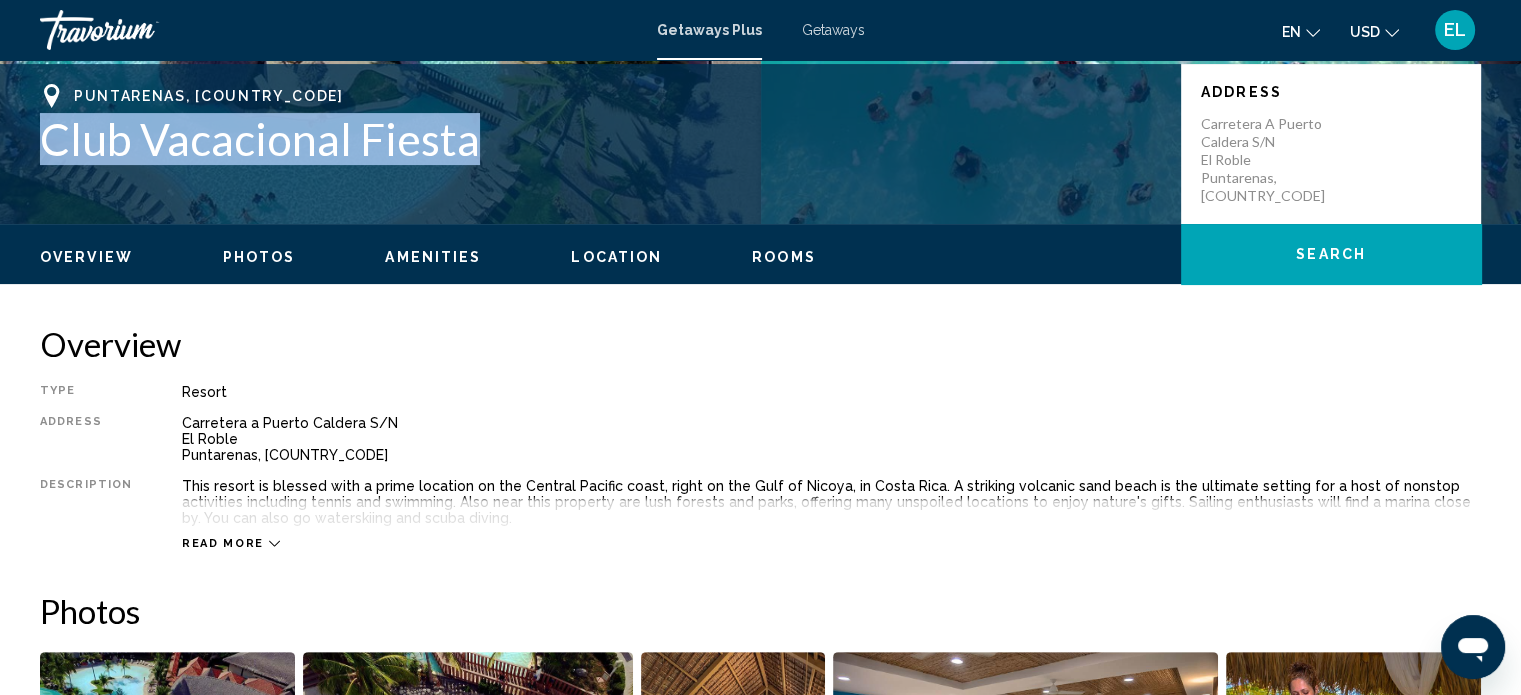drag, startPoint x: 40, startPoint y: 129, endPoint x: 471, endPoint y: 153, distance: 431.6677 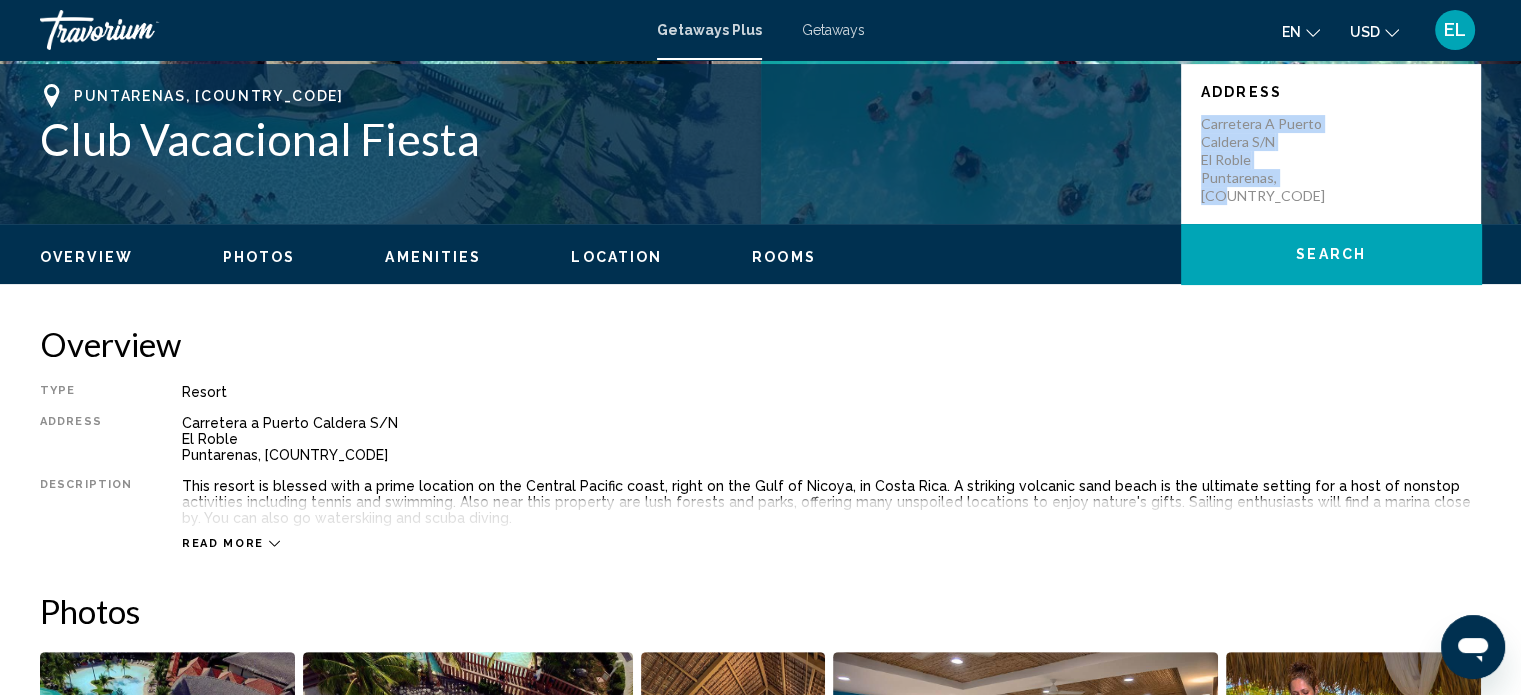 drag, startPoint x: 1200, startPoint y: 124, endPoint x: 1311, endPoint y: 173, distance: 121.33425 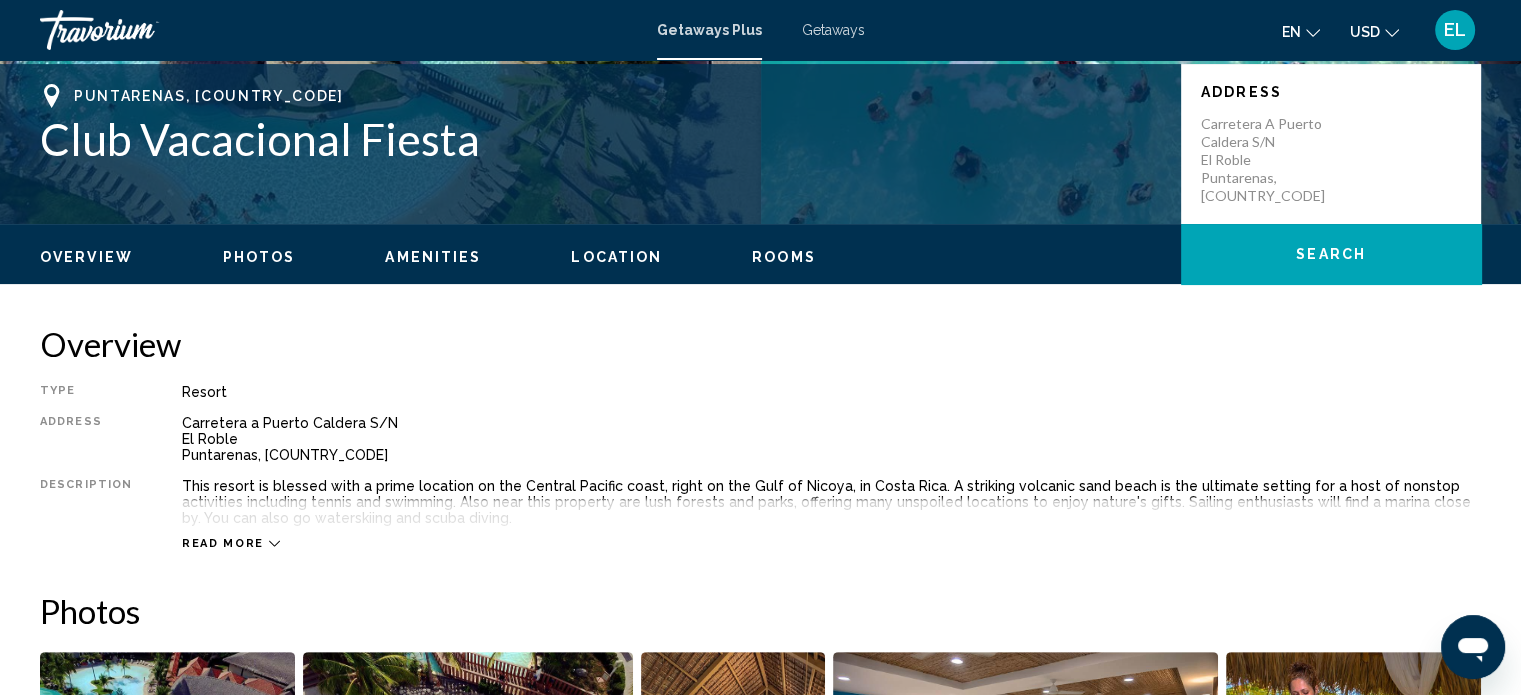 scroll, scrollTop: 0, scrollLeft: 0, axis: both 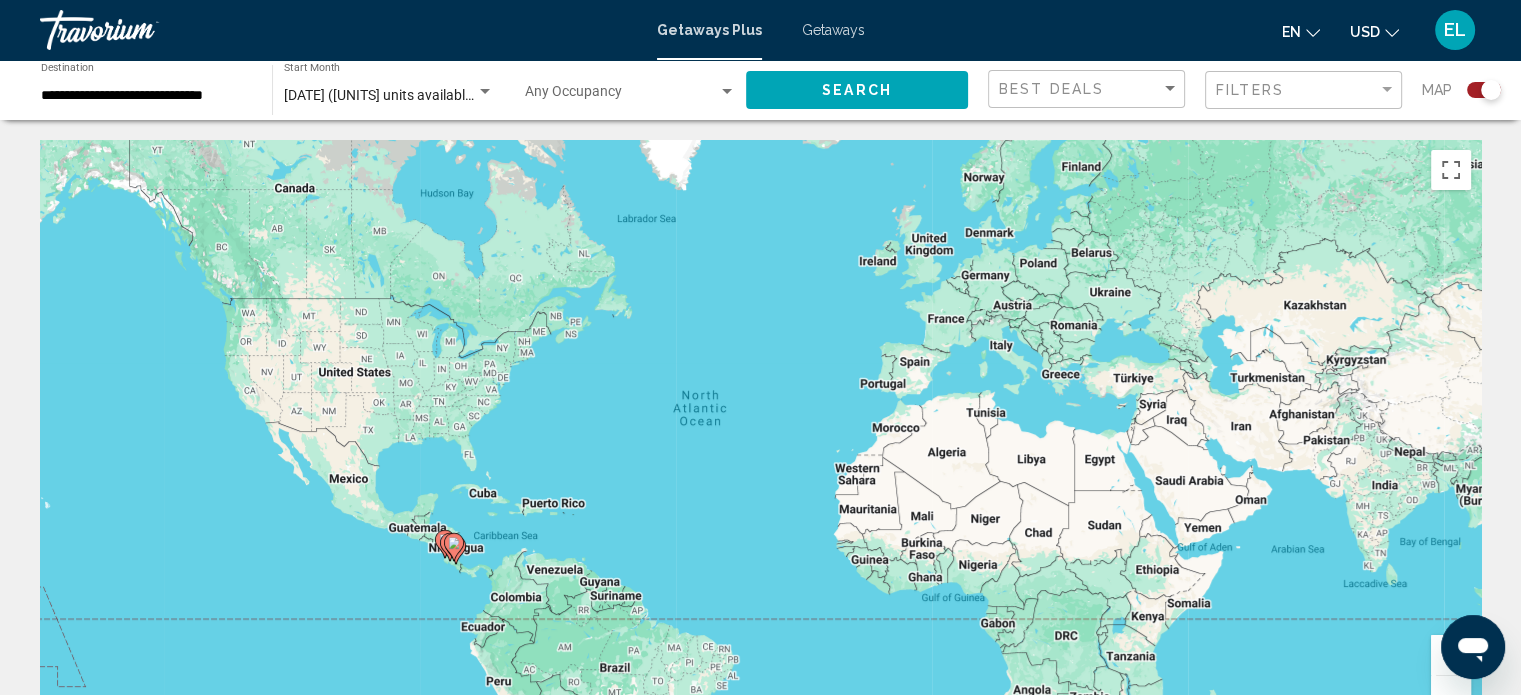click on "Getaways" at bounding box center (833, 30) 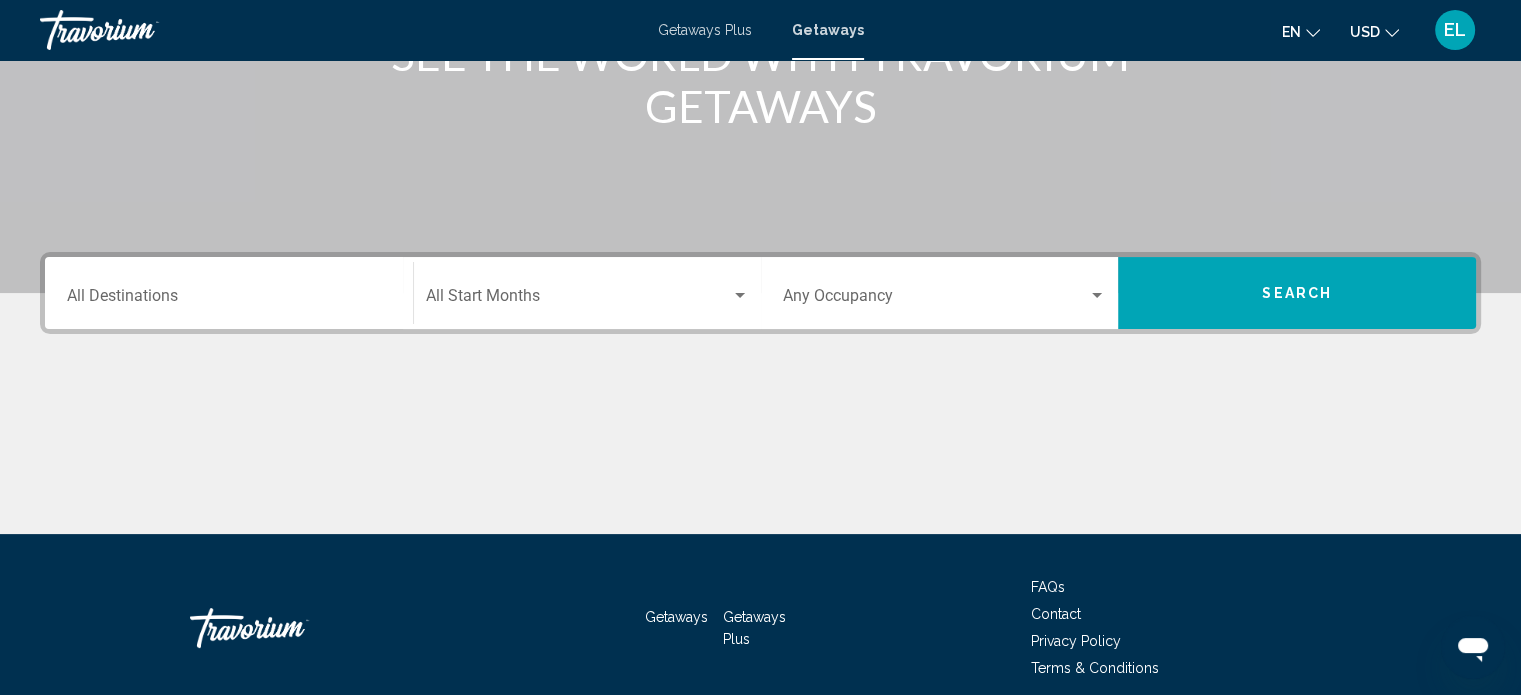 scroll, scrollTop: 390, scrollLeft: 0, axis: vertical 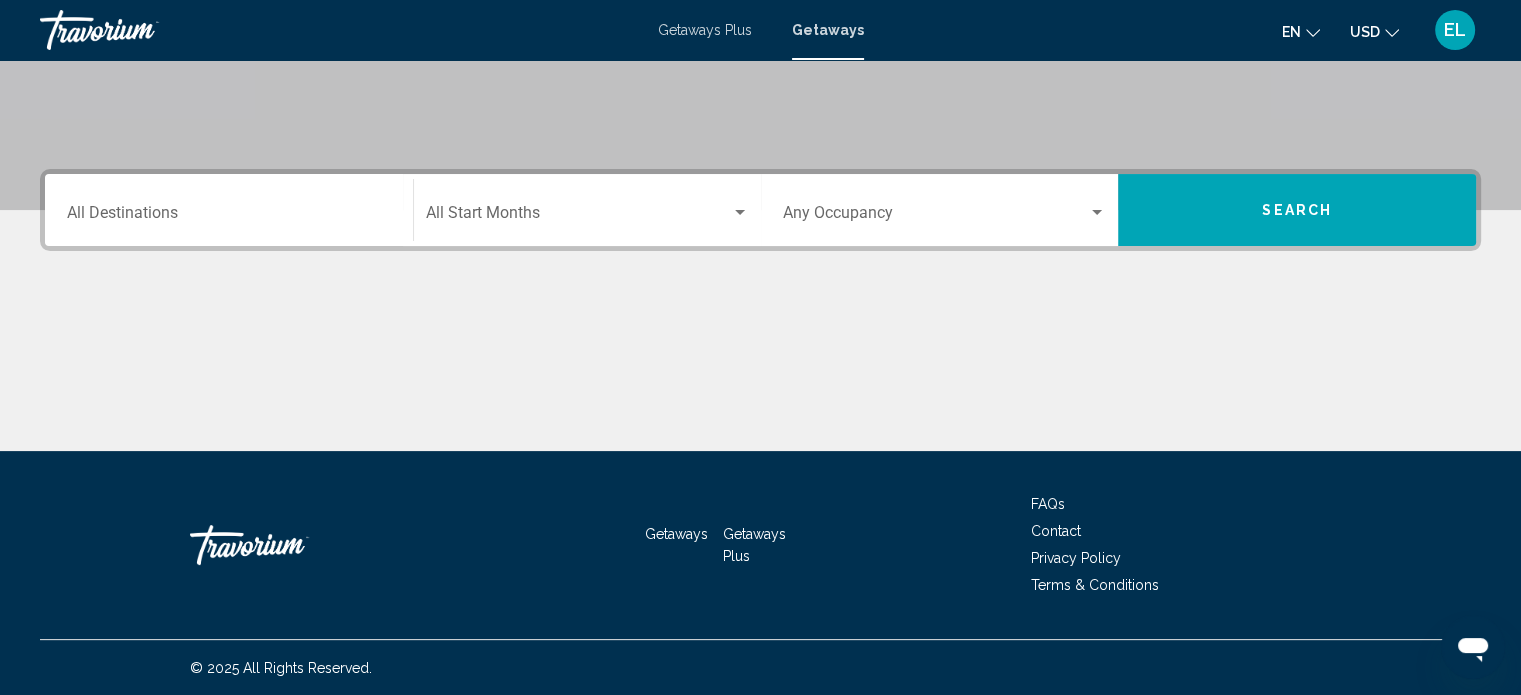 click on "Destination All Destinations" at bounding box center (229, 210) 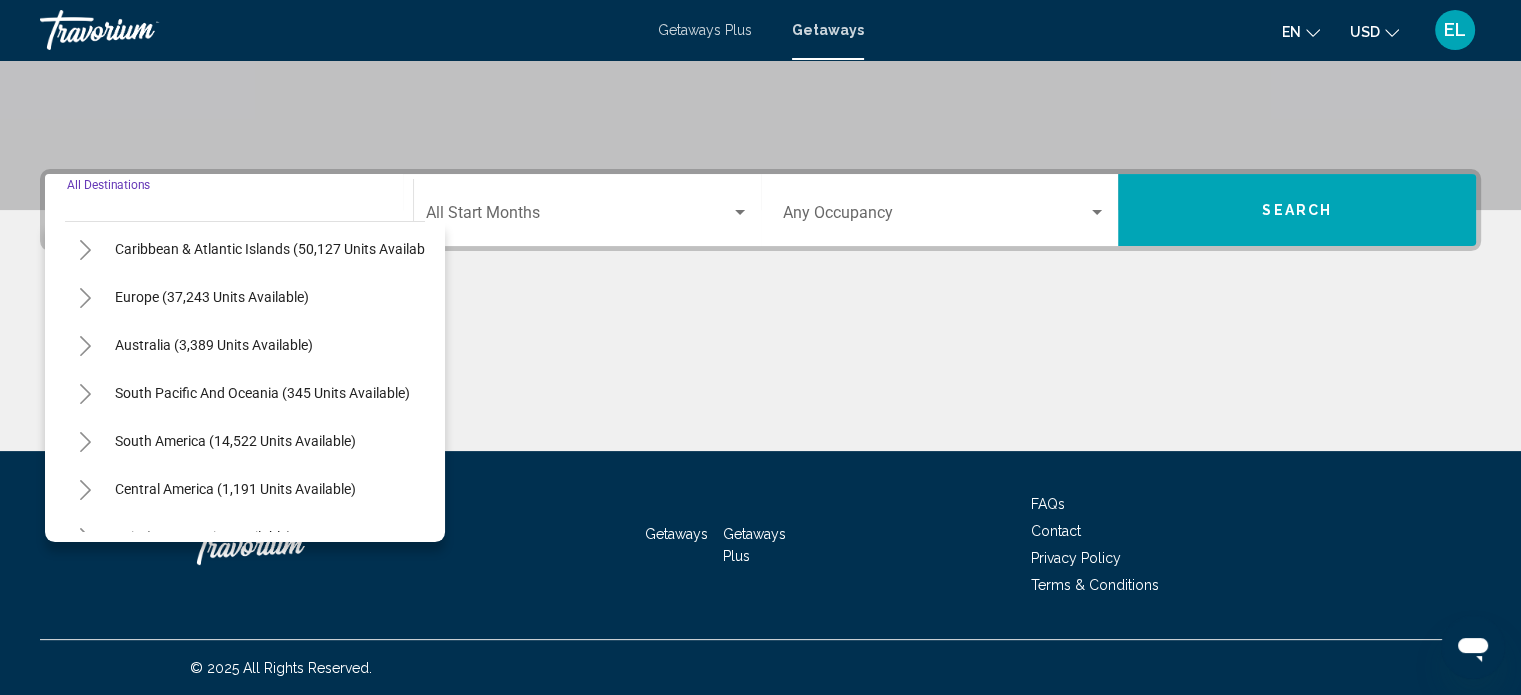 scroll, scrollTop: 200, scrollLeft: 0, axis: vertical 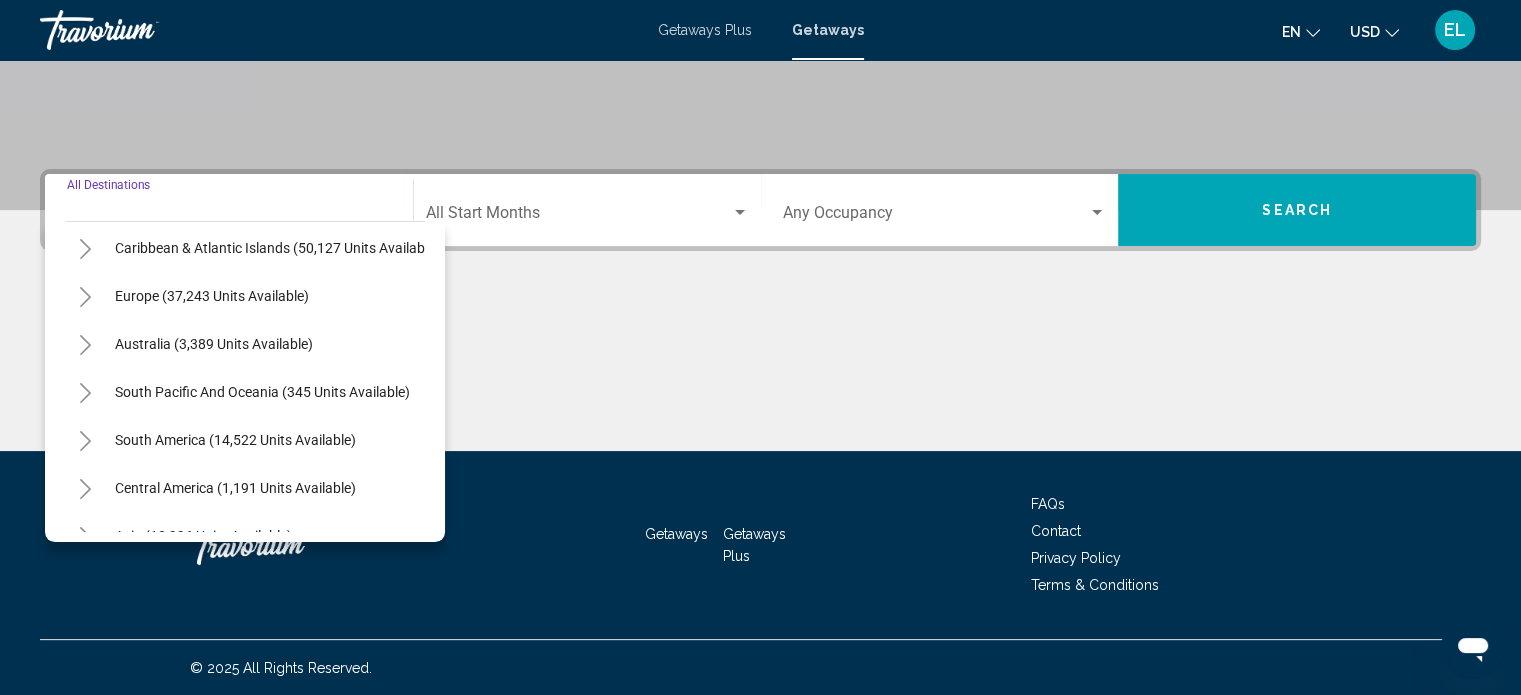 click 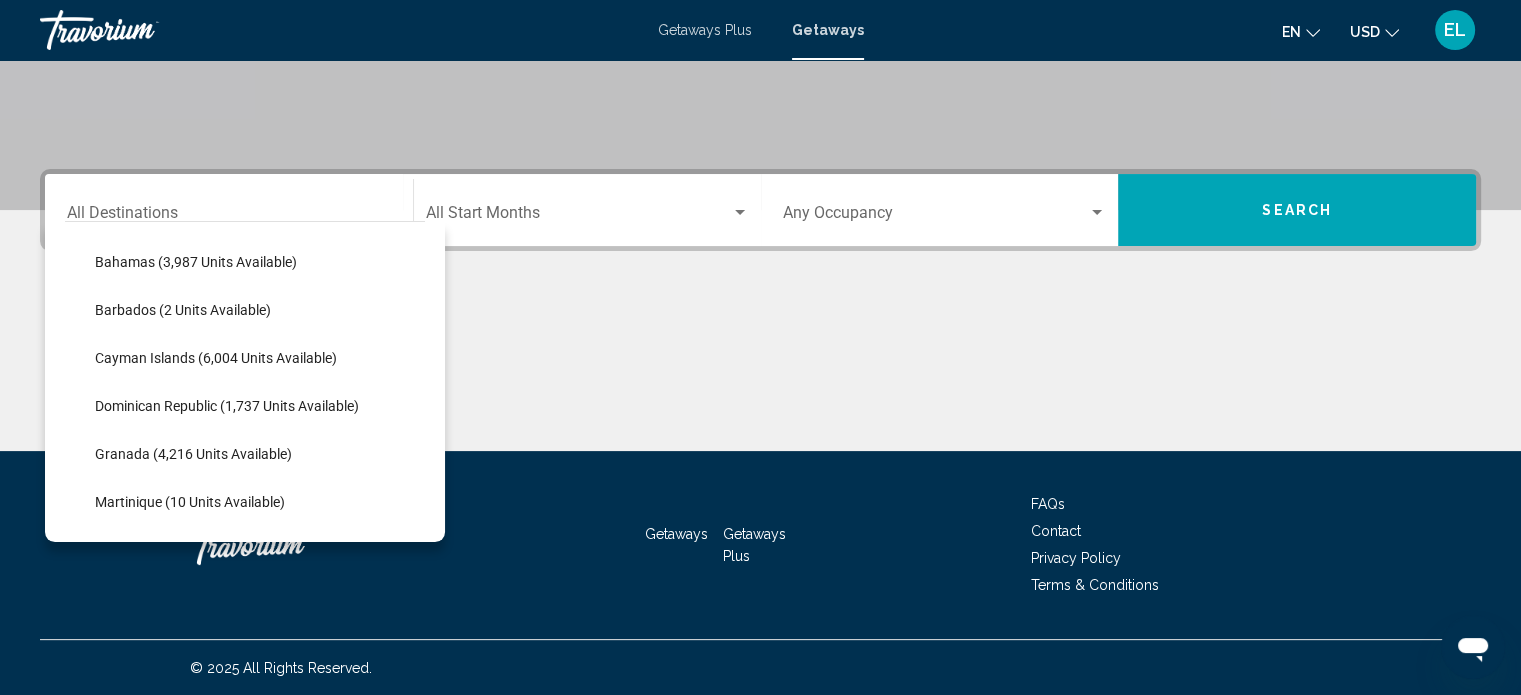 scroll, scrollTop: 100, scrollLeft: 0, axis: vertical 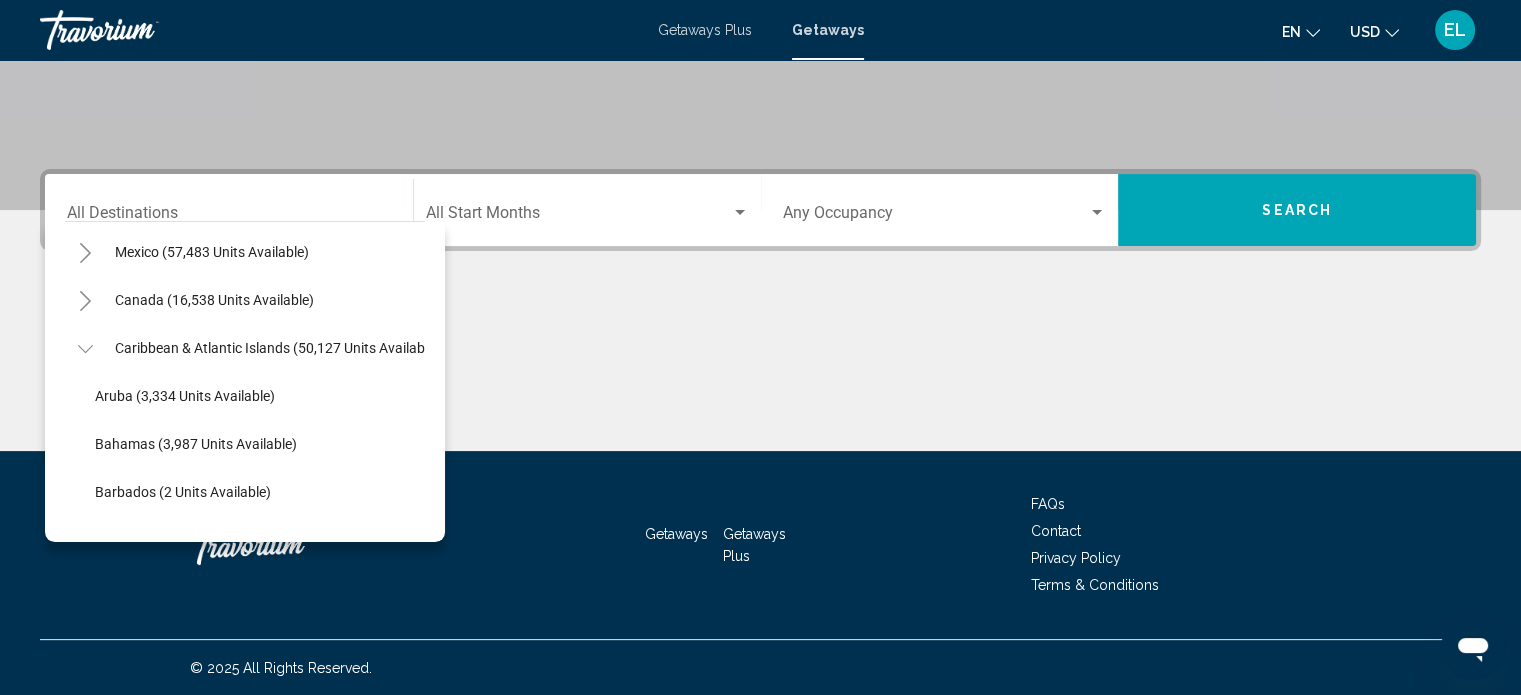 click 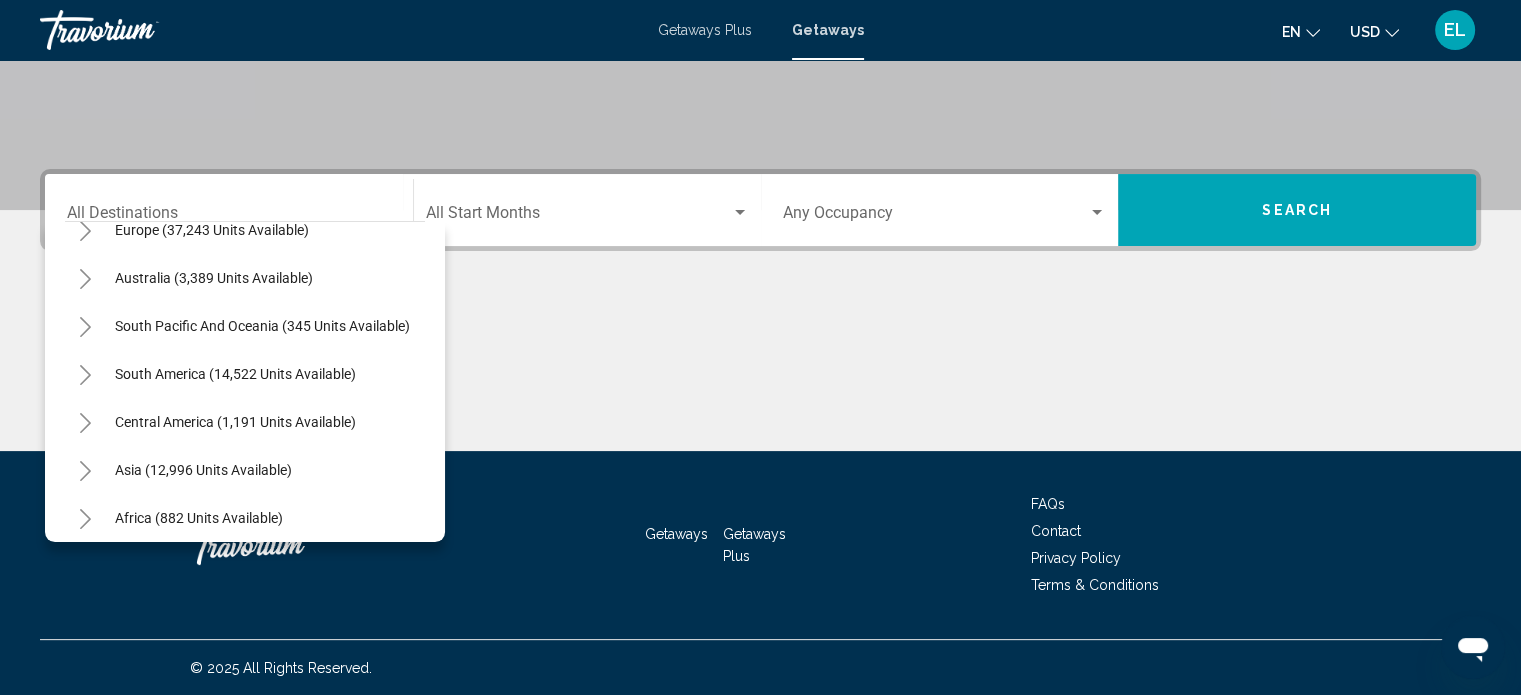 scroll, scrollTop: 300, scrollLeft: 0, axis: vertical 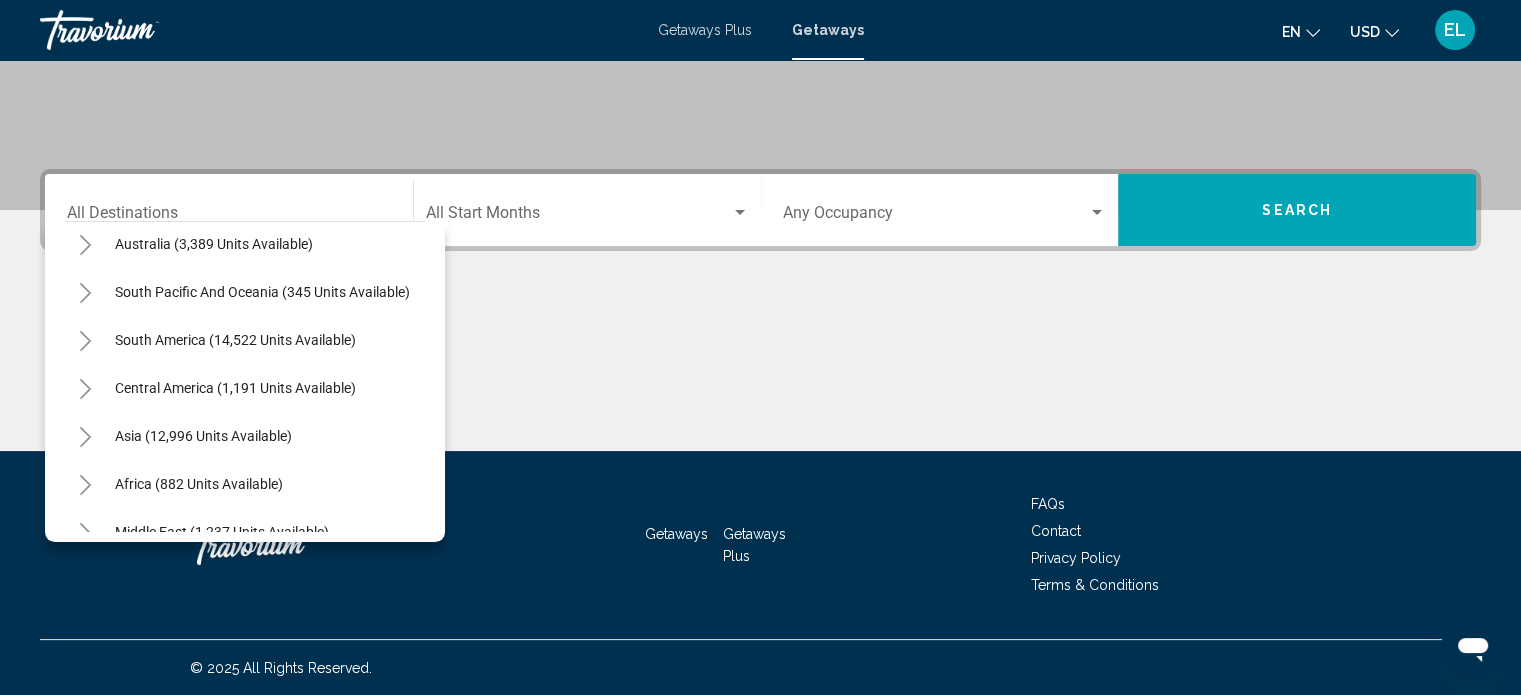 click 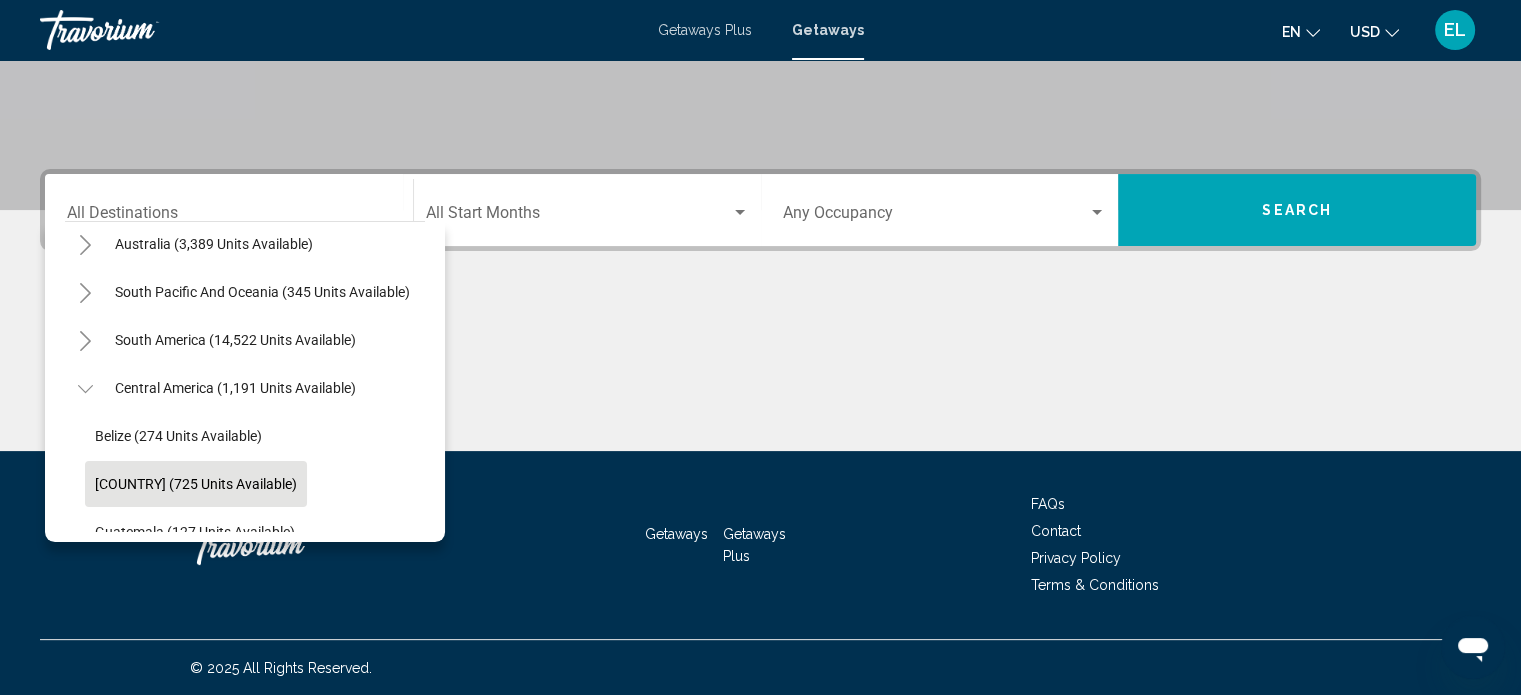 click on "[COUNTRY] (725 units available)" 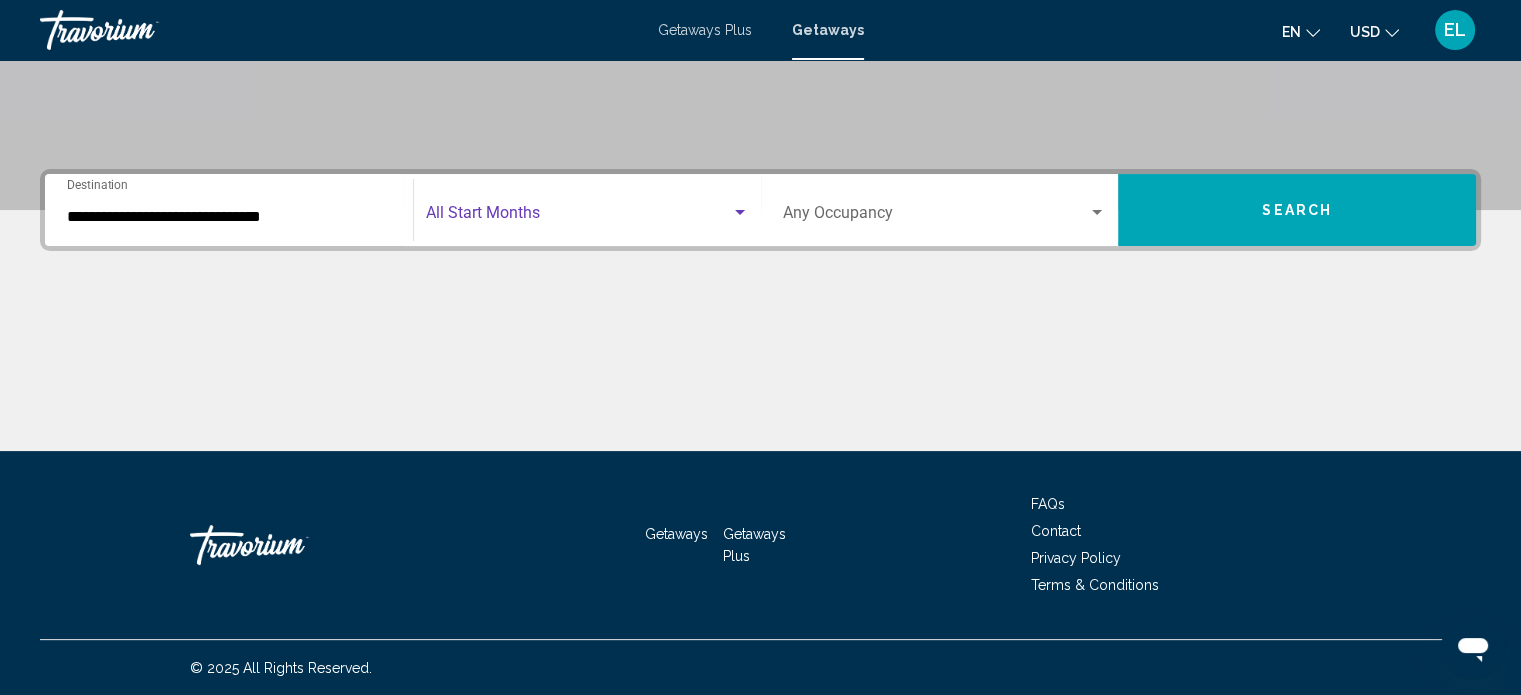 click at bounding box center (578, 217) 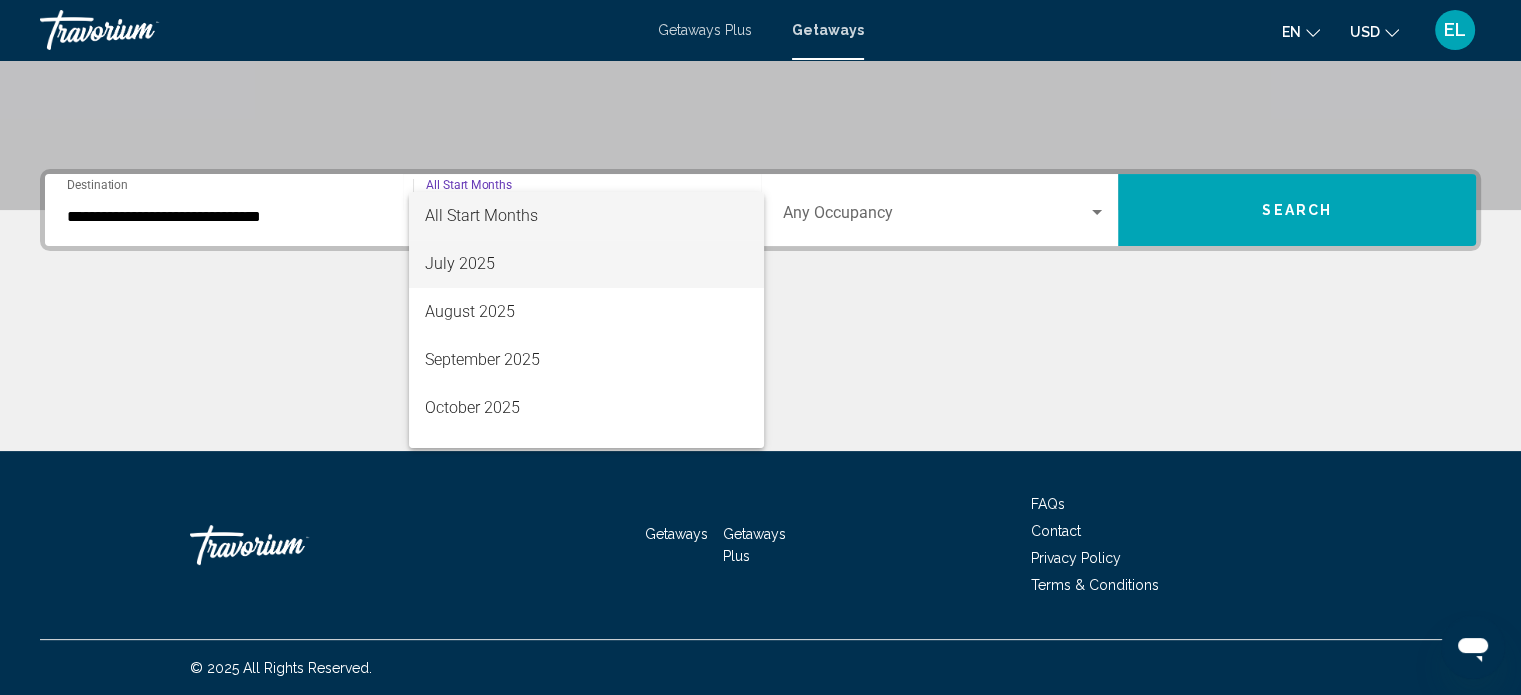 click on "July 2025" at bounding box center (586, 264) 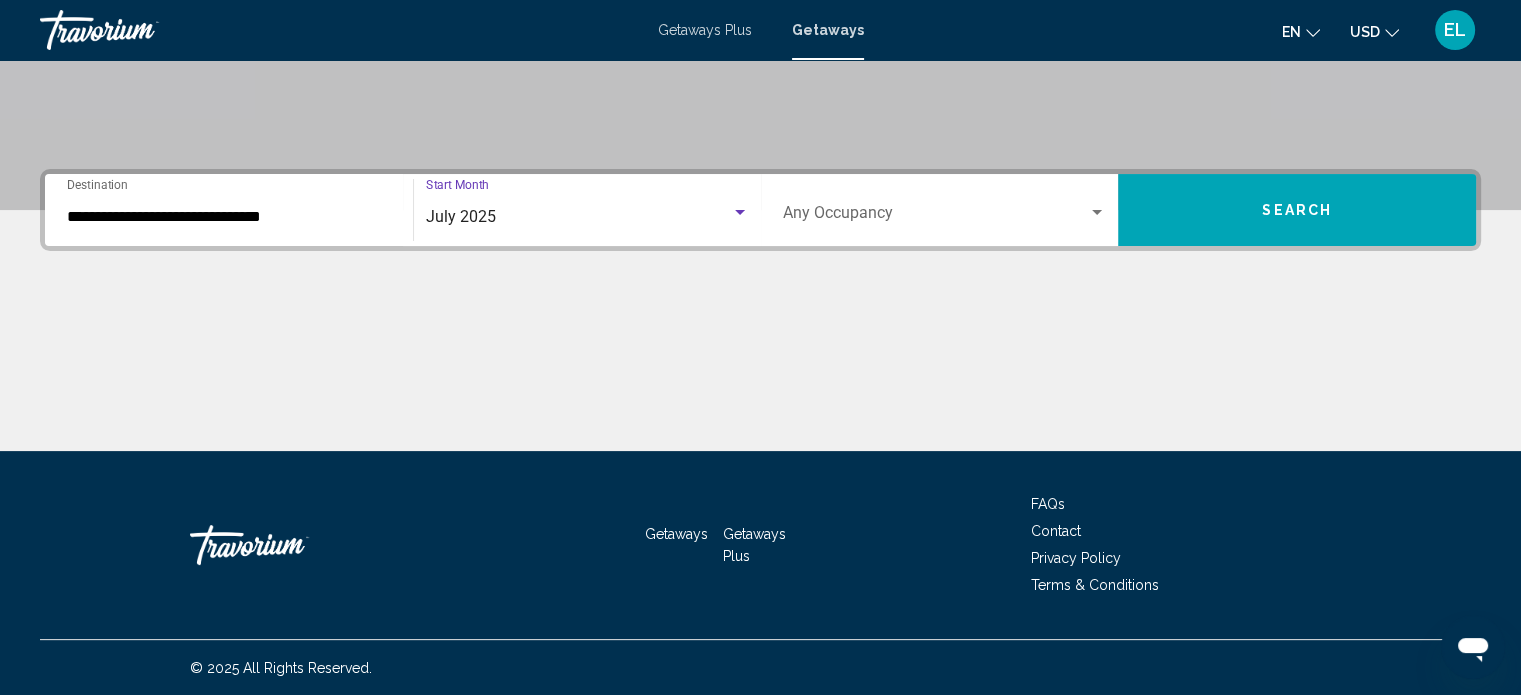 click on "Search" at bounding box center [1297, 210] 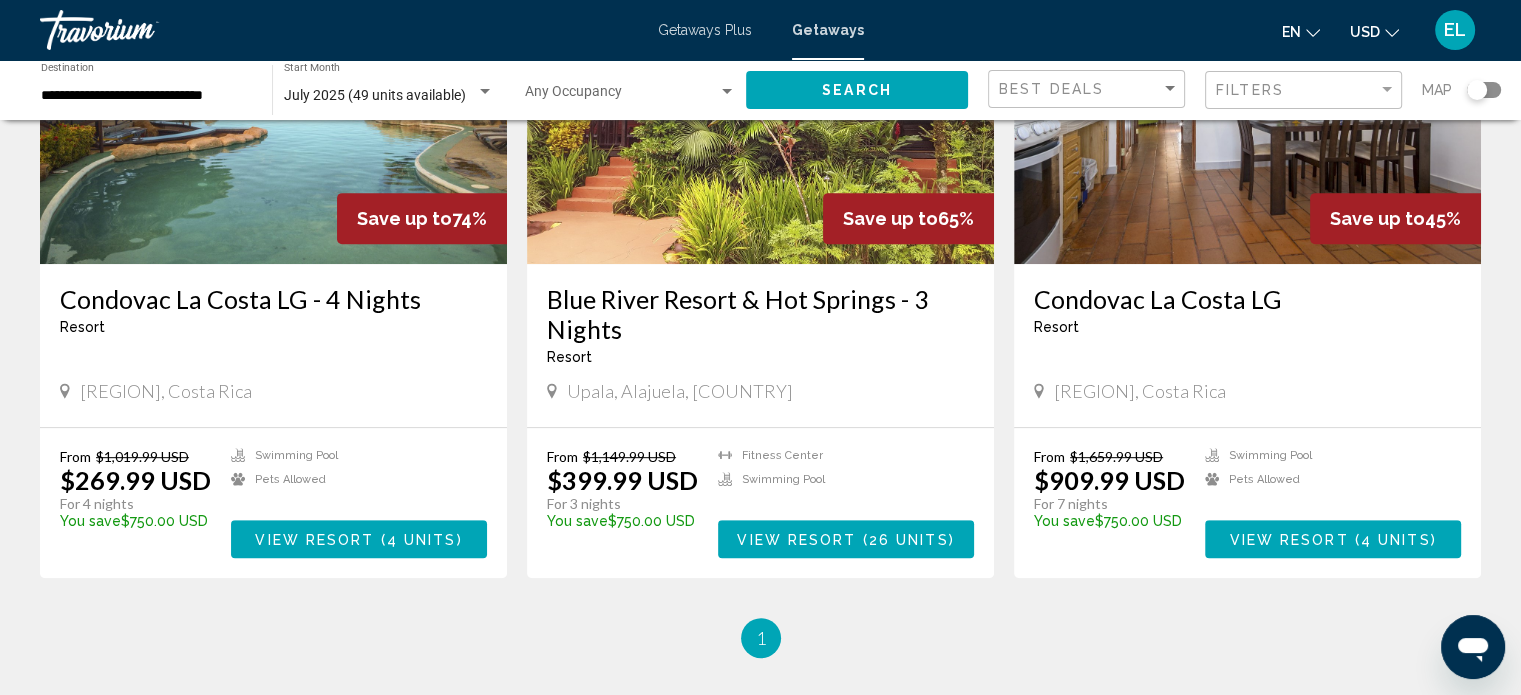 scroll, scrollTop: 1100, scrollLeft: 0, axis: vertical 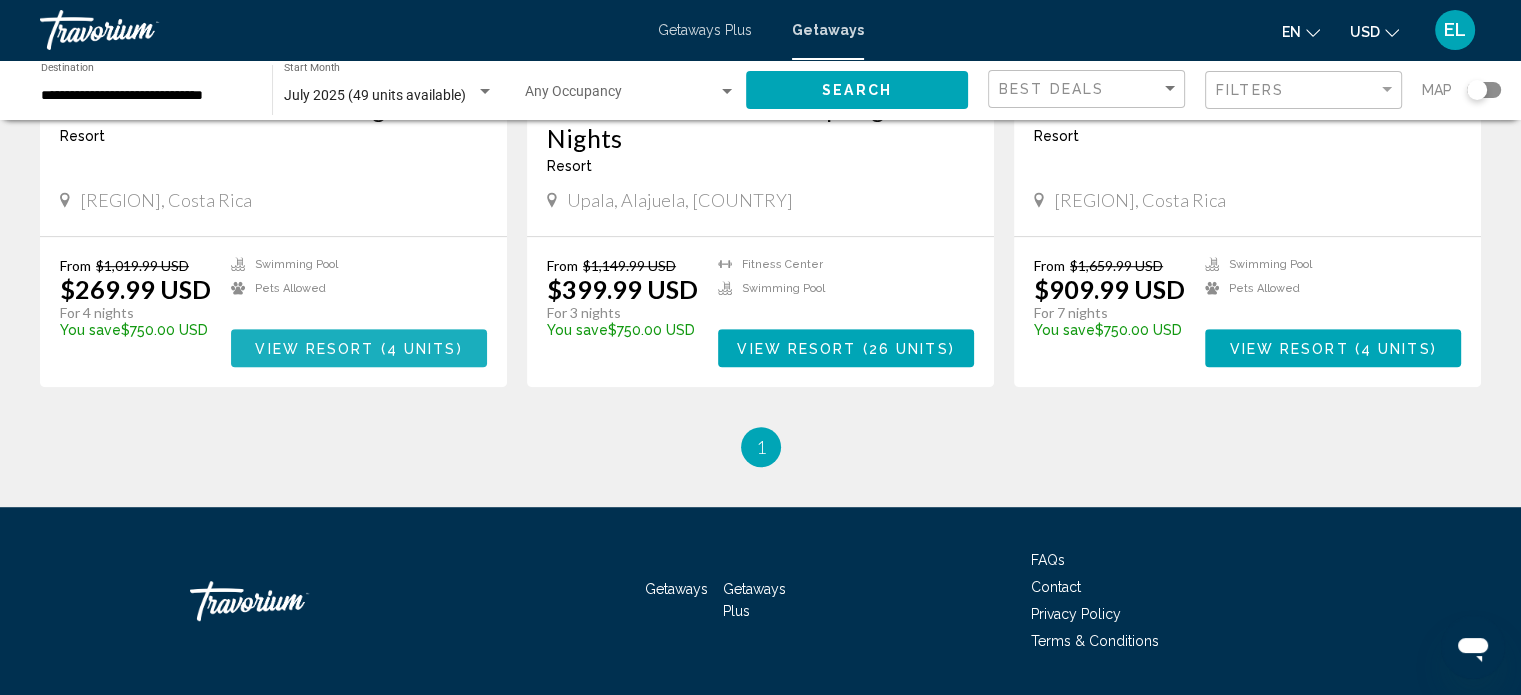 click on "View Resort" at bounding box center [314, 349] 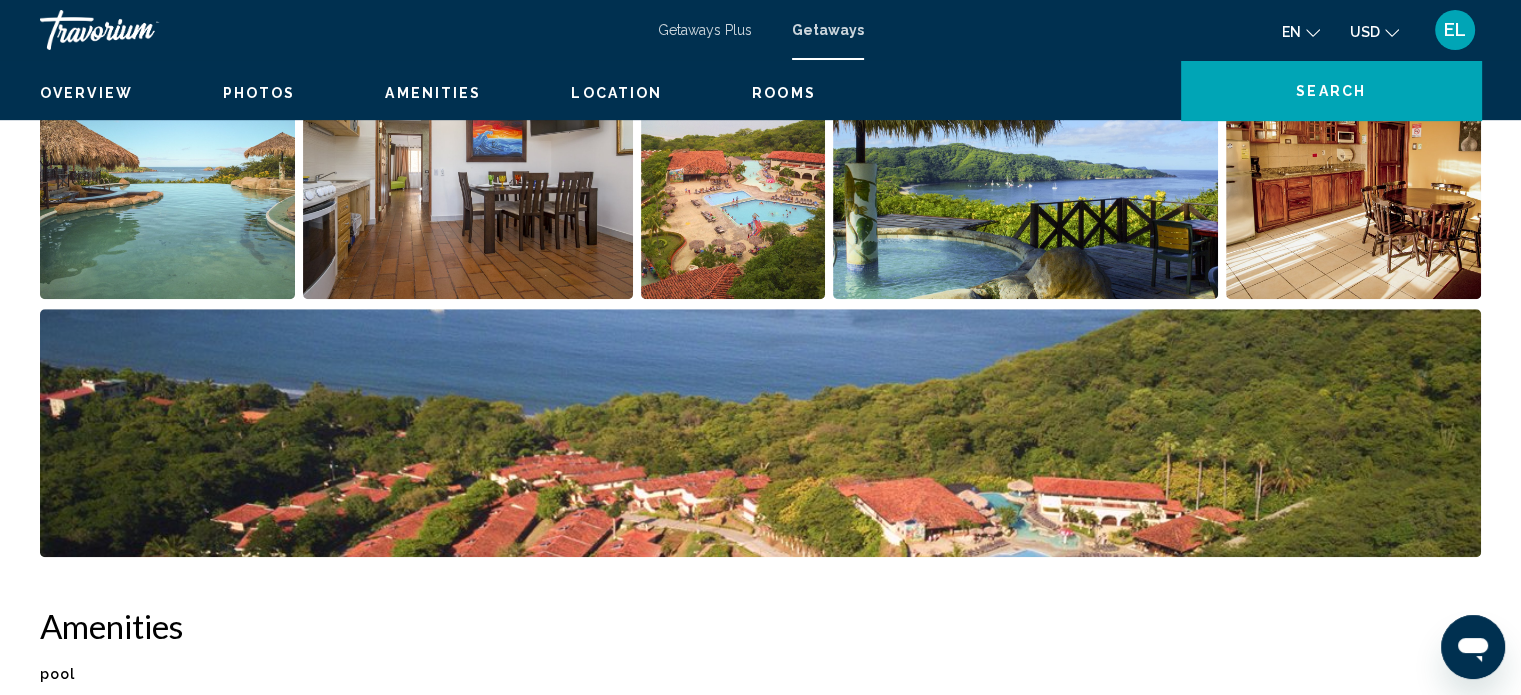 scroll, scrollTop: 12, scrollLeft: 0, axis: vertical 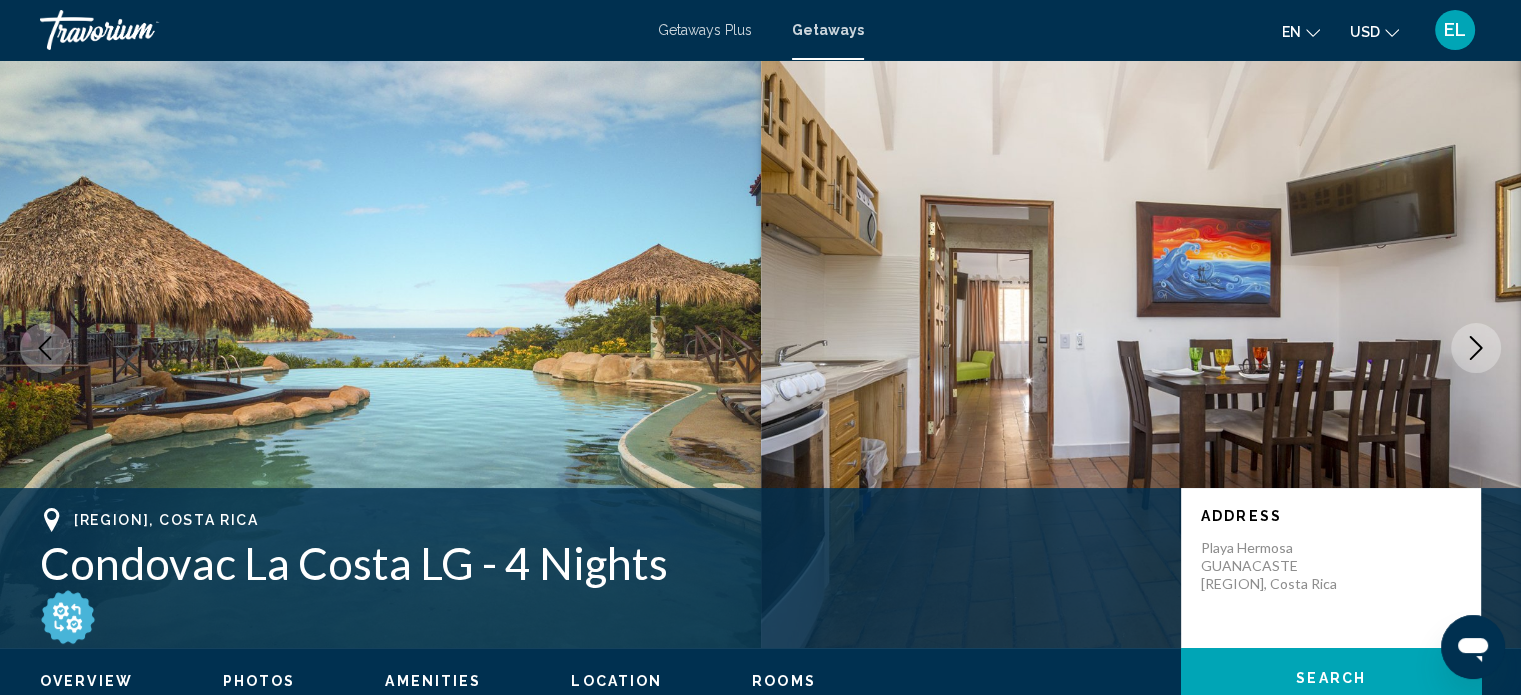 click at bounding box center [380, 348] 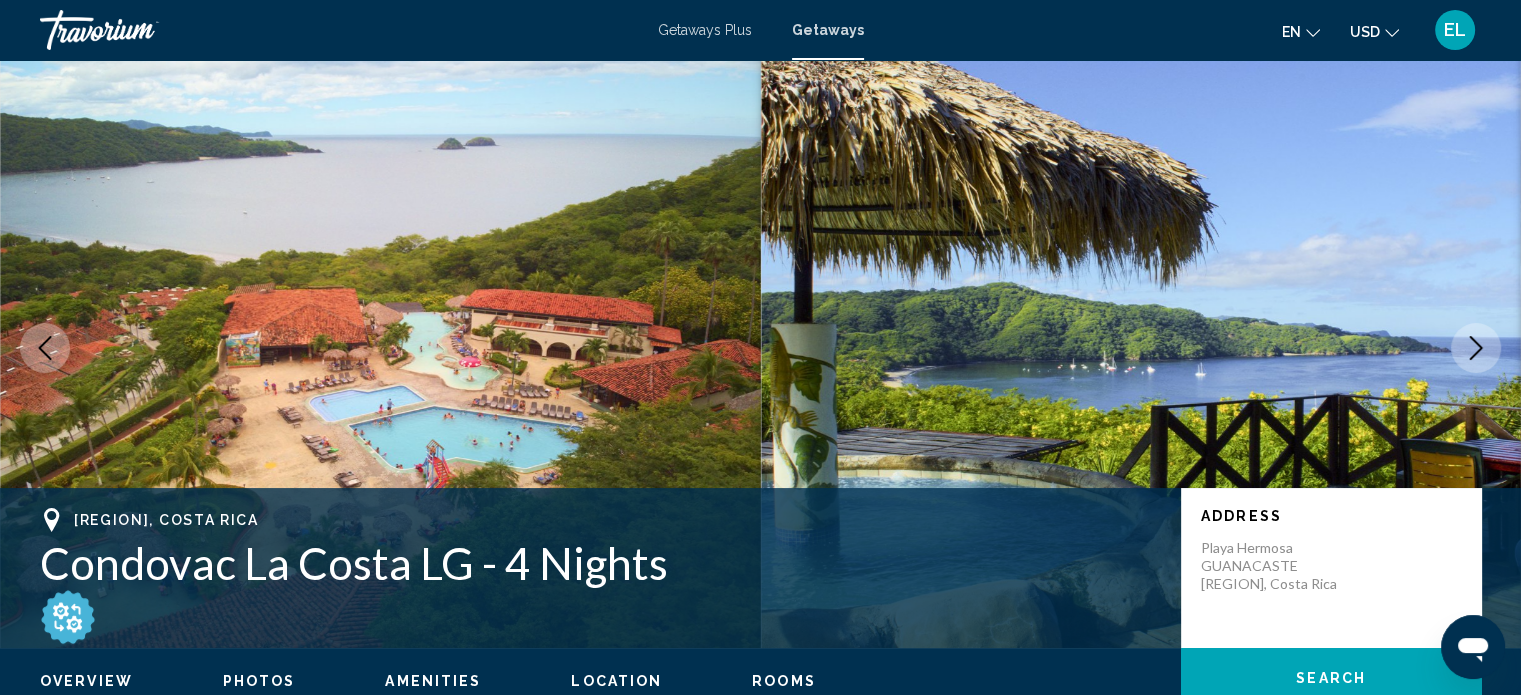 click 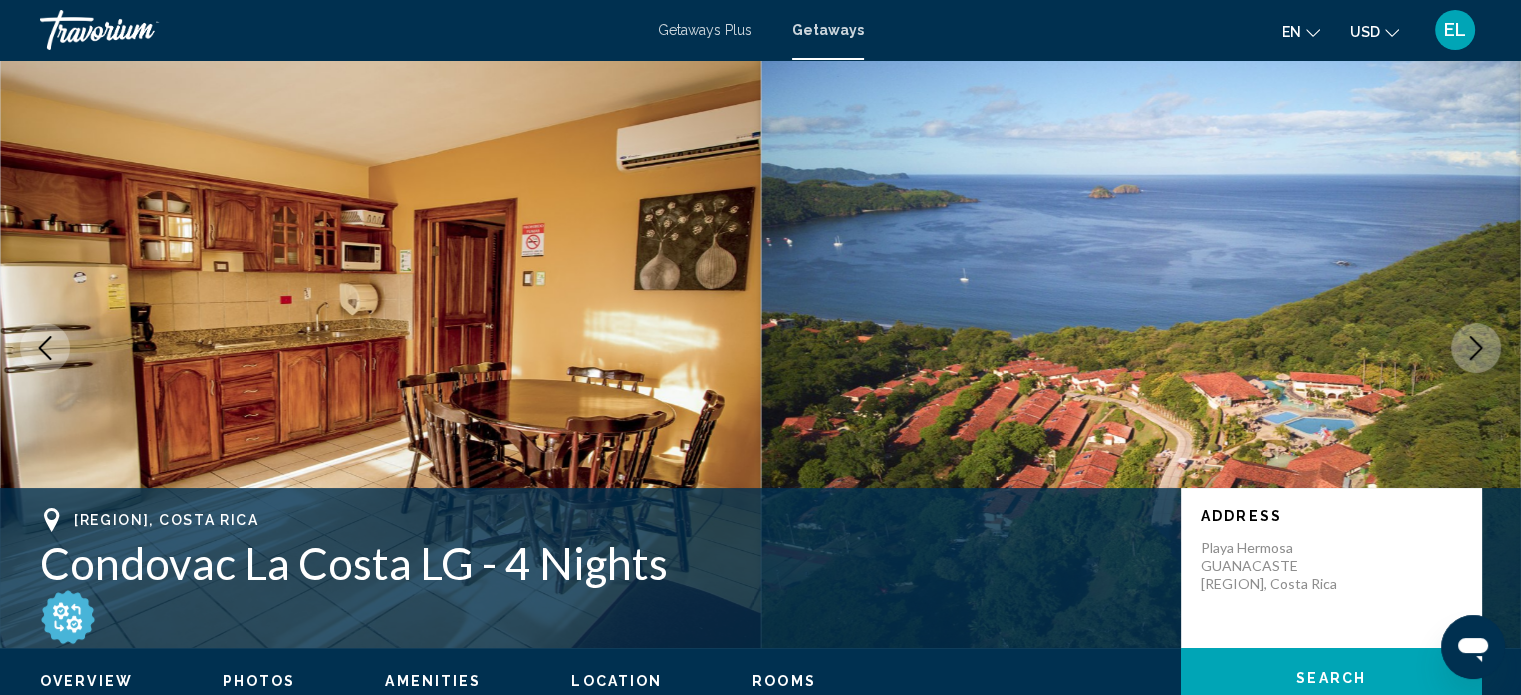 click 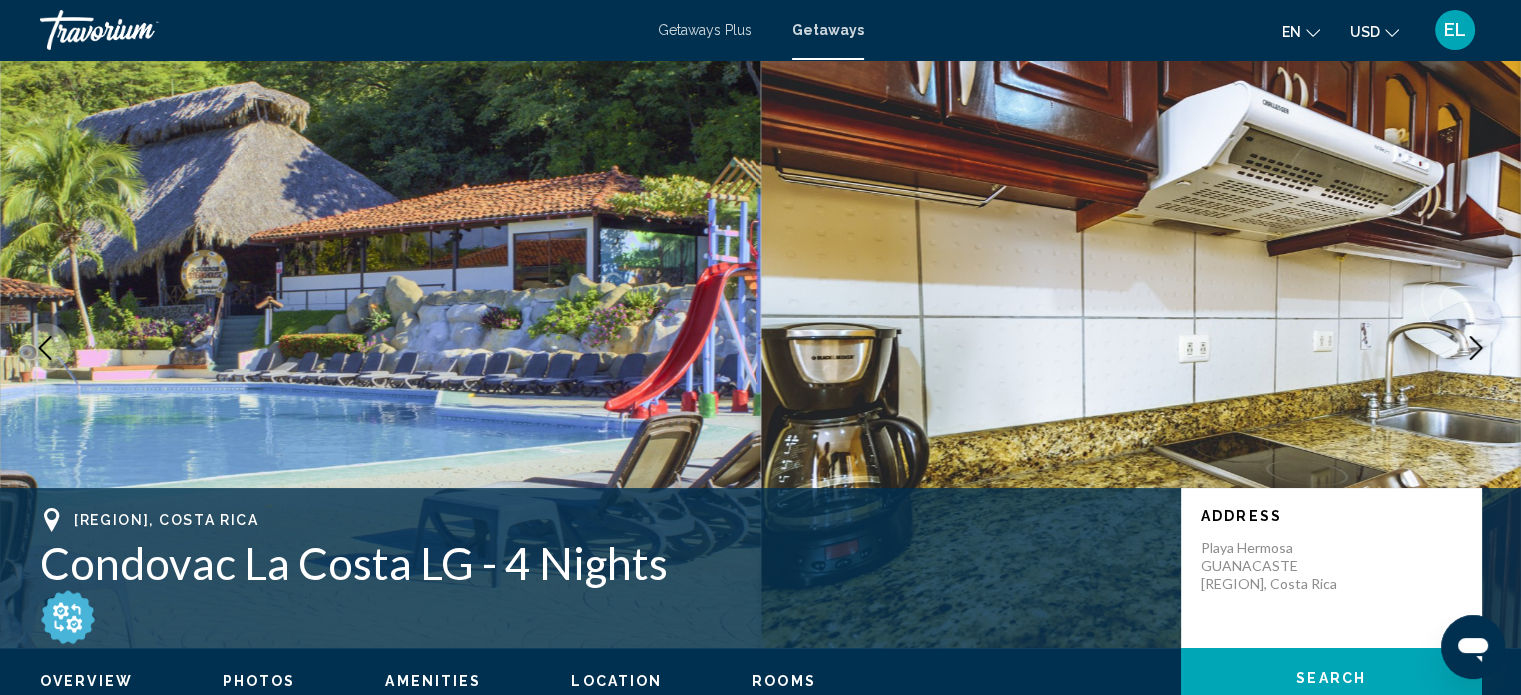 click 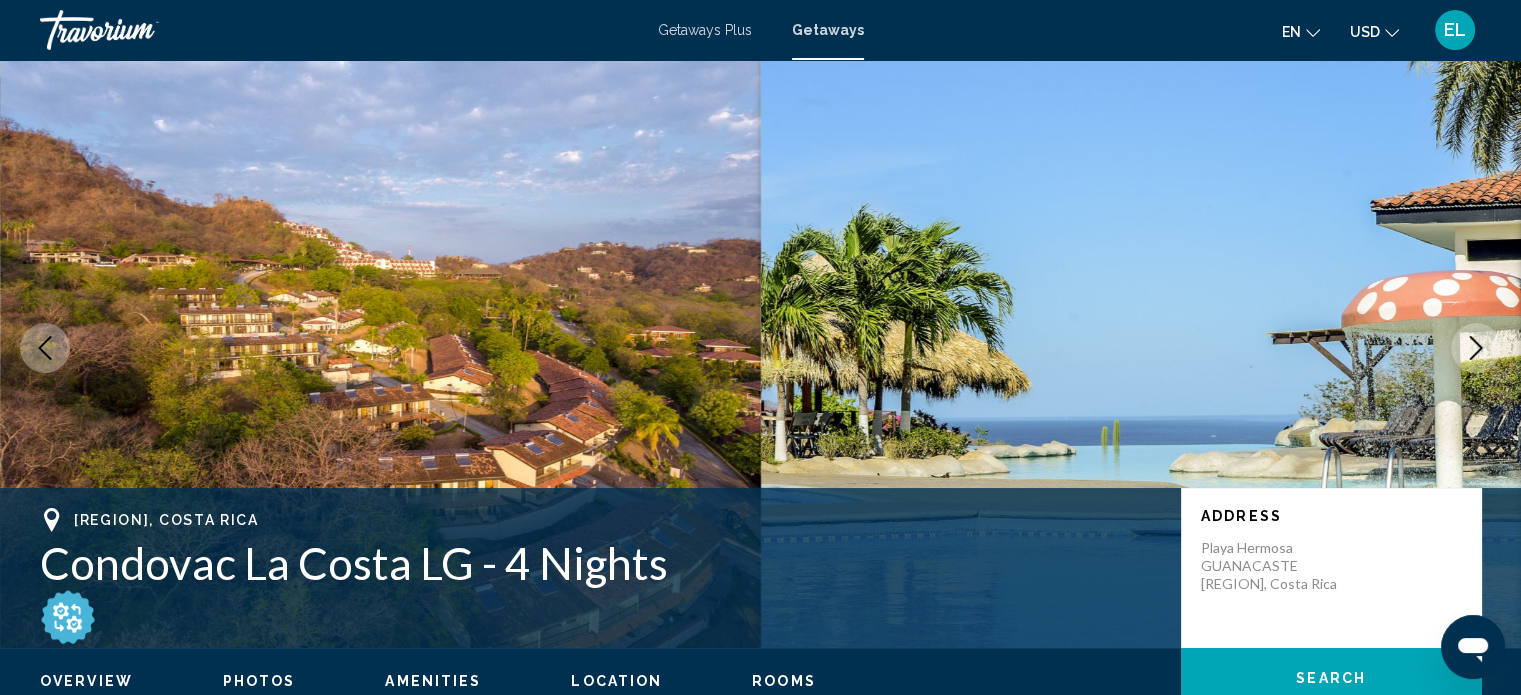 click 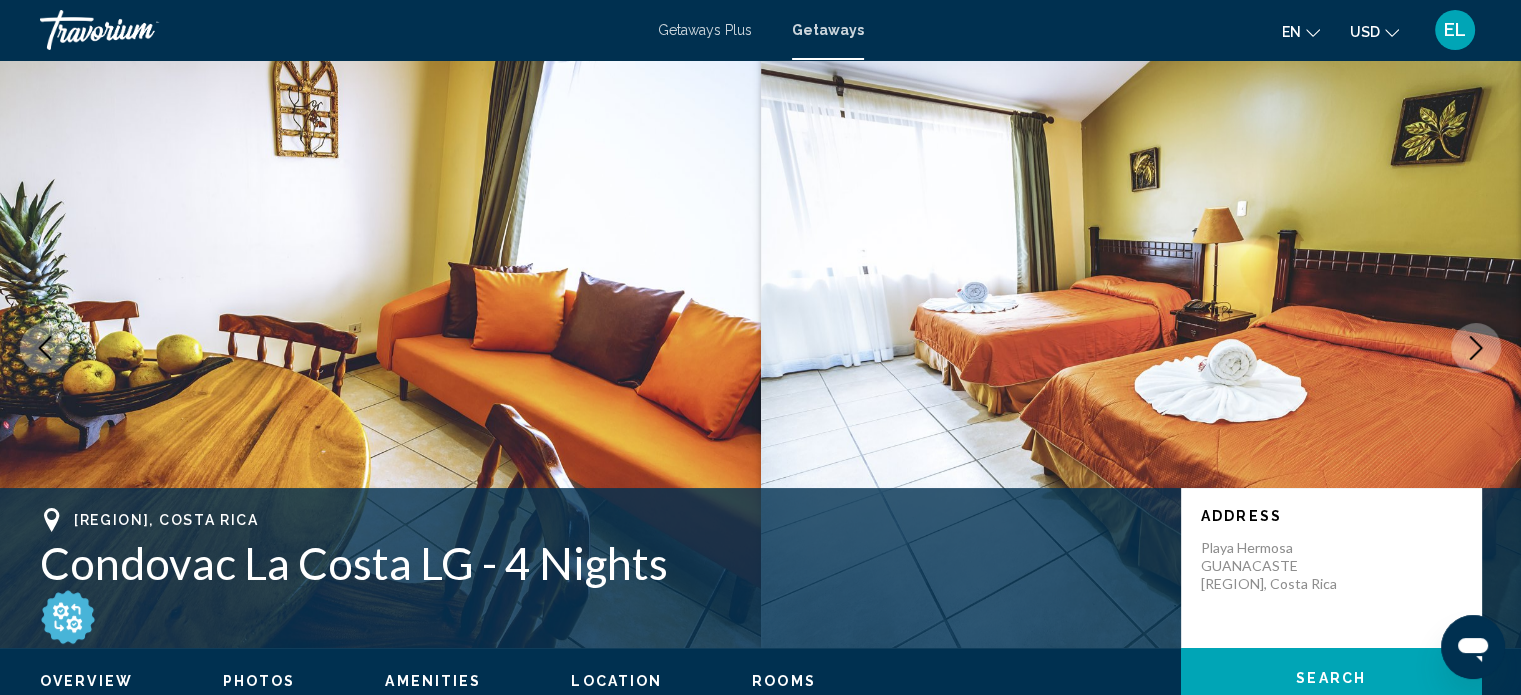 click 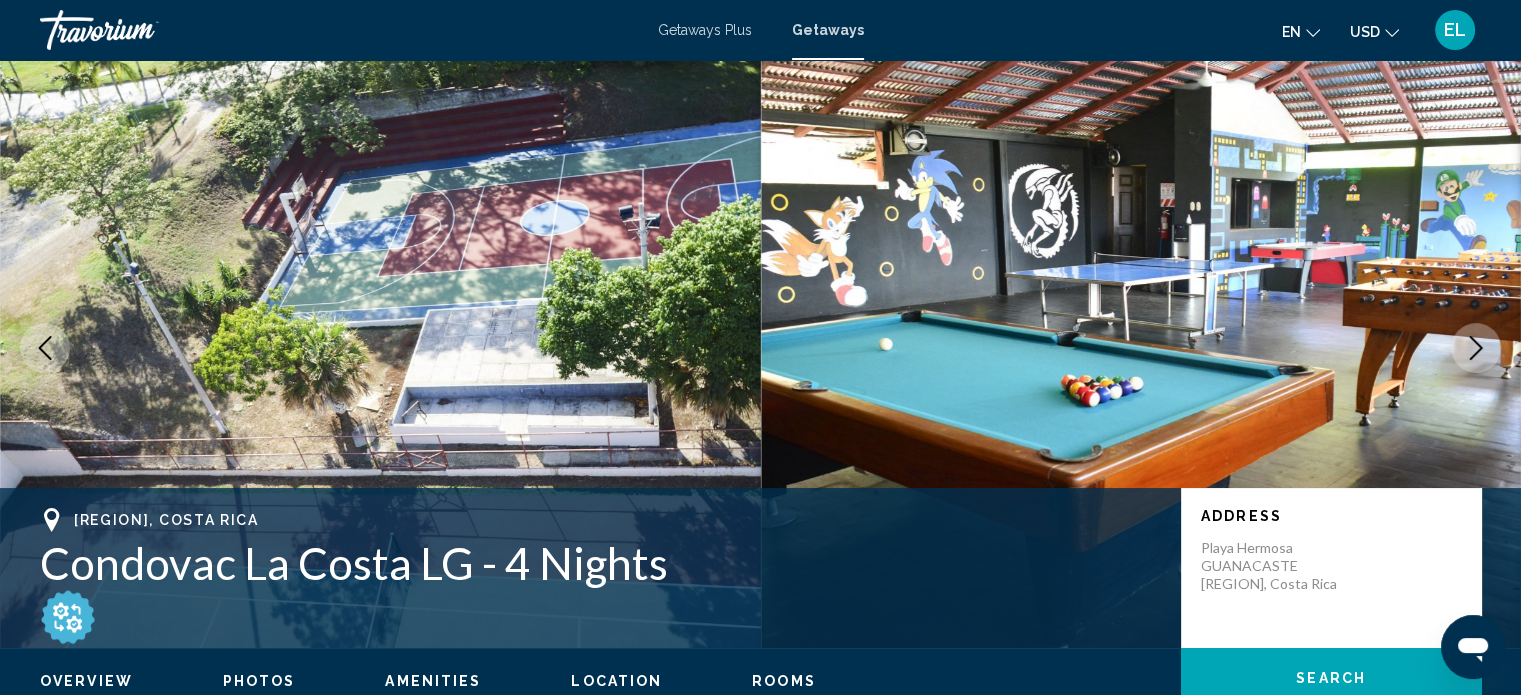 click 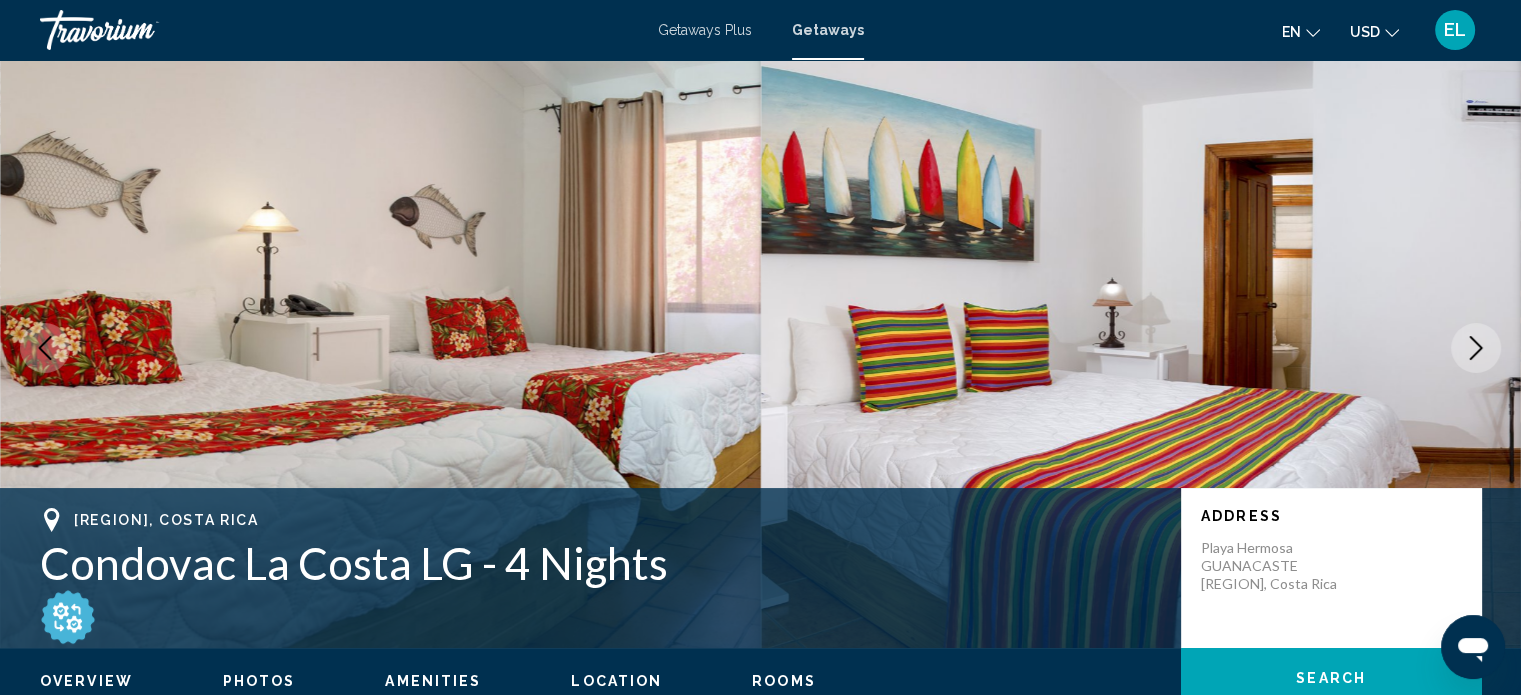click 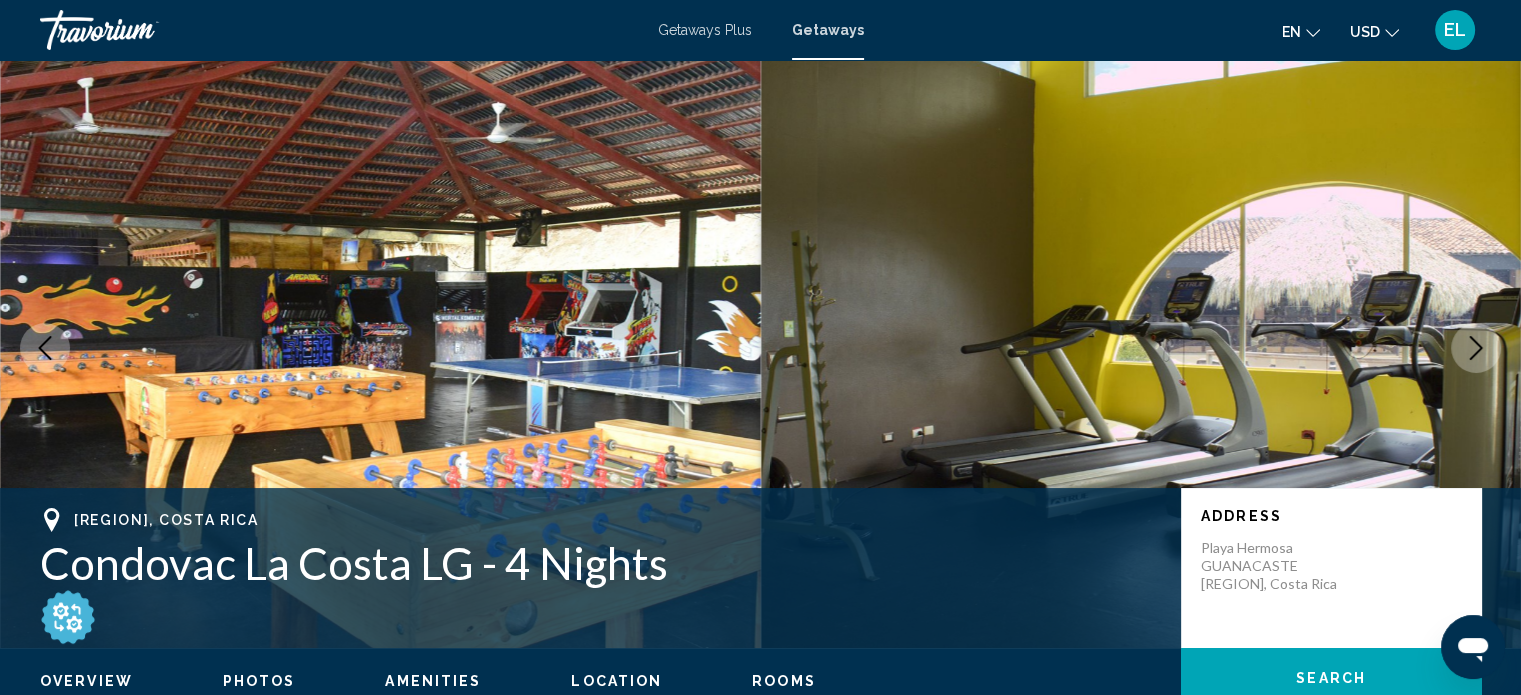 click 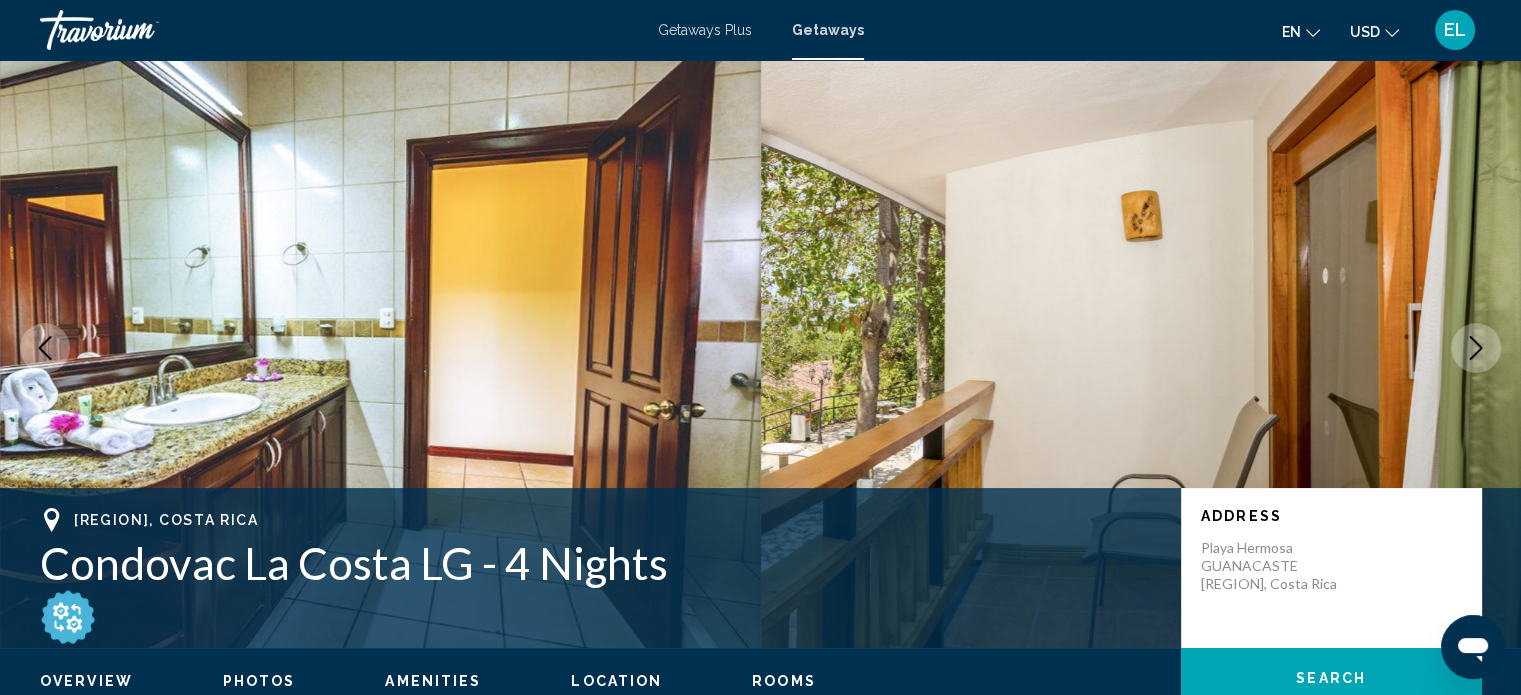 click 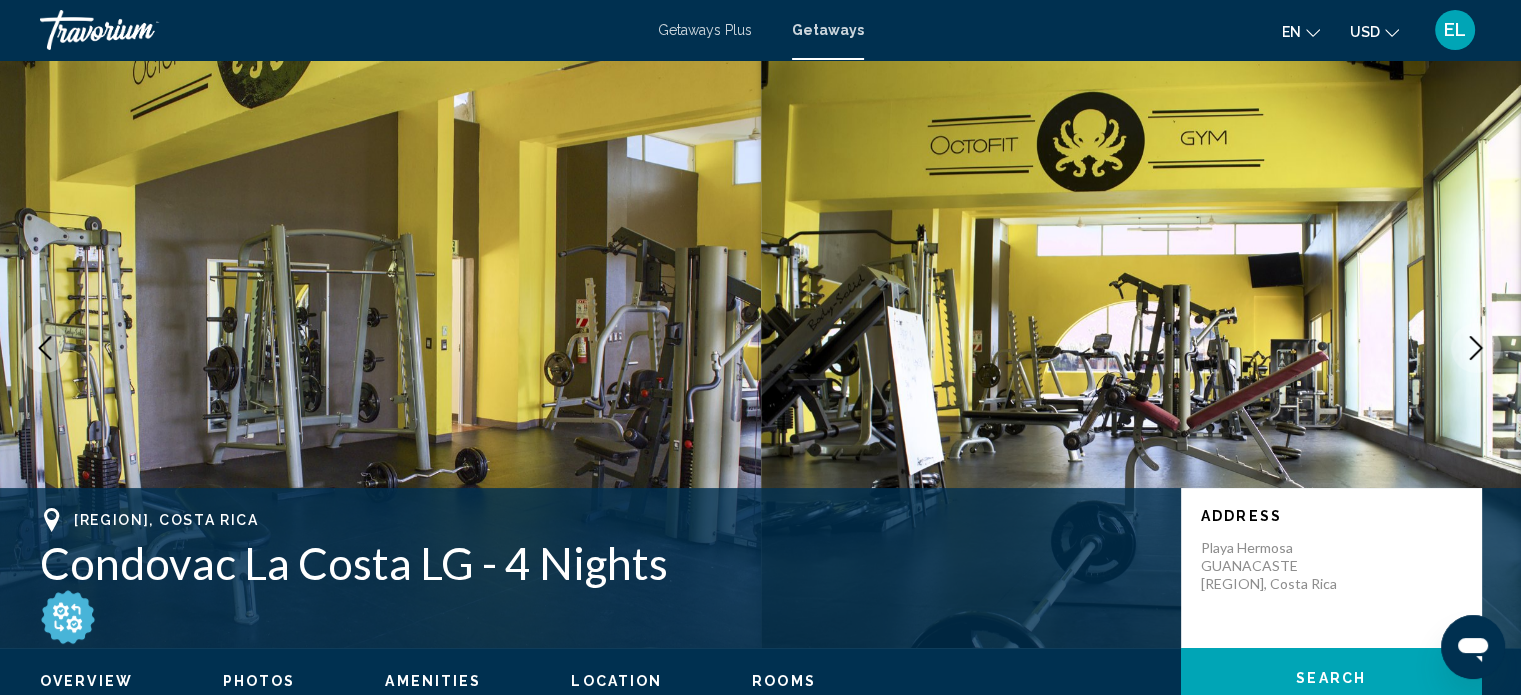 click 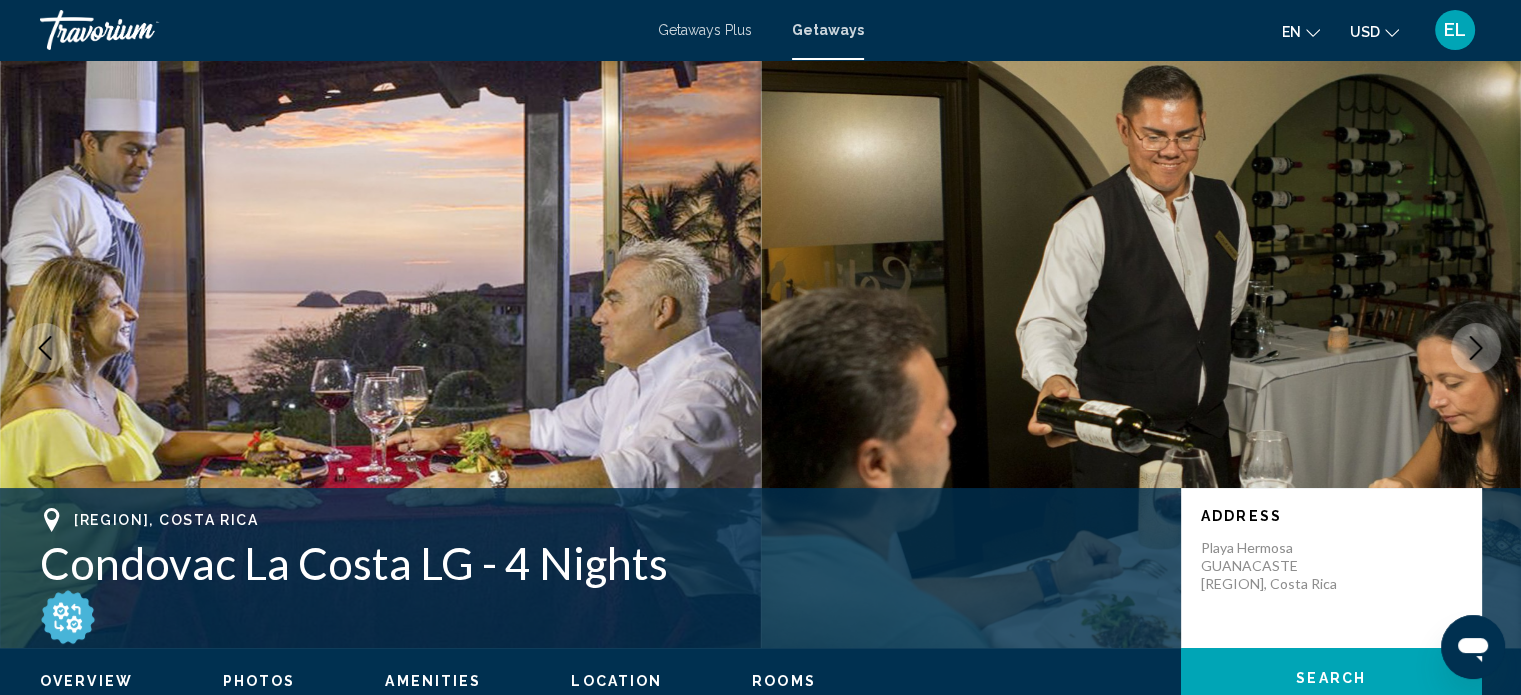 click 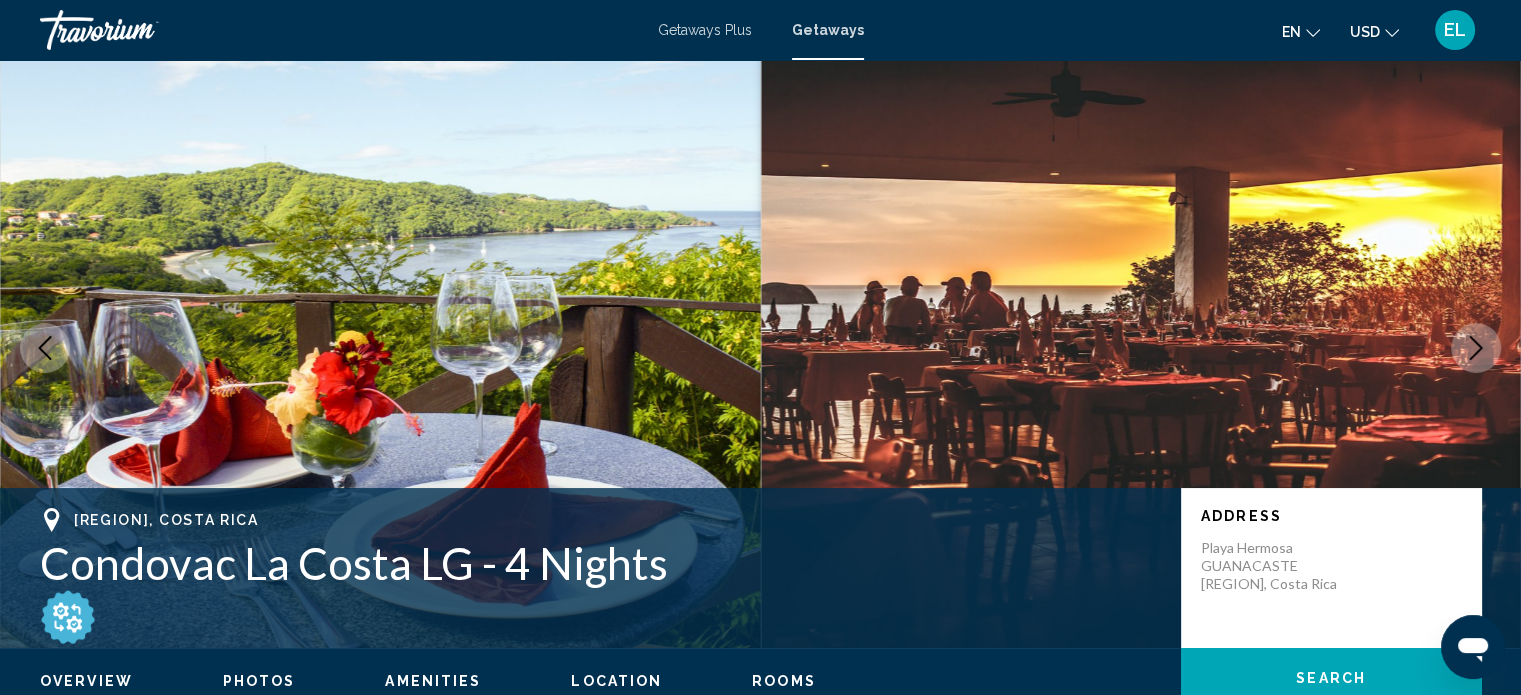 click 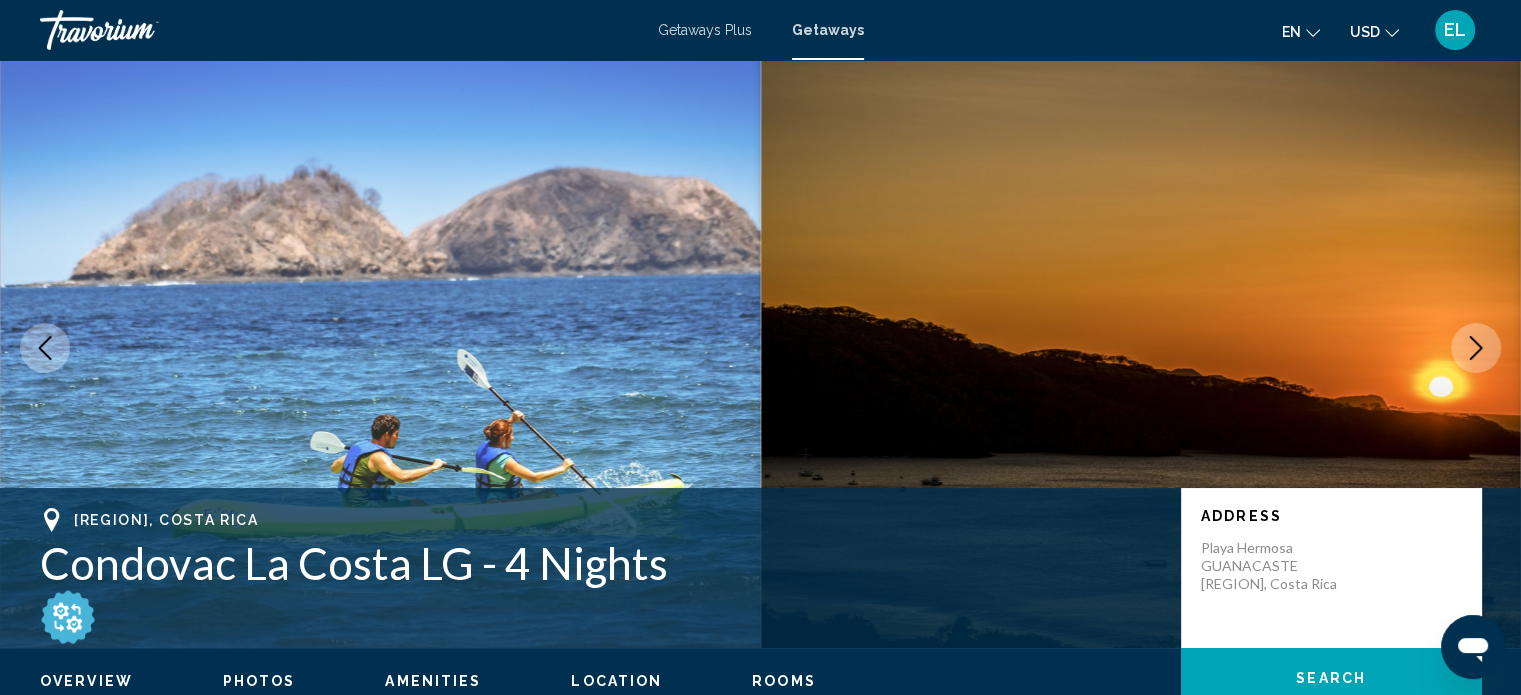 click 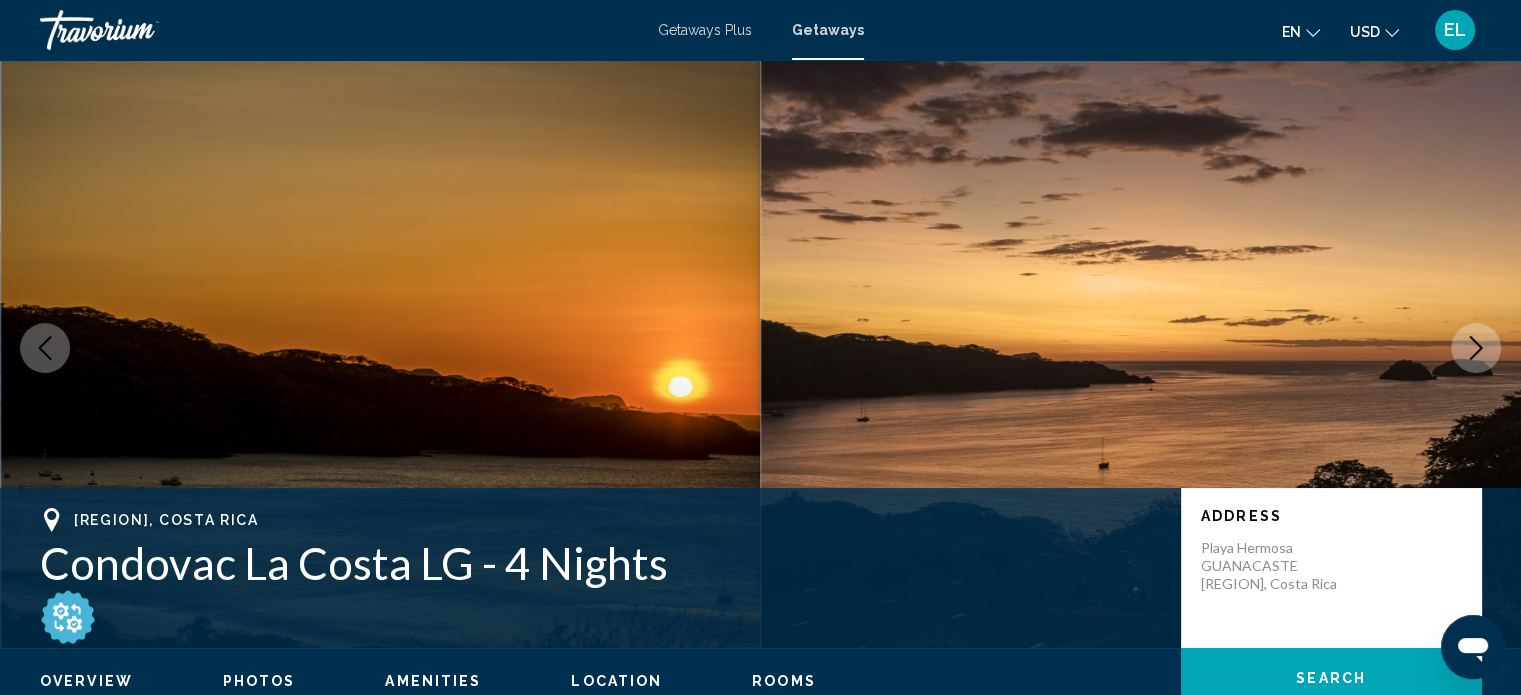 click at bounding box center [1141, 348] 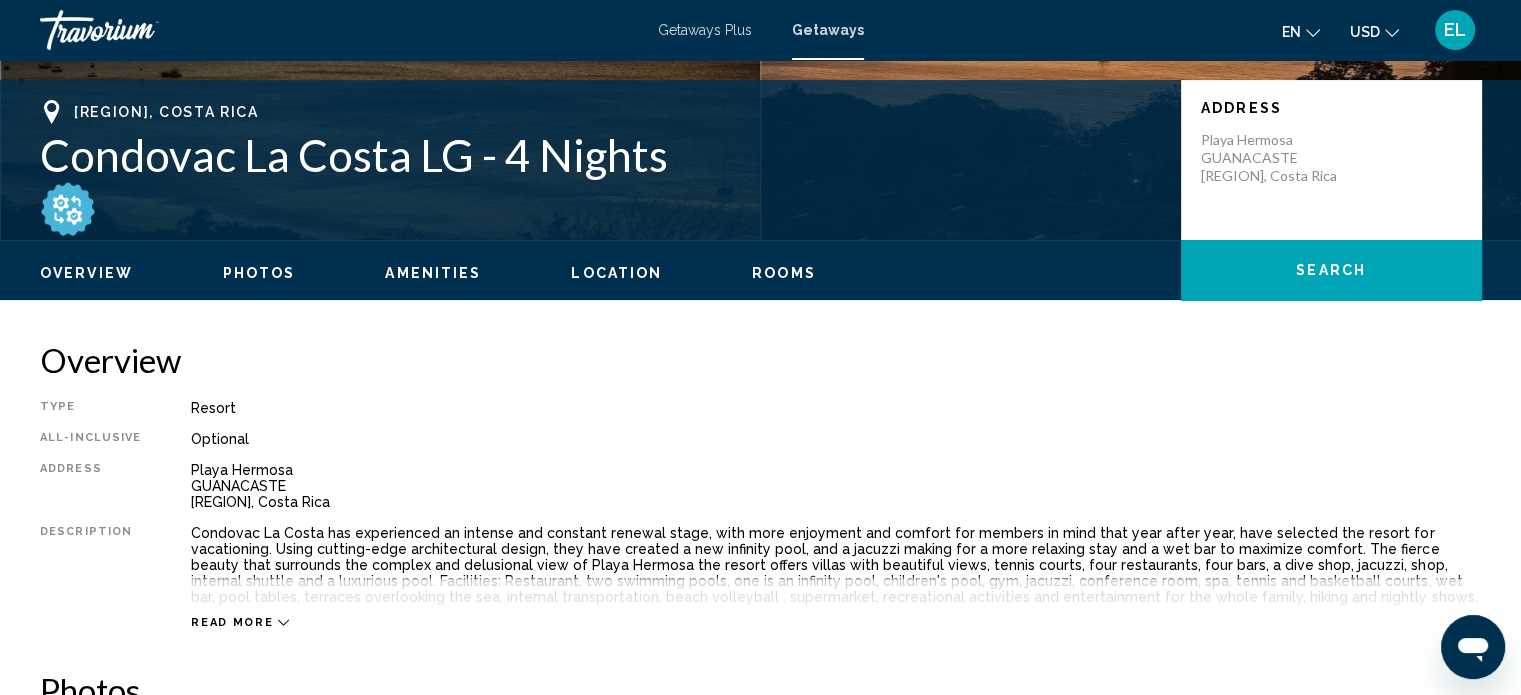 scroll, scrollTop: 312, scrollLeft: 0, axis: vertical 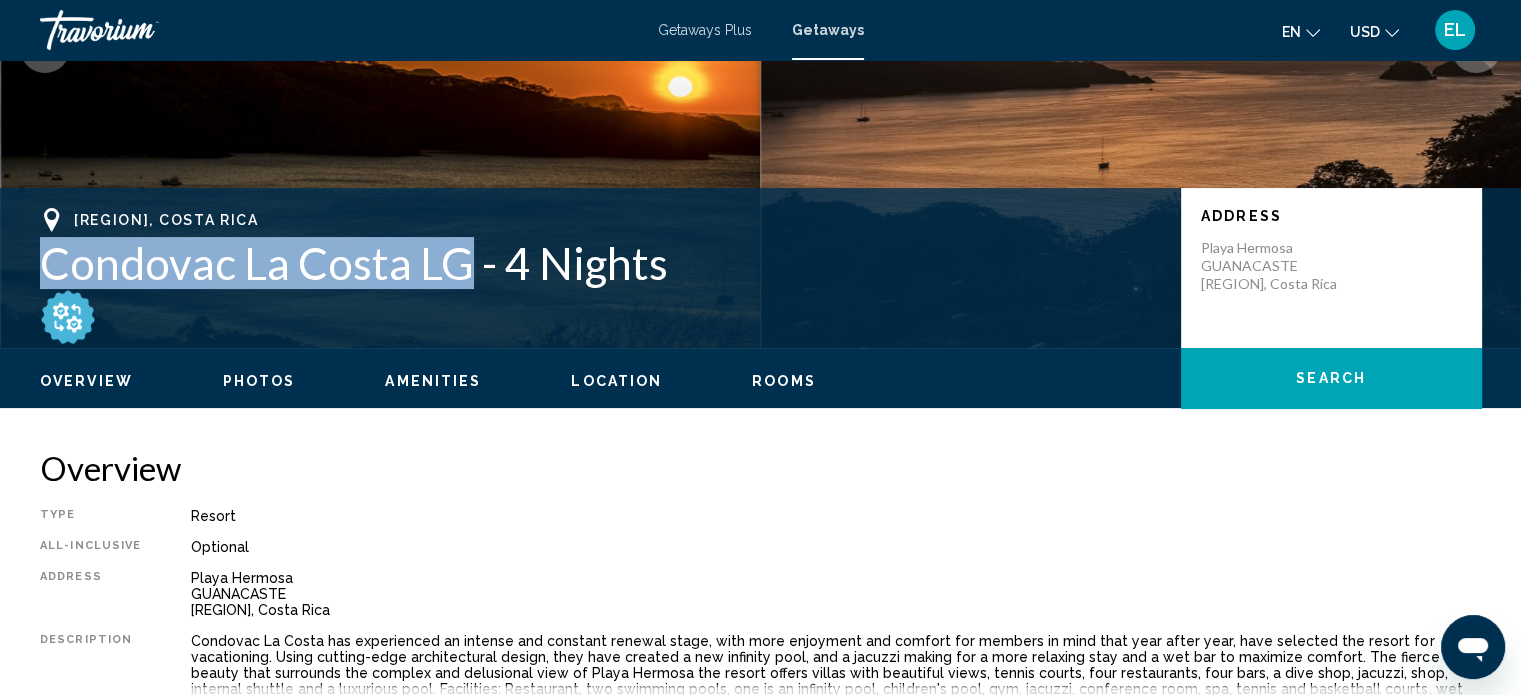 drag, startPoint x: 38, startPoint y: 247, endPoint x: 463, endPoint y: 290, distance: 427.16977 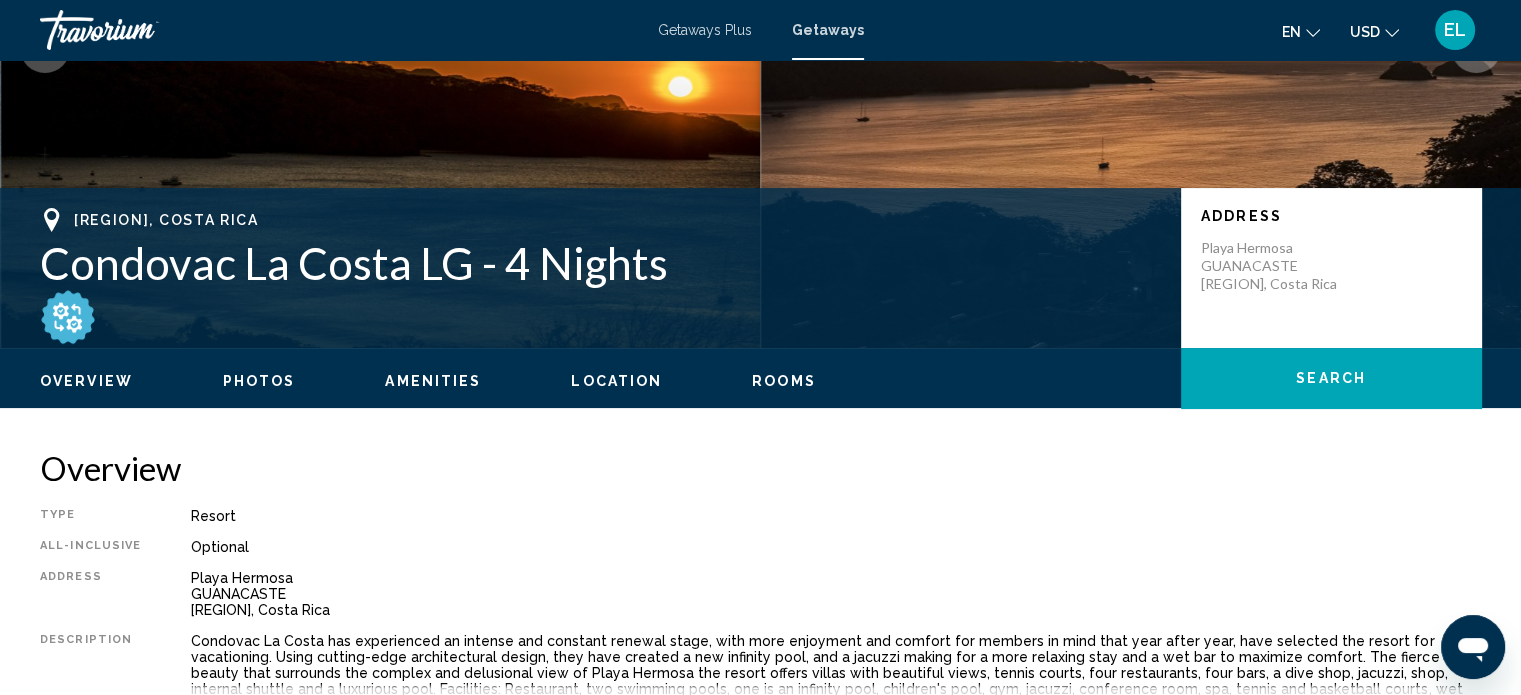 click on "Overview" at bounding box center (760, 468) 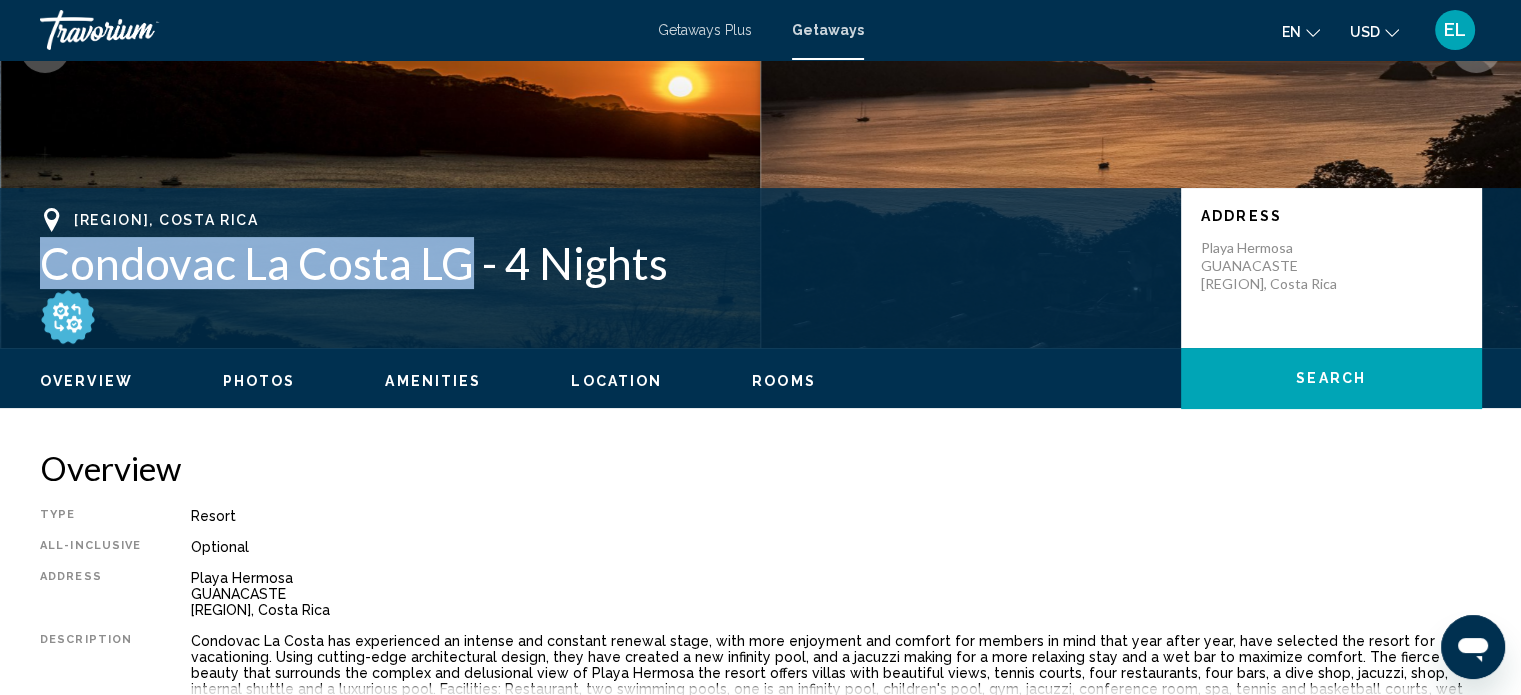 drag, startPoint x: 42, startPoint y: 267, endPoint x: 463, endPoint y: 271, distance: 421.019 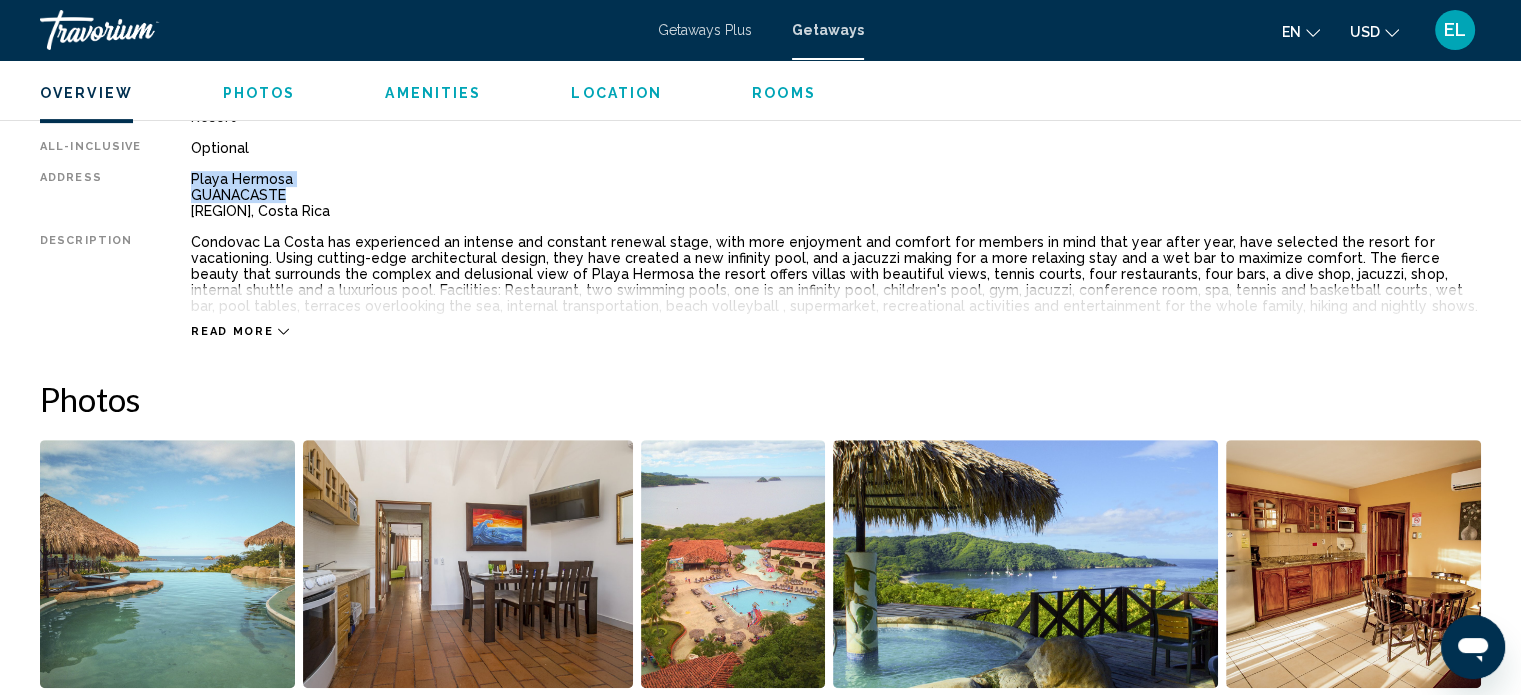 drag, startPoint x: 186, startPoint y: 175, endPoint x: 360, endPoint y: 201, distance: 175.93181 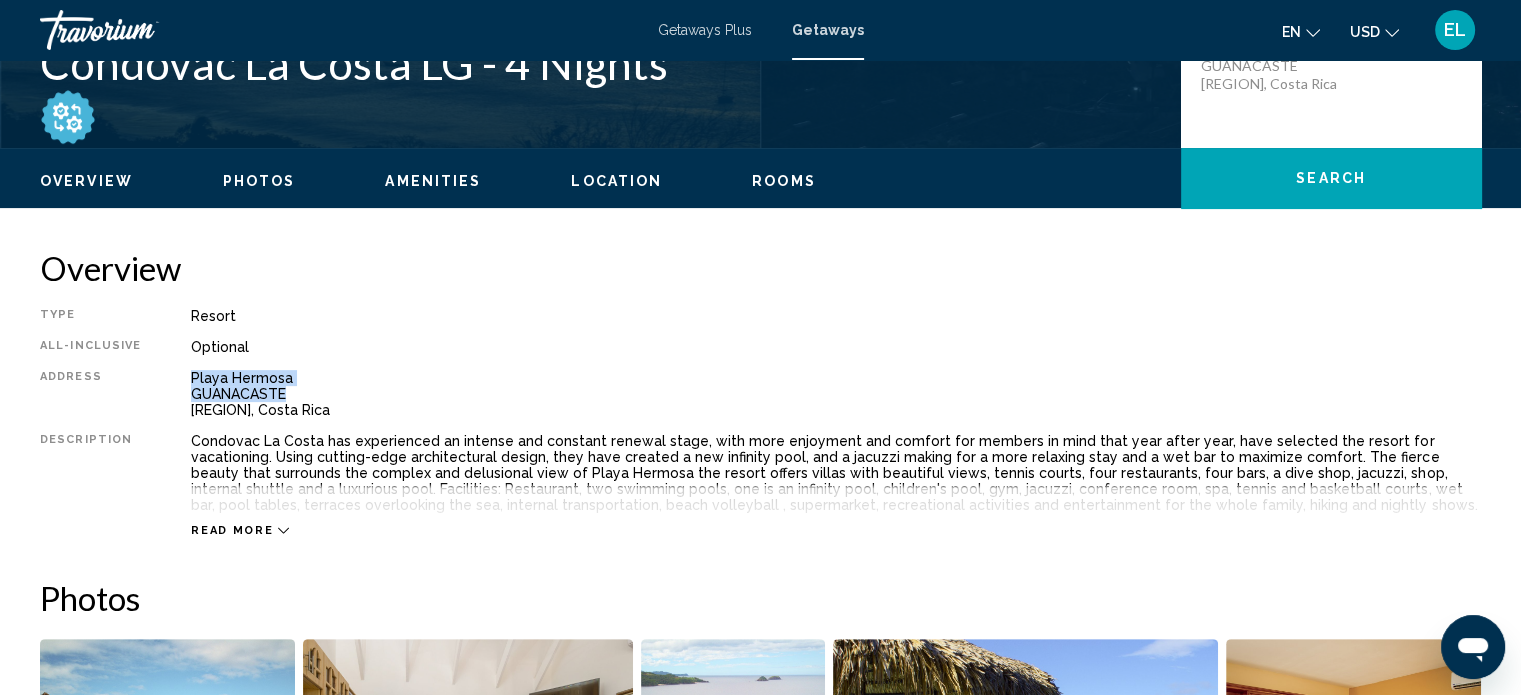 scroll, scrollTop: 412, scrollLeft: 0, axis: vertical 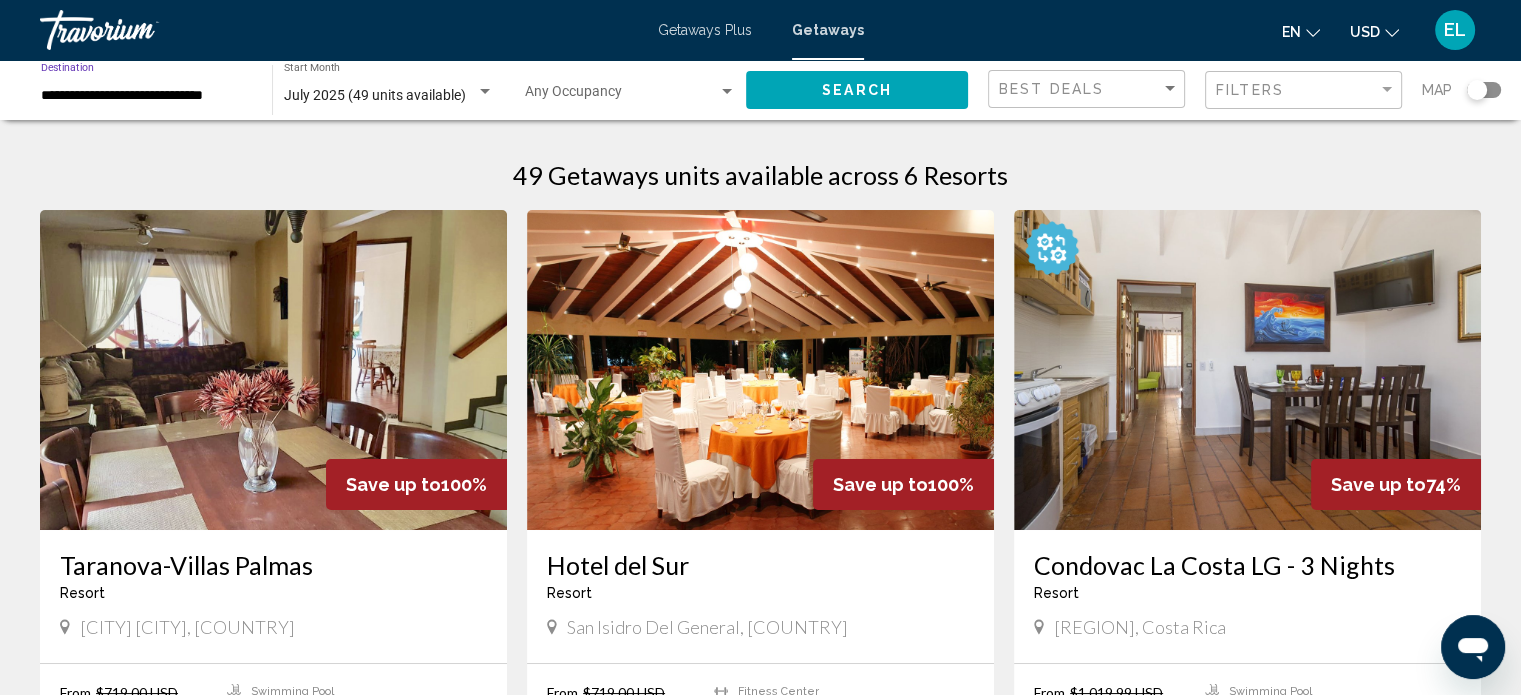 click on "**********" at bounding box center [146, 96] 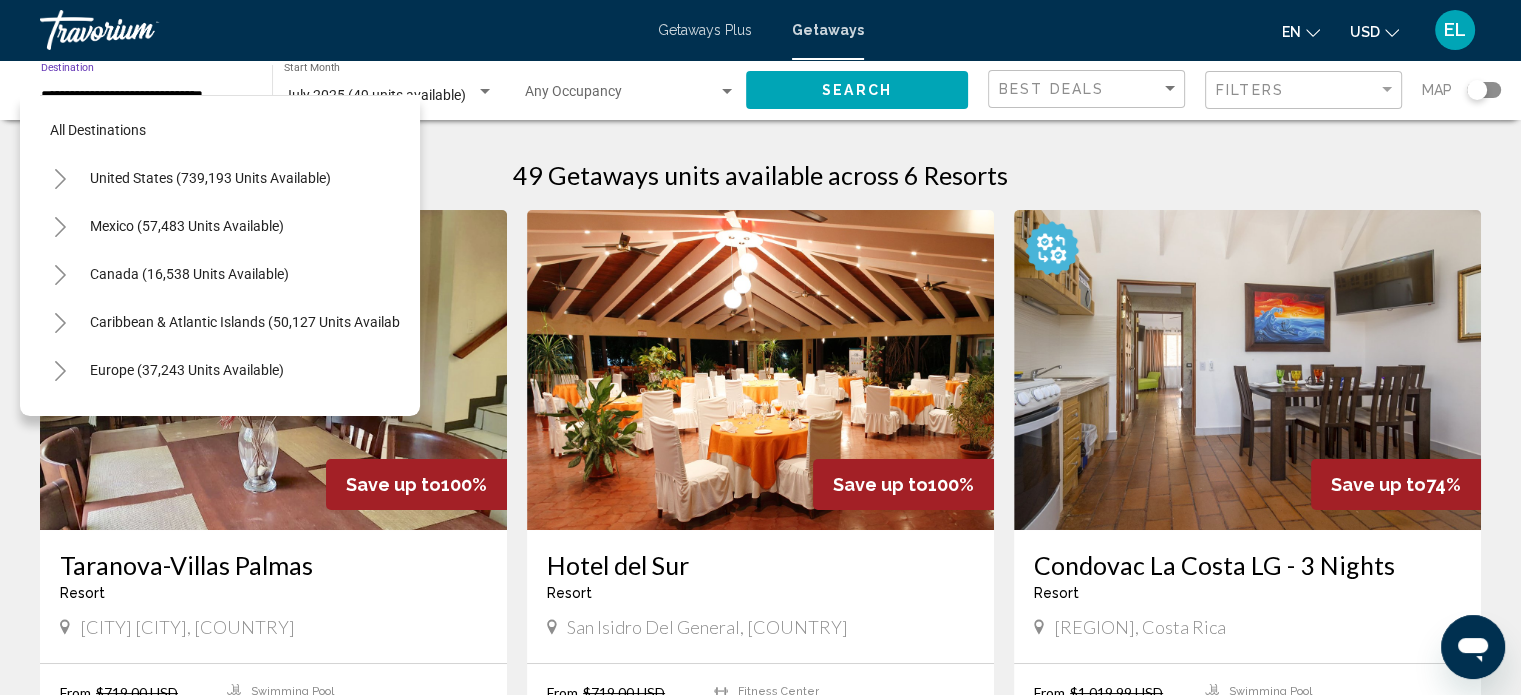 scroll, scrollTop: 414, scrollLeft: 0, axis: vertical 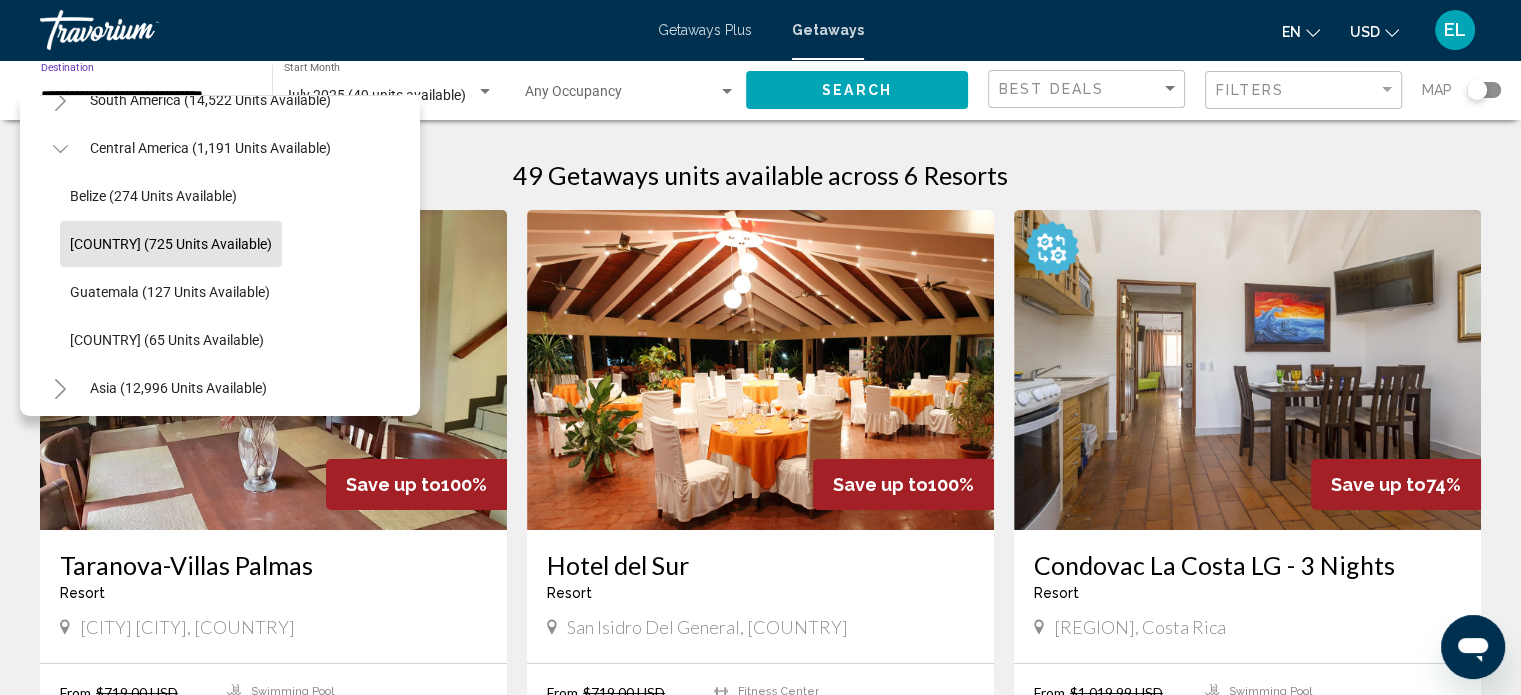 click 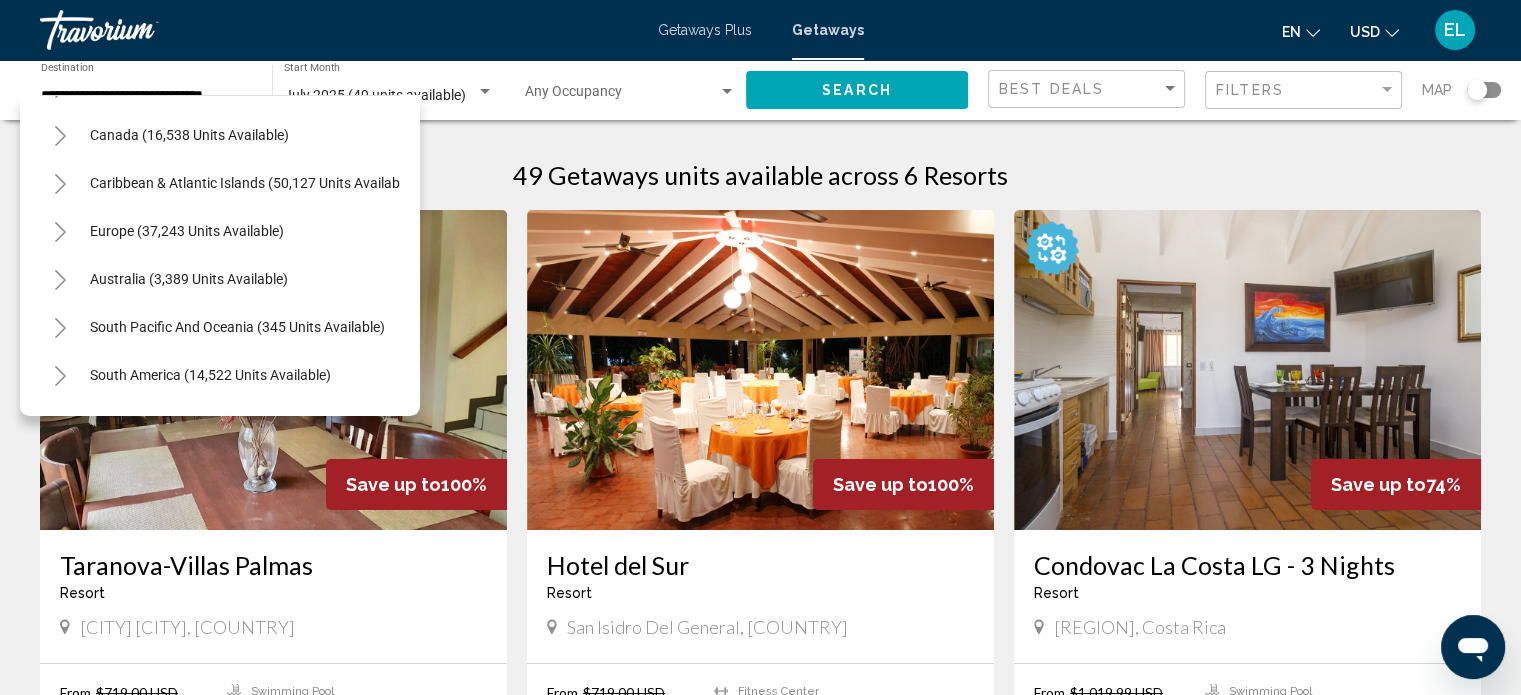 scroll, scrollTop: 0, scrollLeft: 0, axis: both 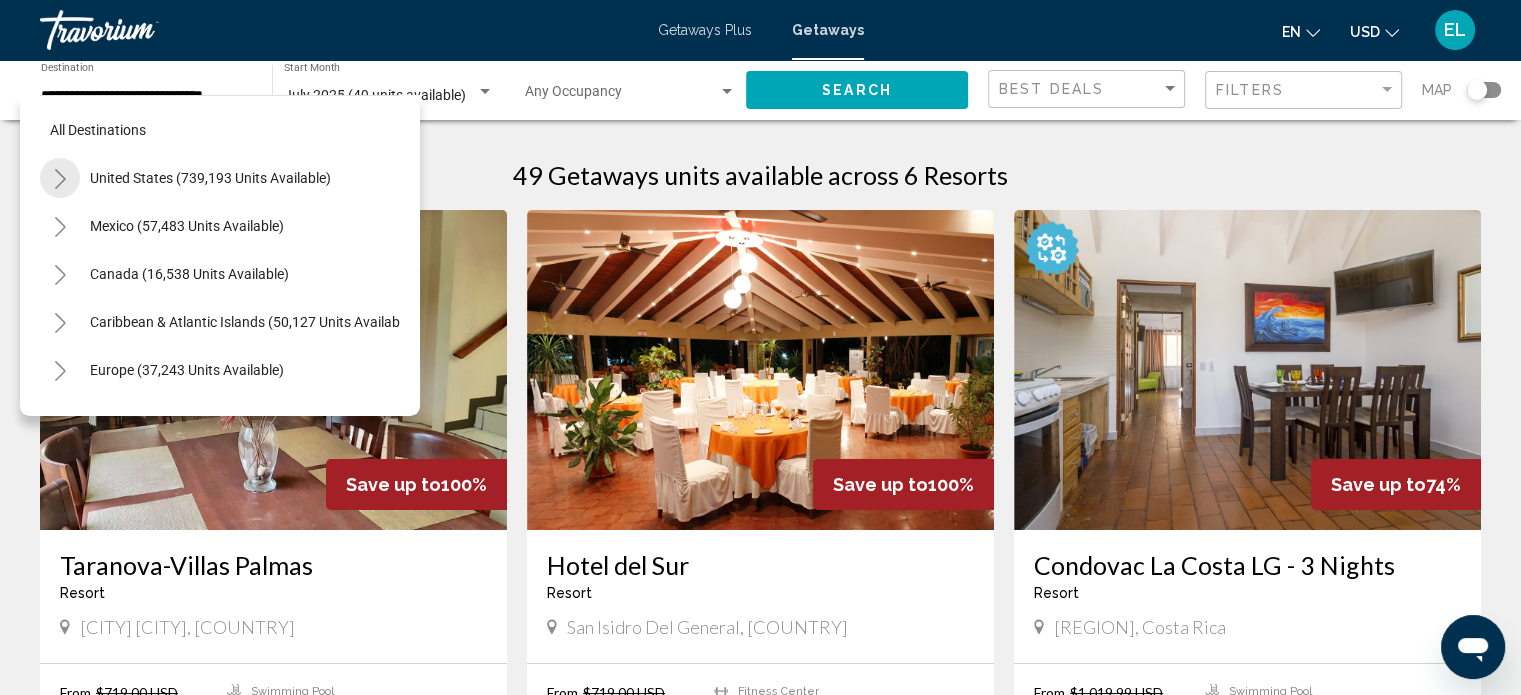 click 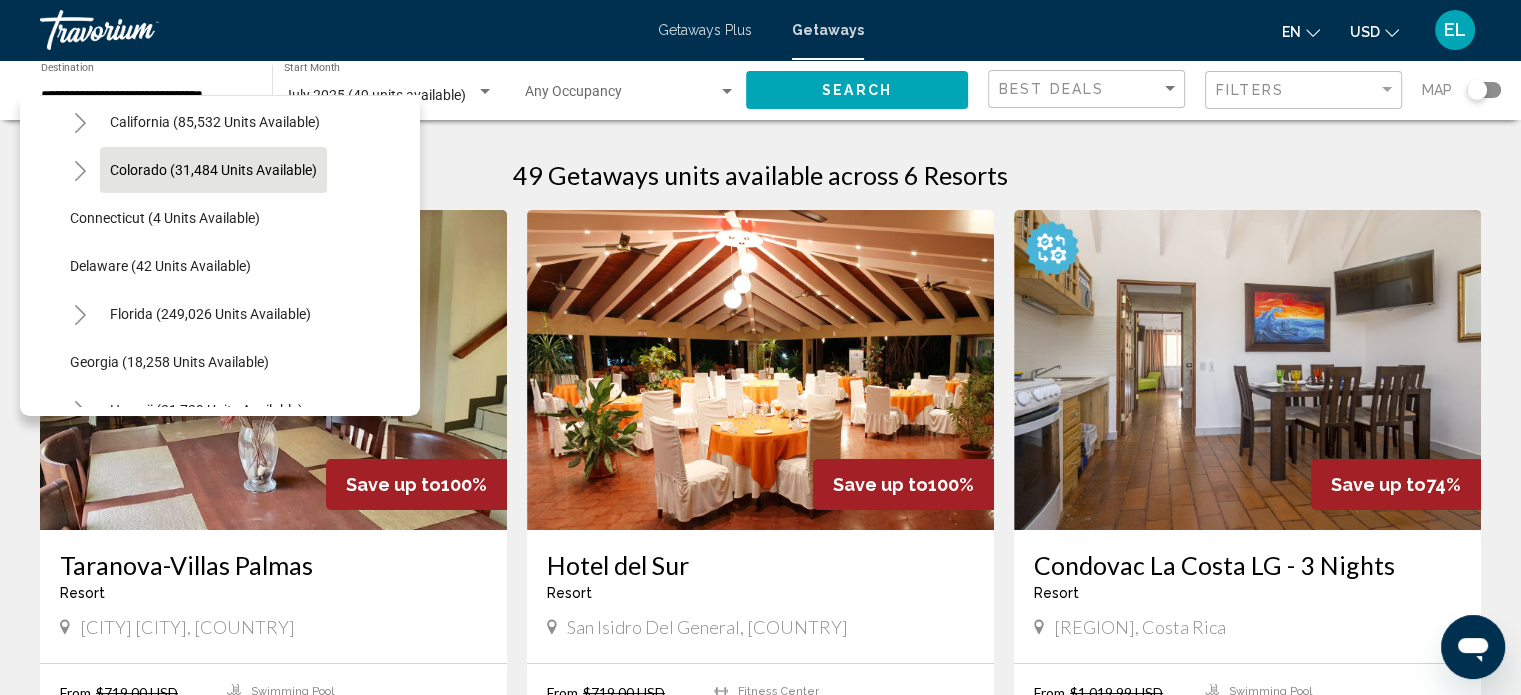scroll, scrollTop: 300, scrollLeft: 0, axis: vertical 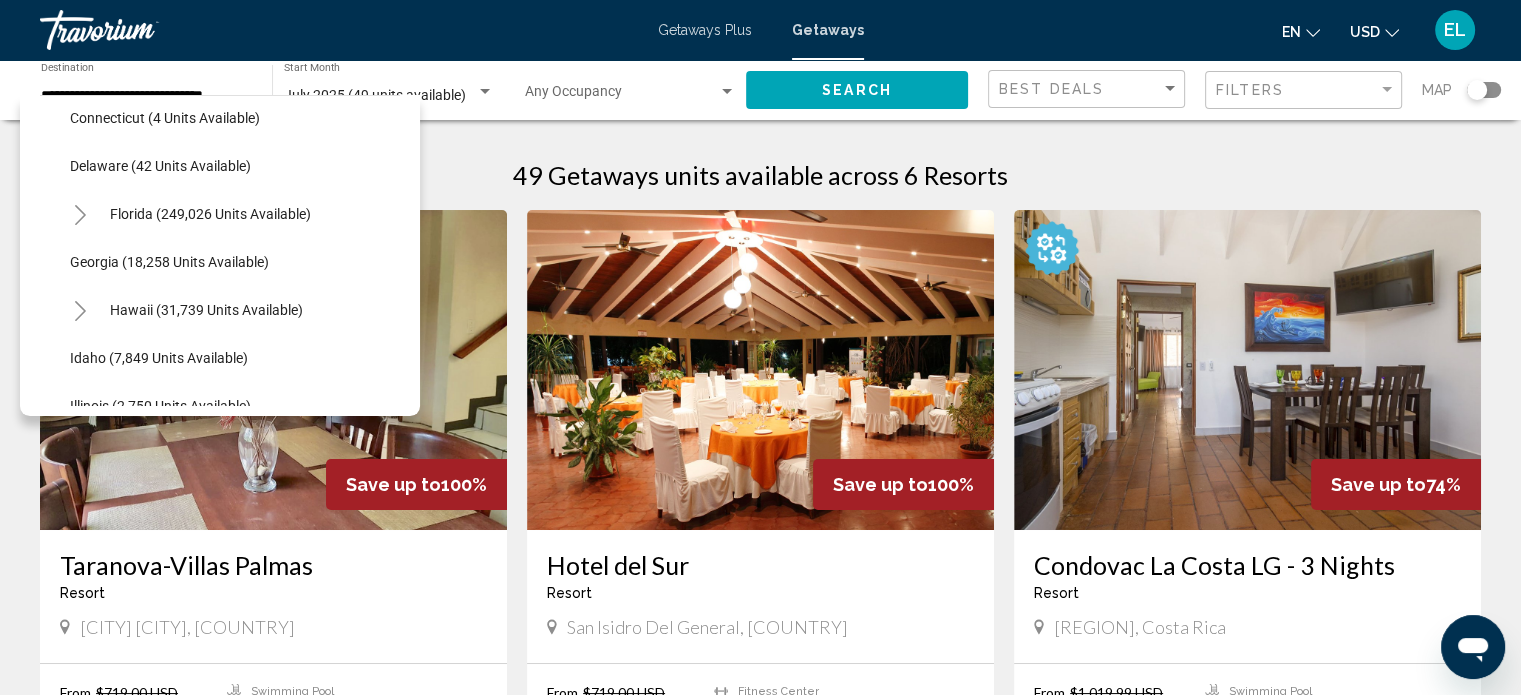 click 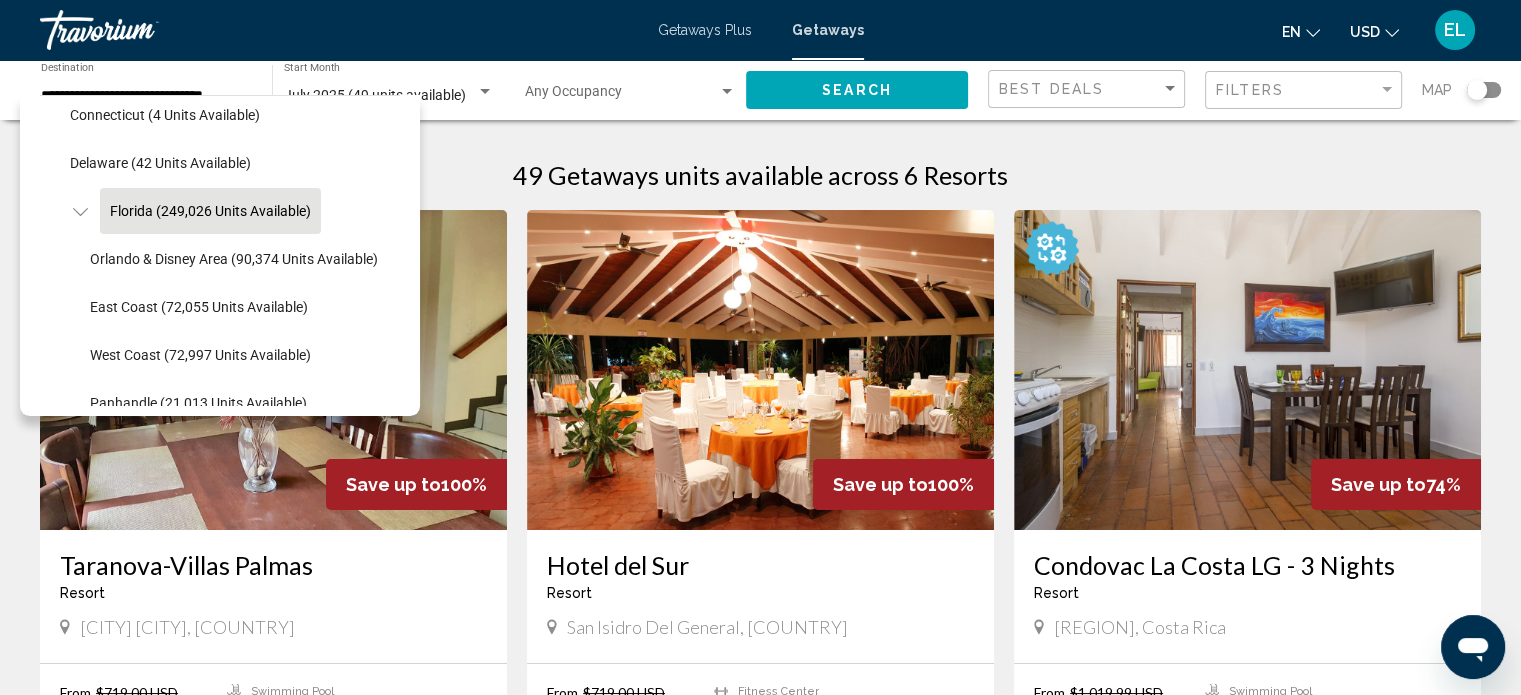 scroll, scrollTop: 300, scrollLeft: 0, axis: vertical 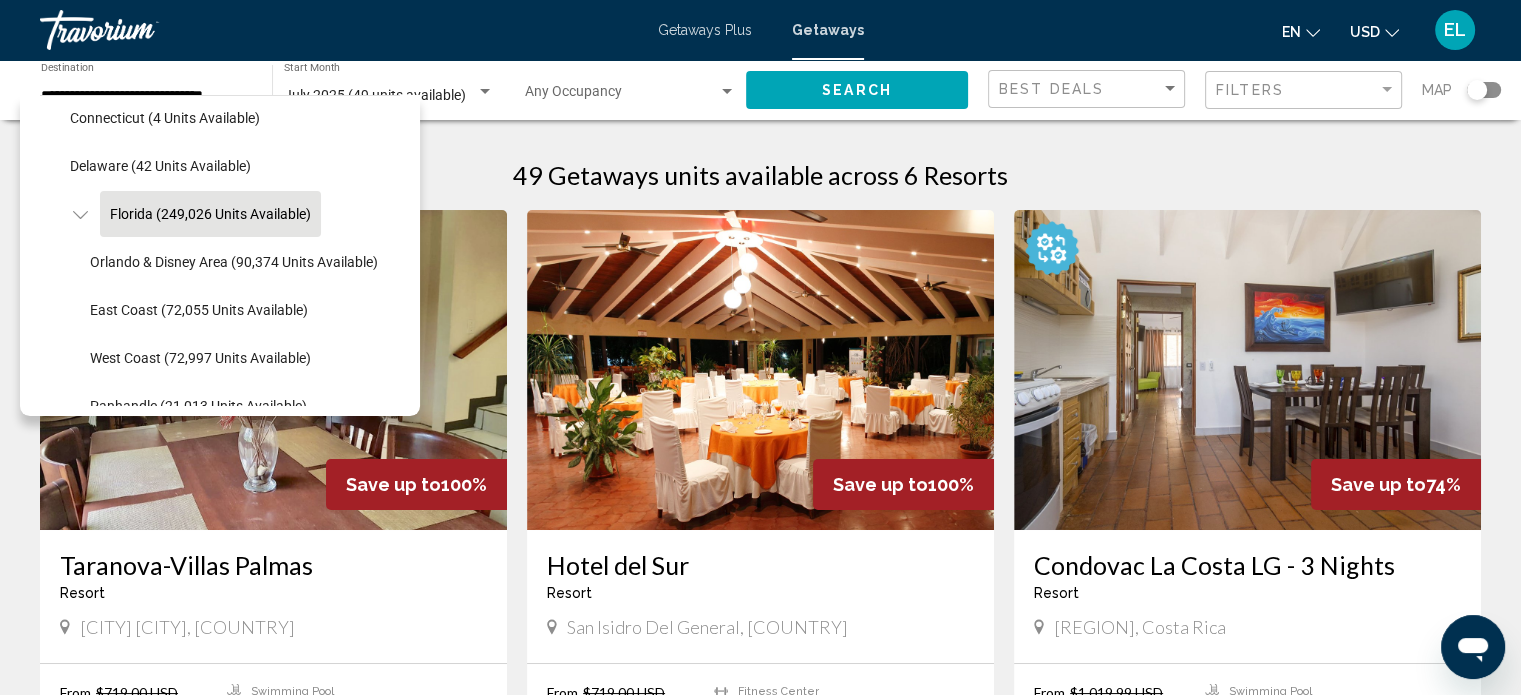click on "Florida (249,026 units available)" 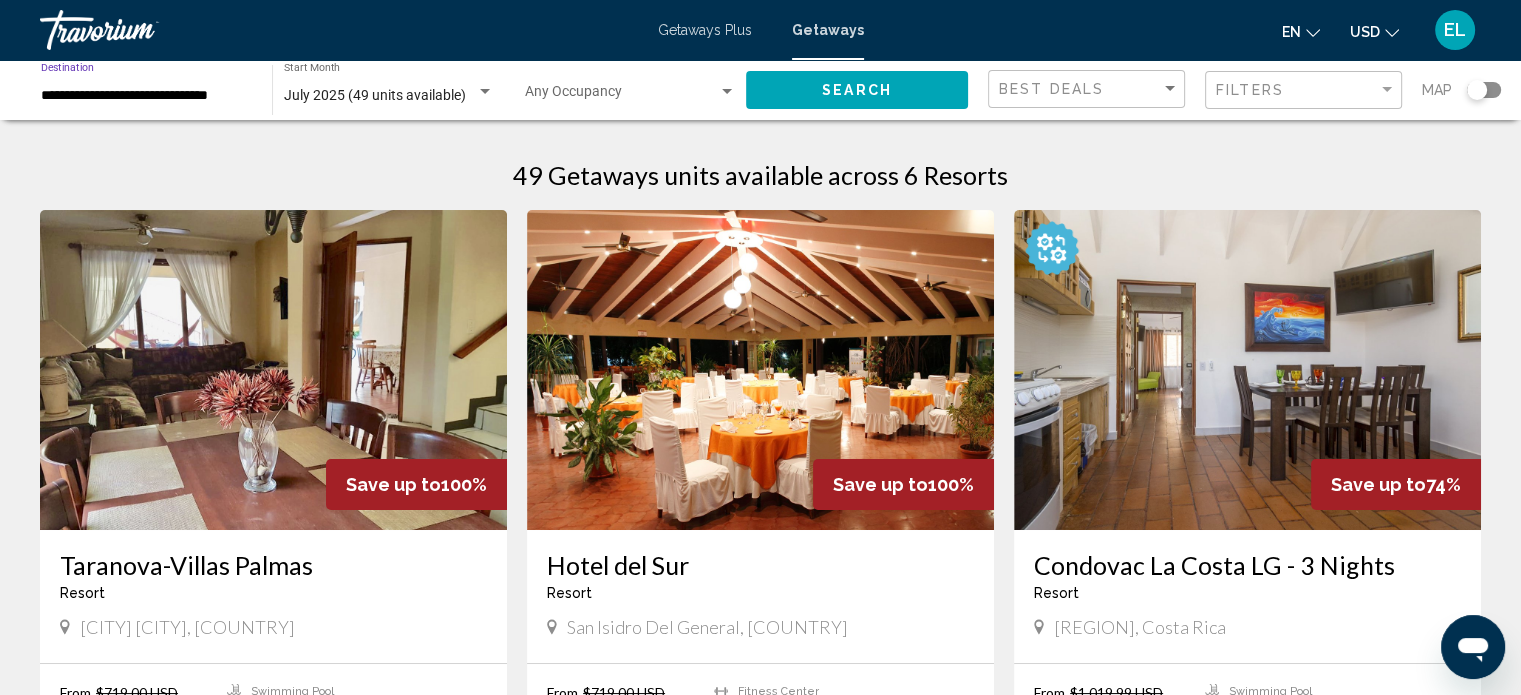 click on "Search" 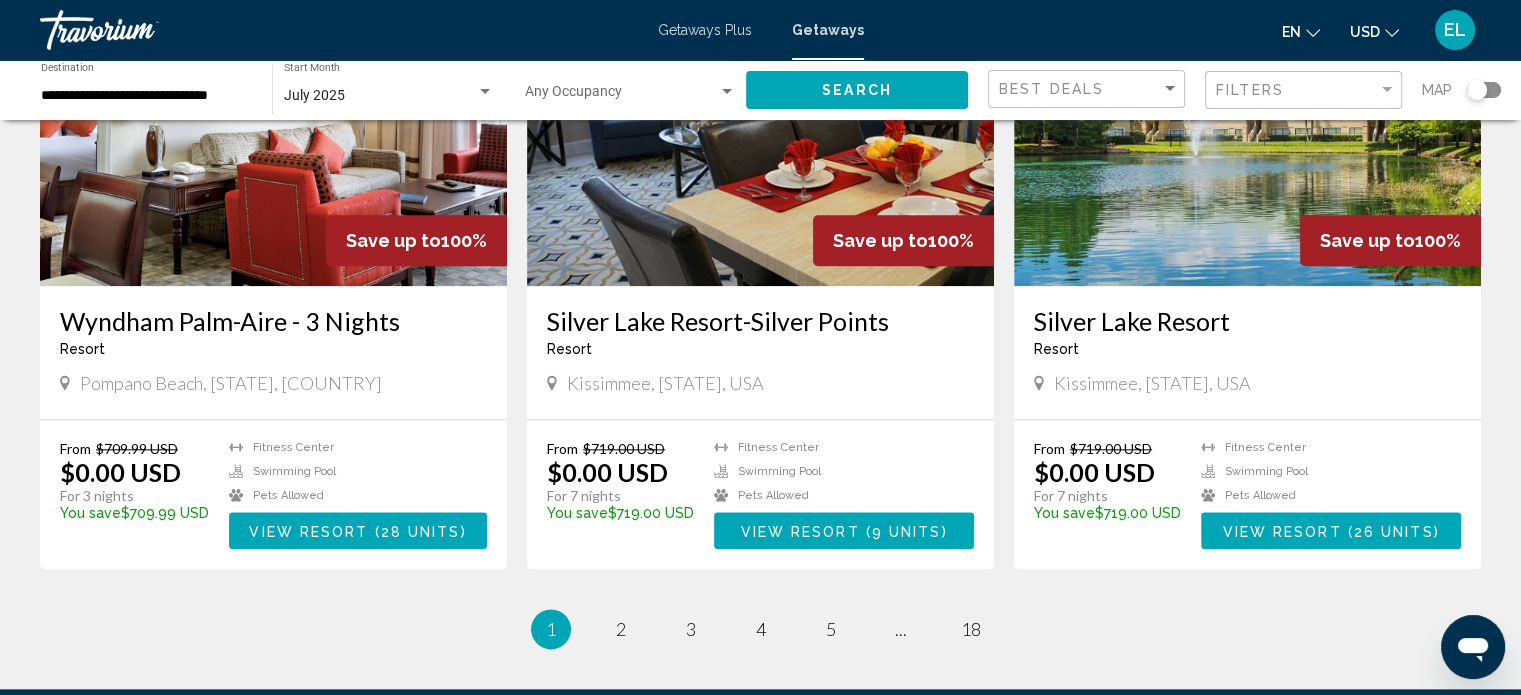 scroll, scrollTop: 2300, scrollLeft: 0, axis: vertical 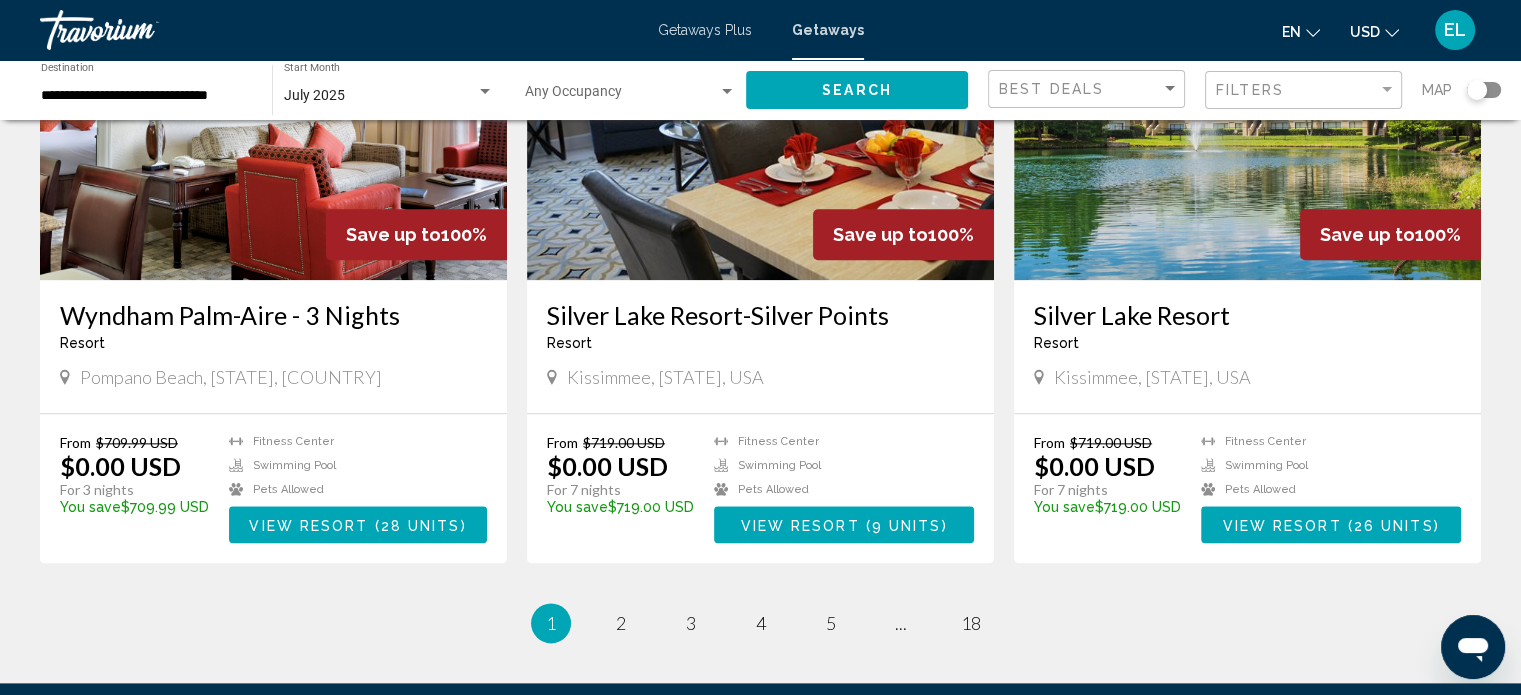 click on "Kissimmee, [STATE], USA" at bounding box center [1152, 377] 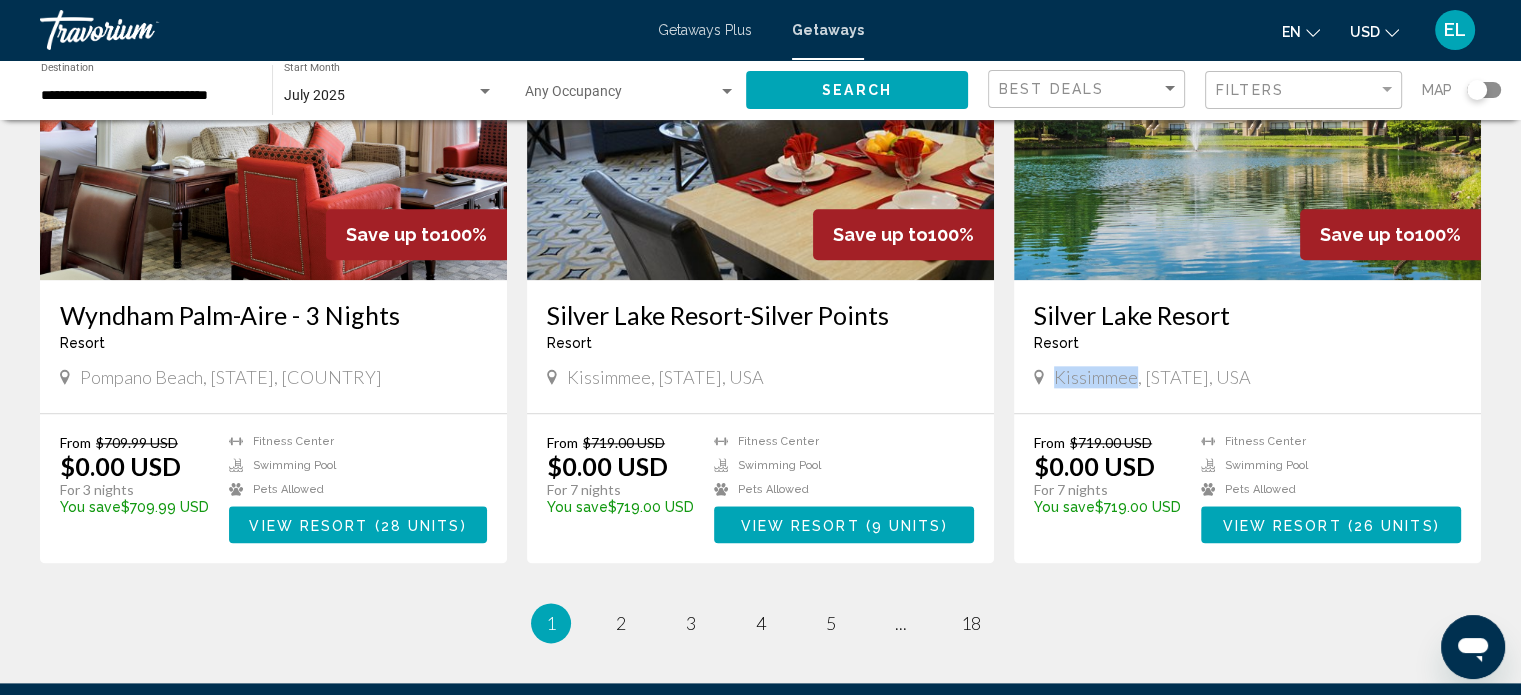 click on "Kissimmee, [STATE], USA" at bounding box center (1152, 377) 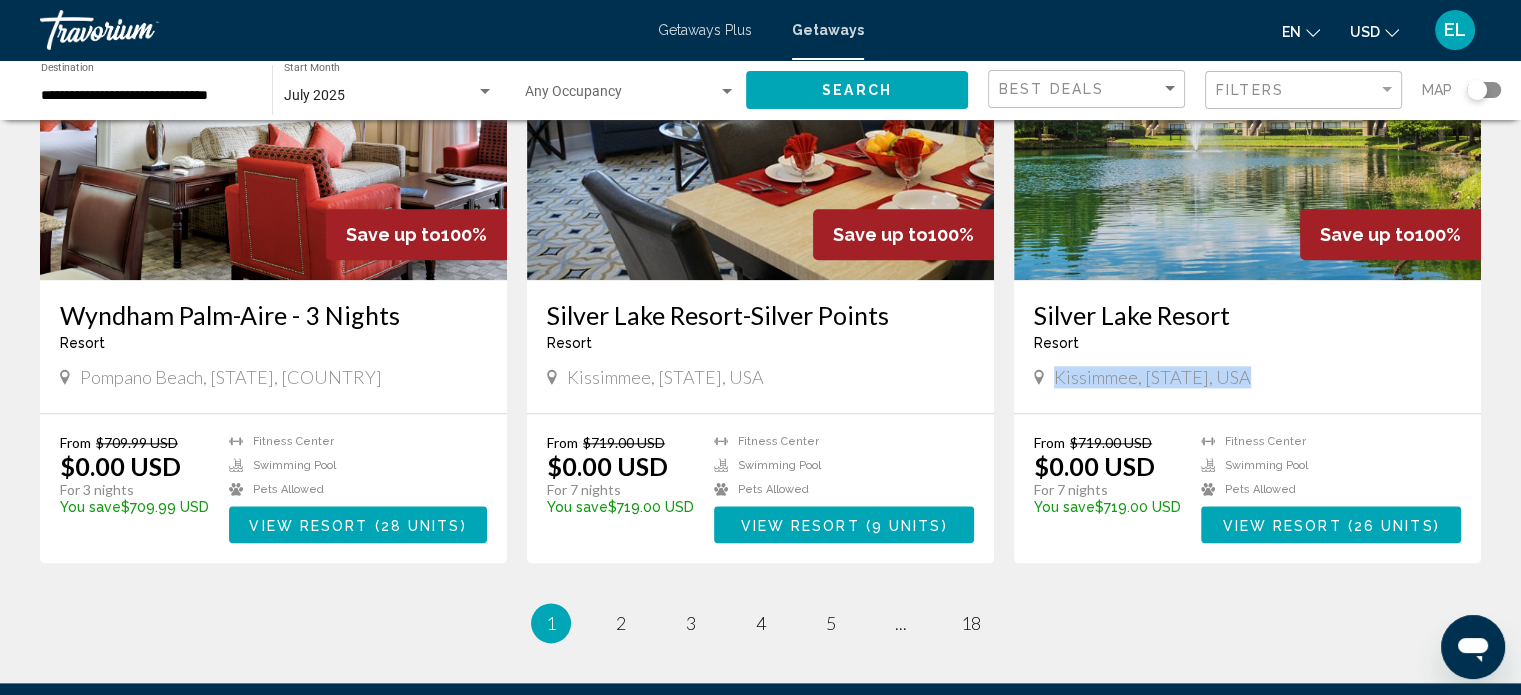 click on "Kissimmee, [STATE], USA" at bounding box center [1152, 377] 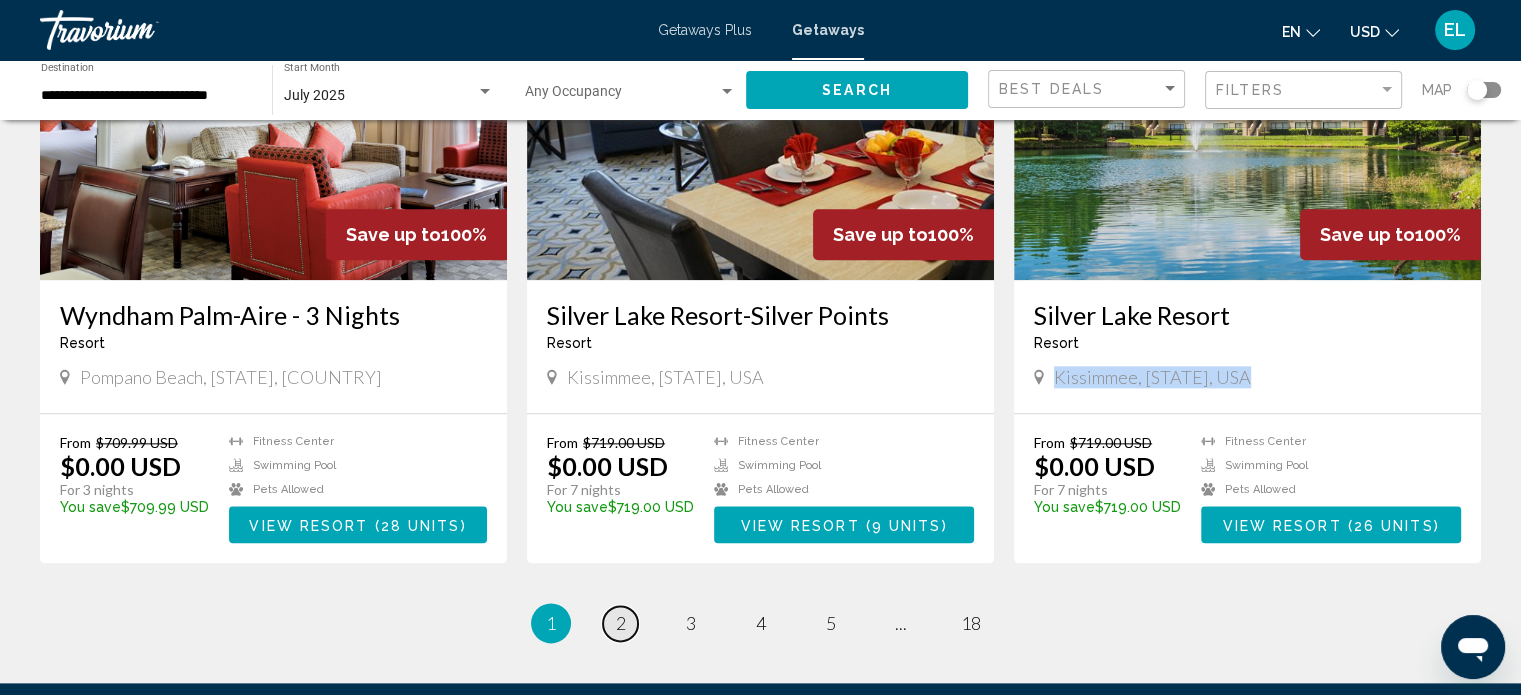 click on "2" at bounding box center (621, 623) 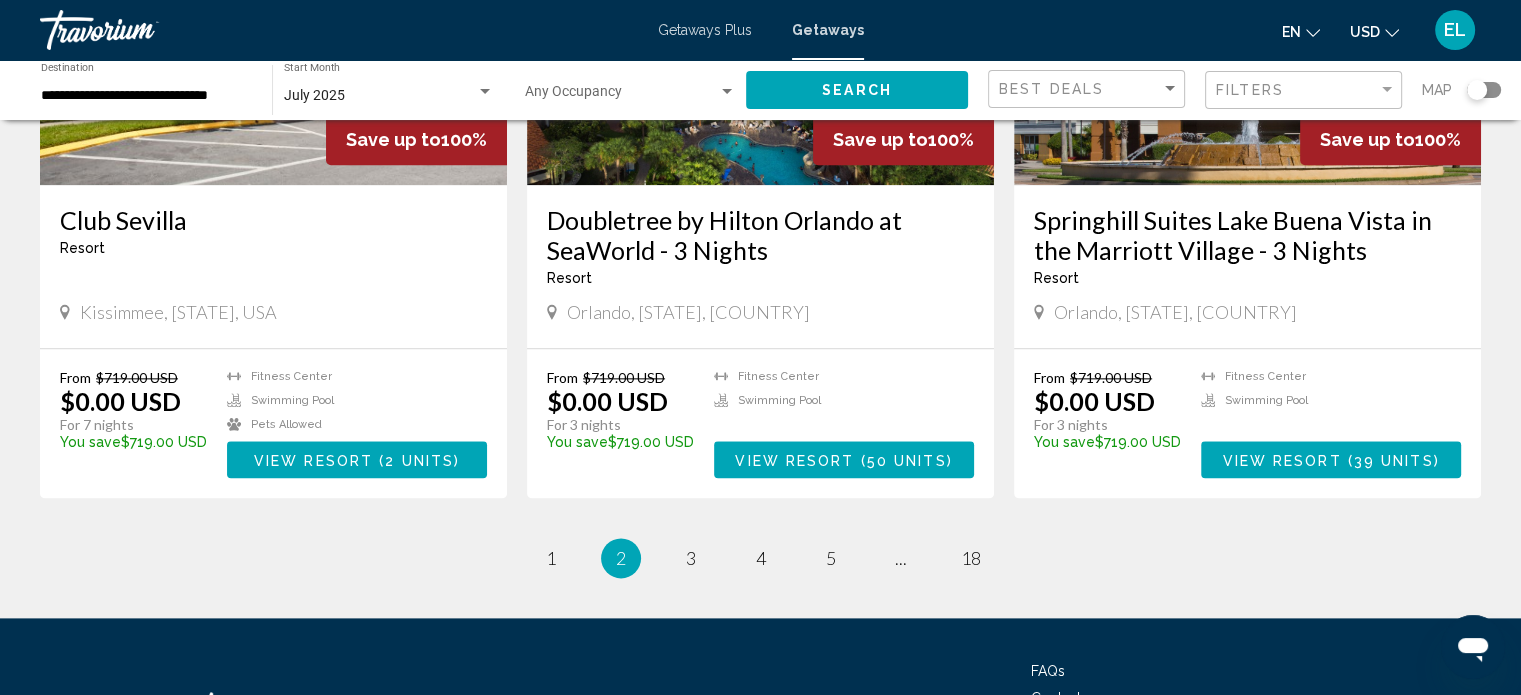 scroll, scrollTop: 2400, scrollLeft: 0, axis: vertical 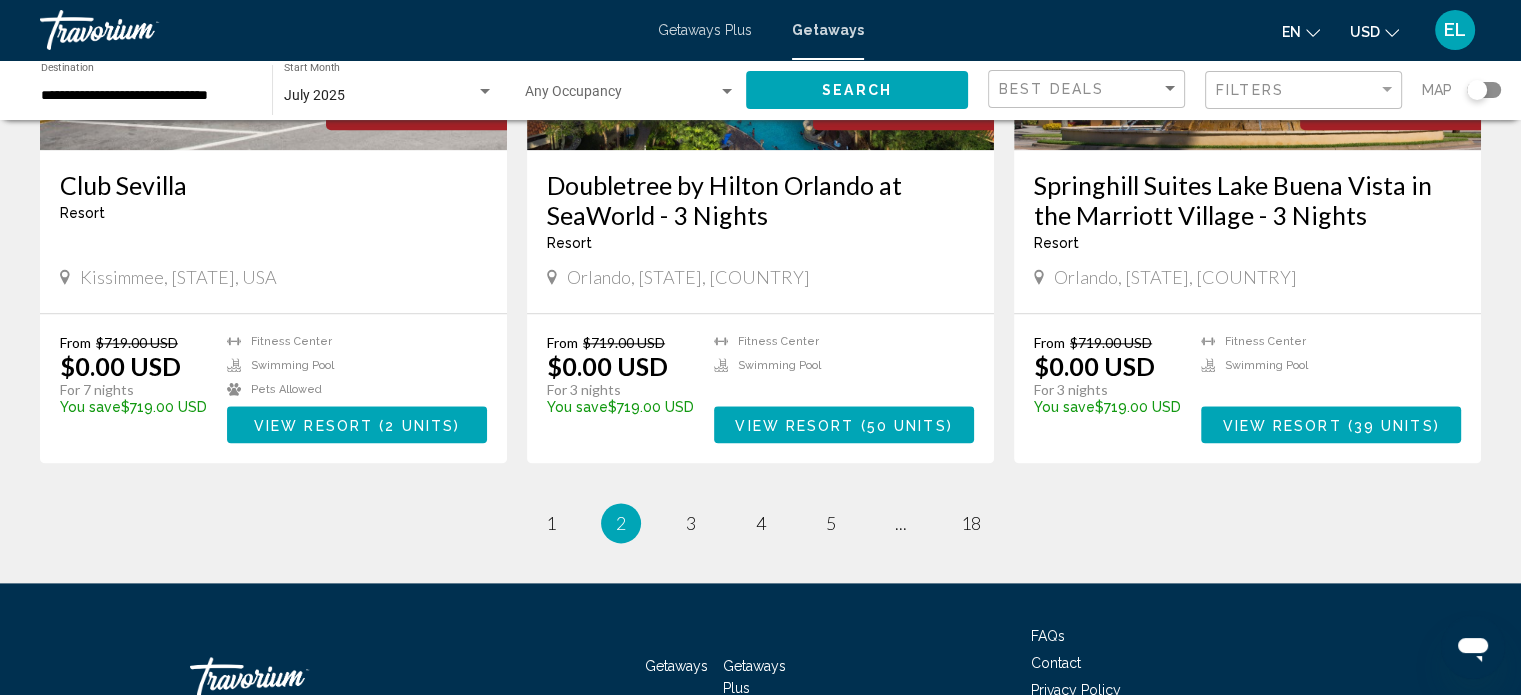 click on "2 / 18  page  1 You're on page  2 page  3 page  4 page  5 page  ... page  18" at bounding box center [760, 523] 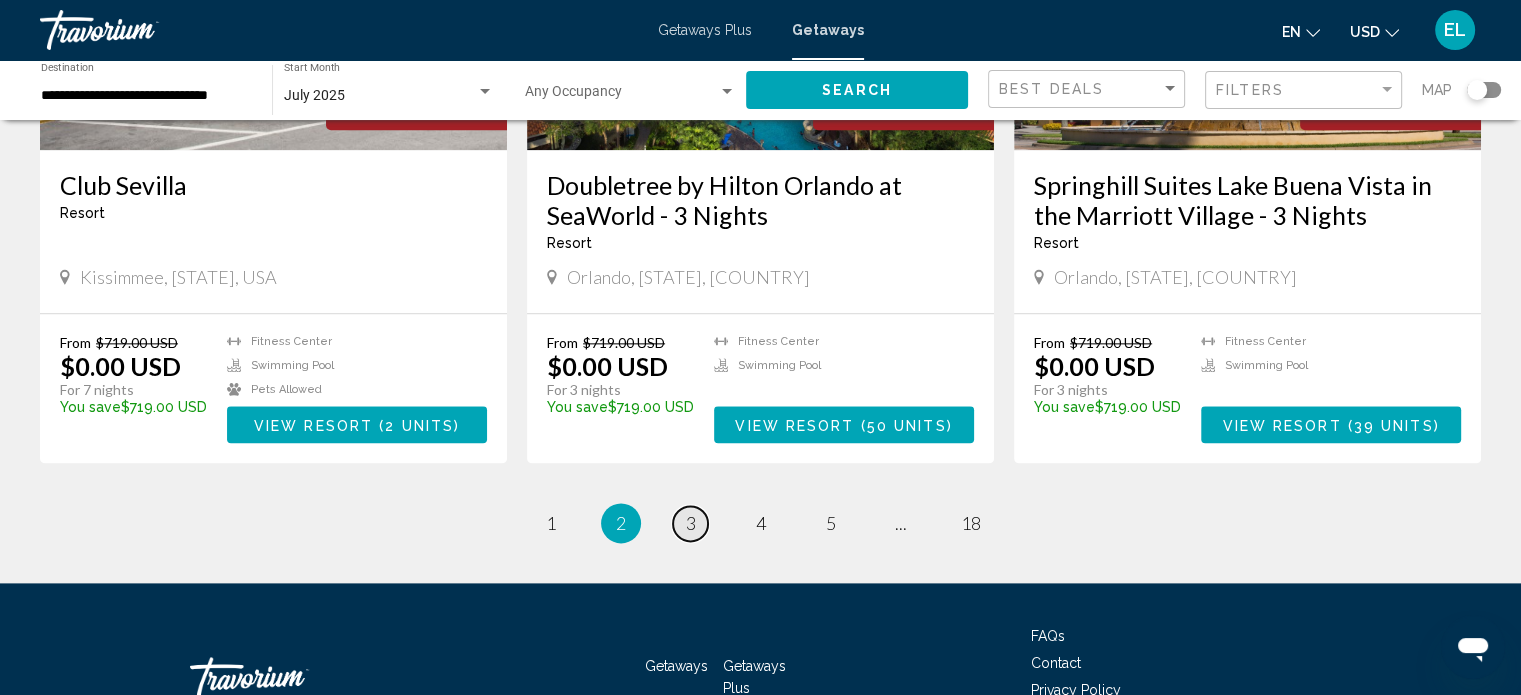 click on "3" at bounding box center (691, 523) 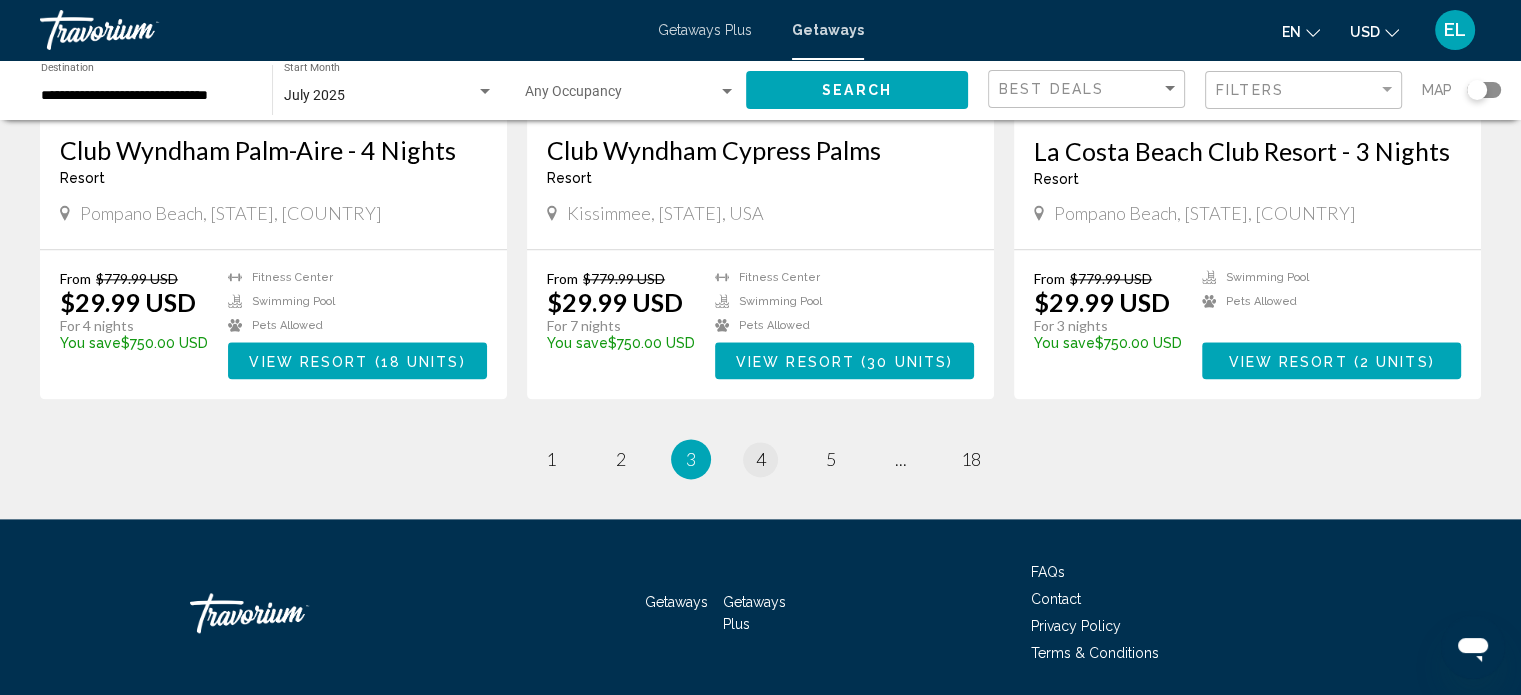 scroll, scrollTop: 2400, scrollLeft: 0, axis: vertical 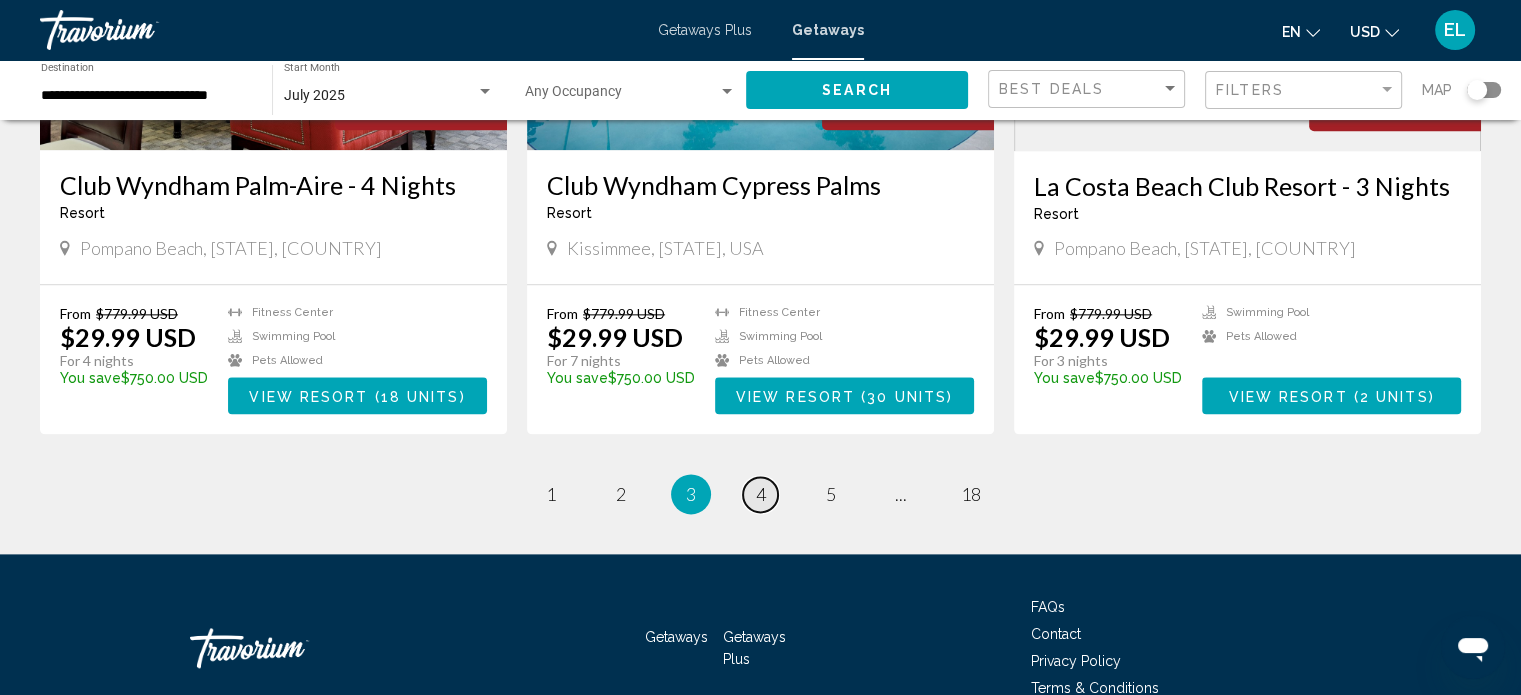 click on "page  4" at bounding box center [760, 494] 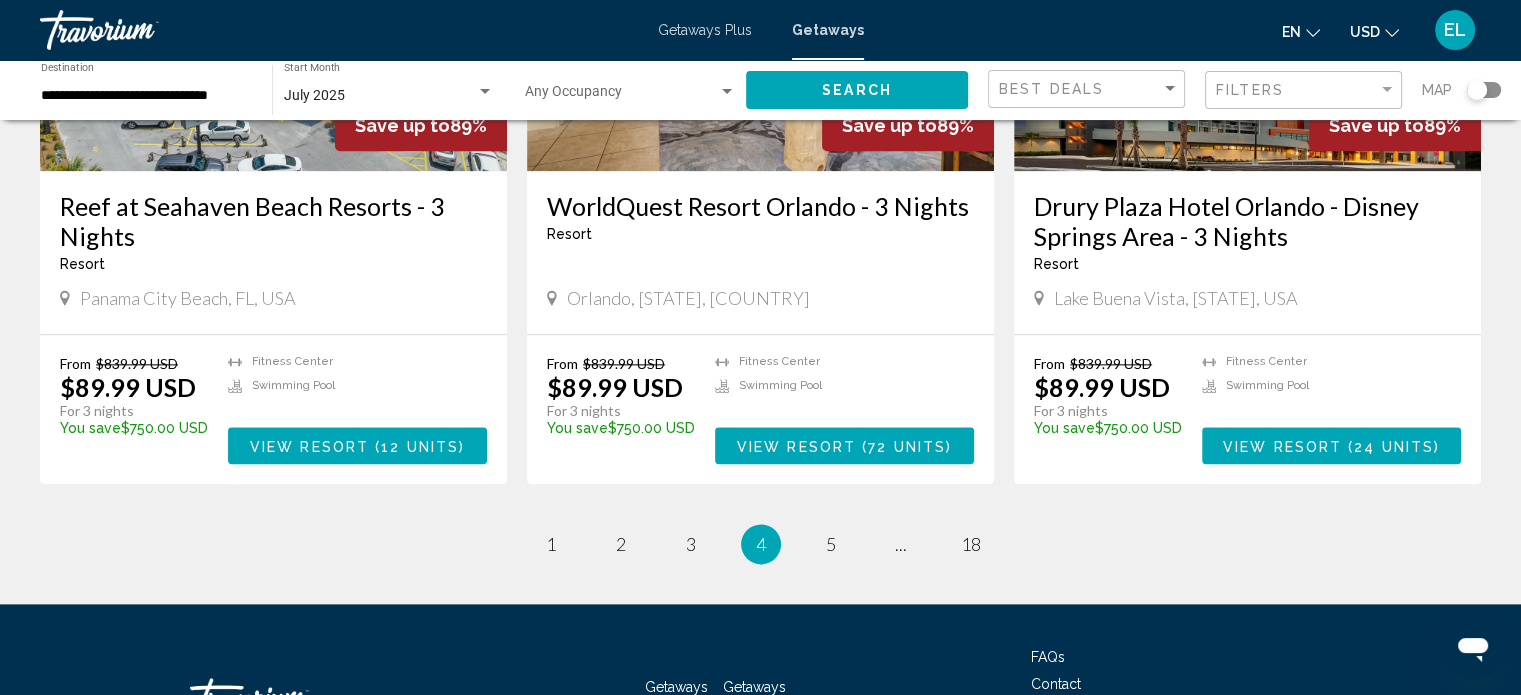 scroll, scrollTop: 2300, scrollLeft: 0, axis: vertical 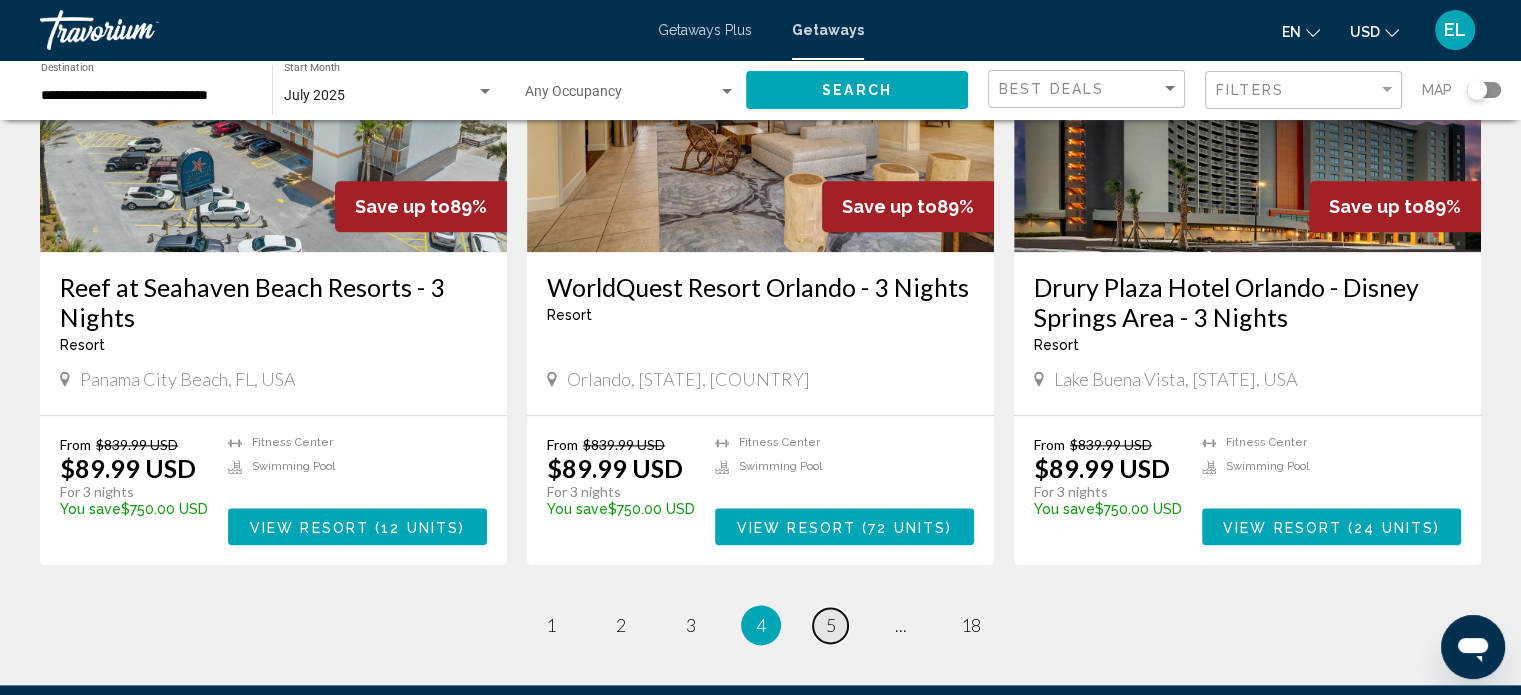 click on "5" at bounding box center [831, 625] 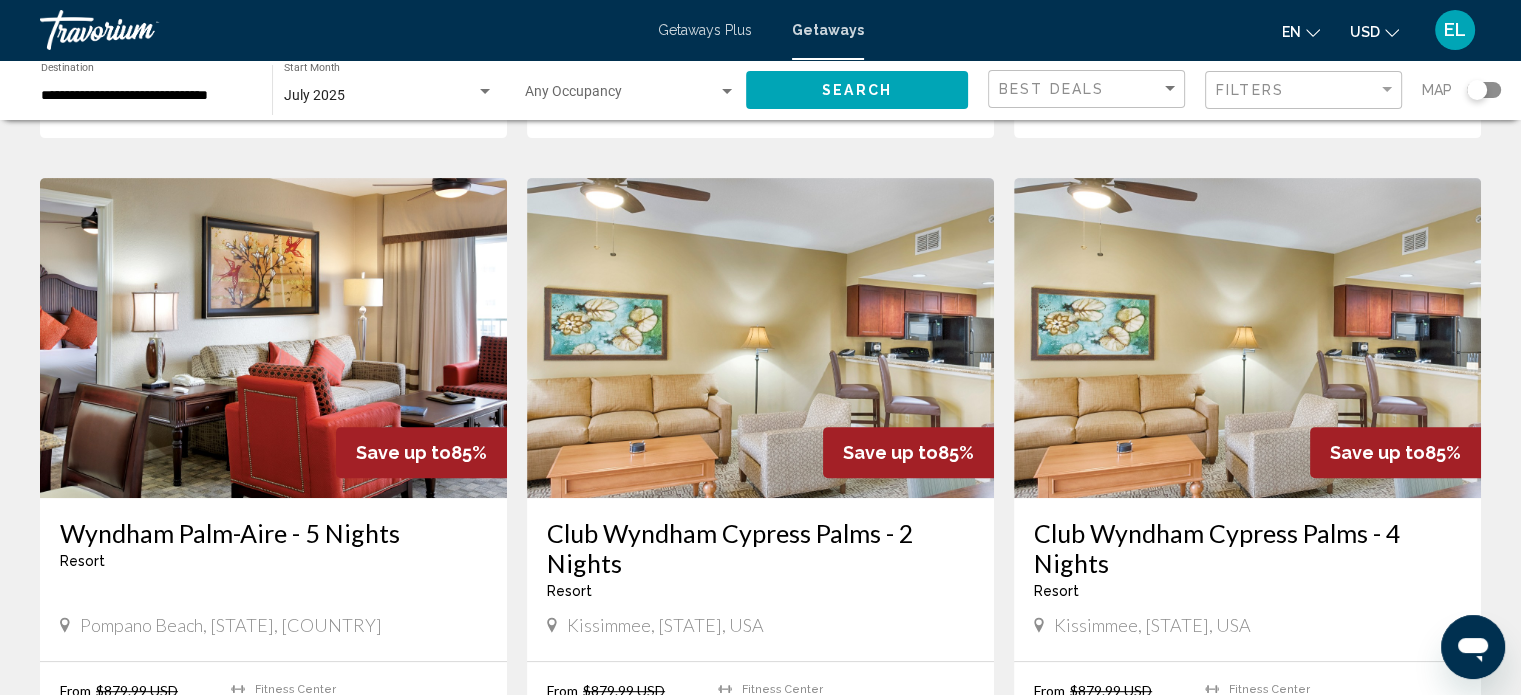 scroll, scrollTop: 900, scrollLeft: 0, axis: vertical 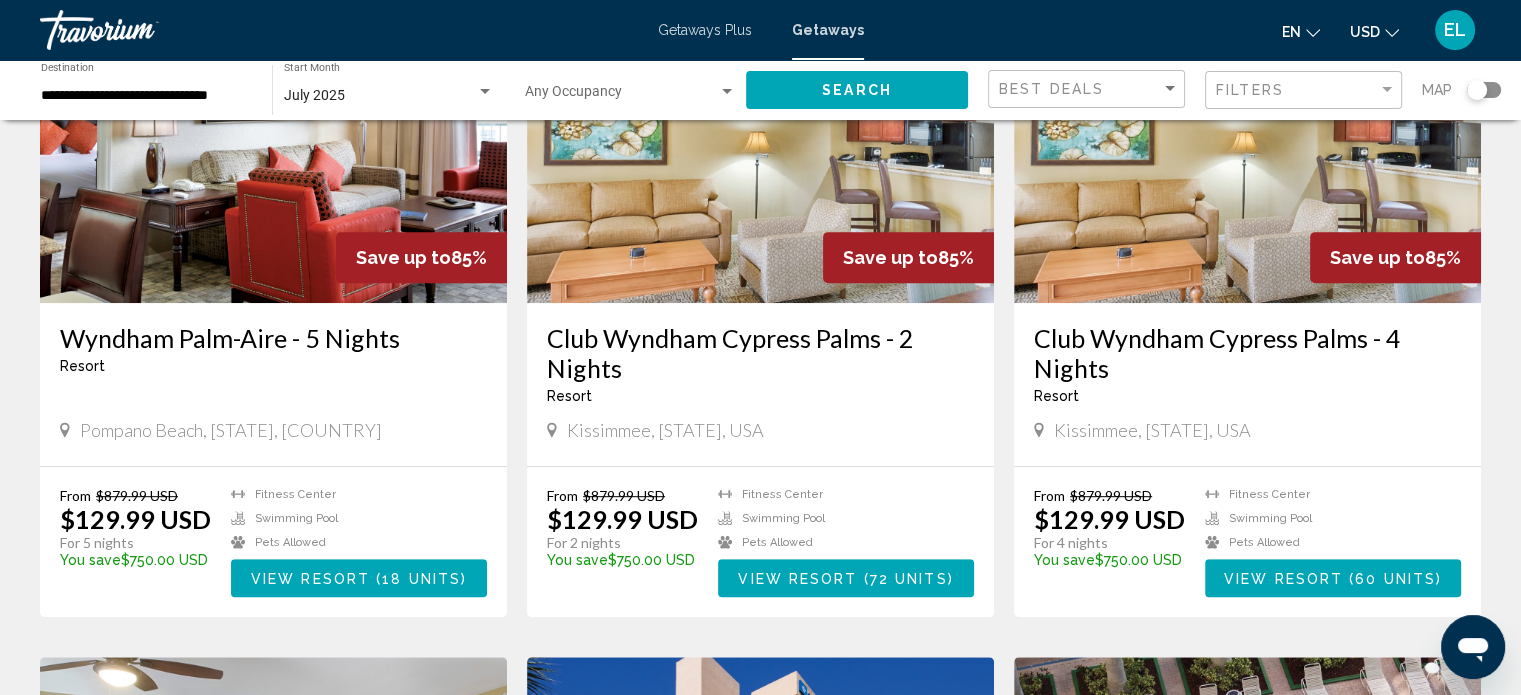 click on "Pompano Beach, [STATE], [COUNTRY]" at bounding box center (231, 430) 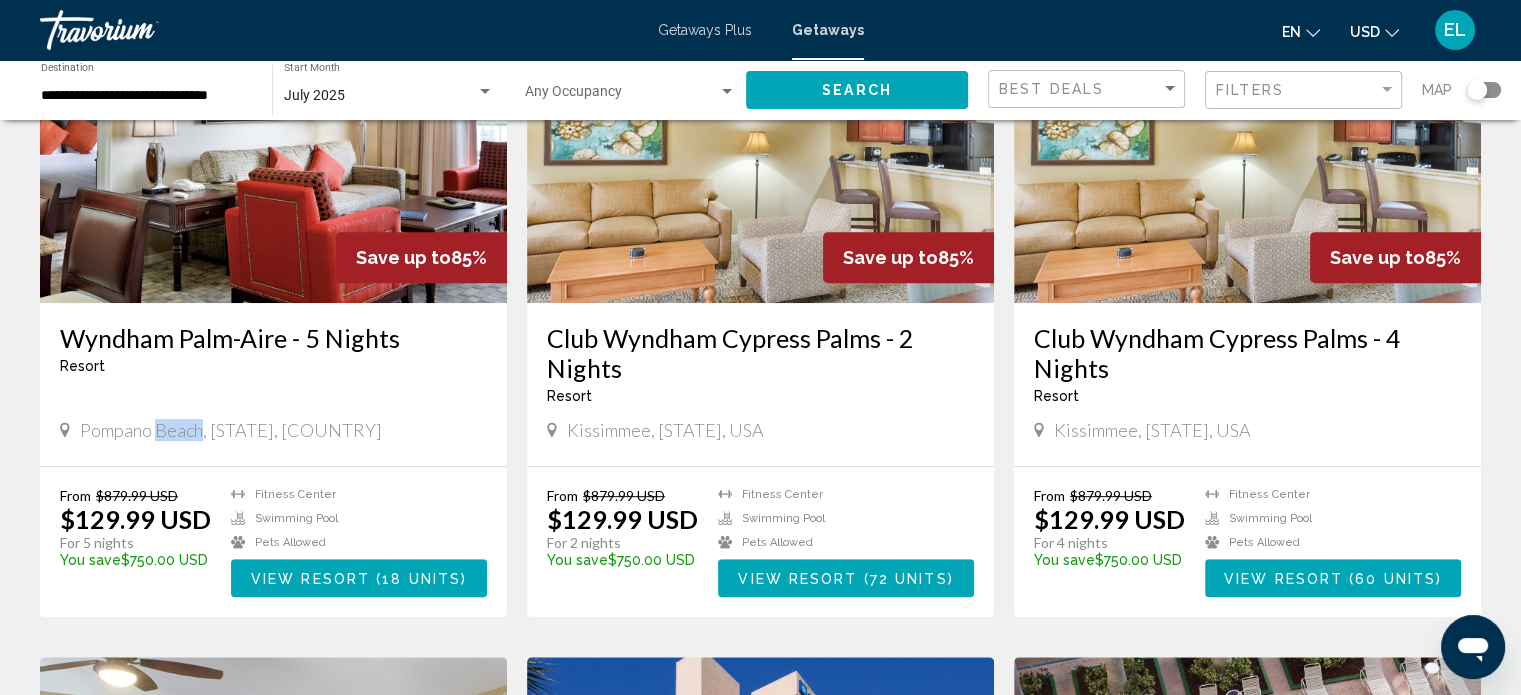 click on "Pompano Beach, [STATE], [COUNTRY]" at bounding box center (231, 430) 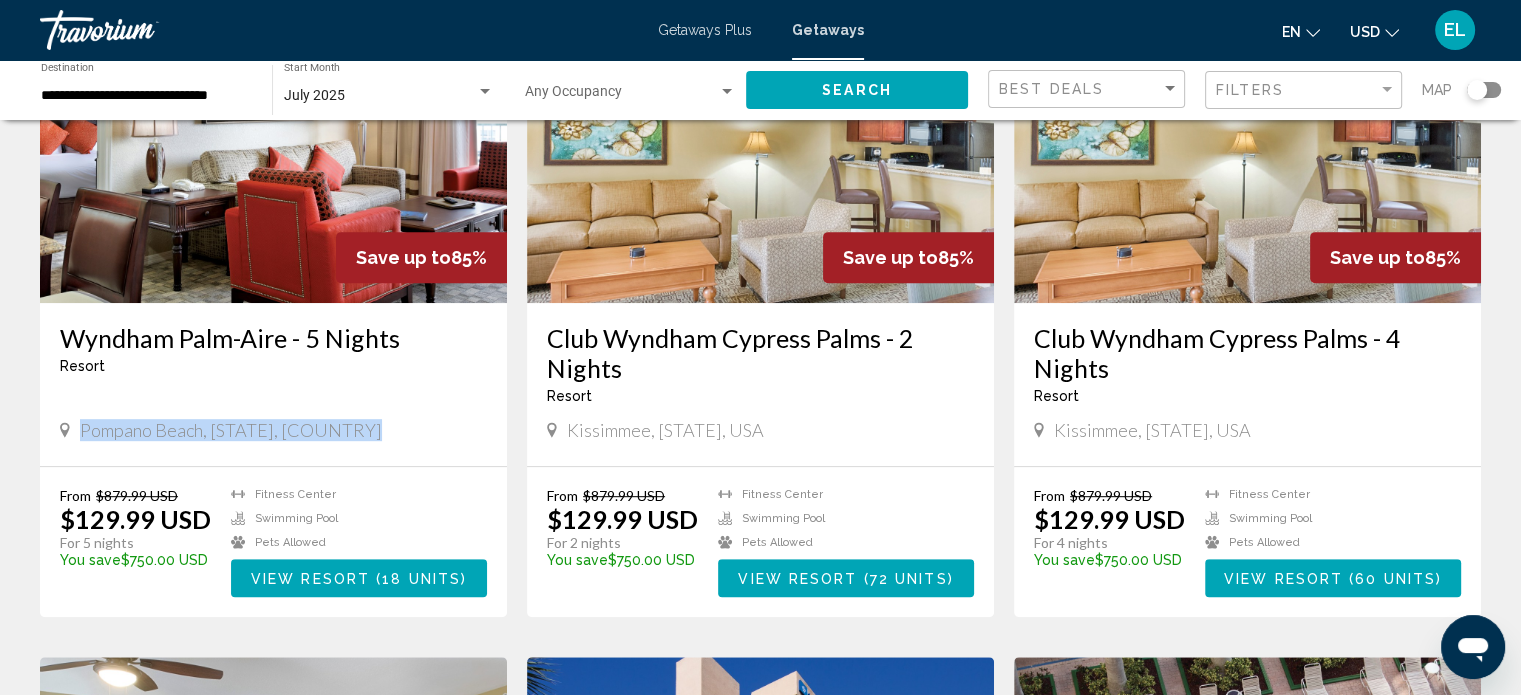 click on "Pompano Beach, [STATE], [COUNTRY]" at bounding box center [231, 430] 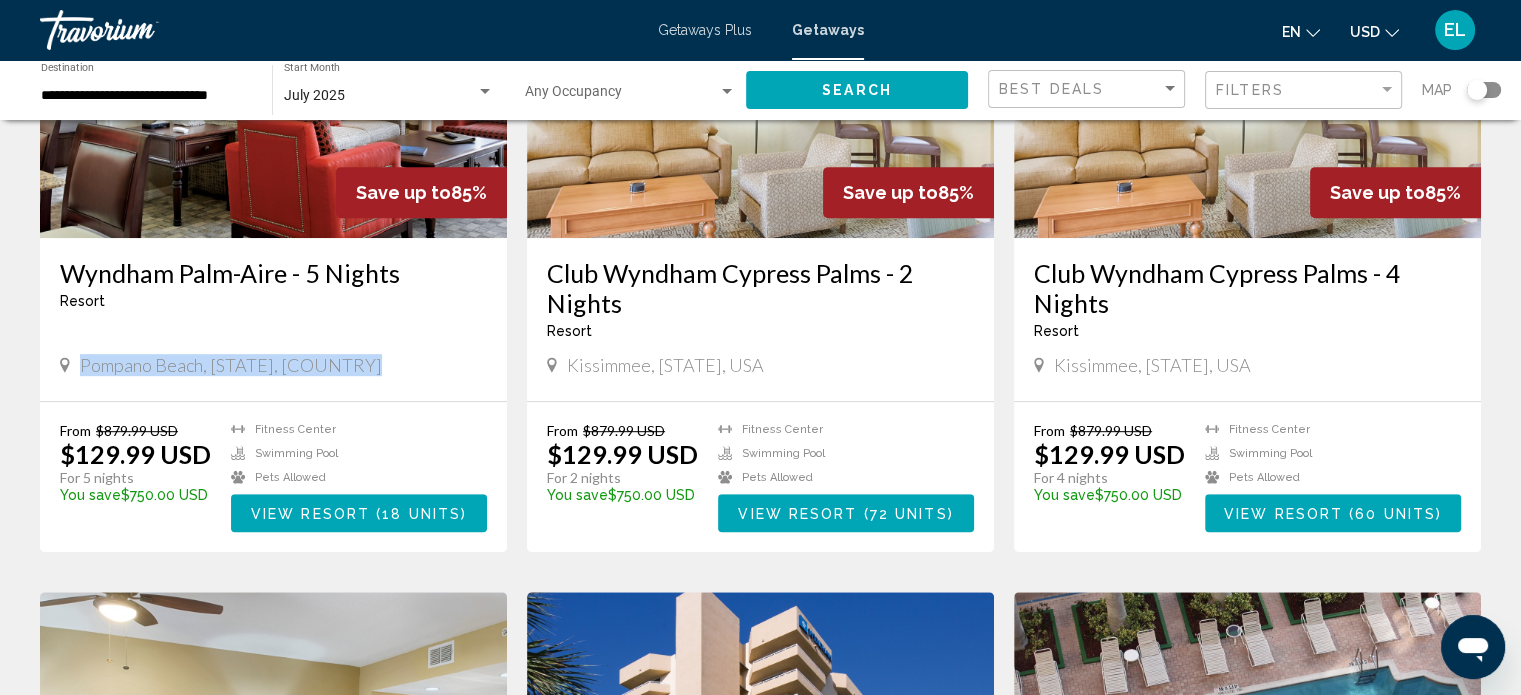 scroll, scrollTop: 1000, scrollLeft: 0, axis: vertical 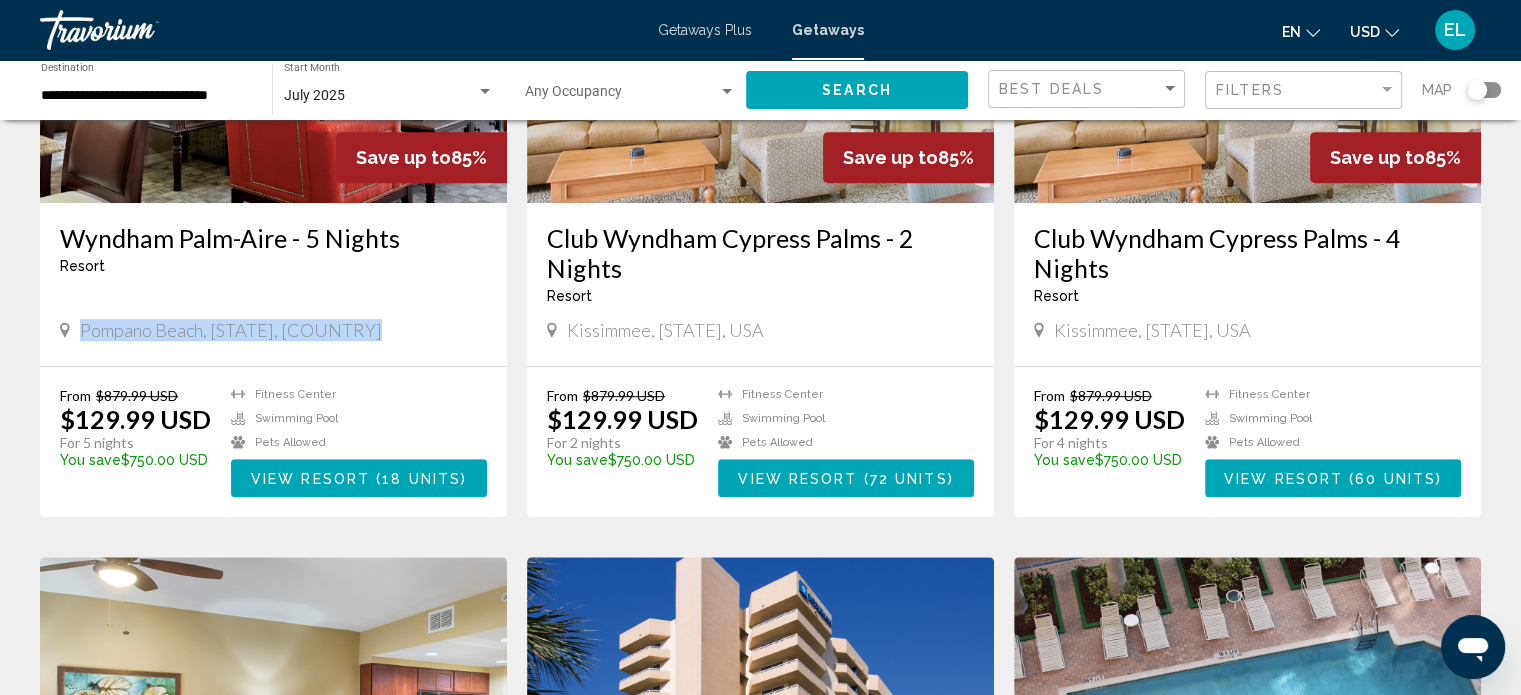 click on "View Resort" at bounding box center [310, 479] 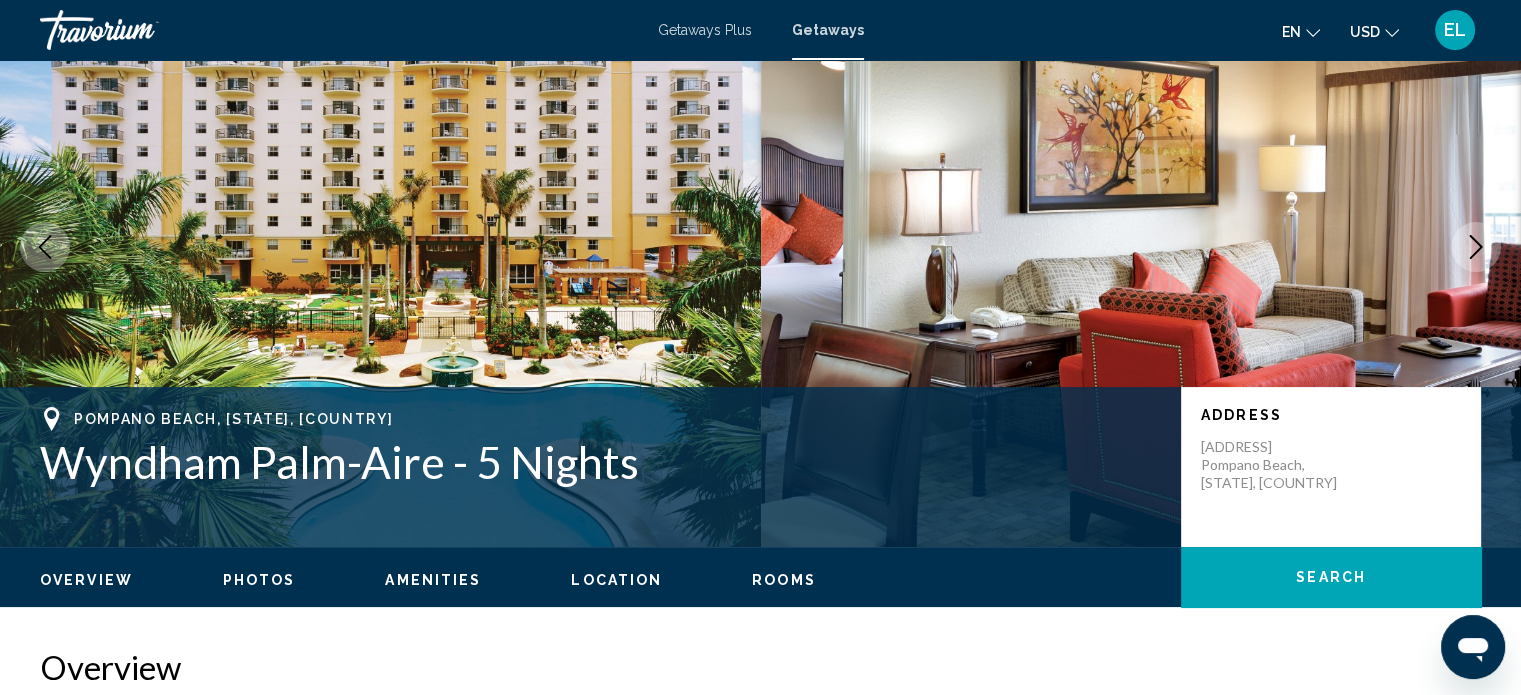 scroll, scrollTop: 212, scrollLeft: 0, axis: vertical 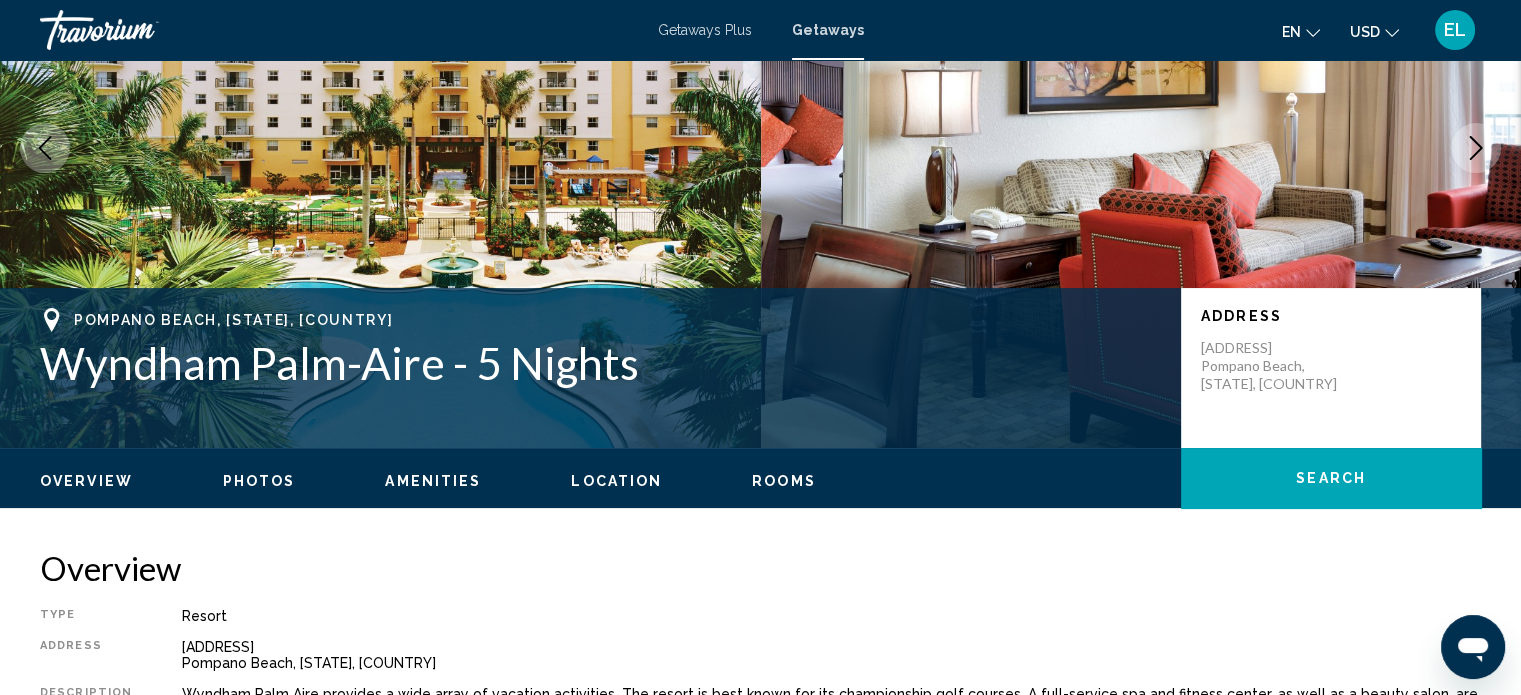 click on "Location" at bounding box center [616, 481] 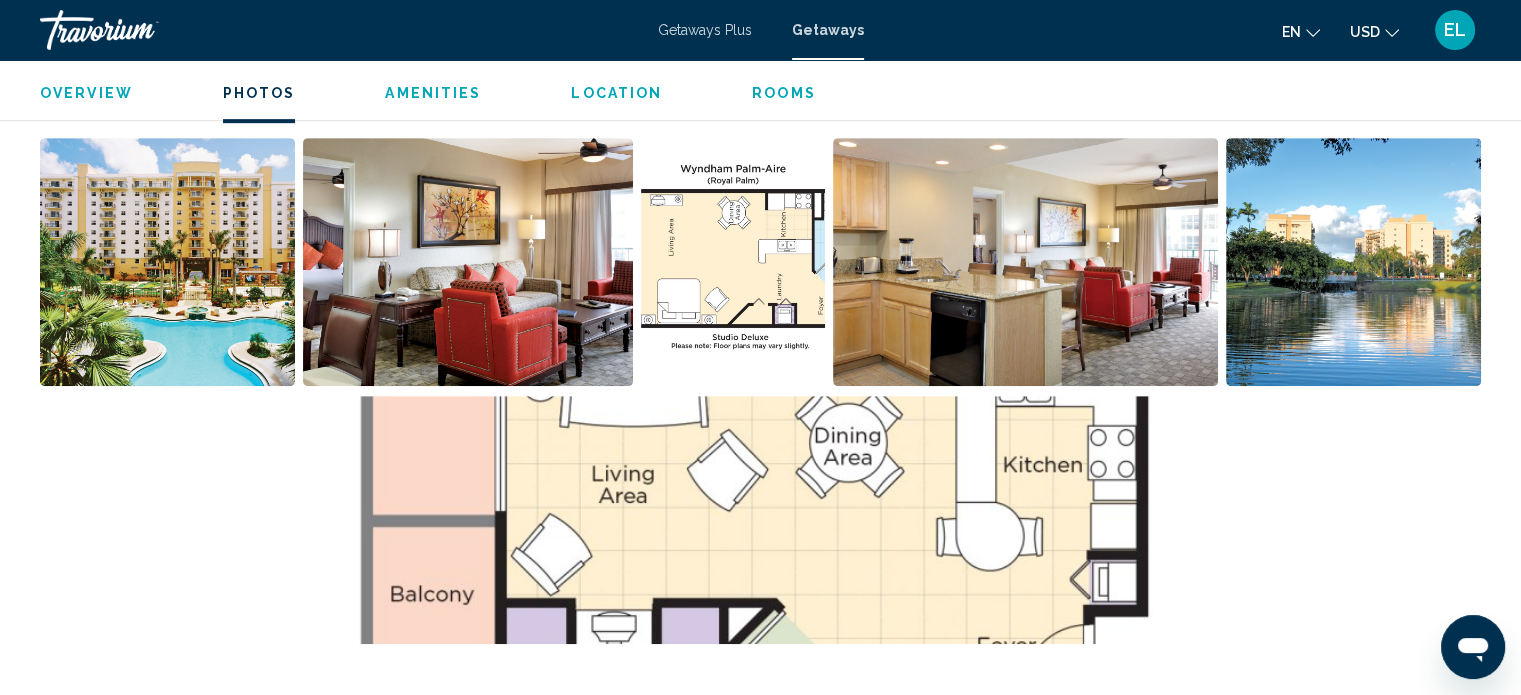 scroll, scrollTop: 784, scrollLeft: 0, axis: vertical 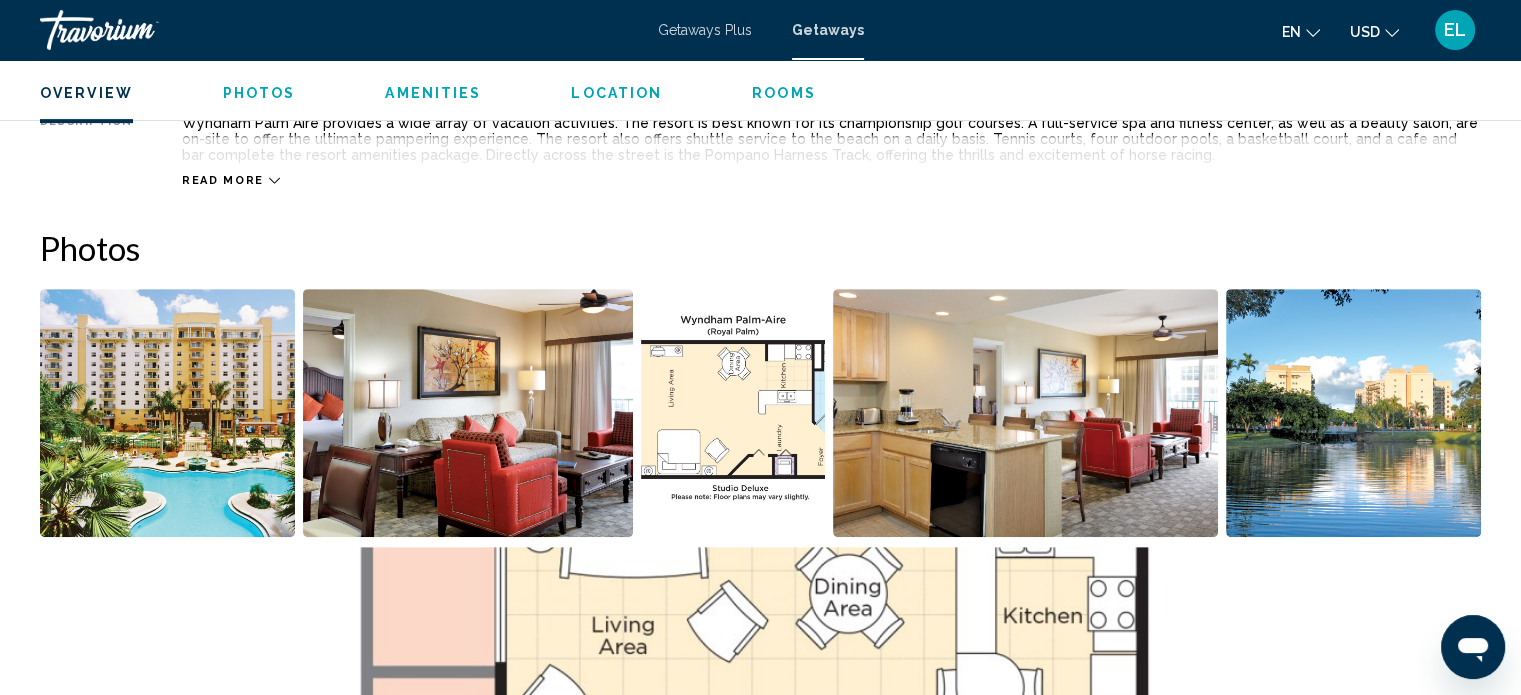 click at bounding box center (1353, 413) 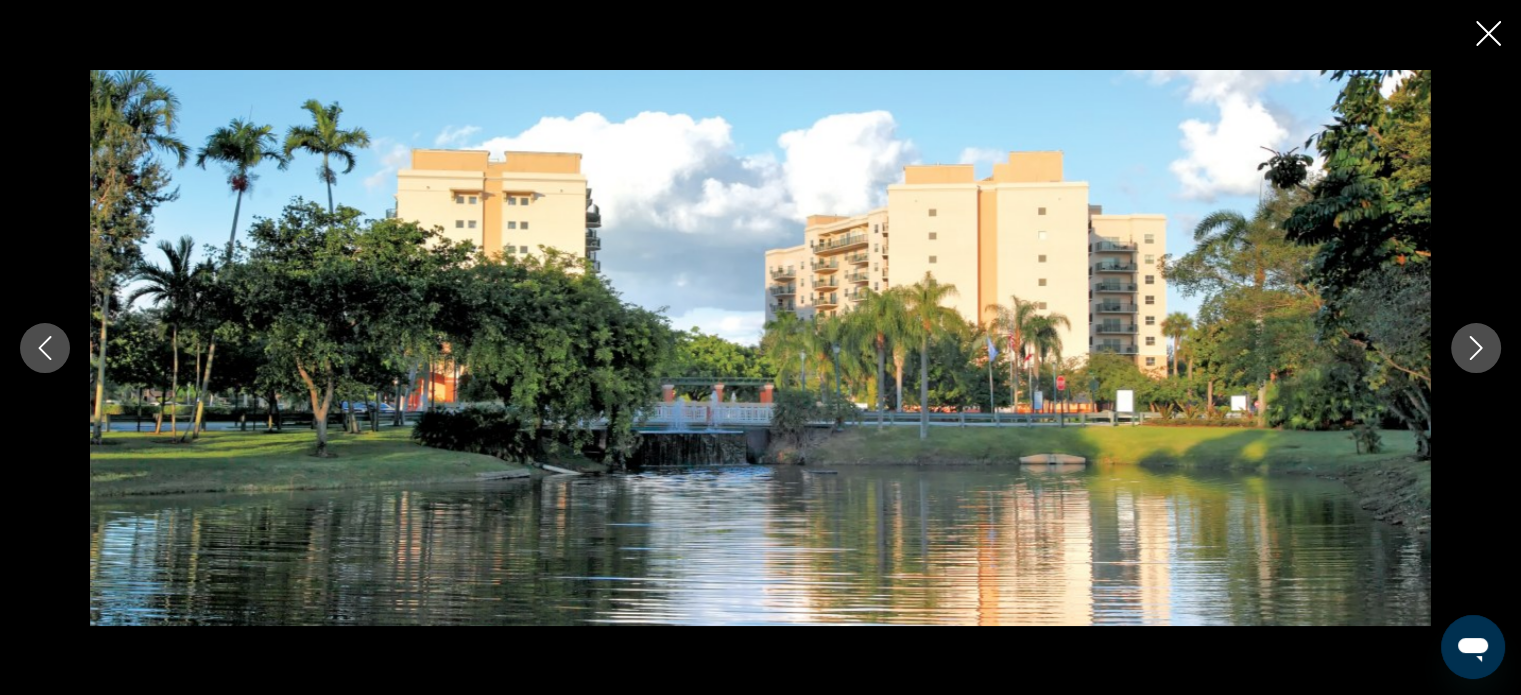 click at bounding box center [760, 348] 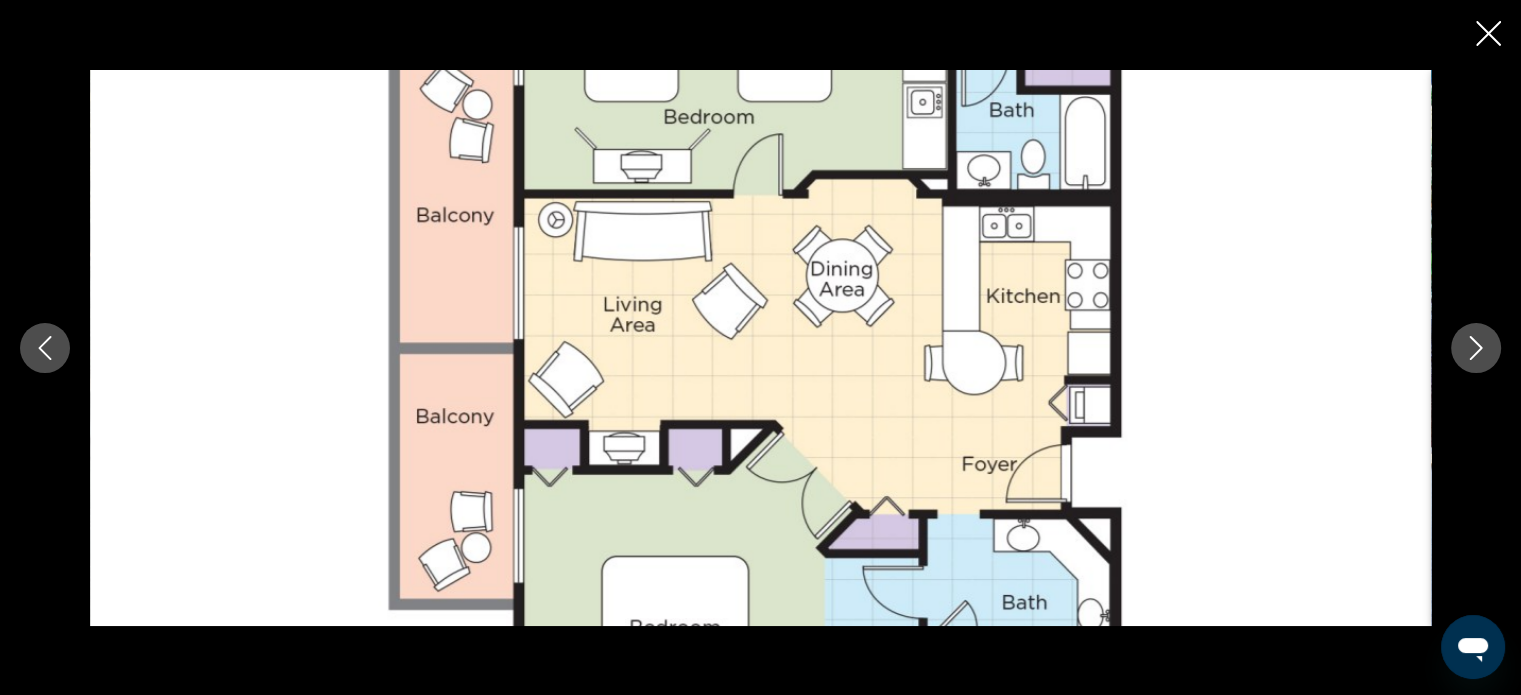 click at bounding box center (1476, 348) 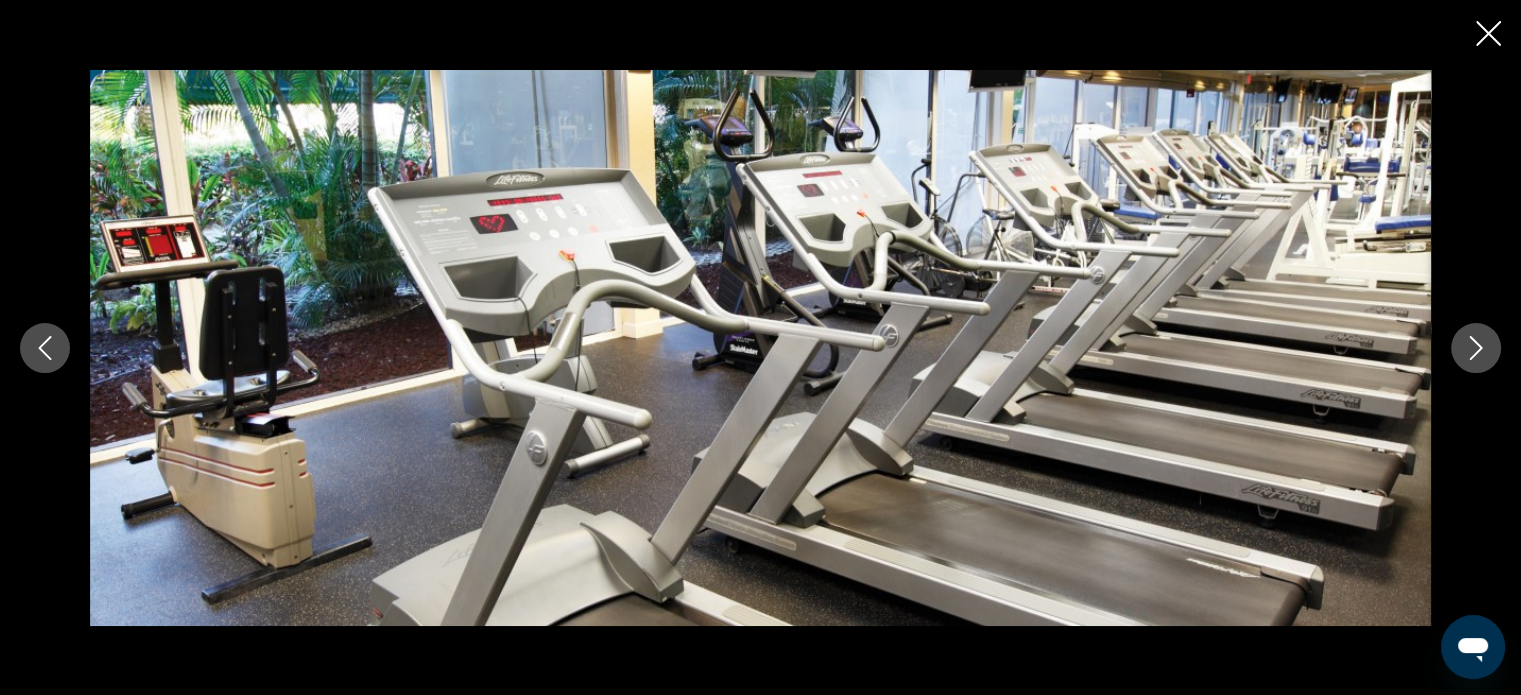 click at bounding box center (1476, 348) 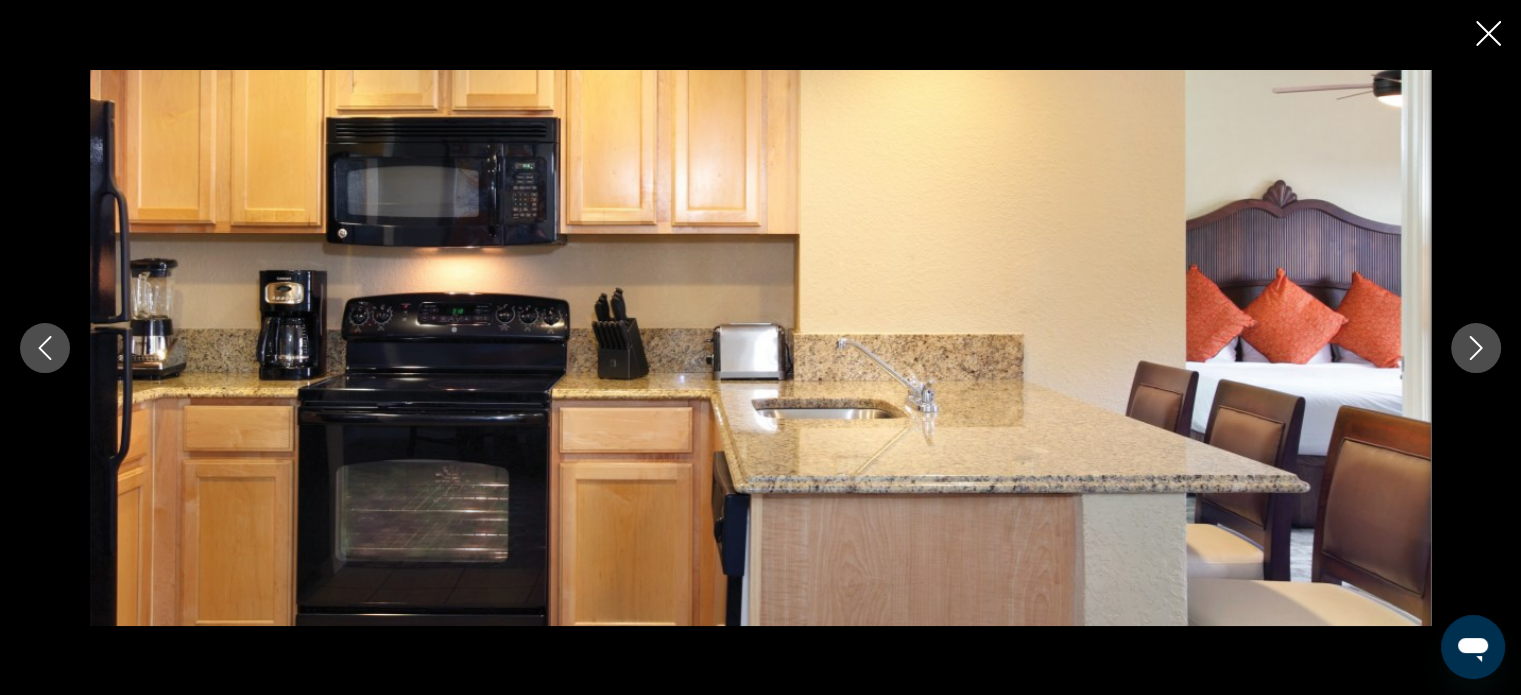 click at bounding box center (1476, 348) 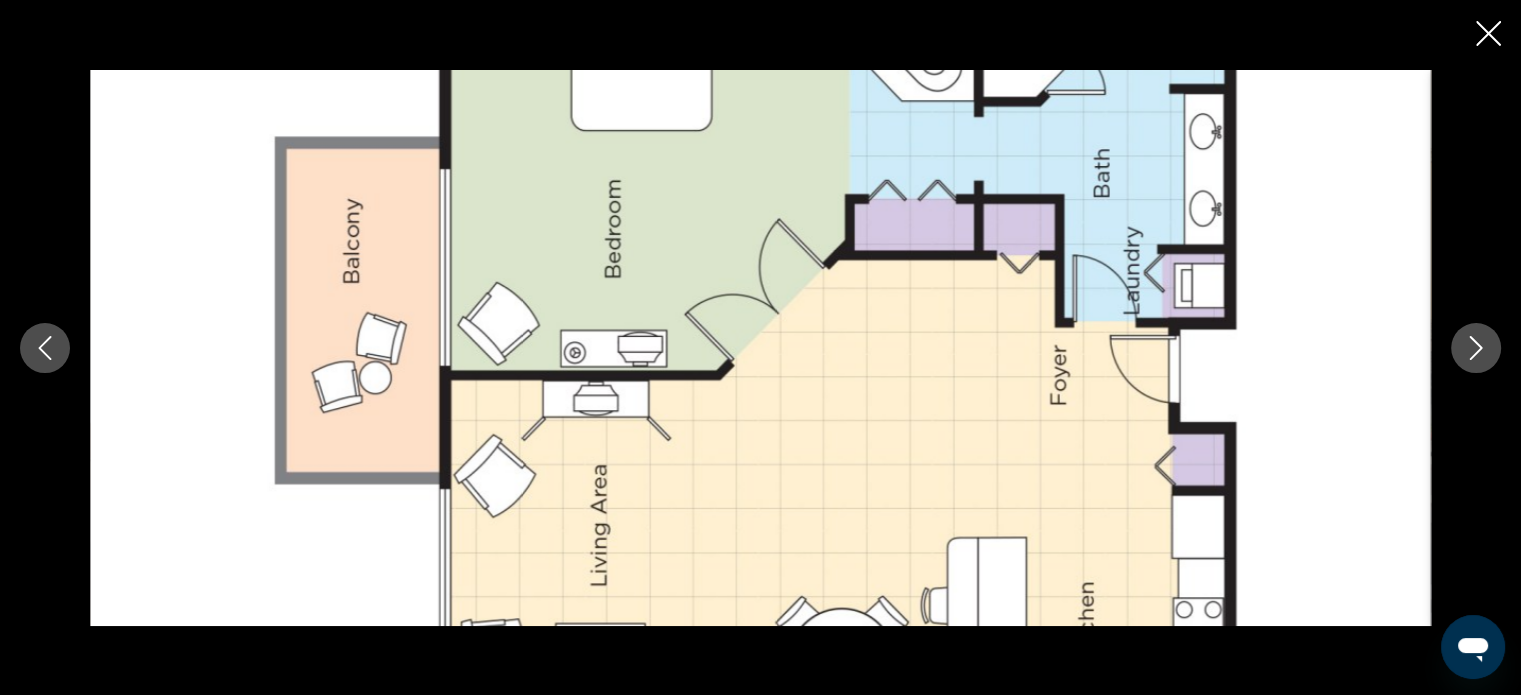 click at bounding box center [1476, 348] 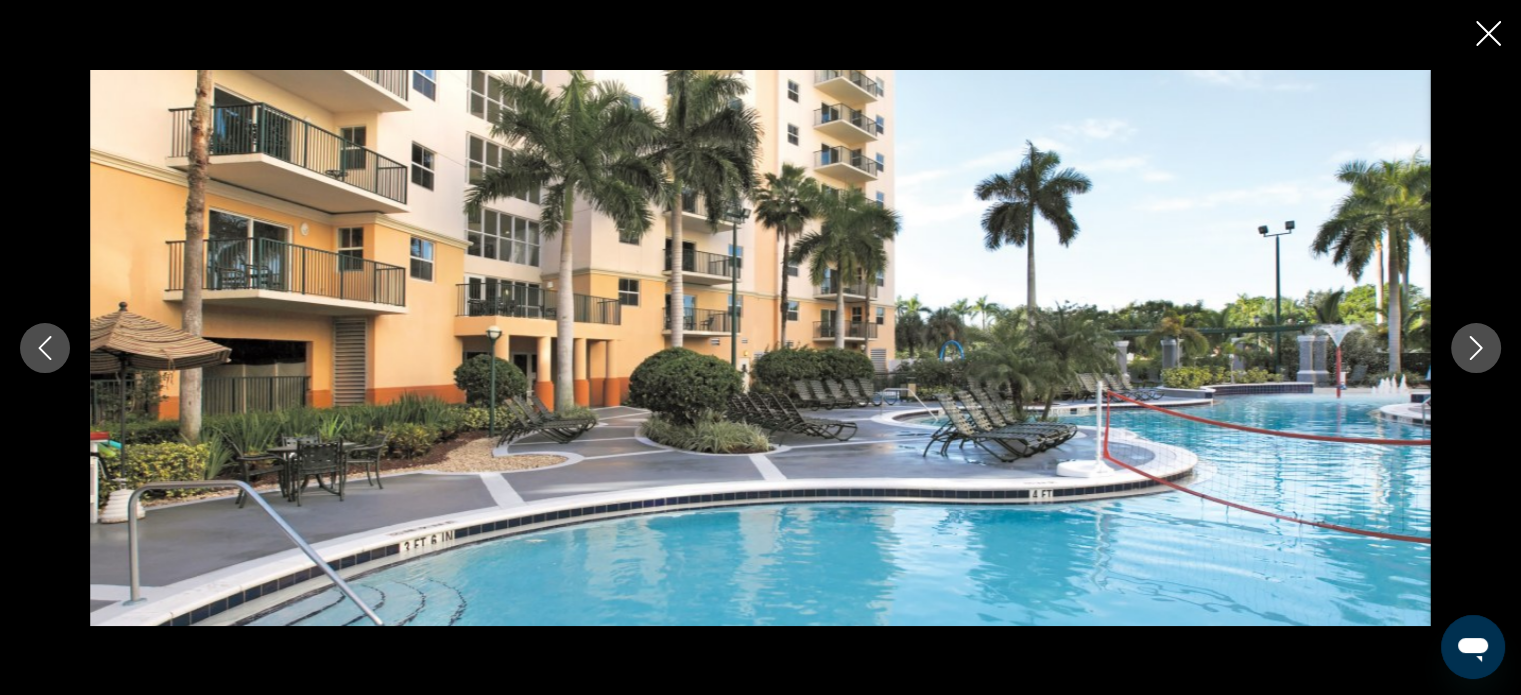click at bounding box center (1476, 348) 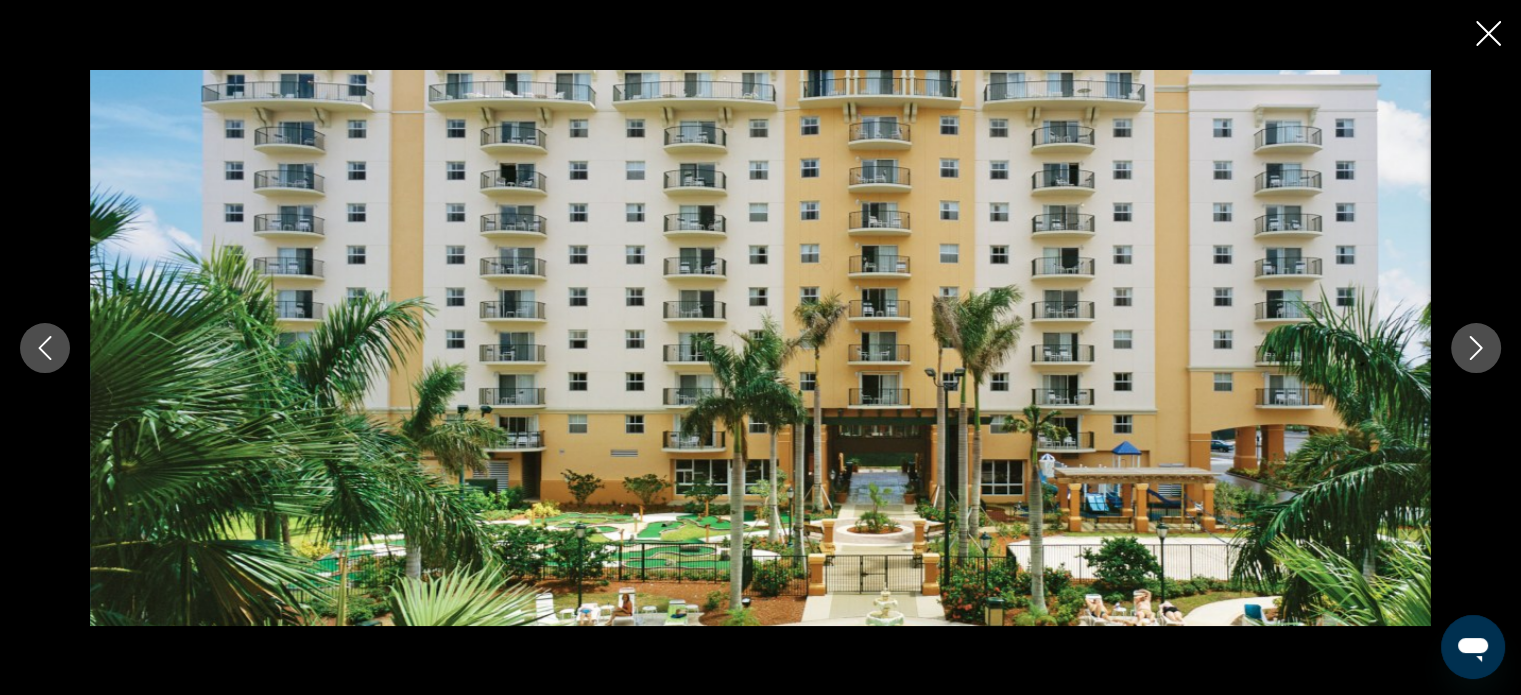 click at bounding box center [1476, 348] 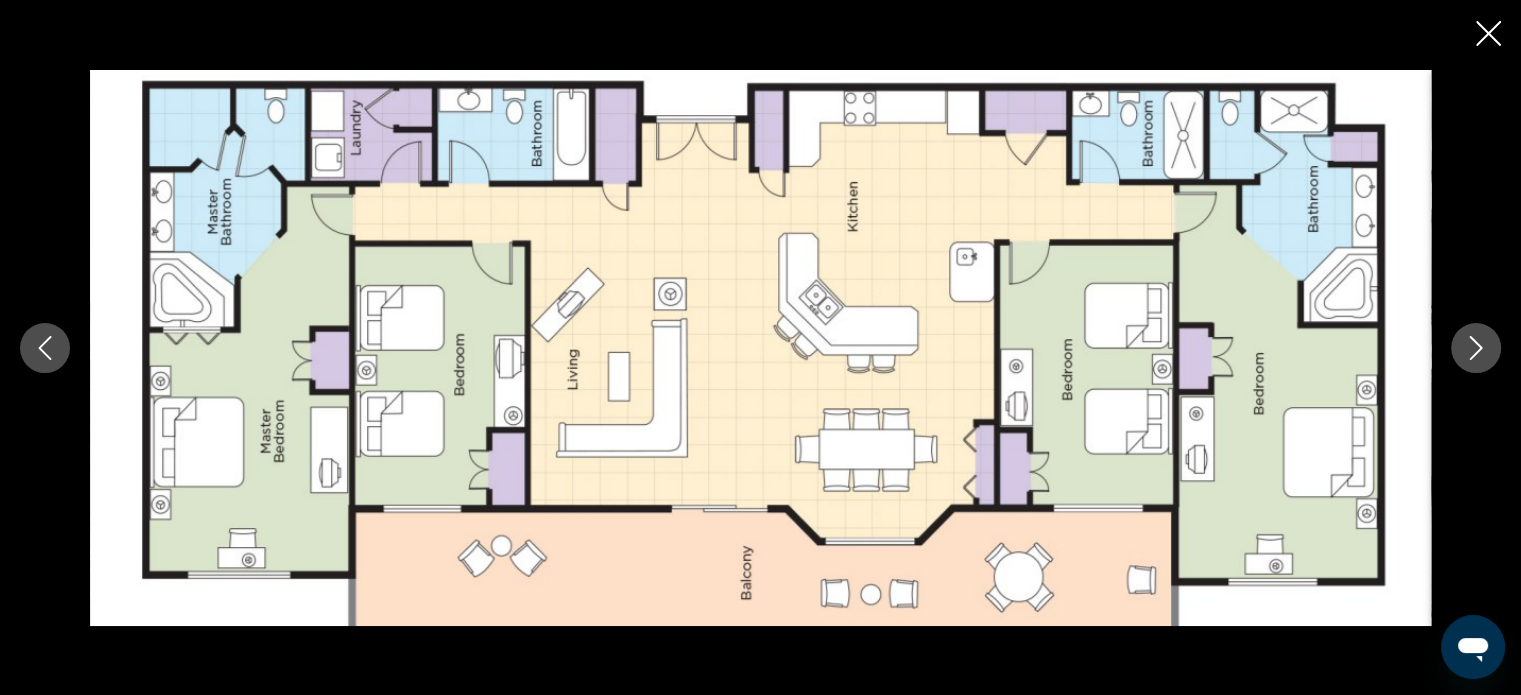 click at bounding box center [1476, 348] 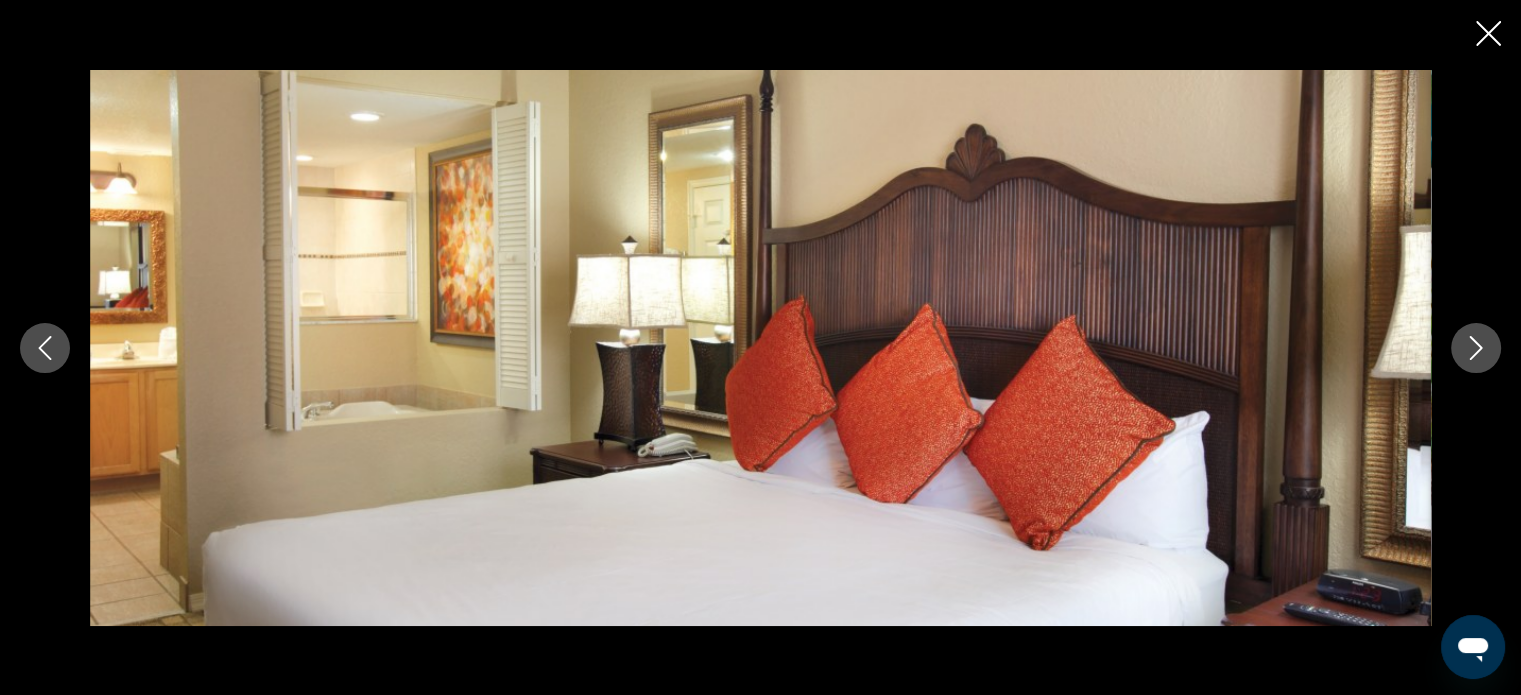click at bounding box center [1476, 348] 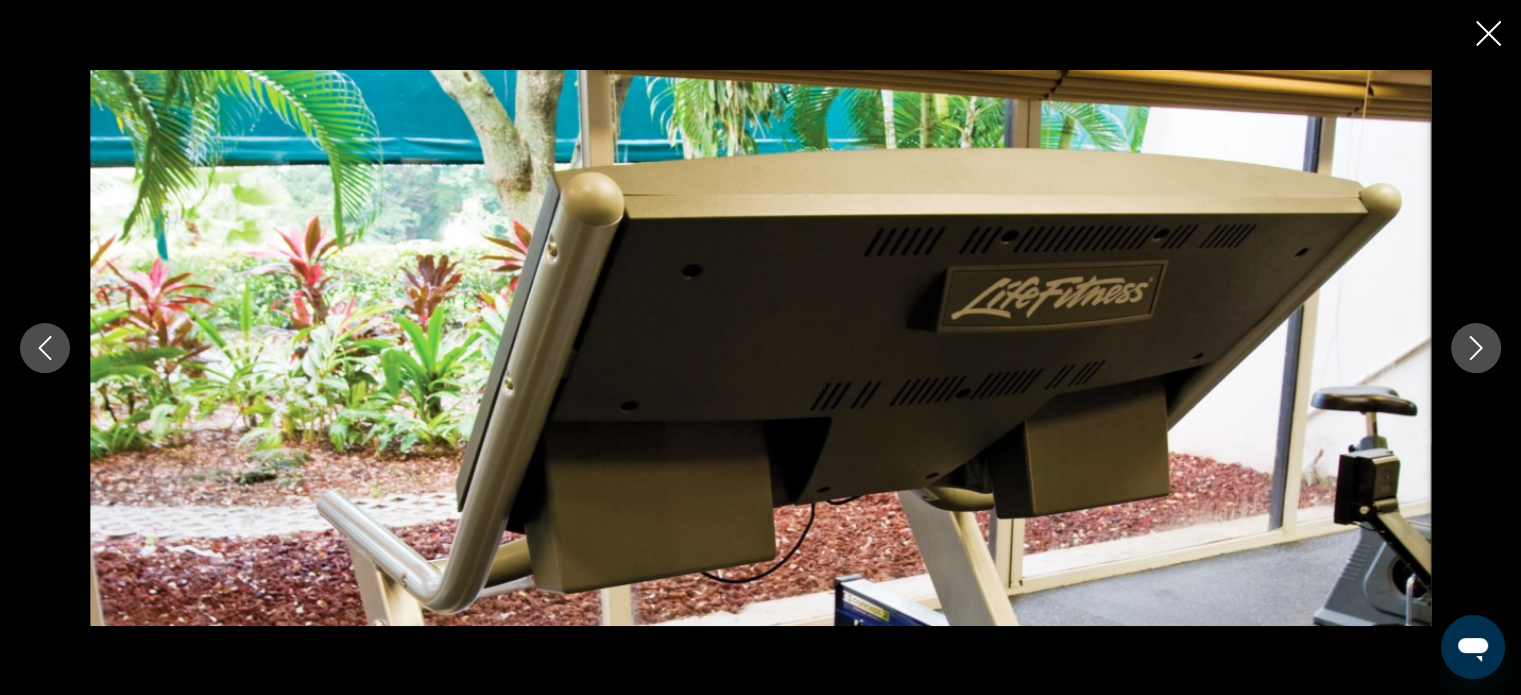 click at bounding box center [1476, 348] 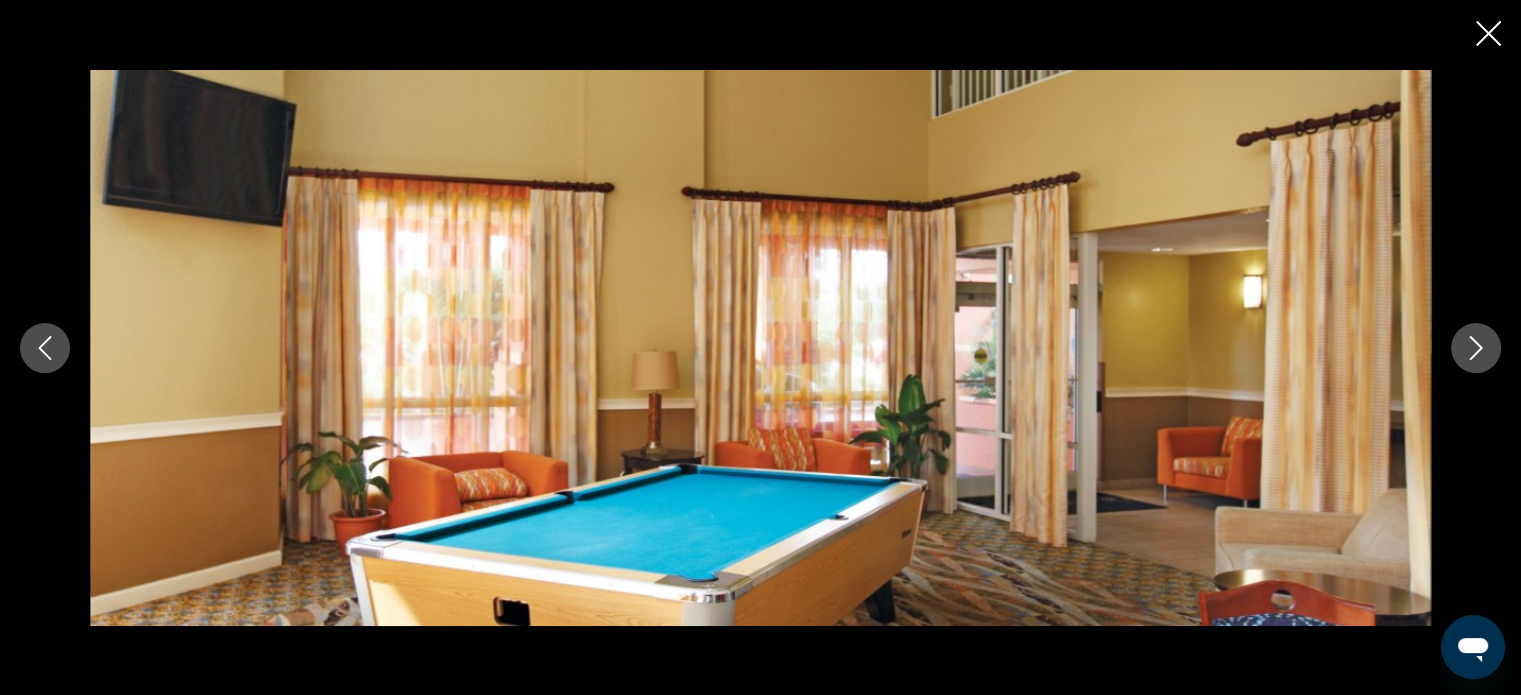 click at bounding box center [1476, 348] 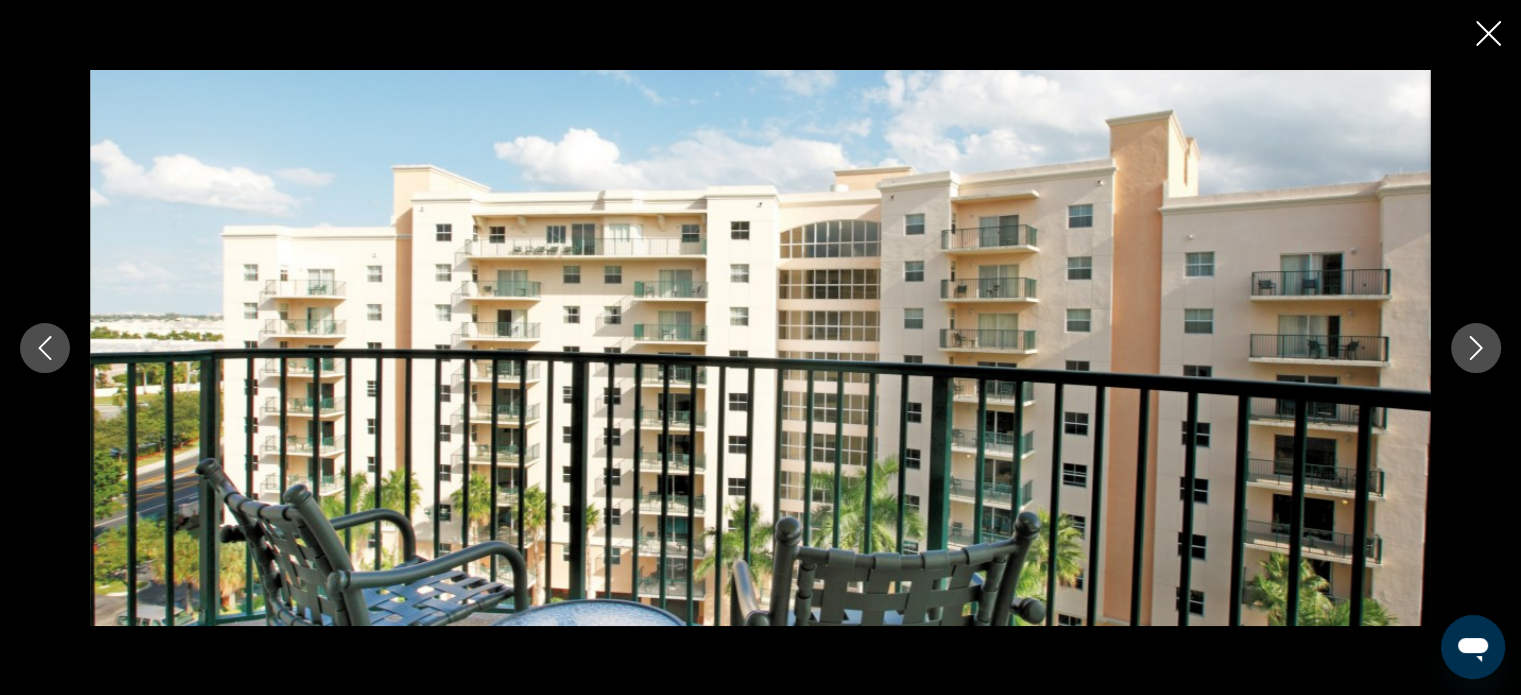 click at bounding box center [1476, 348] 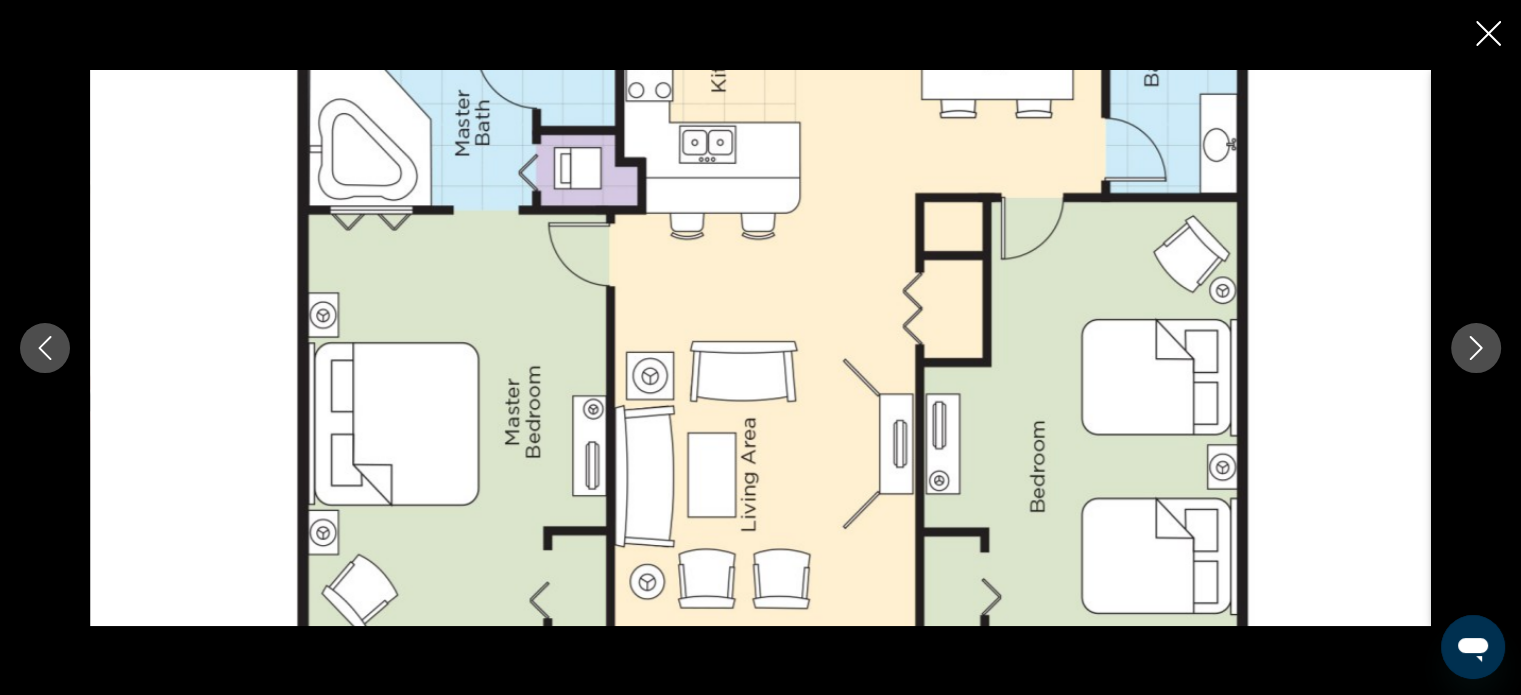 click at bounding box center [1476, 348] 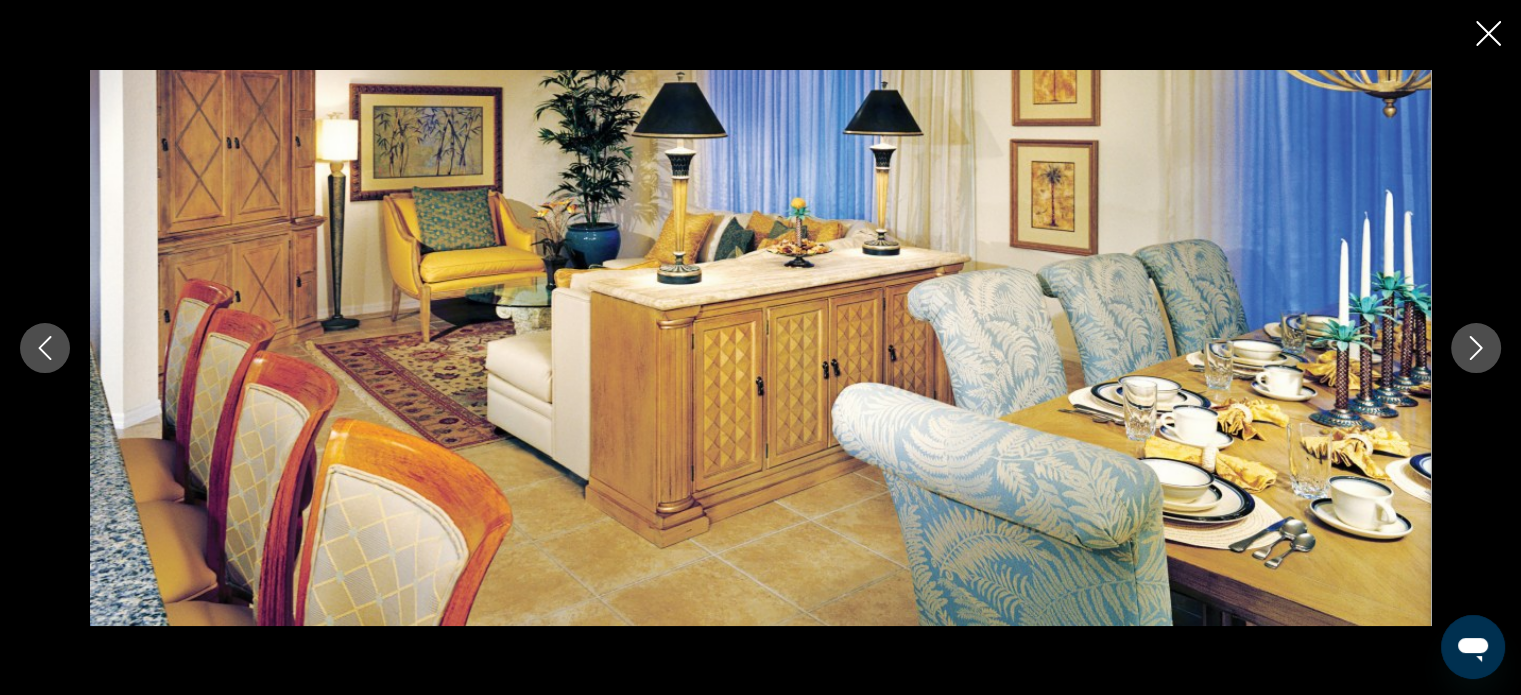 click at bounding box center (1476, 348) 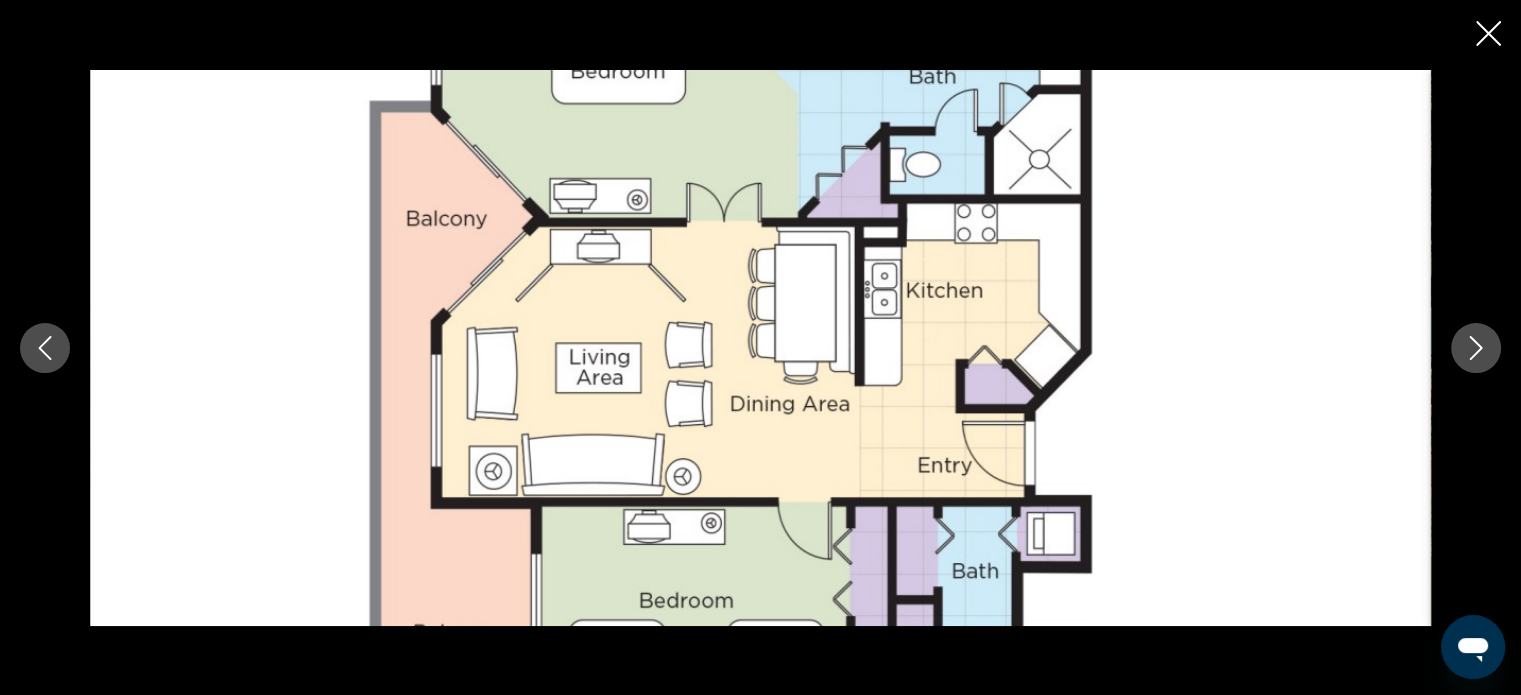click at bounding box center [1476, 348] 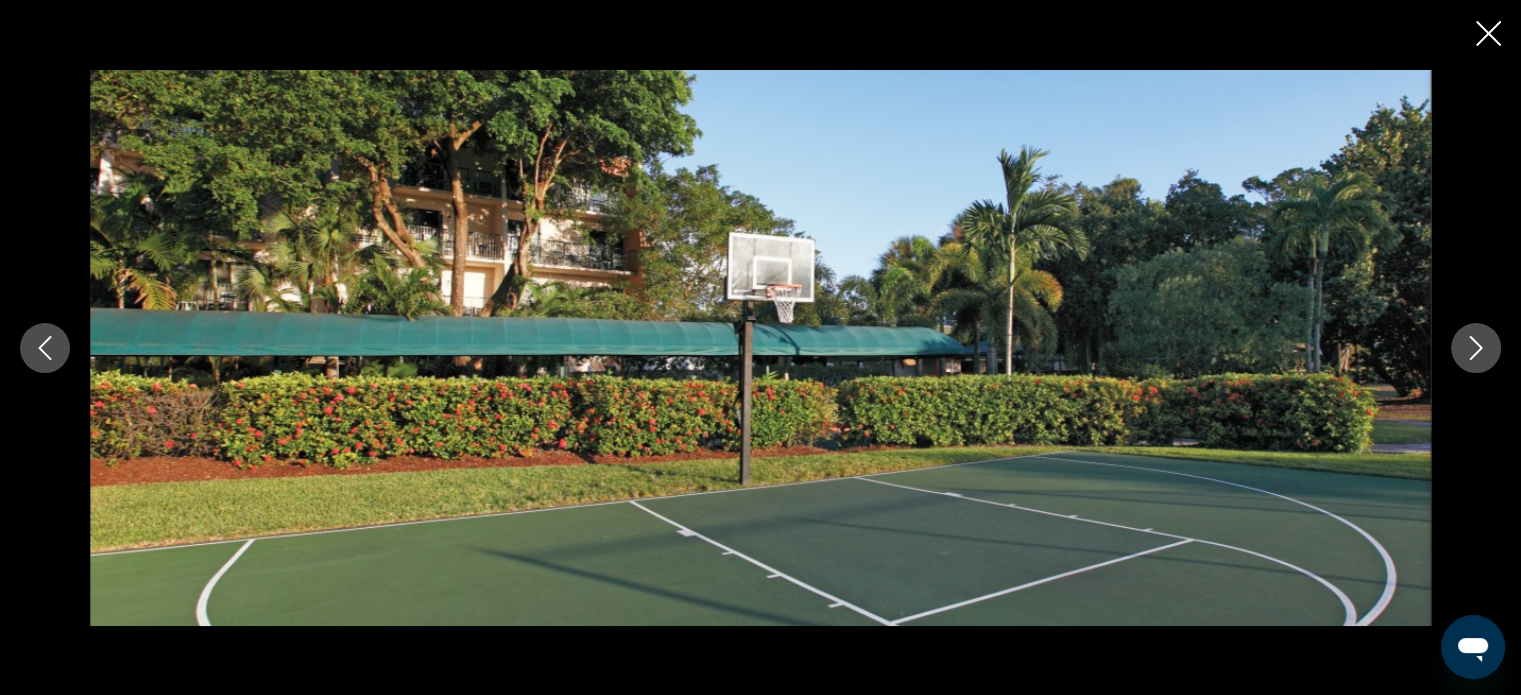 click at bounding box center (1476, 348) 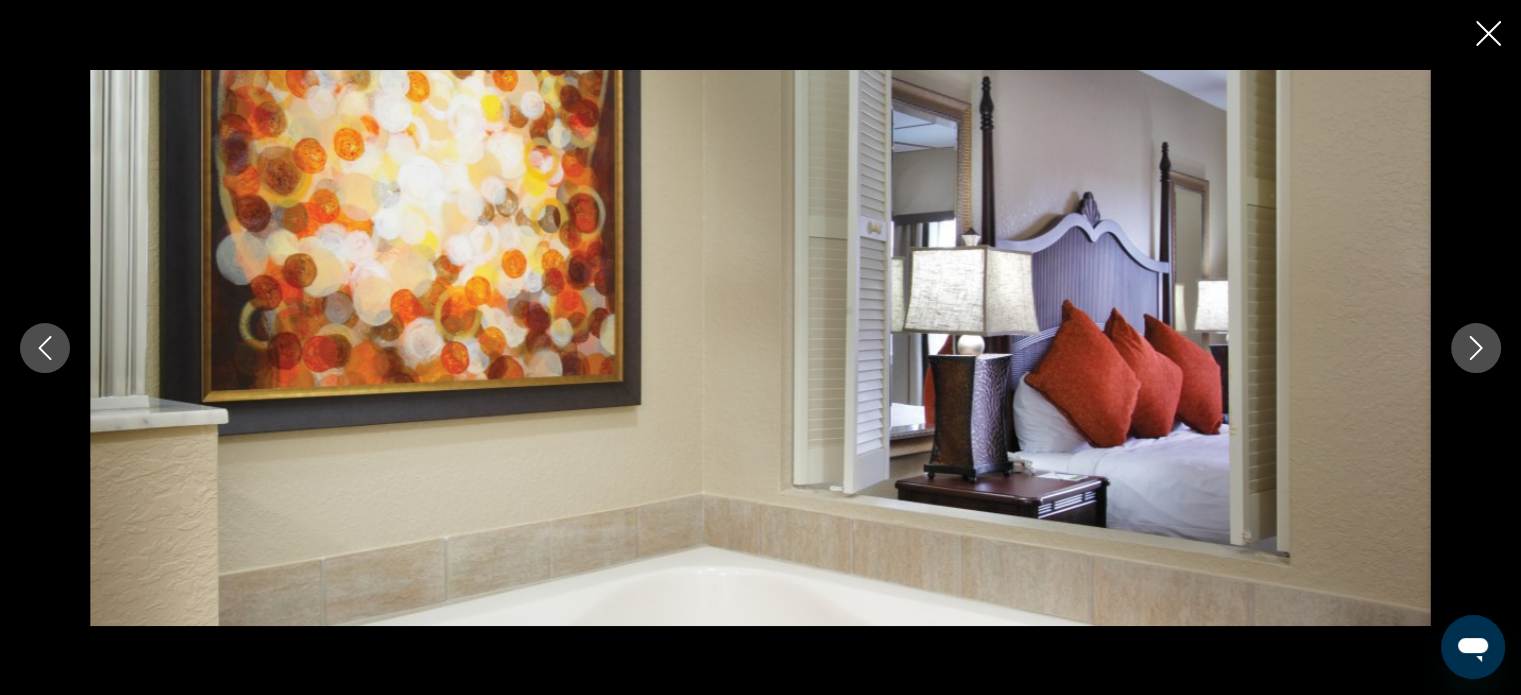 click at bounding box center (1476, 348) 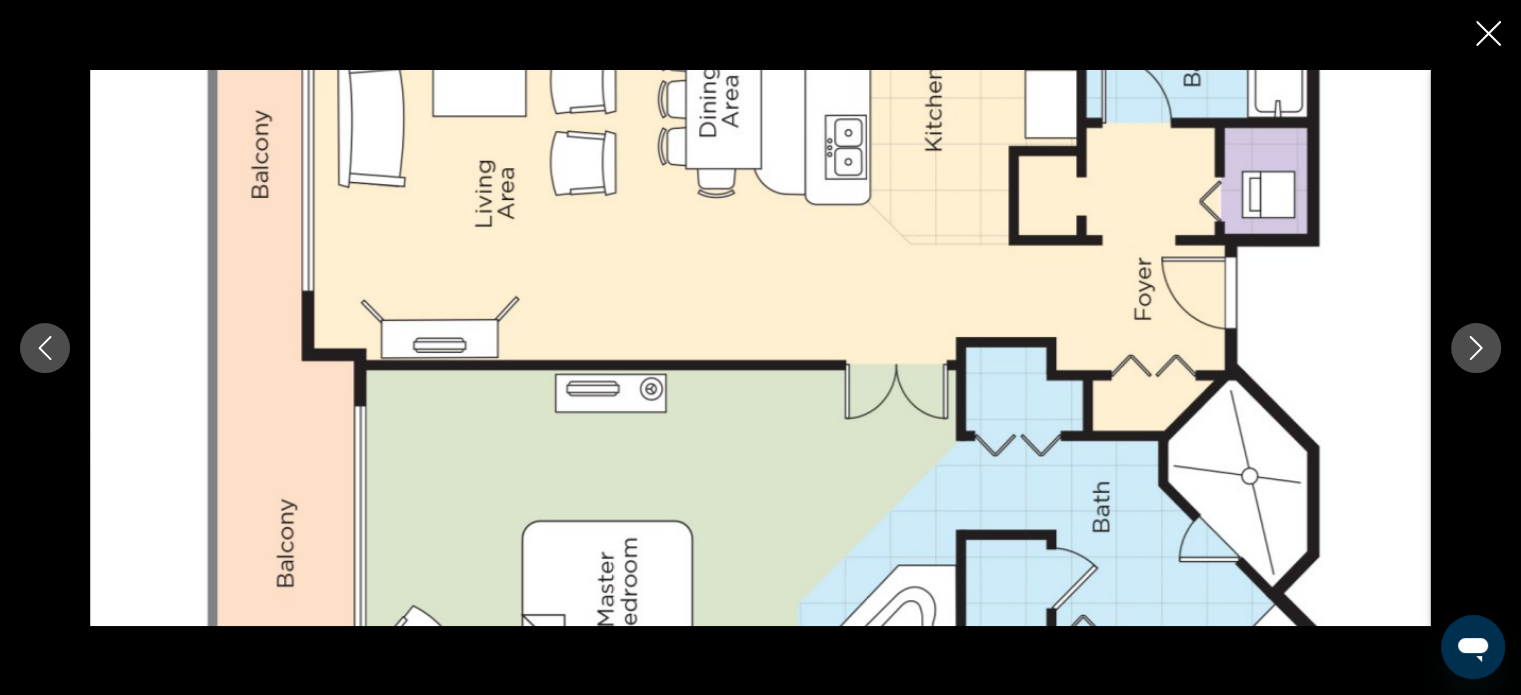click 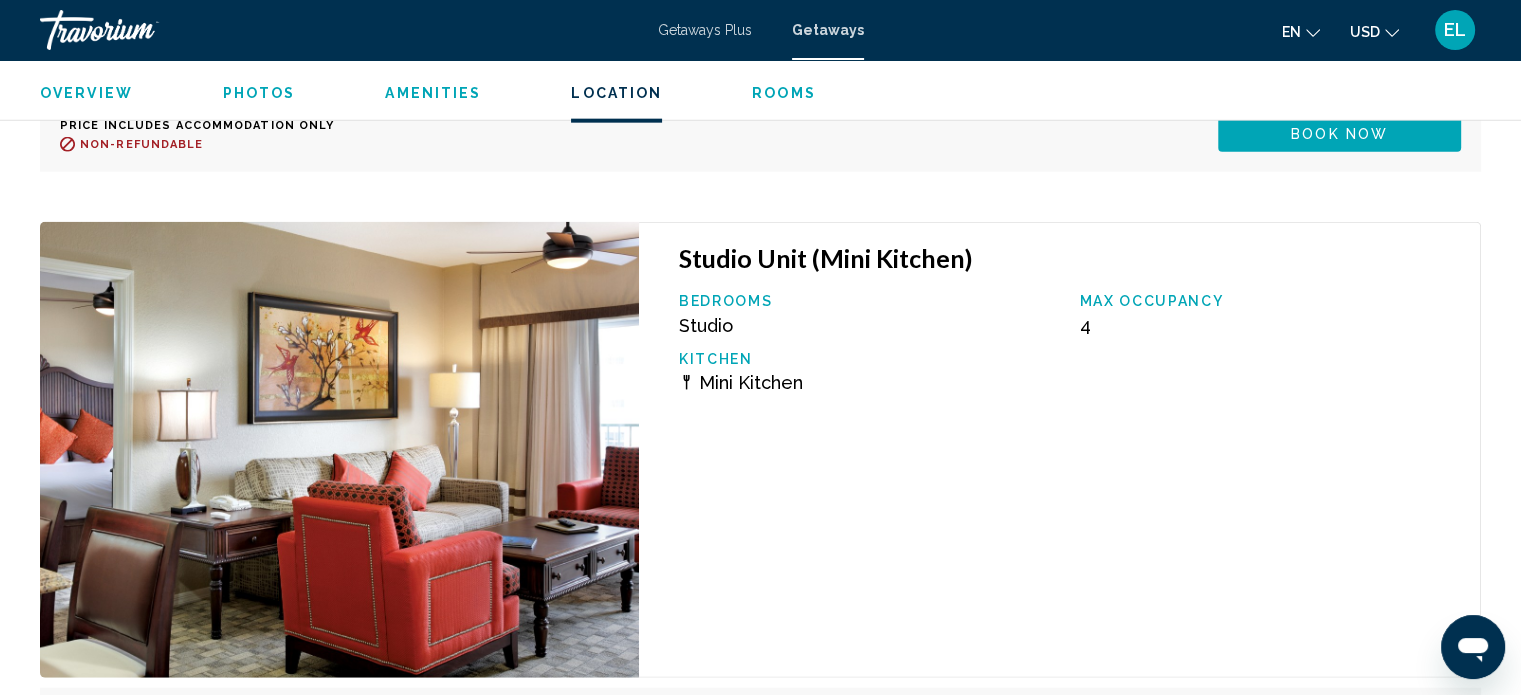 scroll, scrollTop: 4384, scrollLeft: 0, axis: vertical 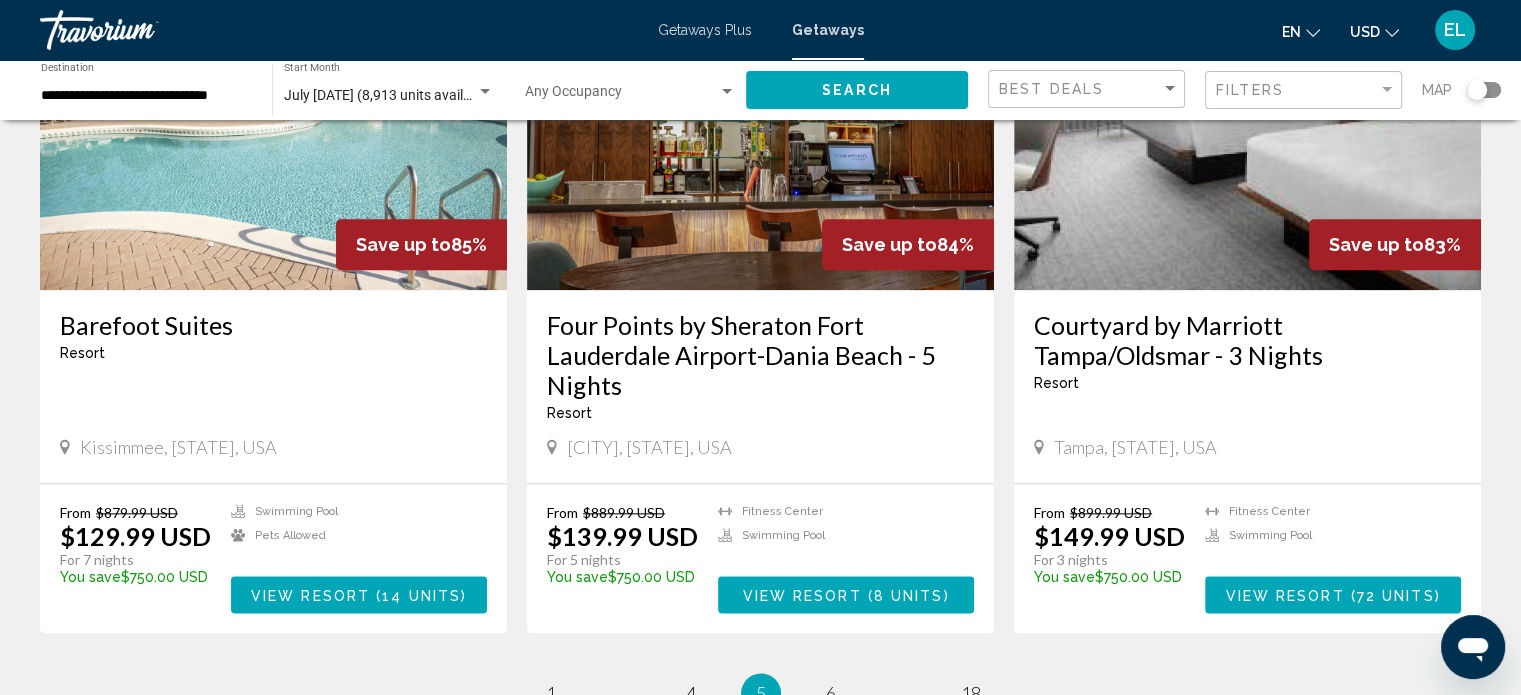 click on "Four Points by Sheraton Fort Lauderdale Airport-Dania Beach - 5 Nights" at bounding box center [760, 355] 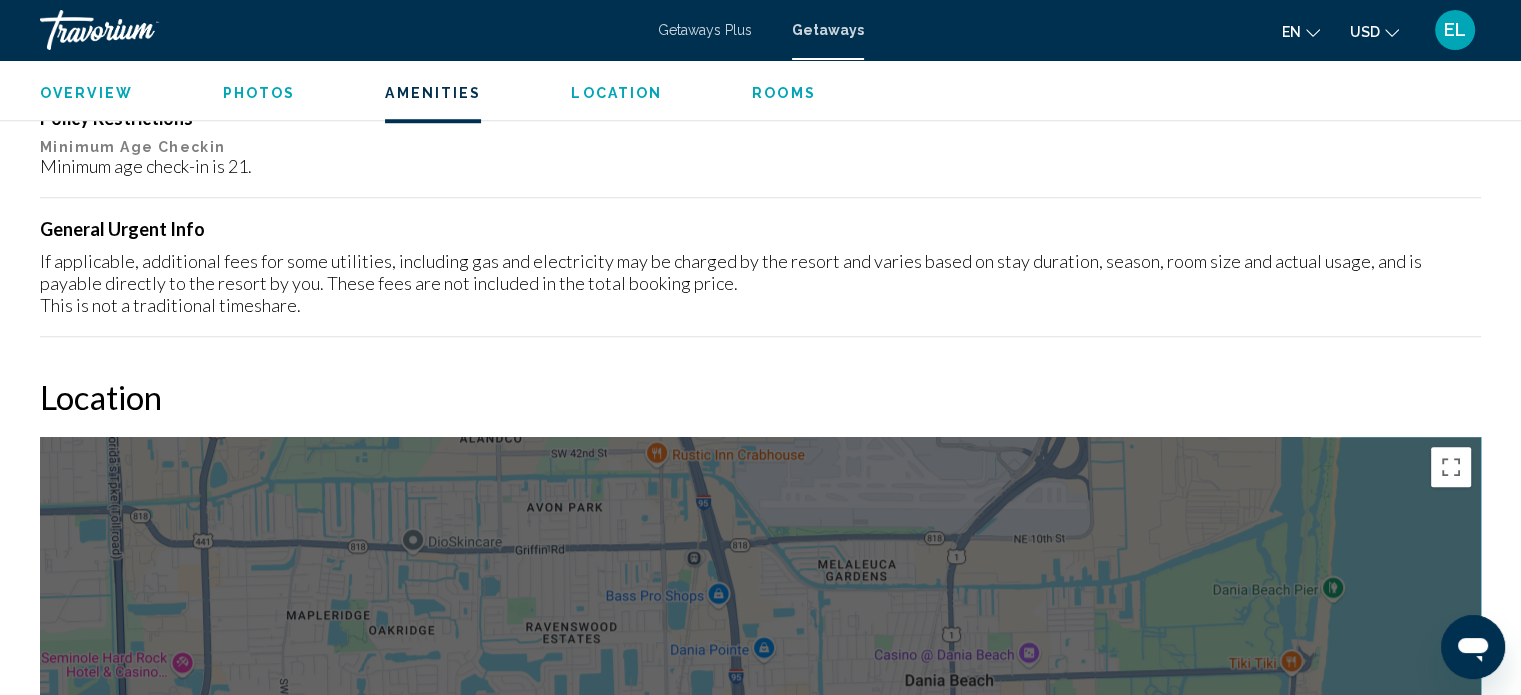 scroll, scrollTop: 1612, scrollLeft: 0, axis: vertical 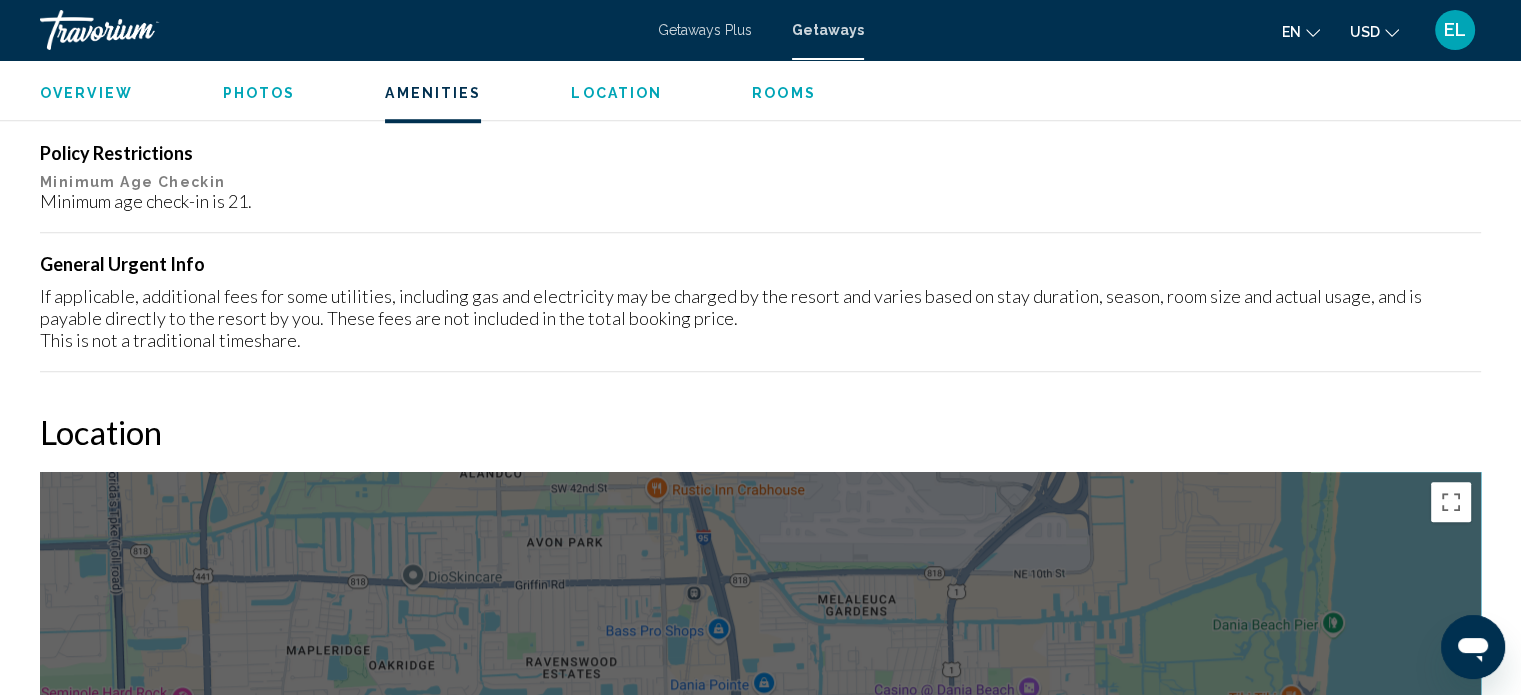 click on "Location" at bounding box center [616, 93] 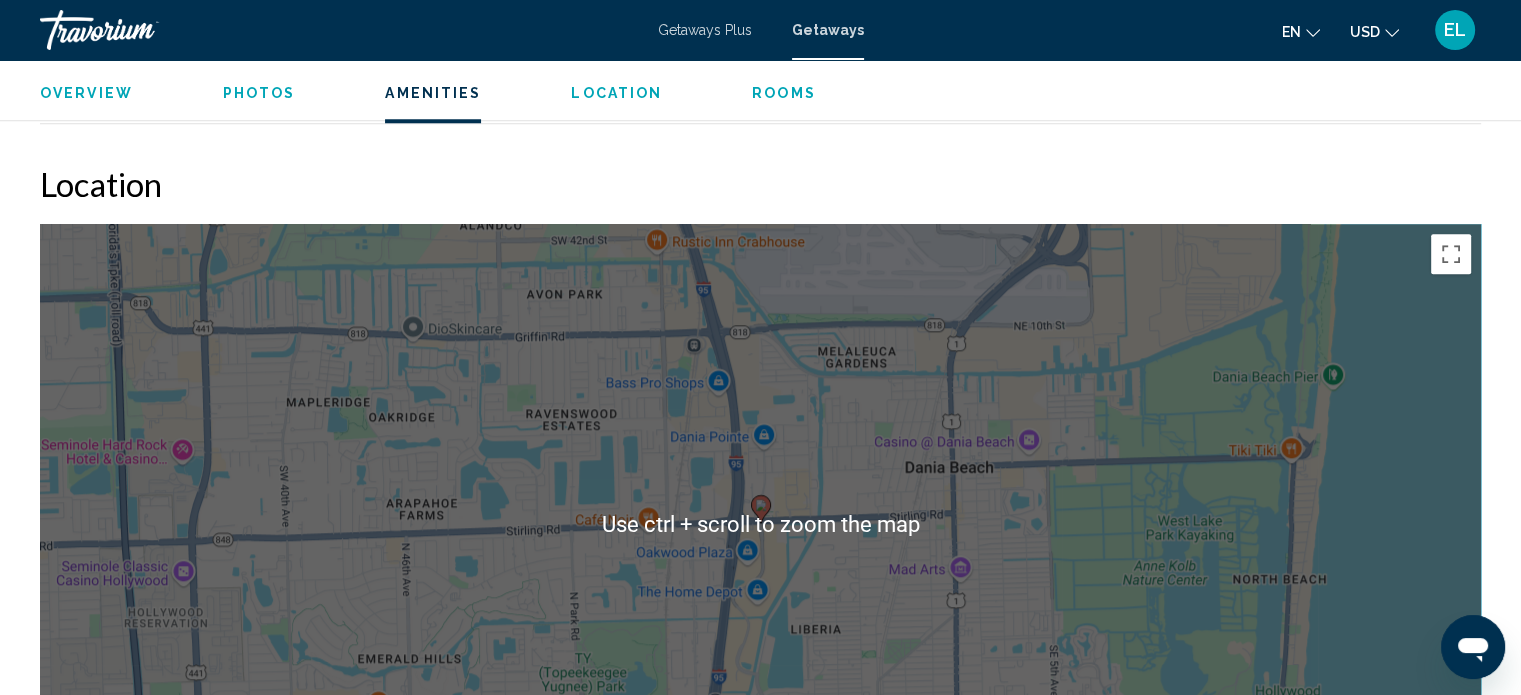 scroll, scrollTop: 1903, scrollLeft: 0, axis: vertical 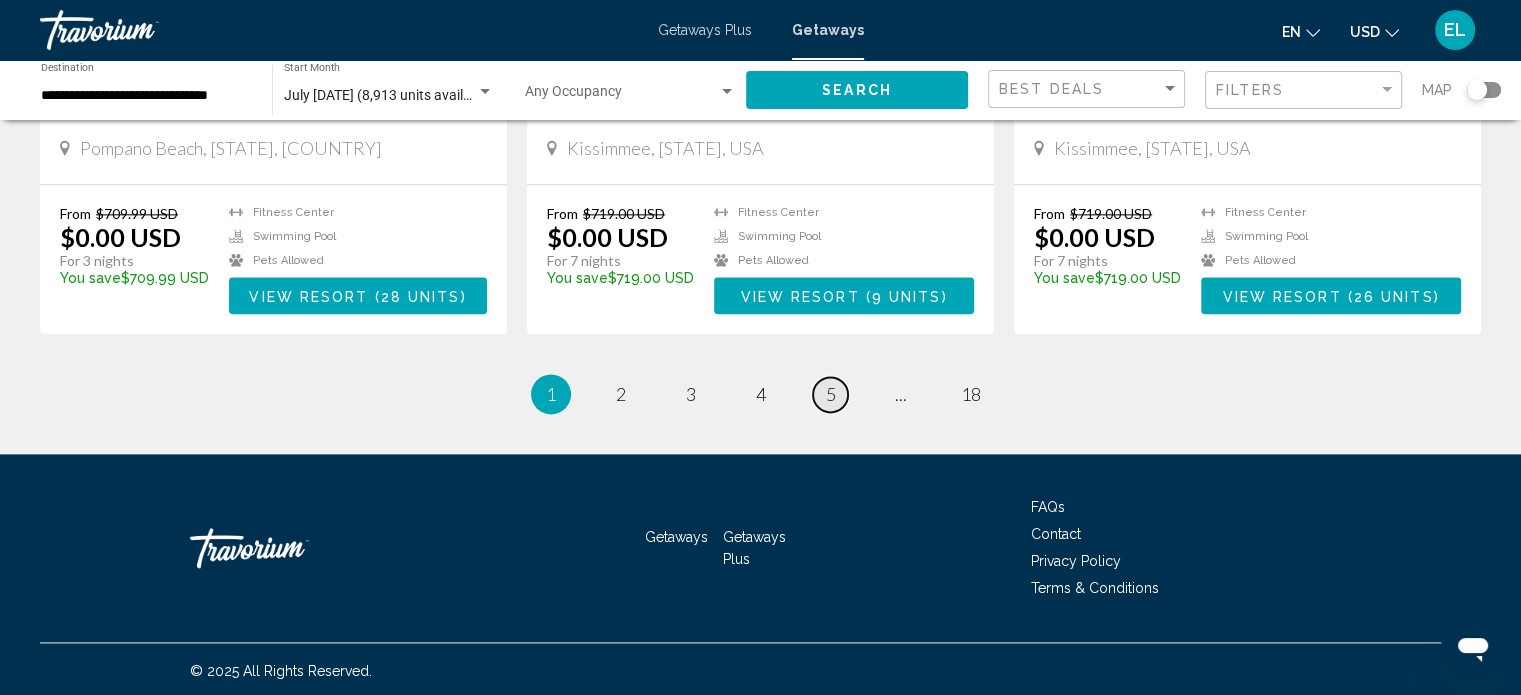 click on "5" at bounding box center [831, 394] 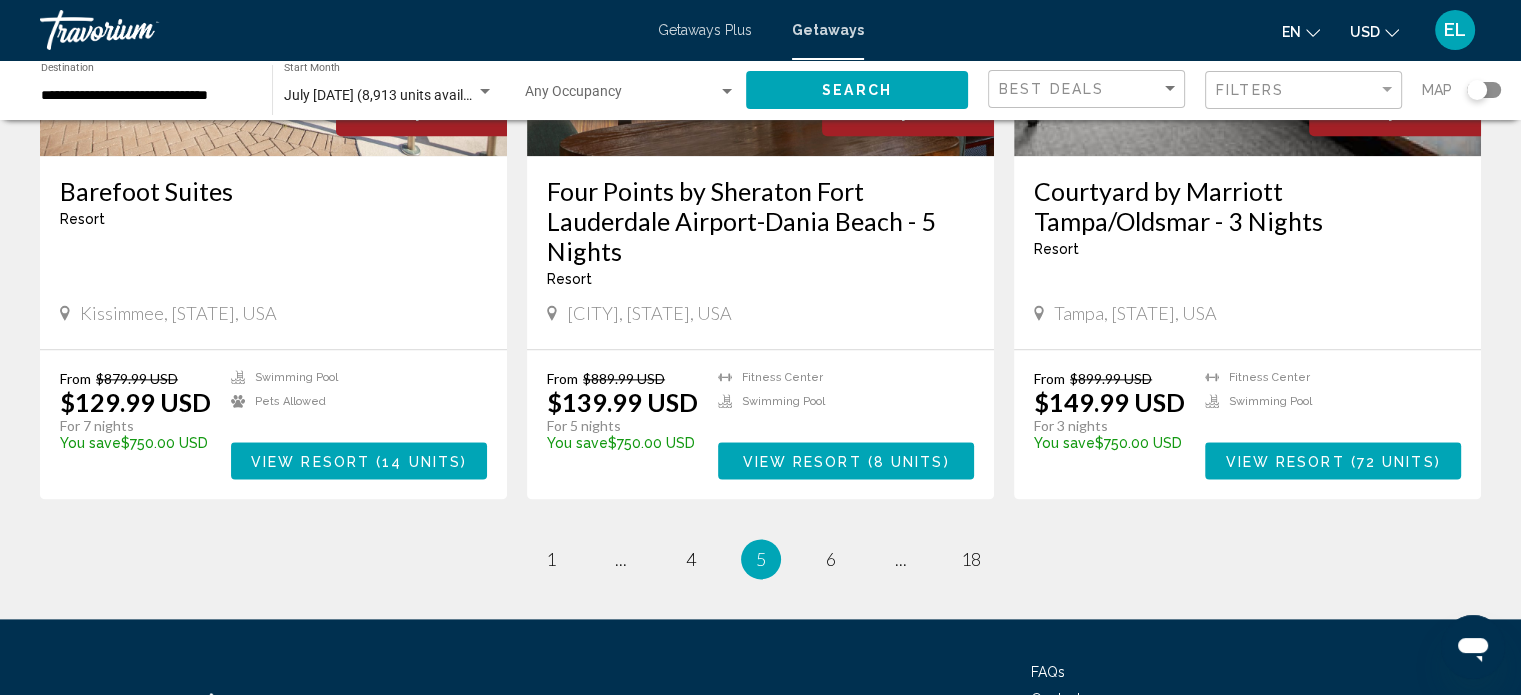 scroll, scrollTop: 2400, scrollLeft: 0, axis: vertical 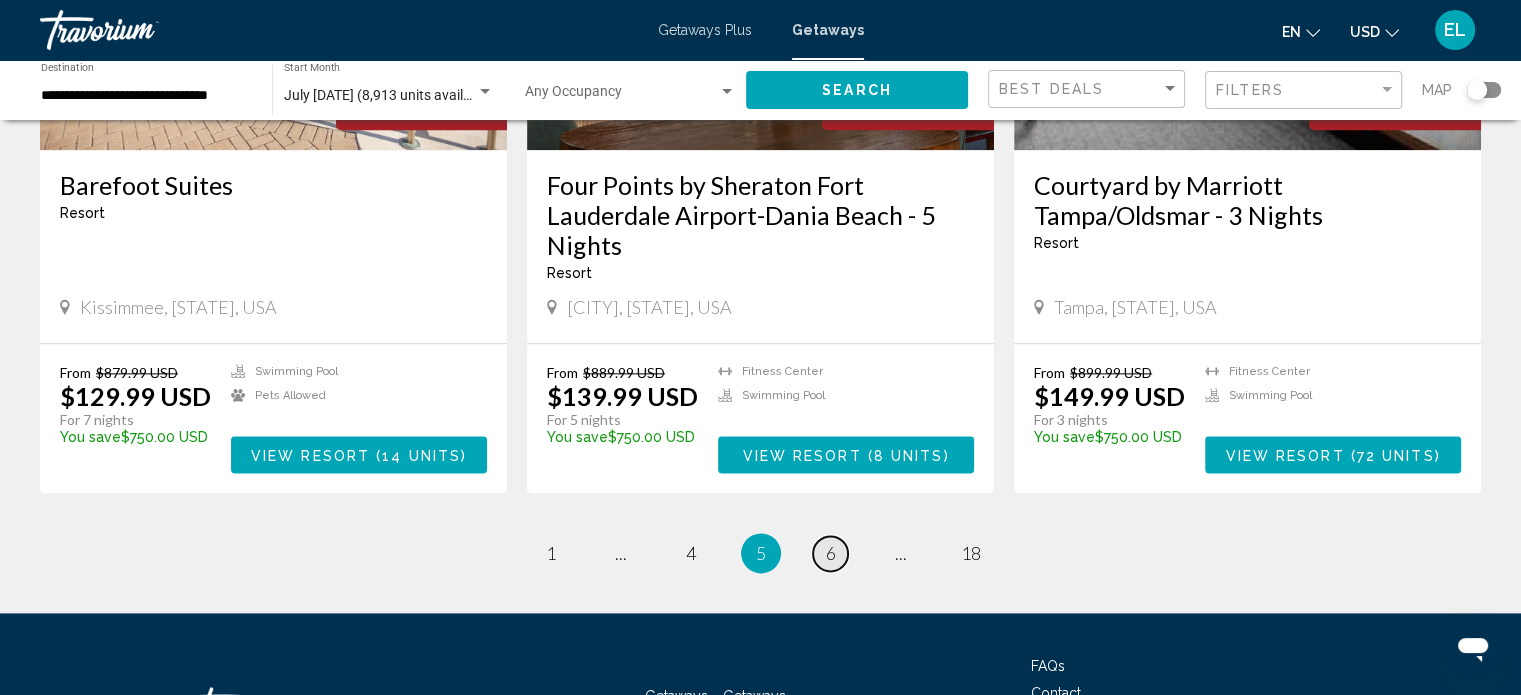 click on "6" at bounding box center (831, 553) 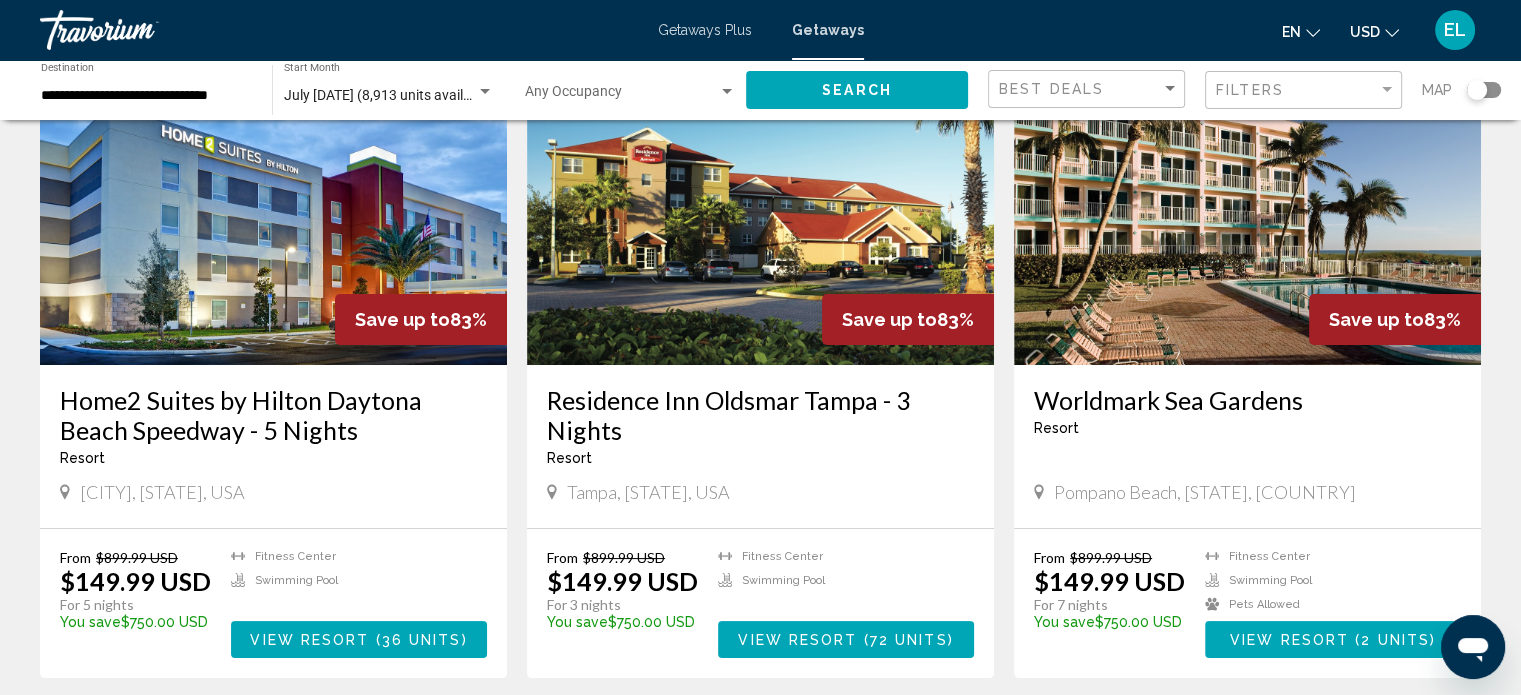 scroll, scrollTop: 200, scrollLeft: 0, axis: vertical 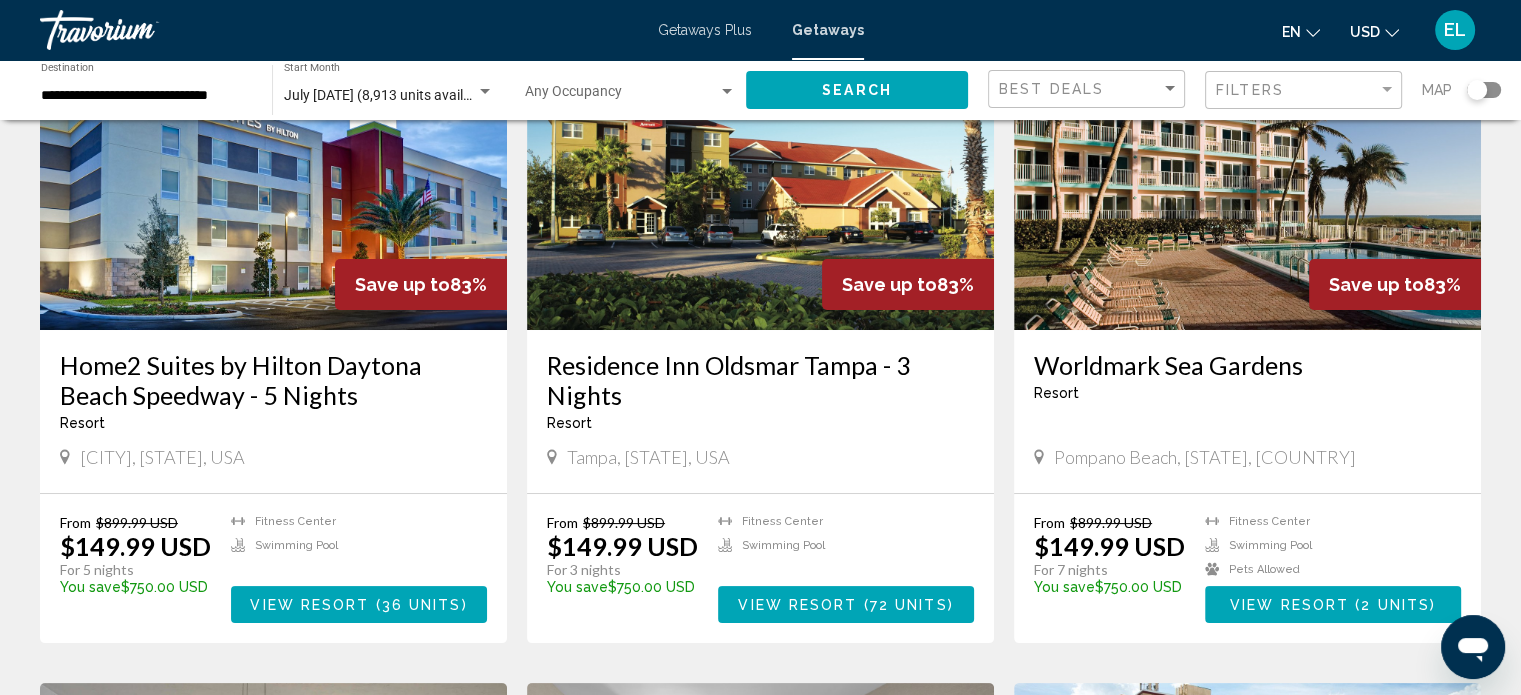 click on "Worldmark Sea Gardens" at bounding box center [1247, 365] 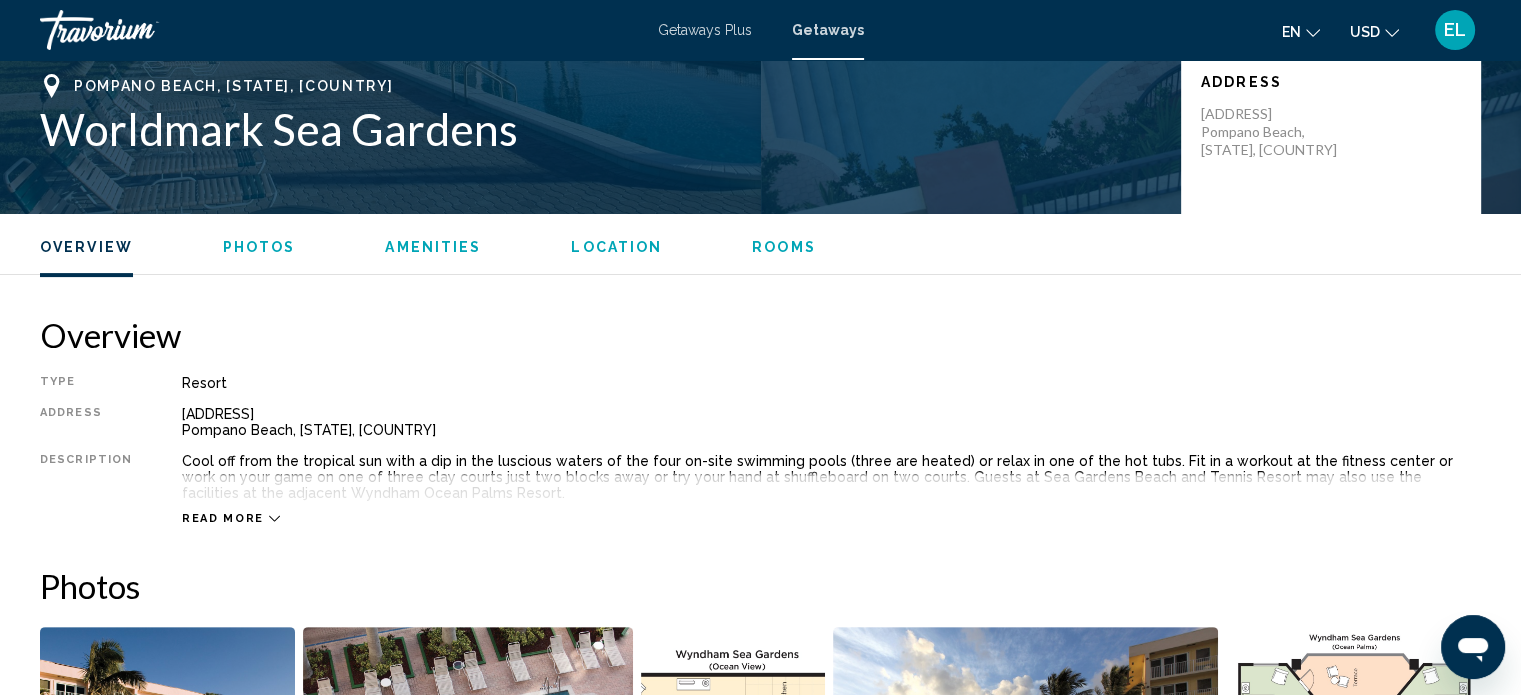 scroll, scrollTop: 612, scrollLeft: 0, axis: vertical 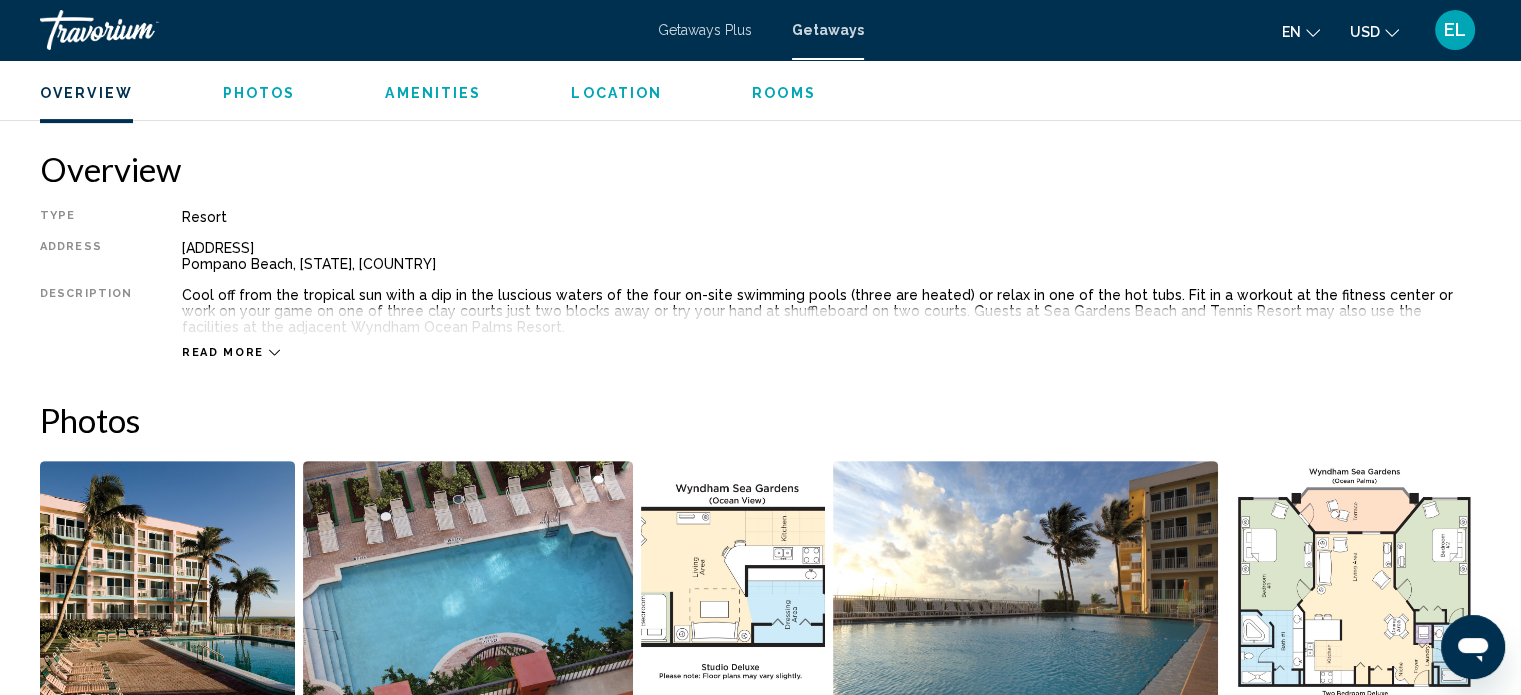 click on "Overview
Photos
Amenities
Location
Rooms
Search" 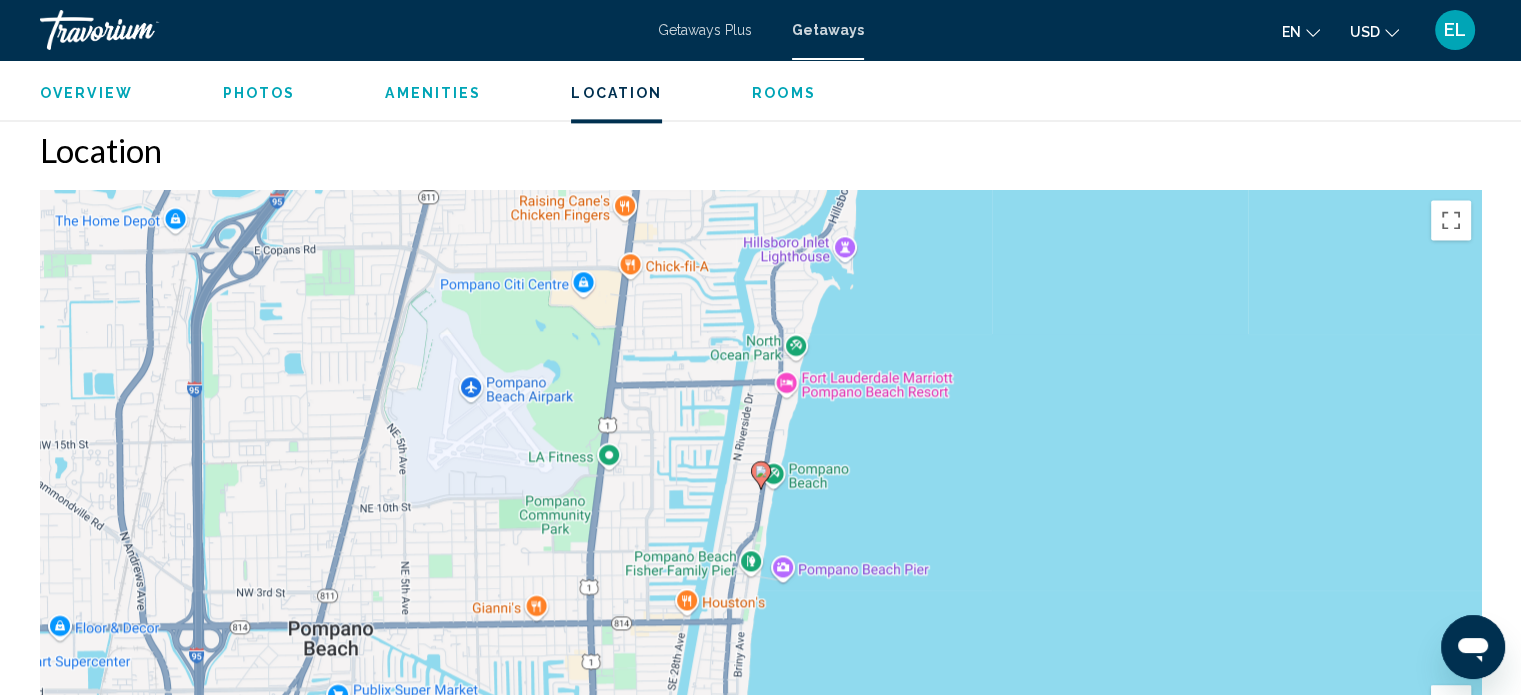 scroll, scrollTop: 2755, scrollLeft: 0, axis: vertical 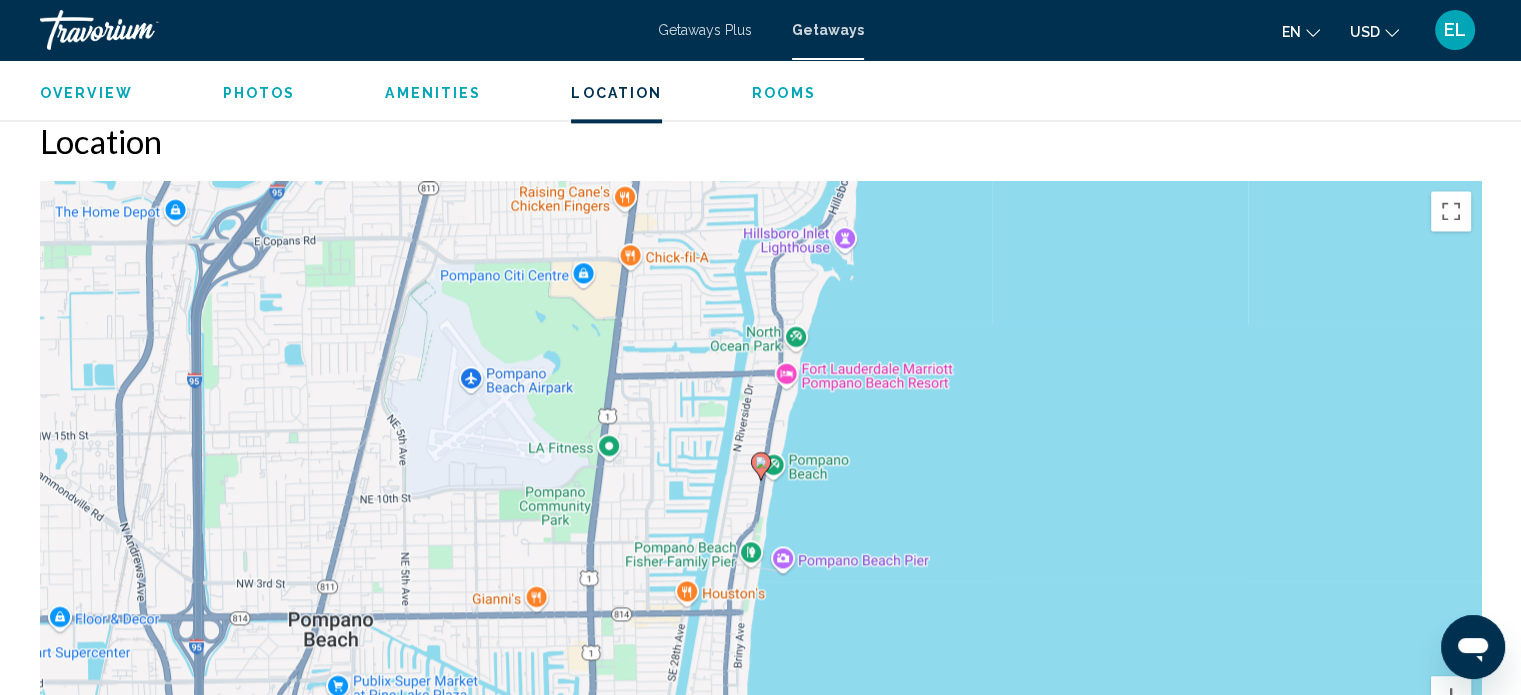 click on "Overview" at bounding box center (86, 93) 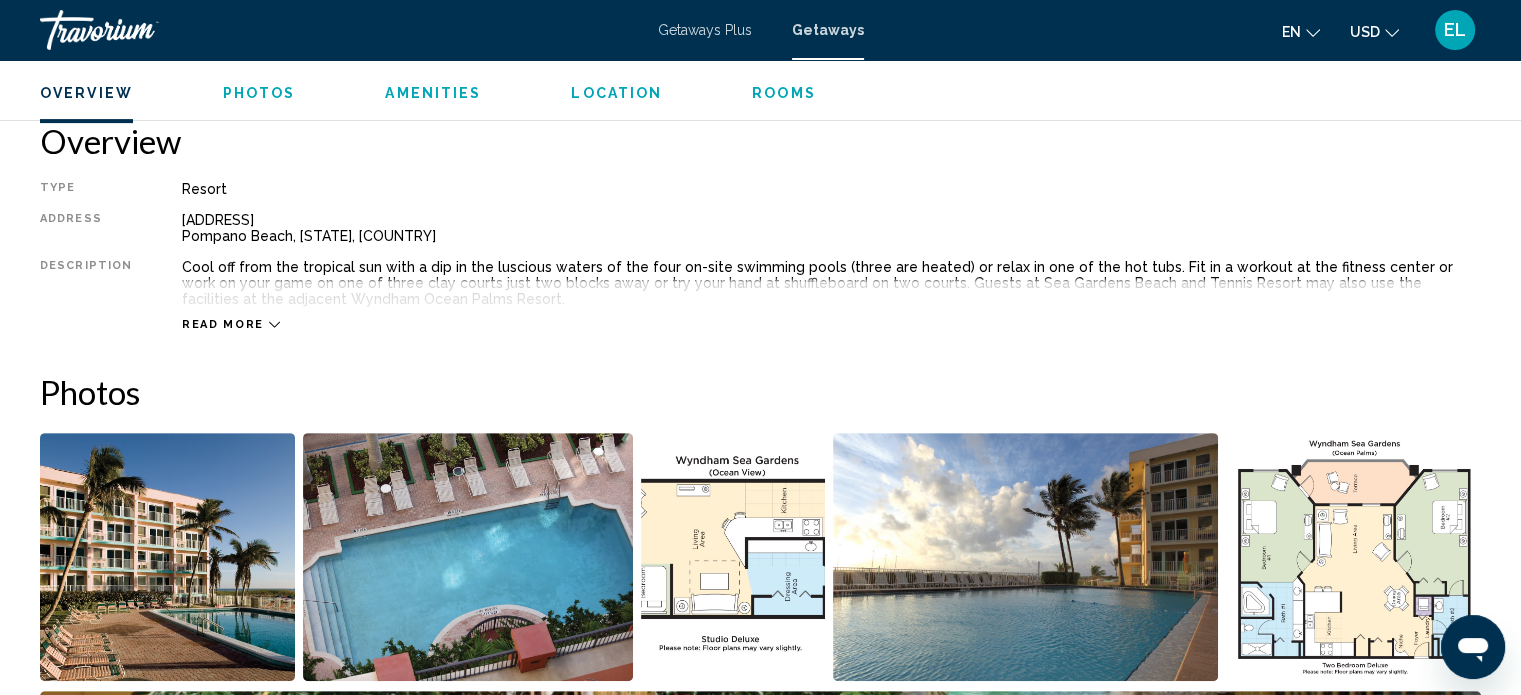 scroll, scrollTop: 840, scrollLeft: 0, axis: vertical 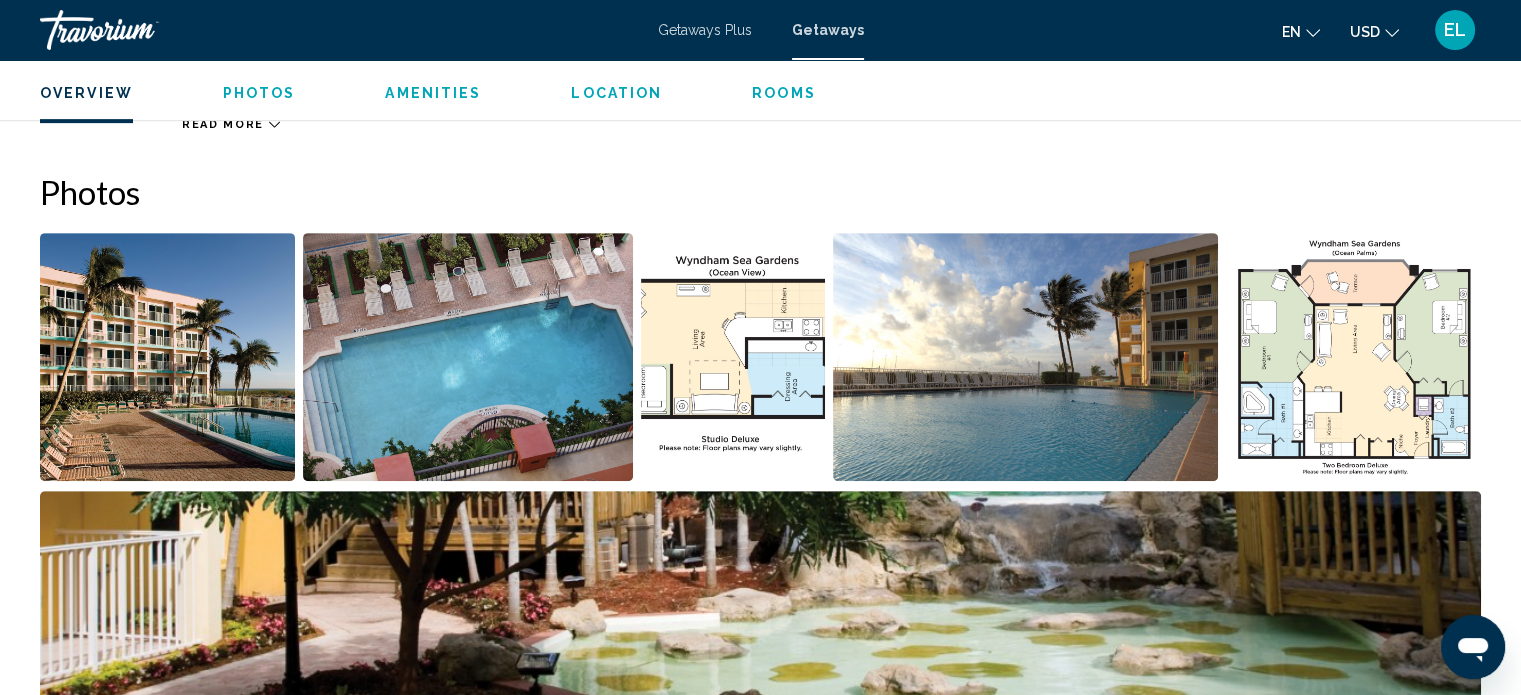 click at bounding box center [167, 357] 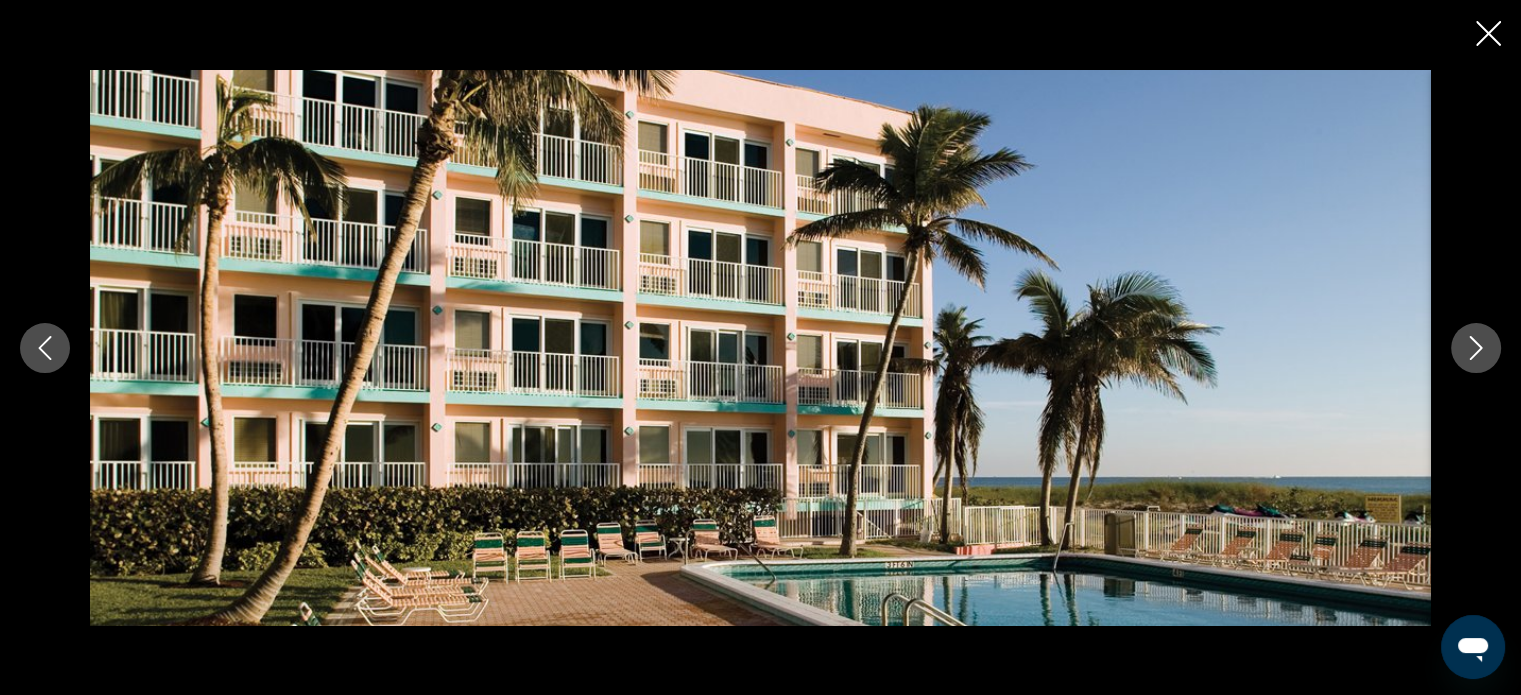 click 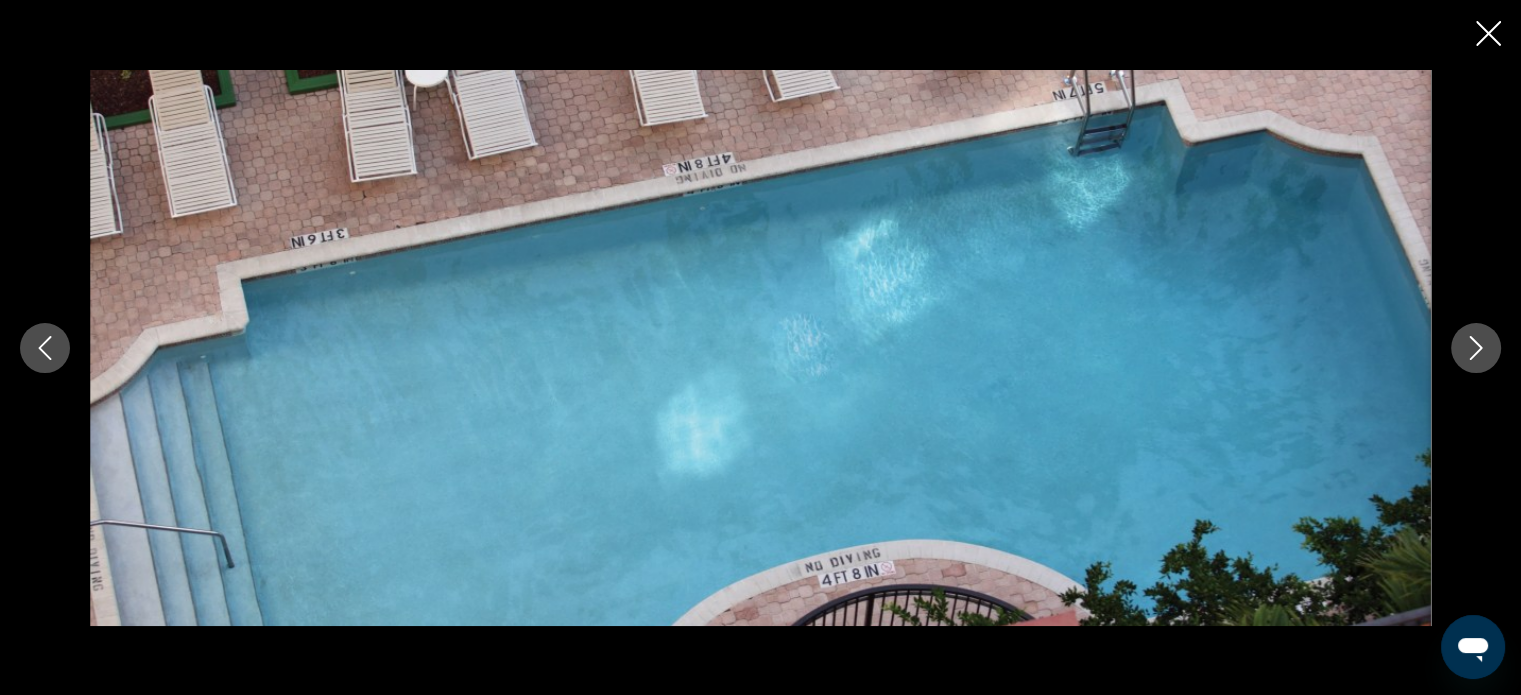 click 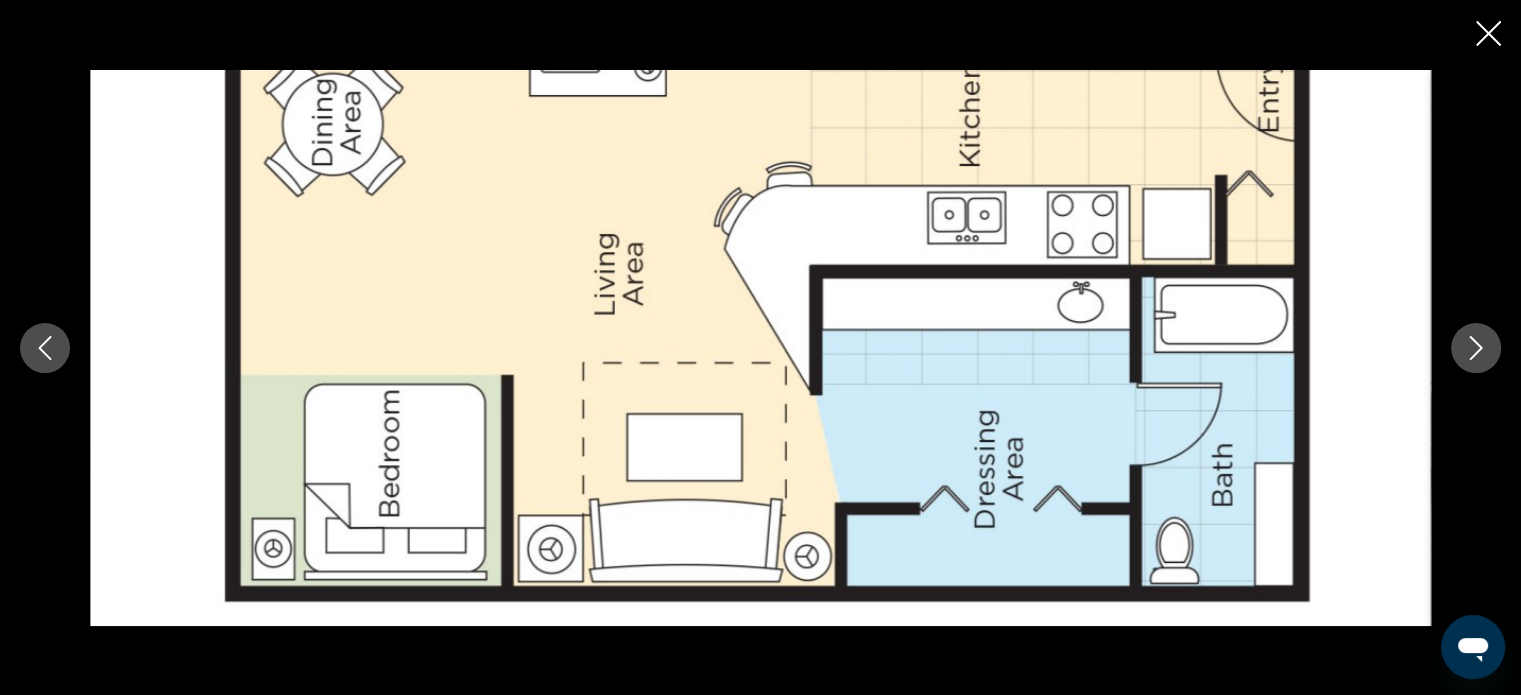 click 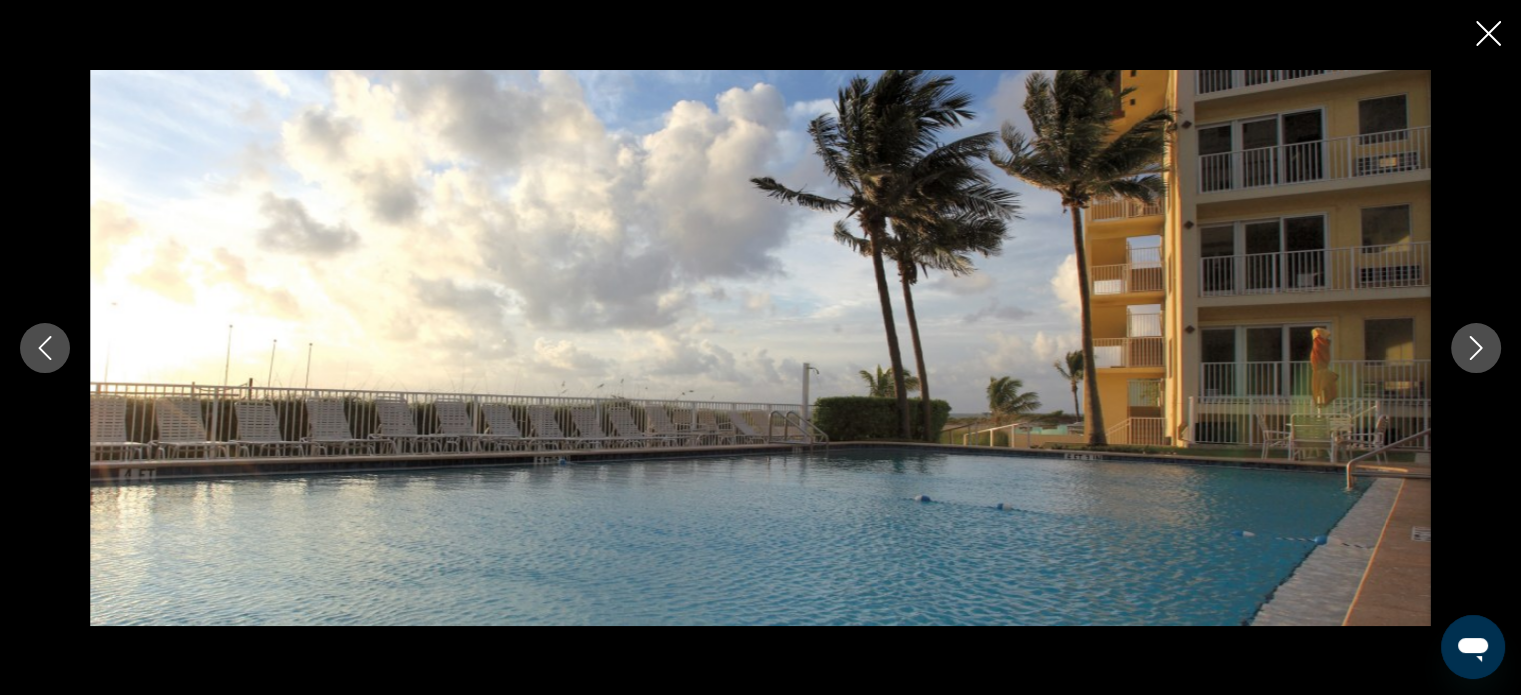 click 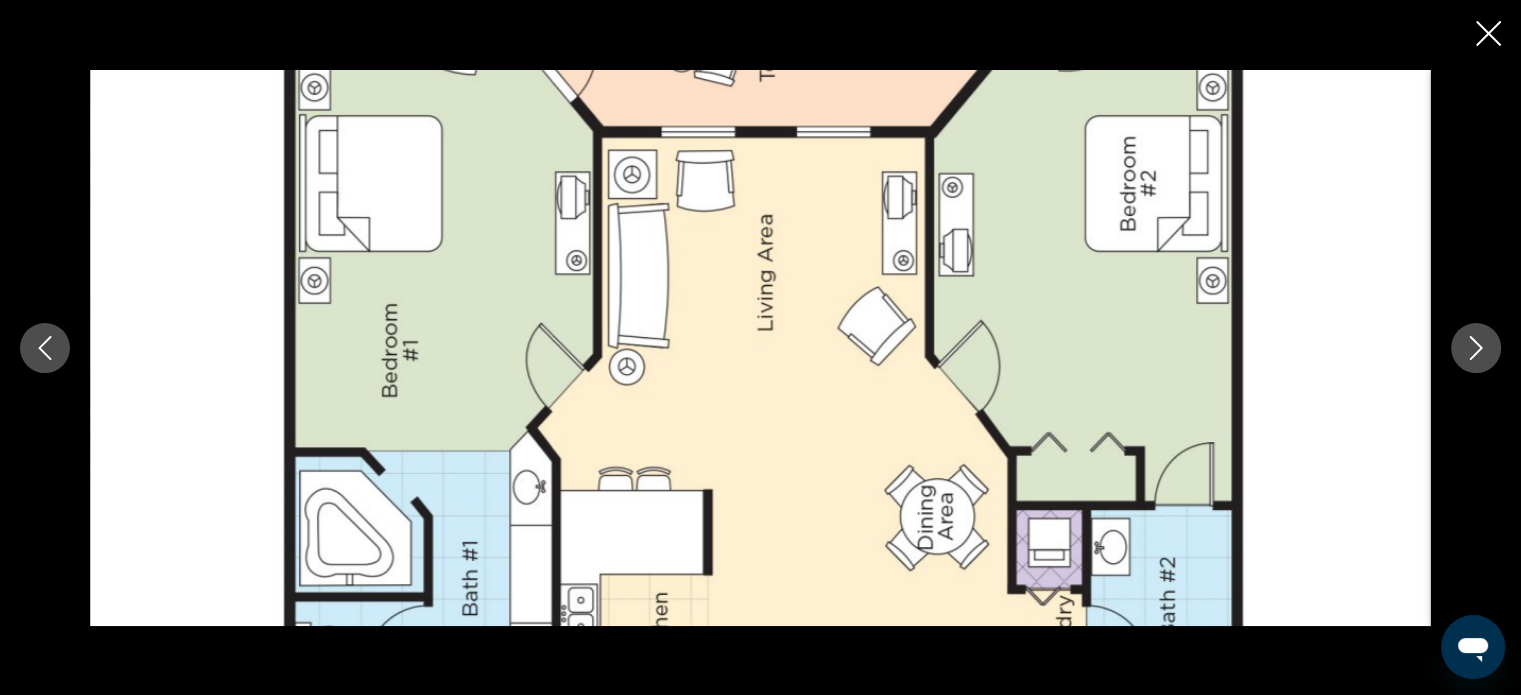 click 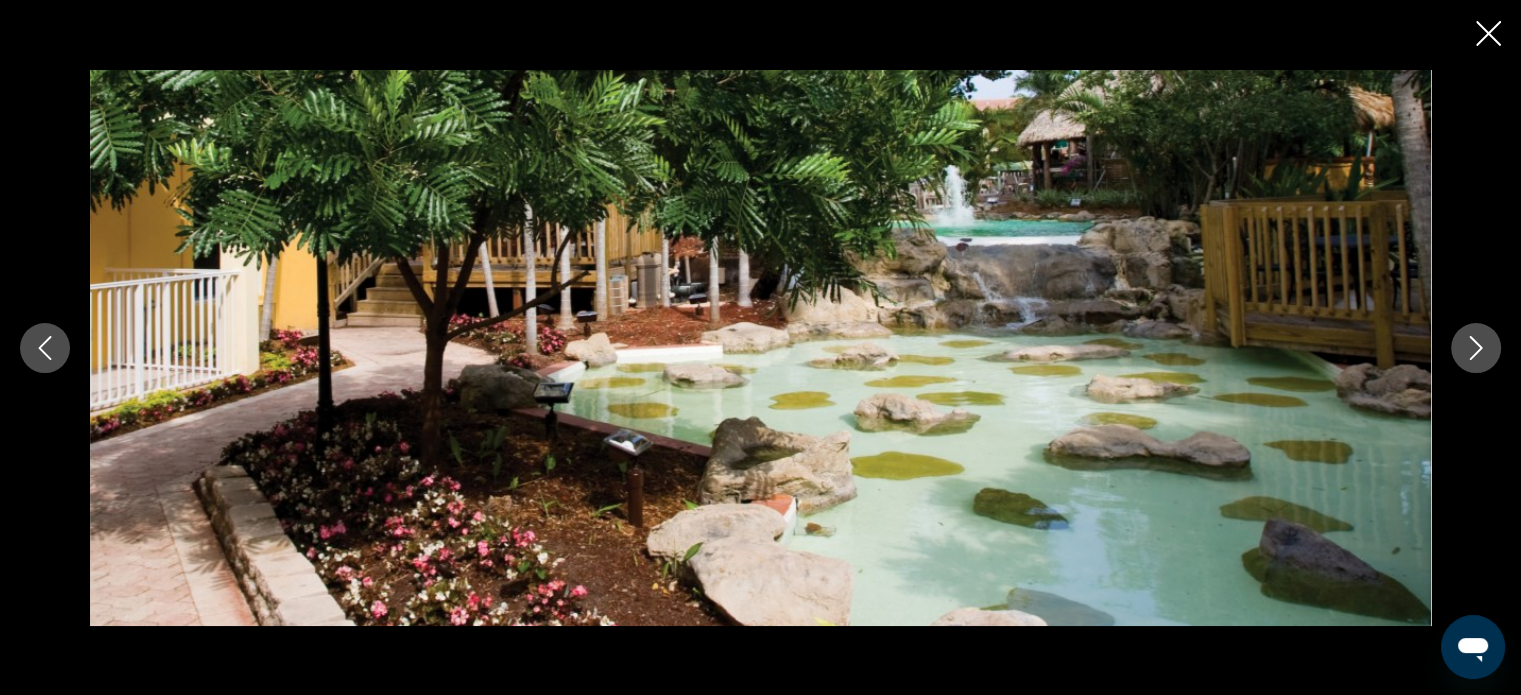 click 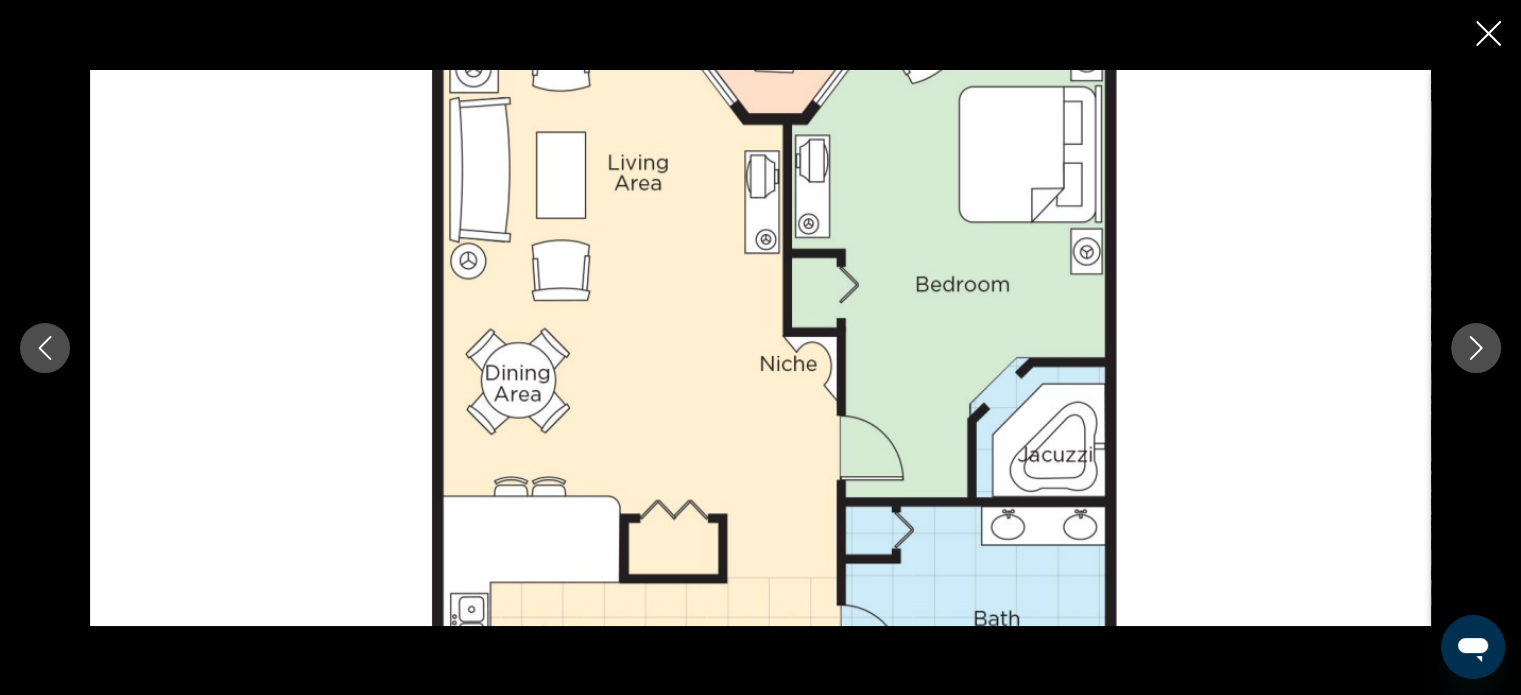 click 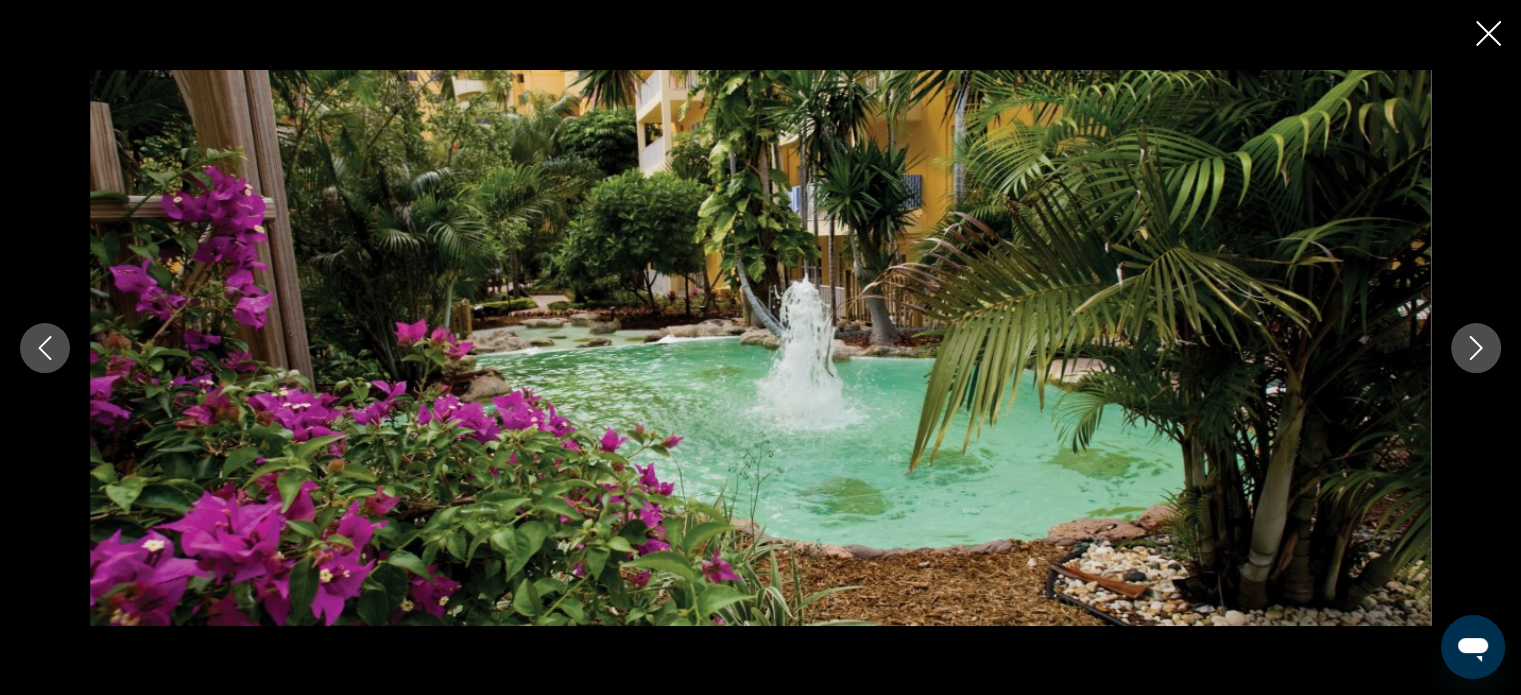 click 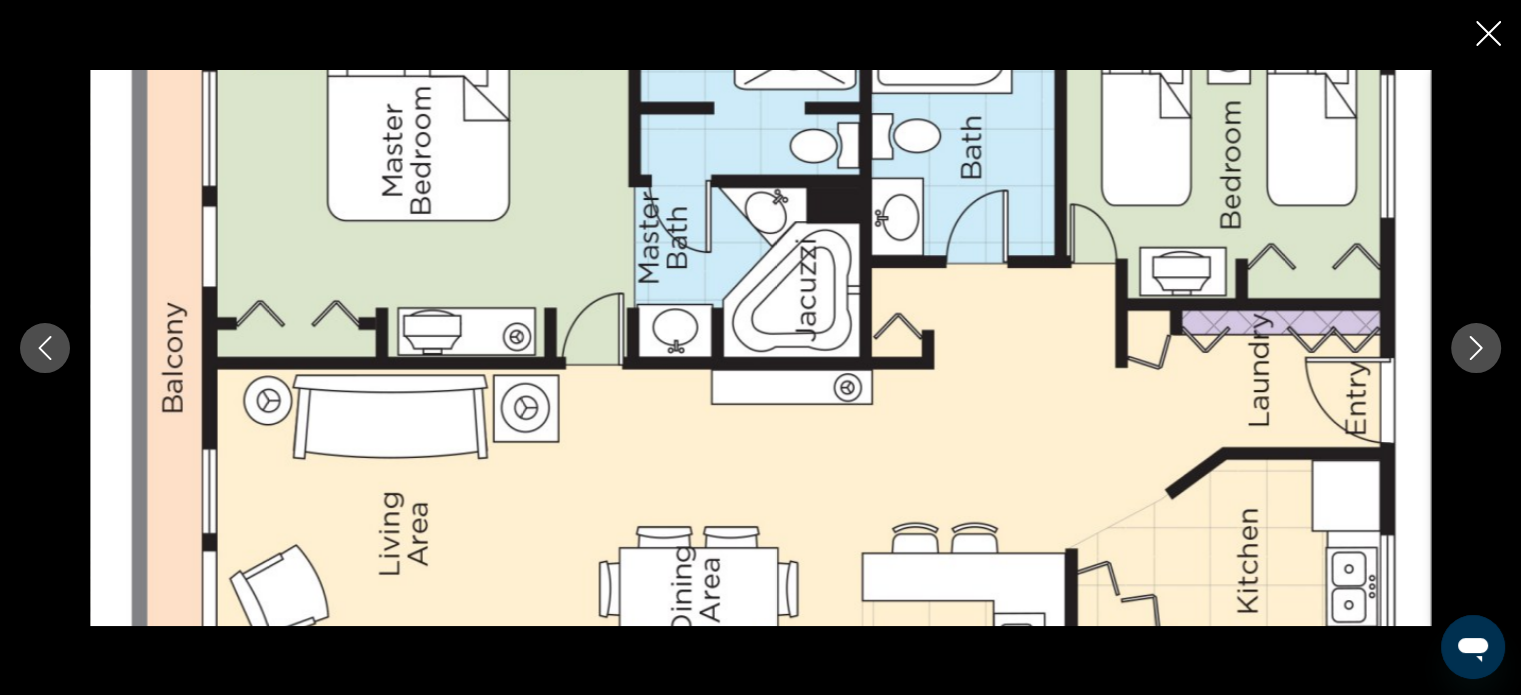 click 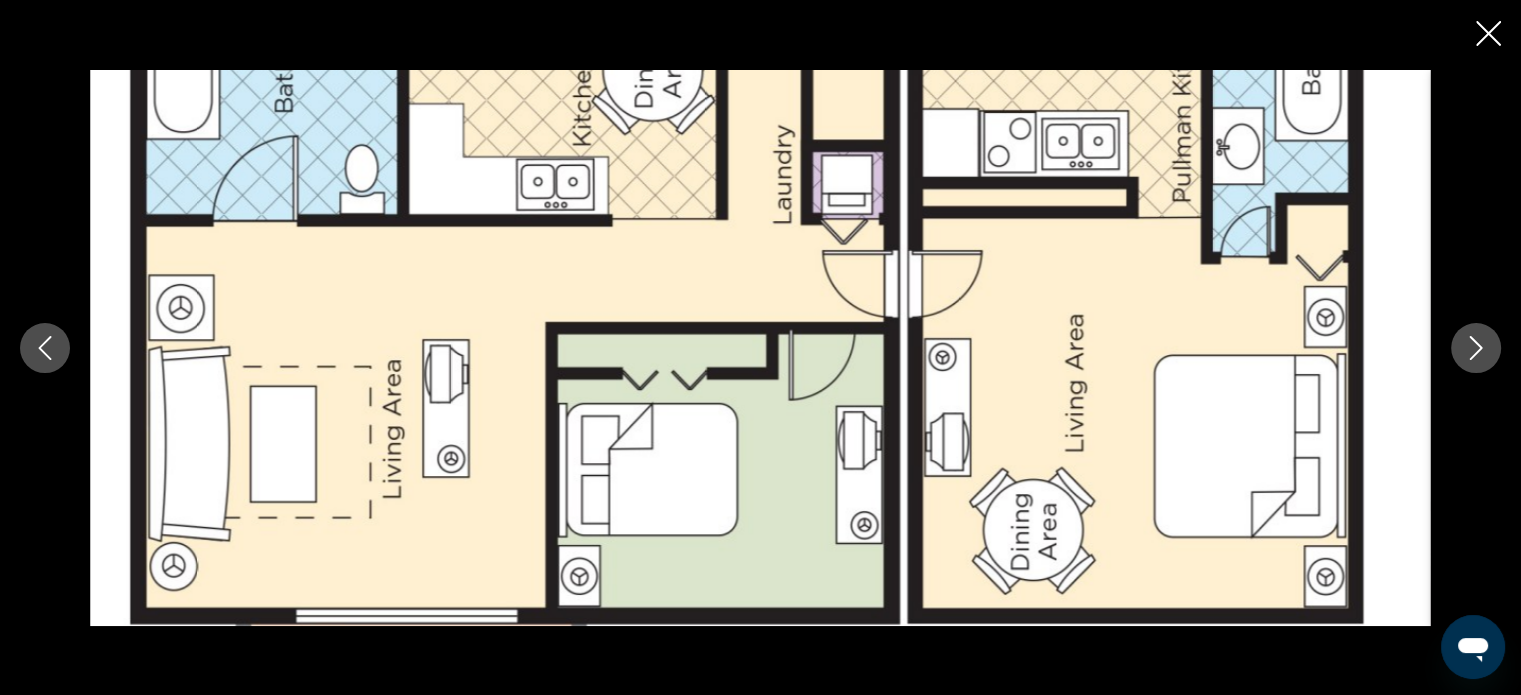 click 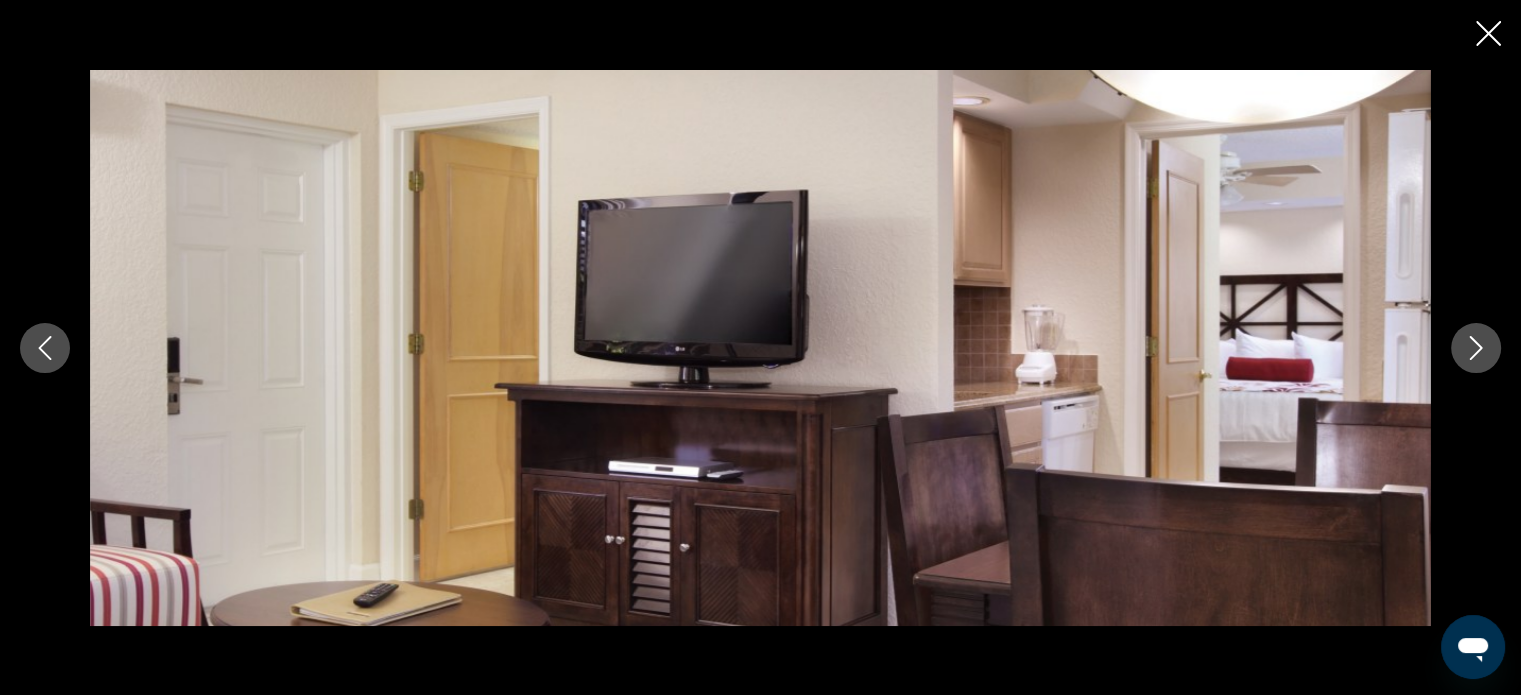 click 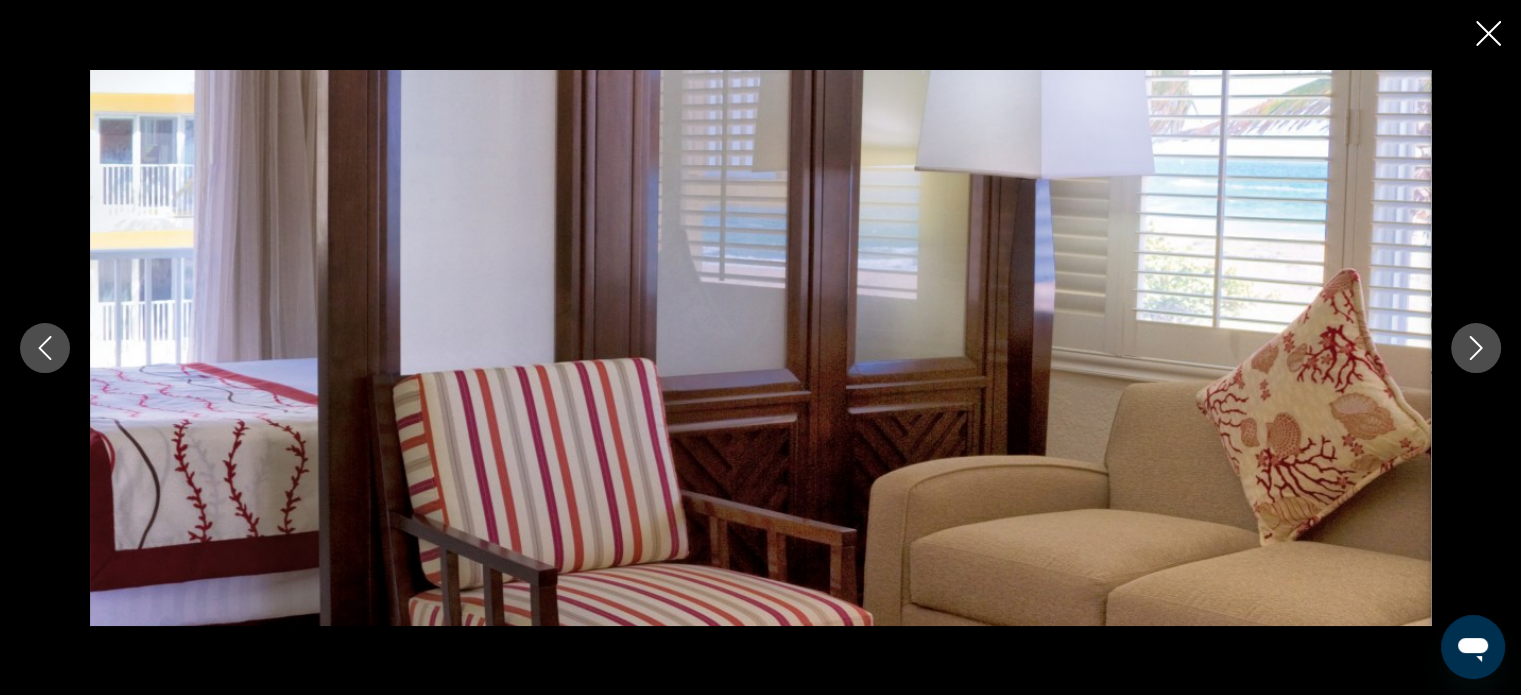 click 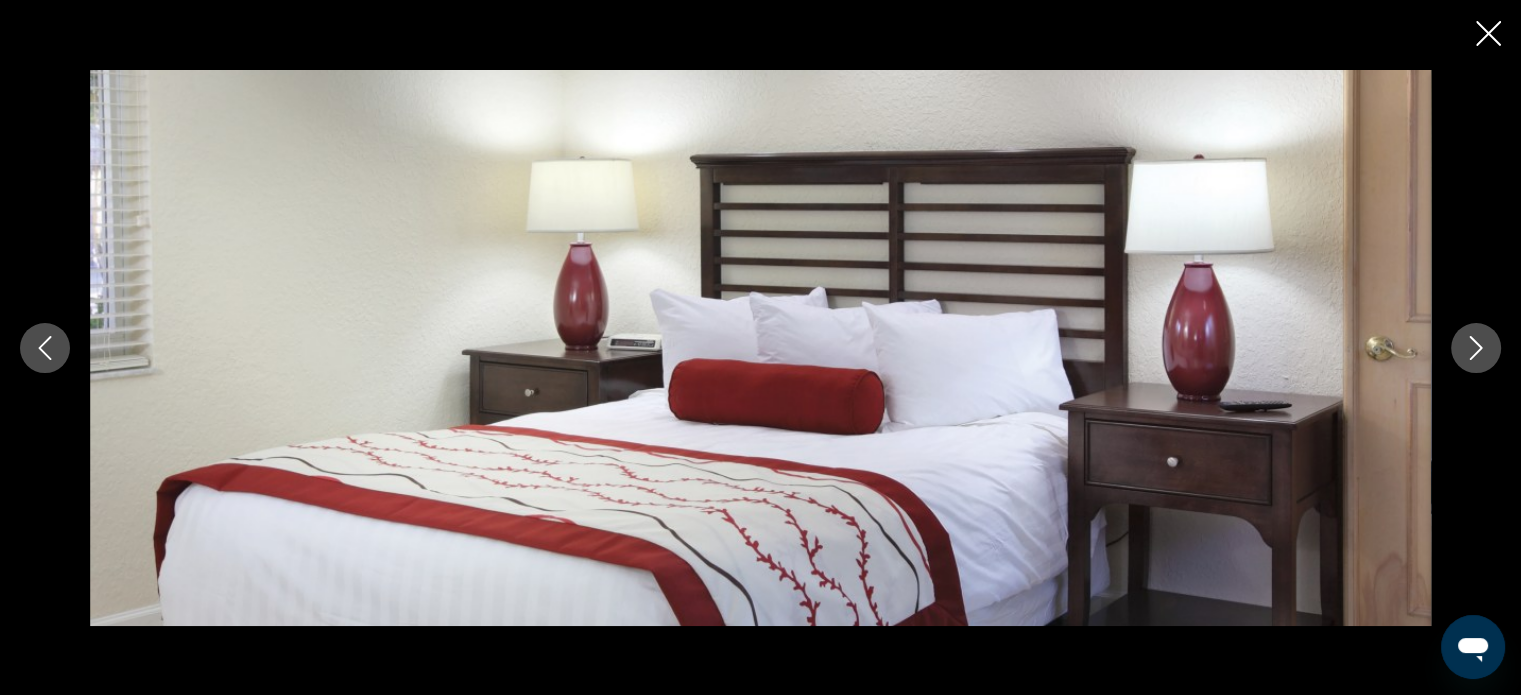 click 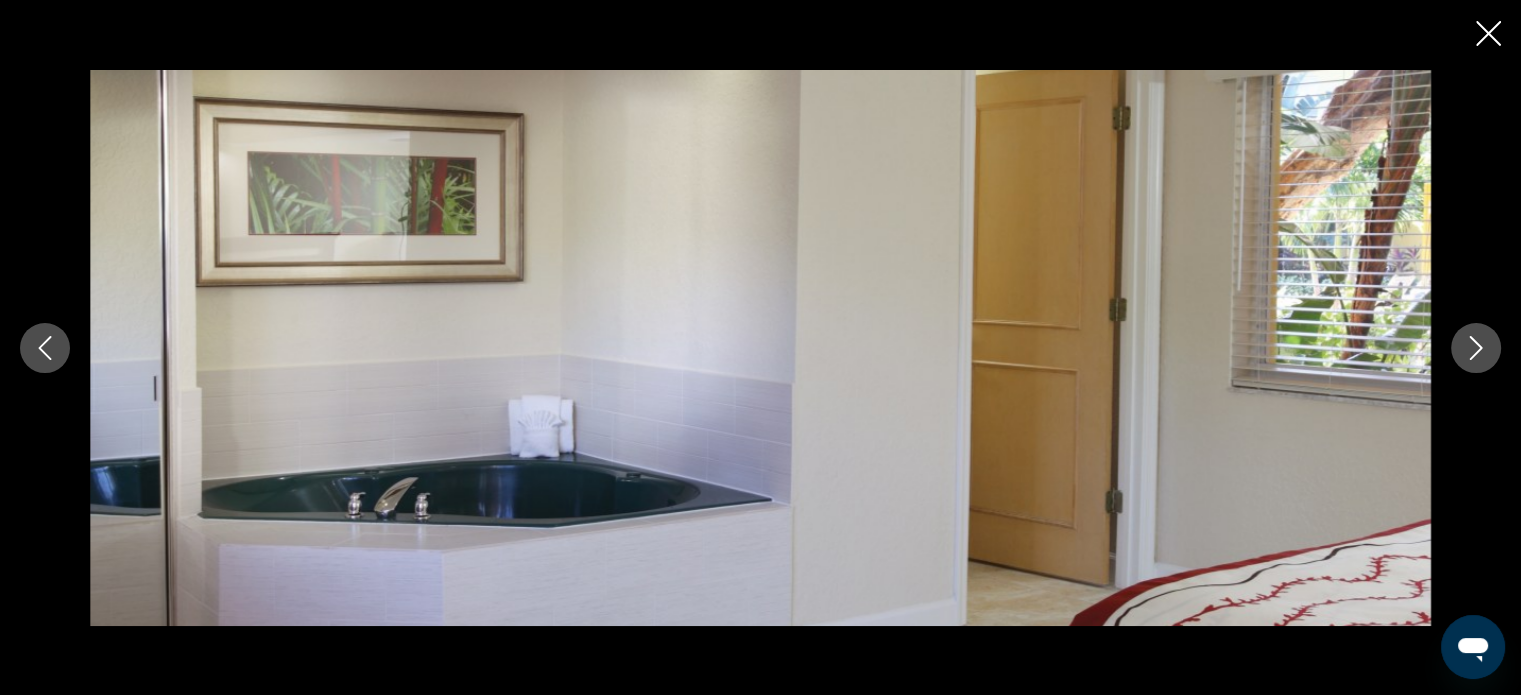 click 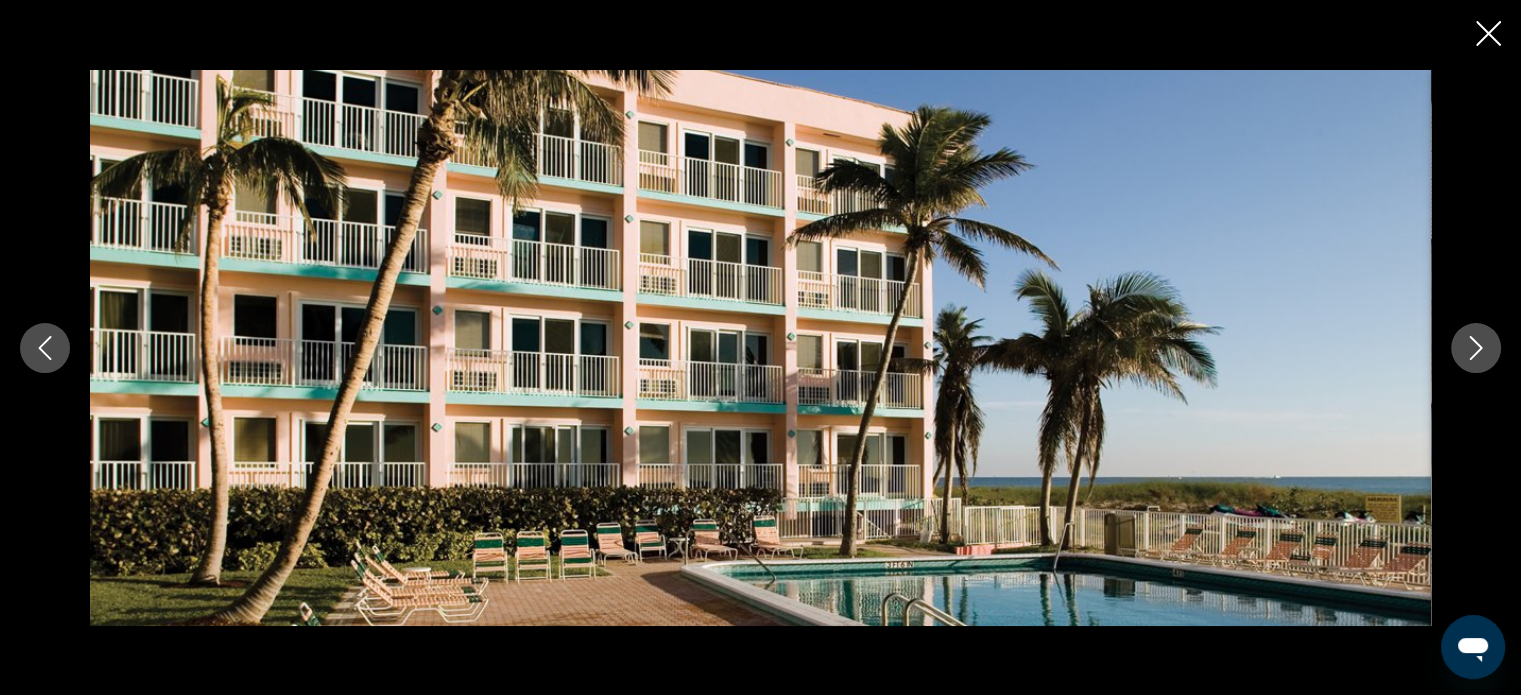 click 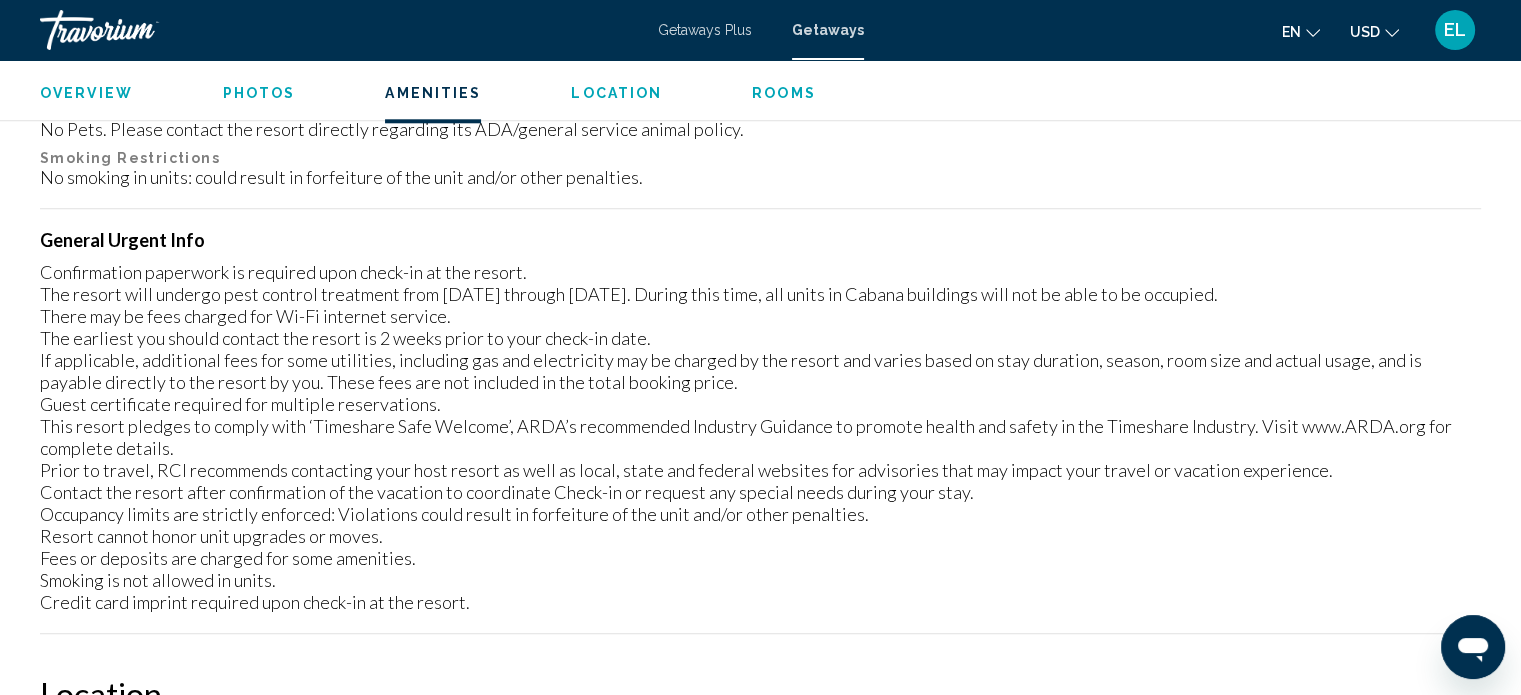 scroll, scrollTop: 1940, scrollLeft: 0, axis: vertical 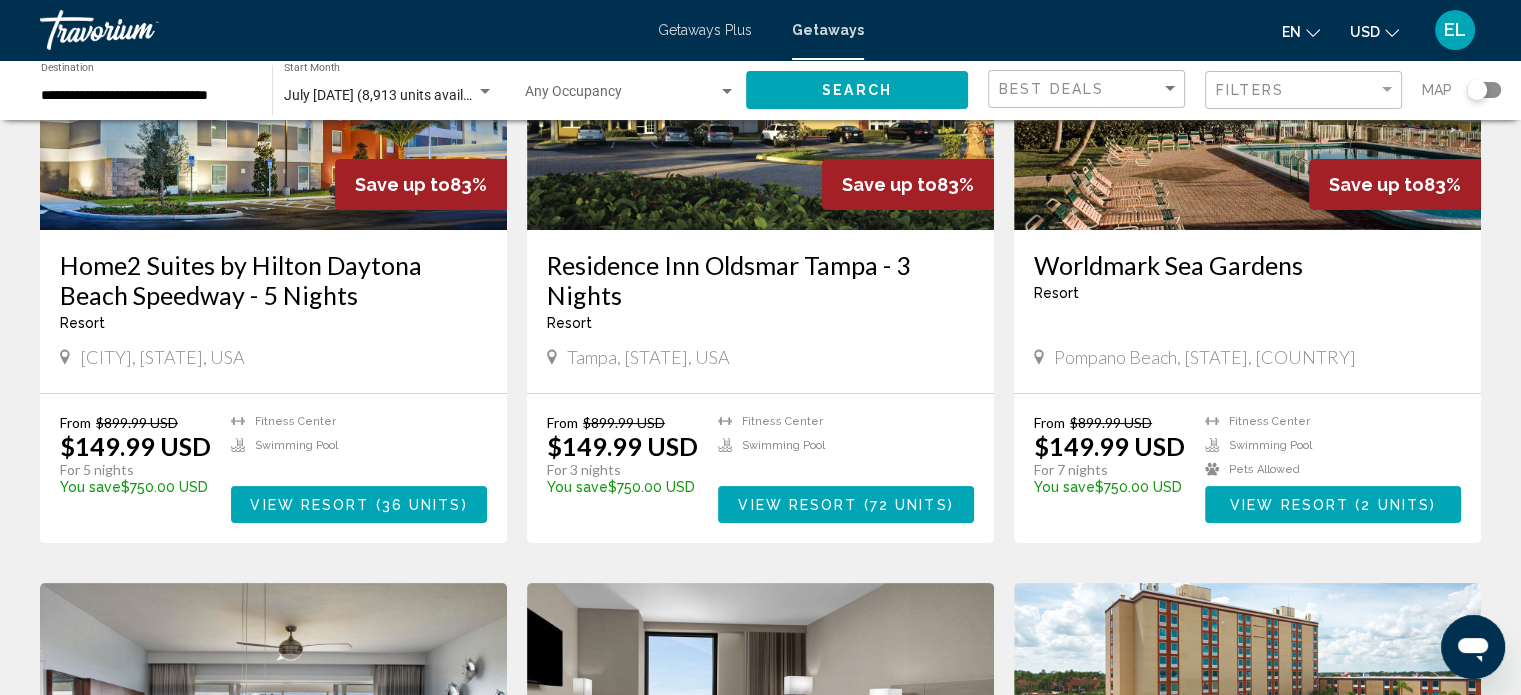 click on "Home2 Suites by Hilton Daytona Beach Speedway - 5 Nights" at bounding box center [273, 280] 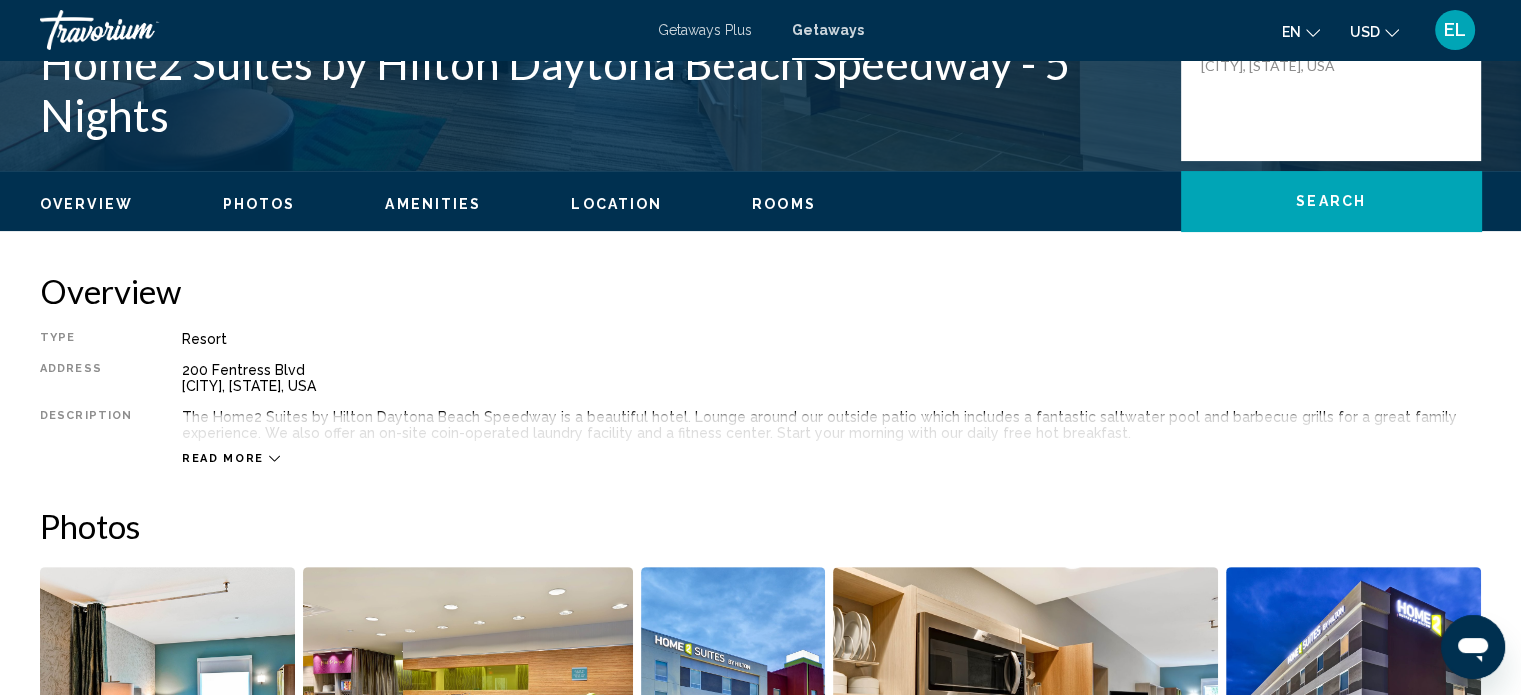scroll, scrollTop: 512, scrollLeft: 0, axis: vertical 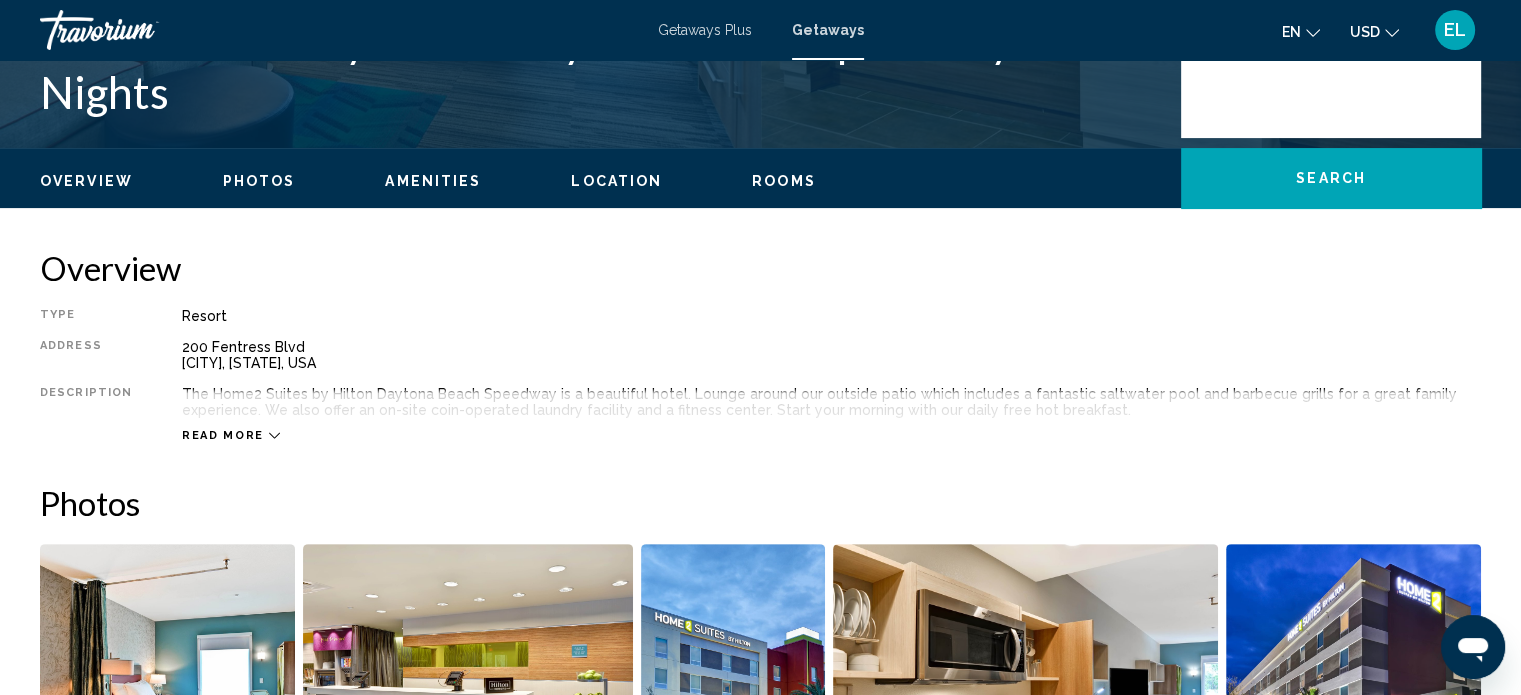 click on "[NUMBER] [STREET] Daytona Beach, [STATE], USA" at bounding box center (831, 355) 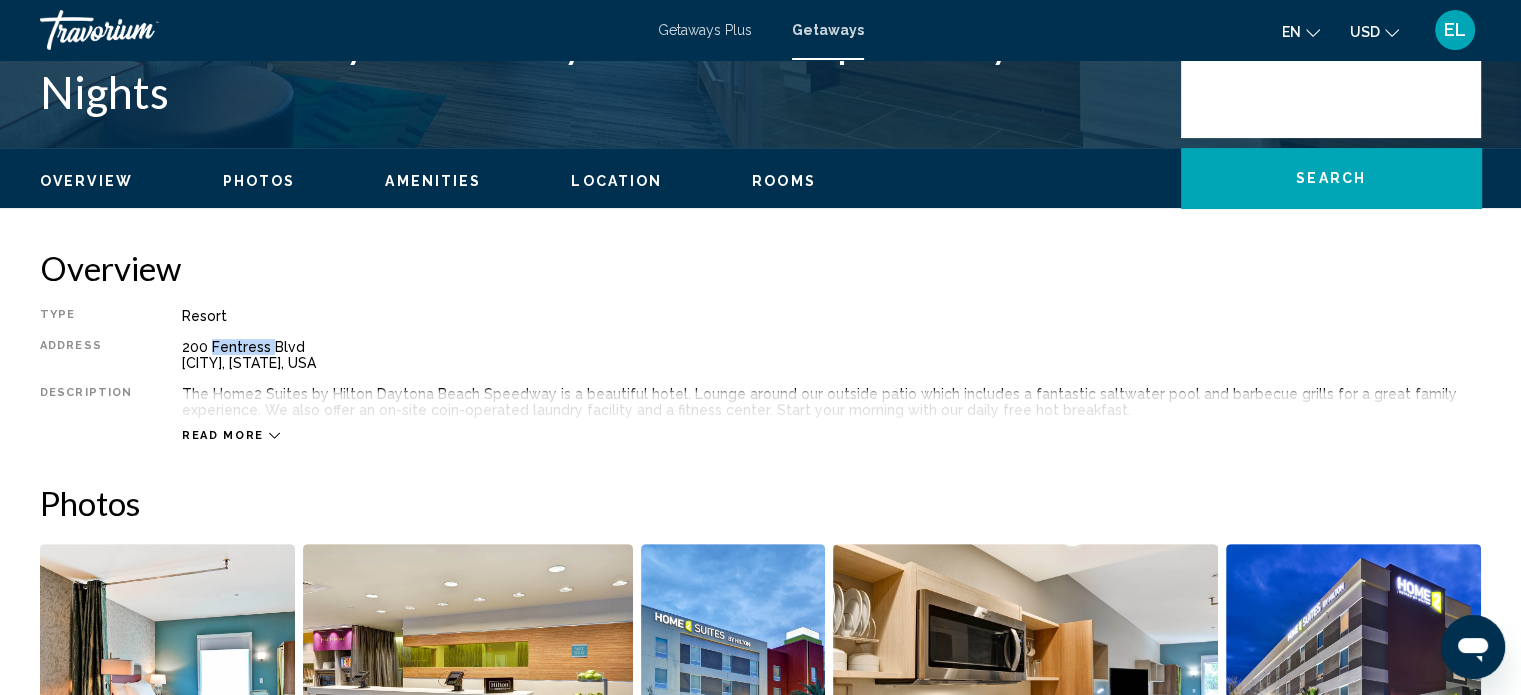 click on "[NUMBER] [STREET] Daytona Beach, [STATE], USA" at bounding box center (831, 355) 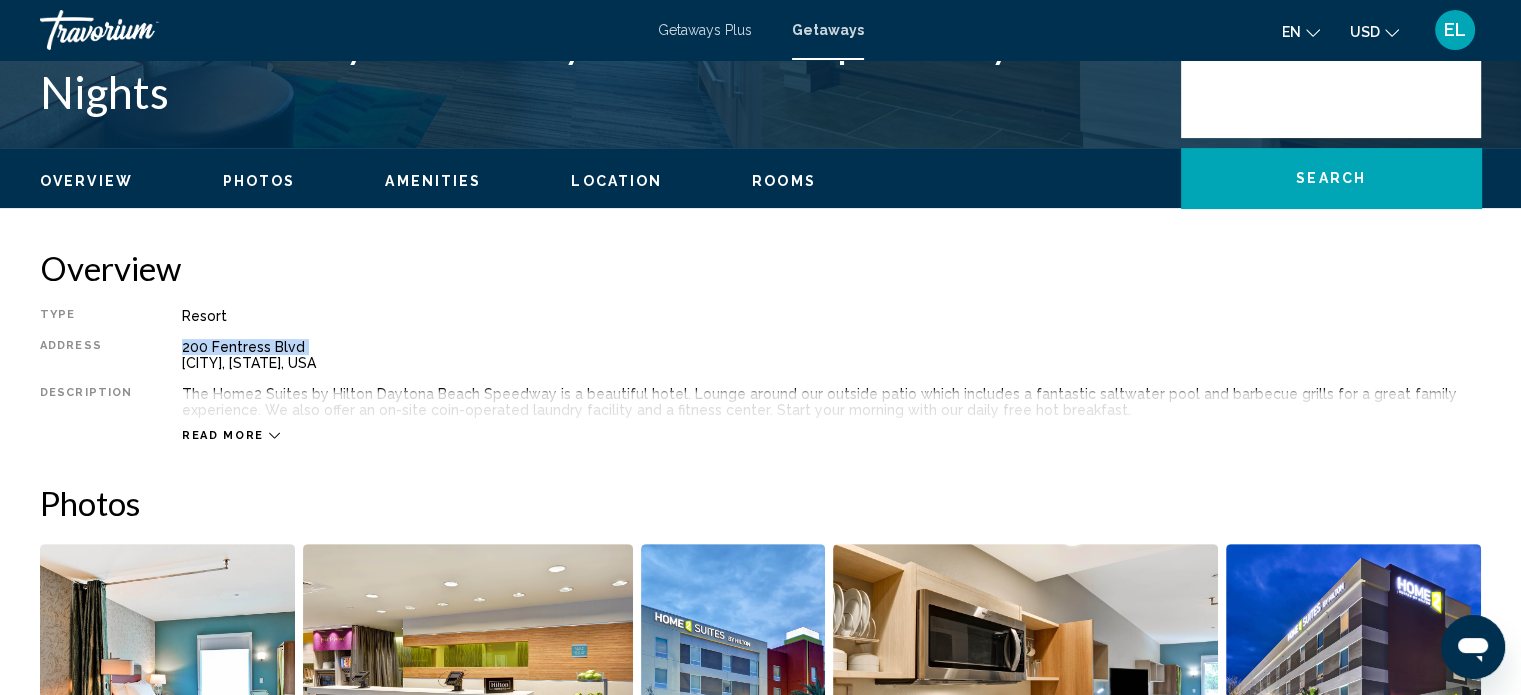 click on "[NUMBER] [STREET] Daytona Beach, [STATE], USA" at bounding box center (831, 355) 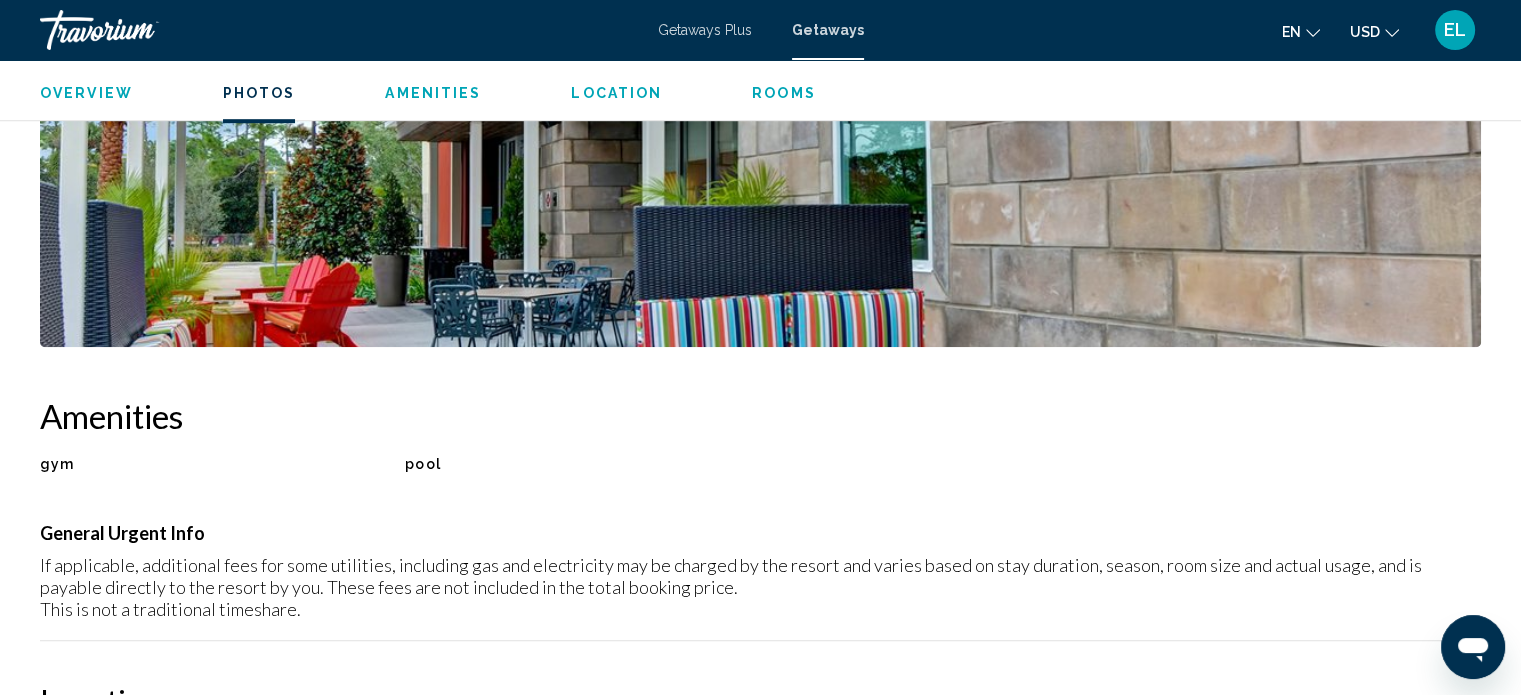 scroll, scrollTop: 1212, scrollLeft: 0, axis: vertical 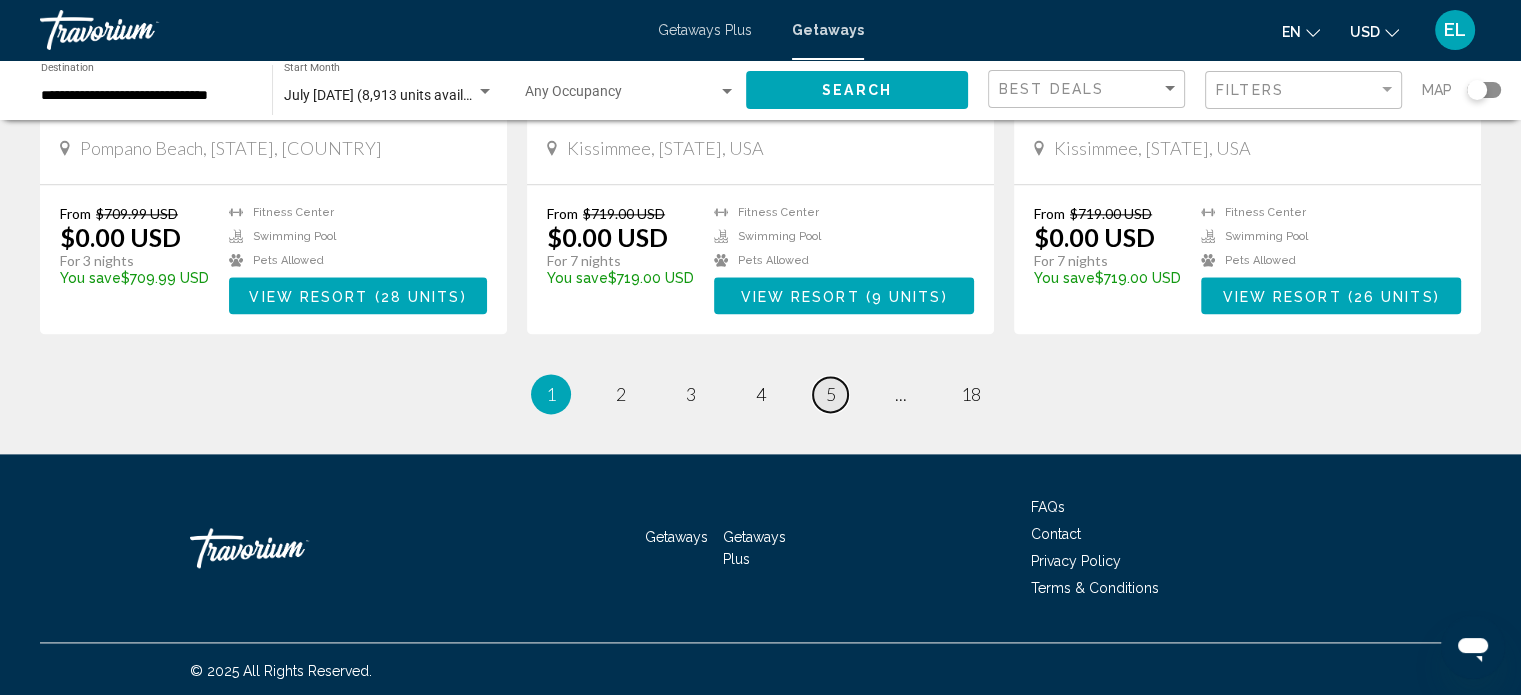 click on "page  5" at bounding box center [830, 394] 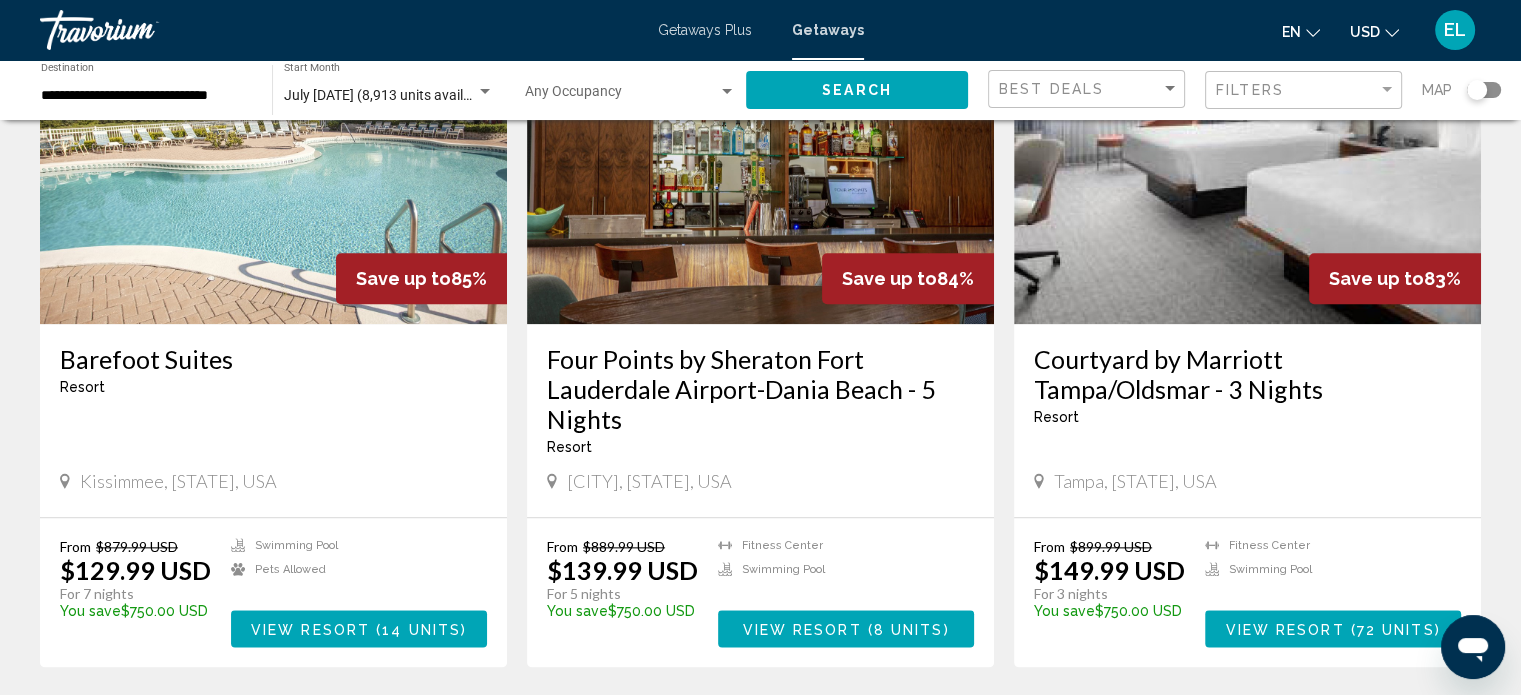 scroll, scrollTop: 2260, scrollLeft: 0, axis: vertical 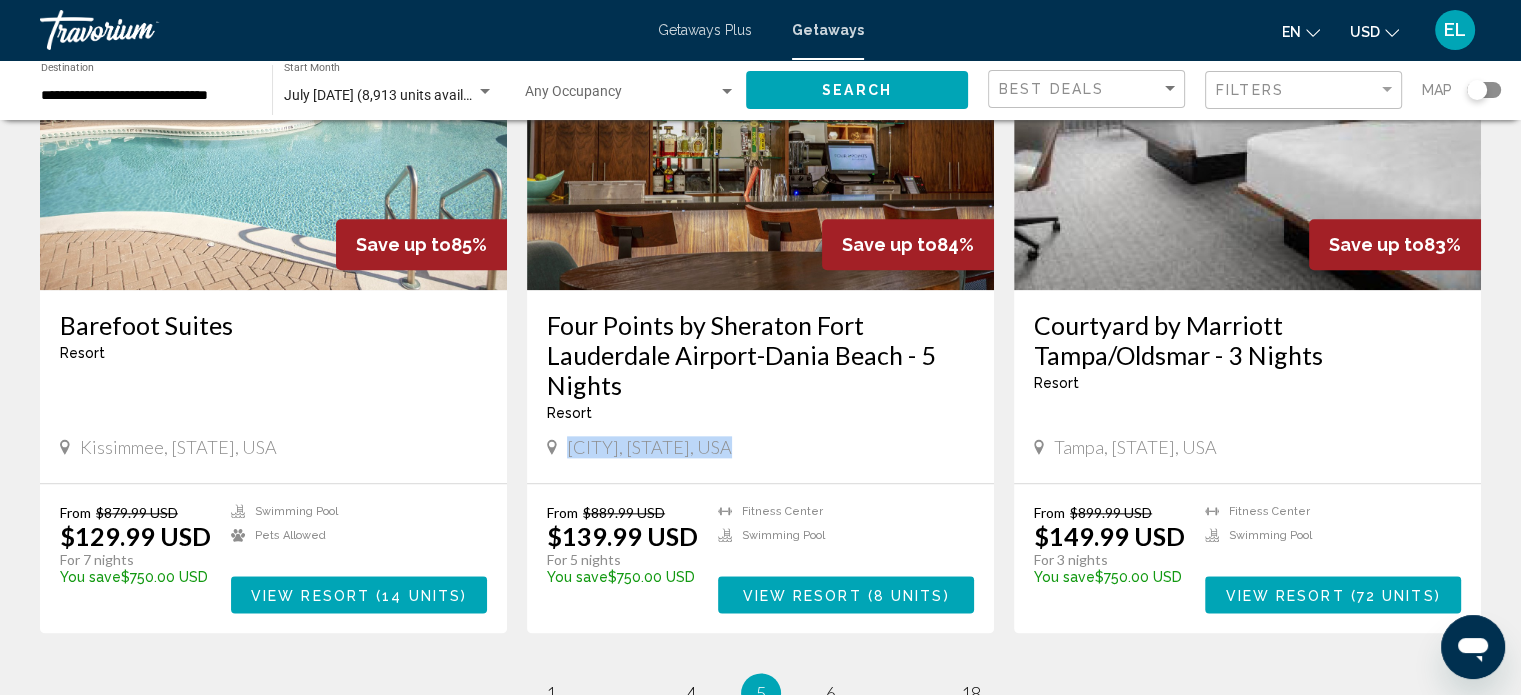 drag, startPoint x: 570, startPoint y: 447, endPoint x: 765, endPoint y: 454, distance: 195.1256 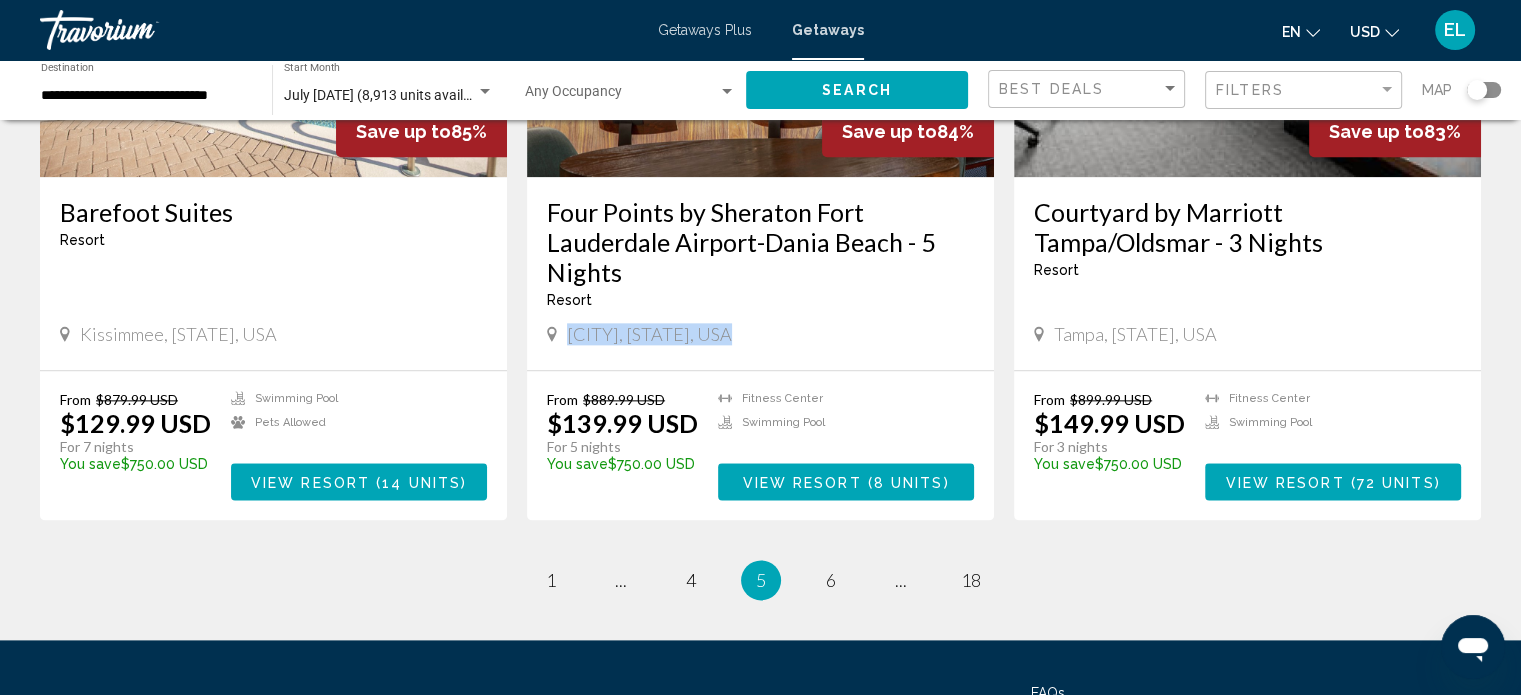 scroll, scrollTop: 2460, scrollLeft: 0, axis: vertical 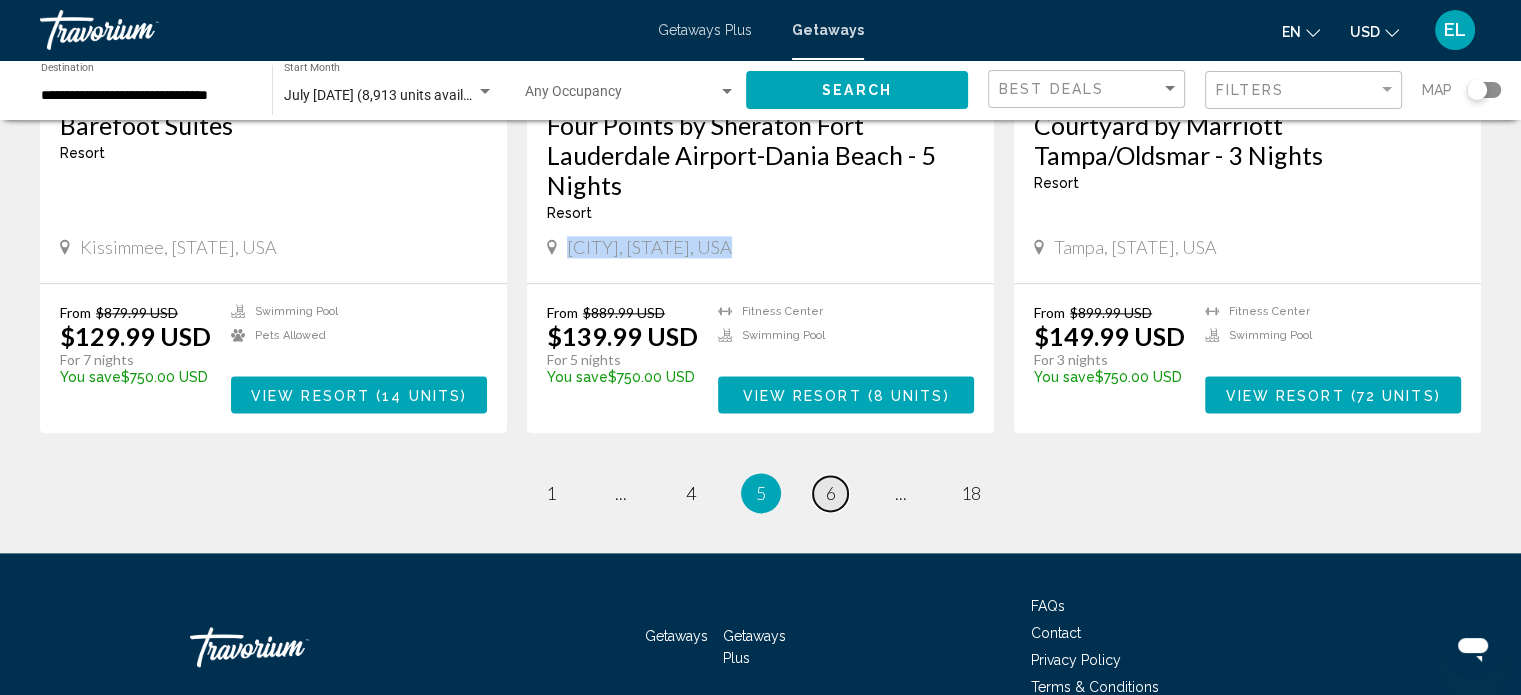 click on "6" at bounding box center (831, 493) 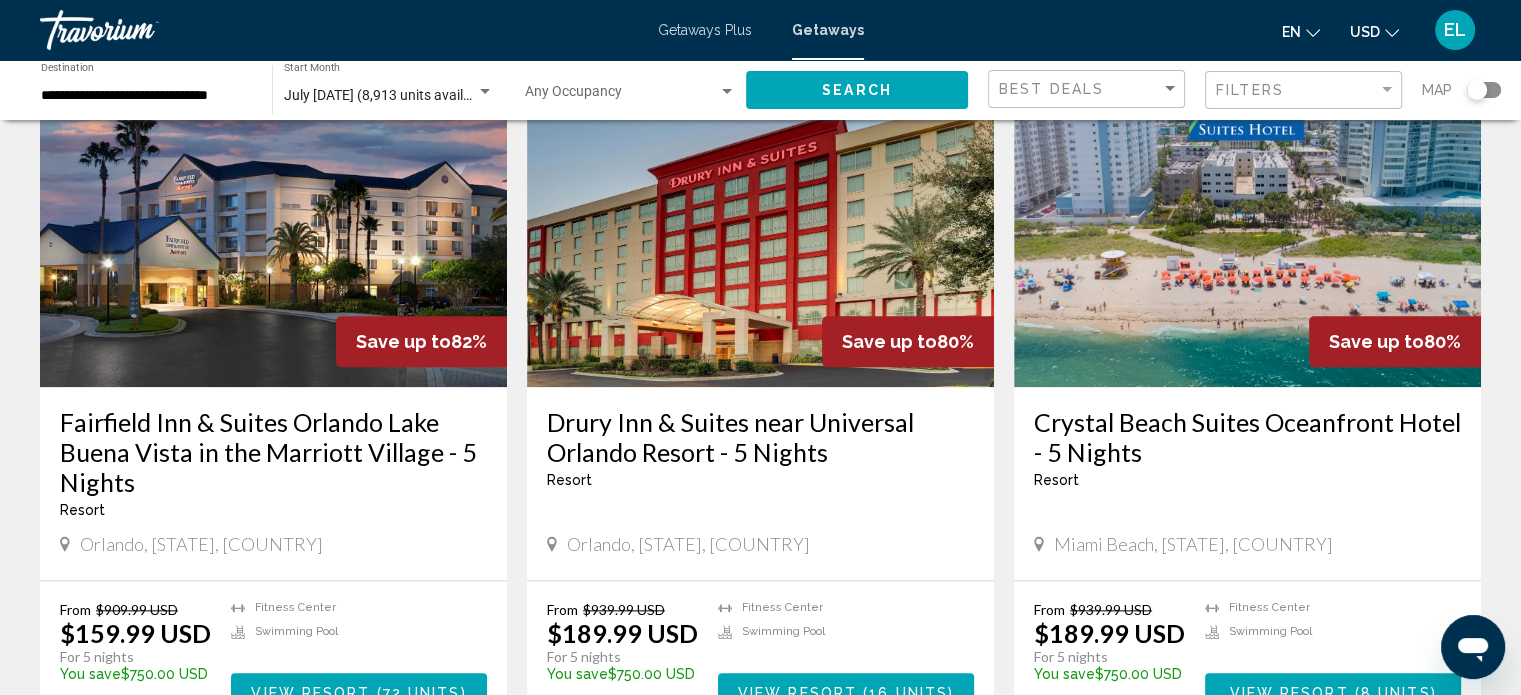 scroll, scrollTop: 2200, scrollLeft: 0, axis: vertical 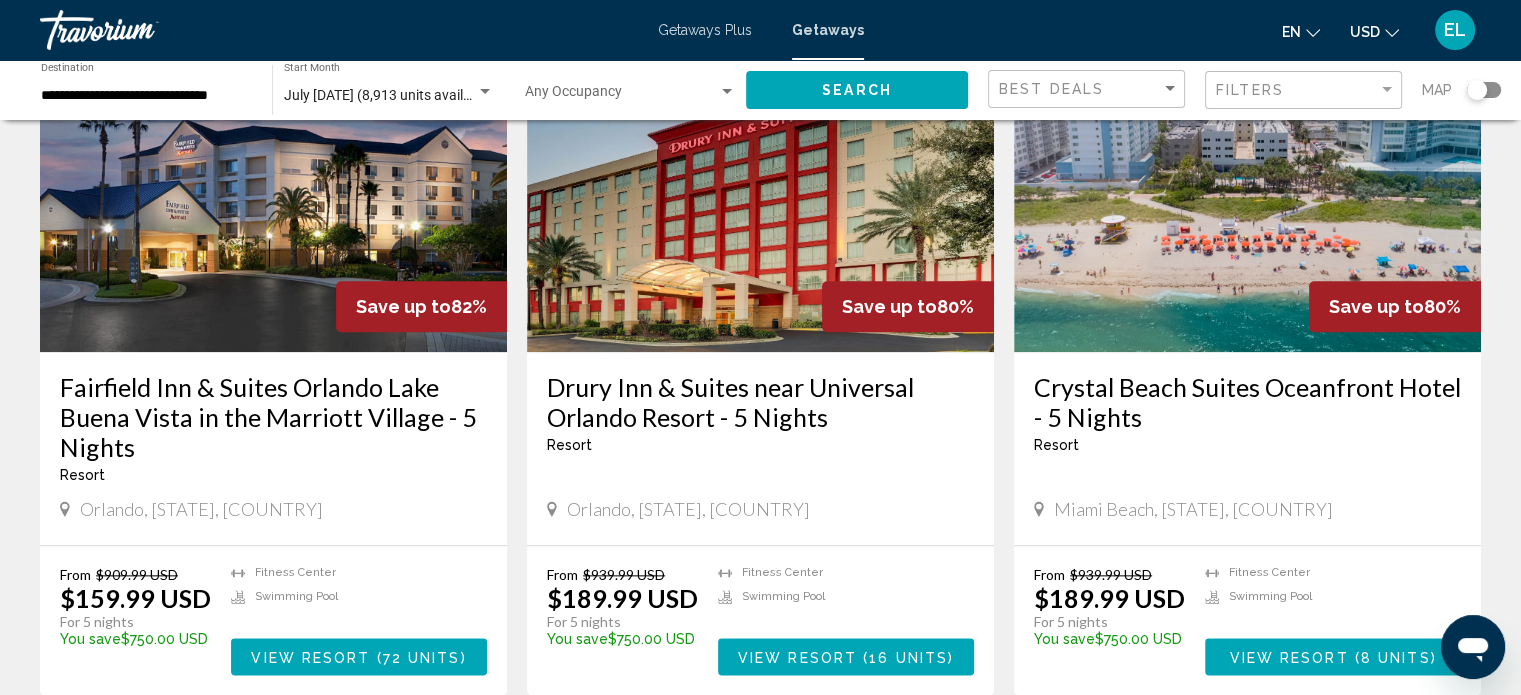 click on "Crystal Beach Suites Oceanfront Hotel - 5 Nights" at bounding box center (1247, 402) 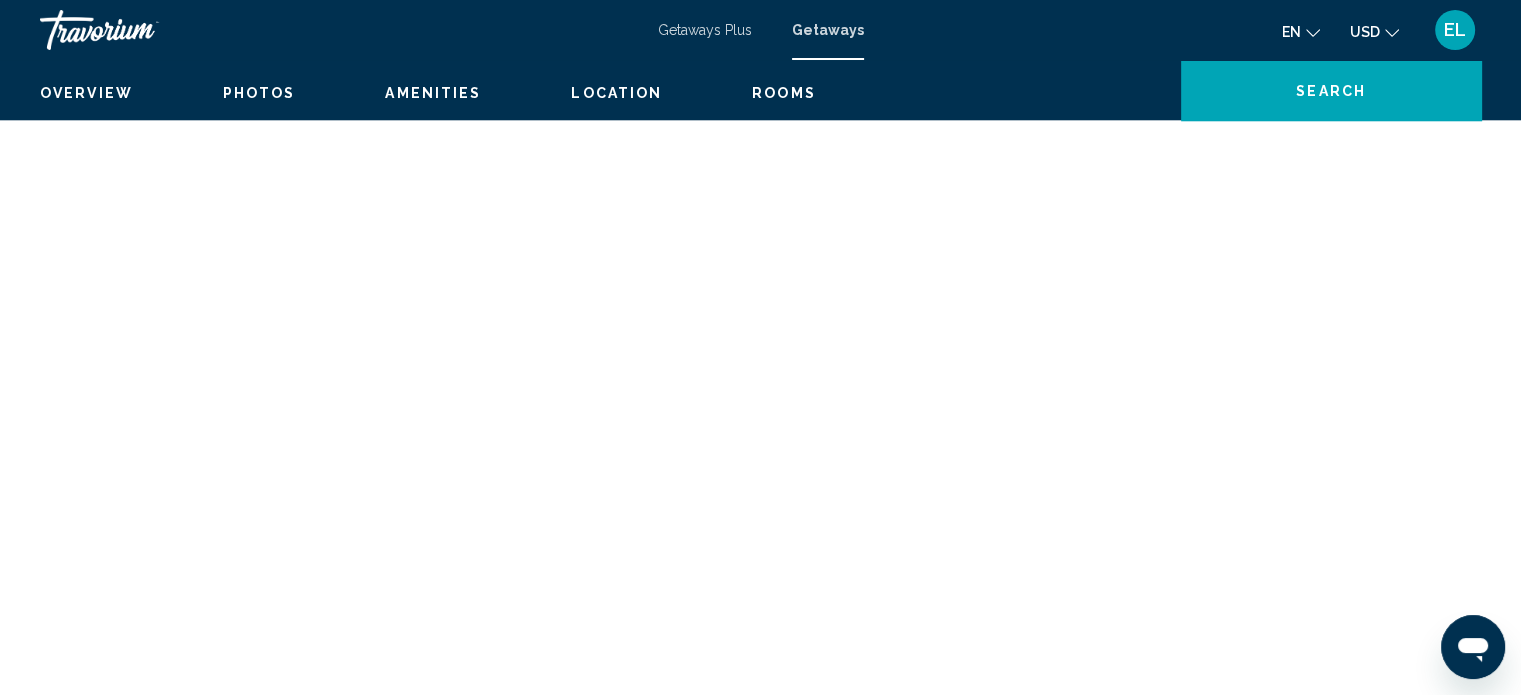 scroll, scrollTop: 12, scrollLeft: 0, axis: vertical 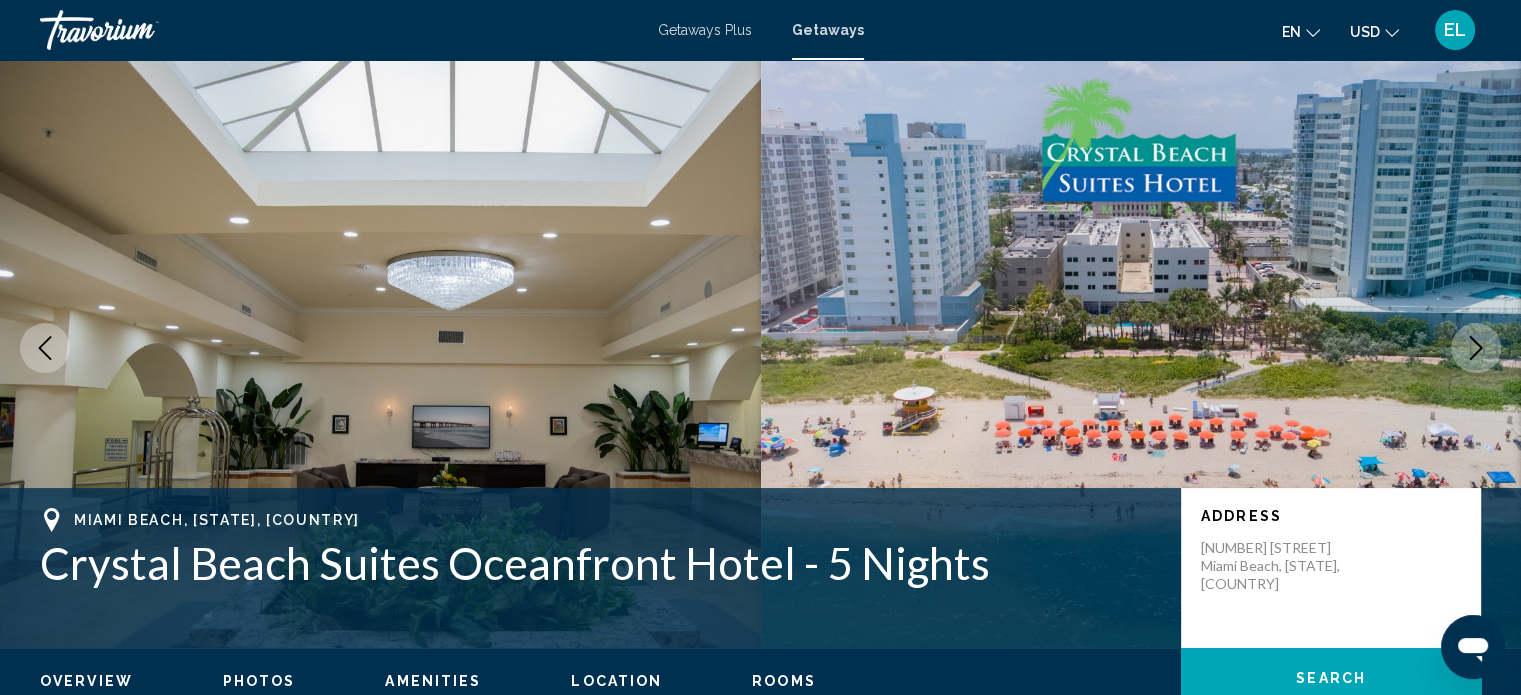 click 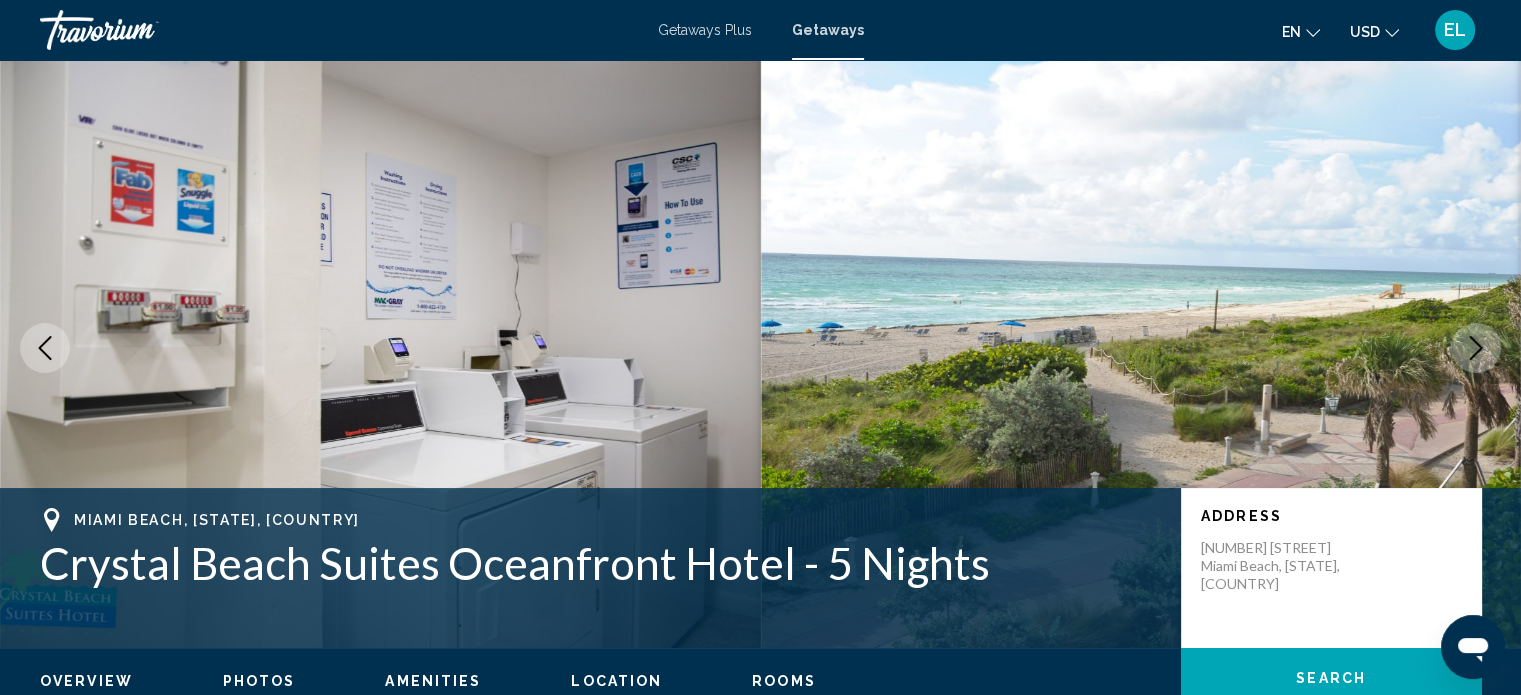 click 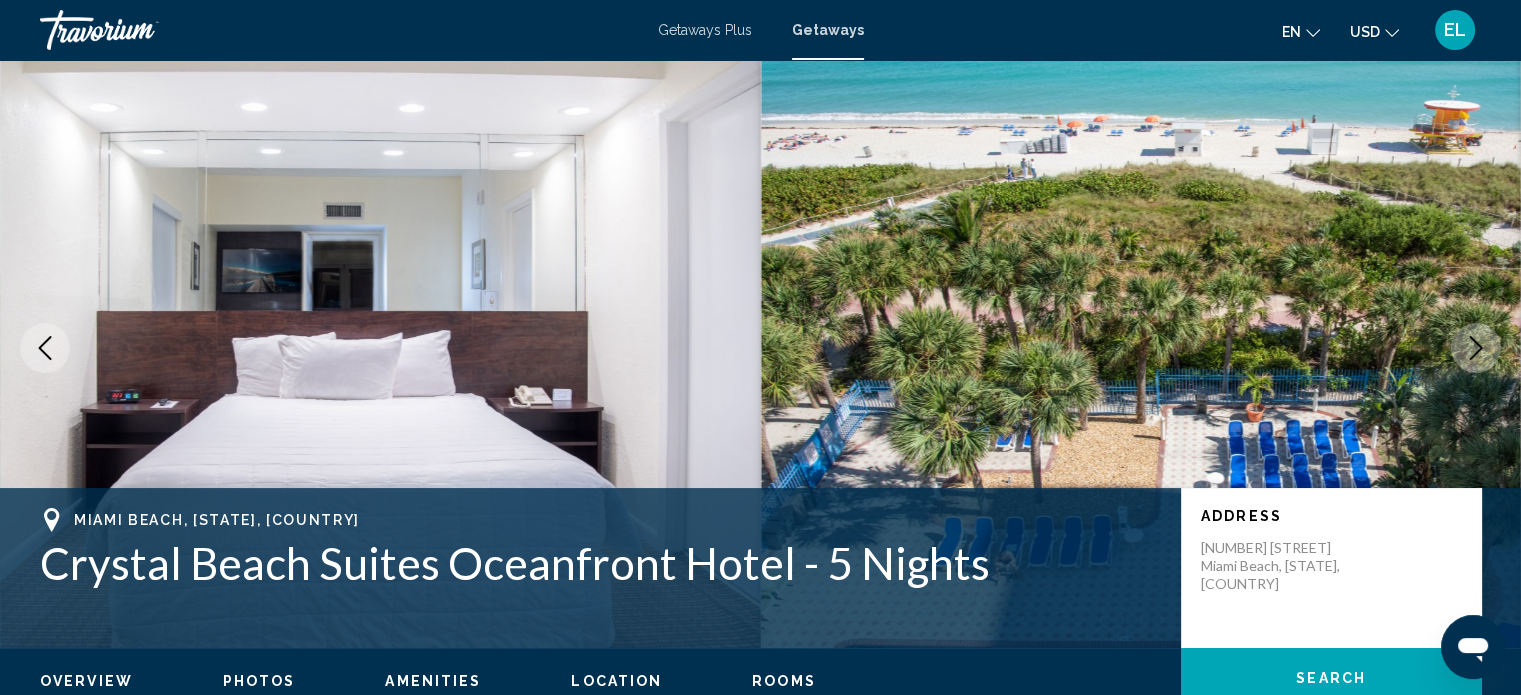click 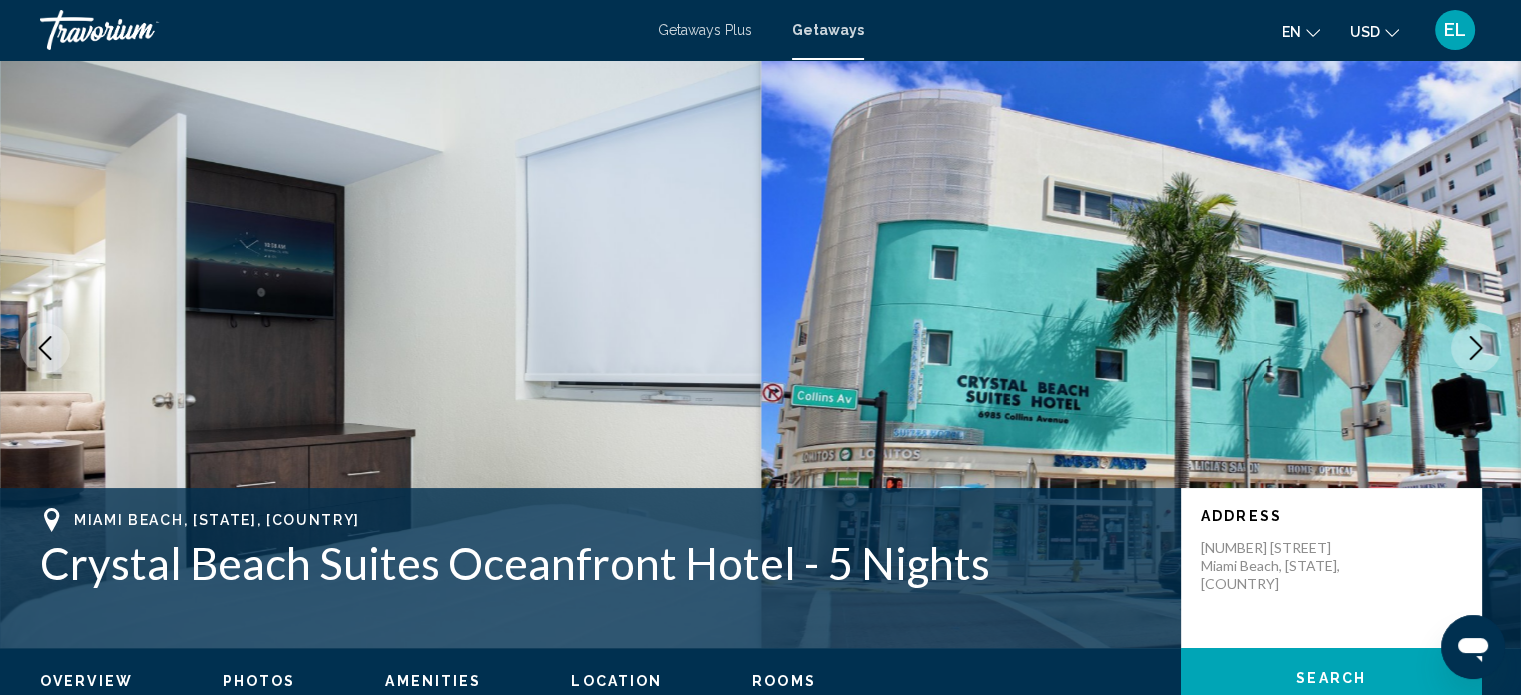 click 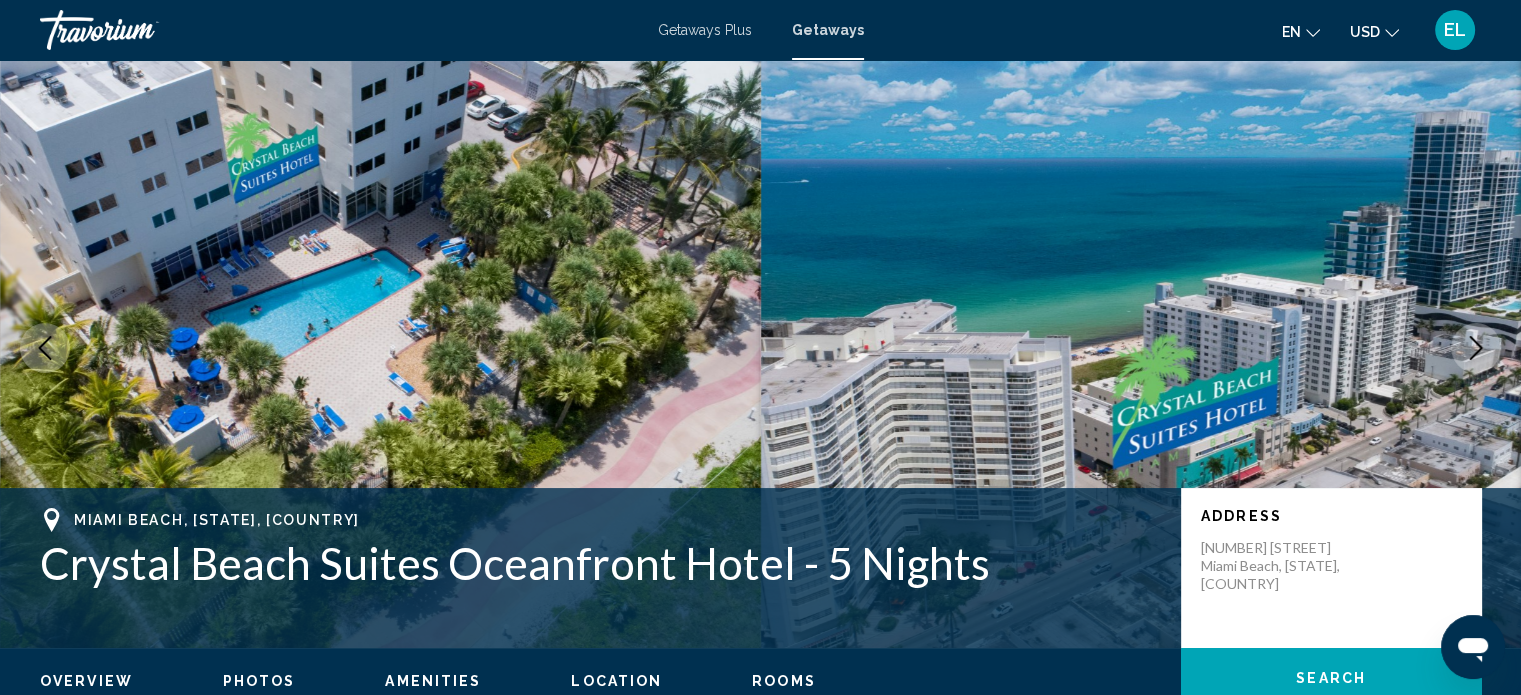 click 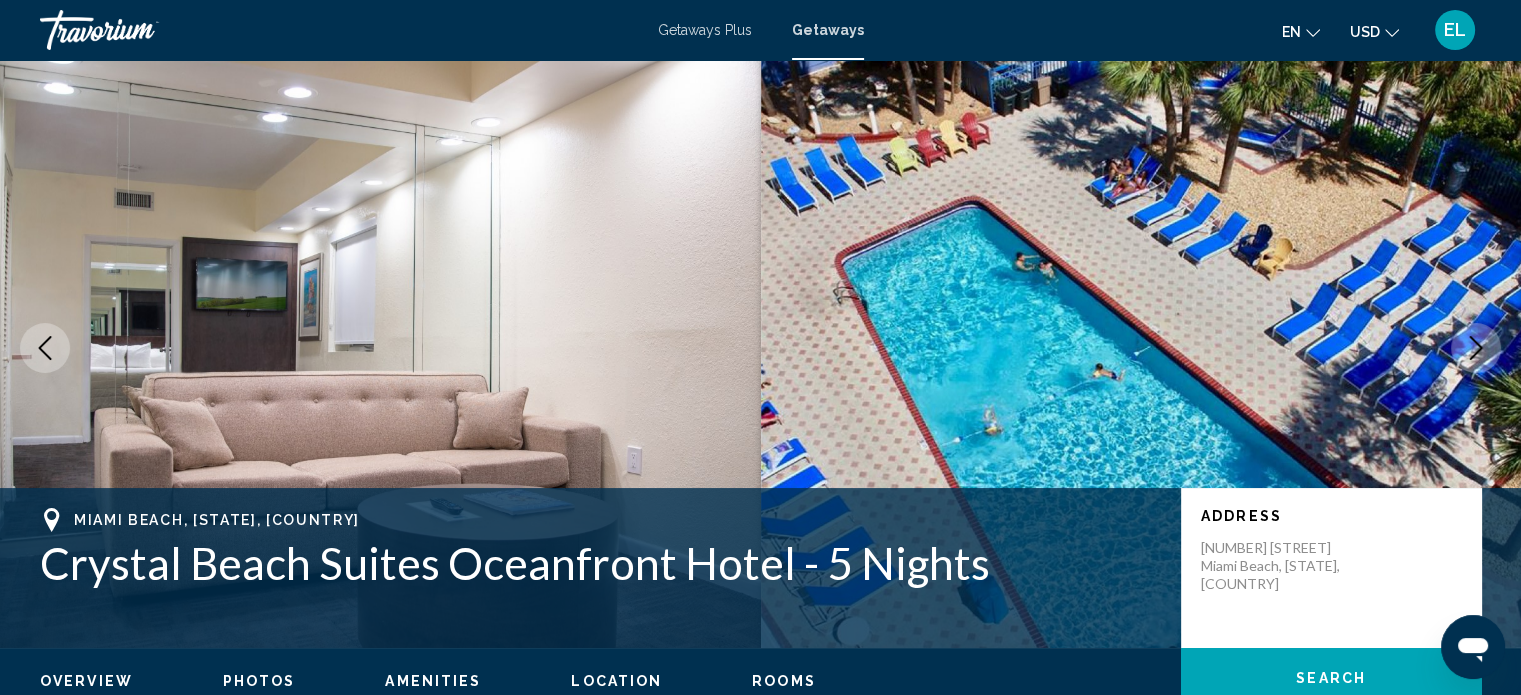 click 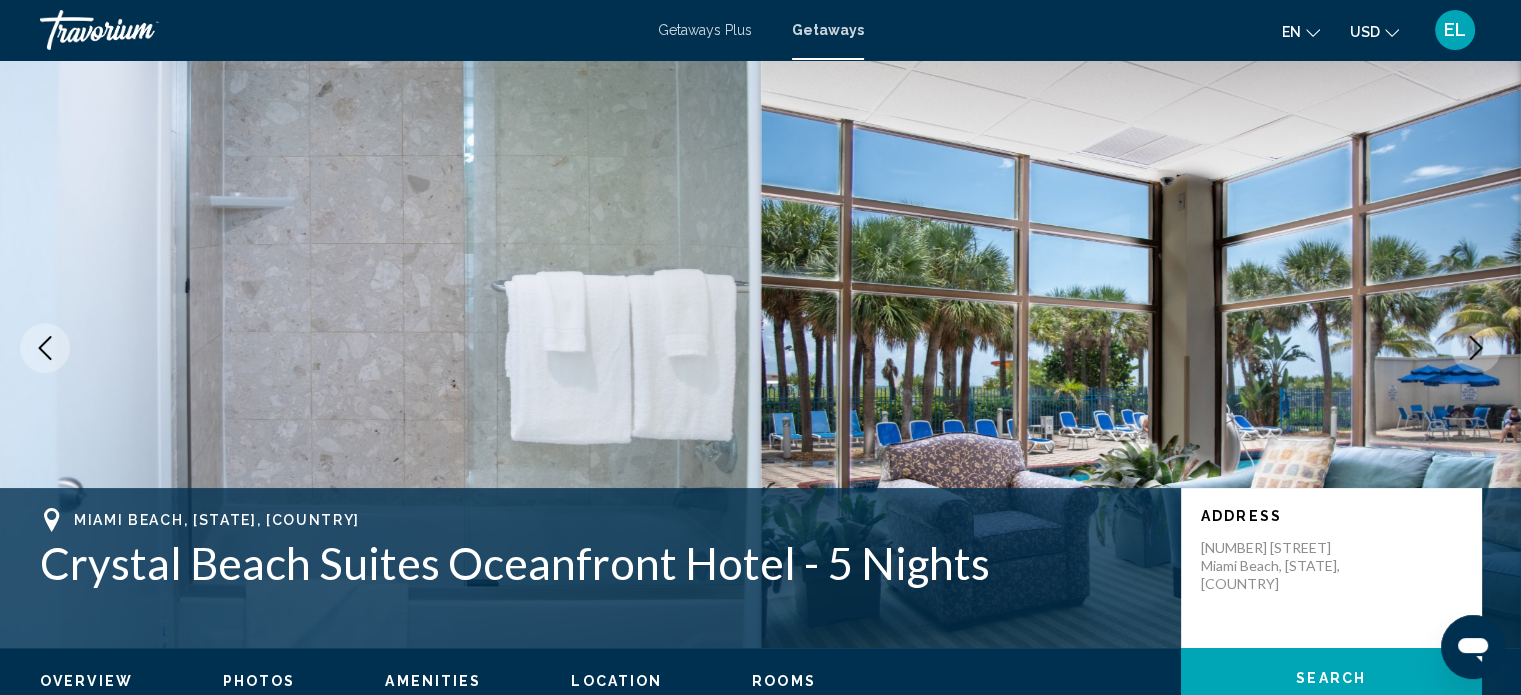 click 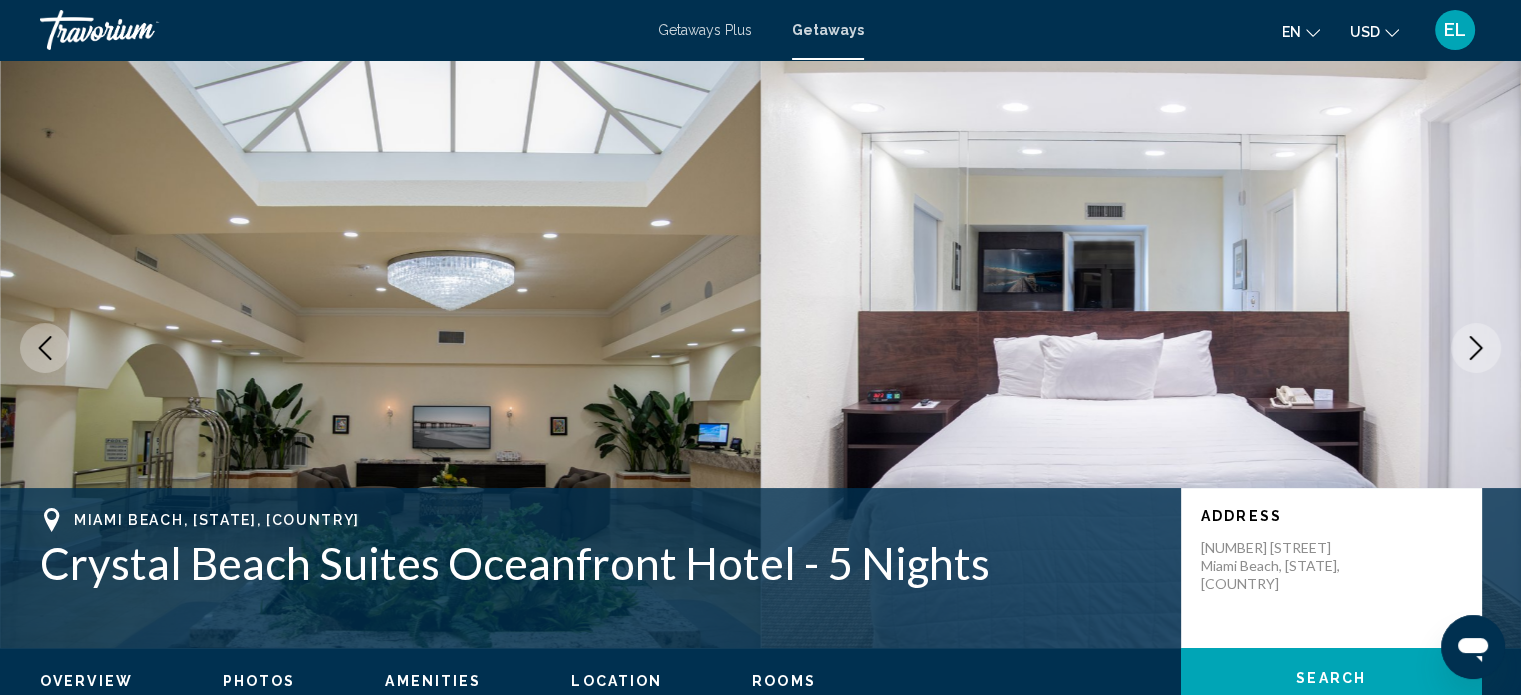 click 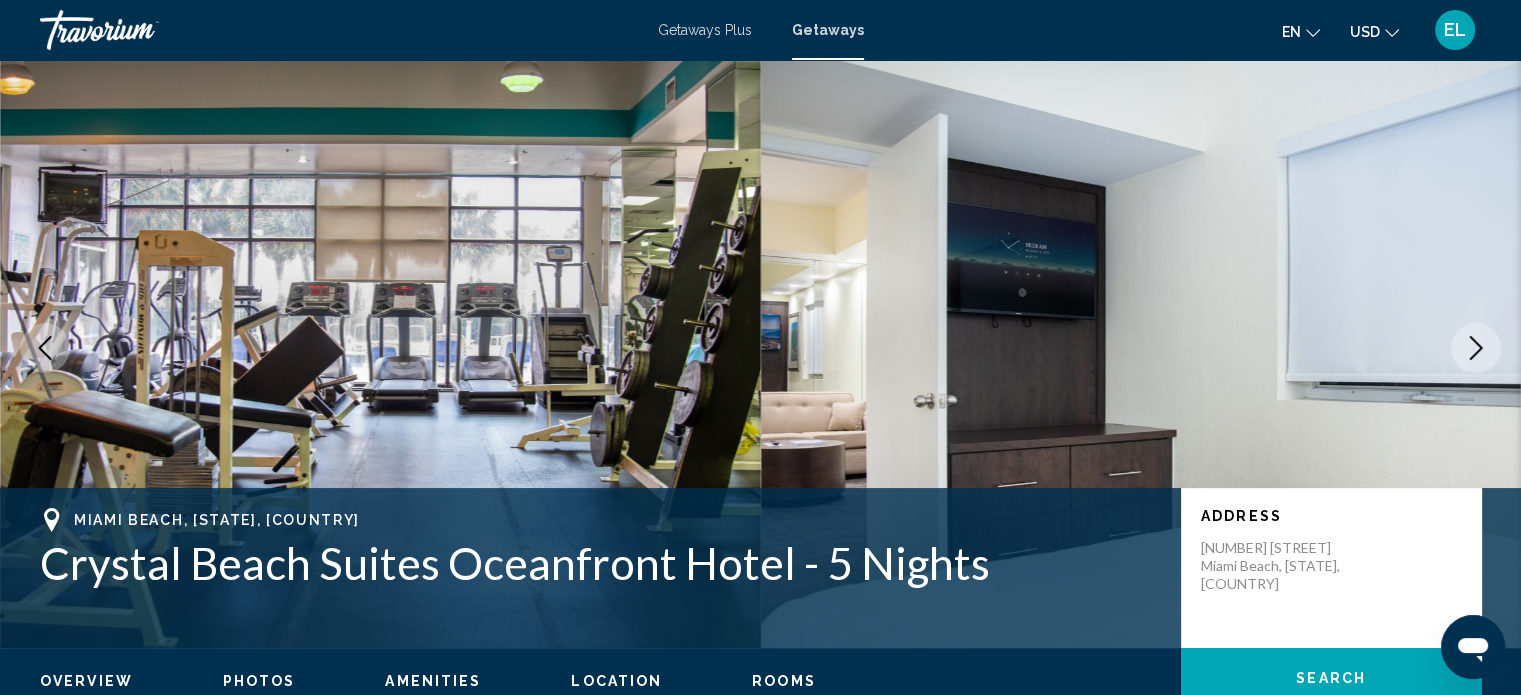 click 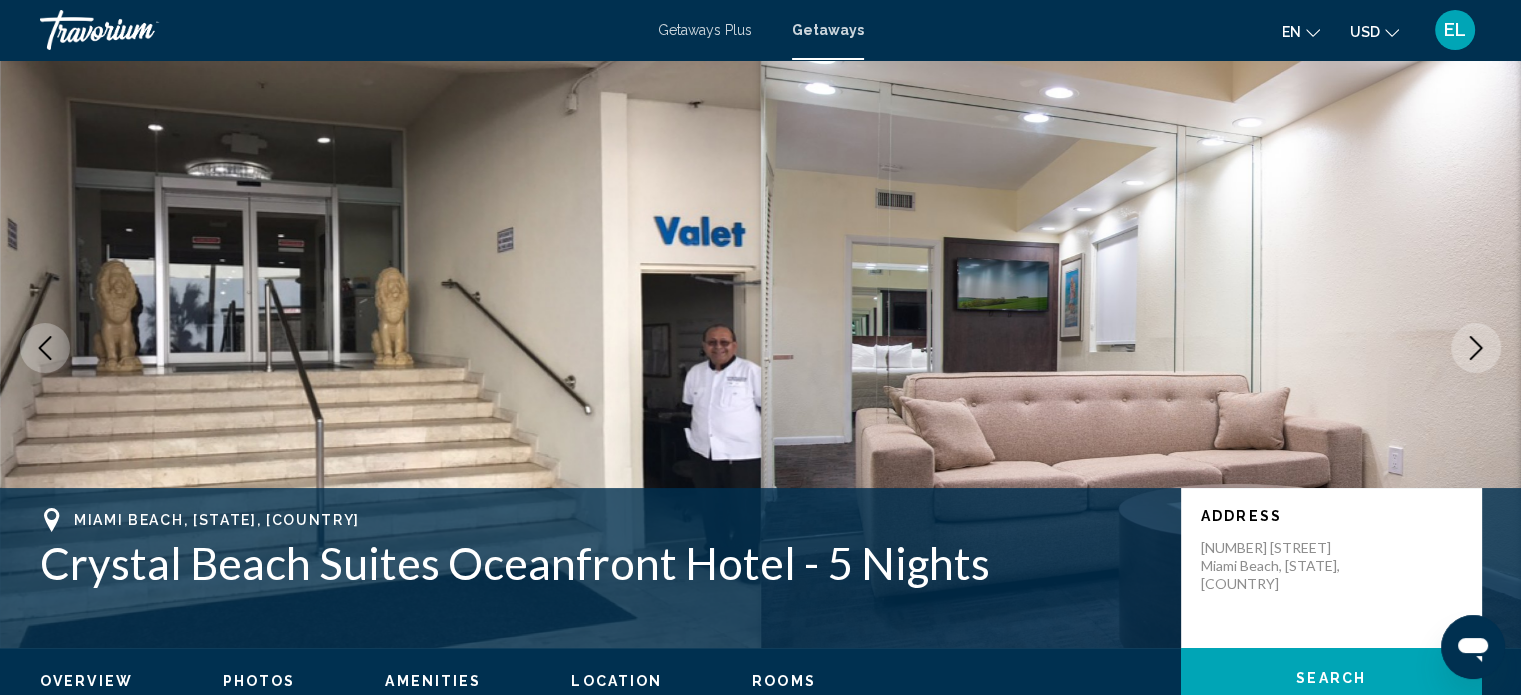 click 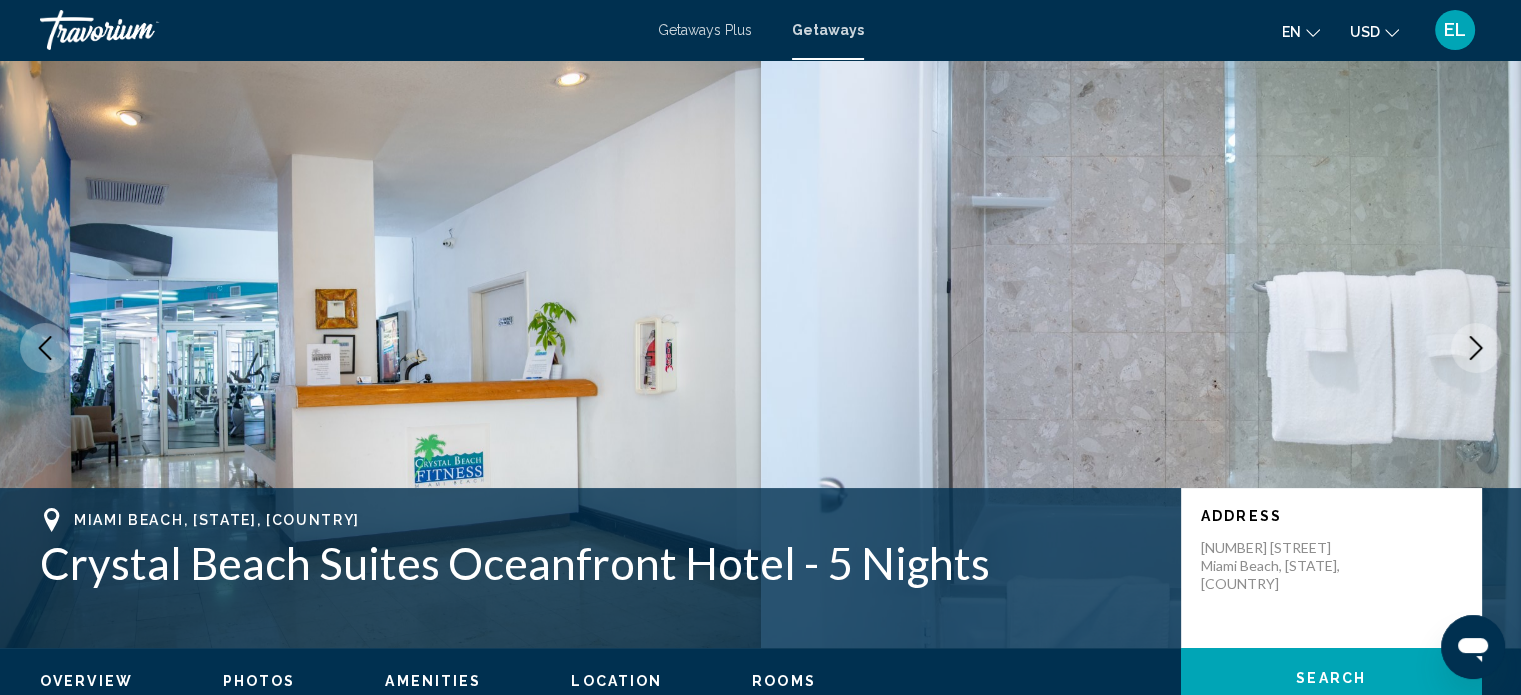 click 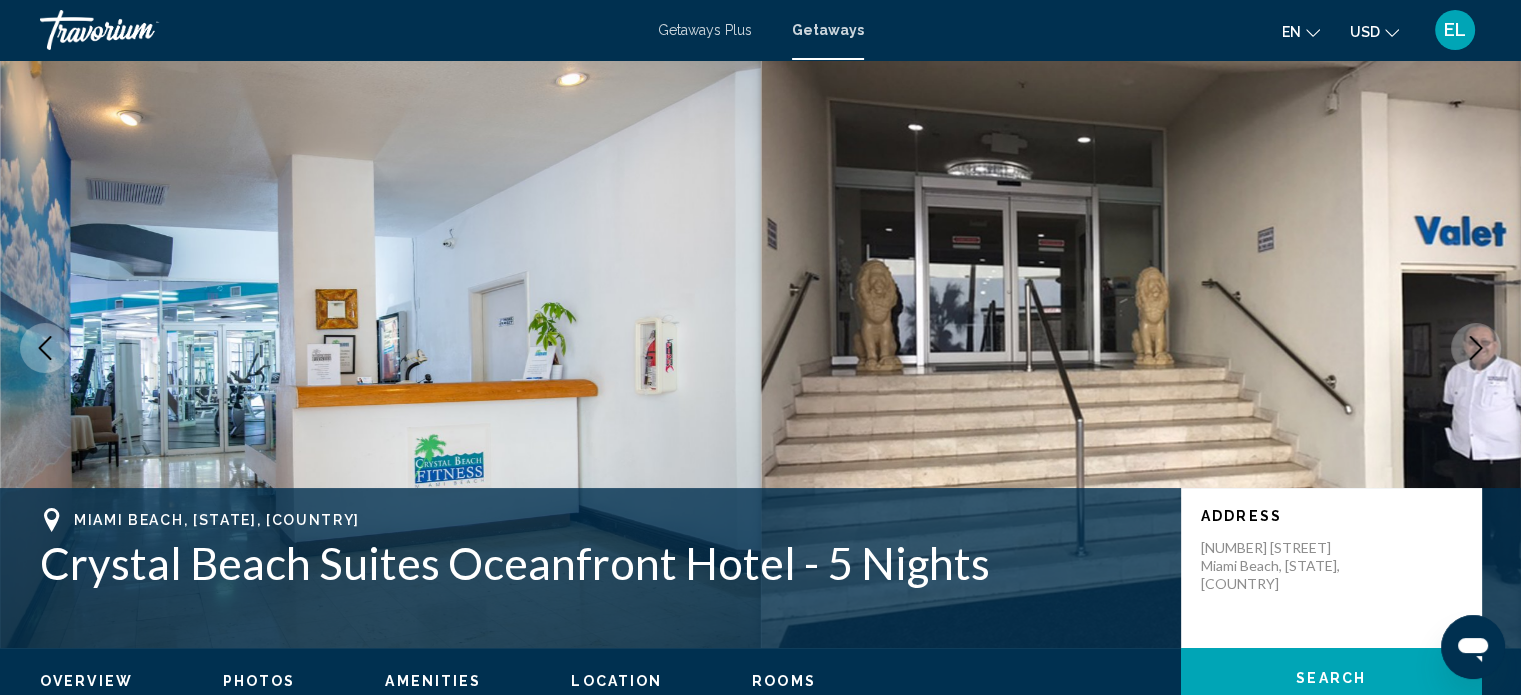 click 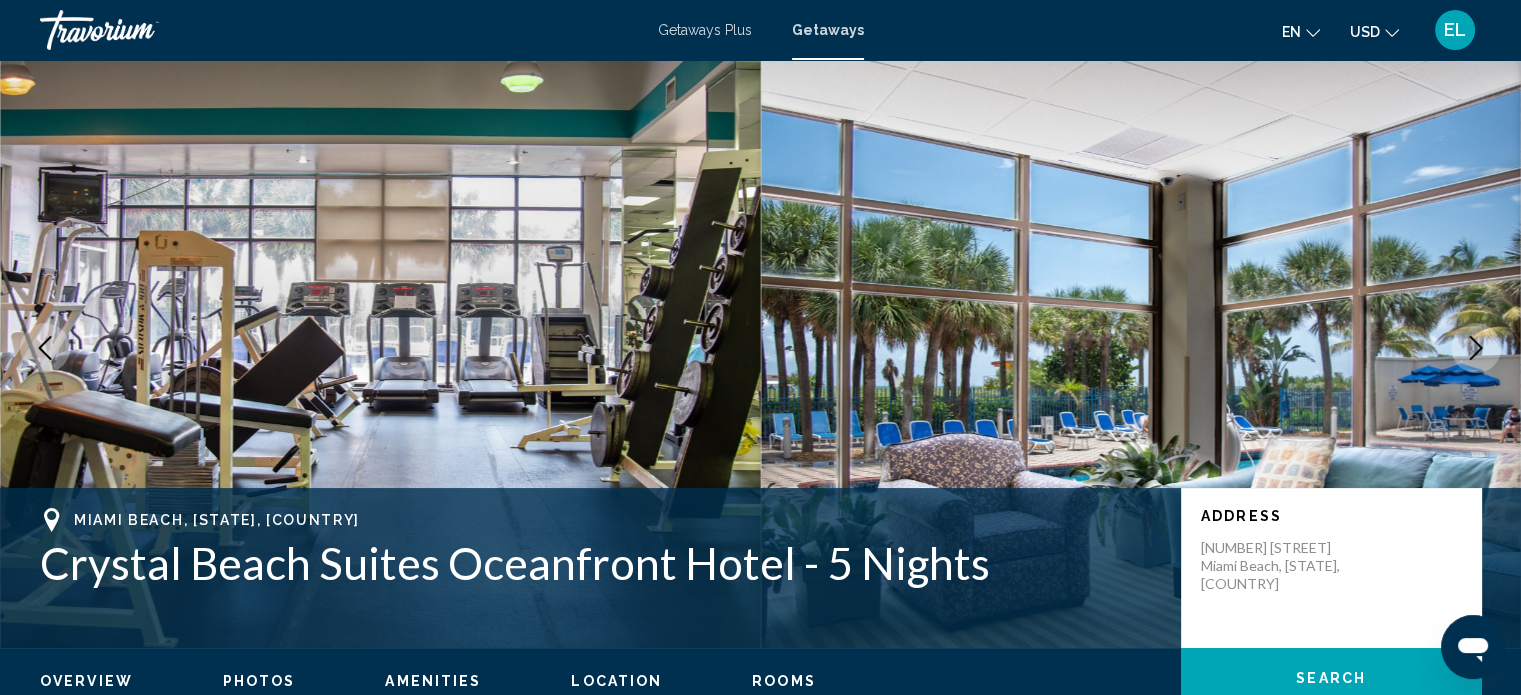 click 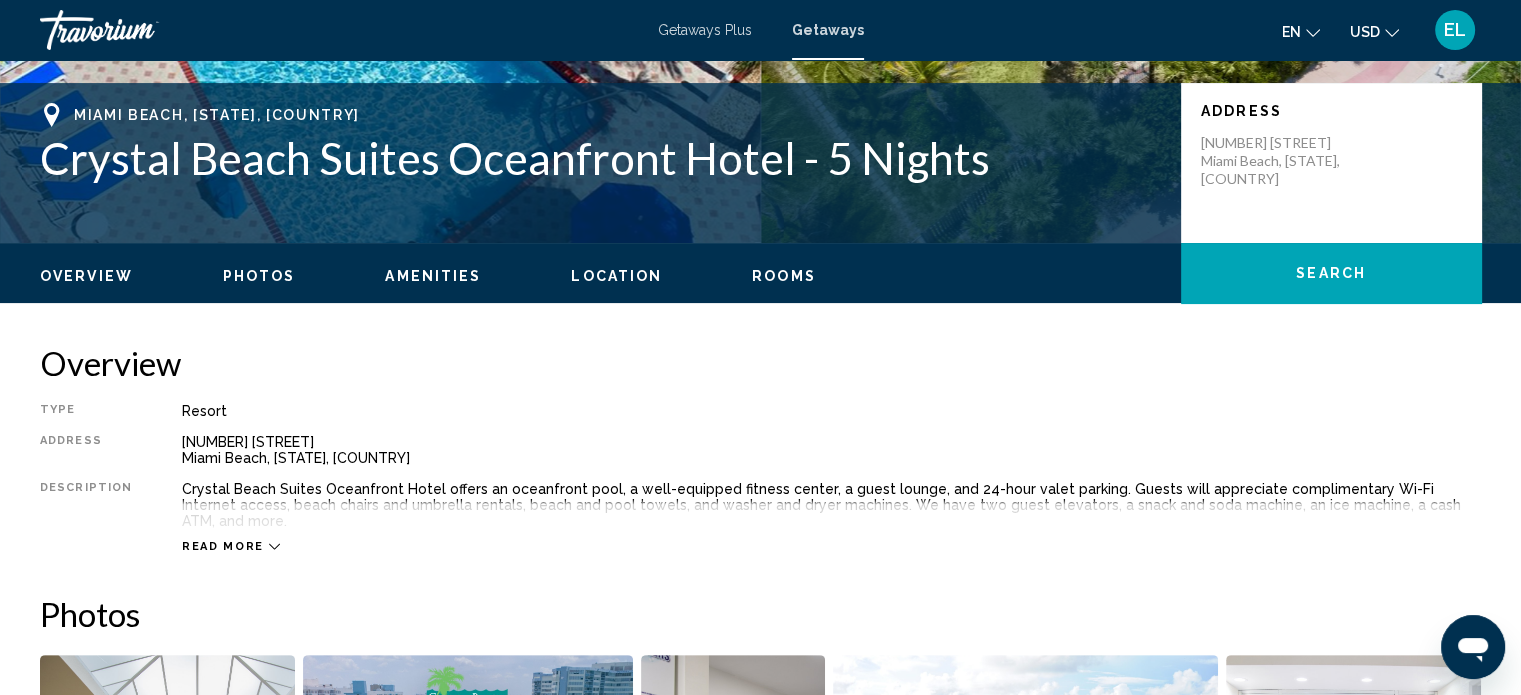 scroll, scrollTop: 512, scrollLeft: 0, axis: vertical 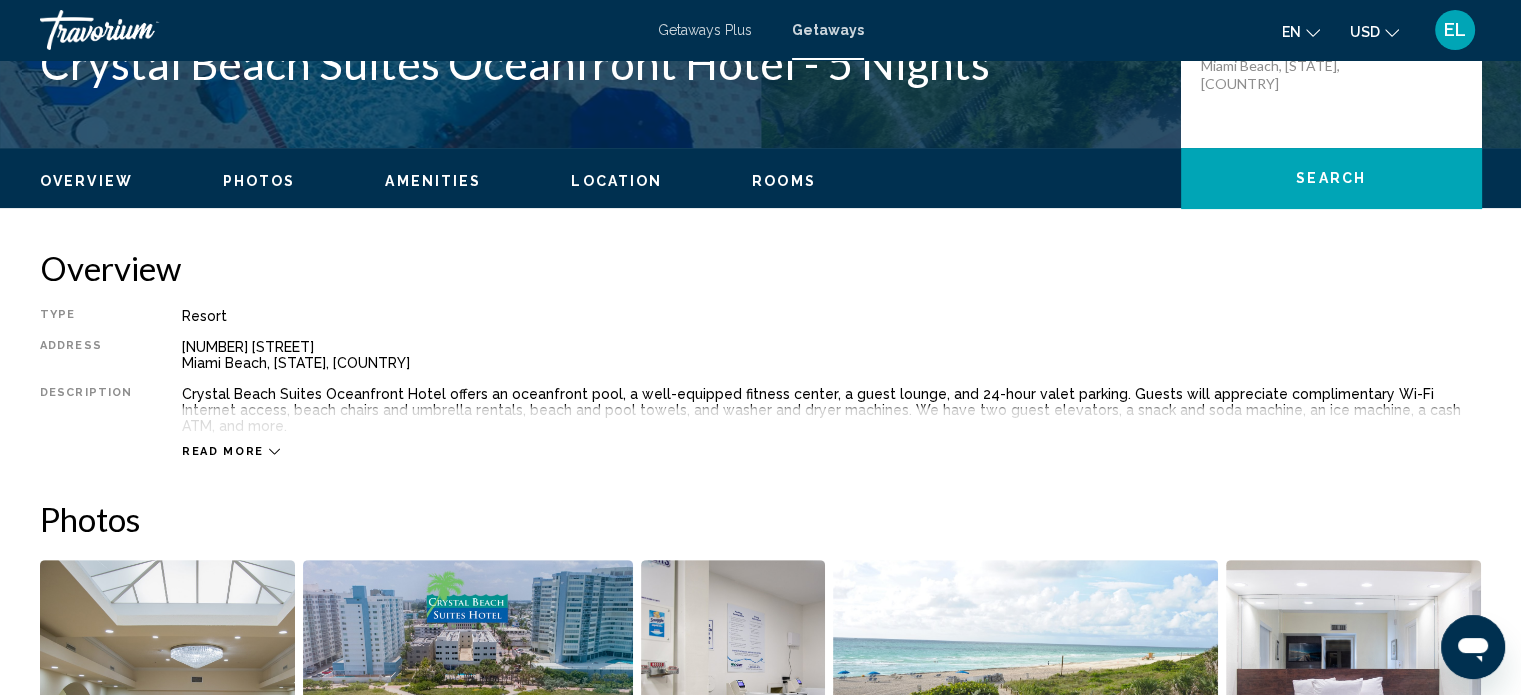 click on "Read more" at bounding box center [223, 451] 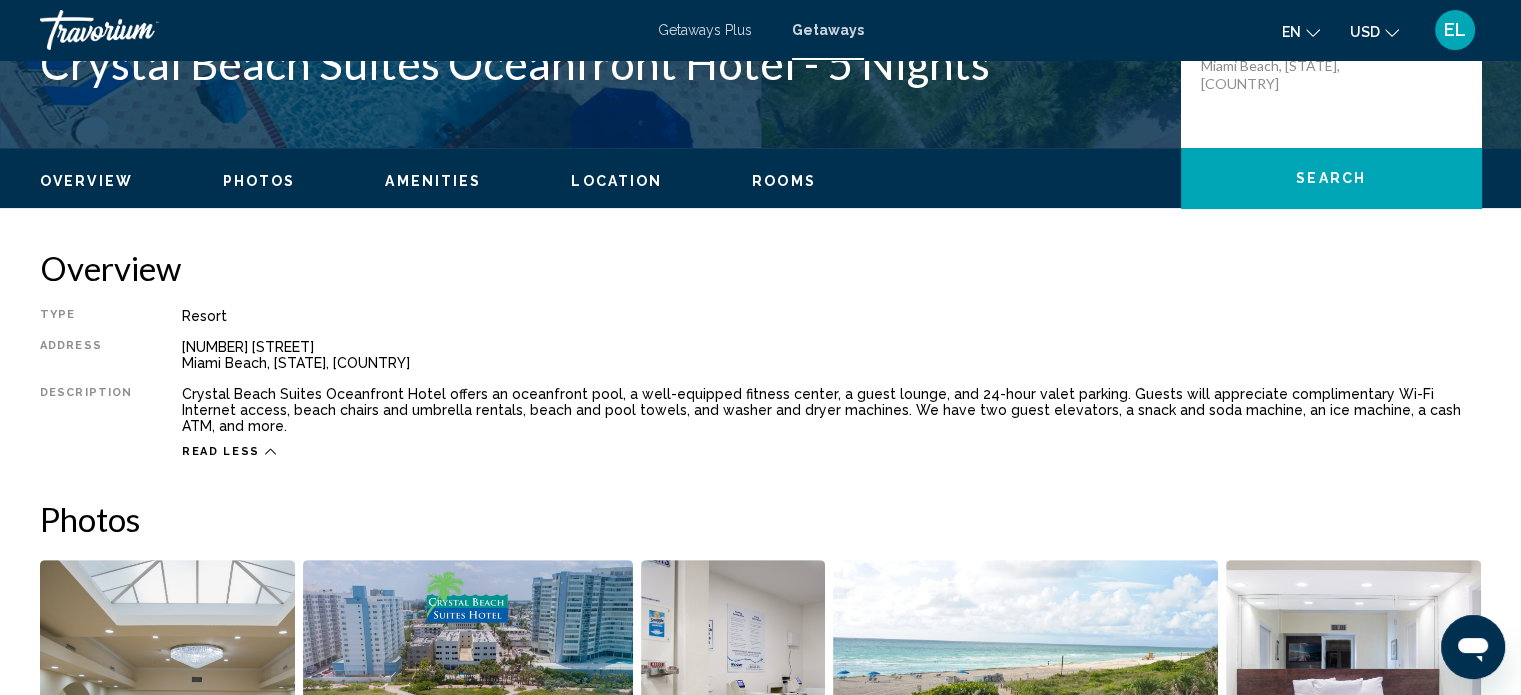 click on "[NUMBER] [STREET] Miami Beach, [STATE], USA" at bounding box center [831, 355] 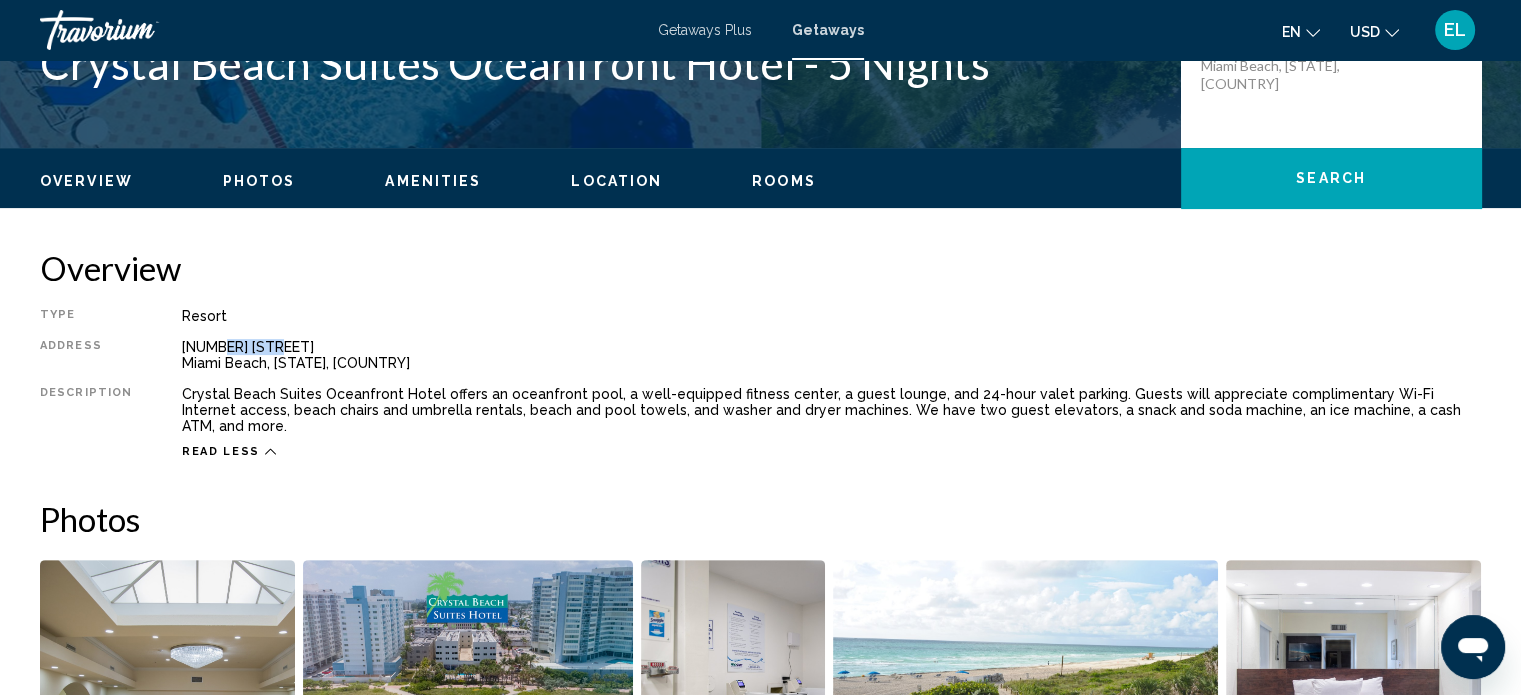 click on "[NUMBER] [STREET] Miami Beach, [STATE], USA" at bounding box center (831, 355) 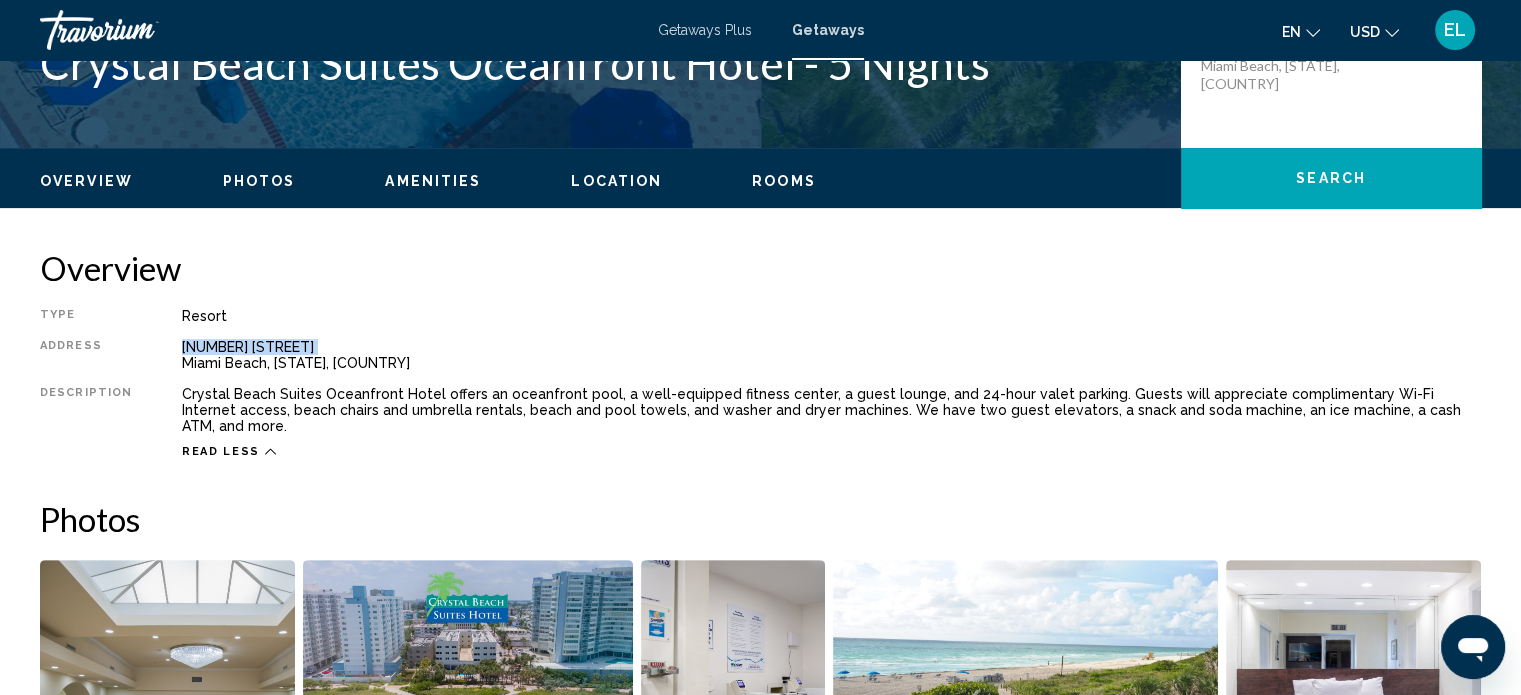 click on "[NUMBER] [STREET] Miami Beach, [STATE], USA" at bounding box center [831, 355] 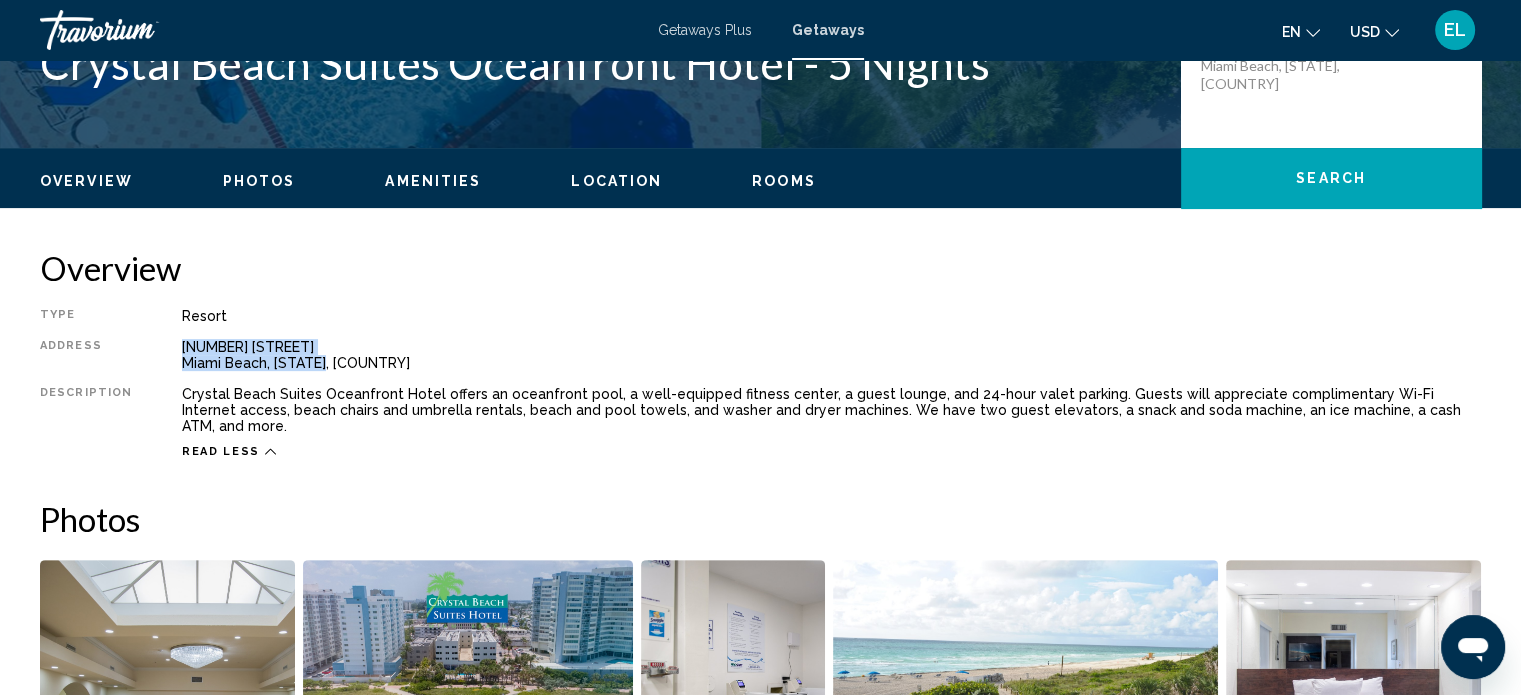 drag, startPoint x: 177, startPoint y: 351, endPoint x: 364, endPoint y: 366, distance: 187.60065 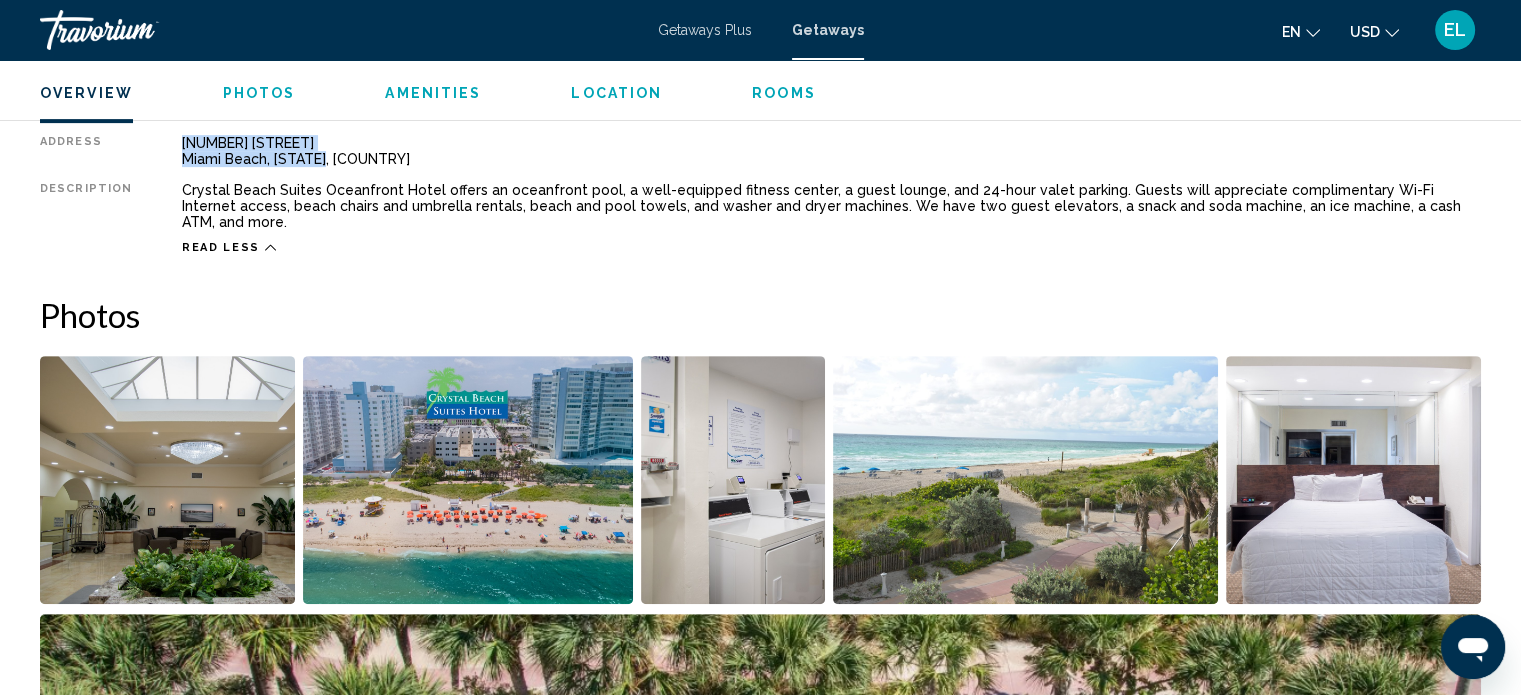 scroll, scrollTop: 812, scrollLeft: 0, axis: vertical 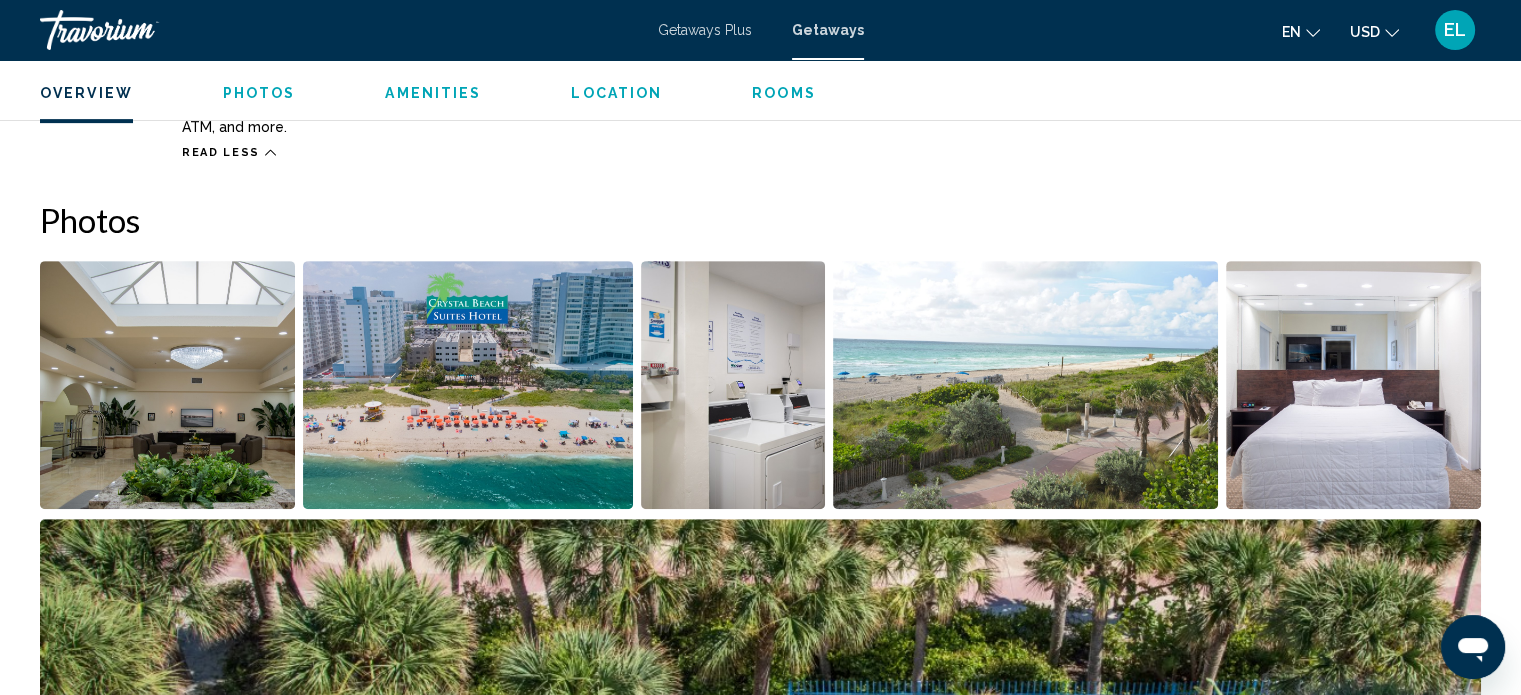 click at bounding box center (167, 385) 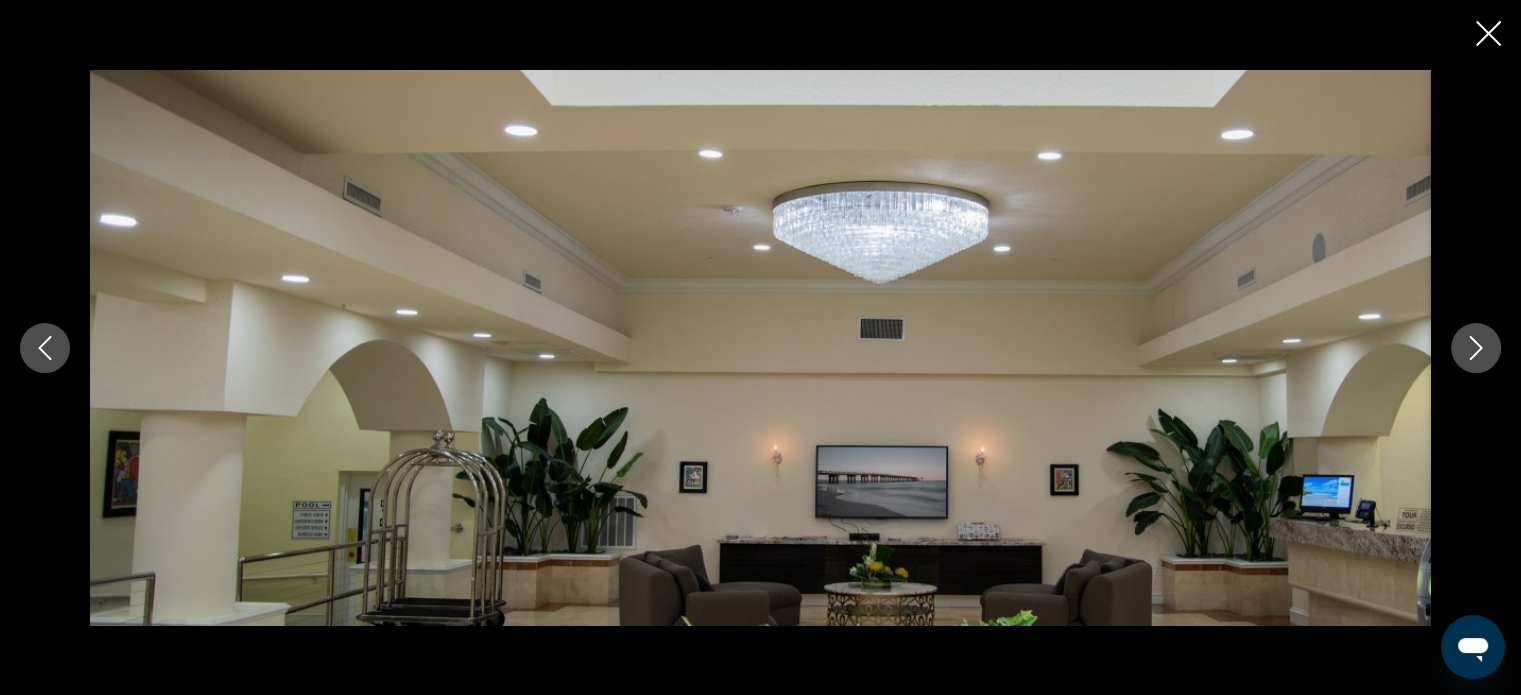 click 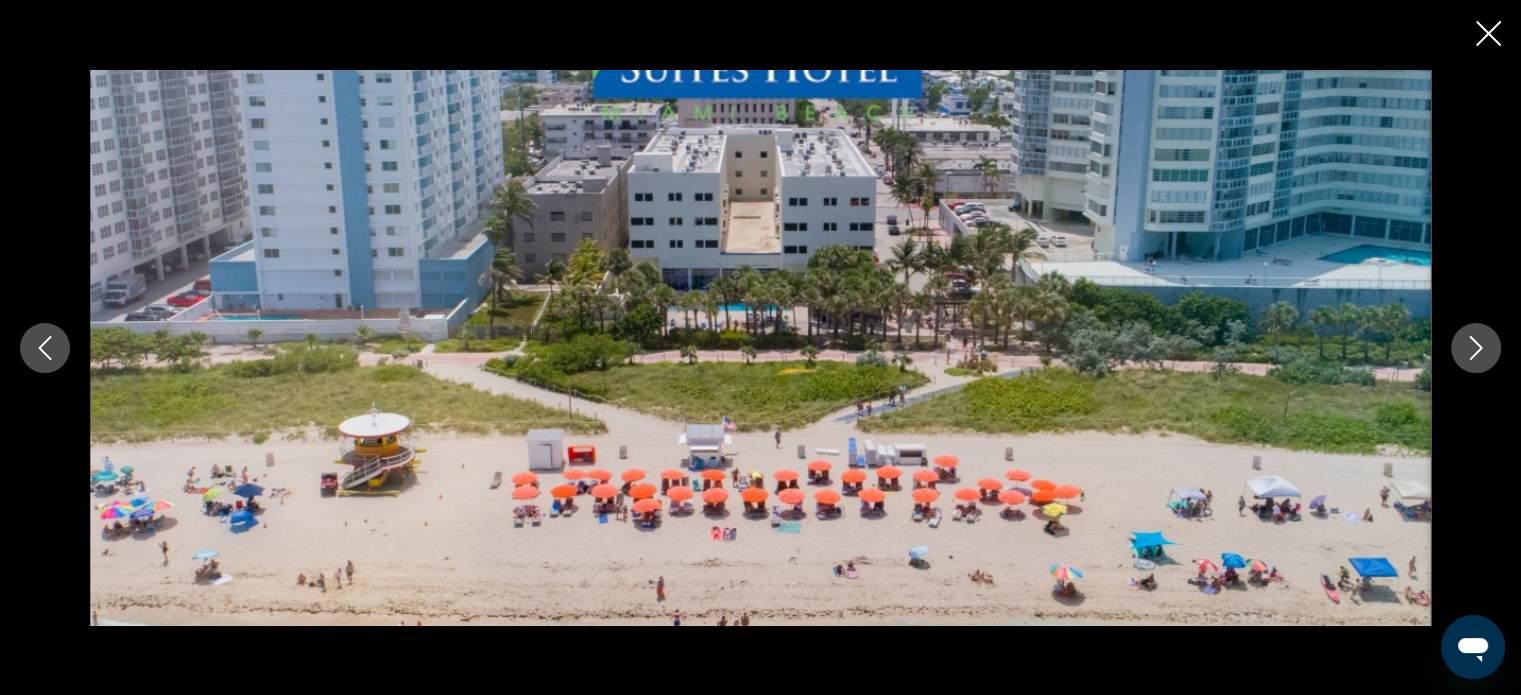click 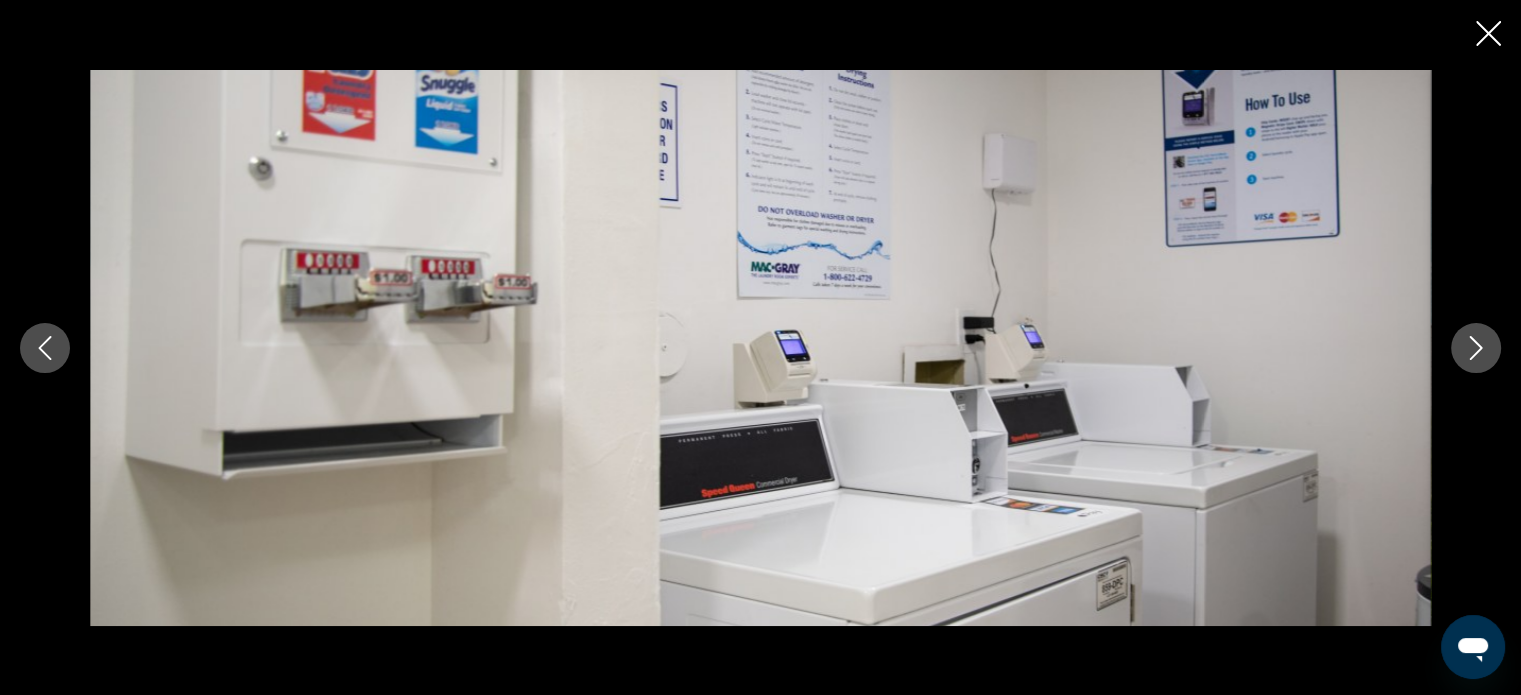 click 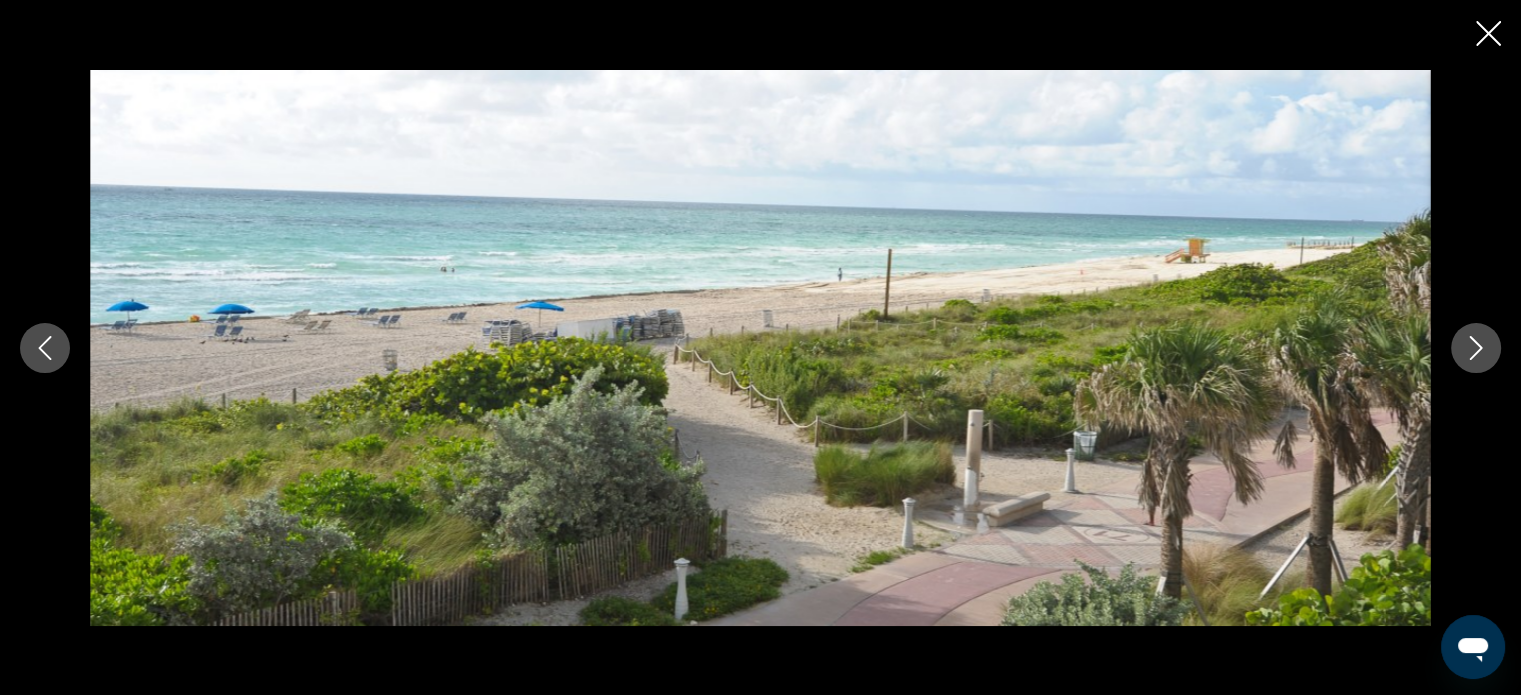 click 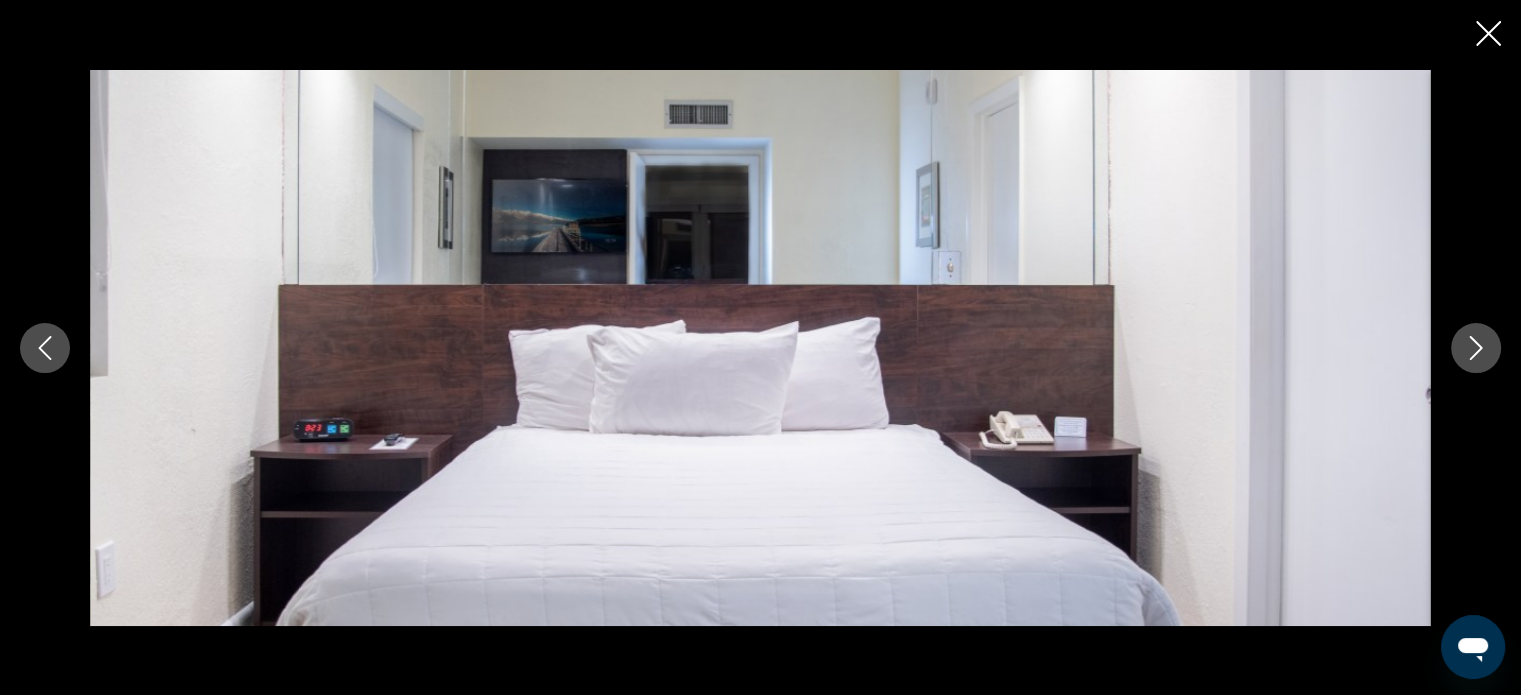 click 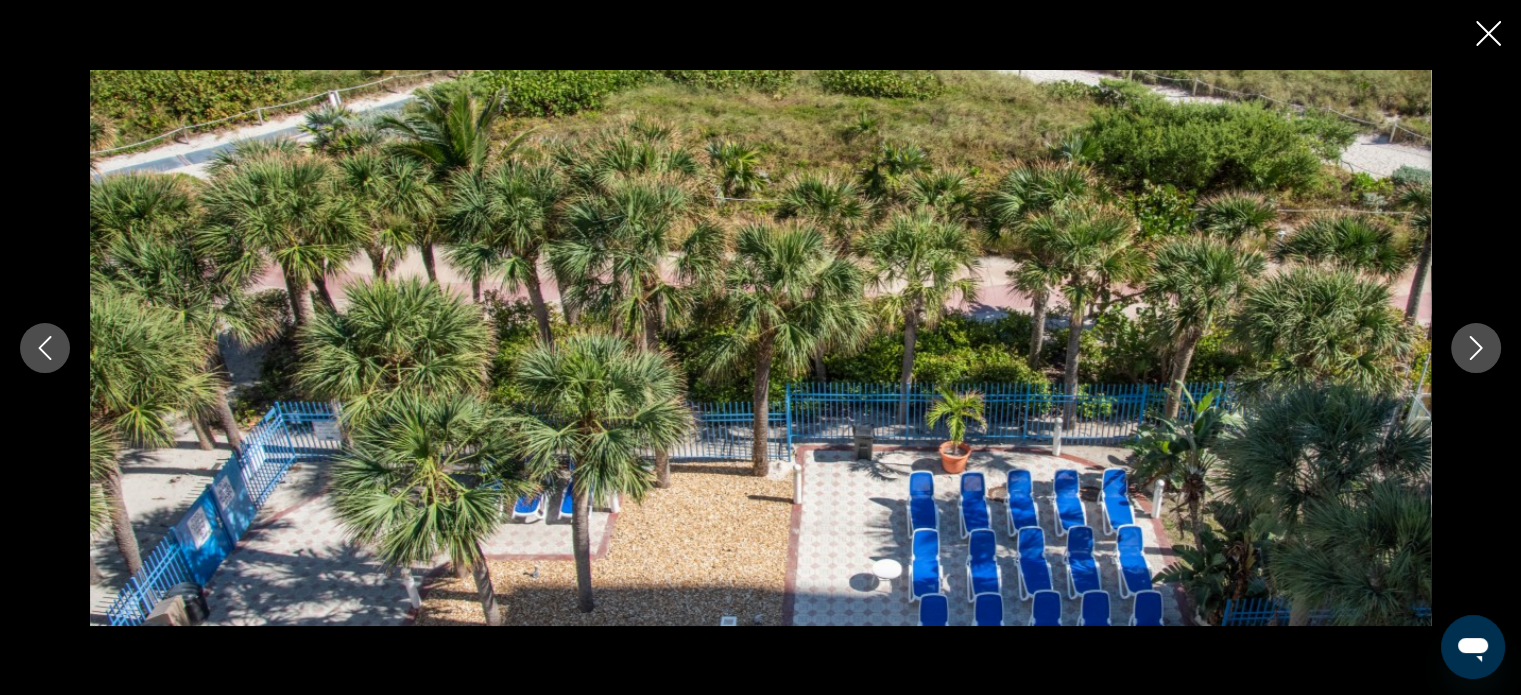 click 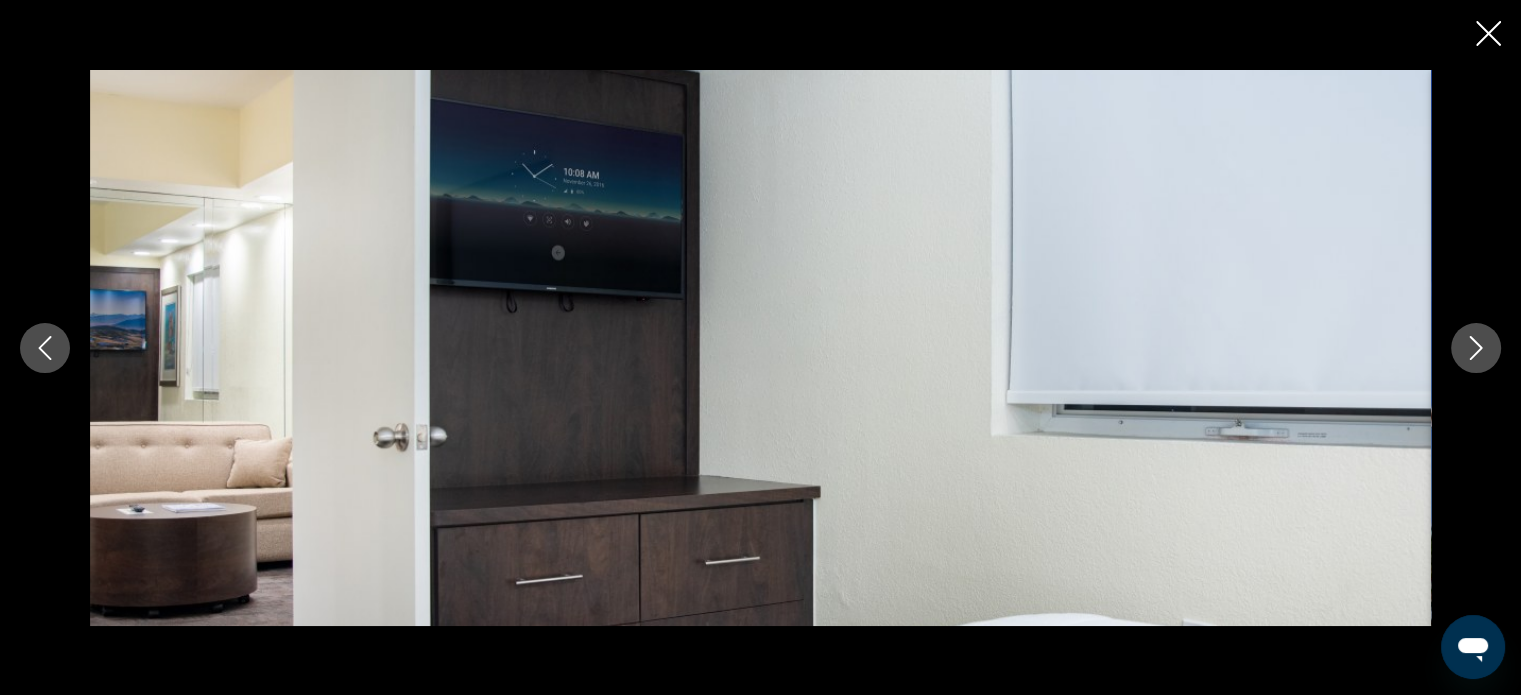 click 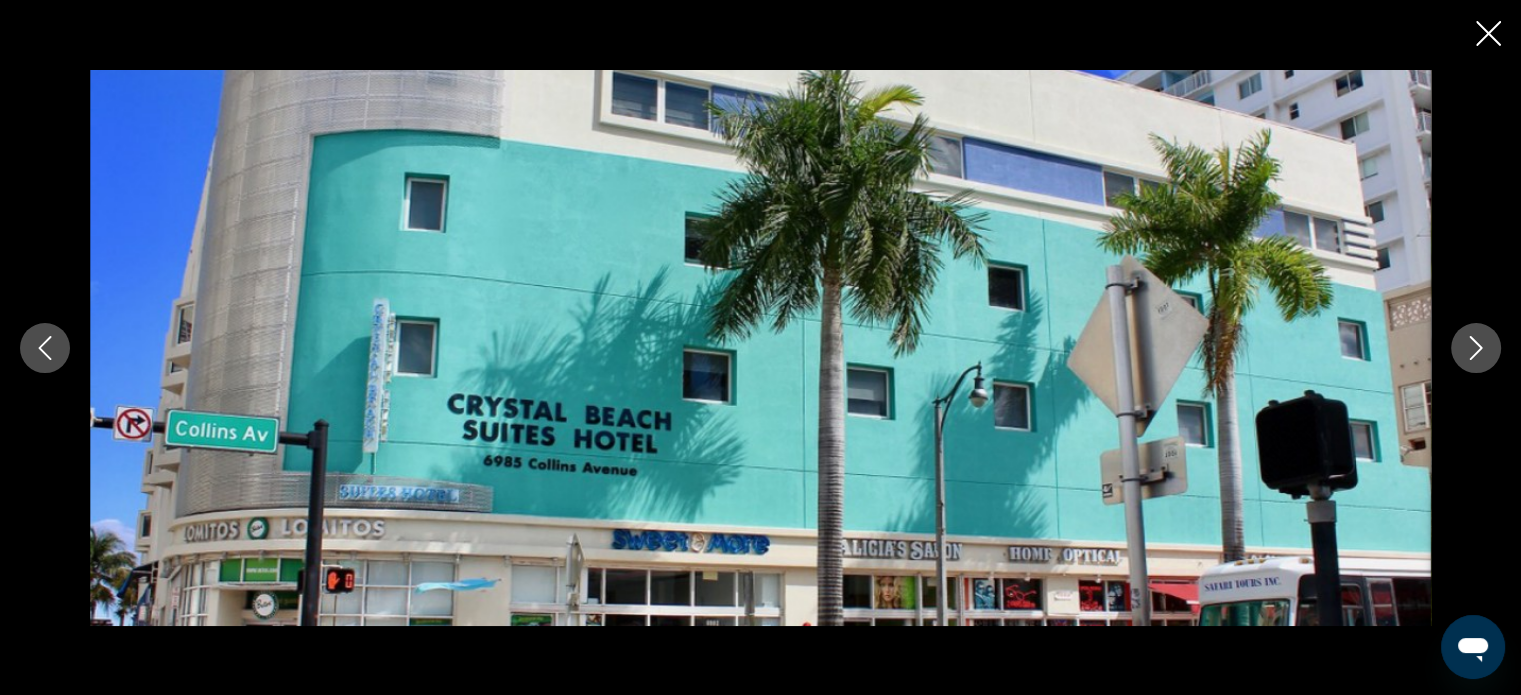 click 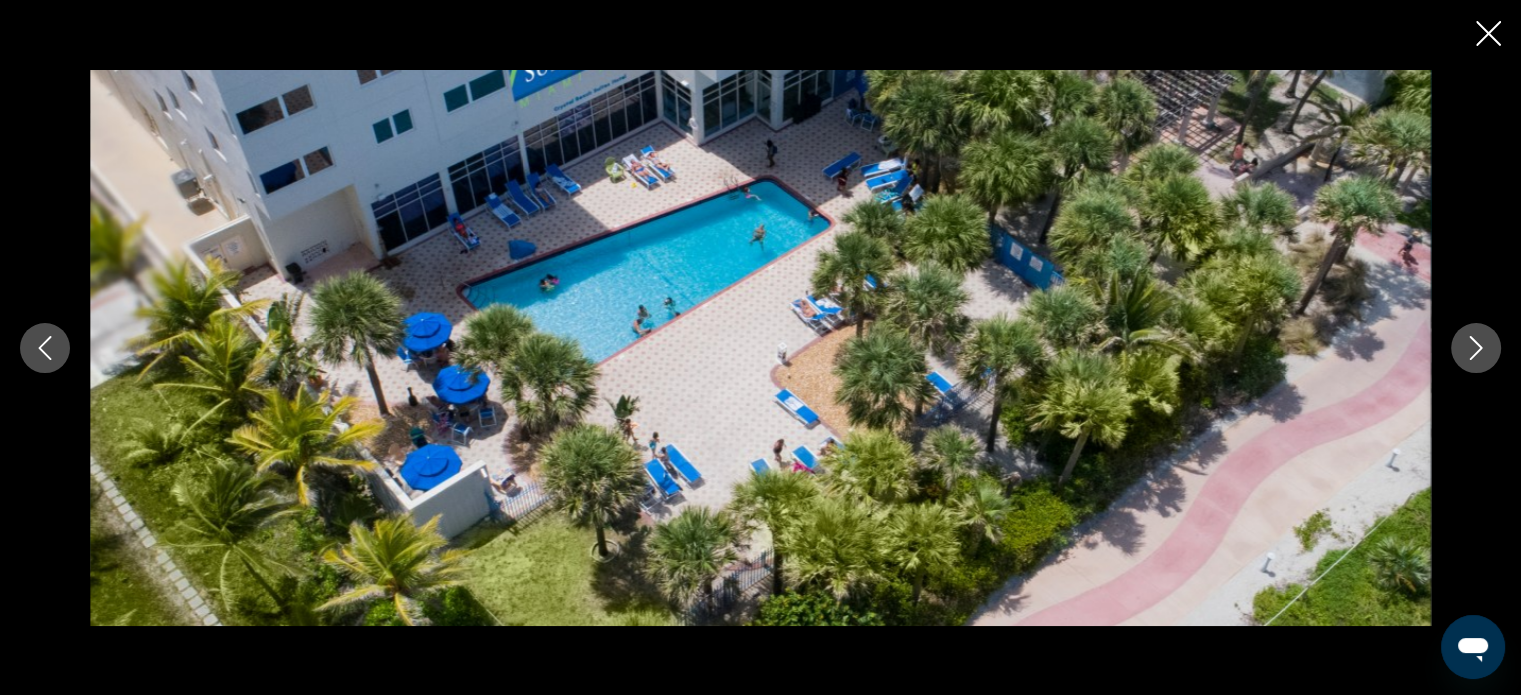 click 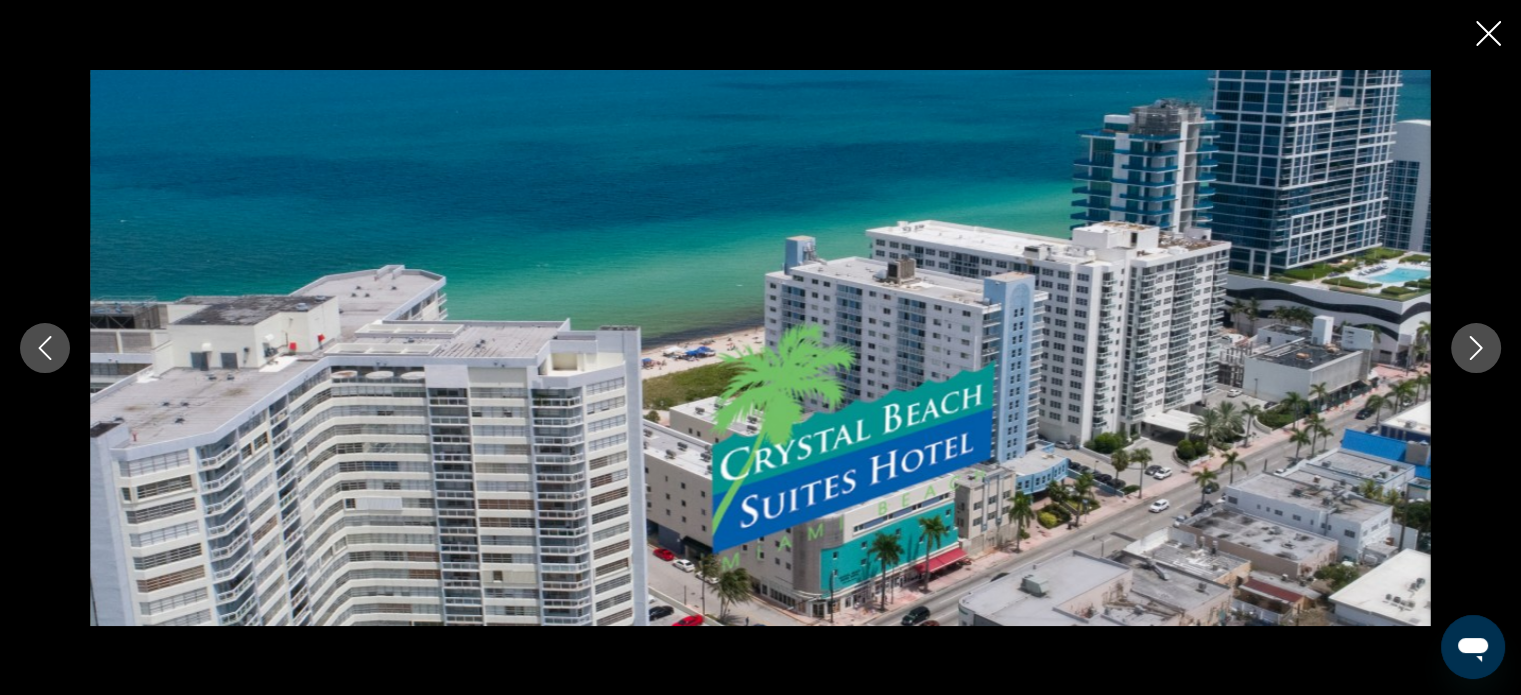 click 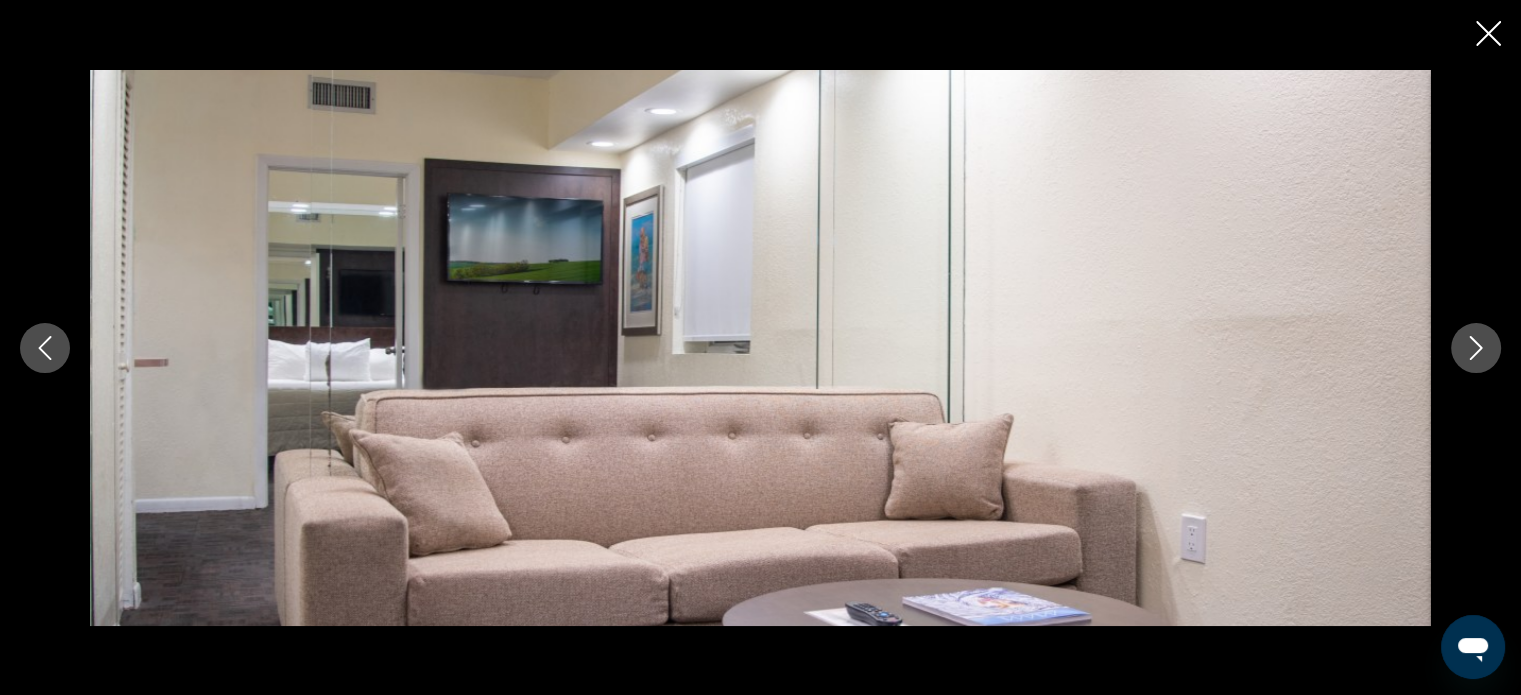 click 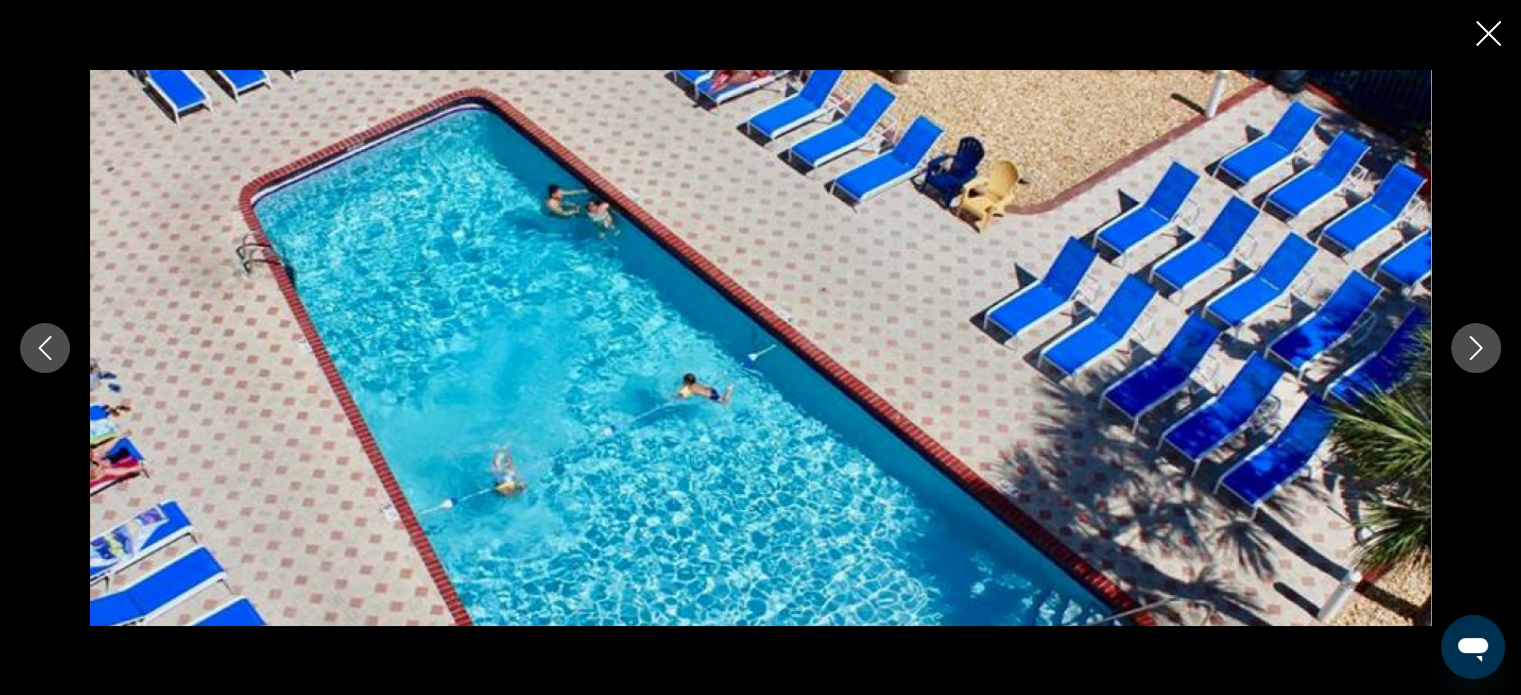 click 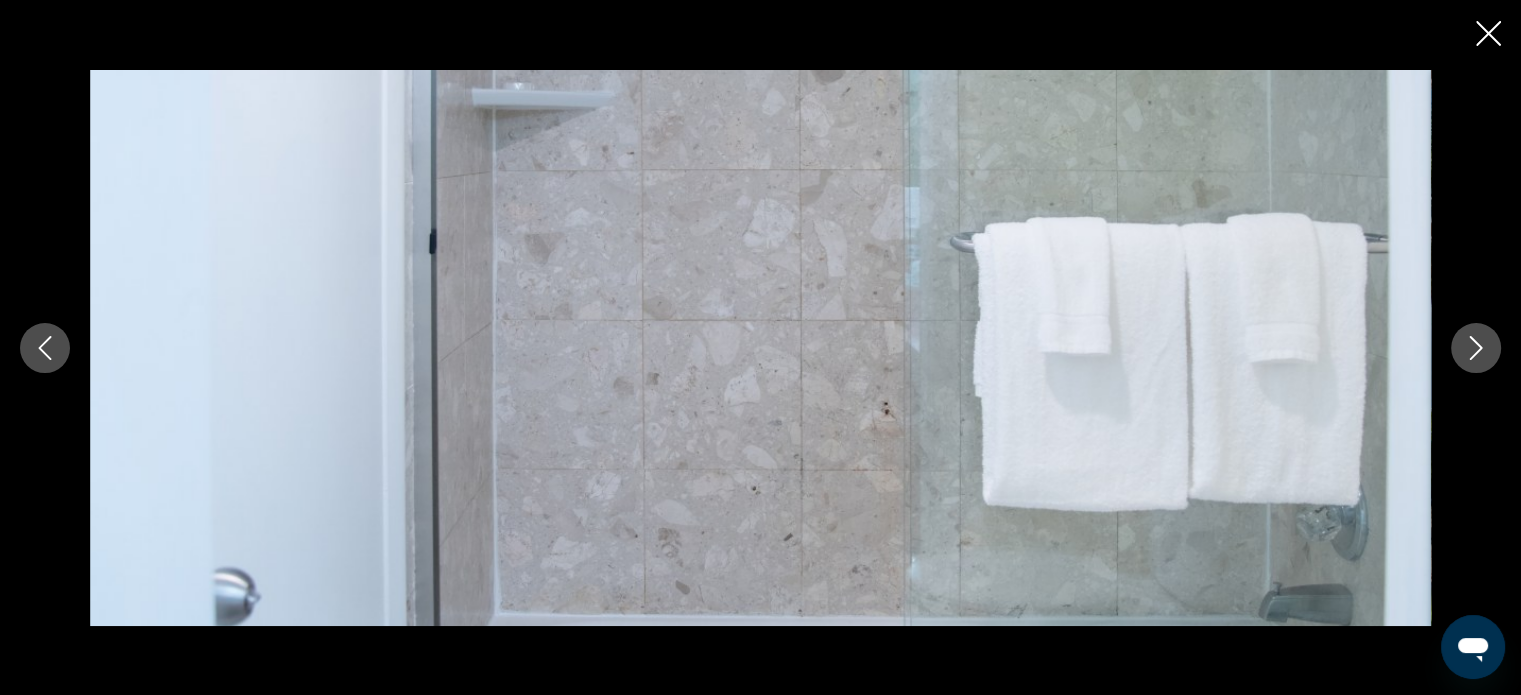 click 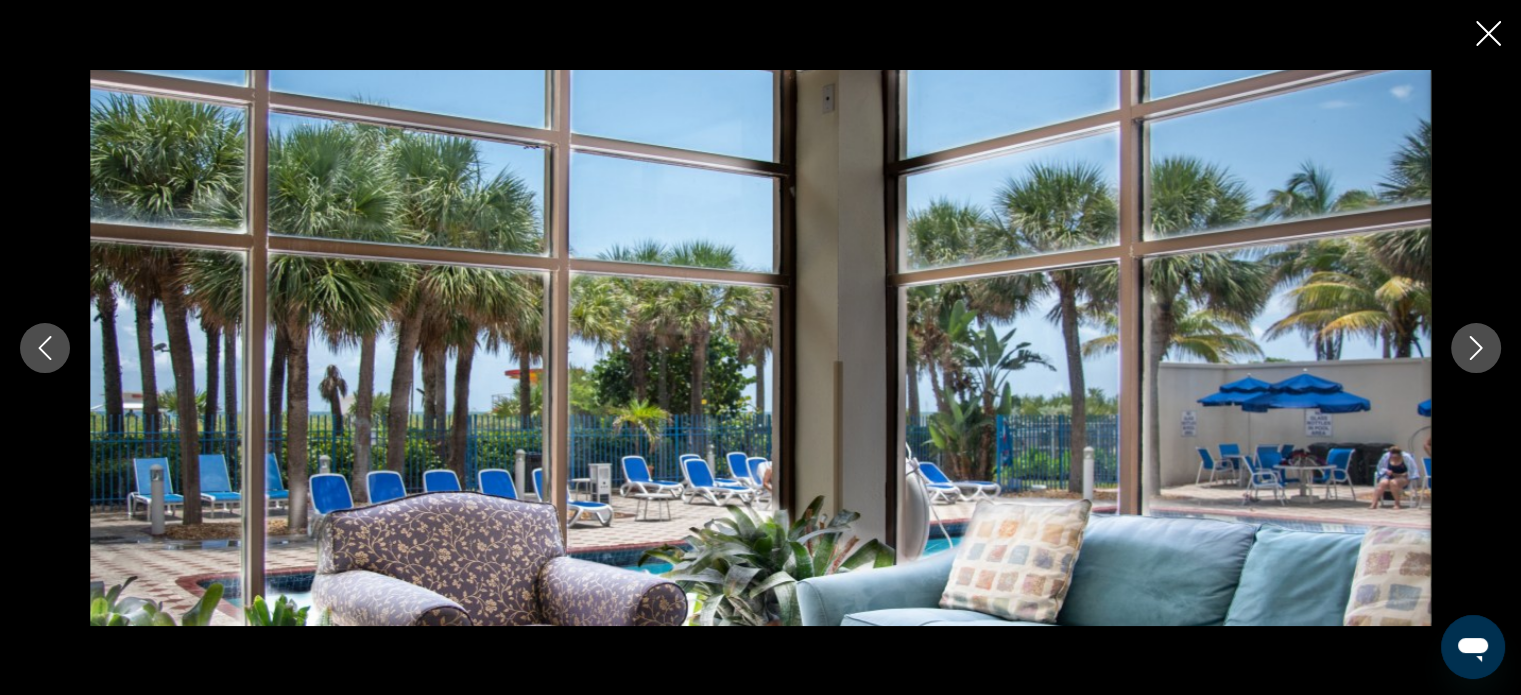 click 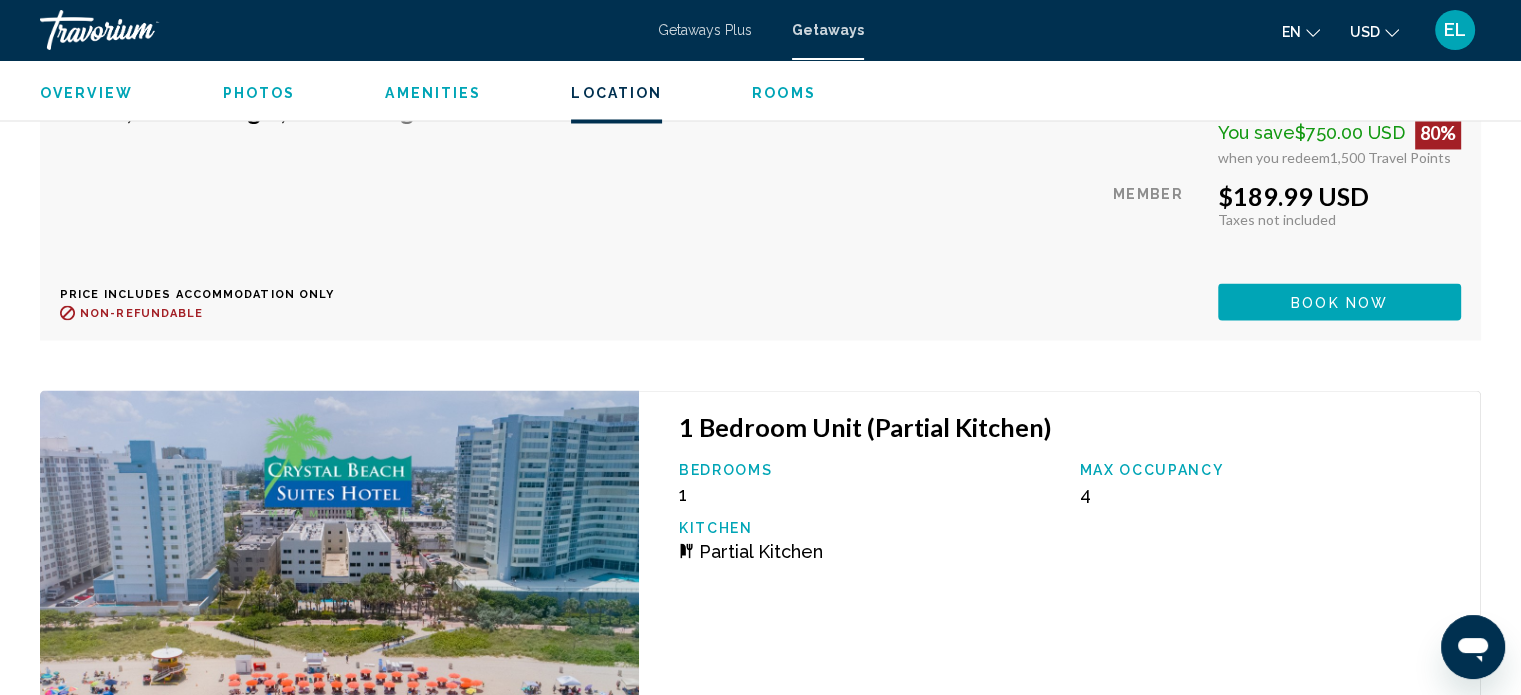 scroll, scrollTop: 3312, scrollLeft: 0, axis: vertical 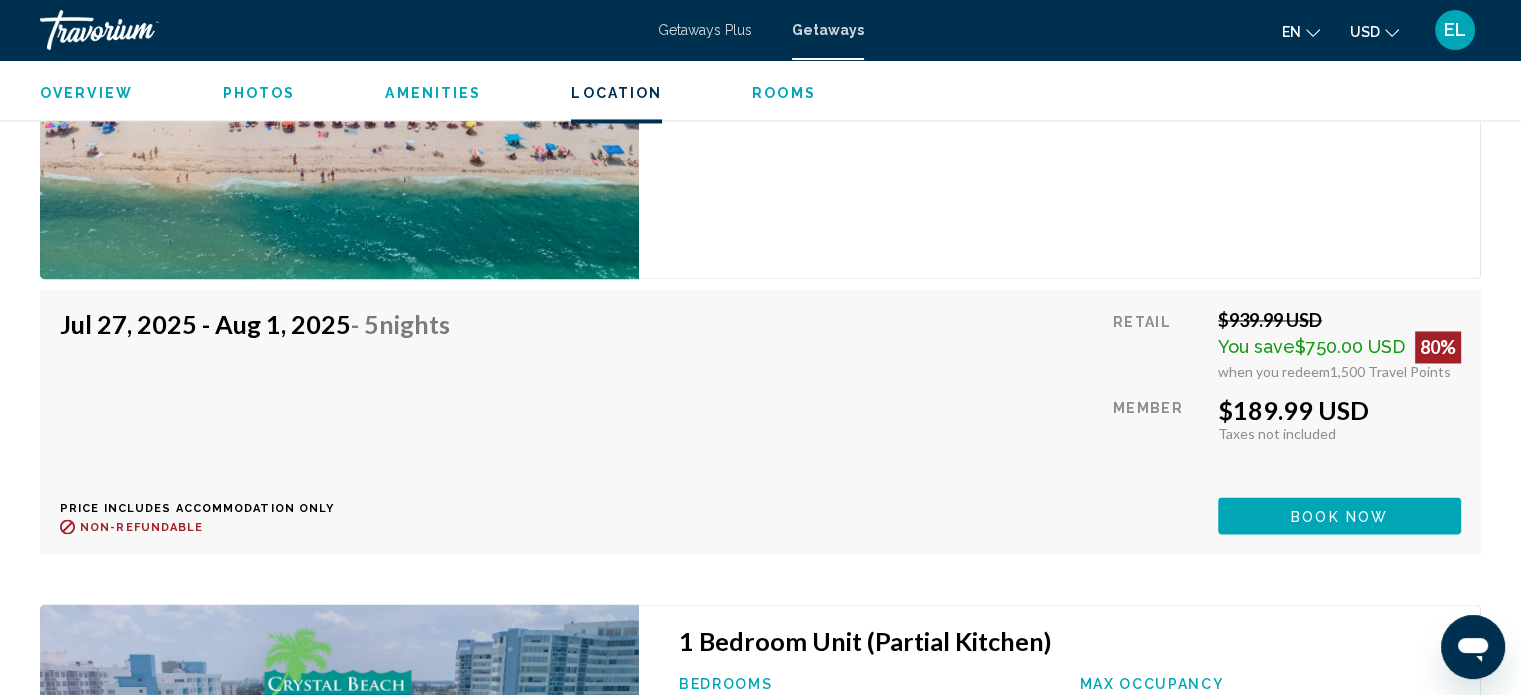 click on "$189.99 USD" at bounding box center [1339, 410] 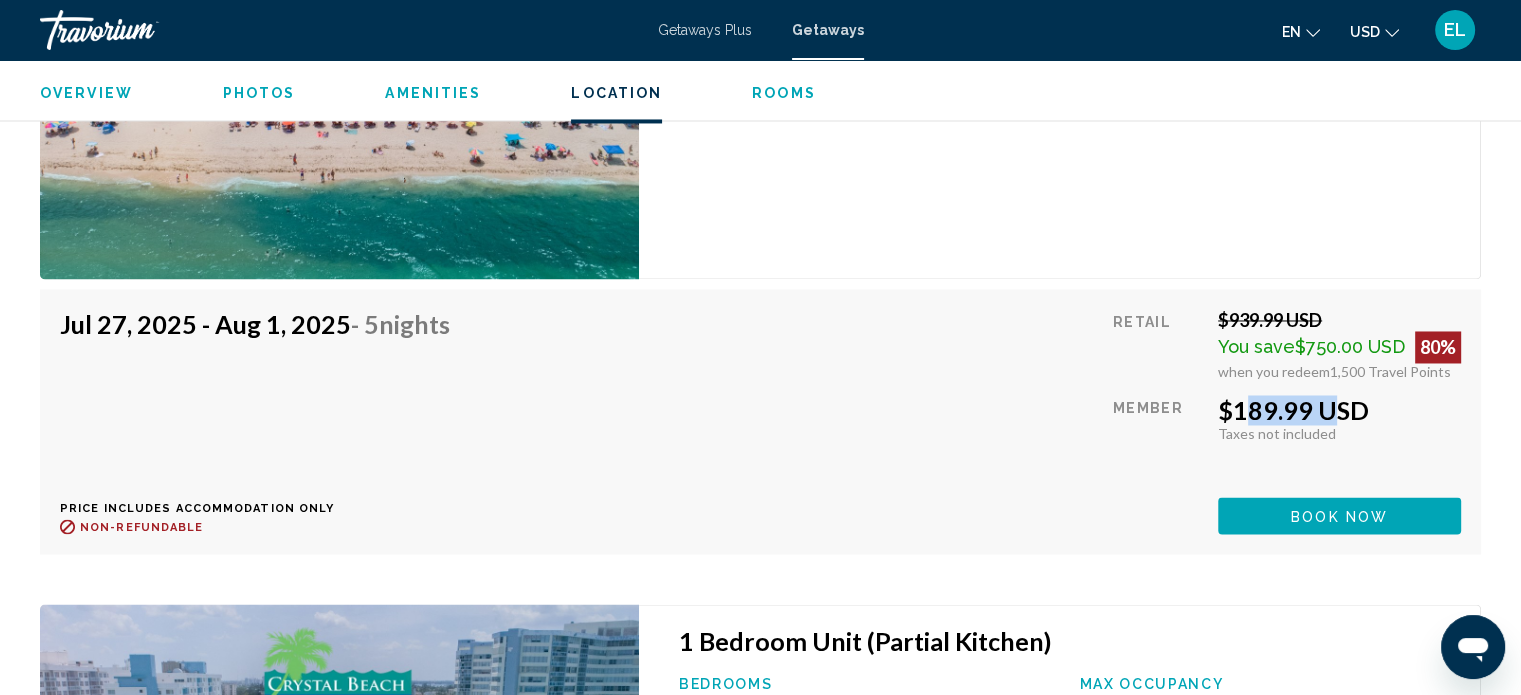 click on "$189.99 USD" at bounding box center [1339, 410] 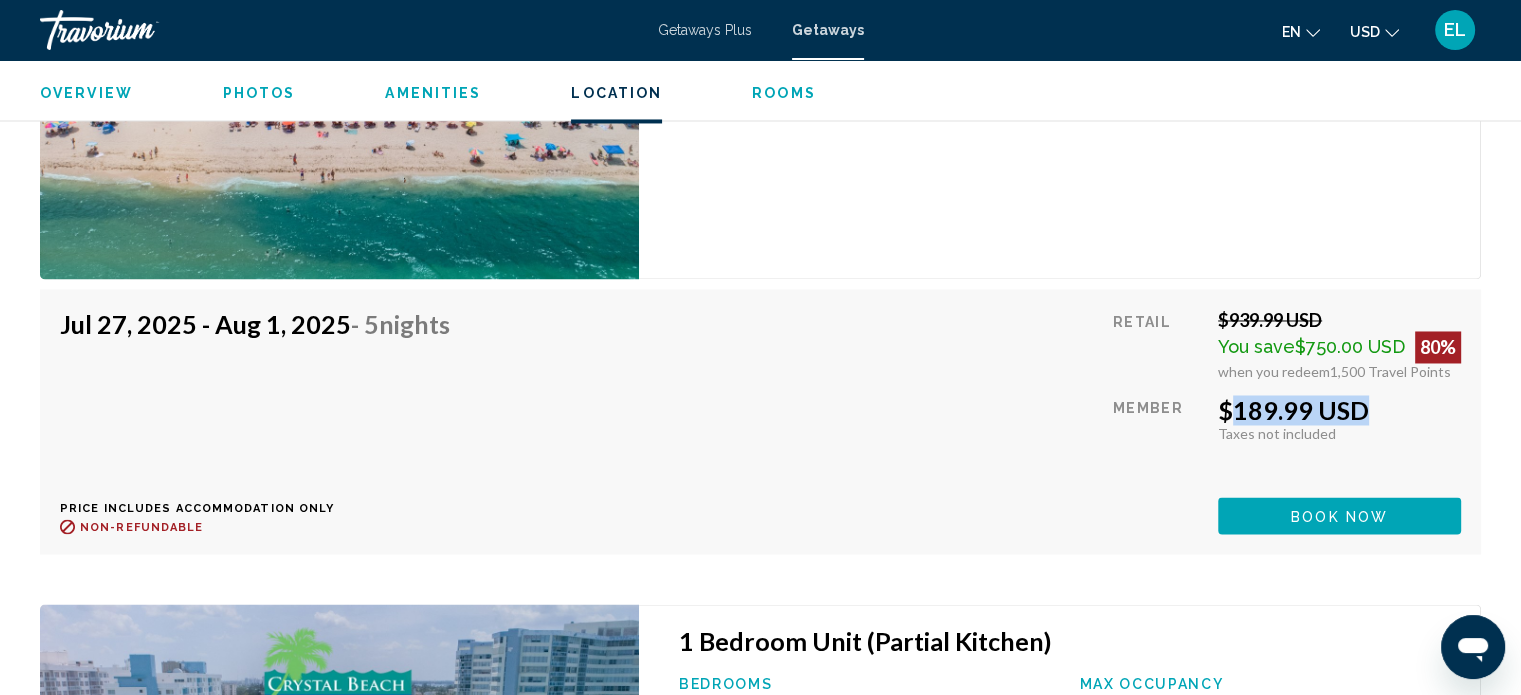 click on "$189.99 USD" at bounding box center [1339, 410] 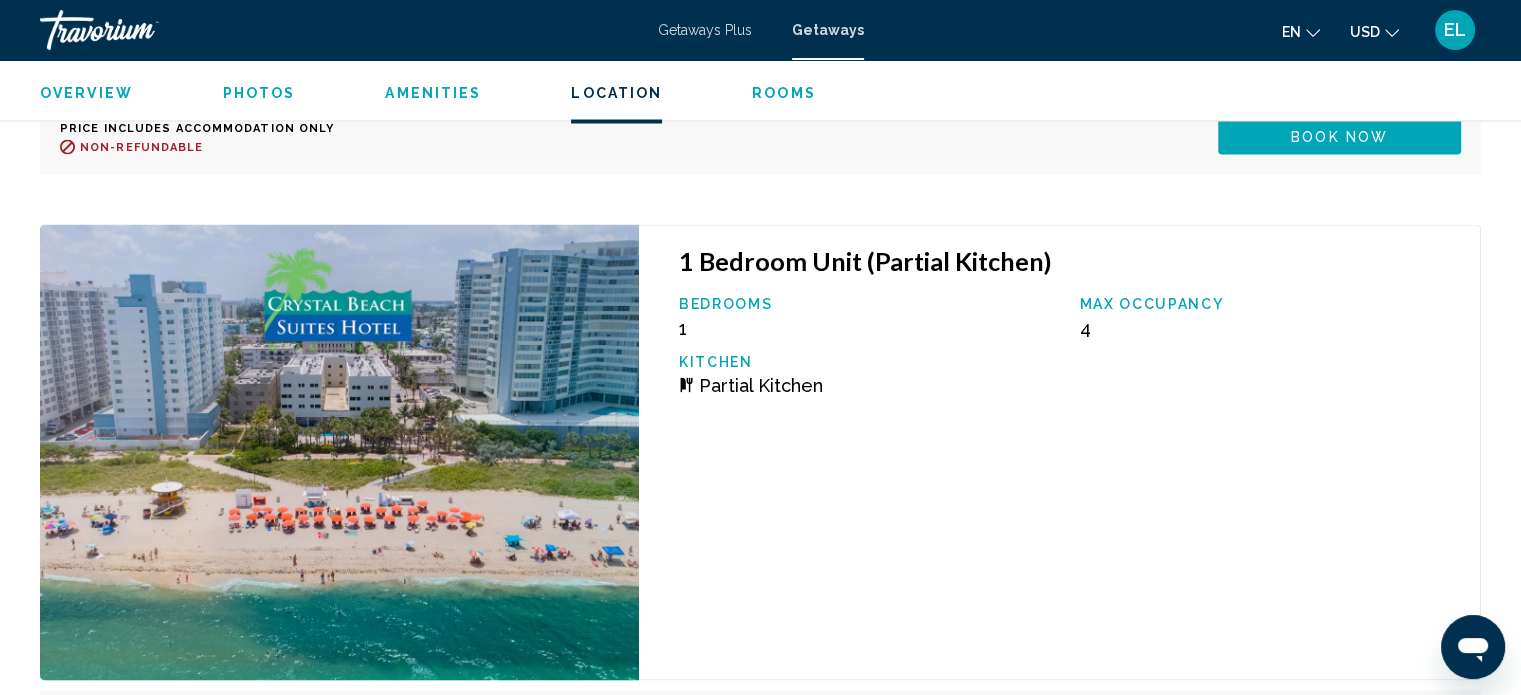 scroll, scrollTop: 3912, scrollLeft: 0, axis: vertical 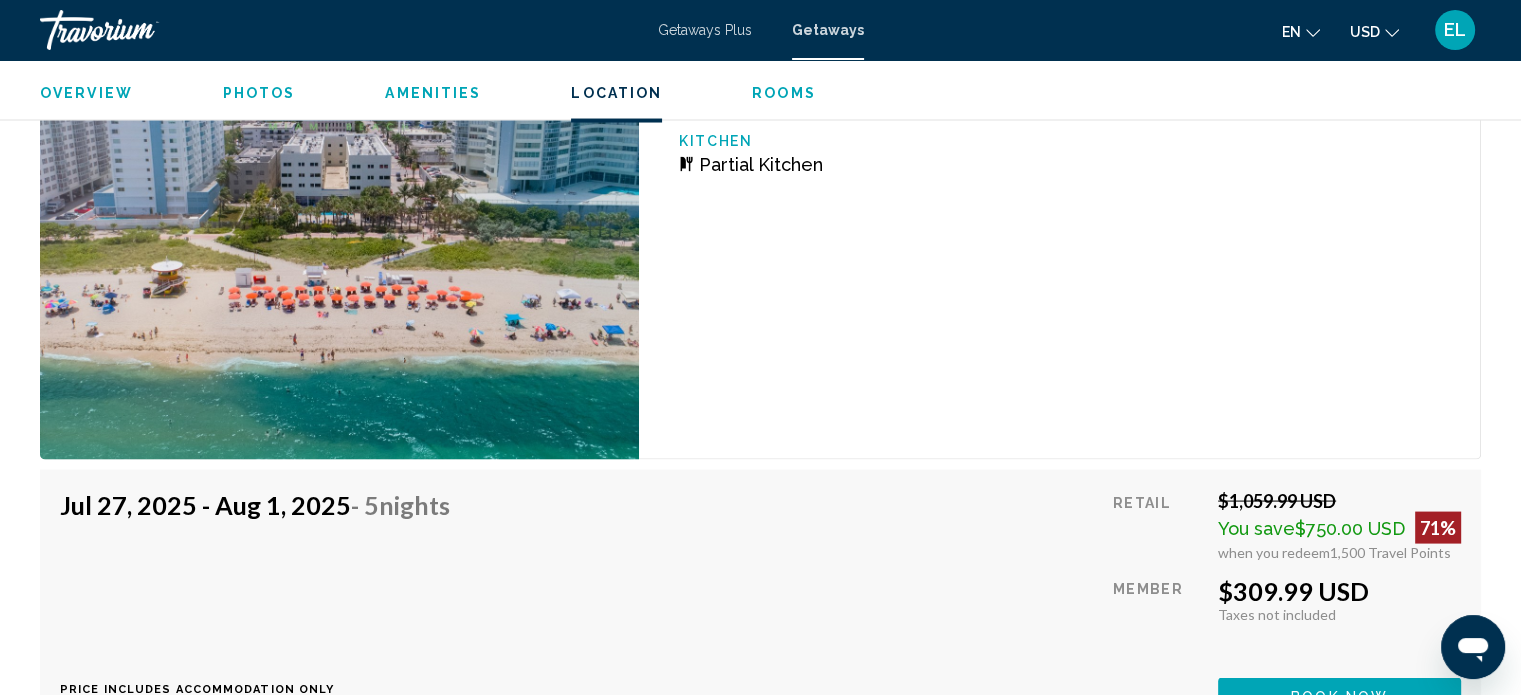 click on "$309.99 USD" at bounding box center (1339, -190) 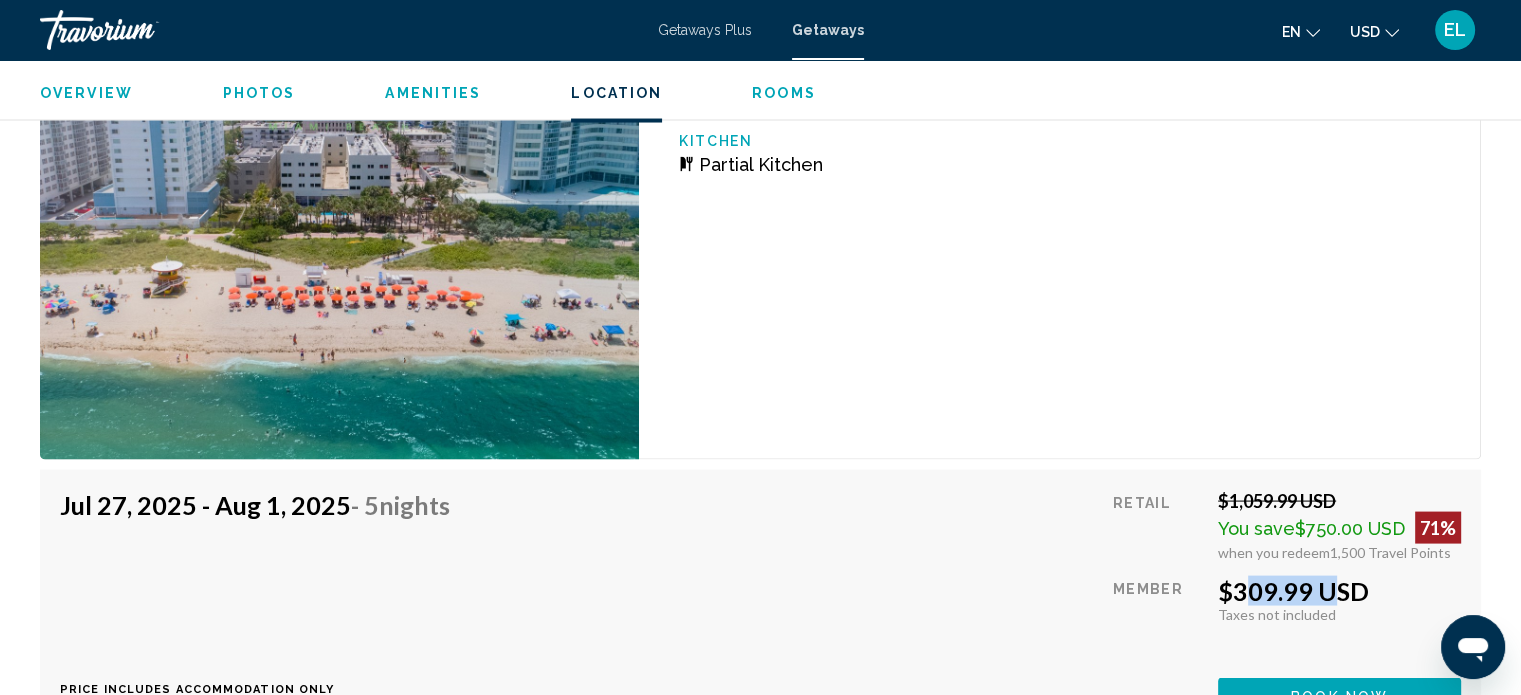 click on "$309.99 USD" at bounding box center (1339, -190) 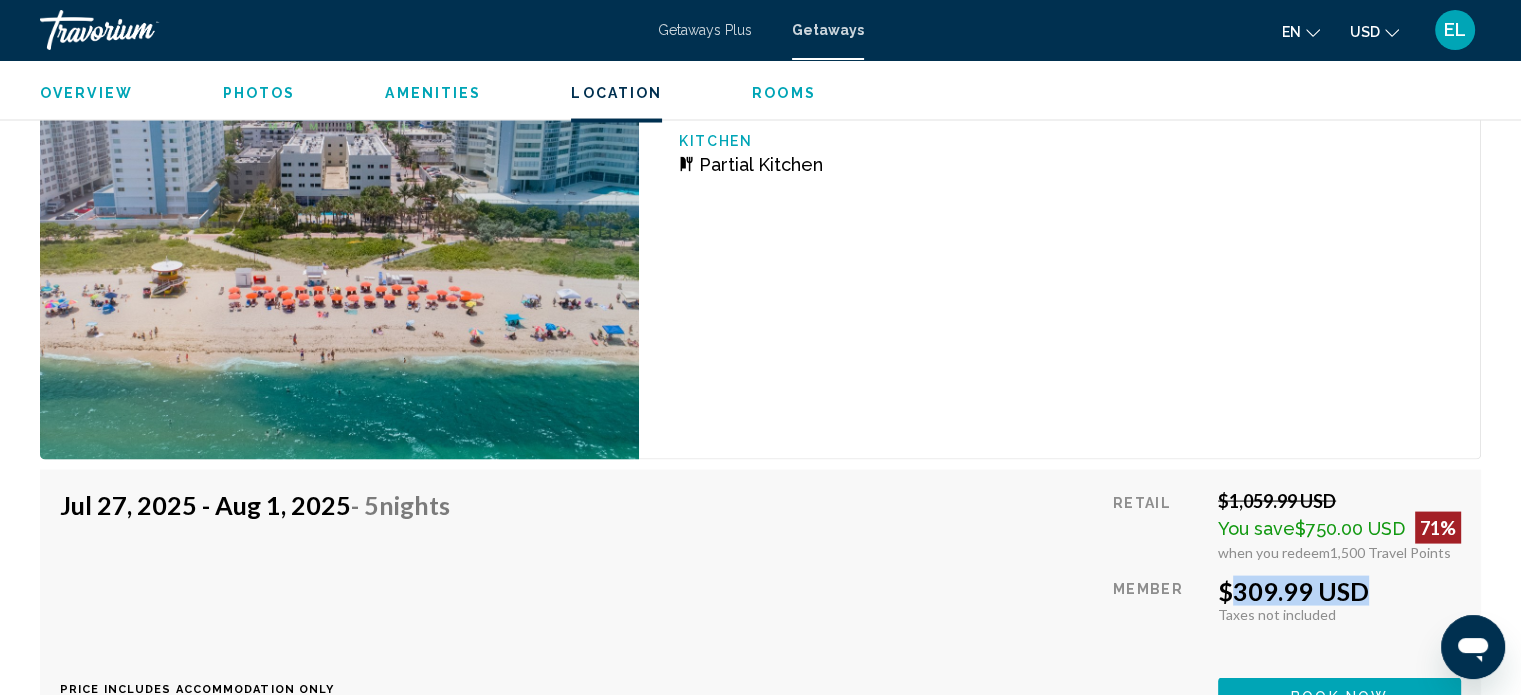 click on "$309.99 USD" at bounding box center (1339, -190) 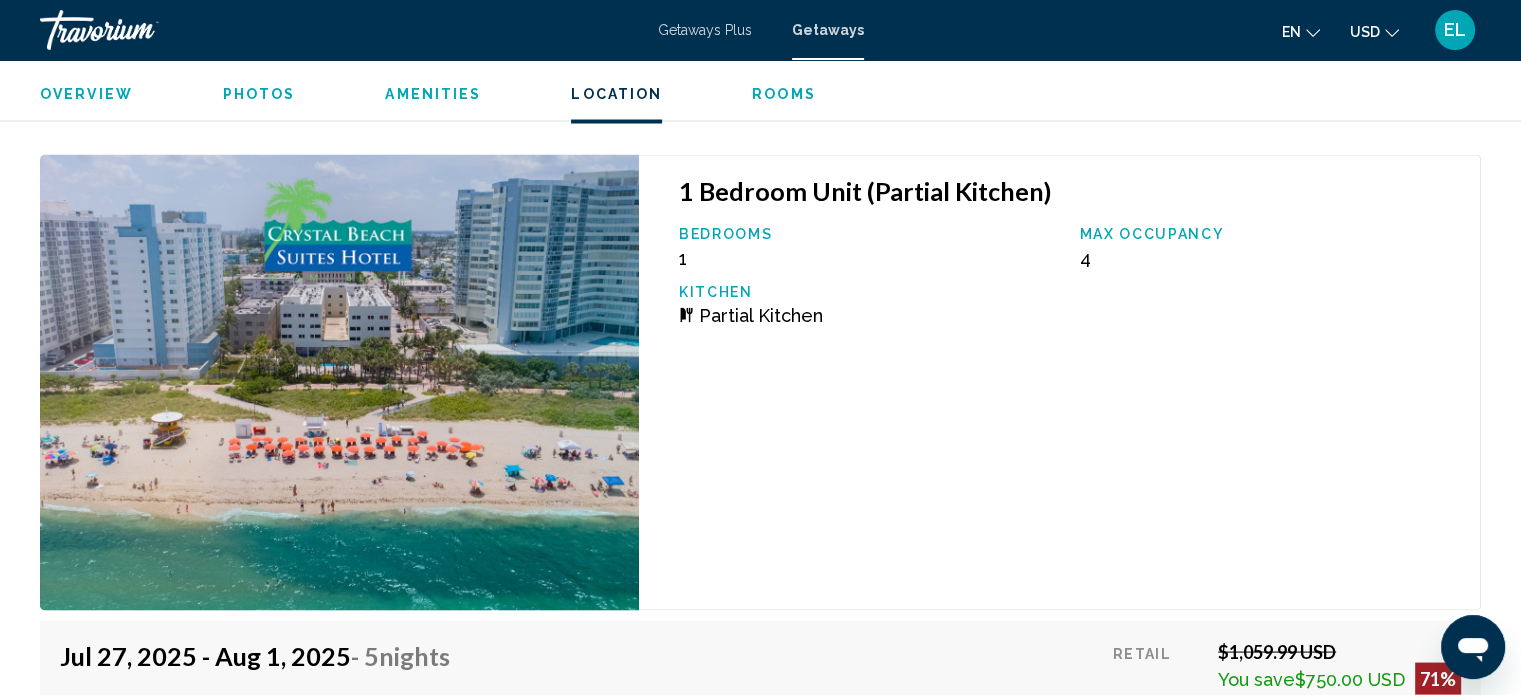 scroll, scrollTop: 3728, scrollLeft: 0, axis: vertical 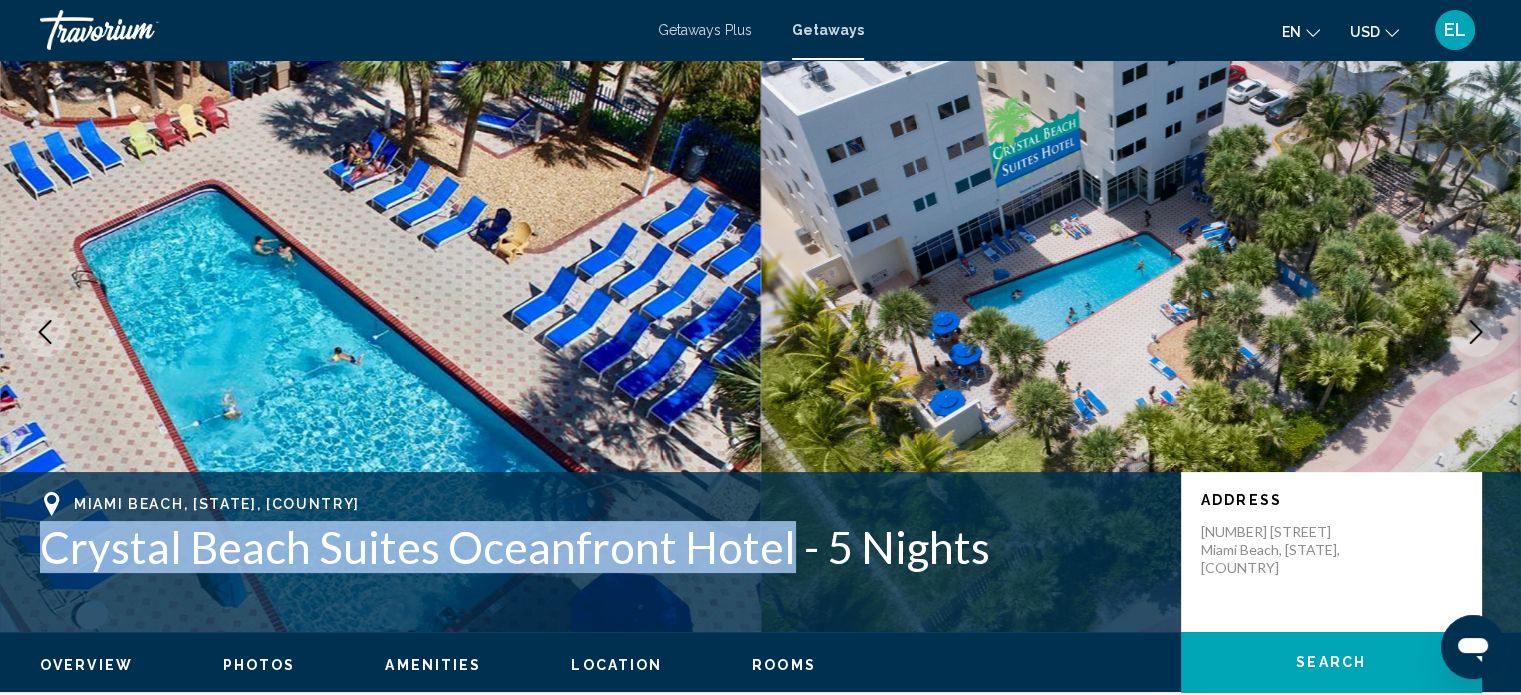 drag, startPoint x: 42, startPoint y: 550, endPoint x: 783, endPoint y: 557, distance: 741.0331 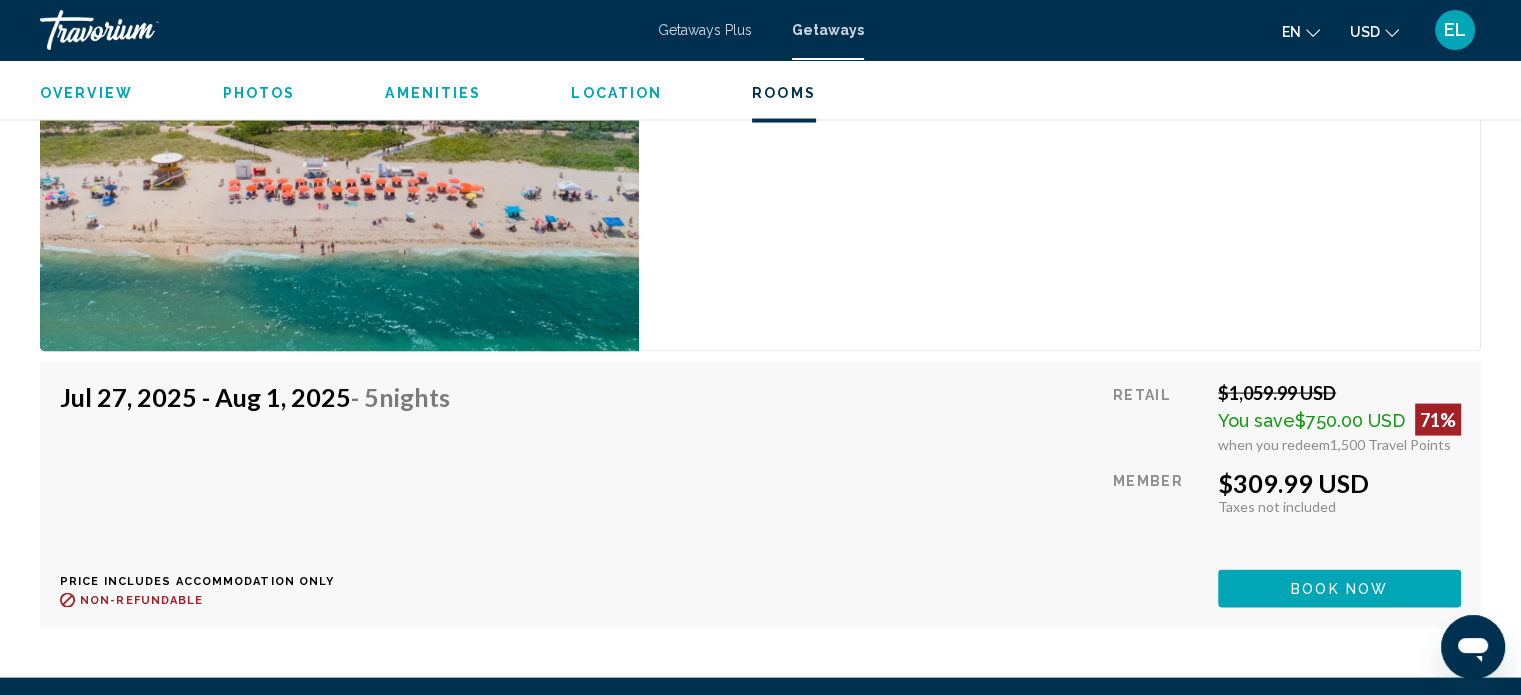 scroll, scrollTop: 4128, scrollLeft: 0, axis: vertical 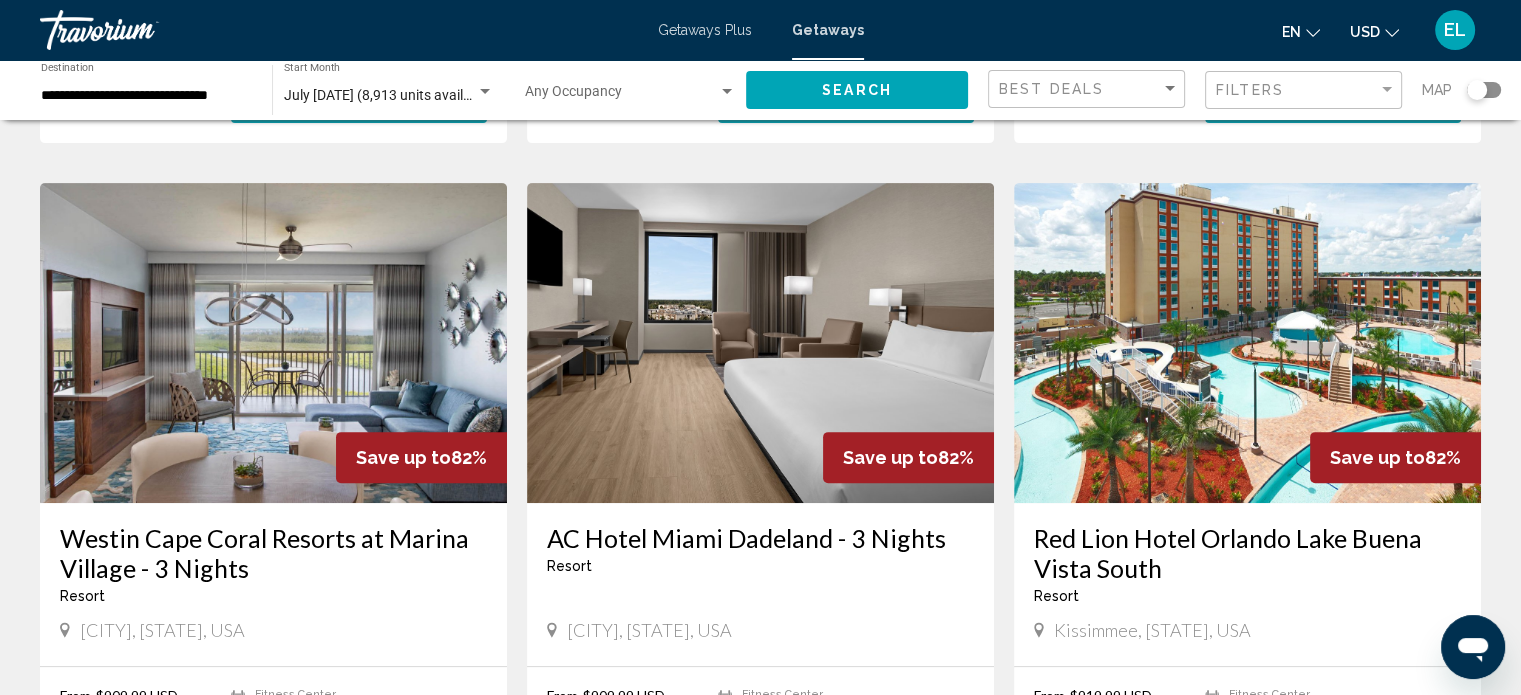 click on "Kissimmee, [STATE], USA" at bounding box center [1152, 630] 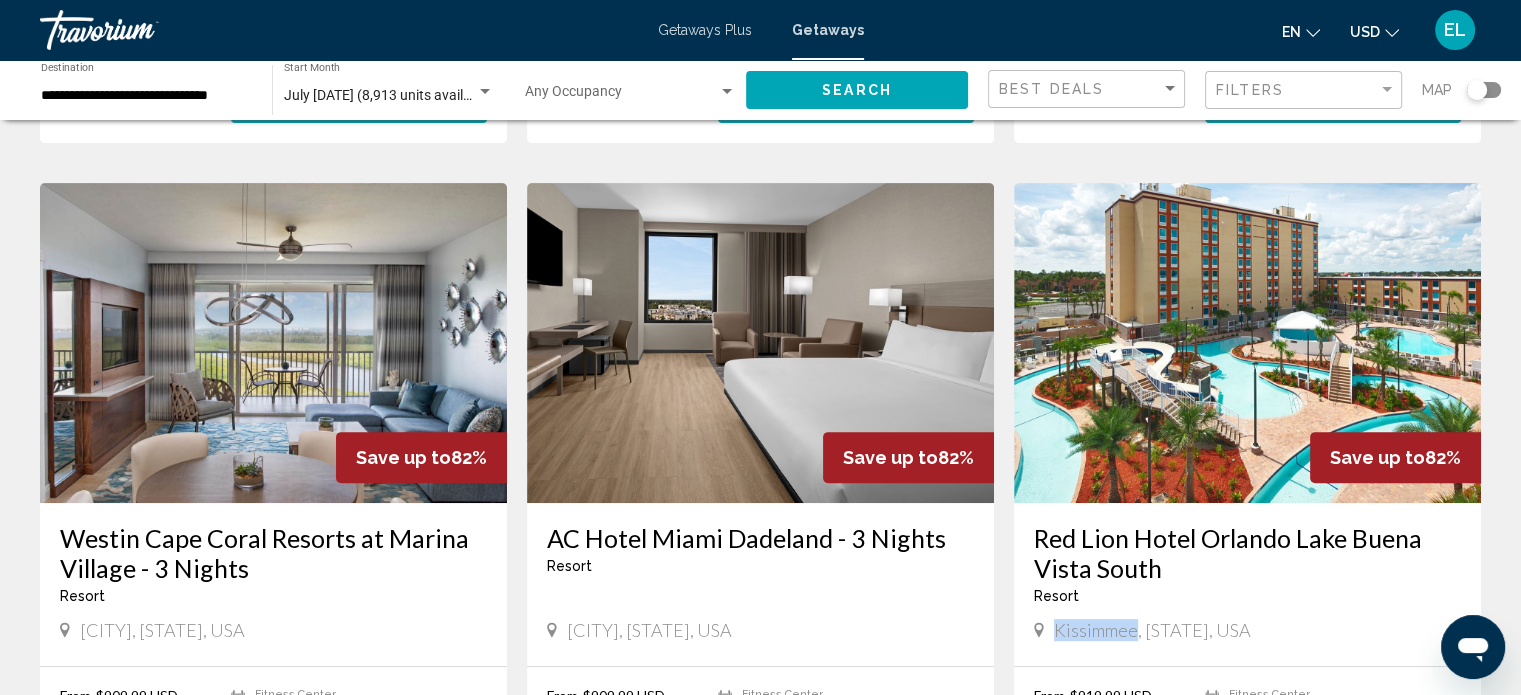 click on "Kissimmee, [STATE], USA" at bounding box center [1152, 630] 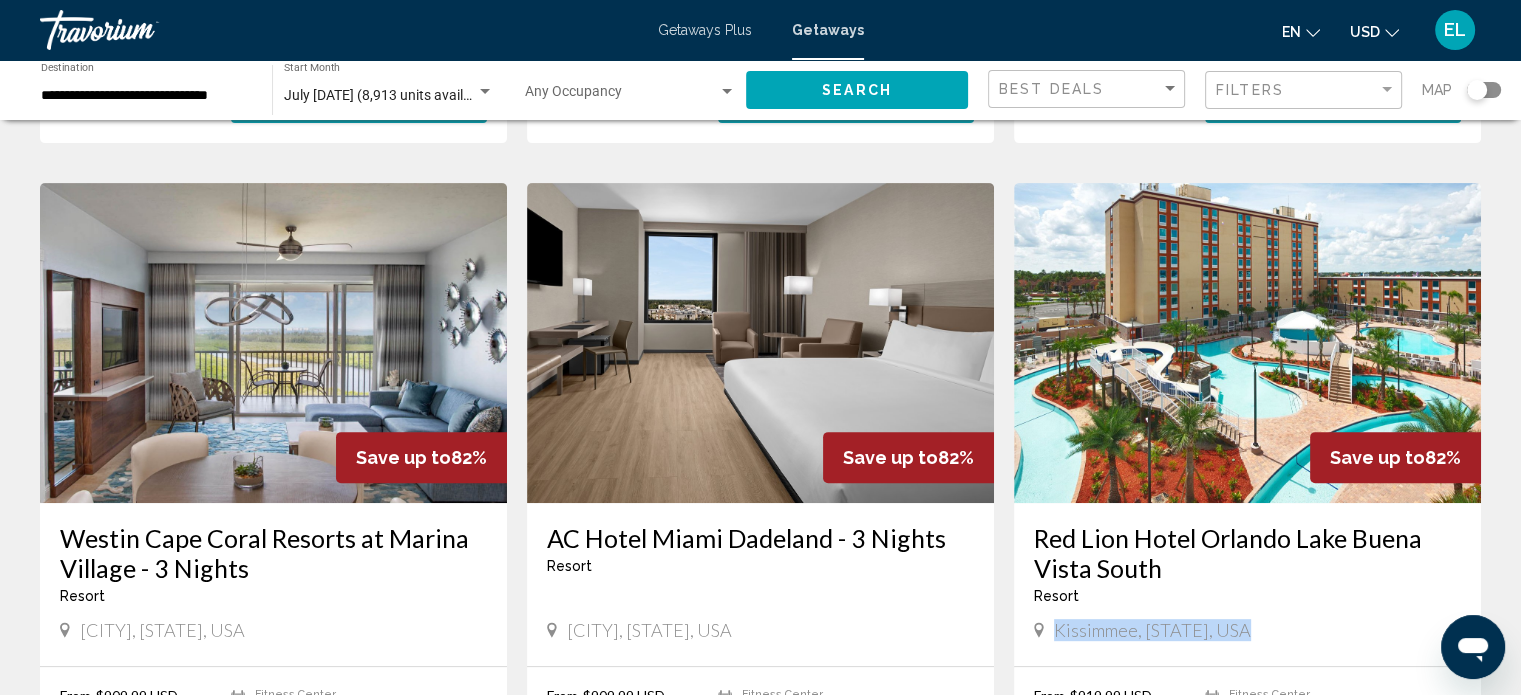 click on "Kissimmee, [STATE], USA" at bounding box center [1152, 630] 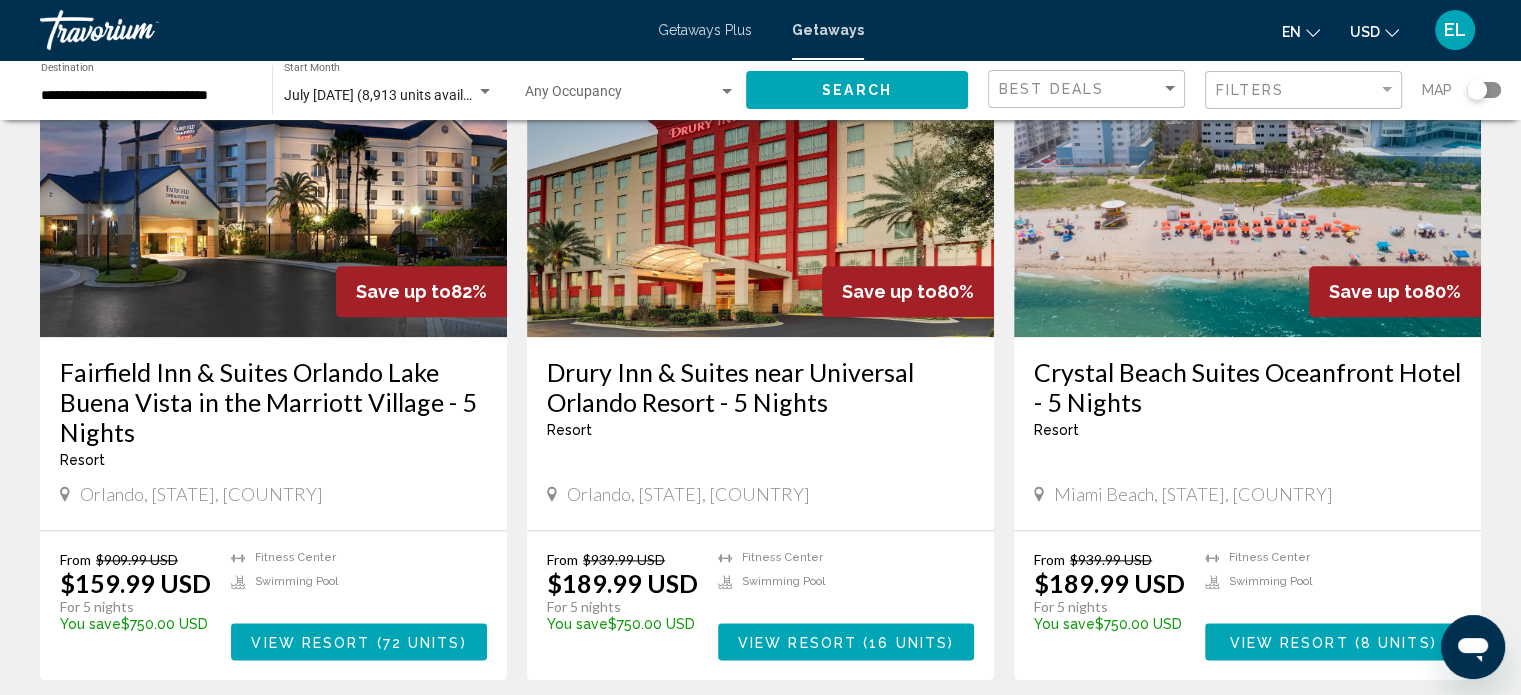 scroll, scrollTop: 2400, scrollLeft: 0, axis: vertical 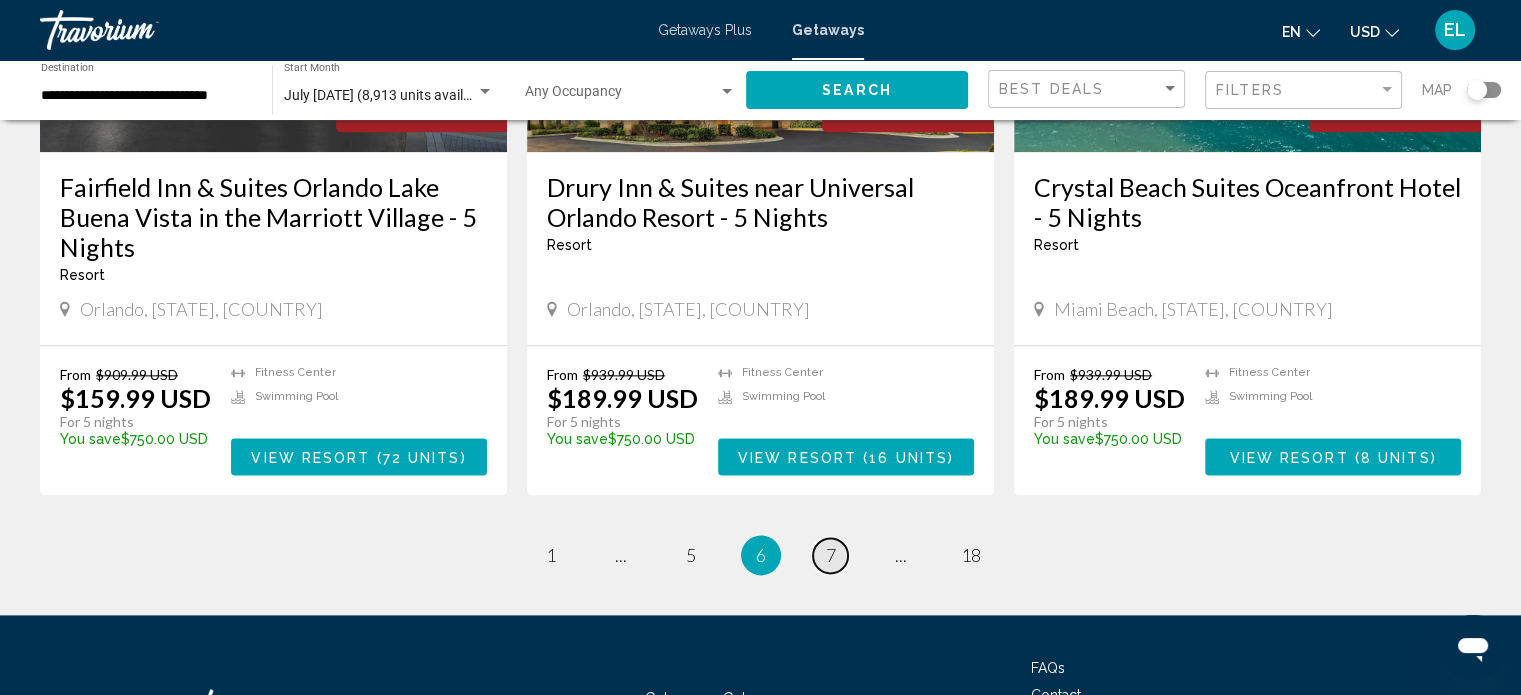 click on "7" at bounding box center [831, 555] 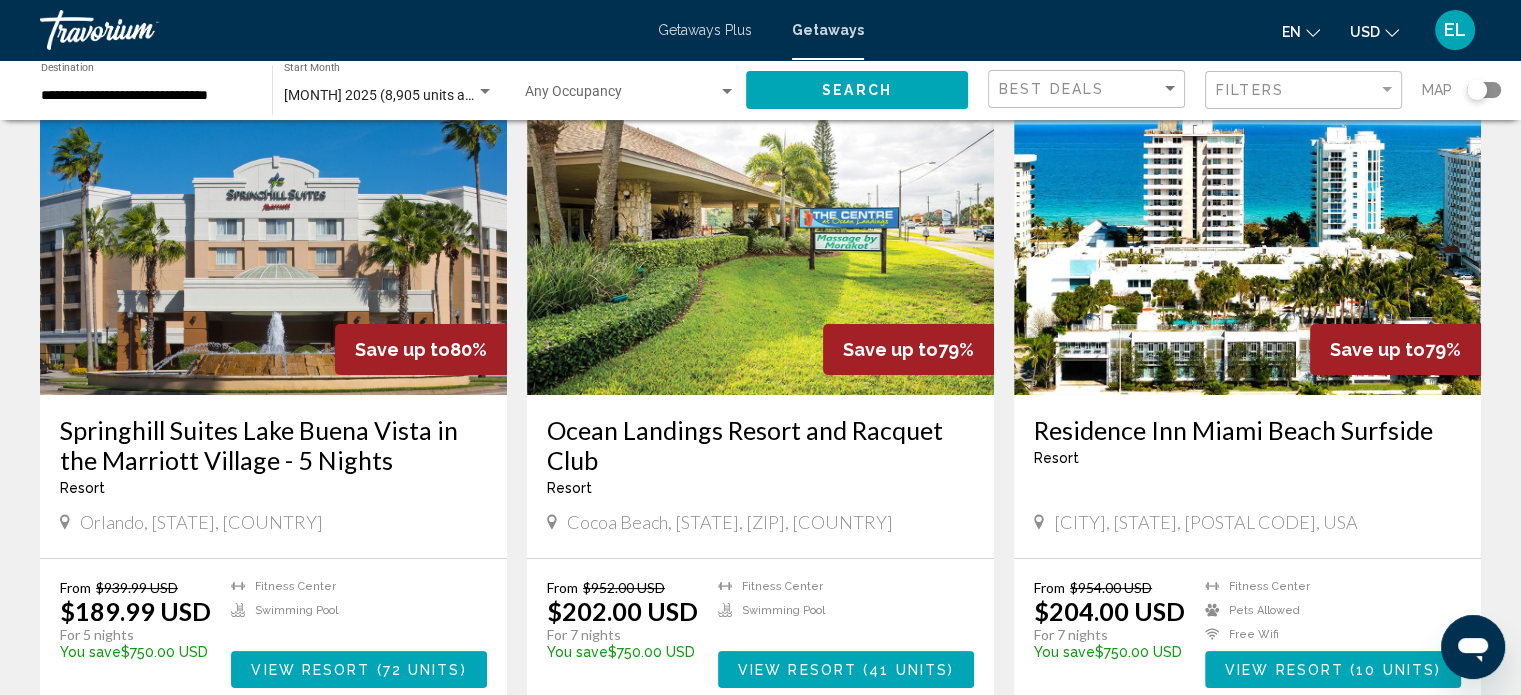scroll, scrollTop: 100, scrollLeft: 0, axis: vertical 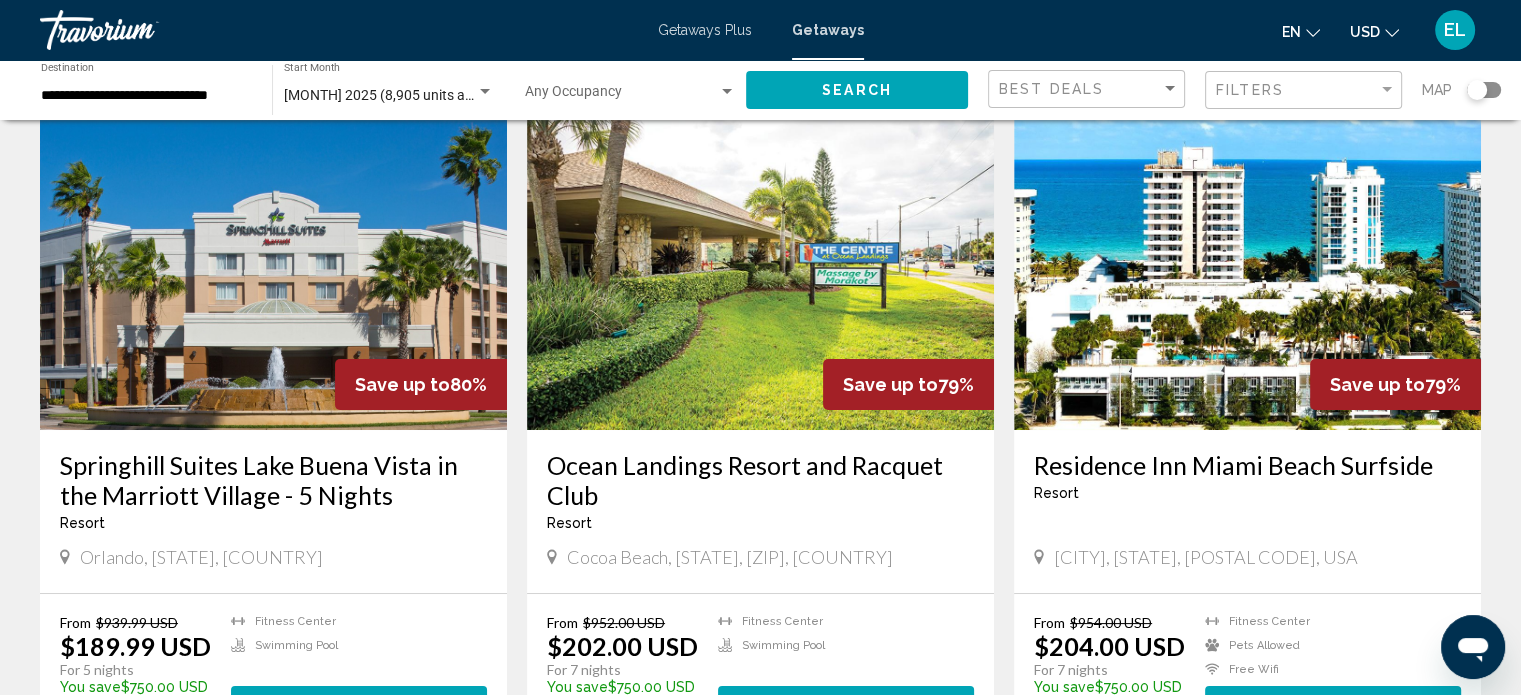 click on "Cocoa Beach, [STATE], [ZIP], [COUNTRY]" at bounding box center (730, 557) 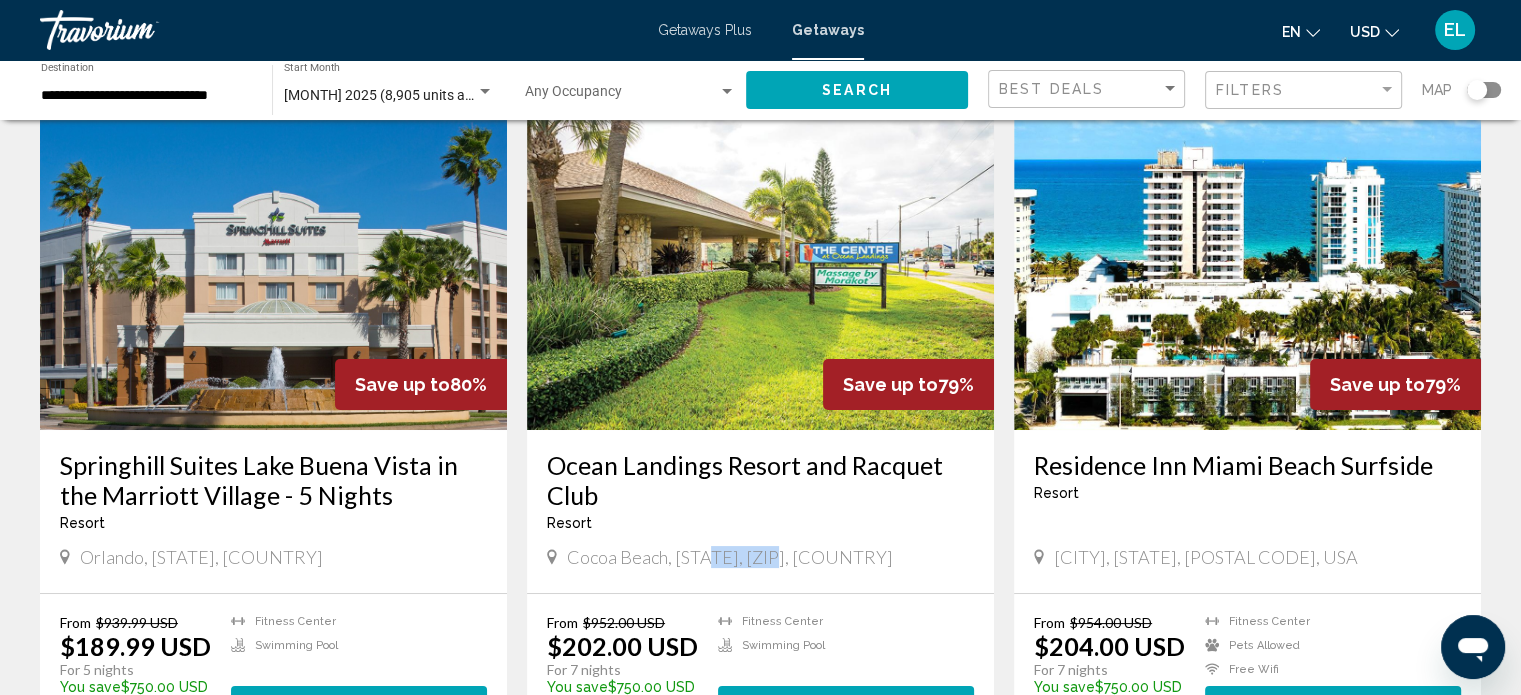 click on "Cocoa Beach, [STATE], [ZIP], [COUNTRY]" at bounding box center (730, 557) 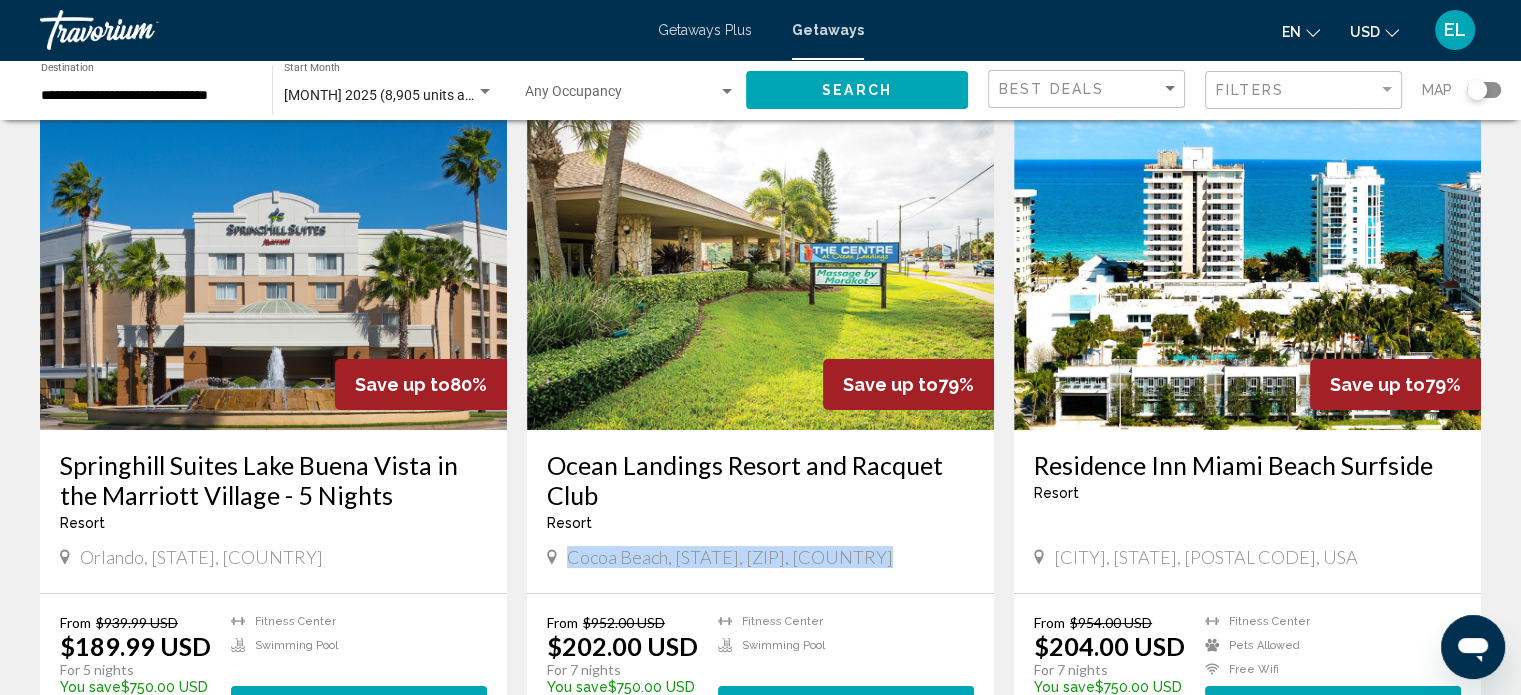 click on "Cocoa Beach, [STATE], [ZIP], [COUNTRY]" at bounding box center (730, 557) 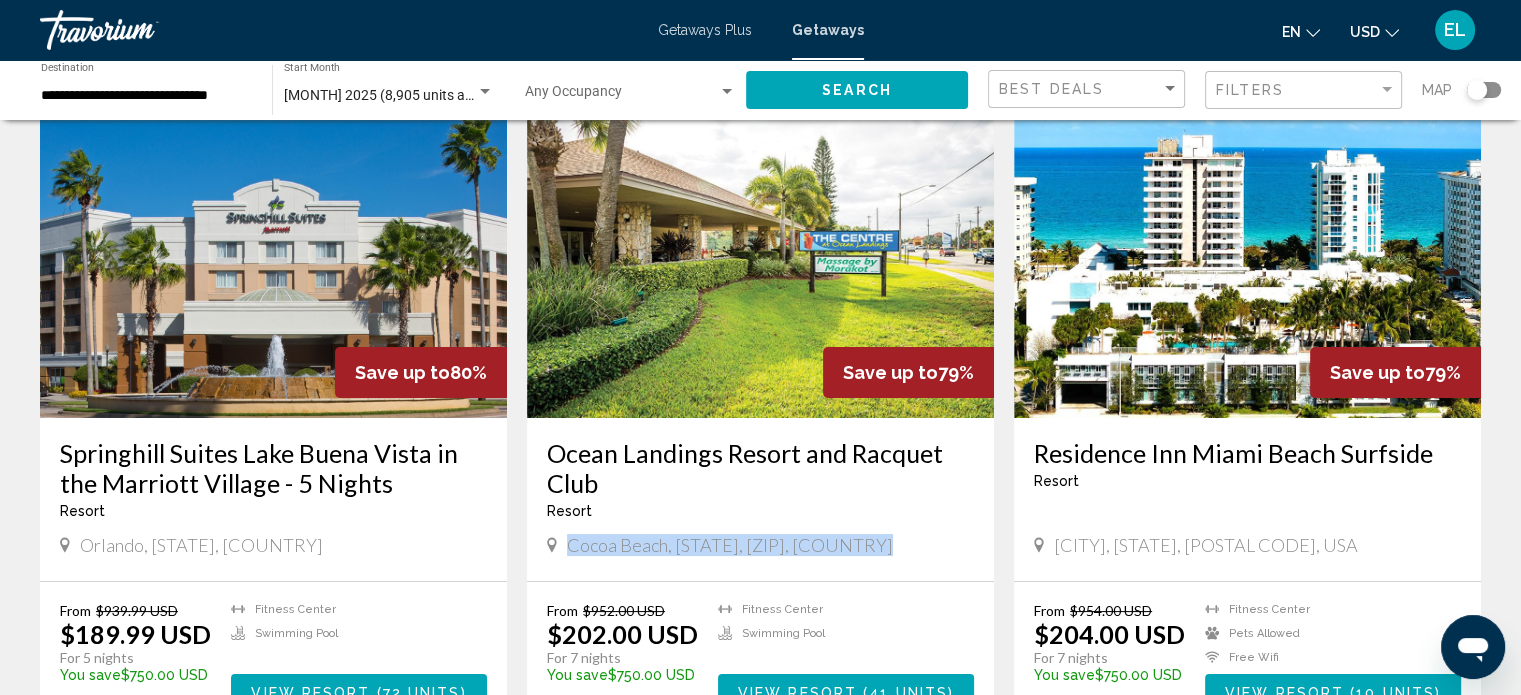 scroll, scrollTop: 300, scrollLeft: 0, axis: vertical 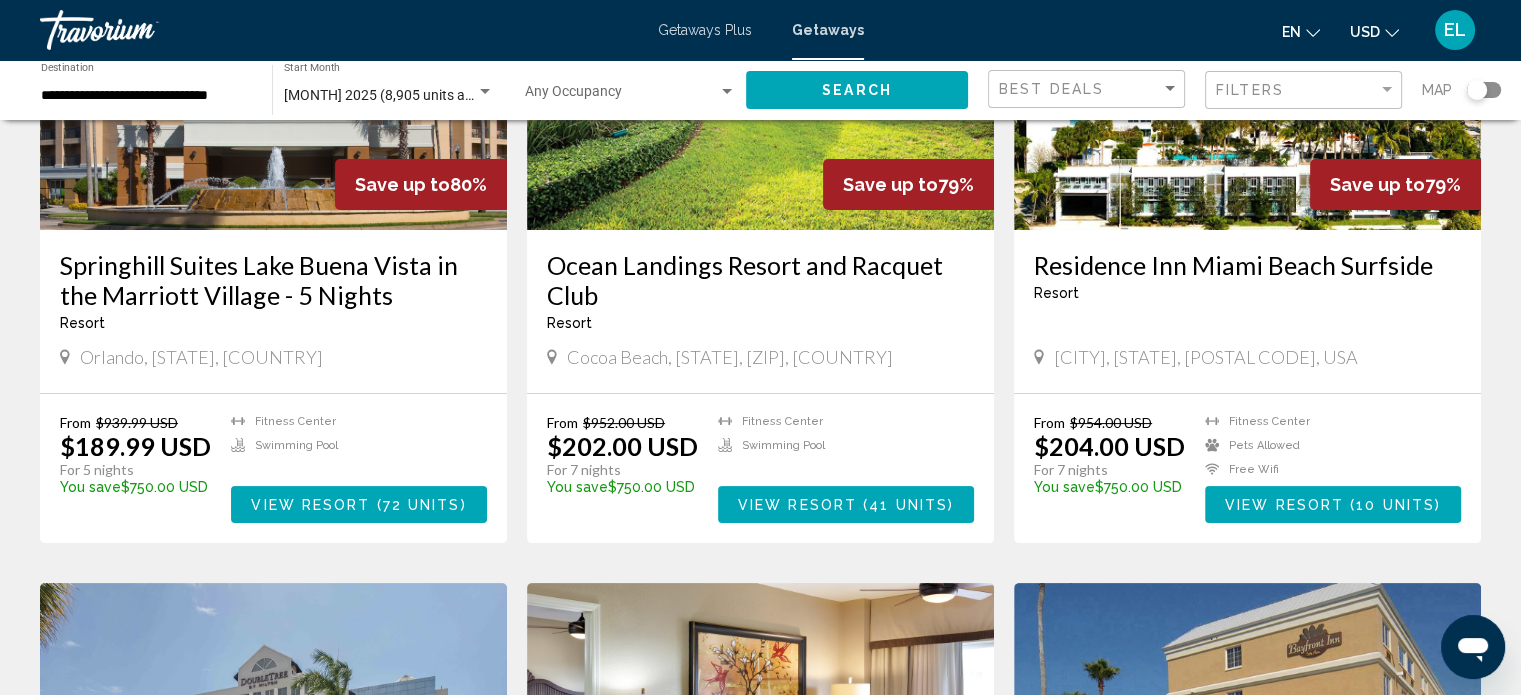 click on "For 7 nights" at bounding box center [622, 470] 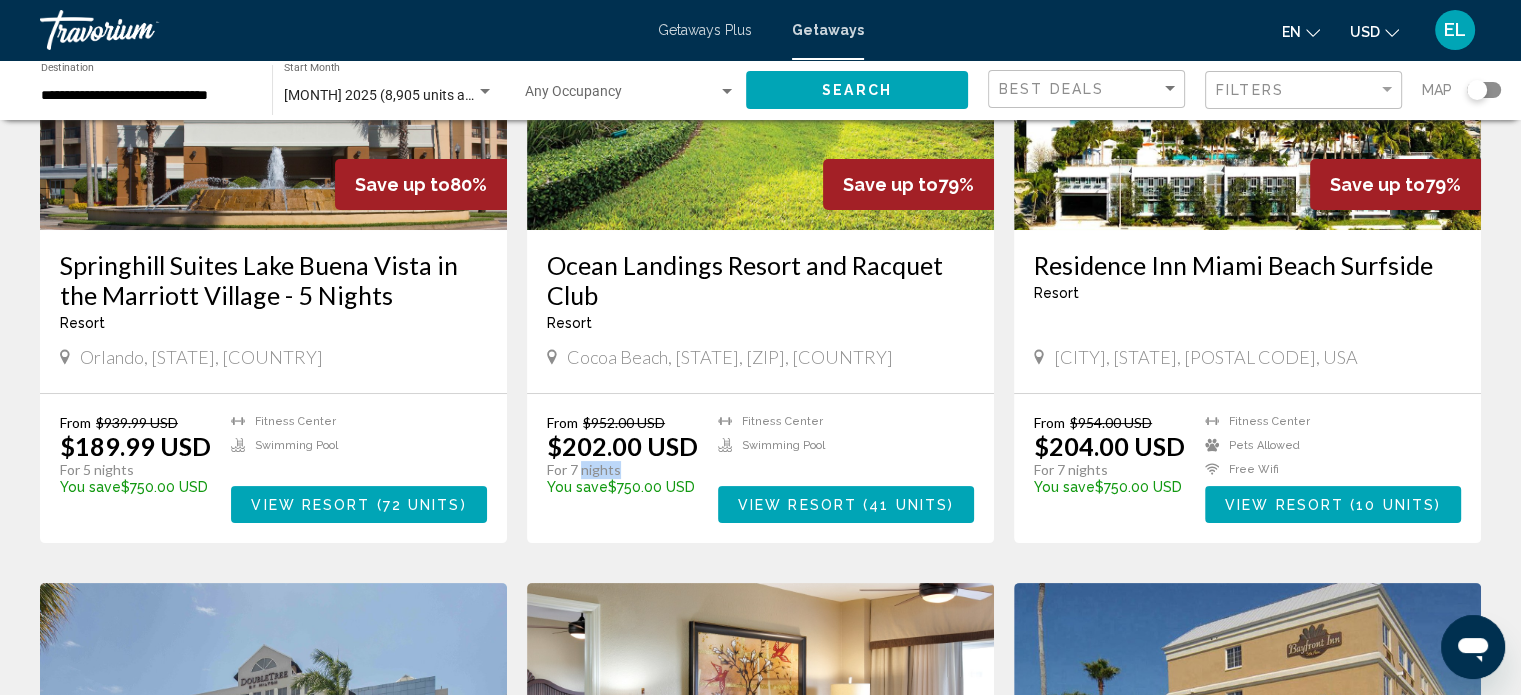 click on "For 7 nights" at bounding box center (622, 470) 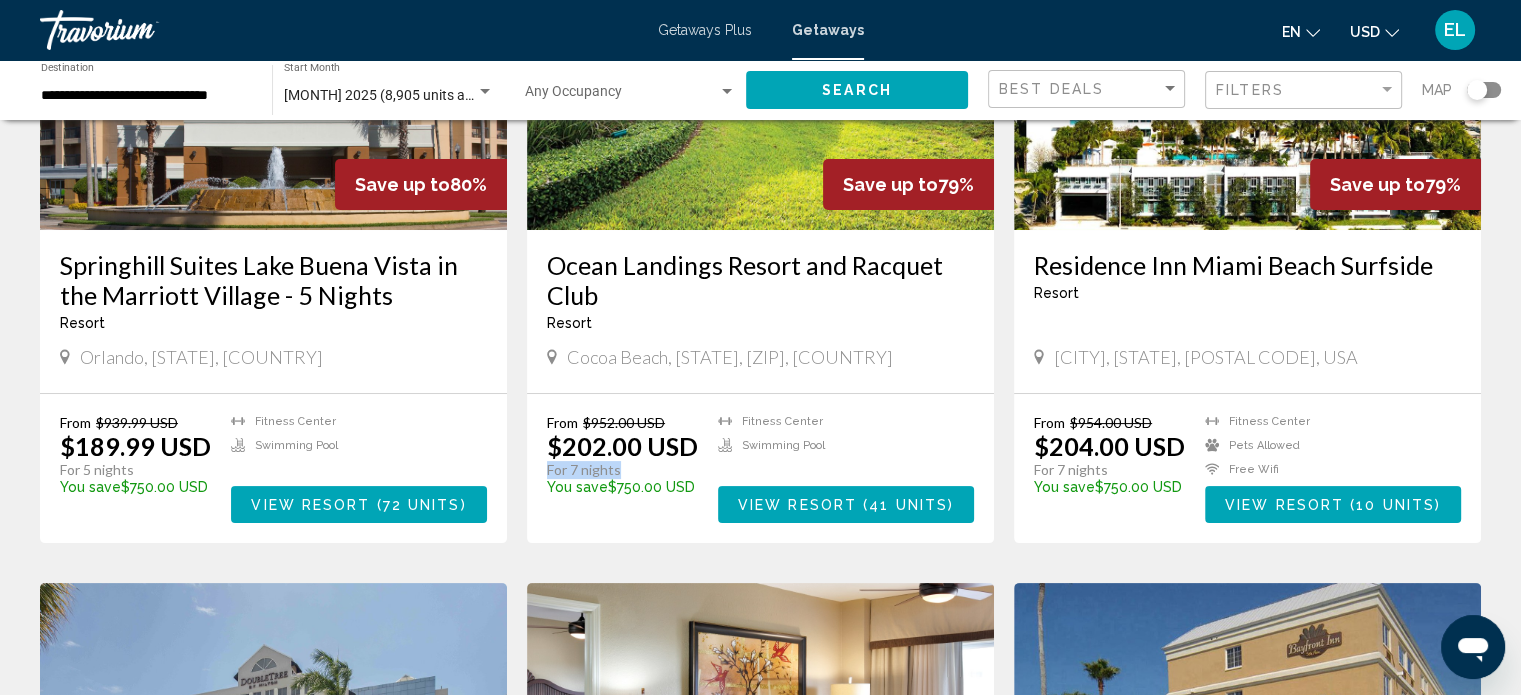 click on "For 7 nights" at bounding box center (622, 470) 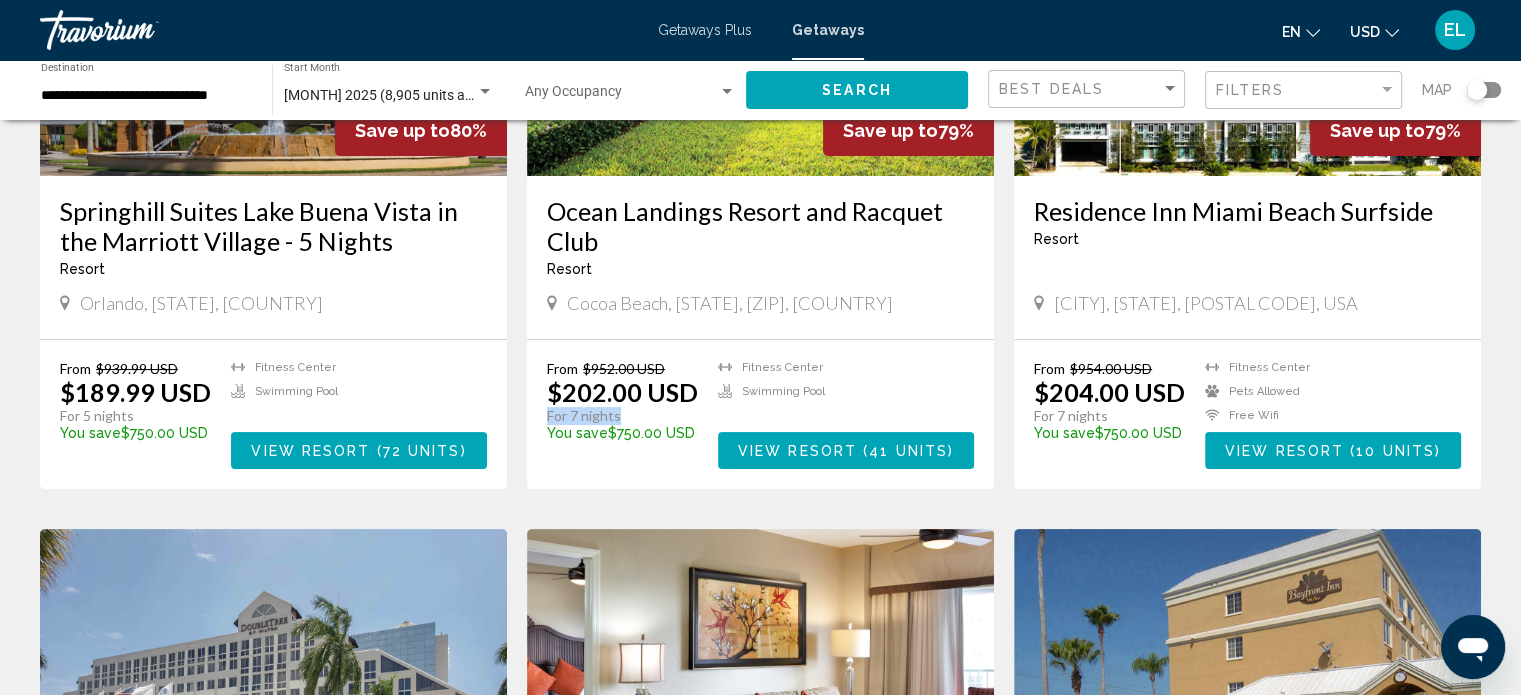 scroll, scrollTop: 600, scrollLeft: 0, axis: vertical 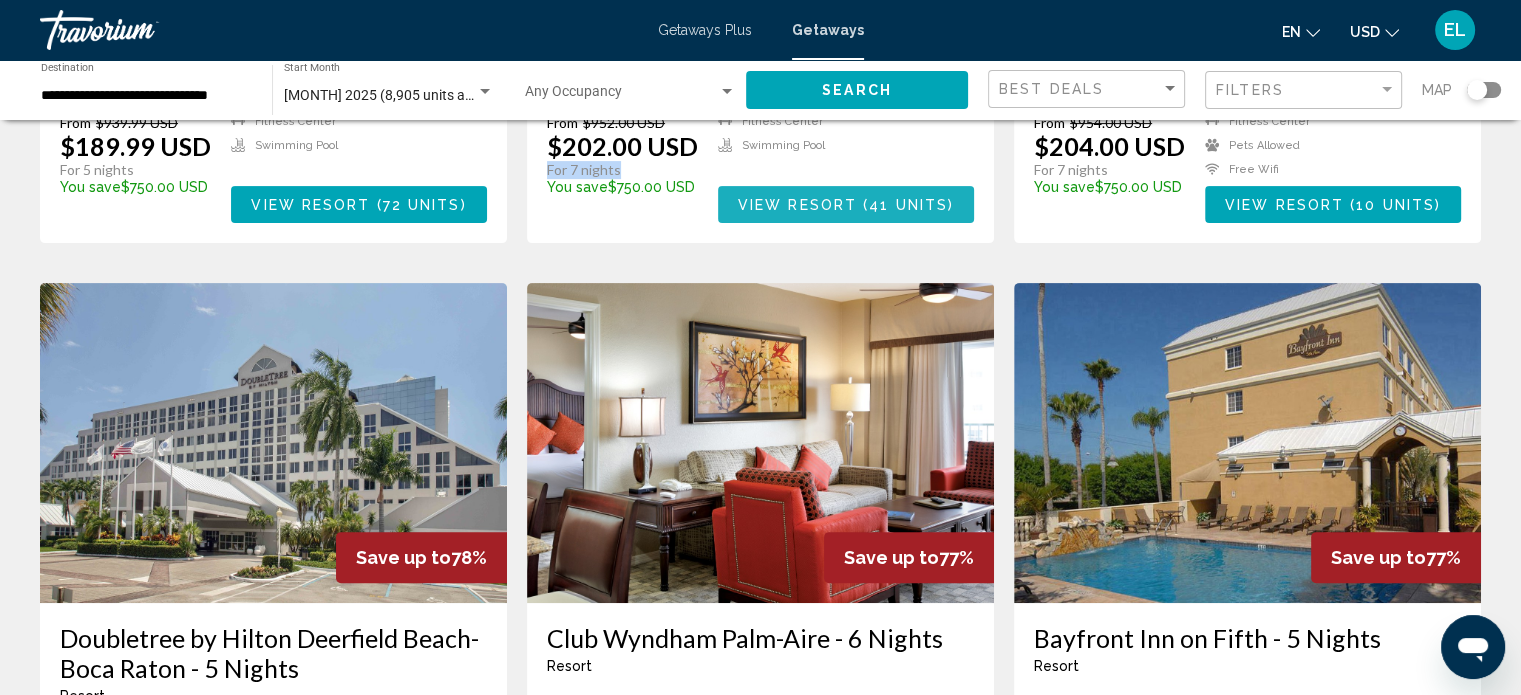 click on "View Resort" at bounding box center [797, 205] 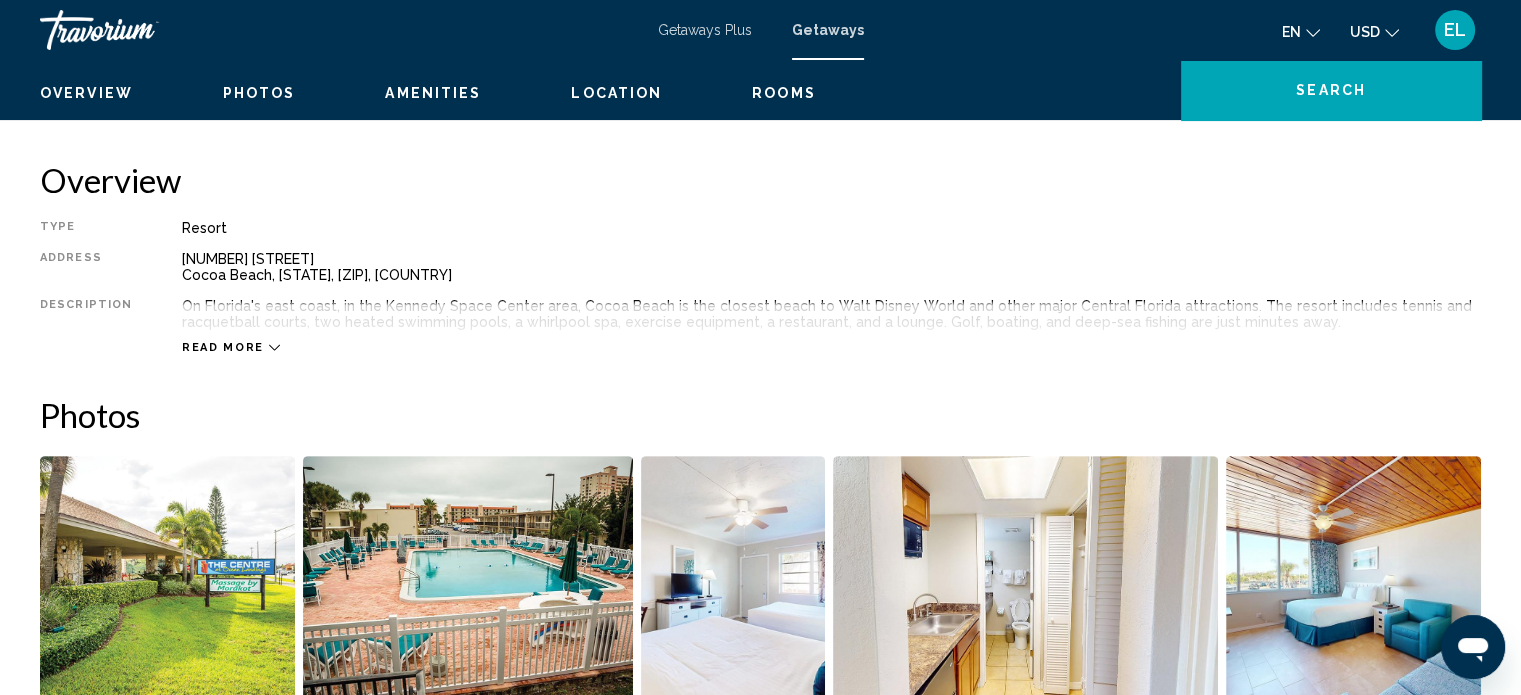 scroll, scrollTop: 12, scrollLeft: 0, axis: vertical 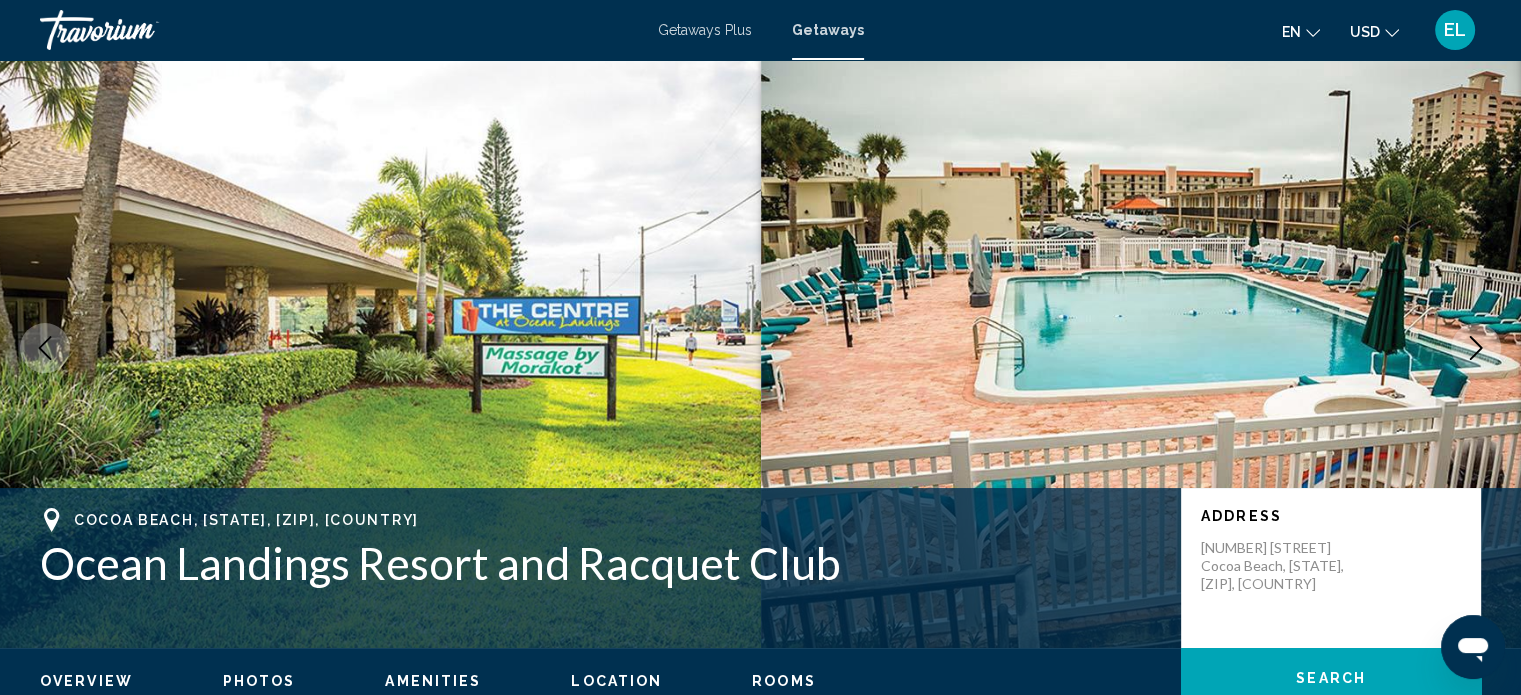 click at bounding box center [380, 348] 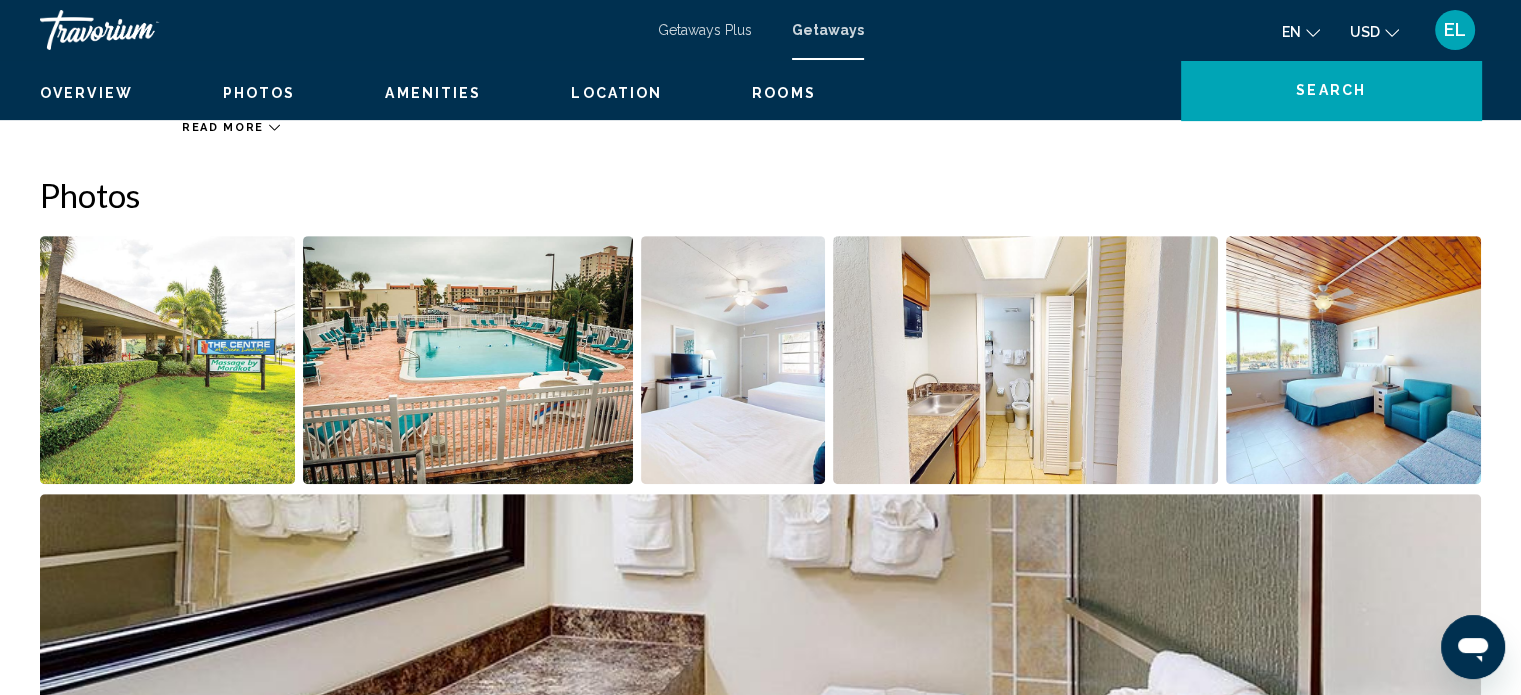 scroll, scrollTop: 912, scrollLeft: 0, axis: vertical 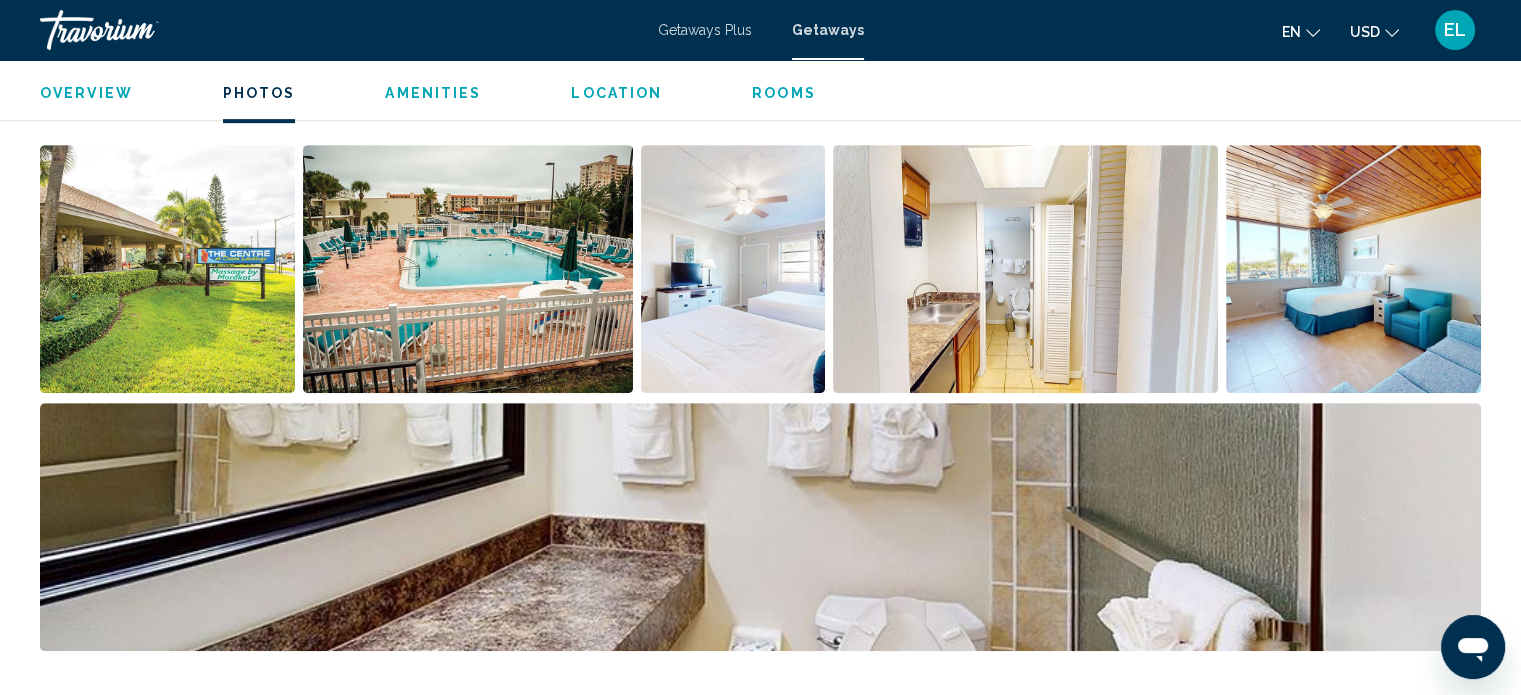 click at bounding box center (167, 269) 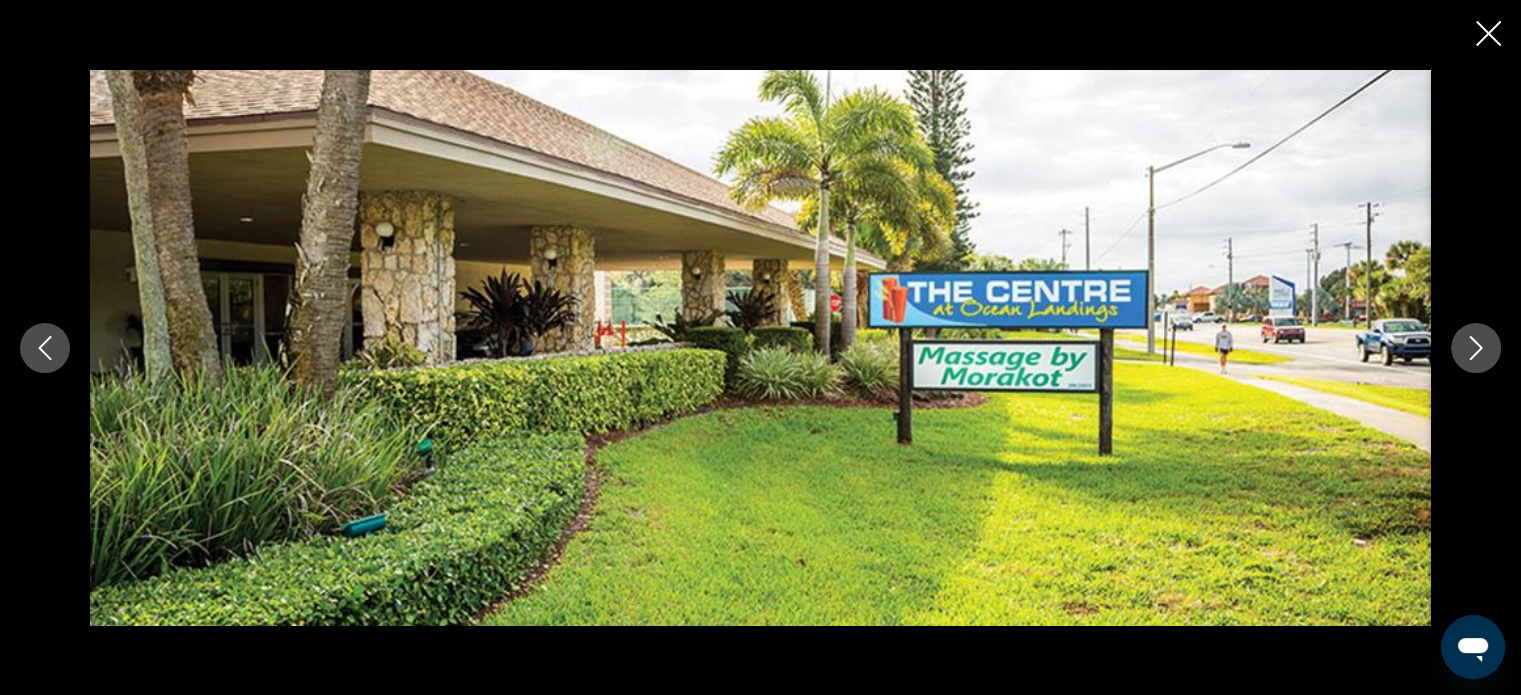 click at bounding box center (760, 348) 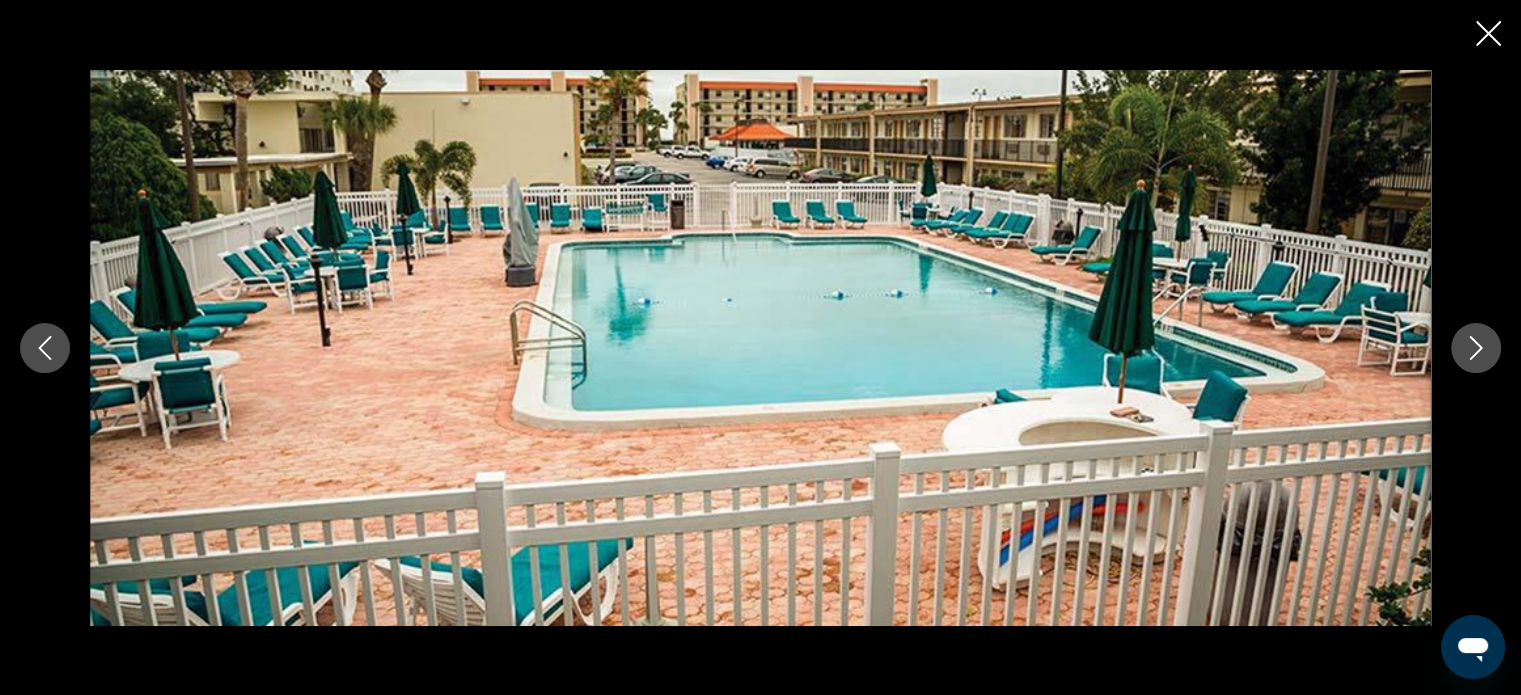 click 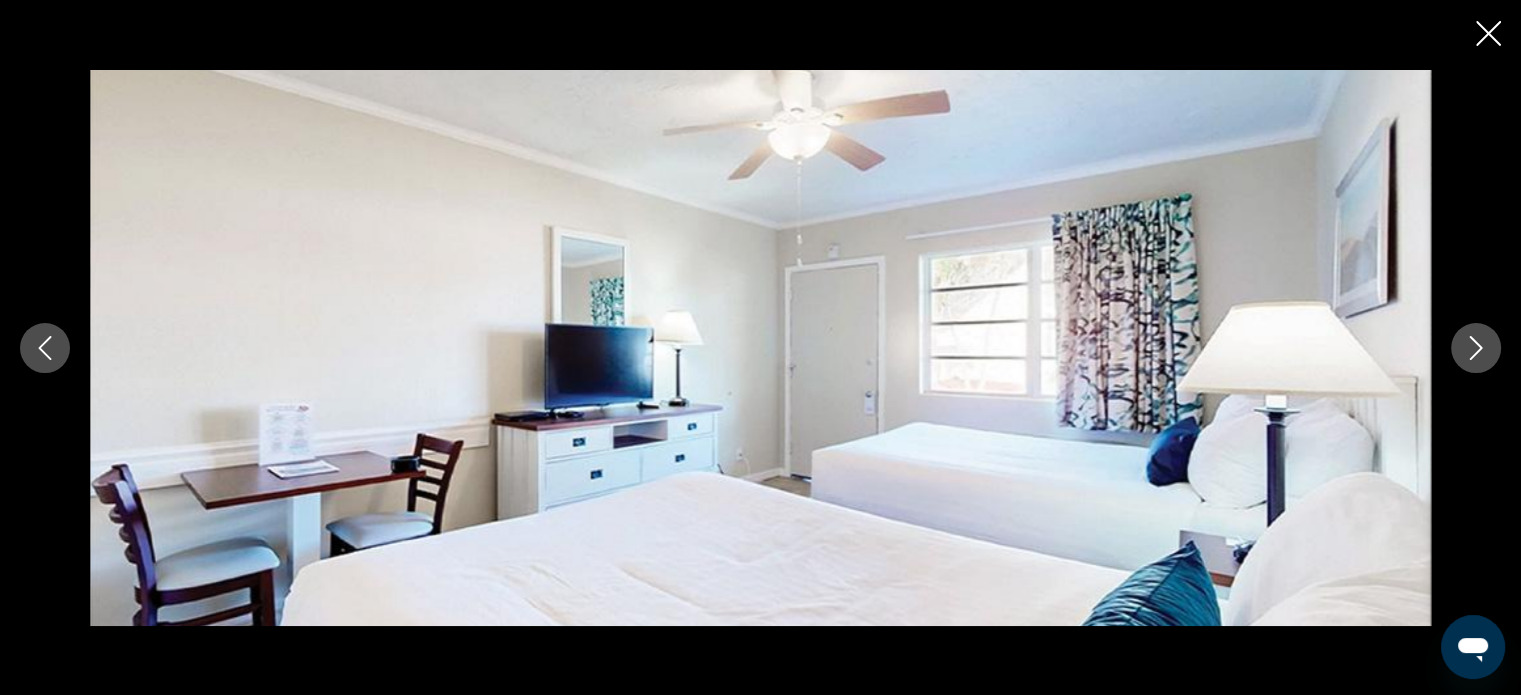 click 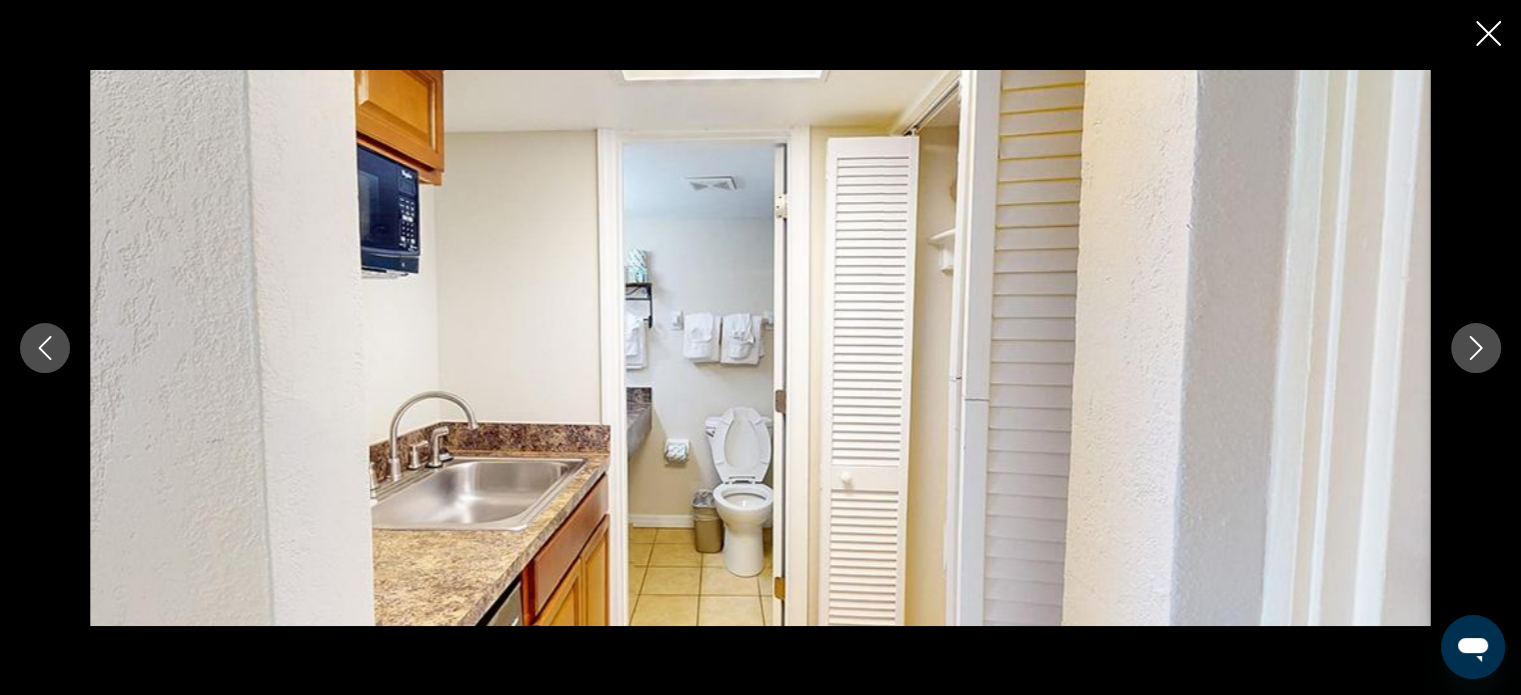 click 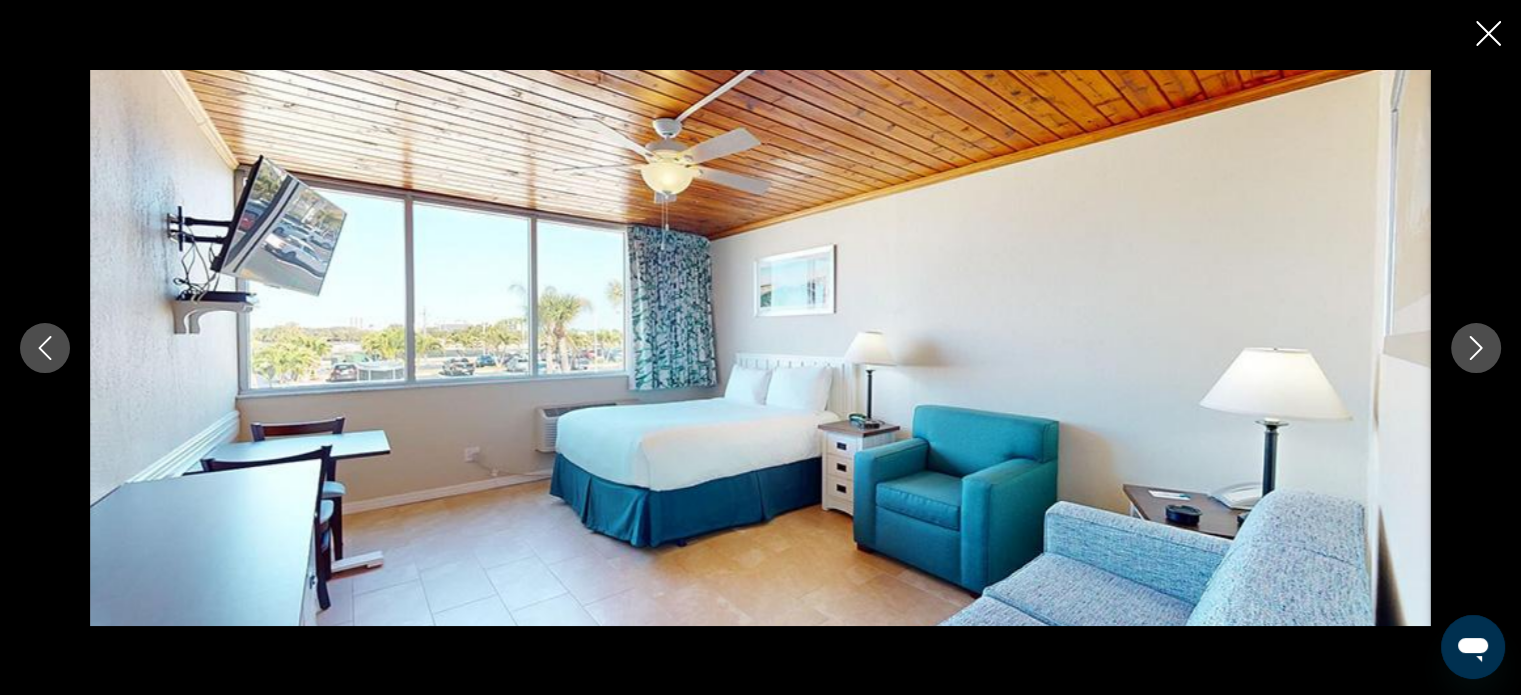 click 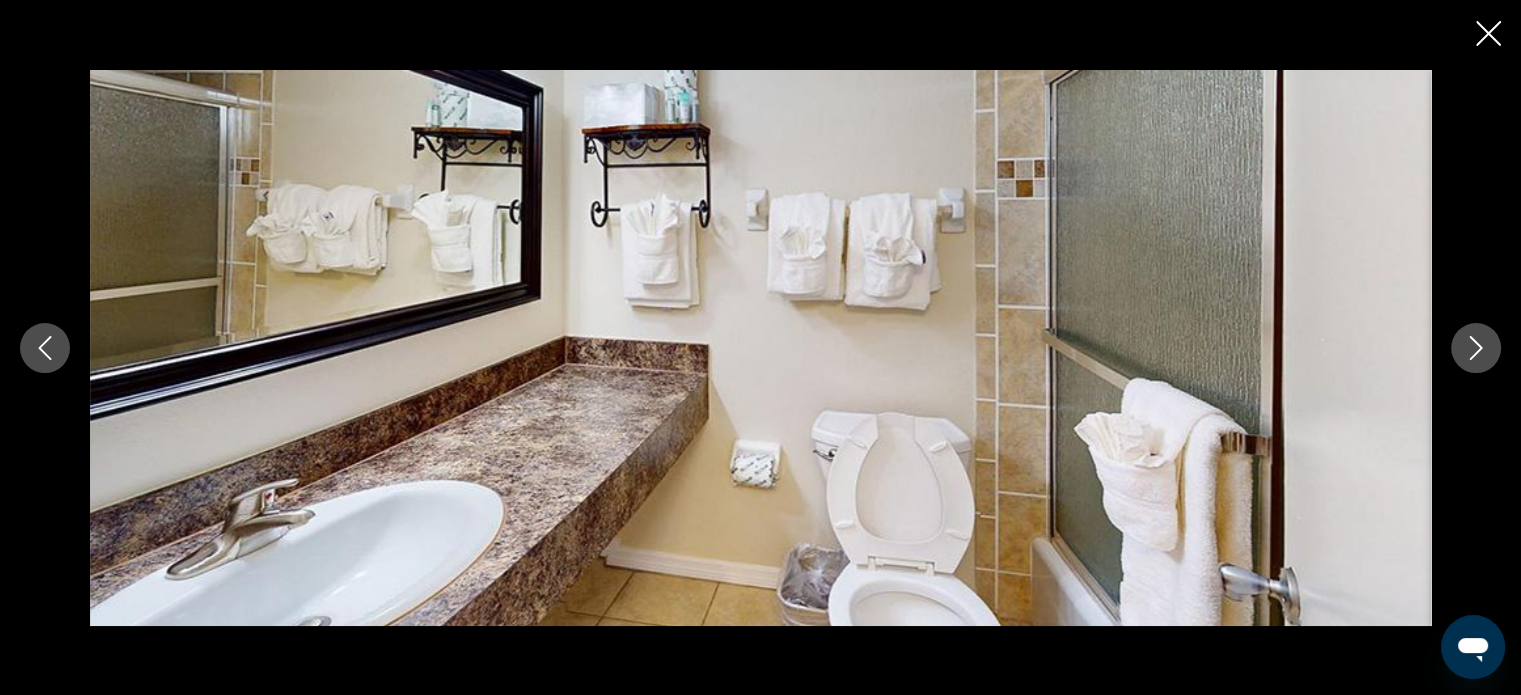 click 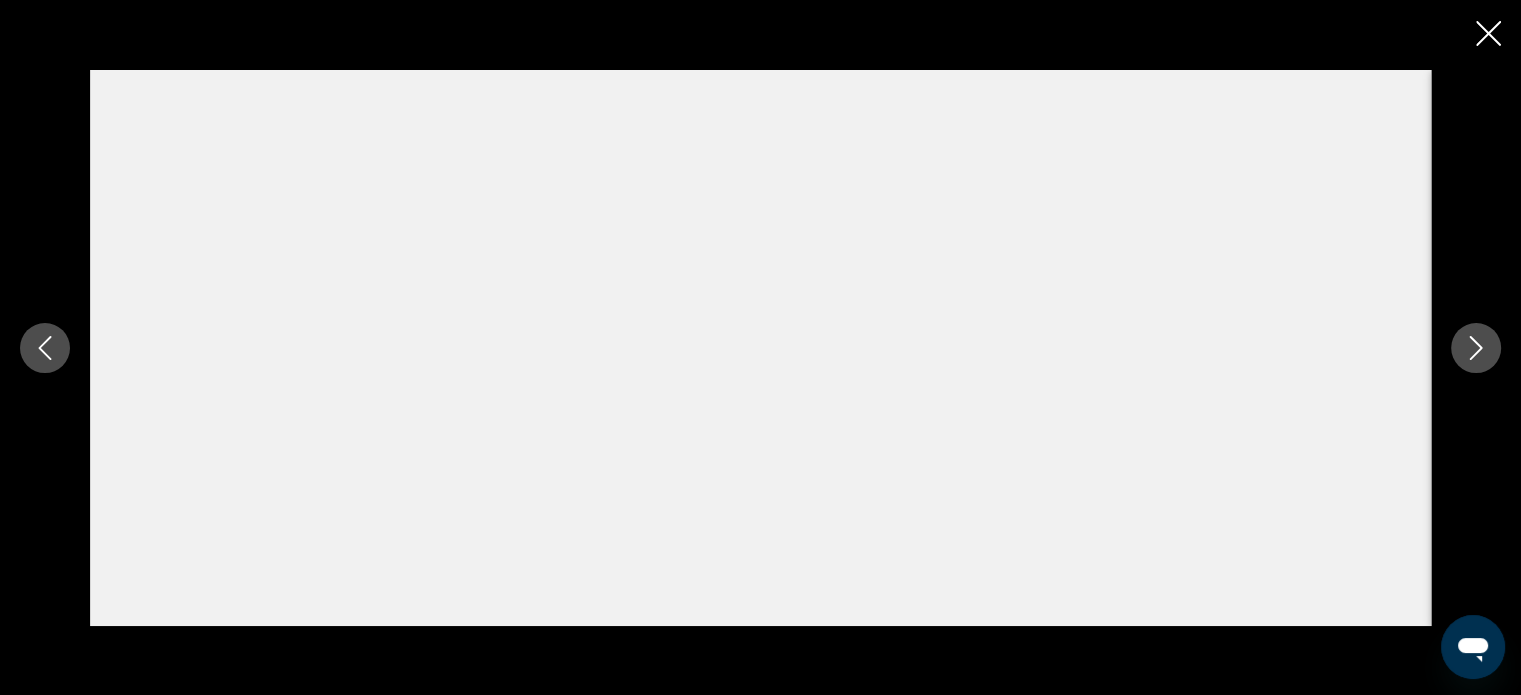 click 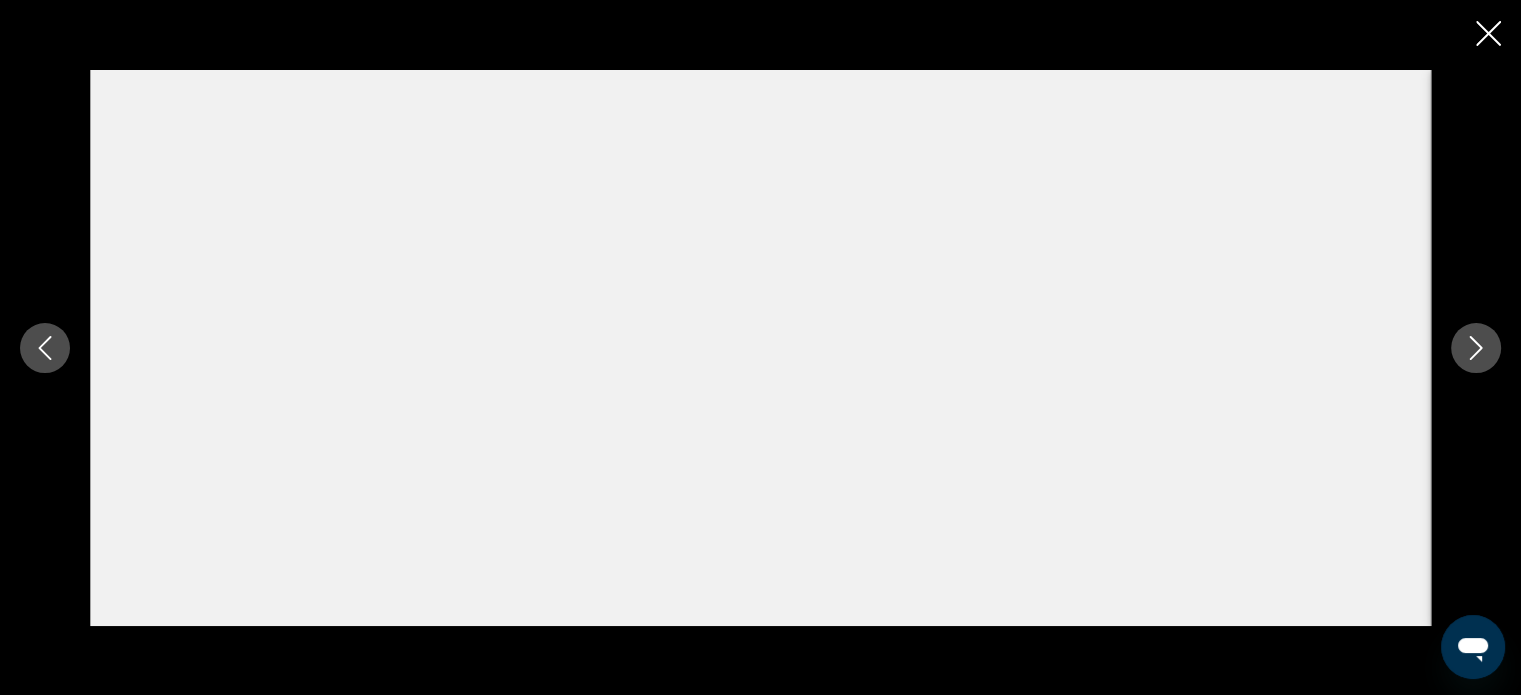 click 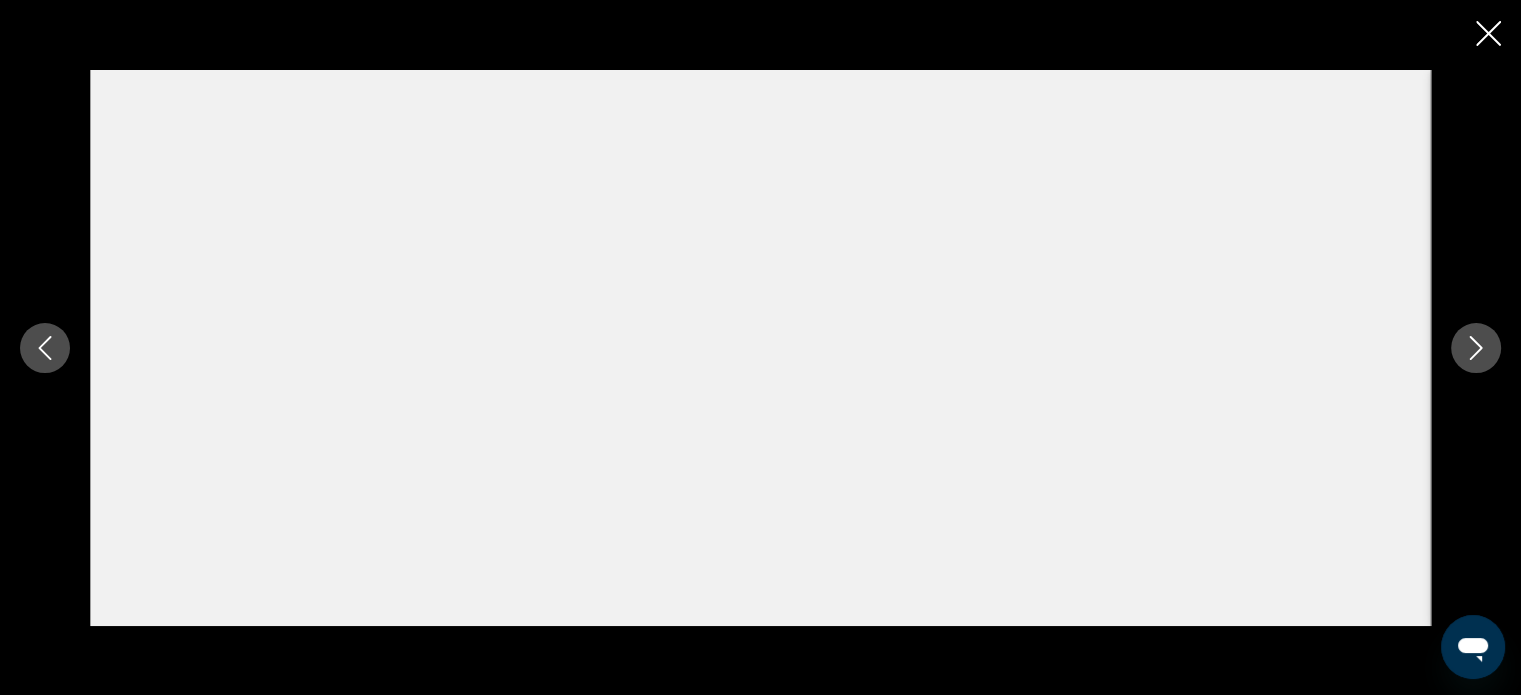 click 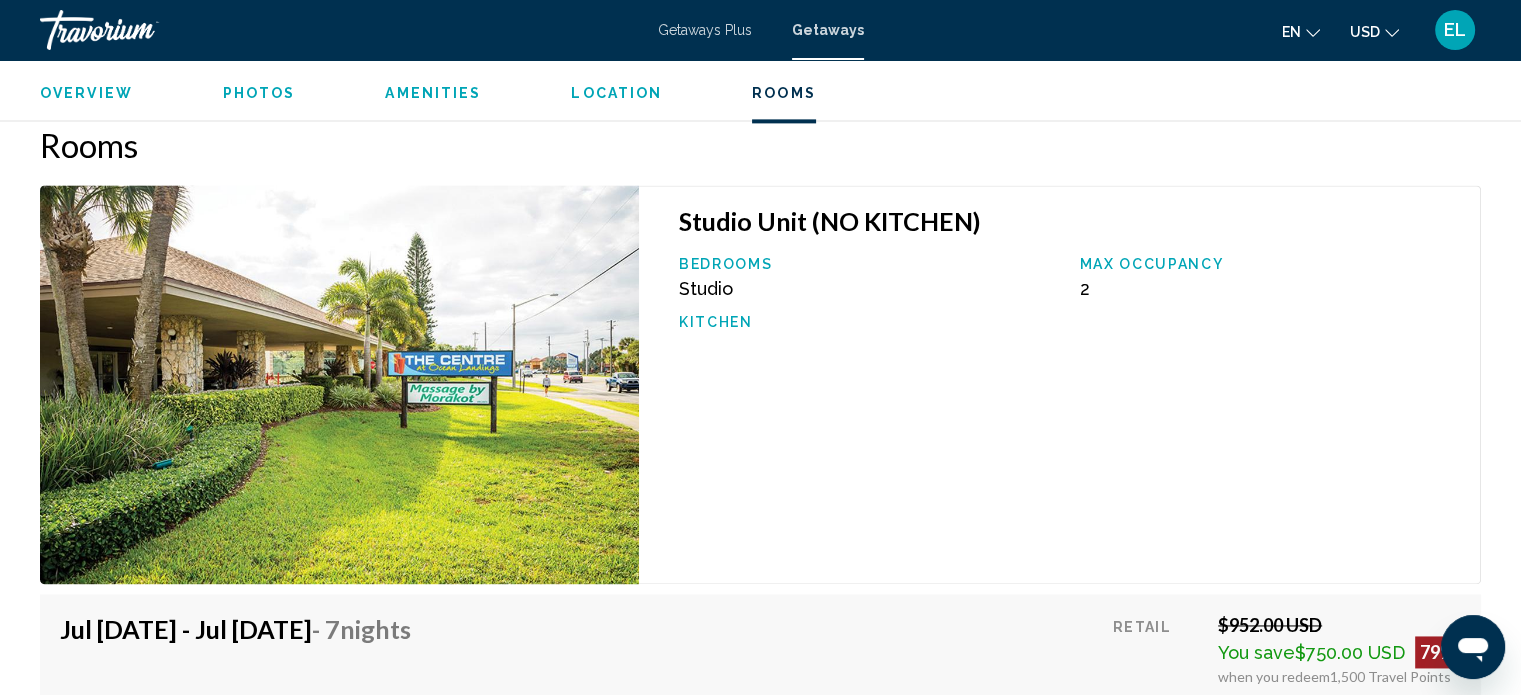 scroll, scrollTop: 2812, scrollLeft: 0, axis: vertical 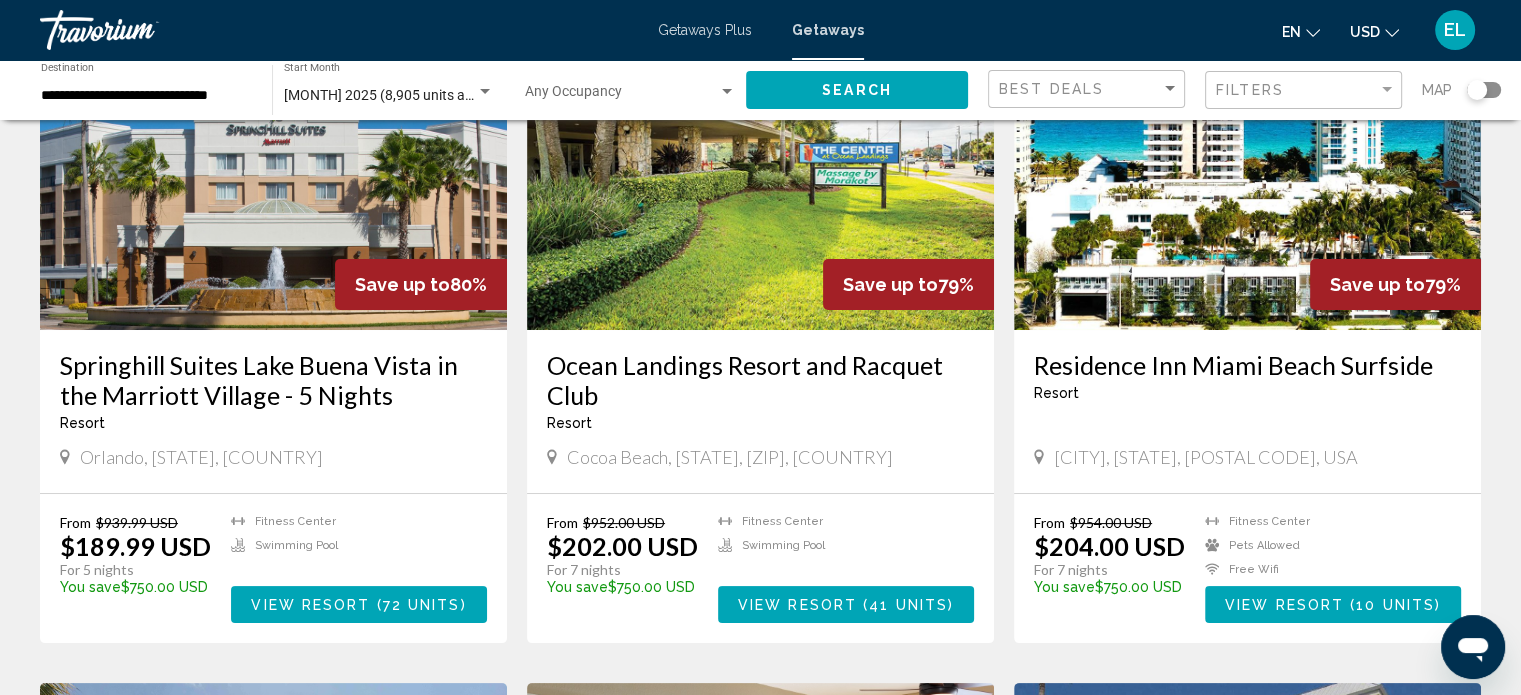 click on "[CITY], [STATE], [POSTAL CODE], USA" at bounding box center [1206, 457] 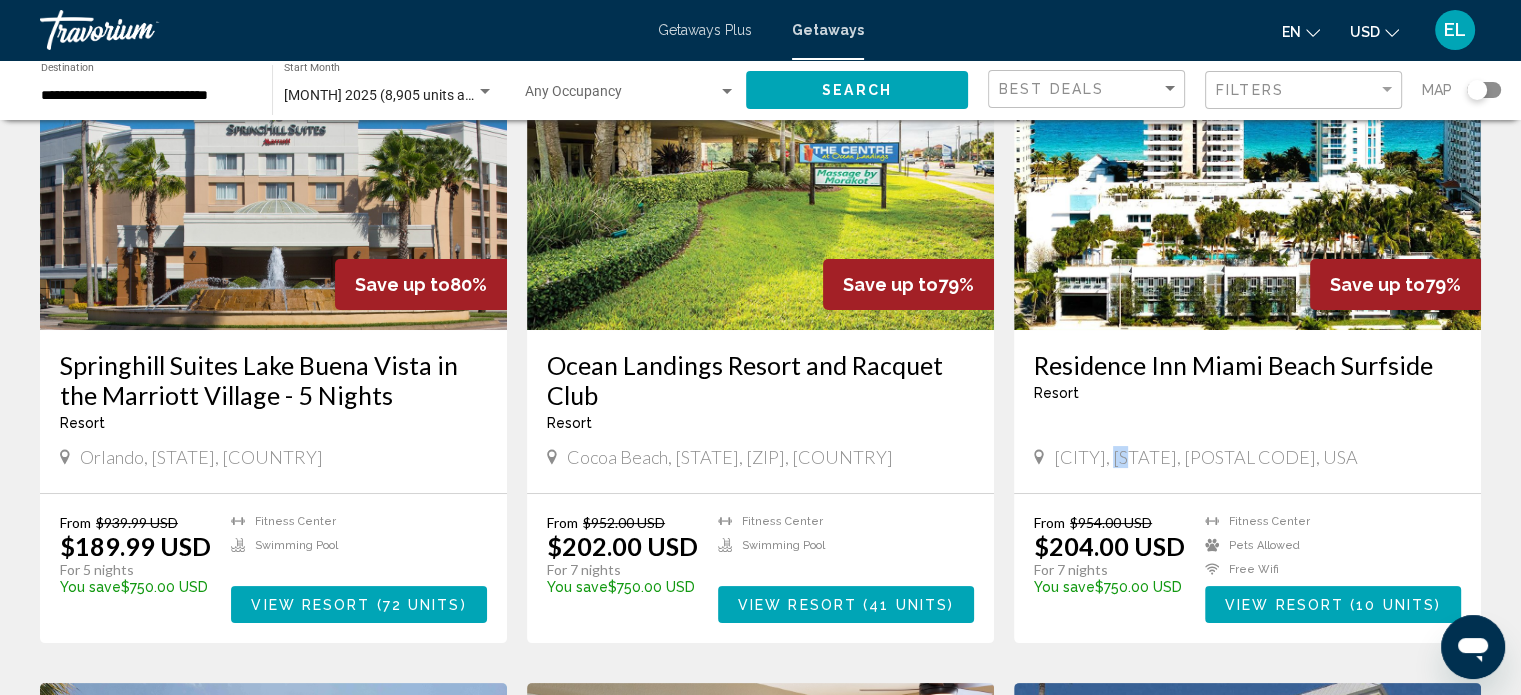 click on "[CITY], [STATE], [POSTAL CODE], USA" at bounding box center [1206, 457] 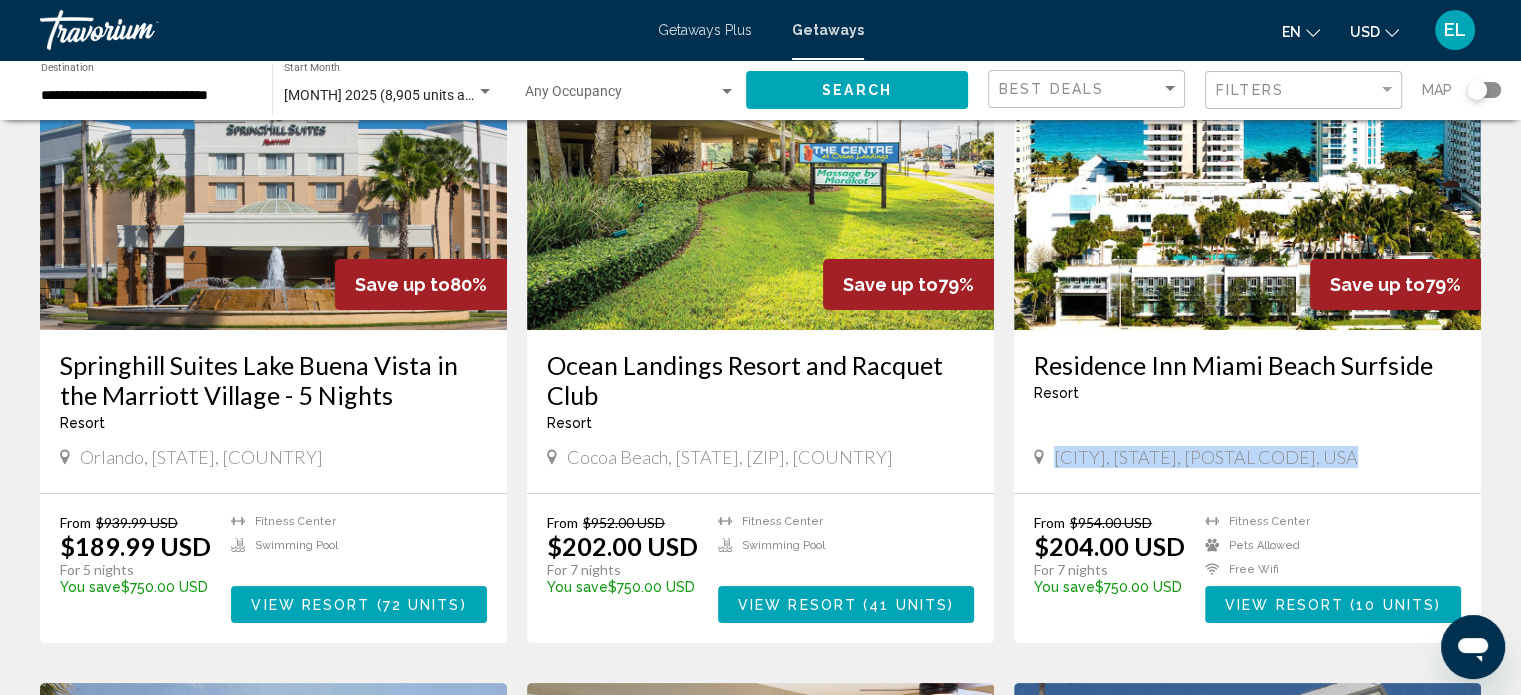 click on "[CITY], [STATE], [POSTAL CODE], USA" at bounding box center (1206, 457) 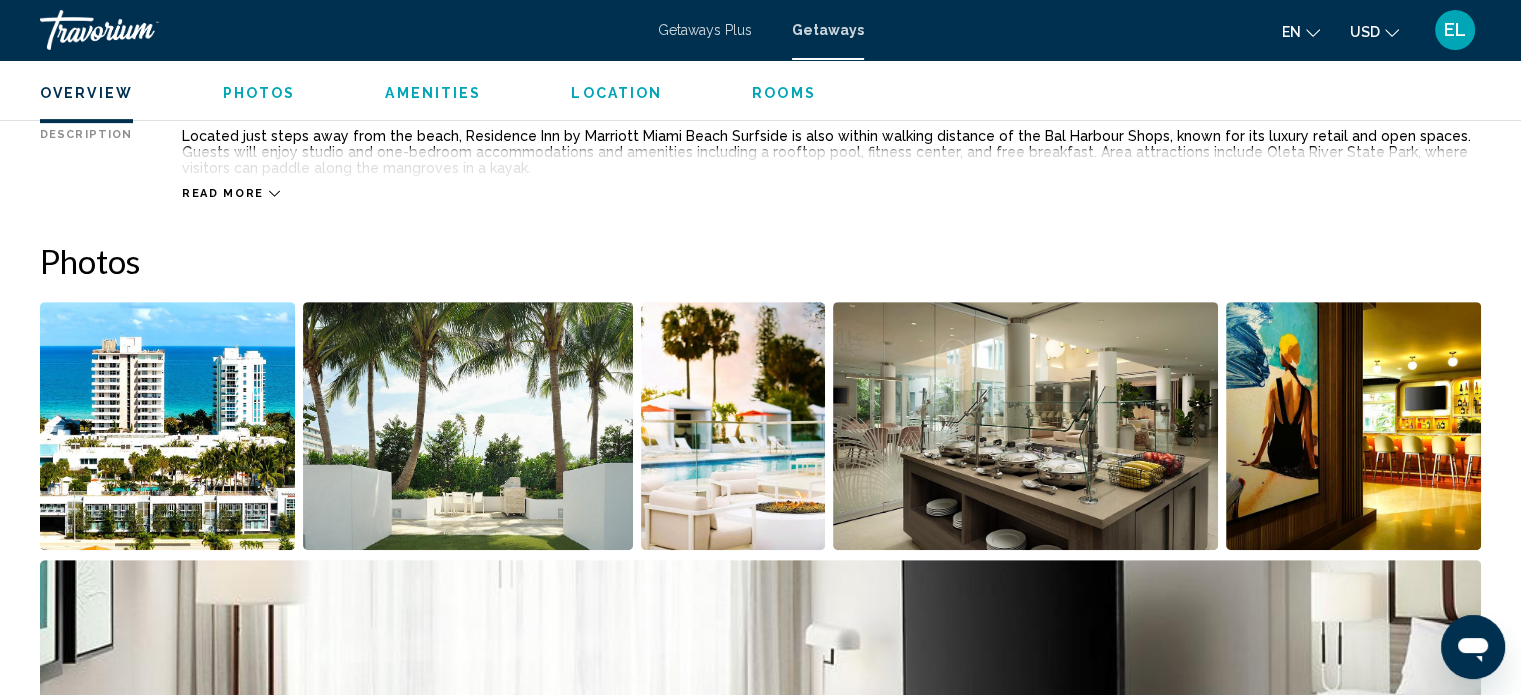 scroll, scrollTop: 1012, scrollLeft: 0, axis: vertical 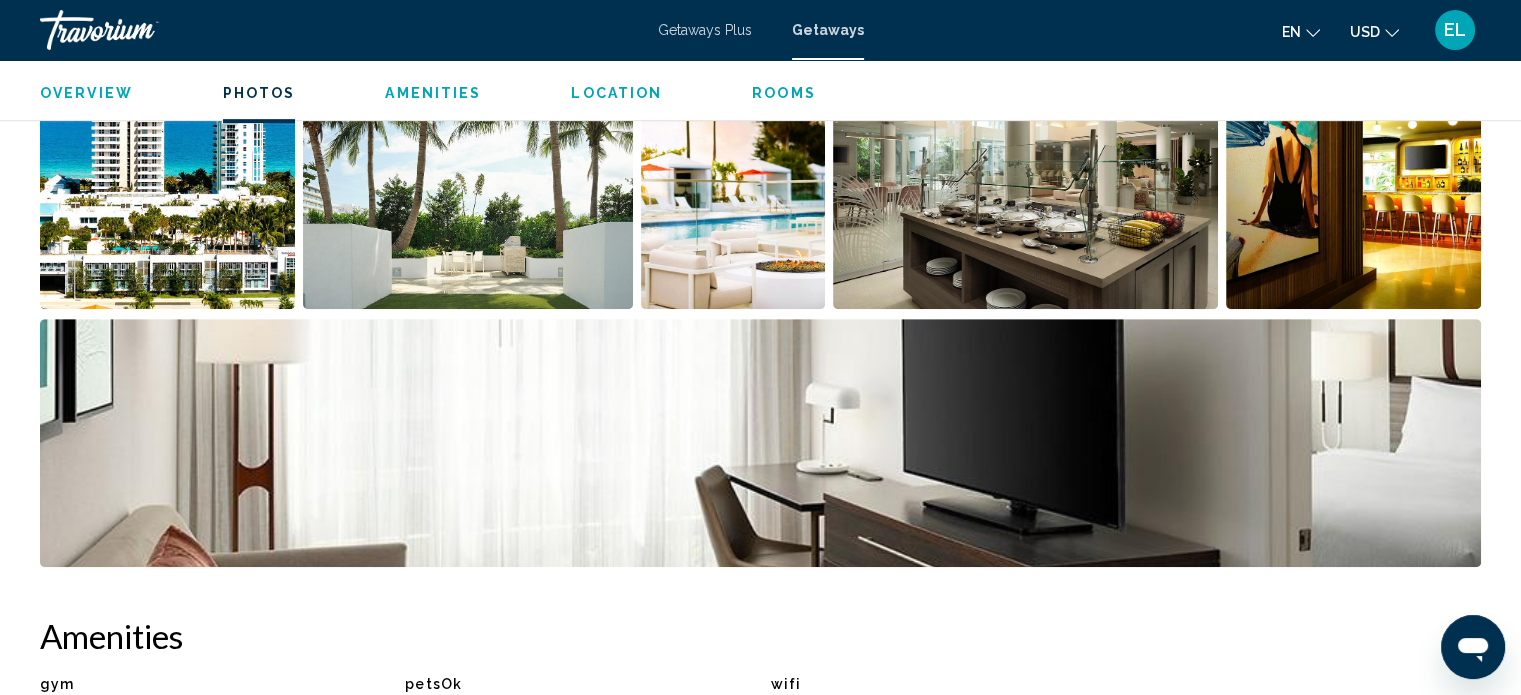 click at bounding box center [167, 185] 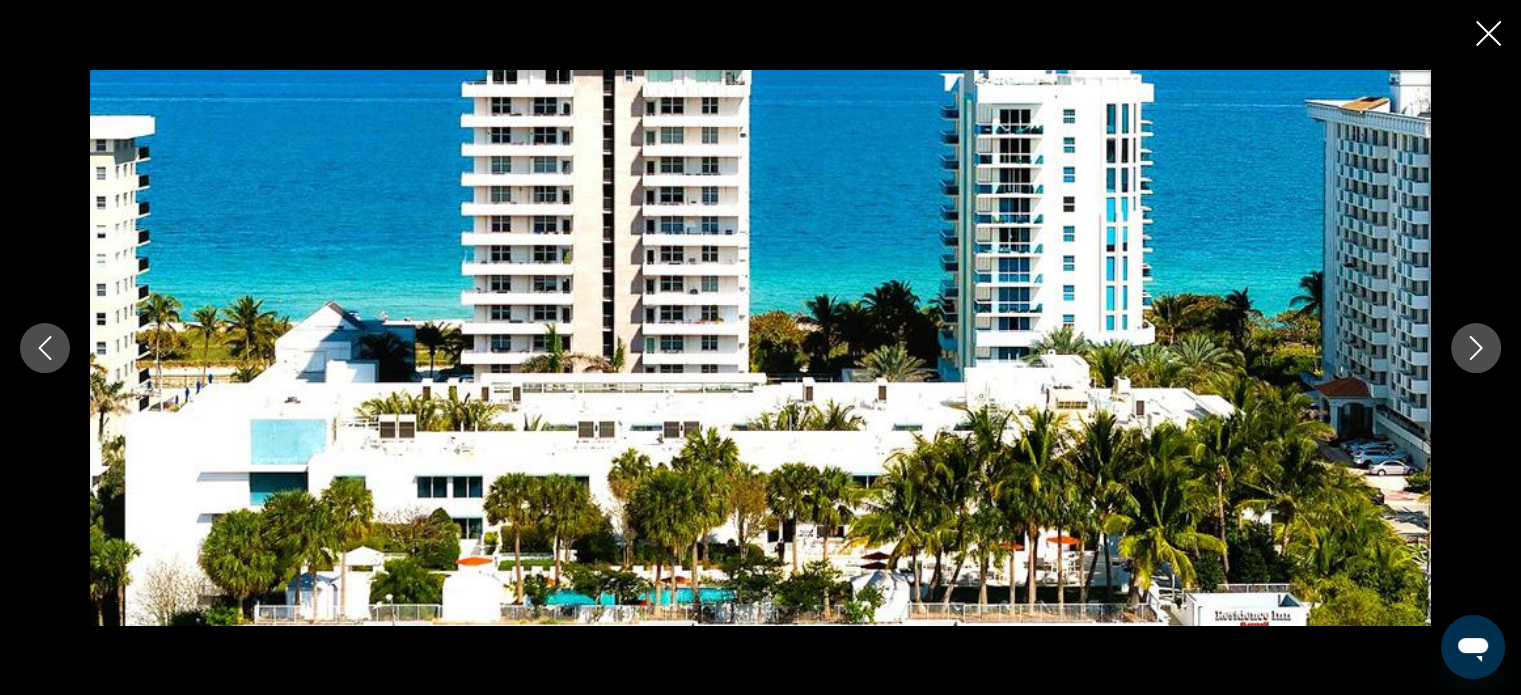 click 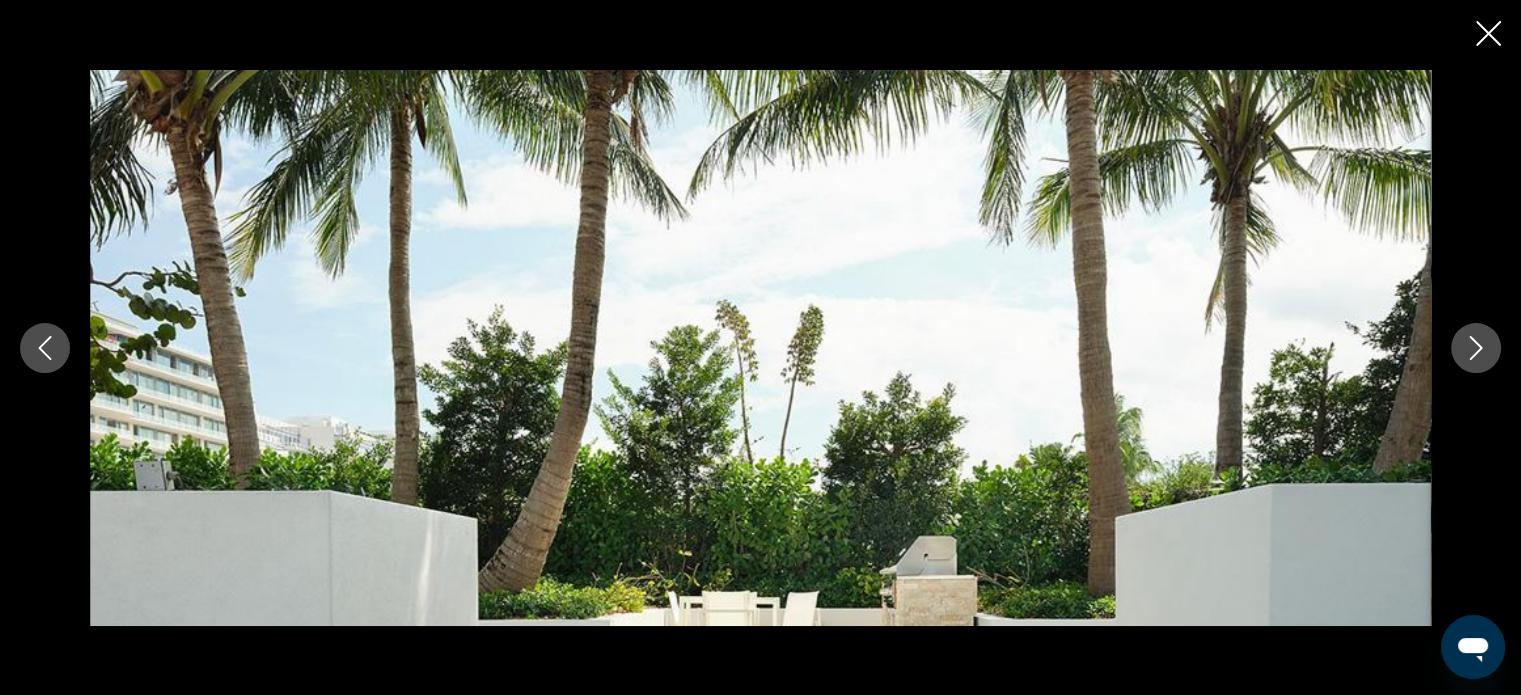click 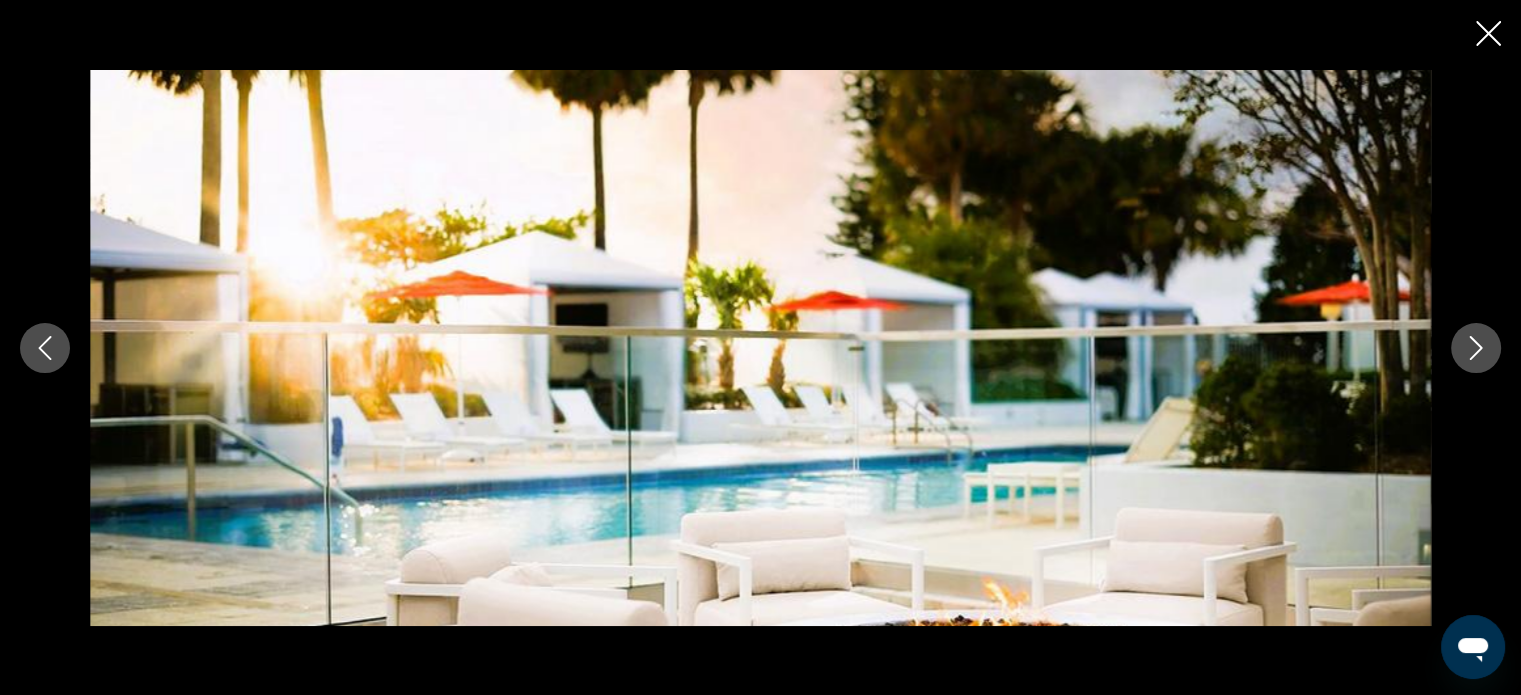 click 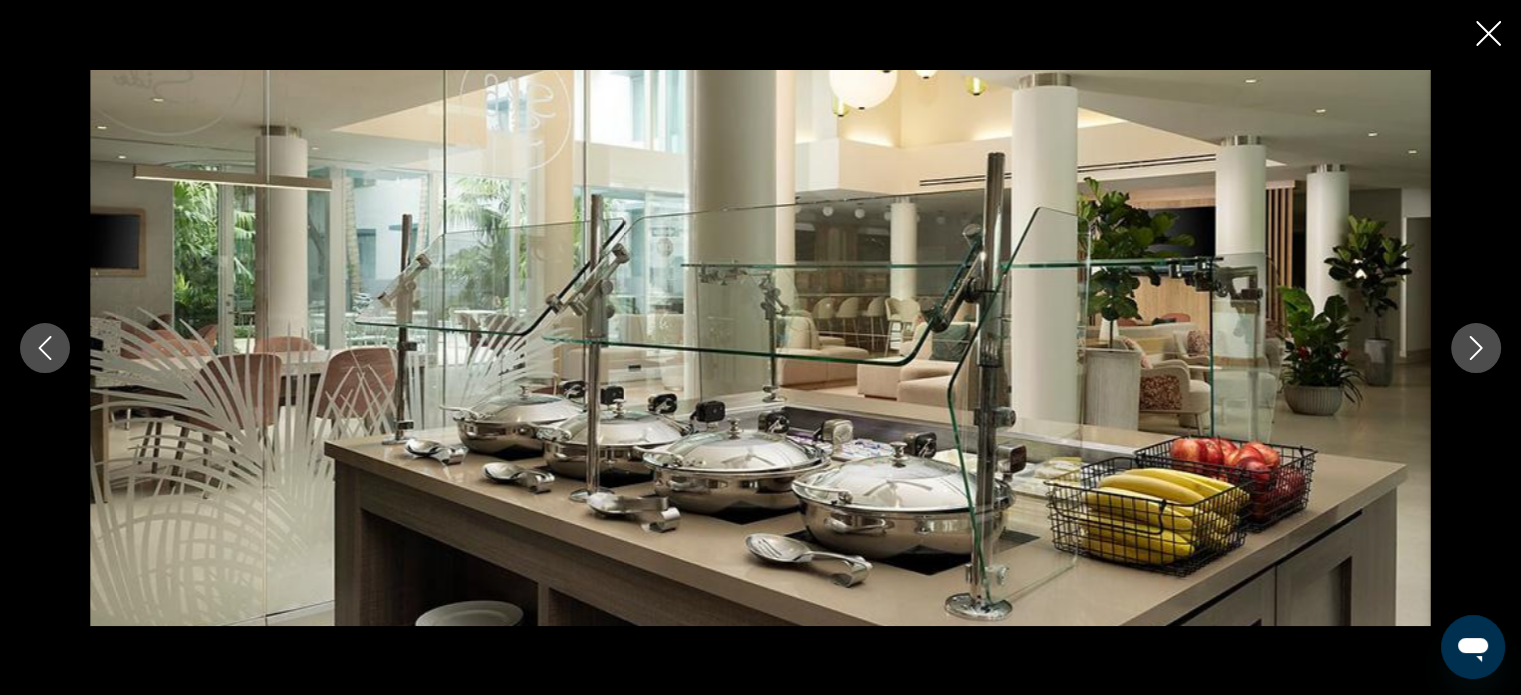 click 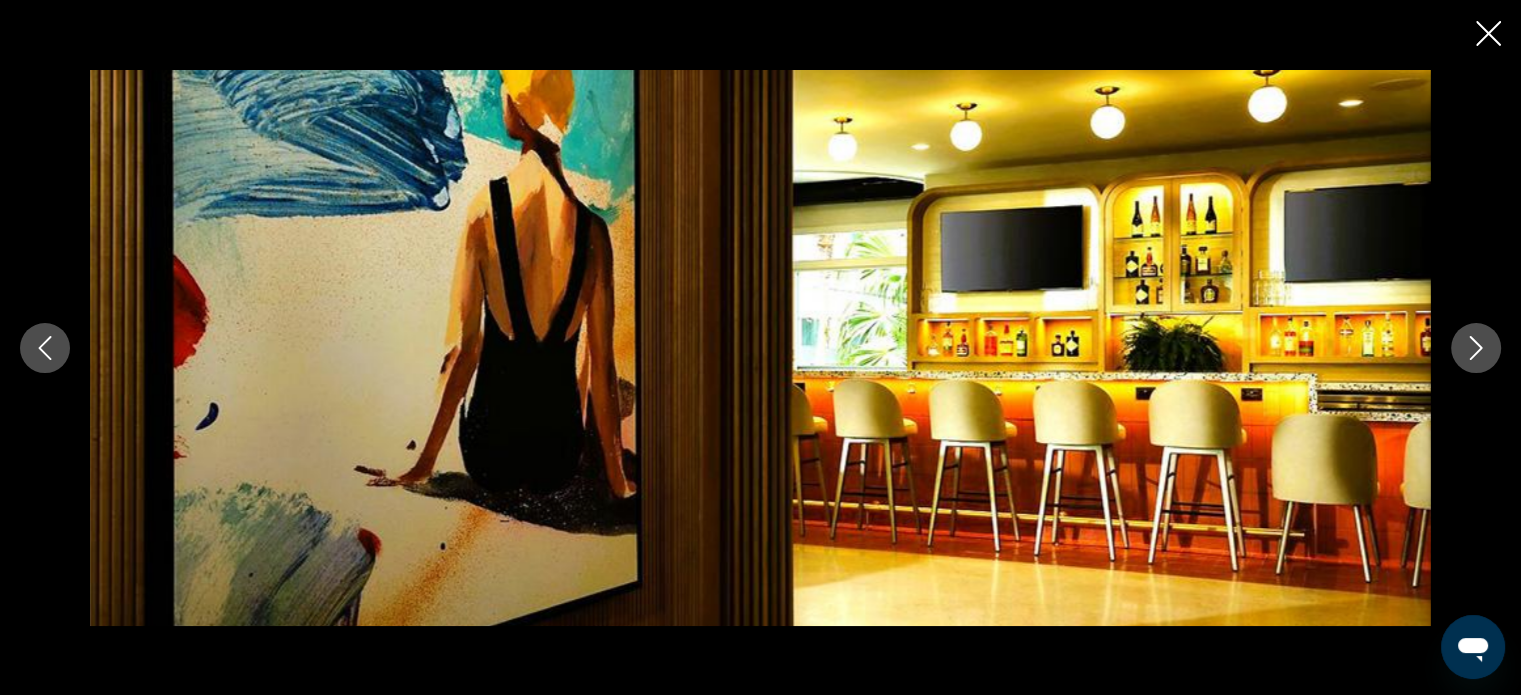 click 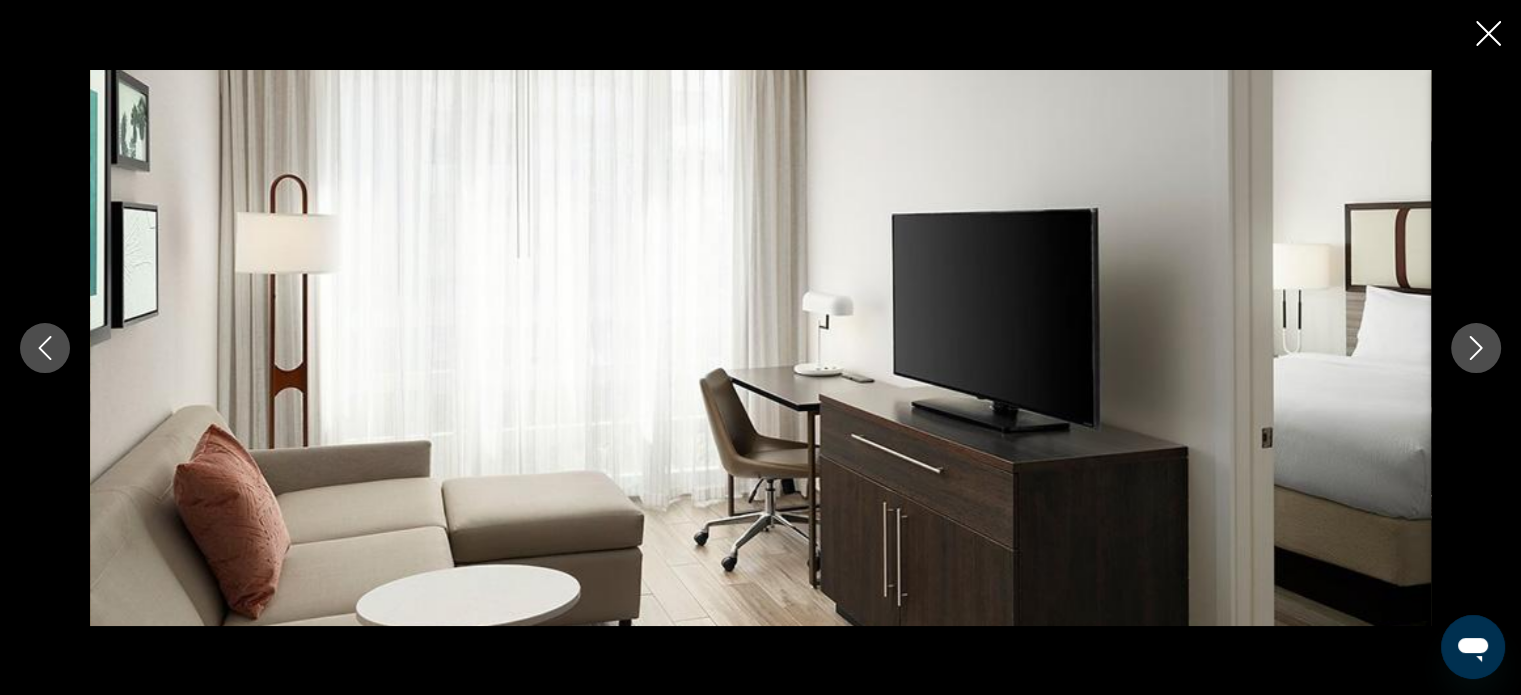 click 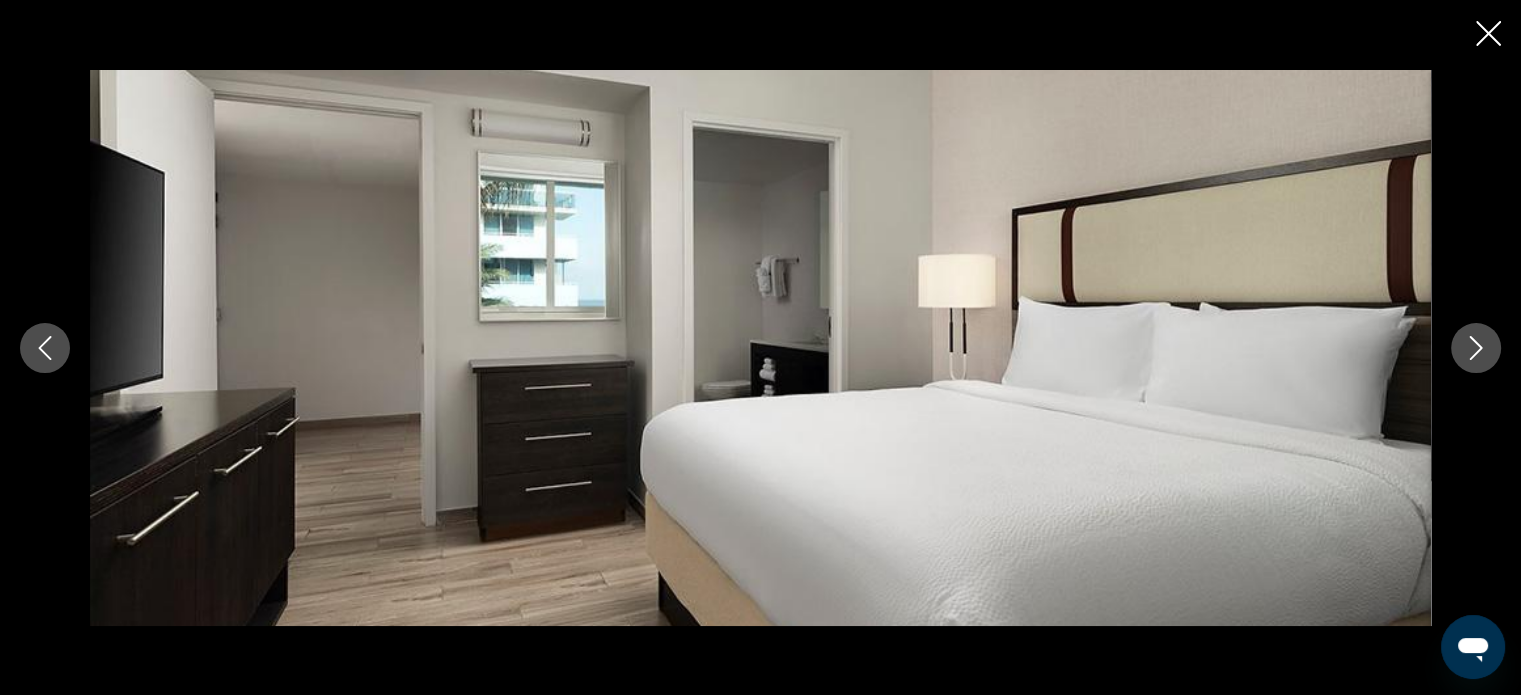 click 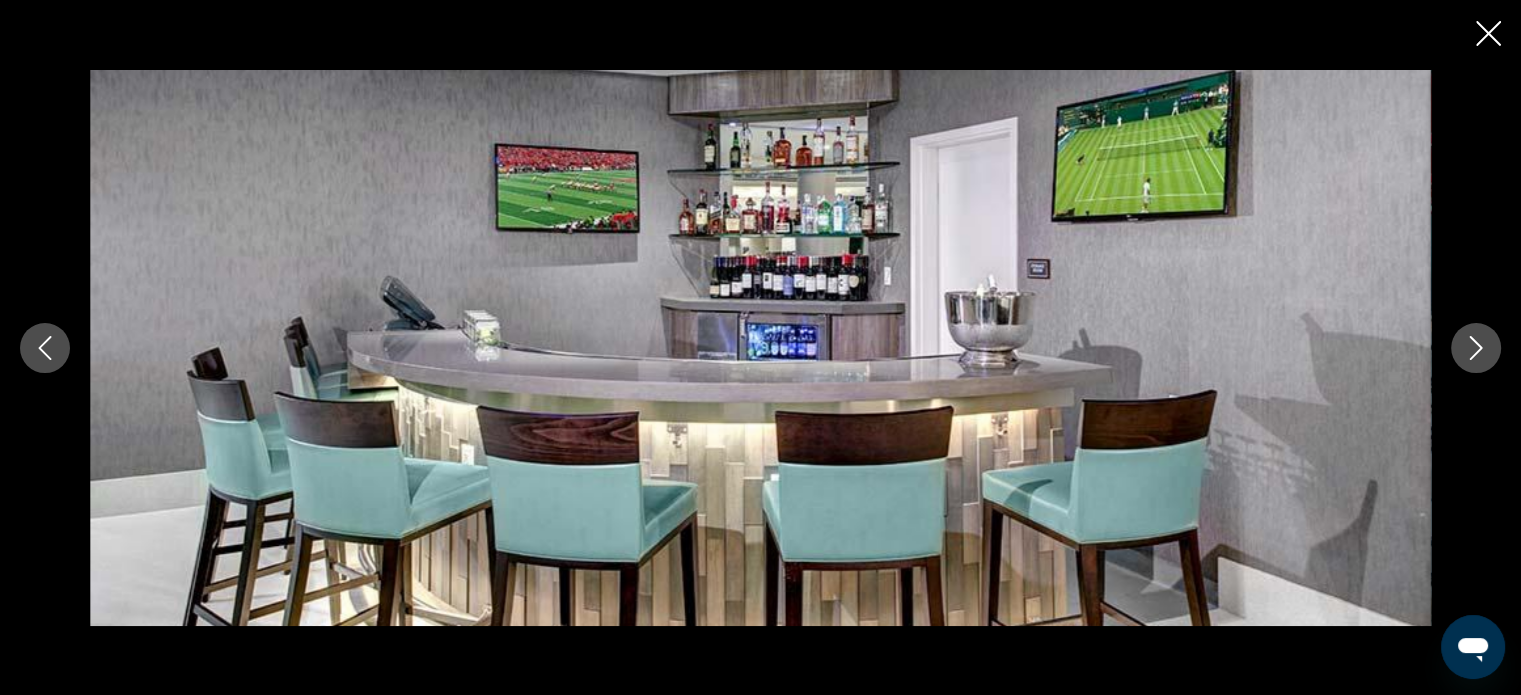 click 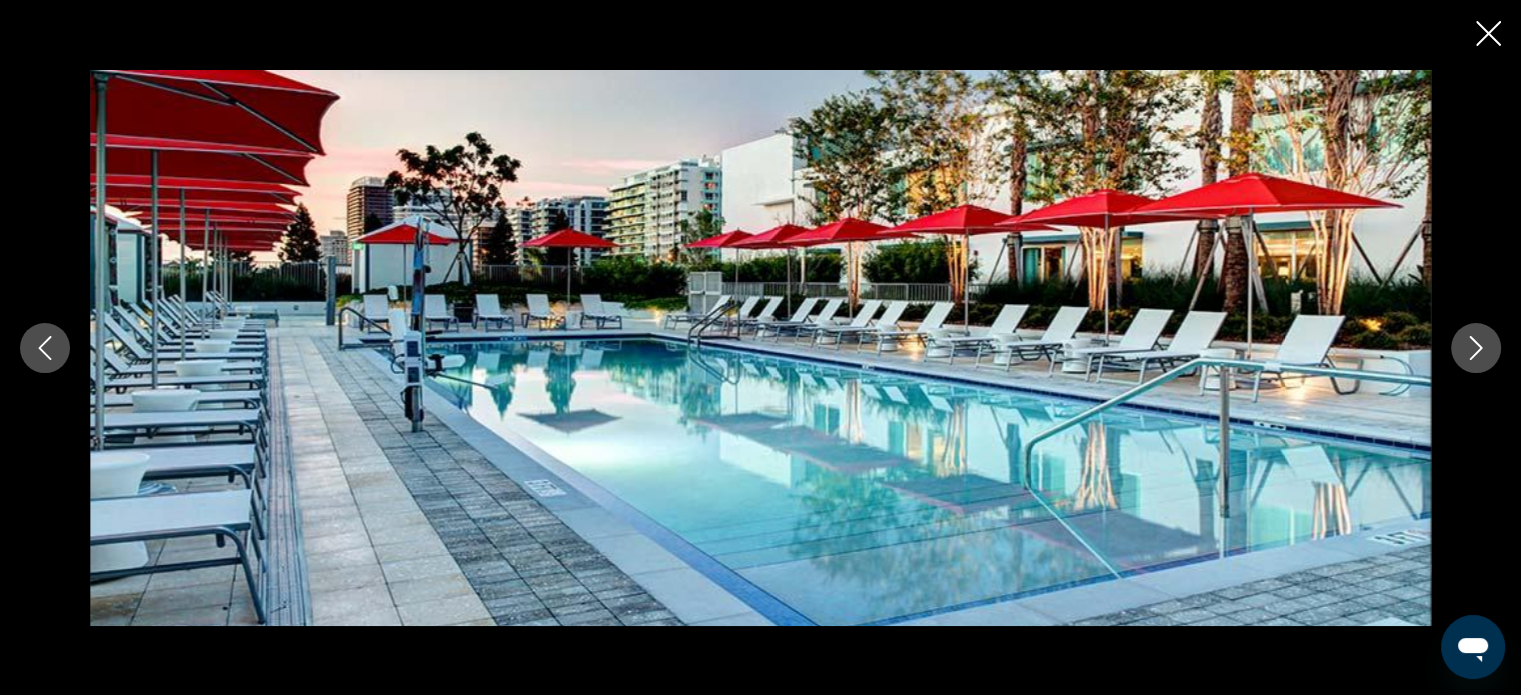 click 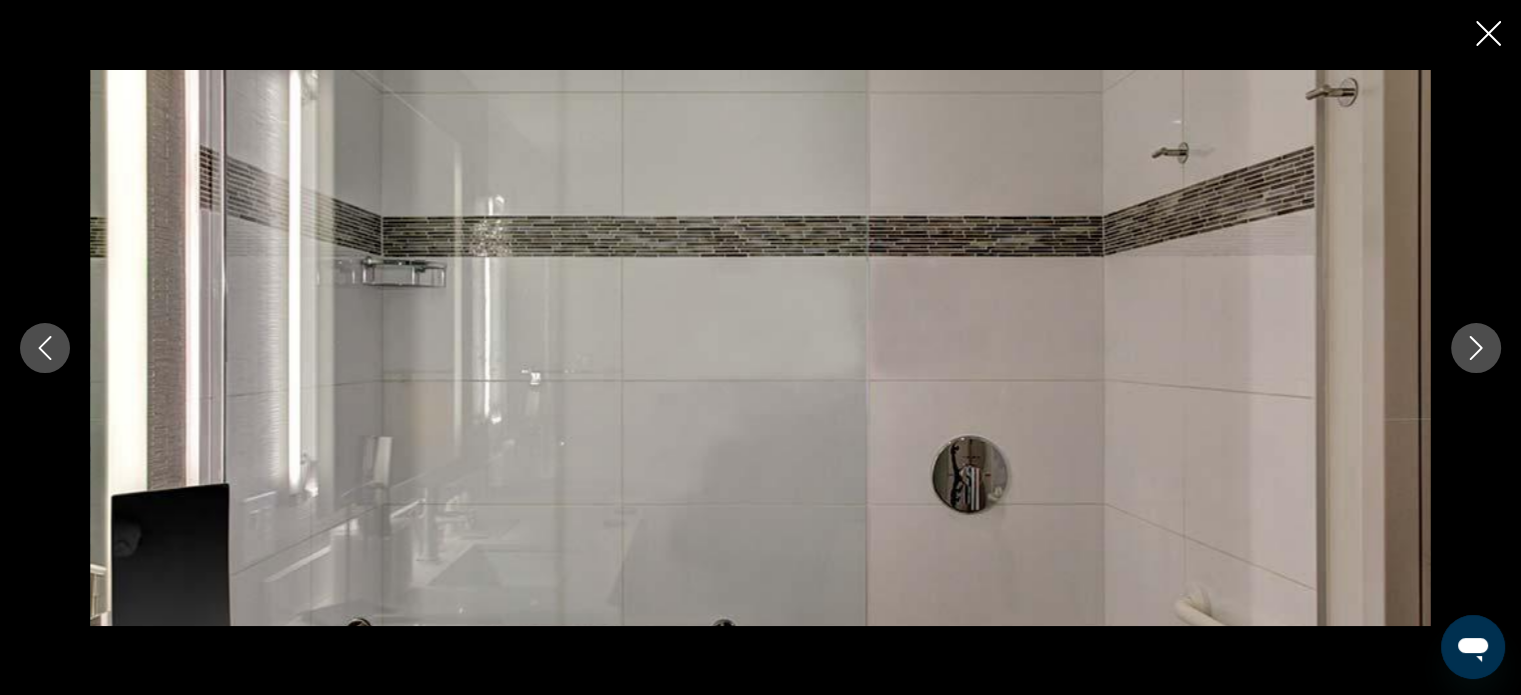 click 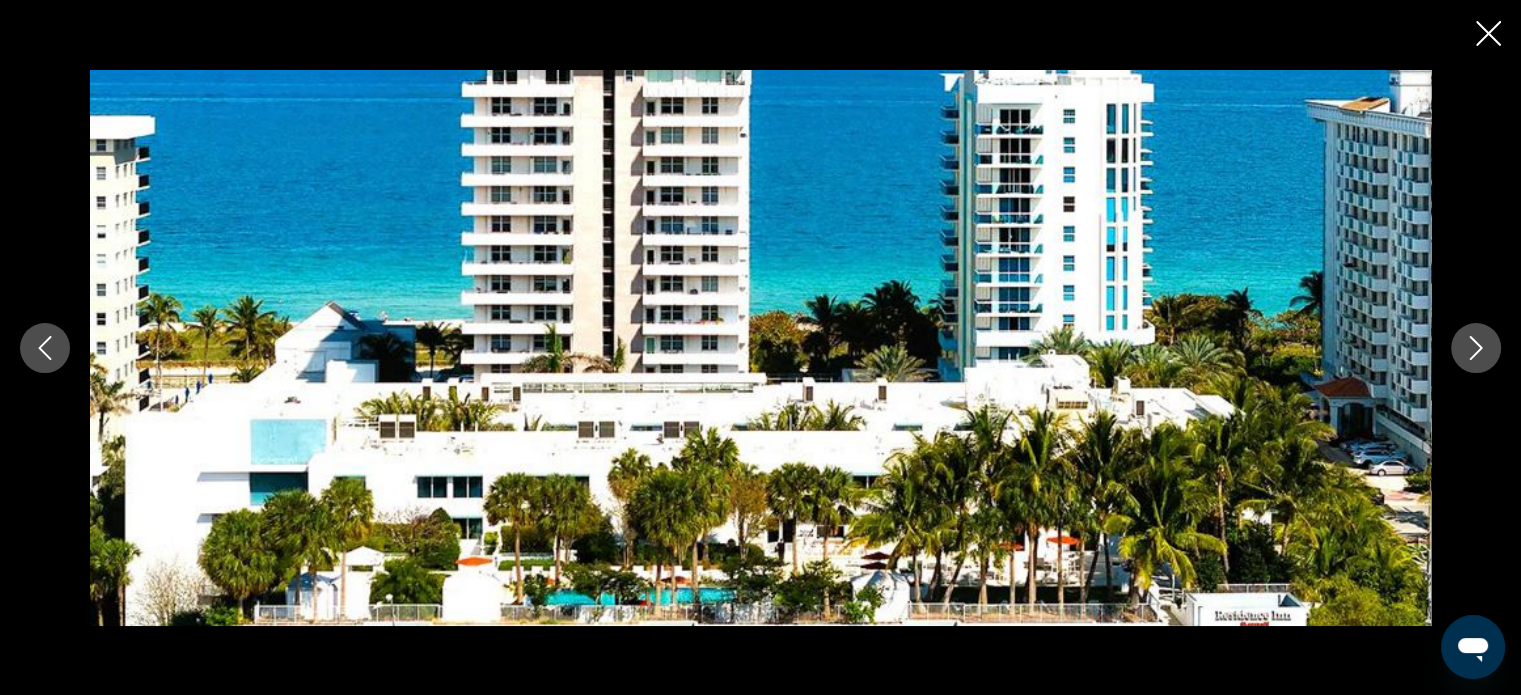 click 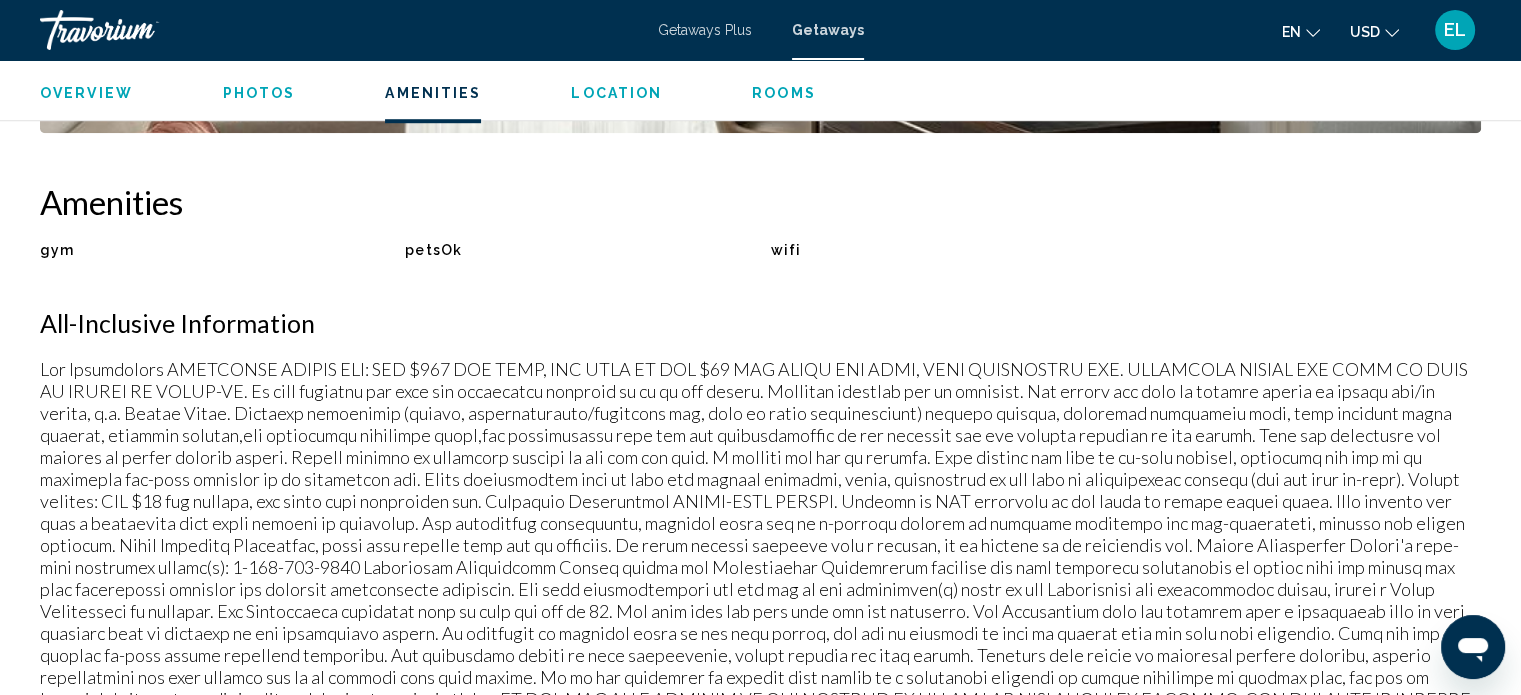 scroll, scrollTop: 1412, scrollLeft: 0, axis: vertical 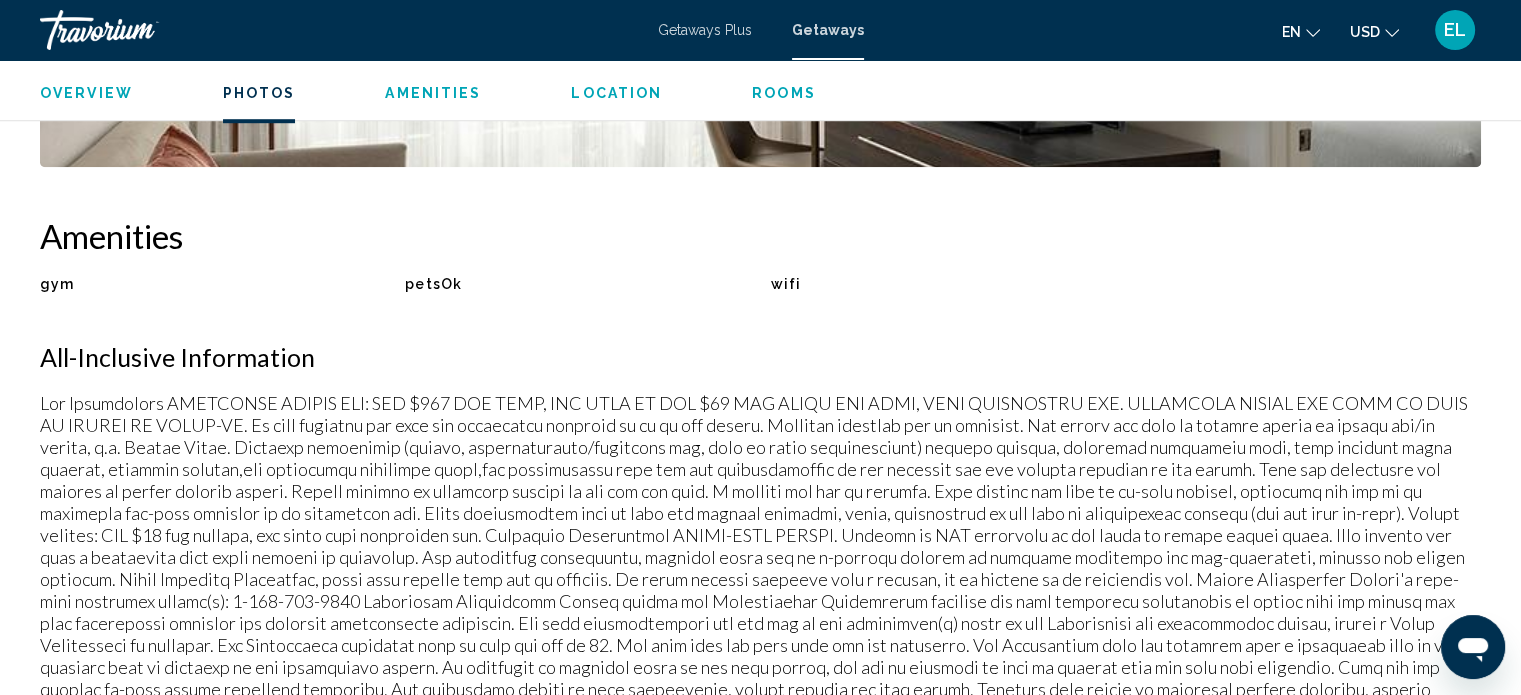 click on "All-Inclusive Information" at bounding box center (760, 357) 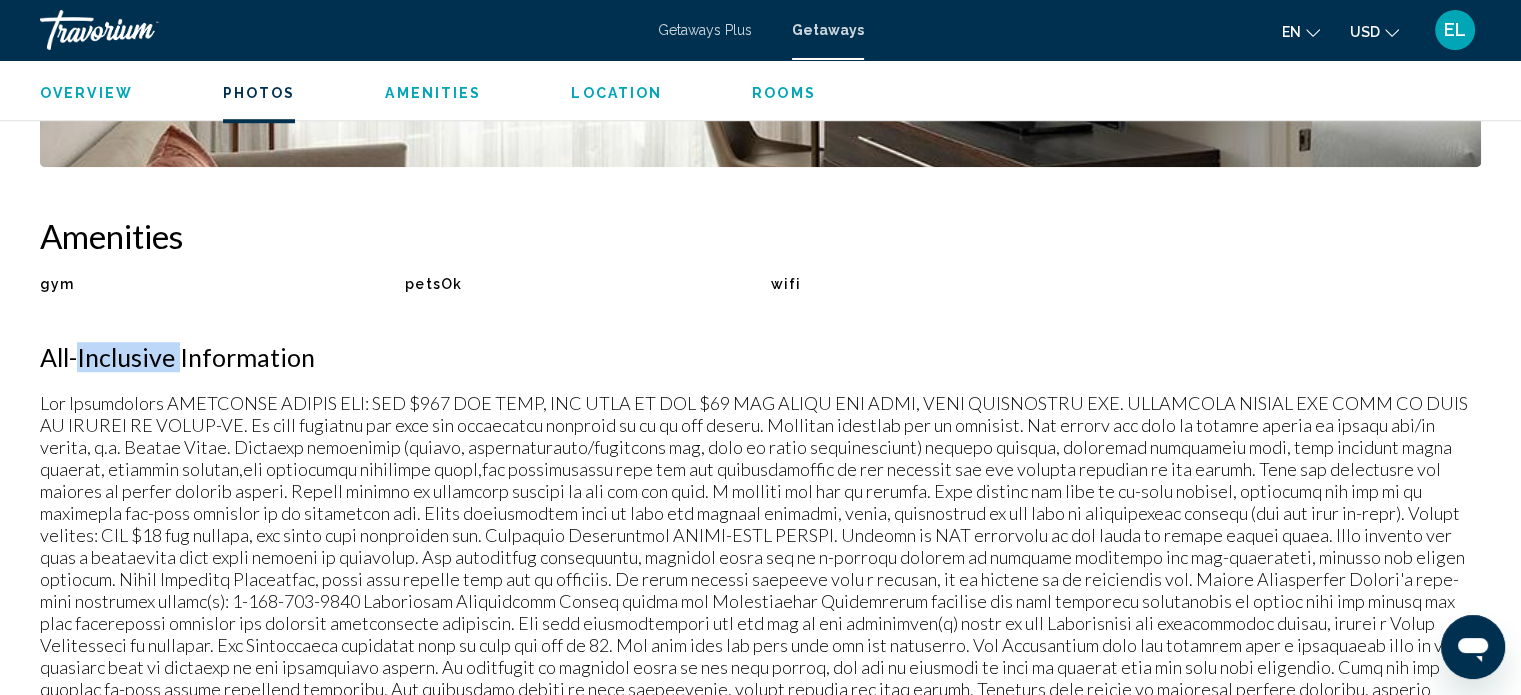 click on "All-Inclusive Information" at bounding box center (760, 357) 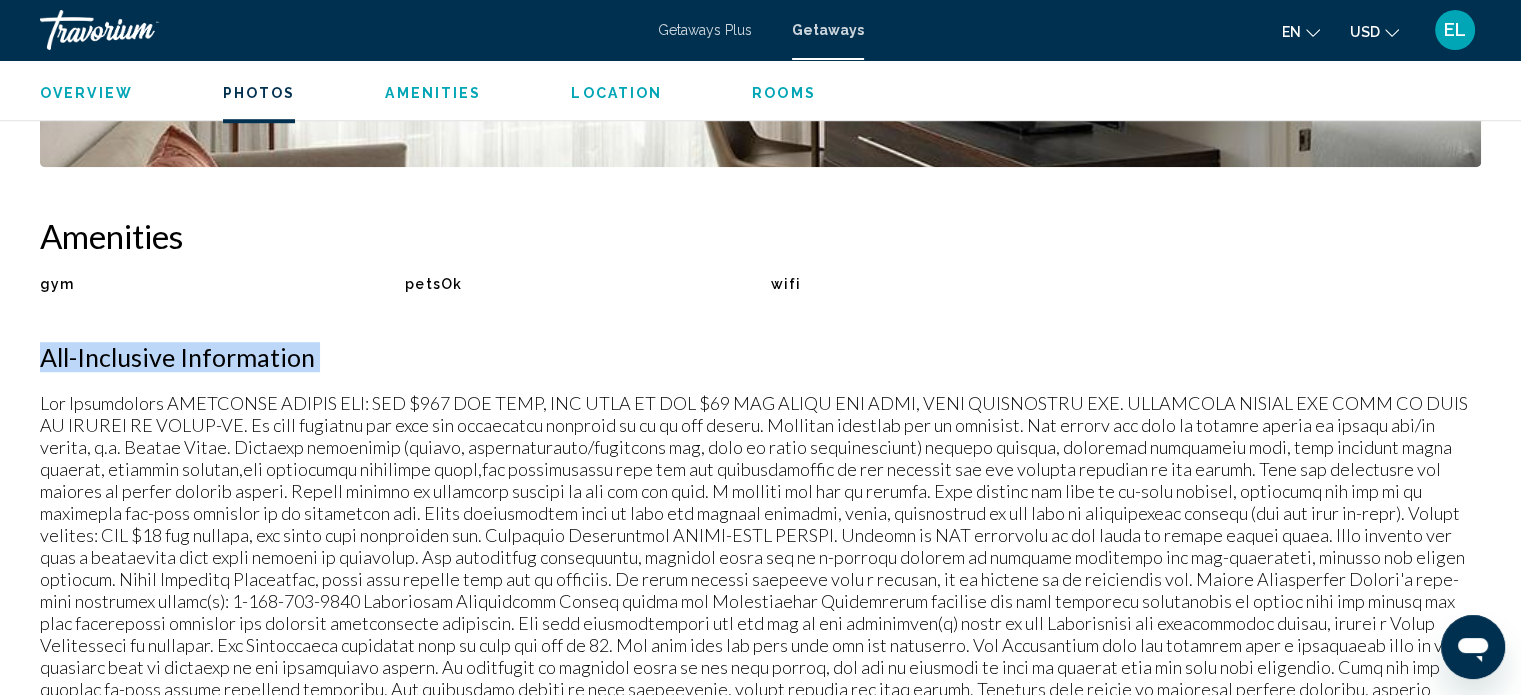 click on "All-Inclusive Information" at bounding box center [760, 357] 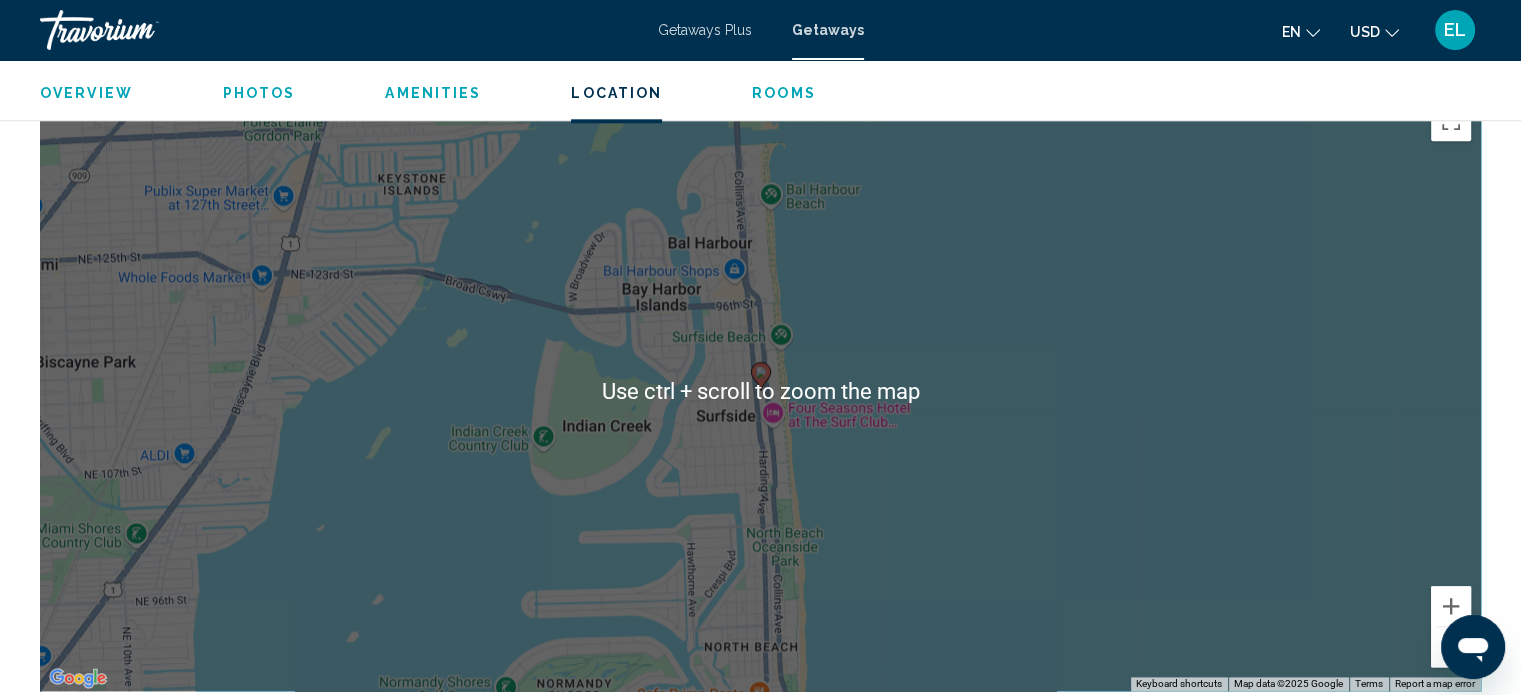 scroll, scrollTop: 2312, scrollLeft: 0, axis: vertical 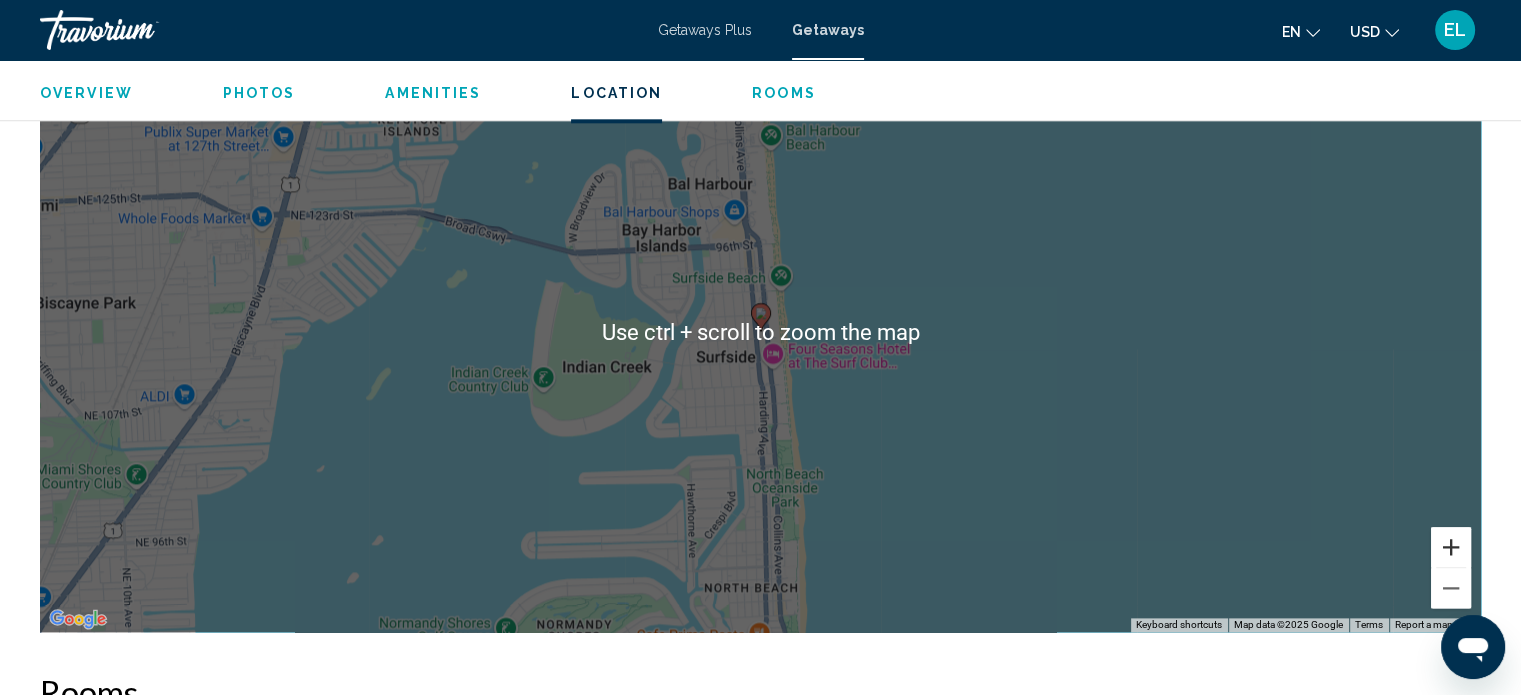 click at bounding box center (1451, 547) 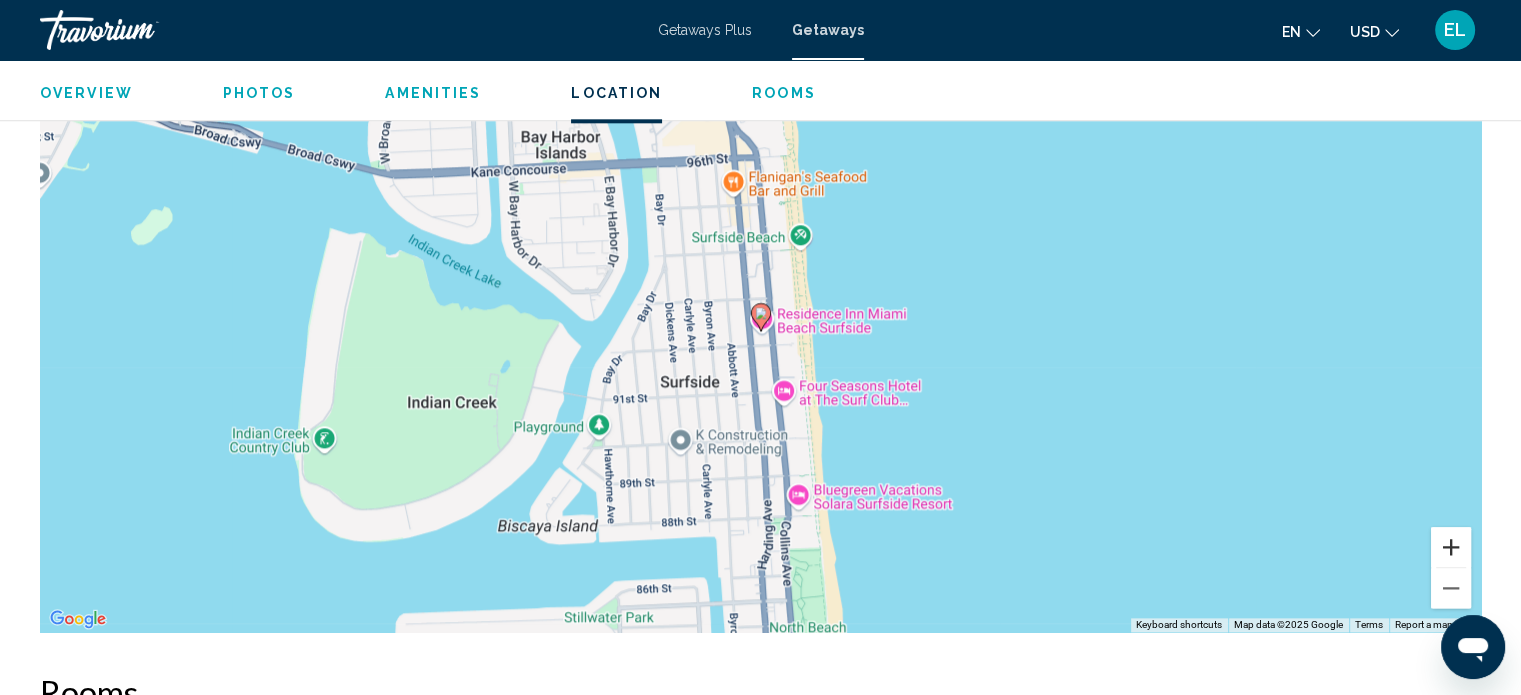 click at bounding box center (1451, 547) 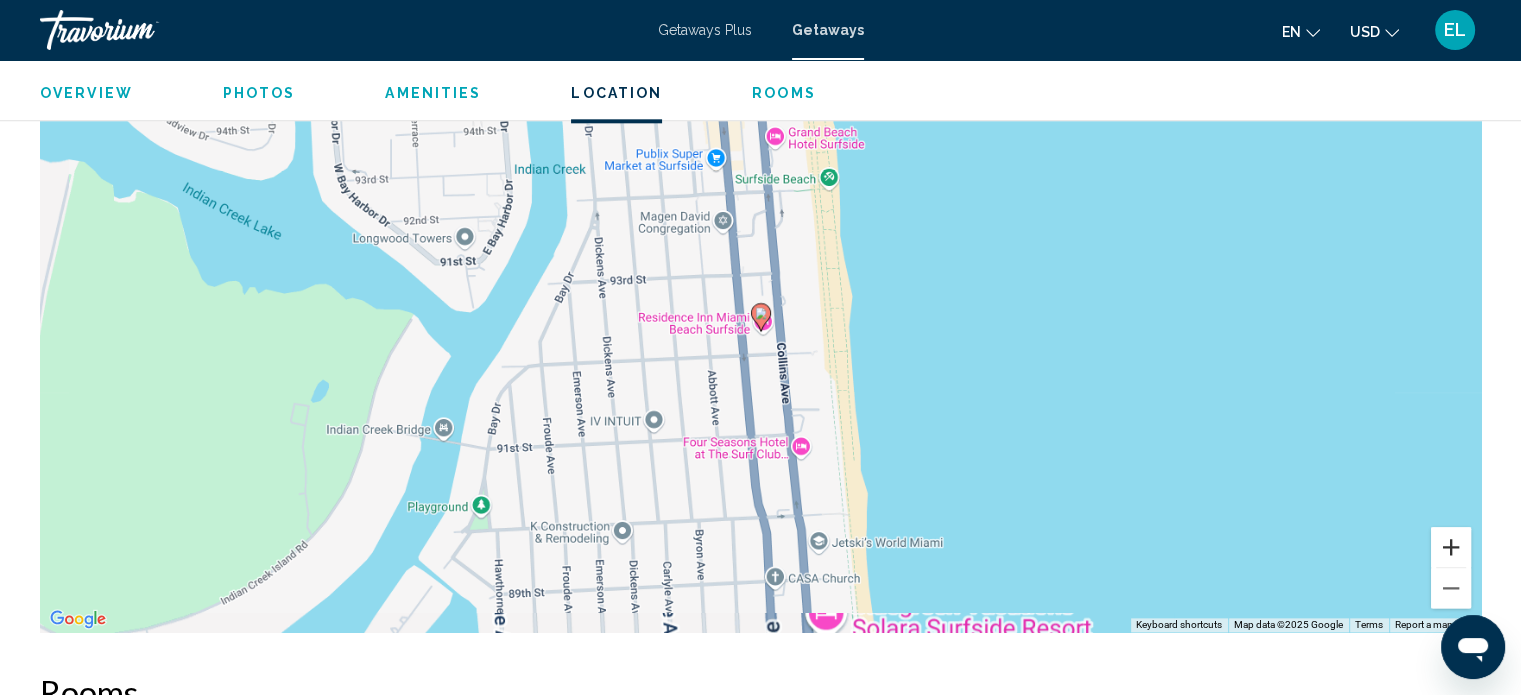 click at bounding box center [1451, 547] 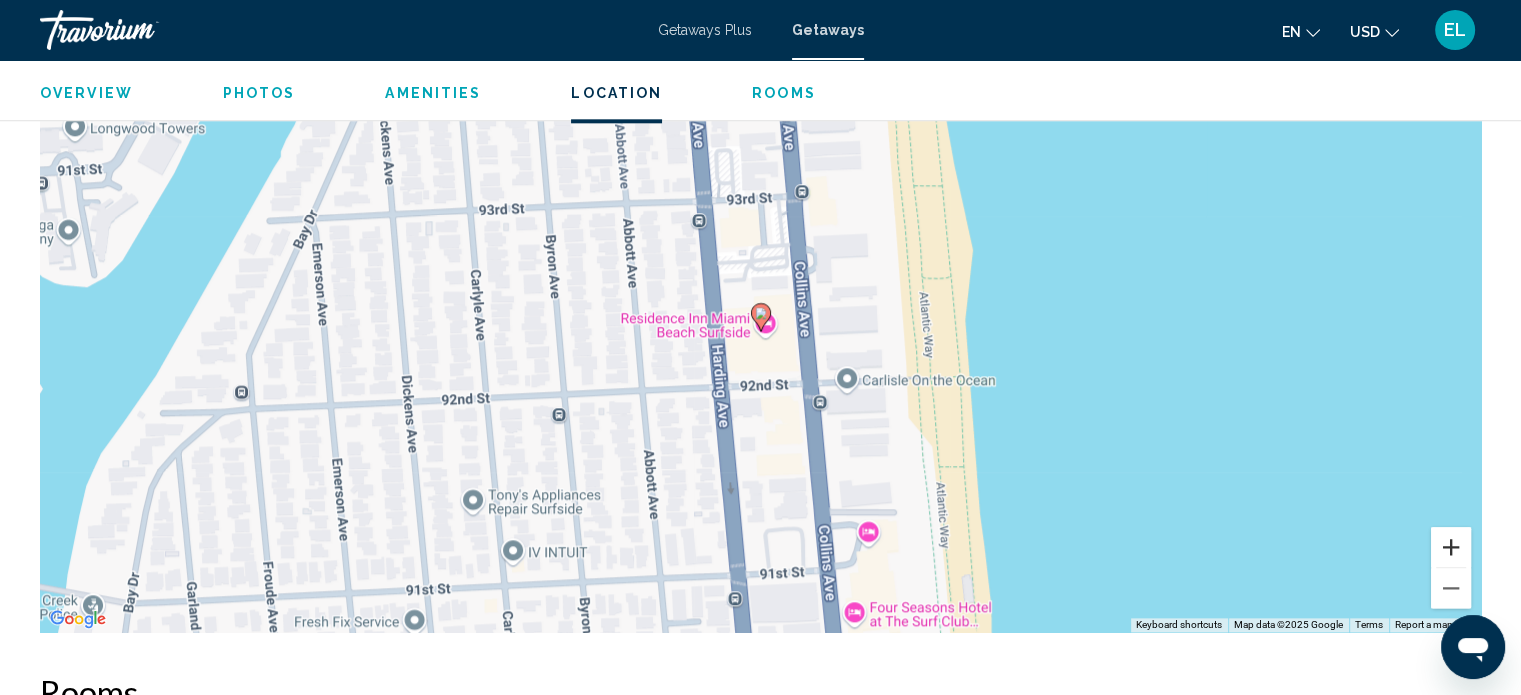 click at bounding box center [1451, 547] 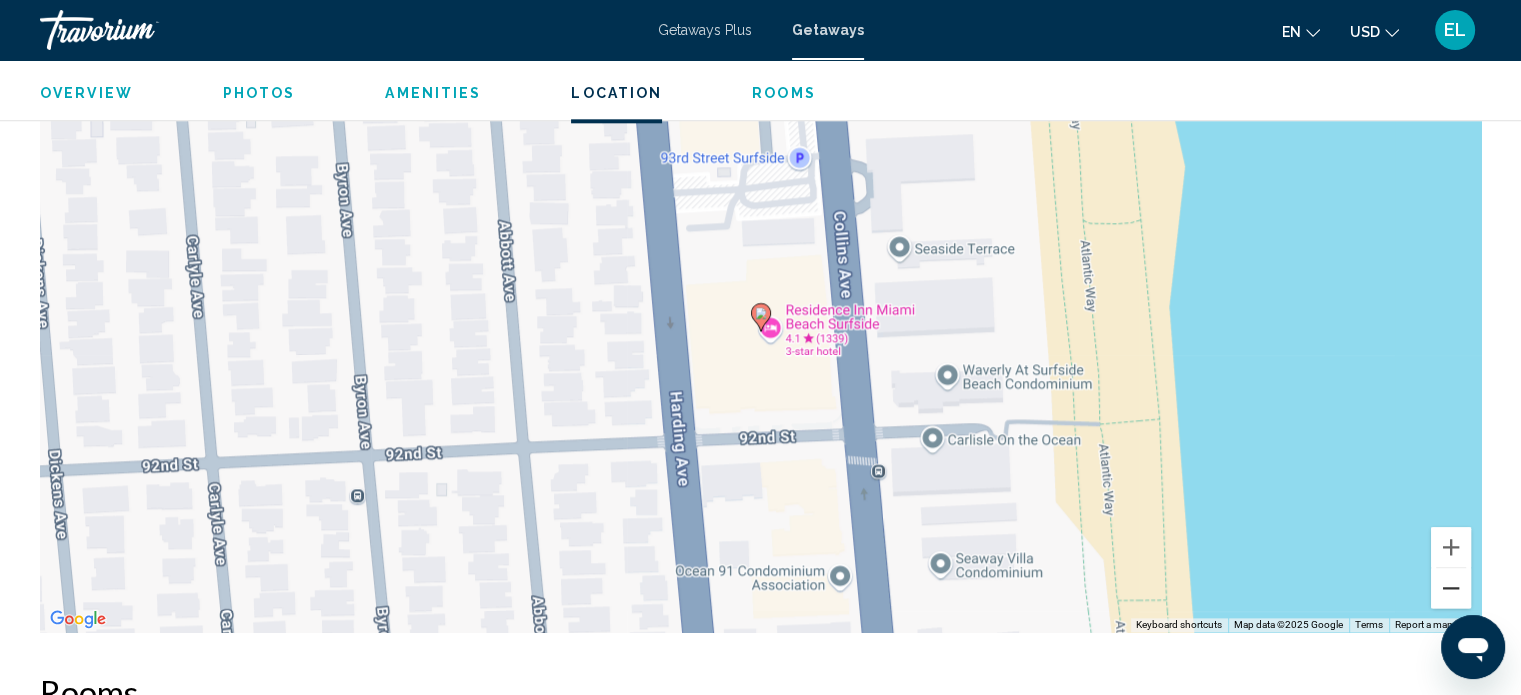 click at bounding box center [1451, 588] 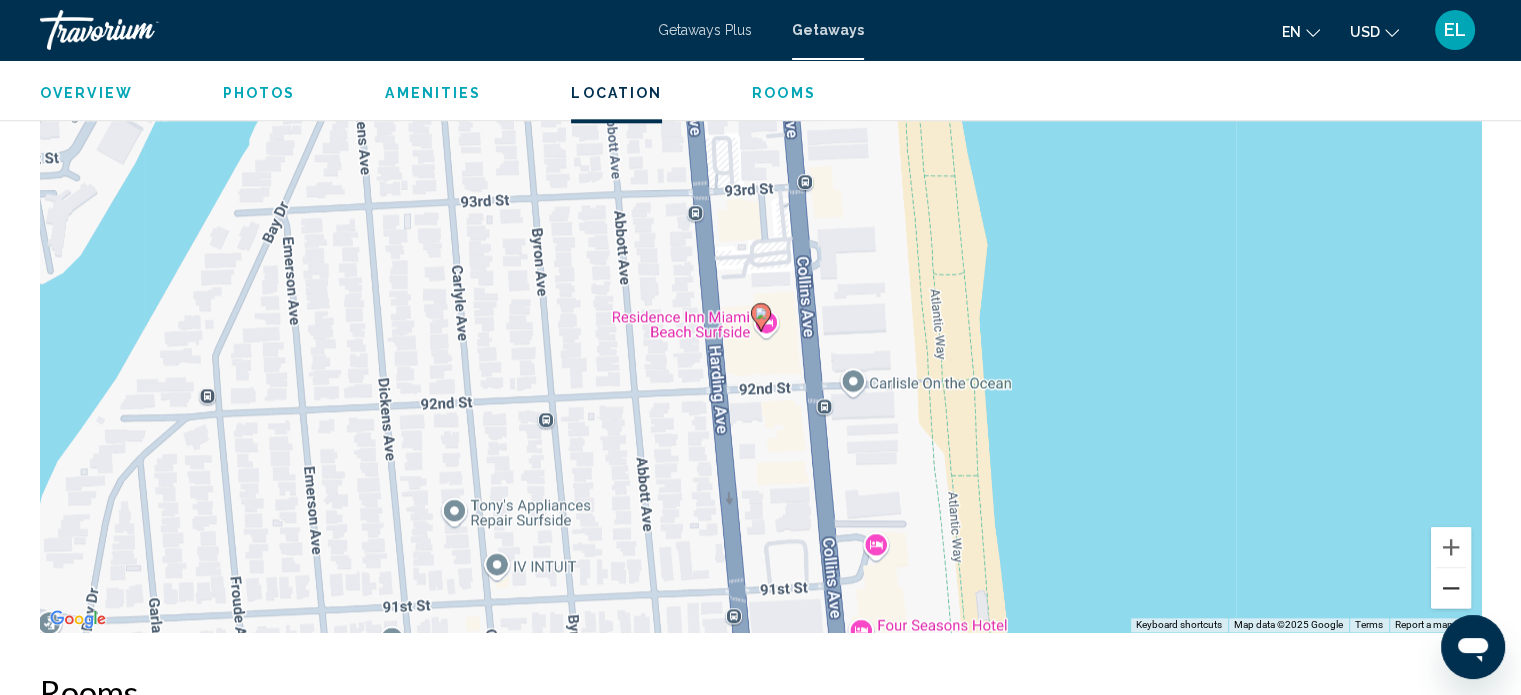 click at bounding box center [1451, 588] 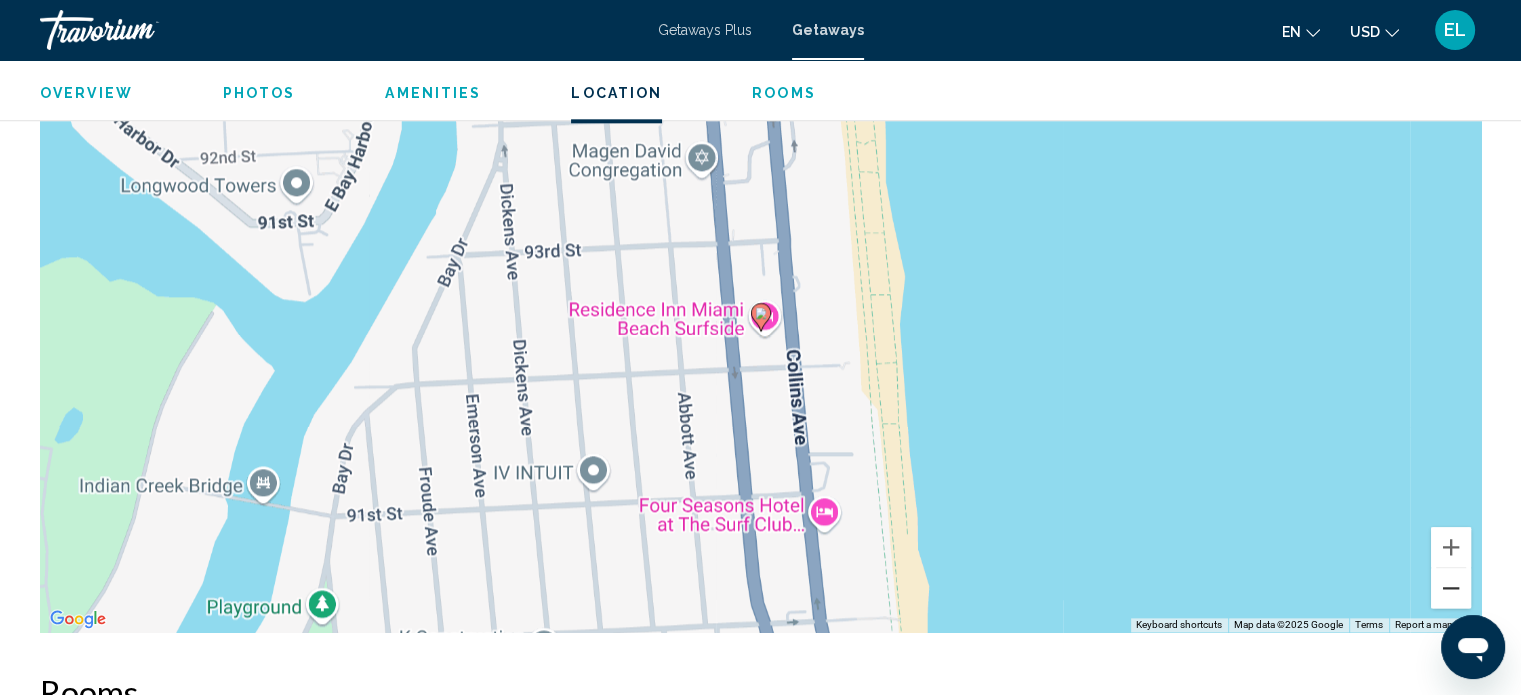 click at bounding box center (1451, 588) 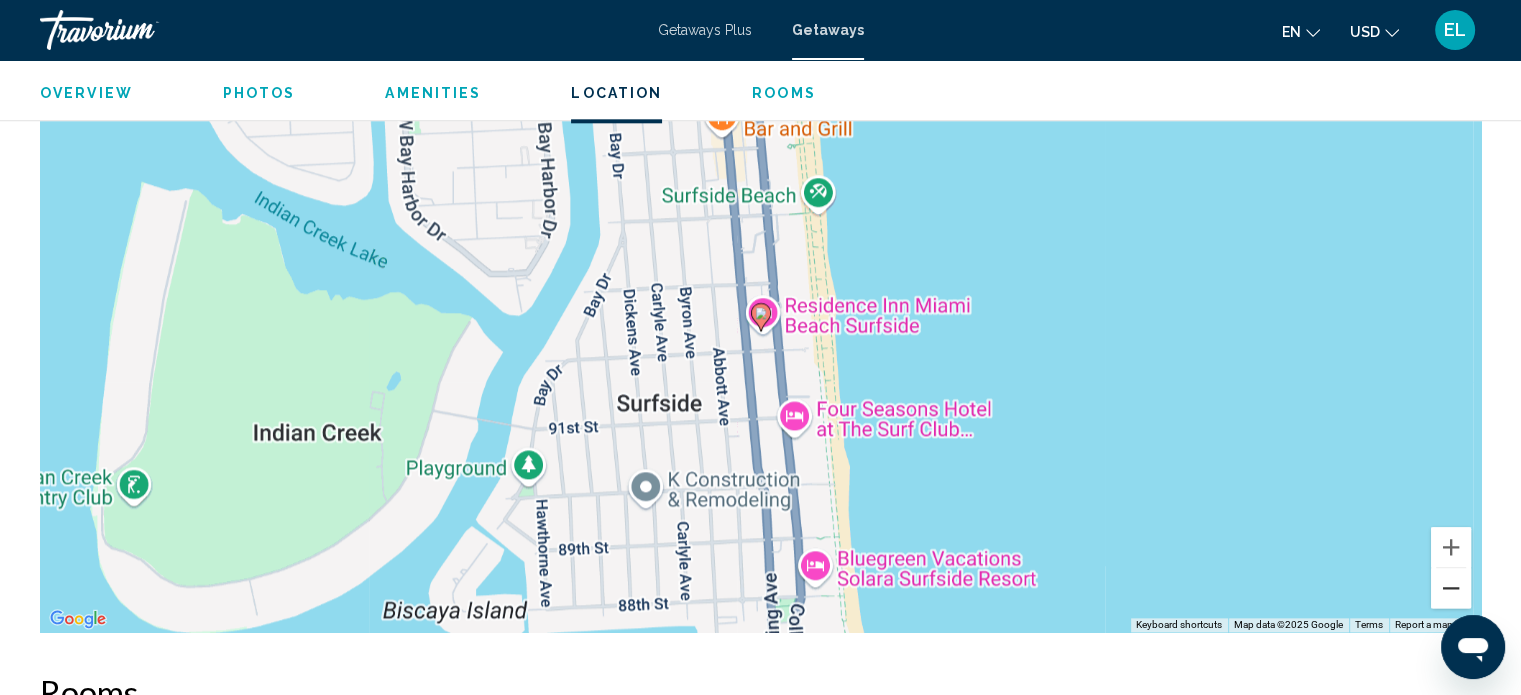 click at bounding box center (1451, 588) 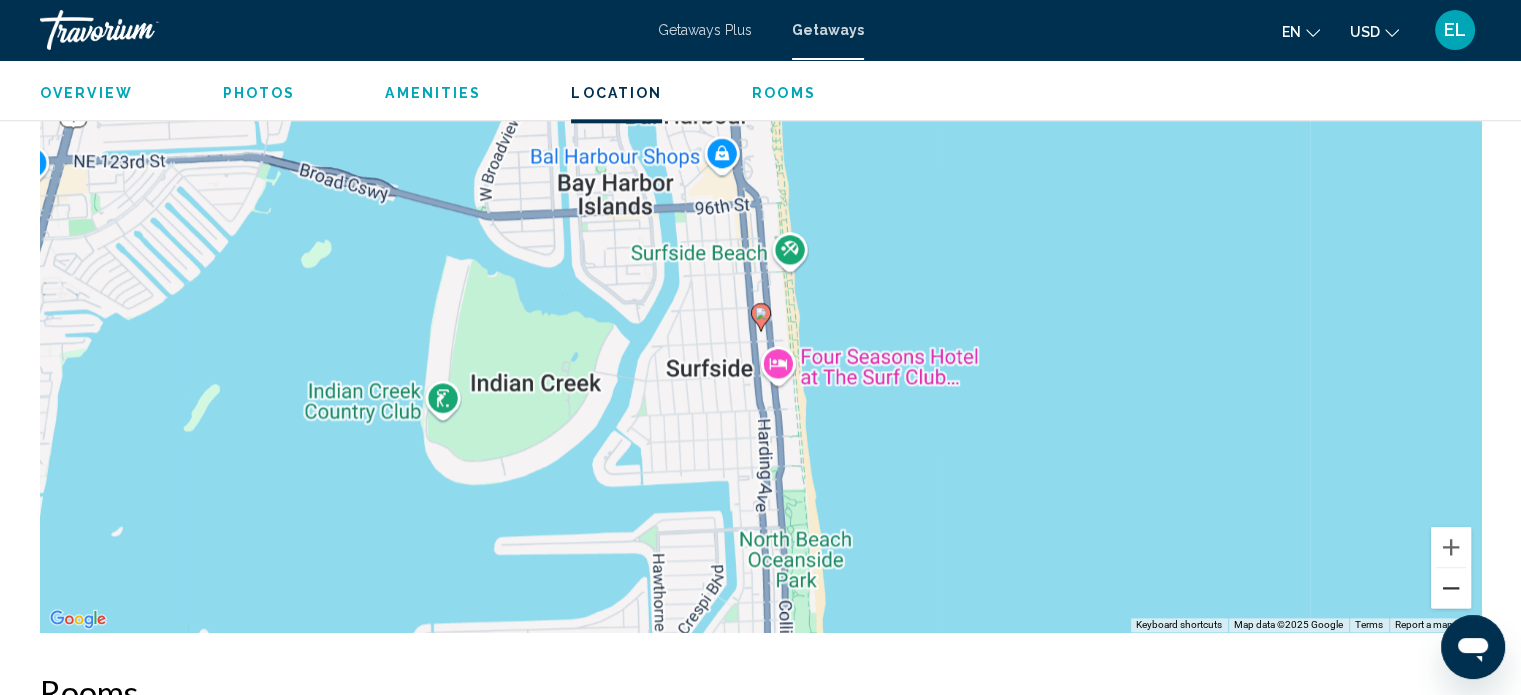click at bounding box center (1451, 588) 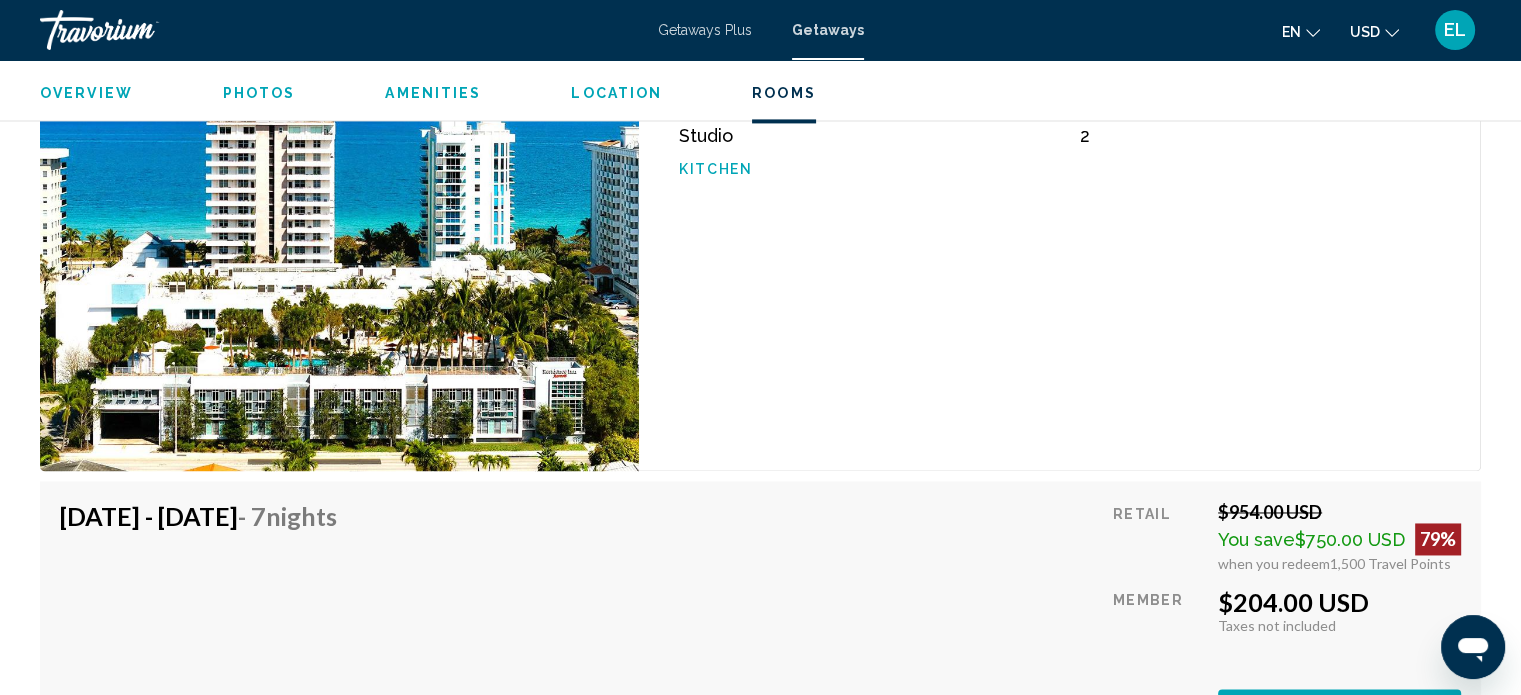 scroll, scrollTop: 3112, scrollLeft: 0, axis: vertical 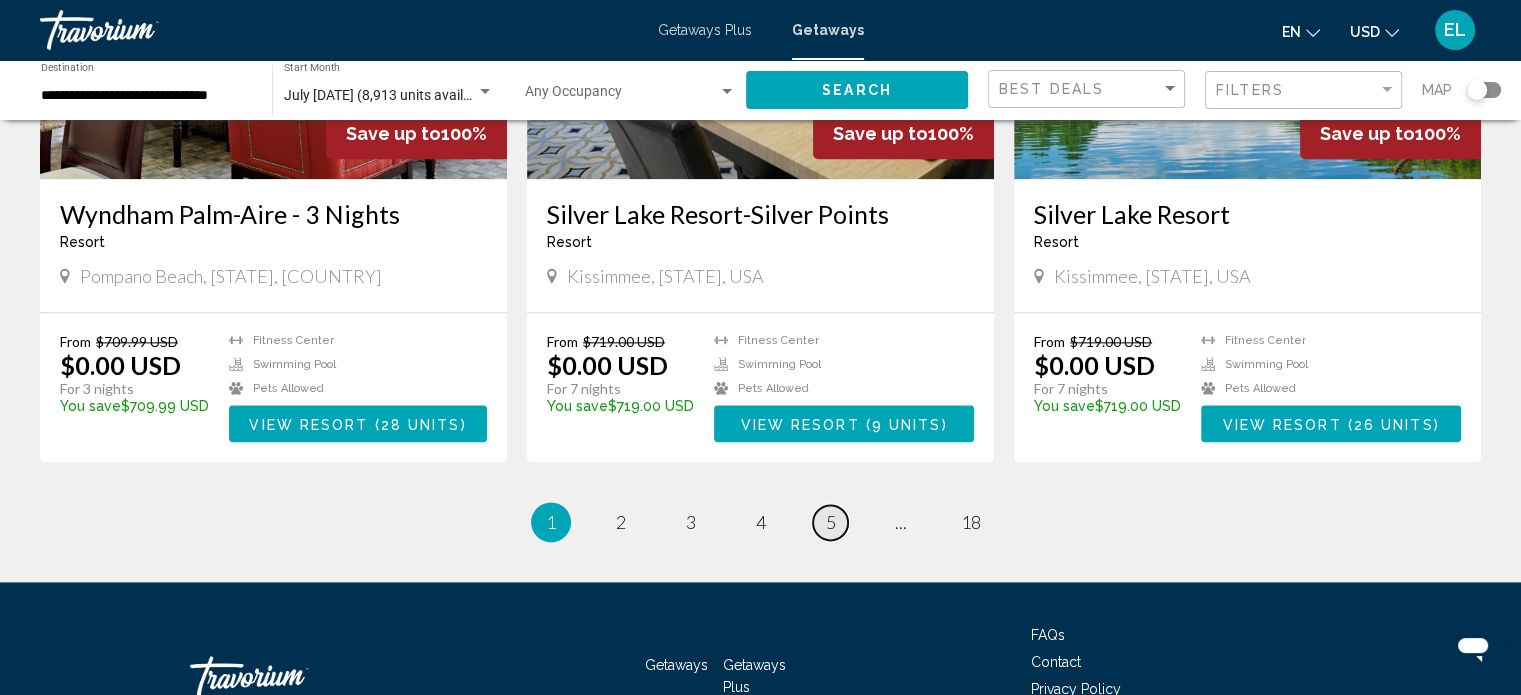 click on "5" at bounding box center [831, 522] 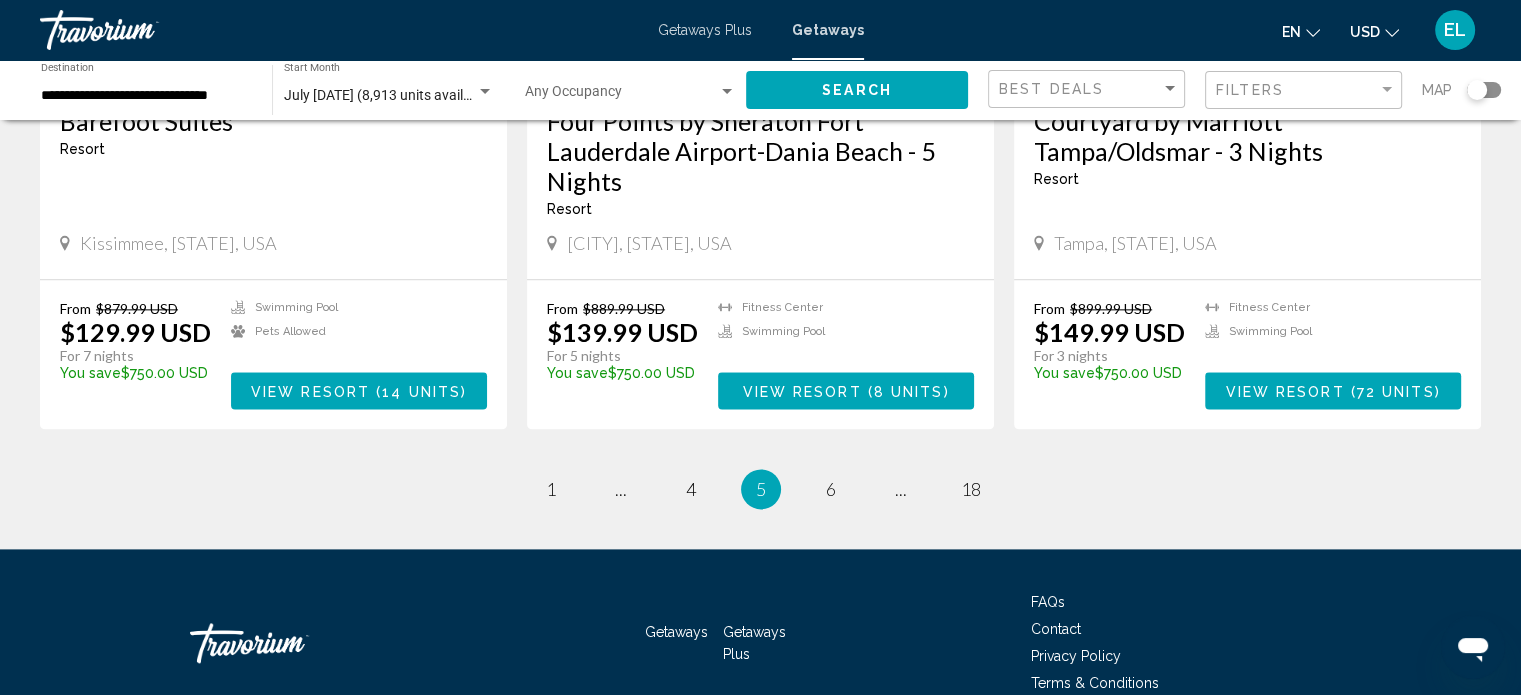 scroll, scrollTop: 2560, scrollLeft: 0, axis: vertical 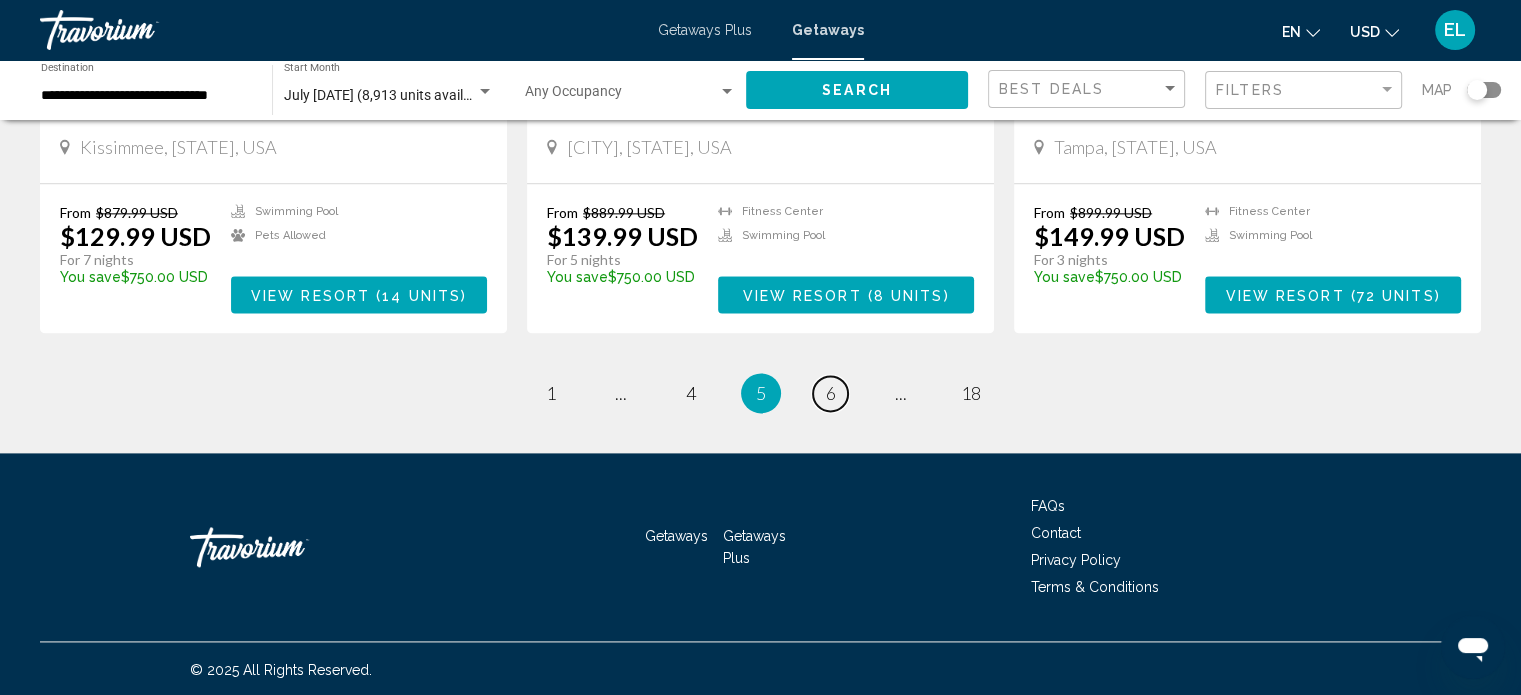 click on "page  6" at bounding box center (830, 393) 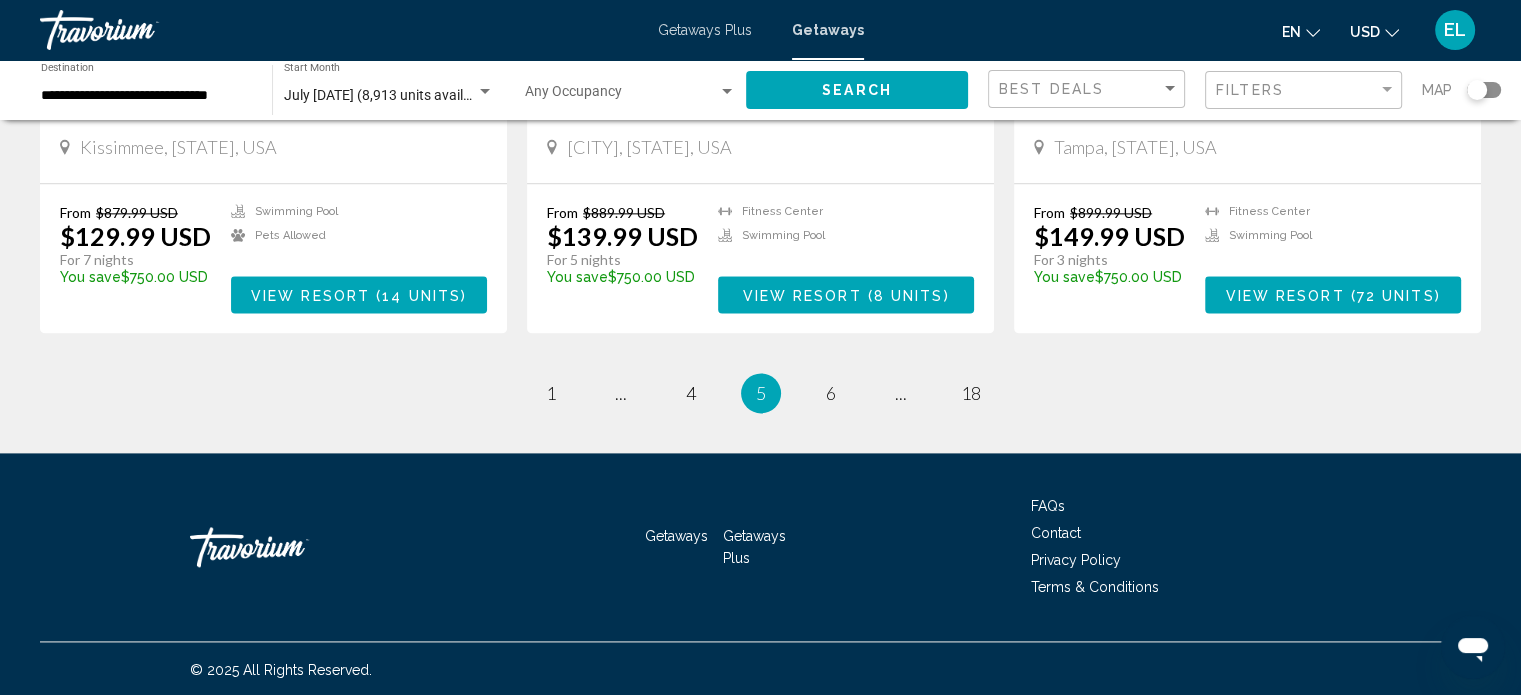 scroll, scrollTop: 0, scrollLeft: 0, axis: both 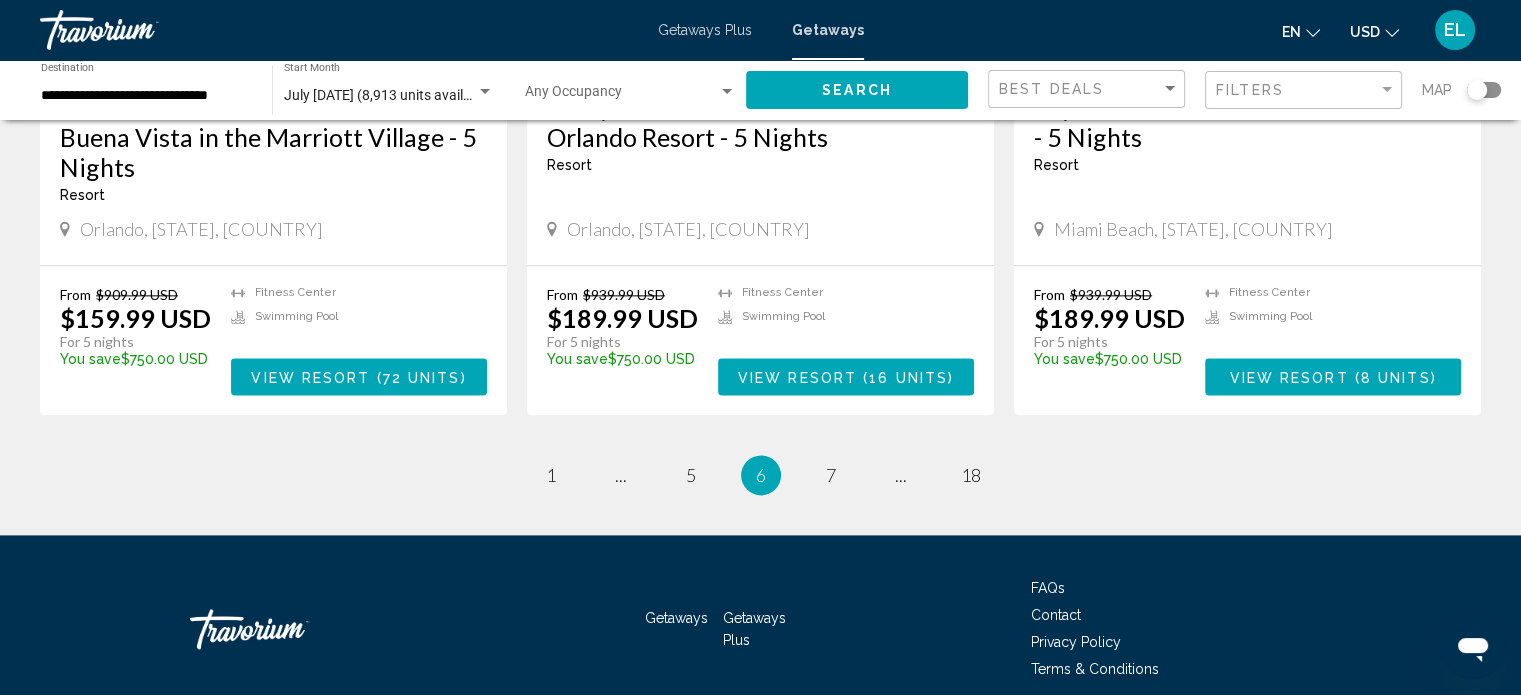 click on "page  7" at bounding box center [831, 475] 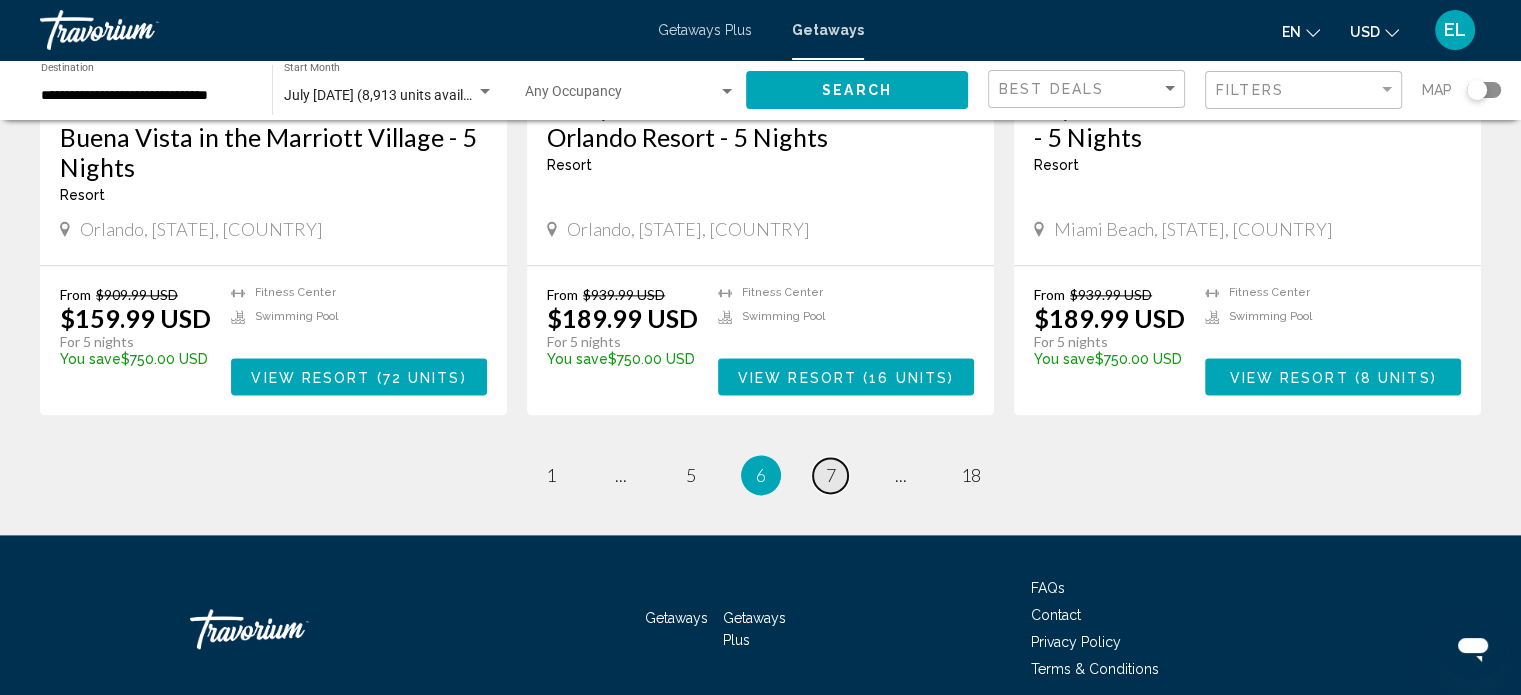 click on "7" at bounding box center [831, 475] 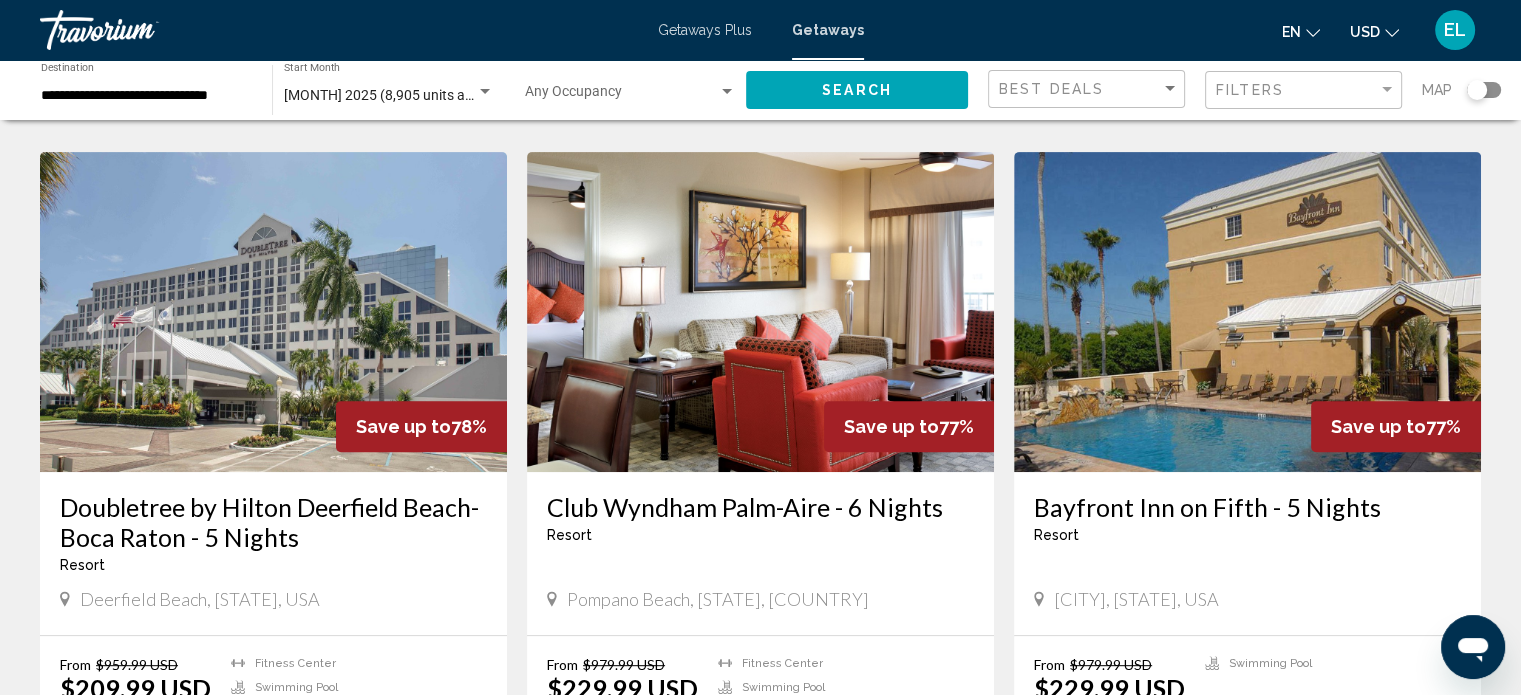 scroll, scrollTop: 752, scrollLeft: 0, axis: vertical 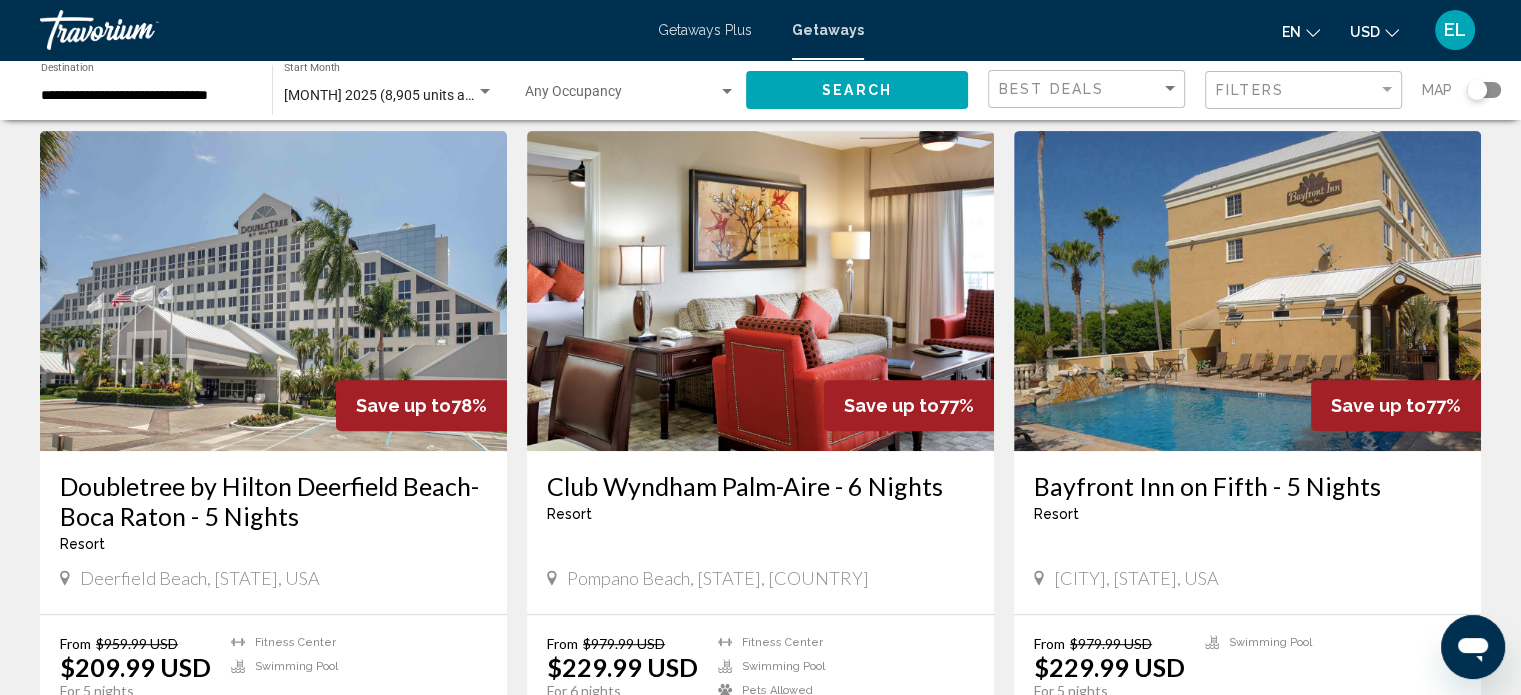 click on "Deerfield Beach, [STATE], USA" at bounding box center [200, 578] 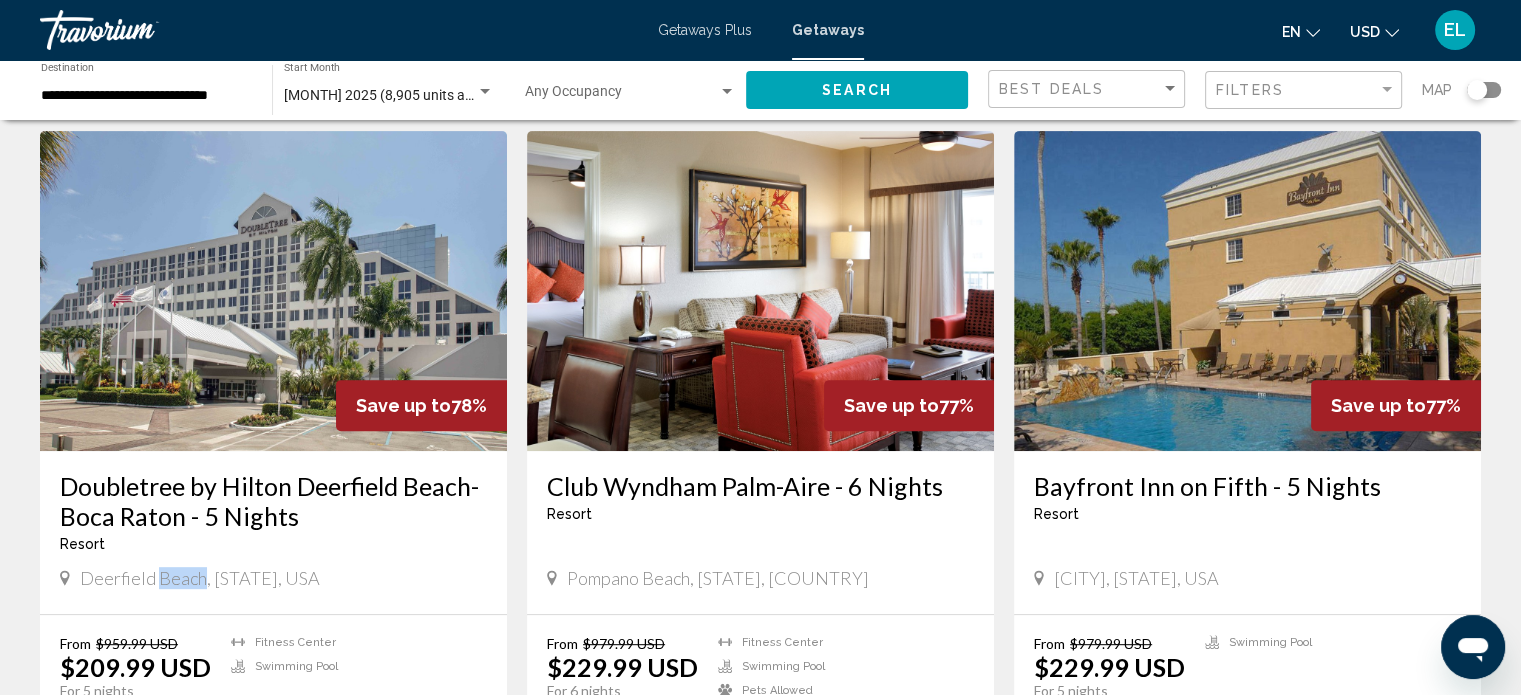 click on "Deerfield Beach, [STATE], USA" at bounding box center [200, 578] 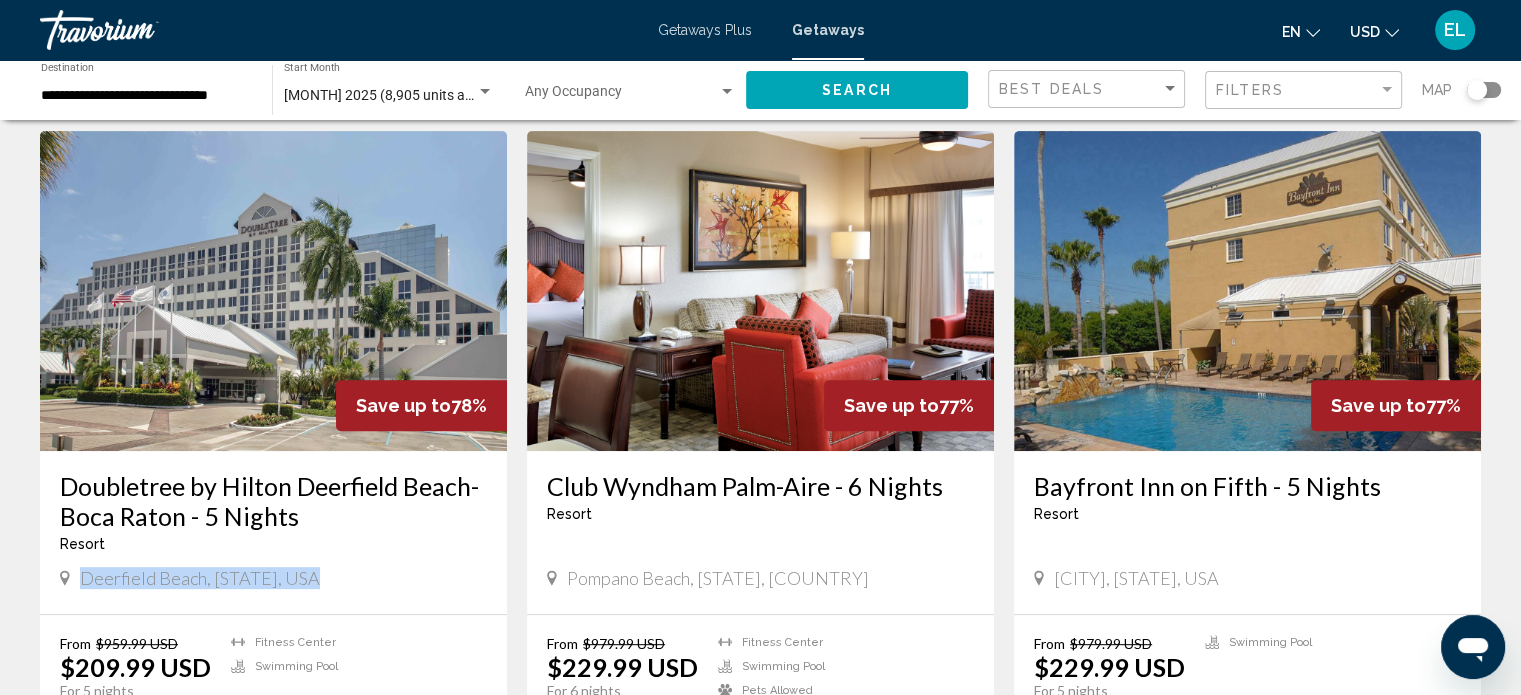 click on "Deerfield Beach, [STATE], USA" at bounding box center (200, 578) 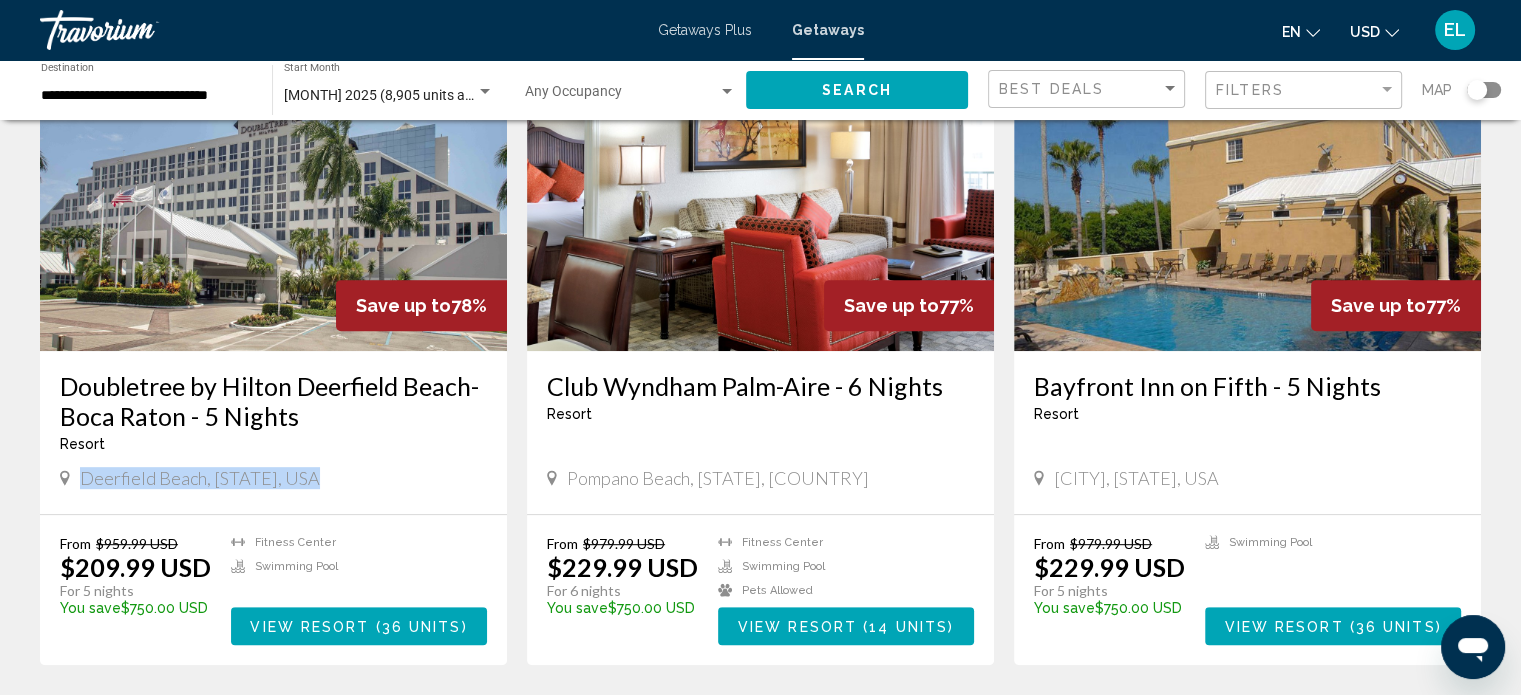 scroll, scrollTop: 952, scrollLeft: 0, axis: vertical 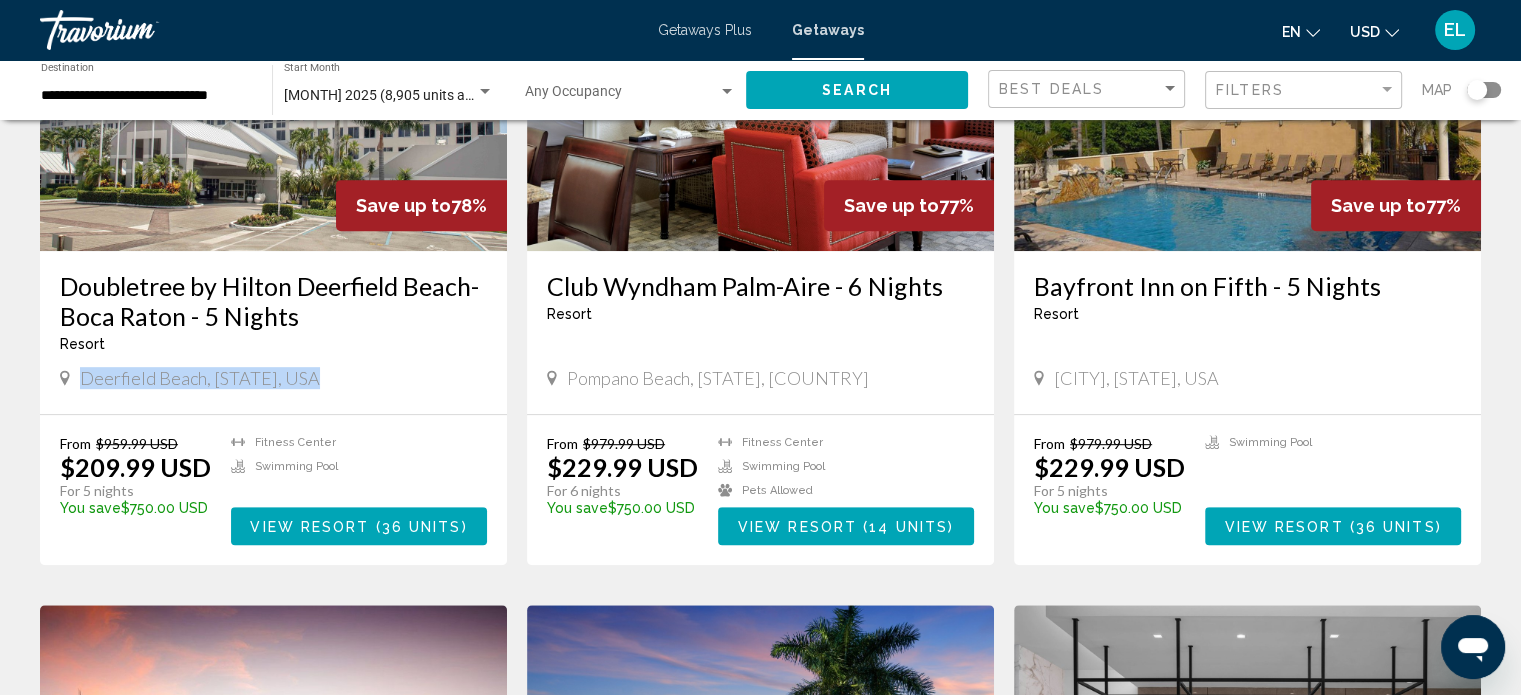 click on "View Resort    ( 36 units )" at bounding box center [359, 525] 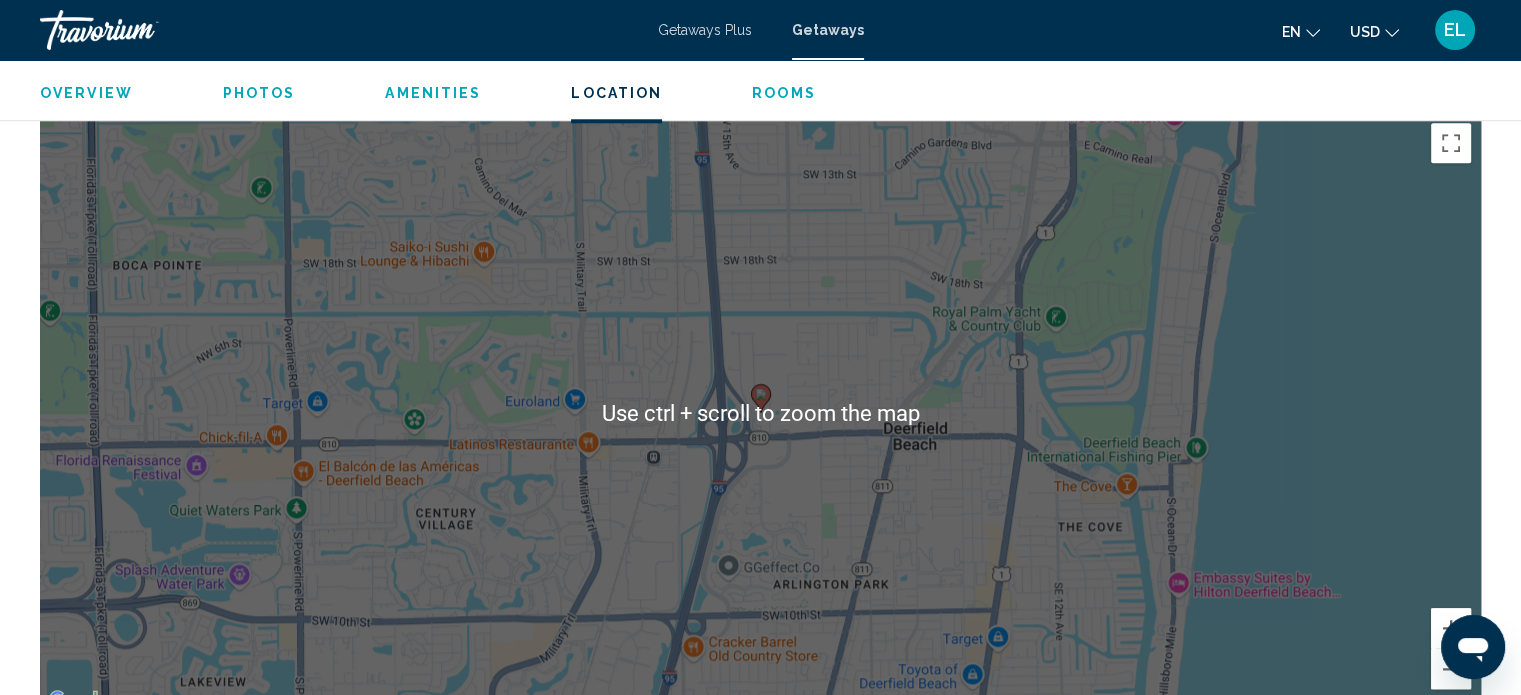 scroll, scrollTop: 2212, scrollLeft: 0, axis: vertical 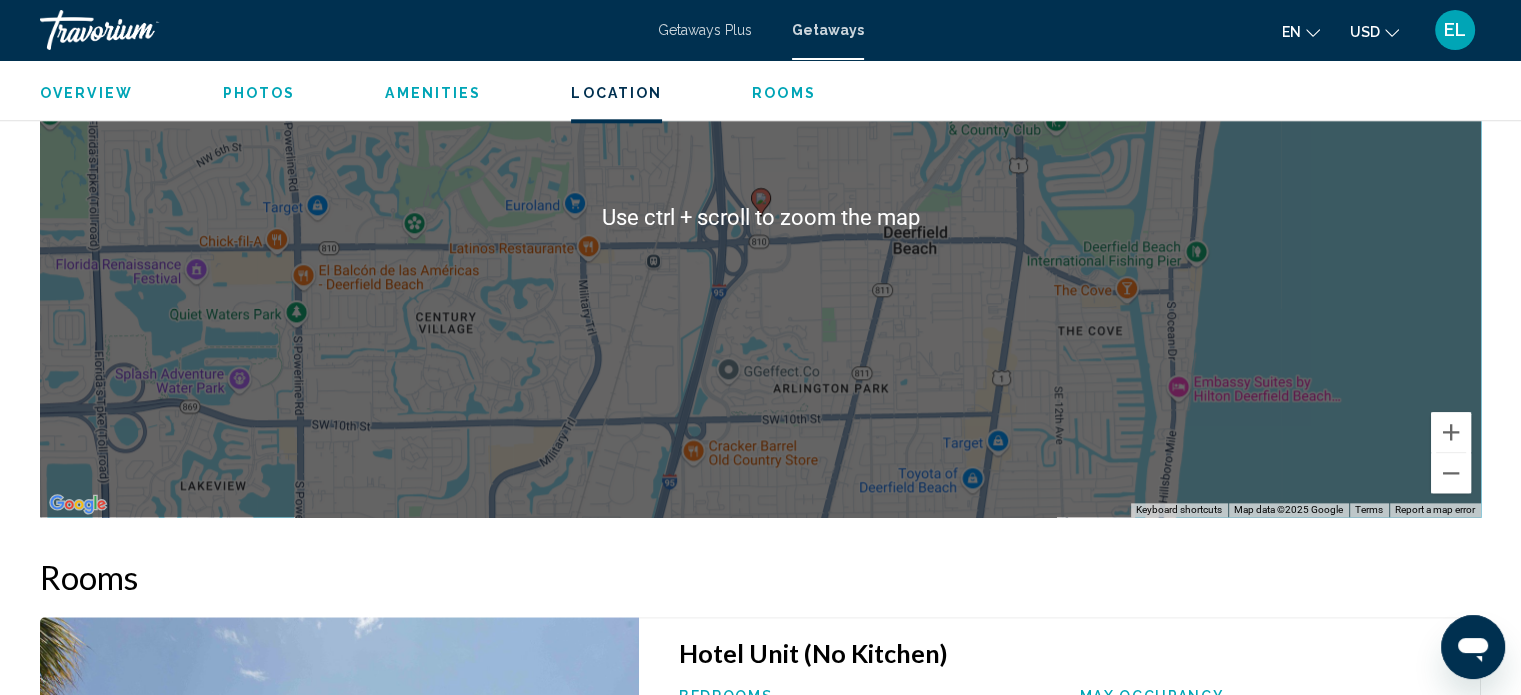 click on "Rooms Hotel Unit (No Kitchen) Bedrooms Hotel Max Occupancy 2 Kitchen No Kitchen  [DATE] - [DATE]  - 5  Nights Price includes accommodation only
Refundable until :
Non-refundable Retail  $959.99 USD  You save  $750.00 USD   78%  when you redeem  1,500  Travel Points  Member  $209.99 USD  Taxes included Taxes not included You earn  0  Travel Points  Book now This room is no longer available. Price includes accommodation only
Refundable until
Non-refundable Book now This room is no longer available.  [DATE] - [DATE]  - 5  Nights Price includes accommodation only
Refundable until :
Non-refundable Retail  $959.99 USD  You save  $750.00 USD   78%  when you redeem  1,500  Travel Points  Member  $209.99 USD  Taxes included Taxes not included You earn  0  Travel Points  Book now This room is no longer available. Price includes accommodation only  - 5" at bounding box center [760, 1921] 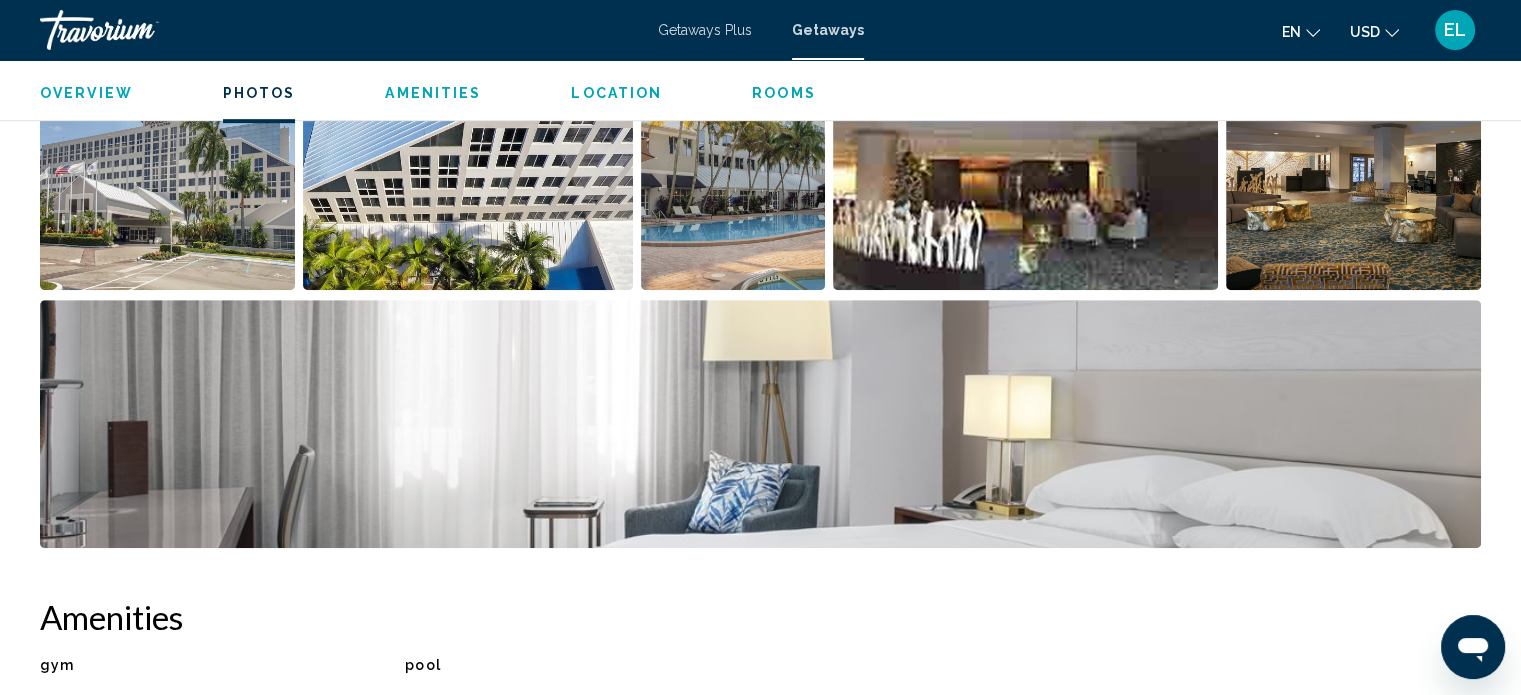 scroll, scrollTop: 912, scrollLeft: 0, axis: vertical 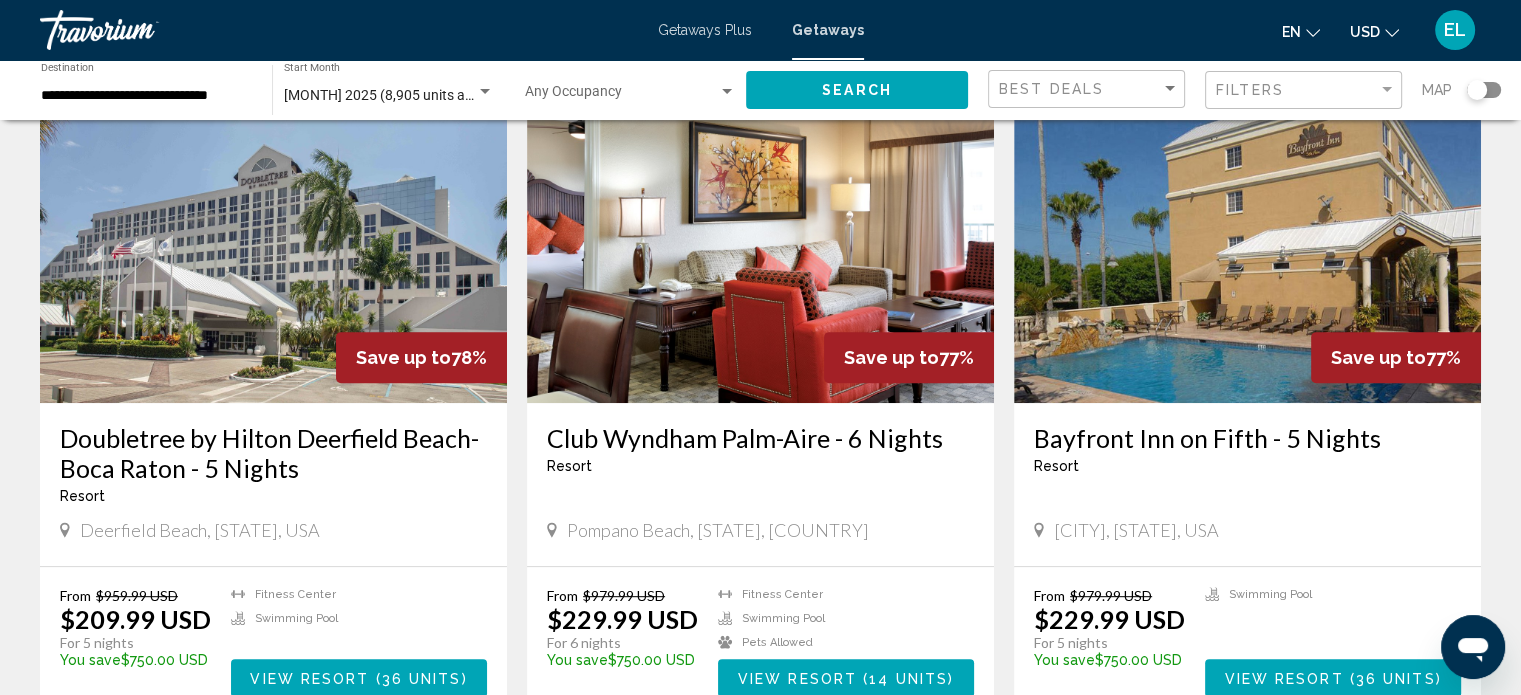 click on "Pompano Beach, [STATE], [COUNTRY]" at bounding box center (718, 530) 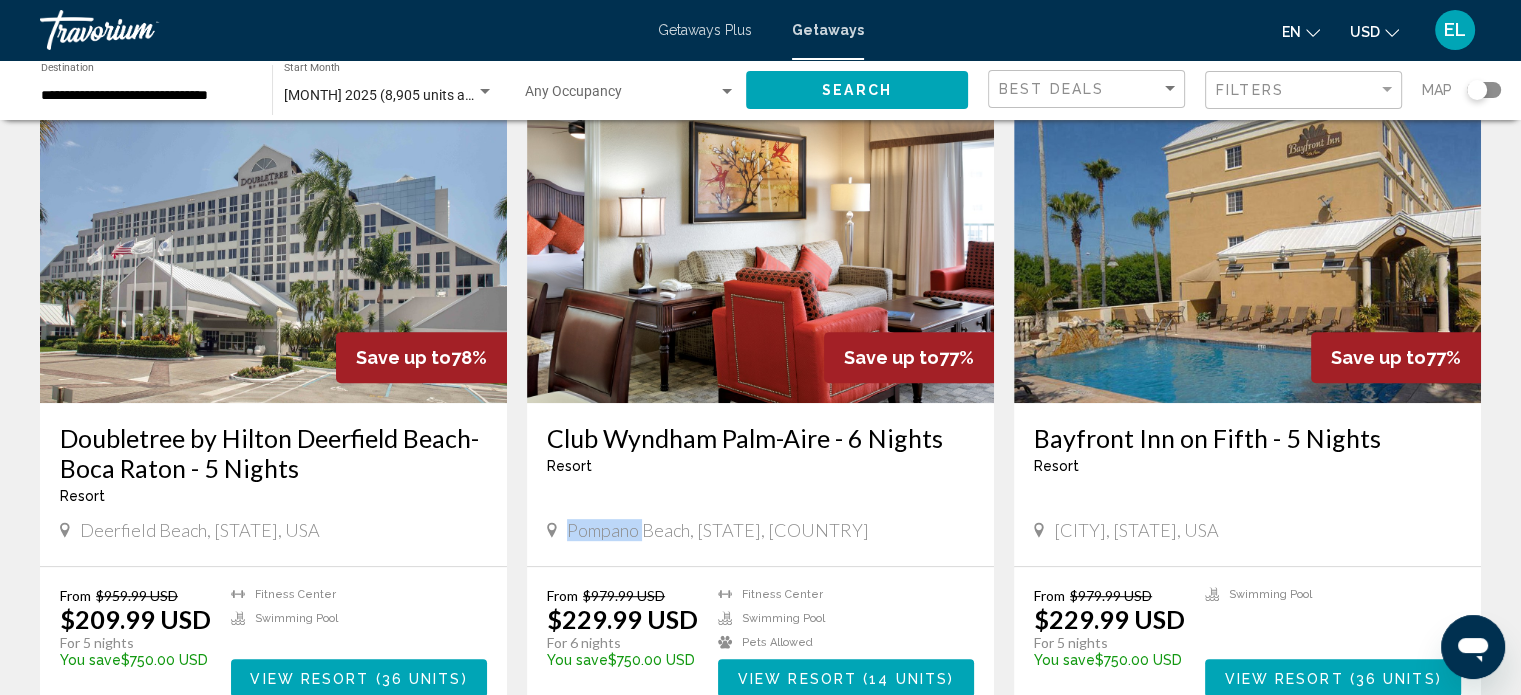 click on "Pompano Beach, [STATE], [COUNTRY]" at bounding box center (718, 530) 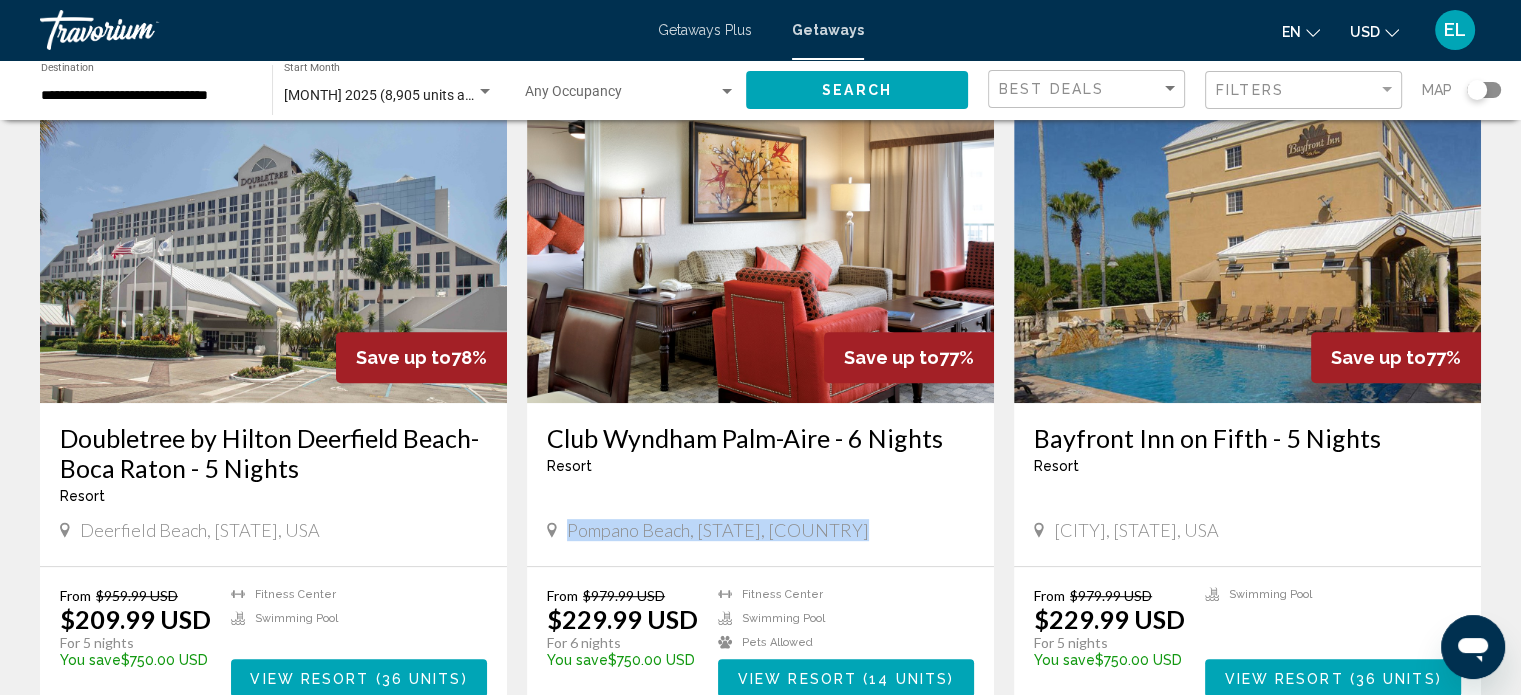 click on "Pompano Beach, [STATE], [COUNTRY]" at bounding box center [718, 530] 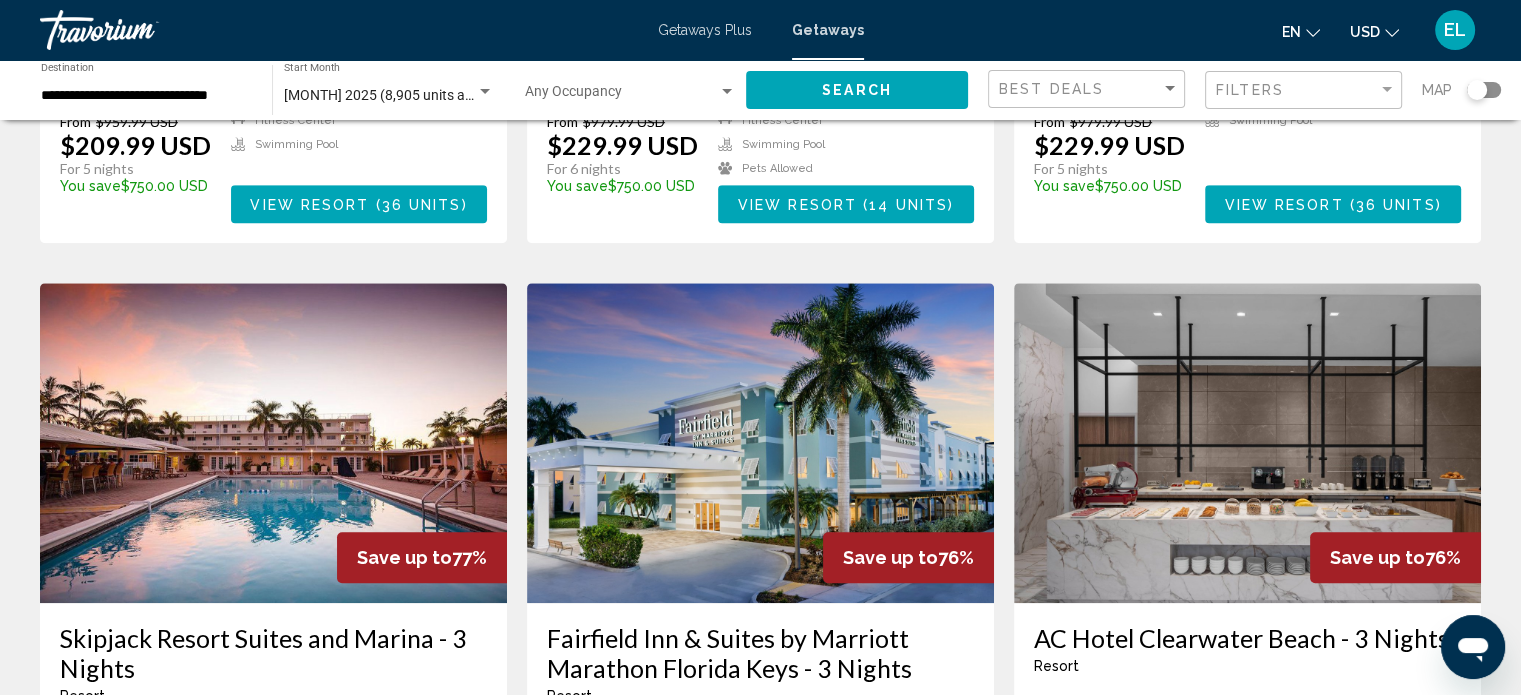 scroll, scrollTop: 1400, scrollLeft: 0, axis: vertical 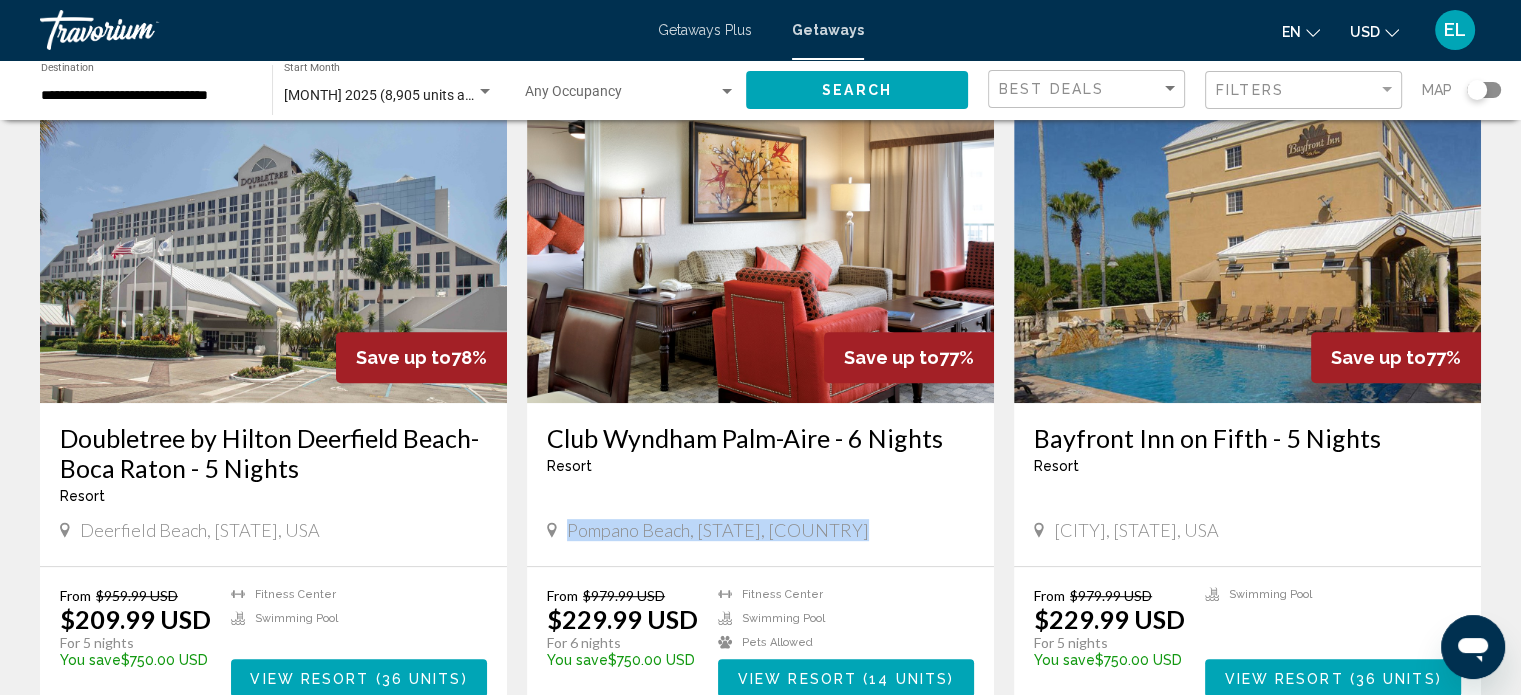 click on "Club Wyndham Palm-Aire - 6 Nights" at bounding box center [760, 438] 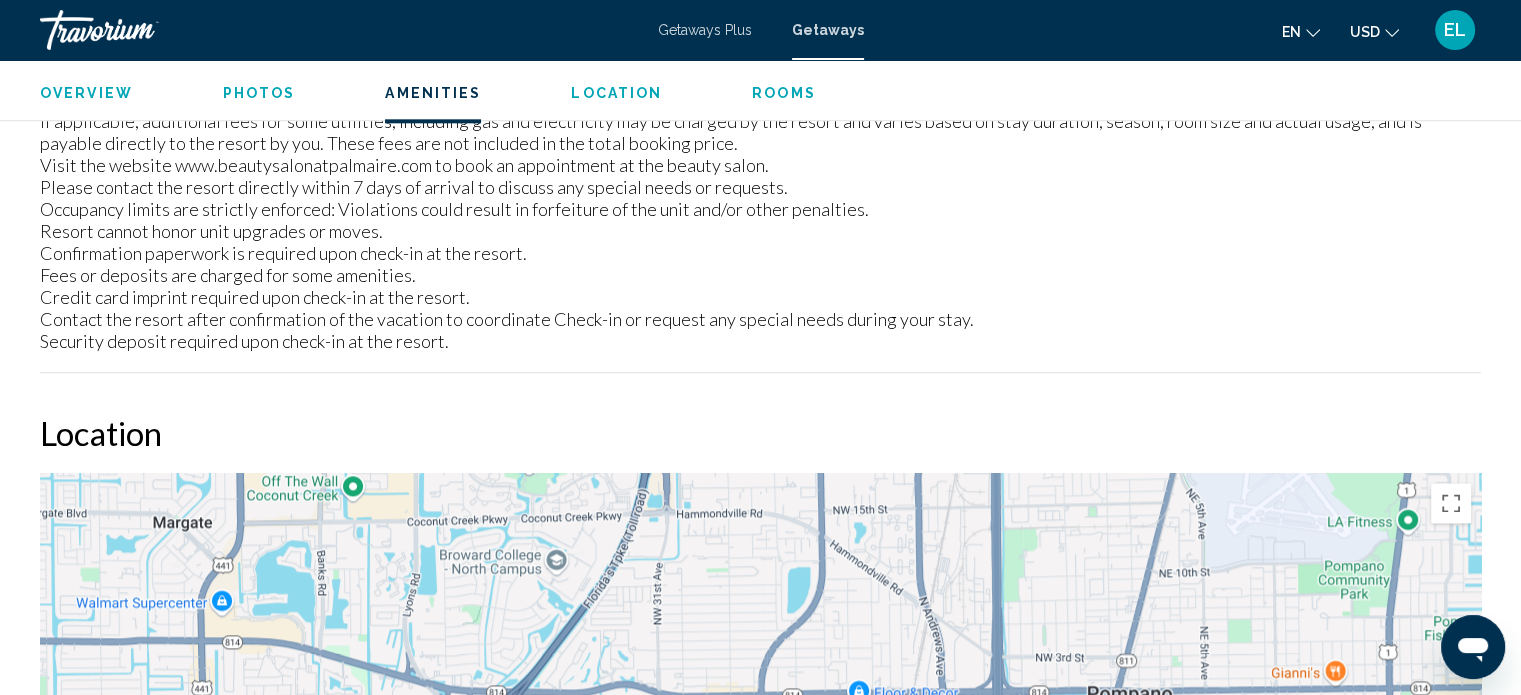scroll, scrollTop: 2712, scrollLeft: 0, axis: vertical 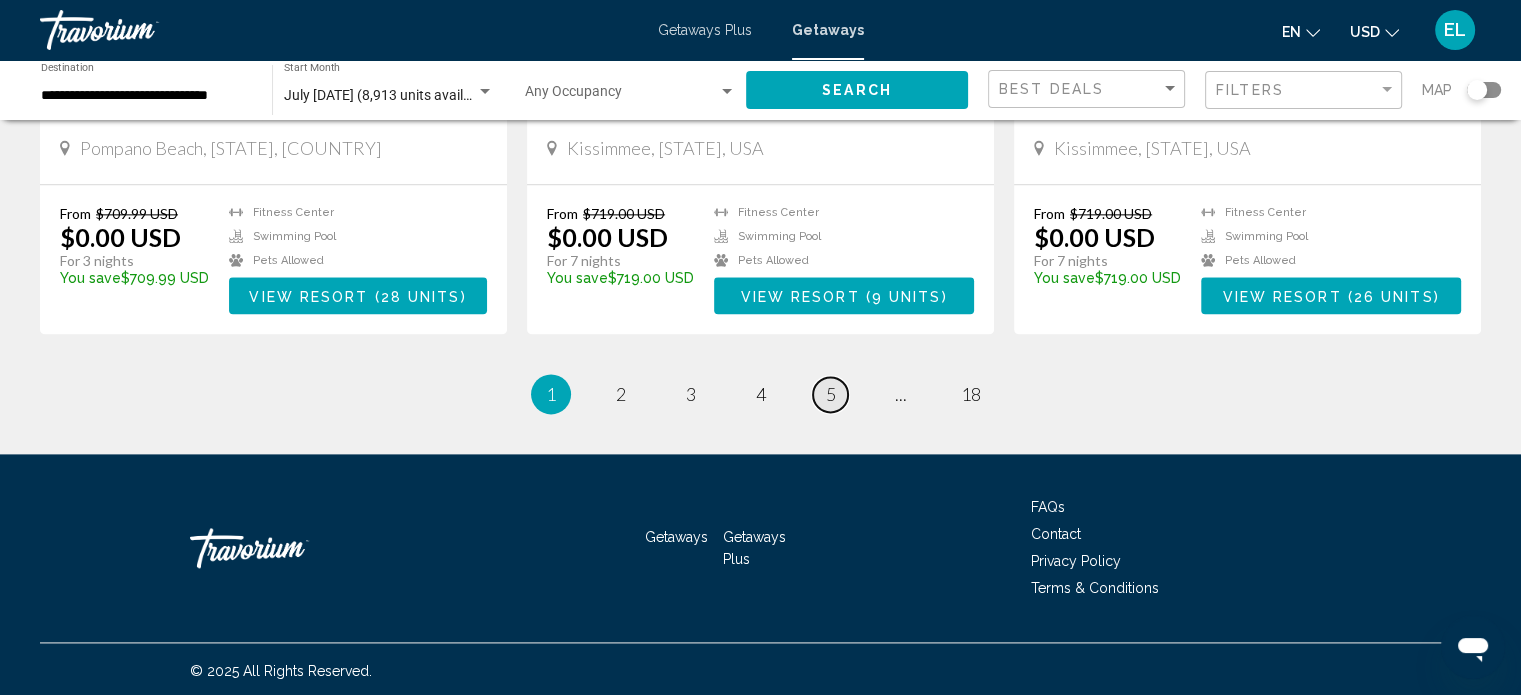 click on "page  5" at bounding box center [830, 394] 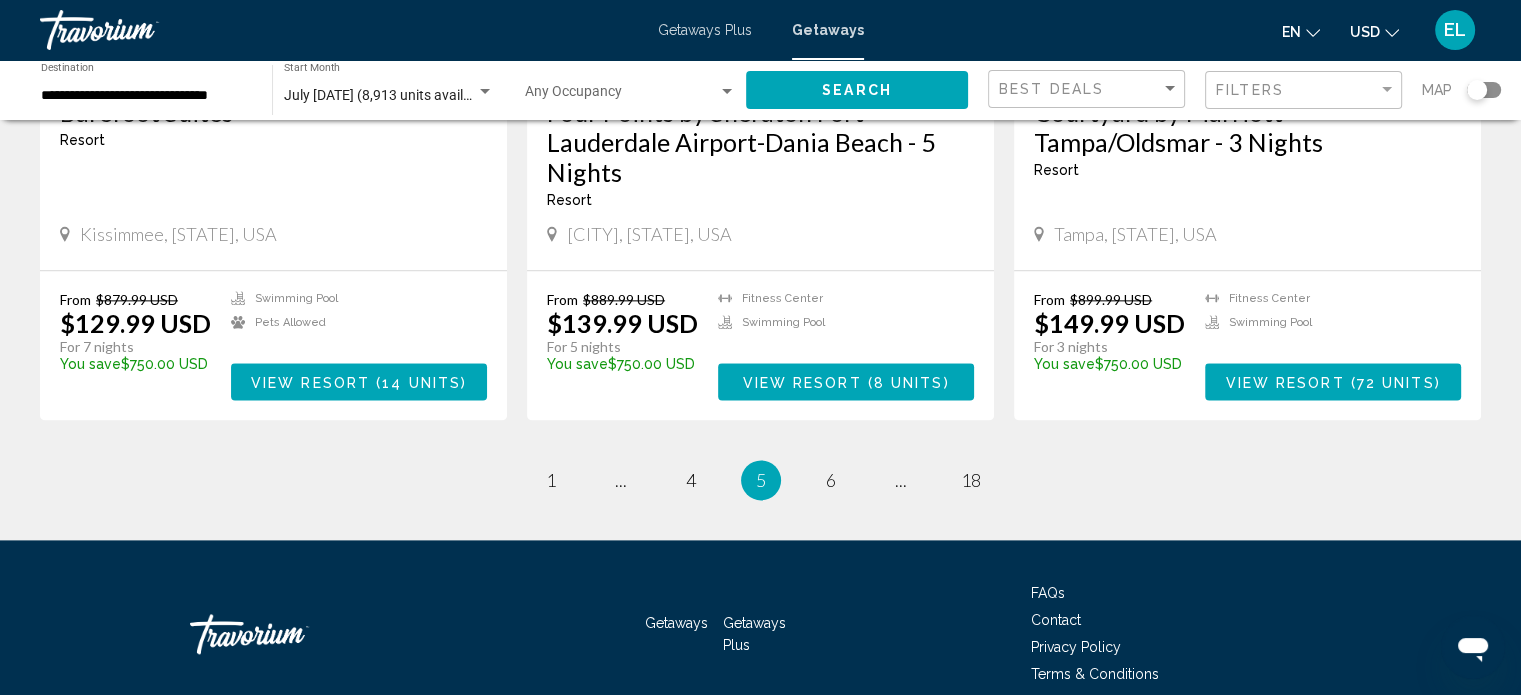 scroll, scrollTop: 2560, scrollLeft: 0, axis: vertical 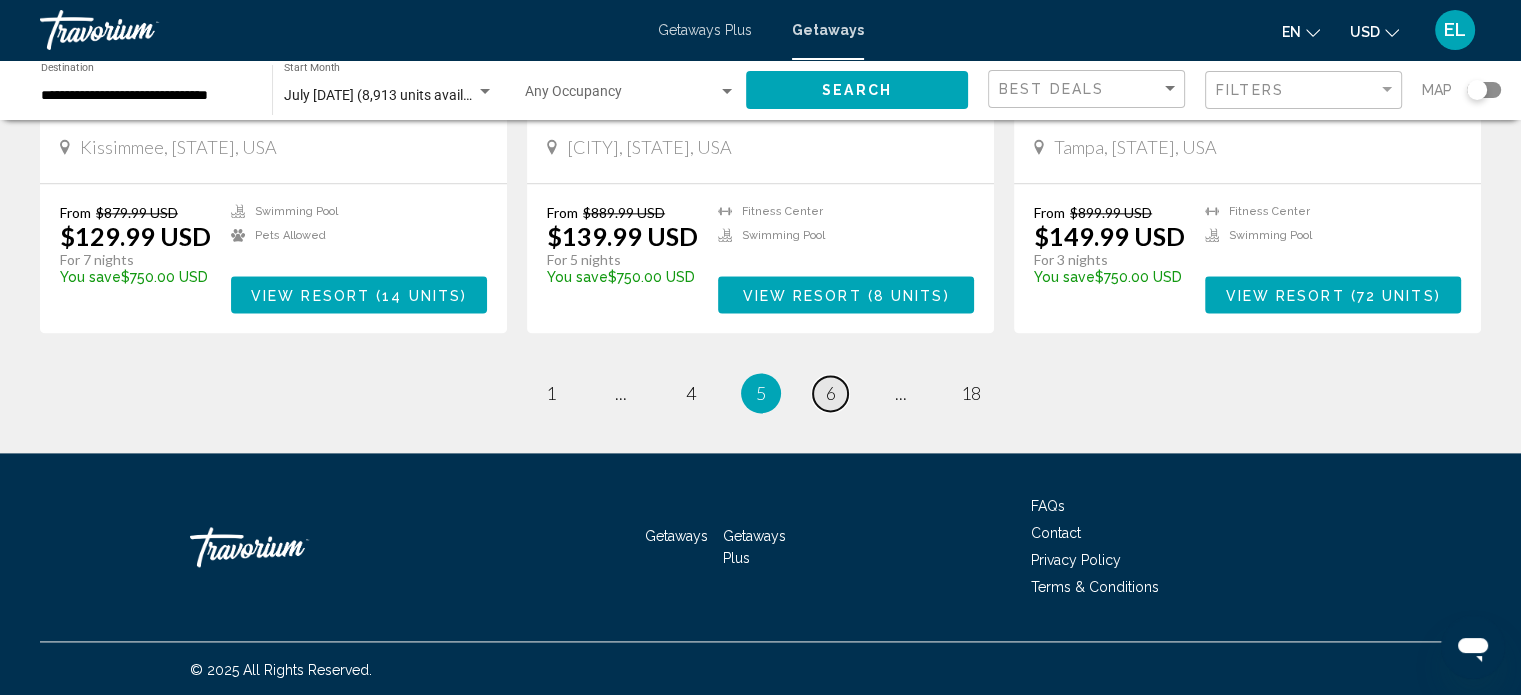 click on "6" at bounding box center [831, 393] 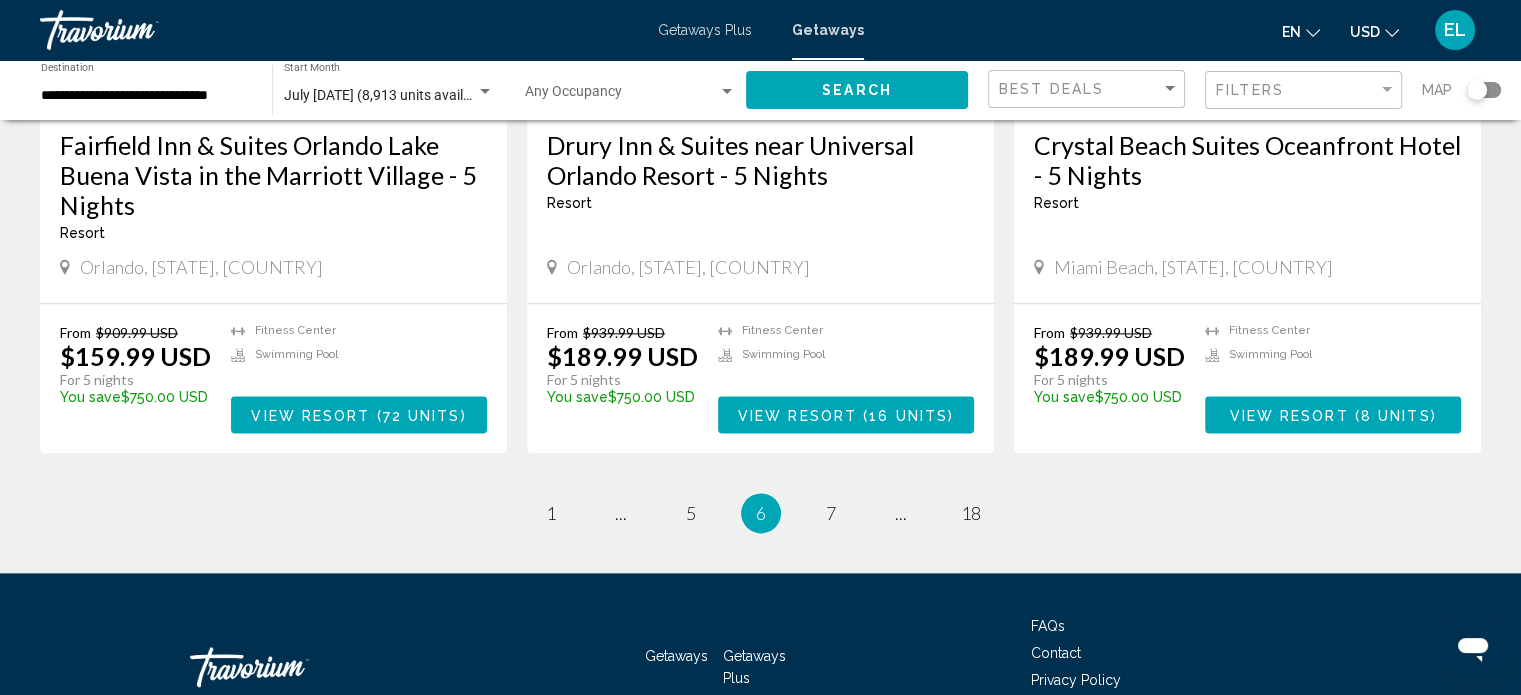 scroll, scrollTop: 2529, scrollLeft: 0, axis: vertical 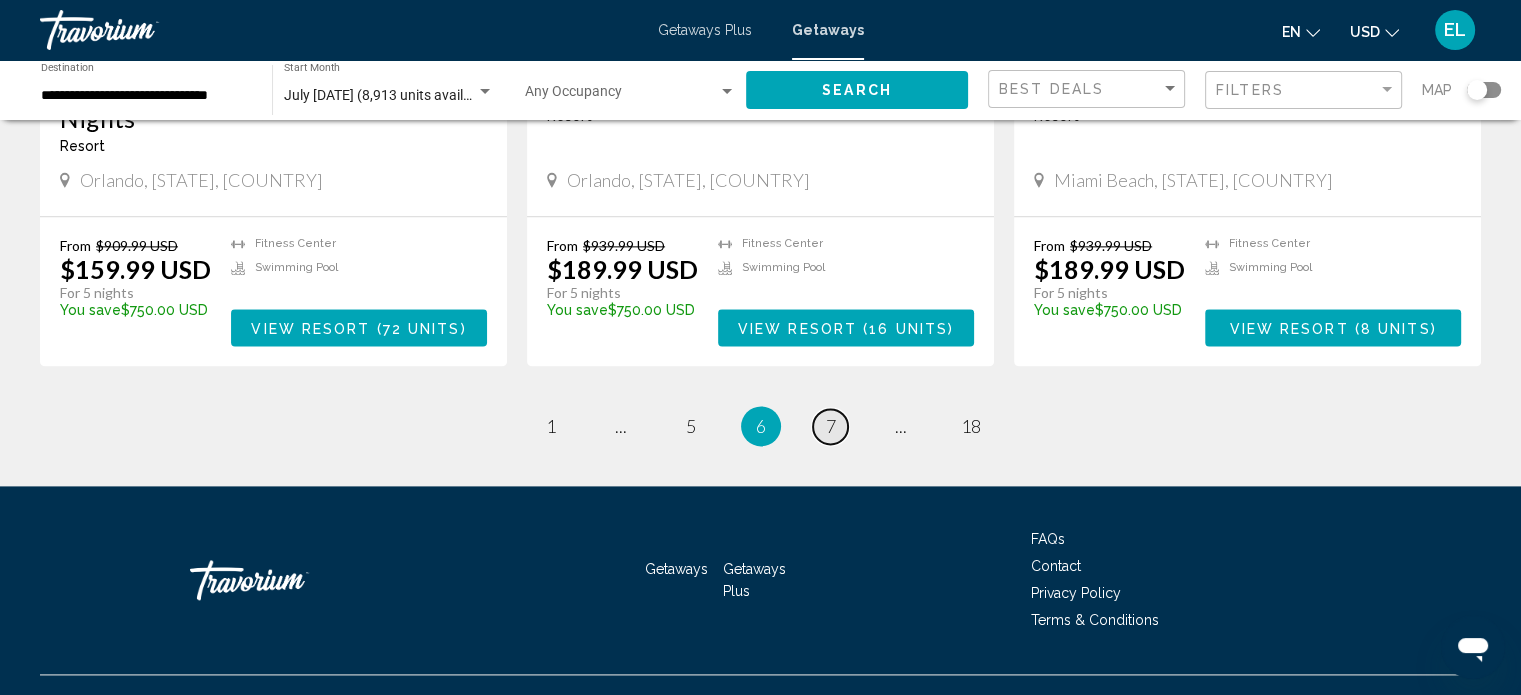 click on "page  7" at bounding box center [830, 426] 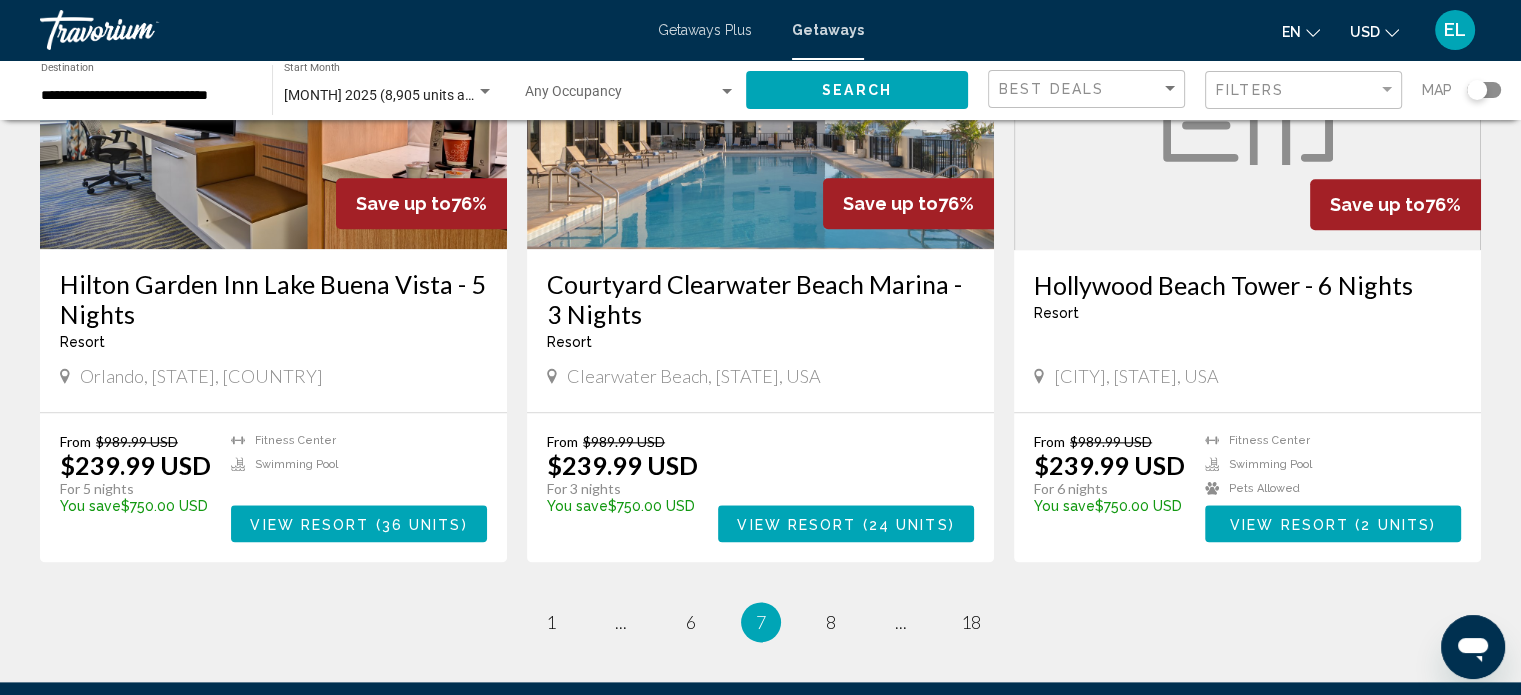 scroll, scrollTop: 2300, scrollLeft: 0, axis: vertical 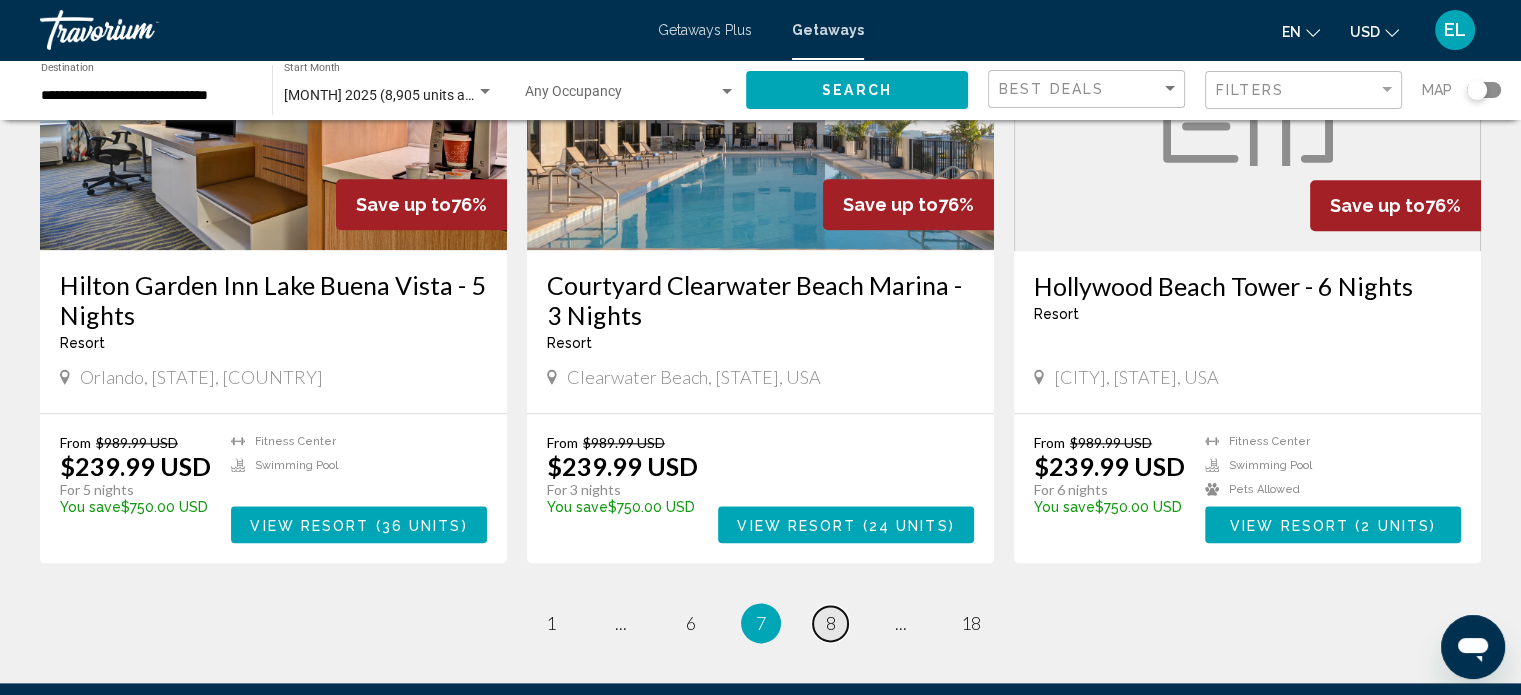click on "page  8" at bounding box center (830, 623) 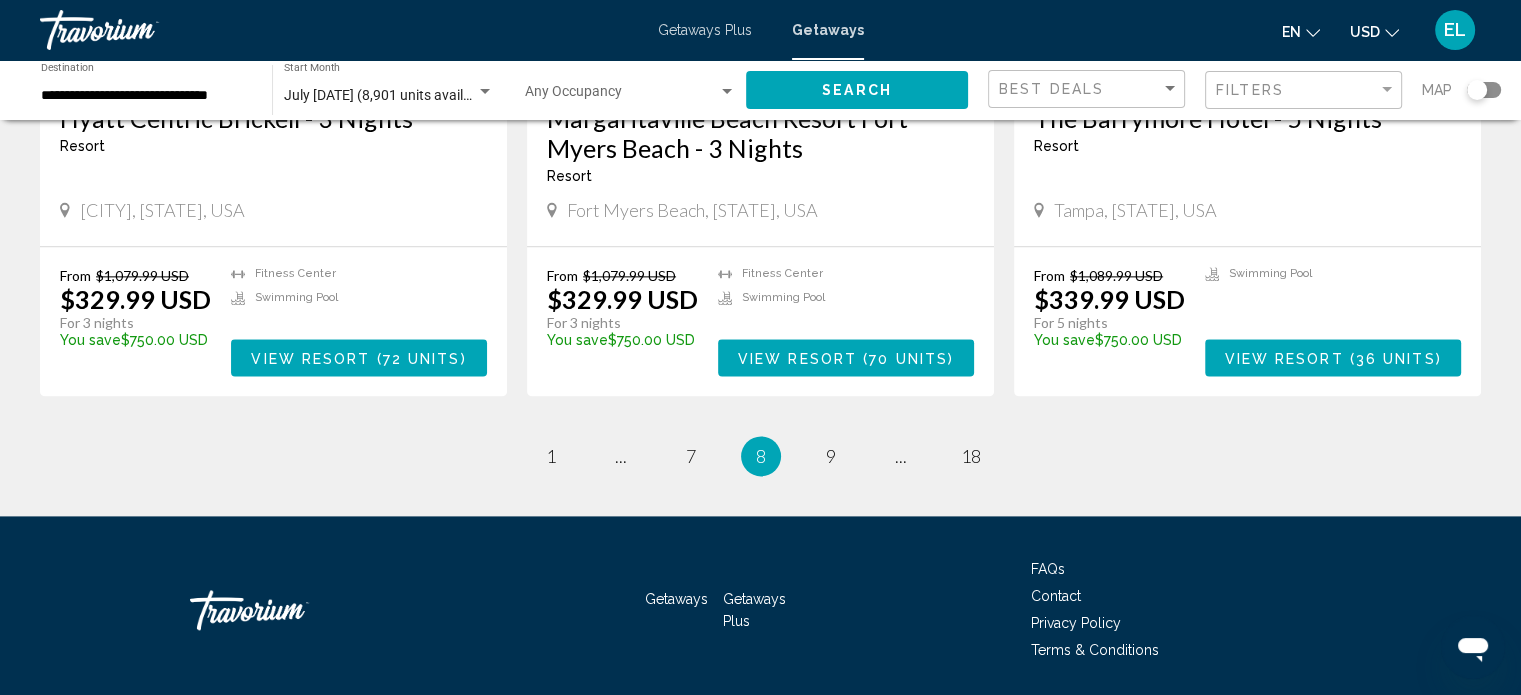 scroll, scrollTop: 2530, scrollLeft: 0, axis: vertical 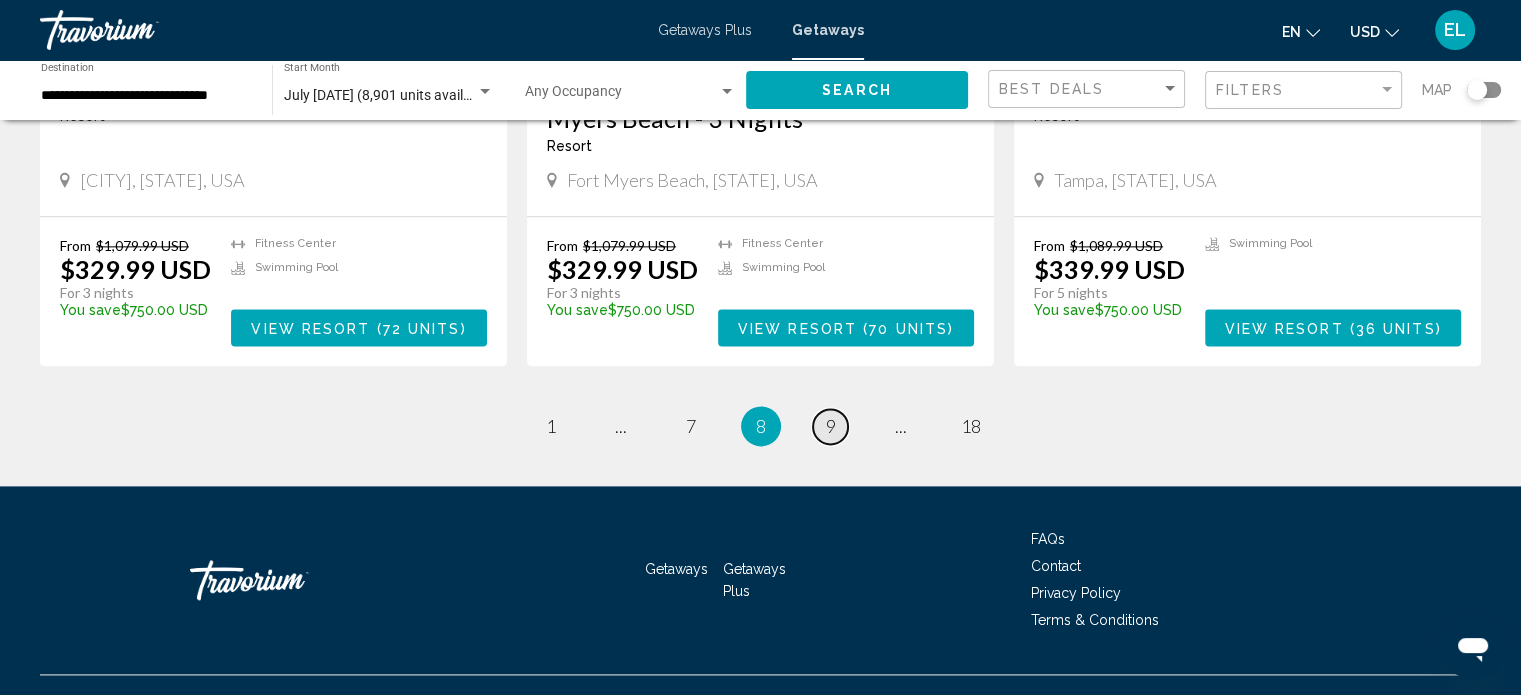 click on "page  9" at bounding box center (830, 426) 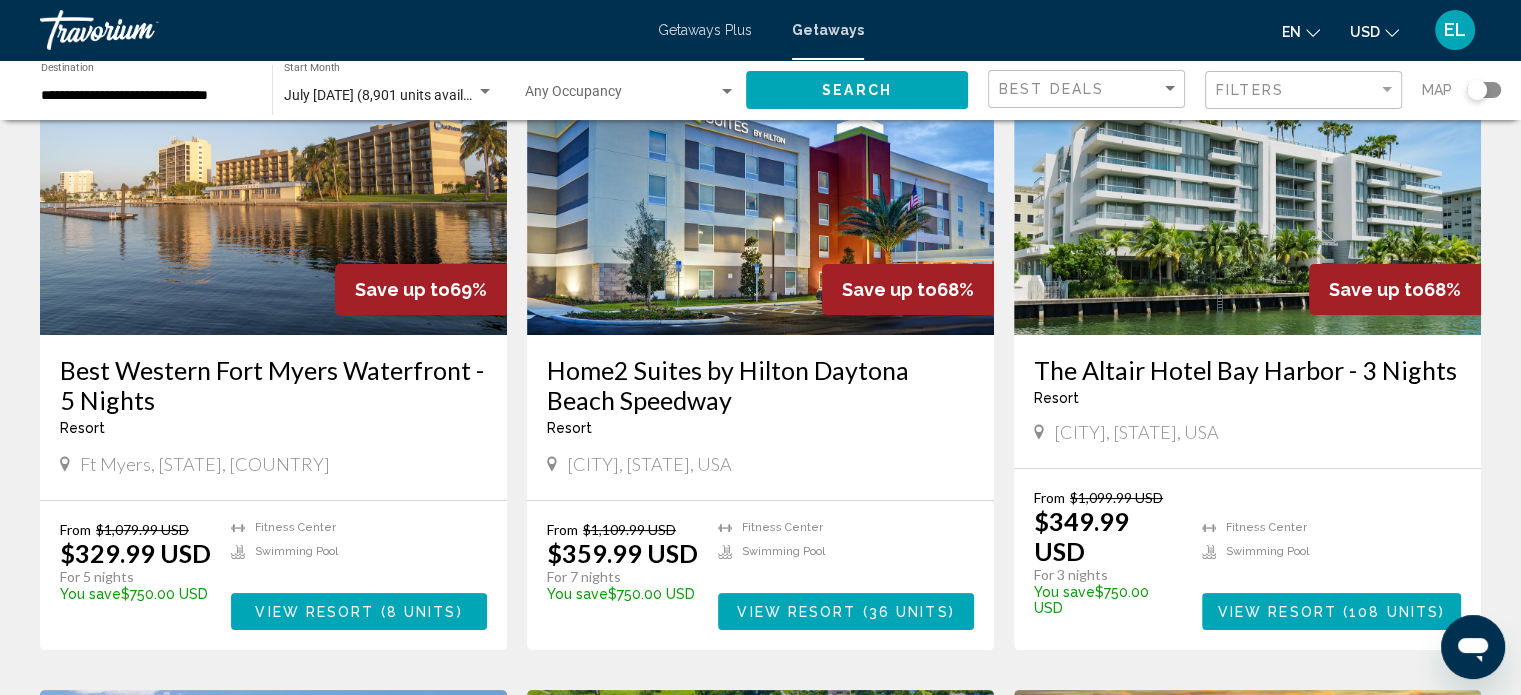 scroll, scrollTop: 200, scrollLeft: 0, axis: vertical 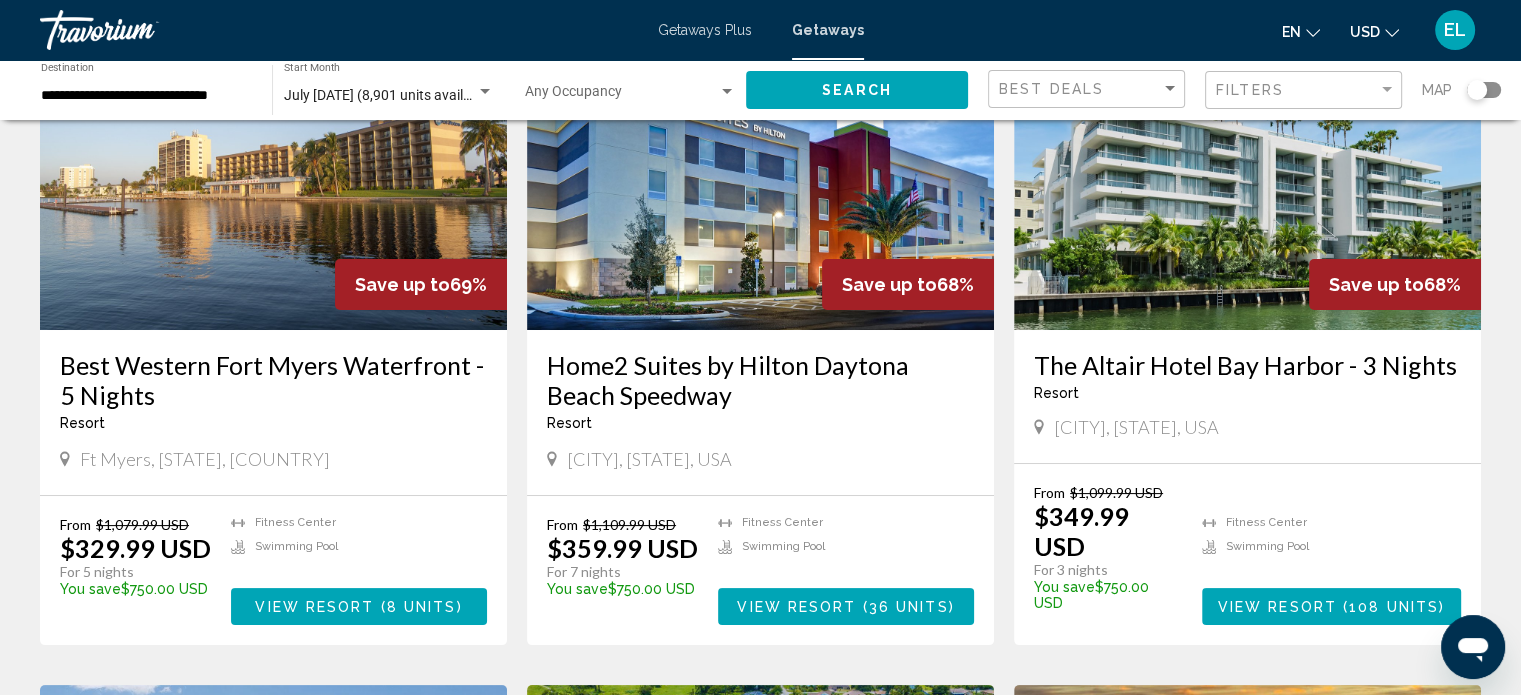 click on "Ft Myers, [STATE], [COUNTRY]" at bounding box center [205, 459] 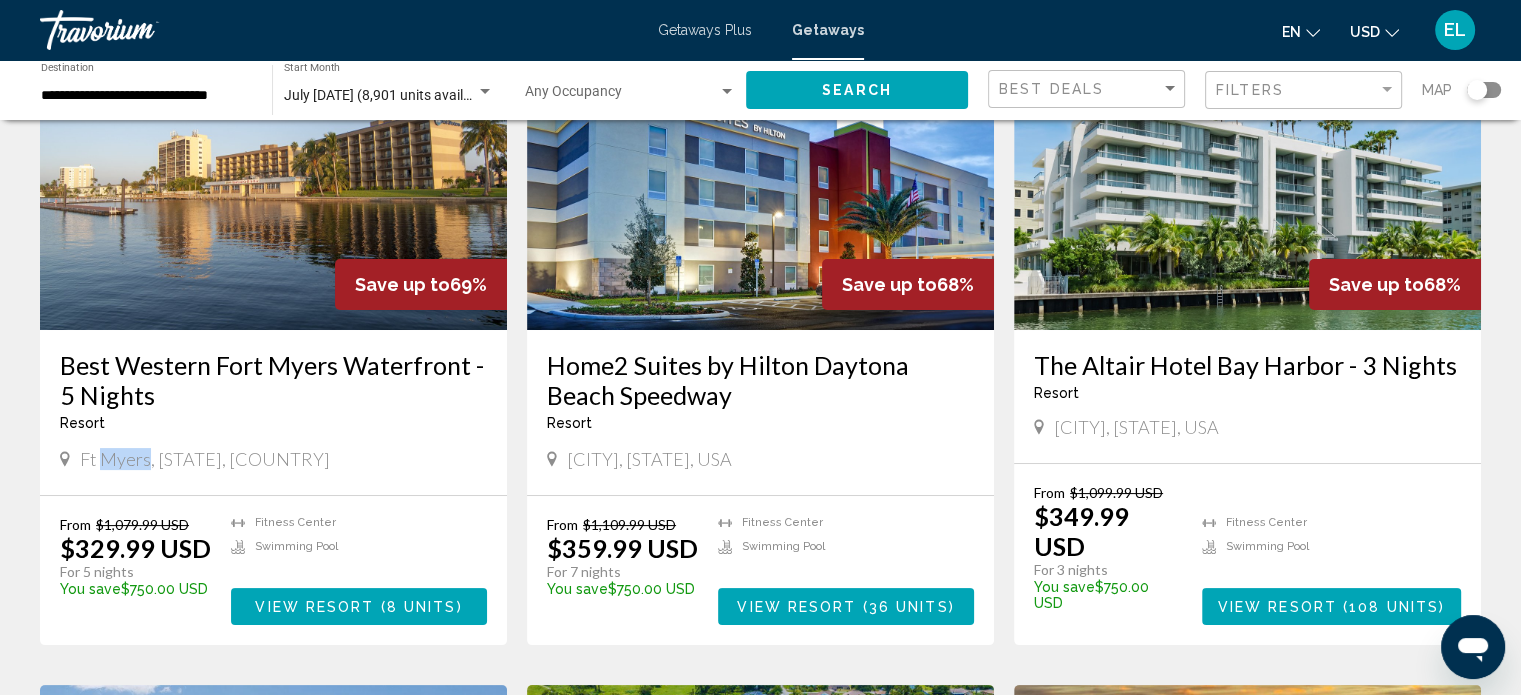 click on "Ft Myers, [STATE], [COUNTRY]" at bounding box center (205, 459) 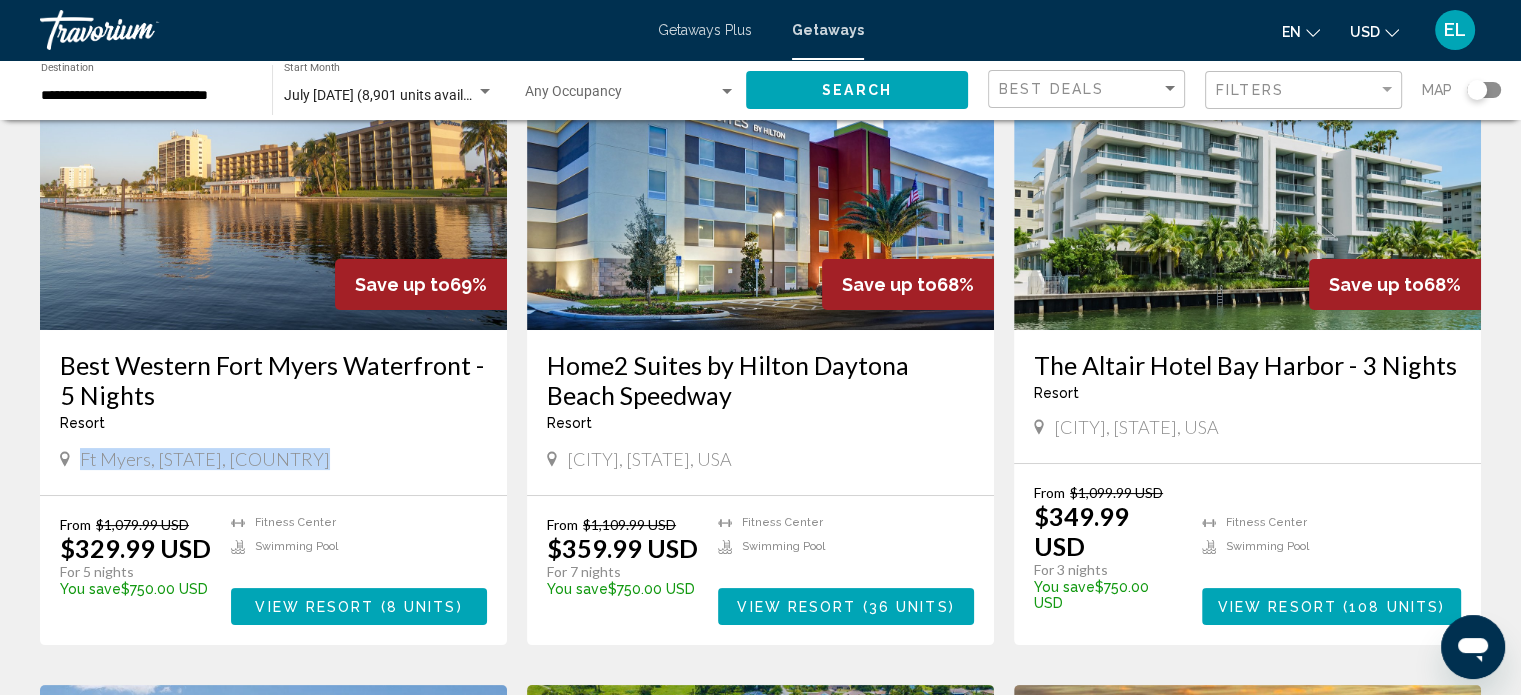 click on "Ft Myers, [STATE], [COUNTRY]" at bounding box center [205, 459] 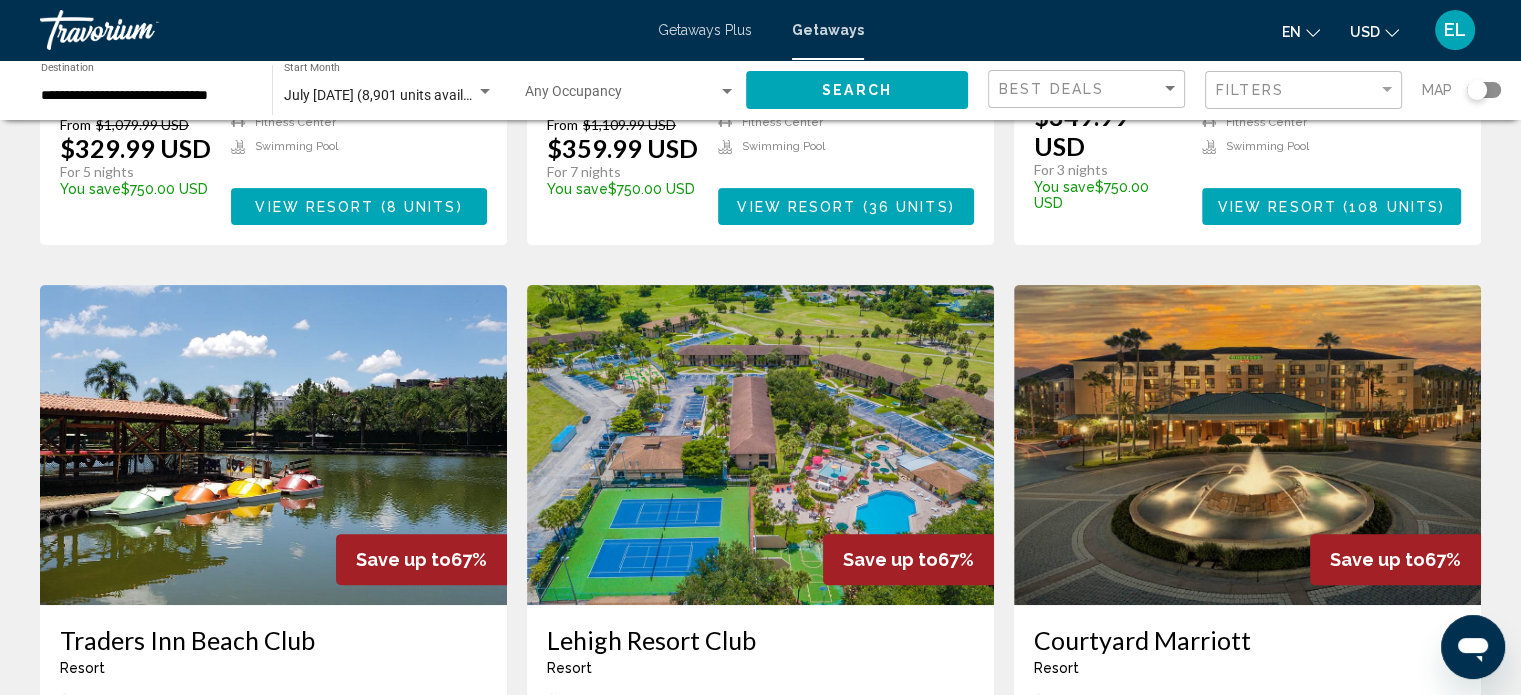 scroll, scrollTop: 800, scrollLeft: 0, axis: vertical 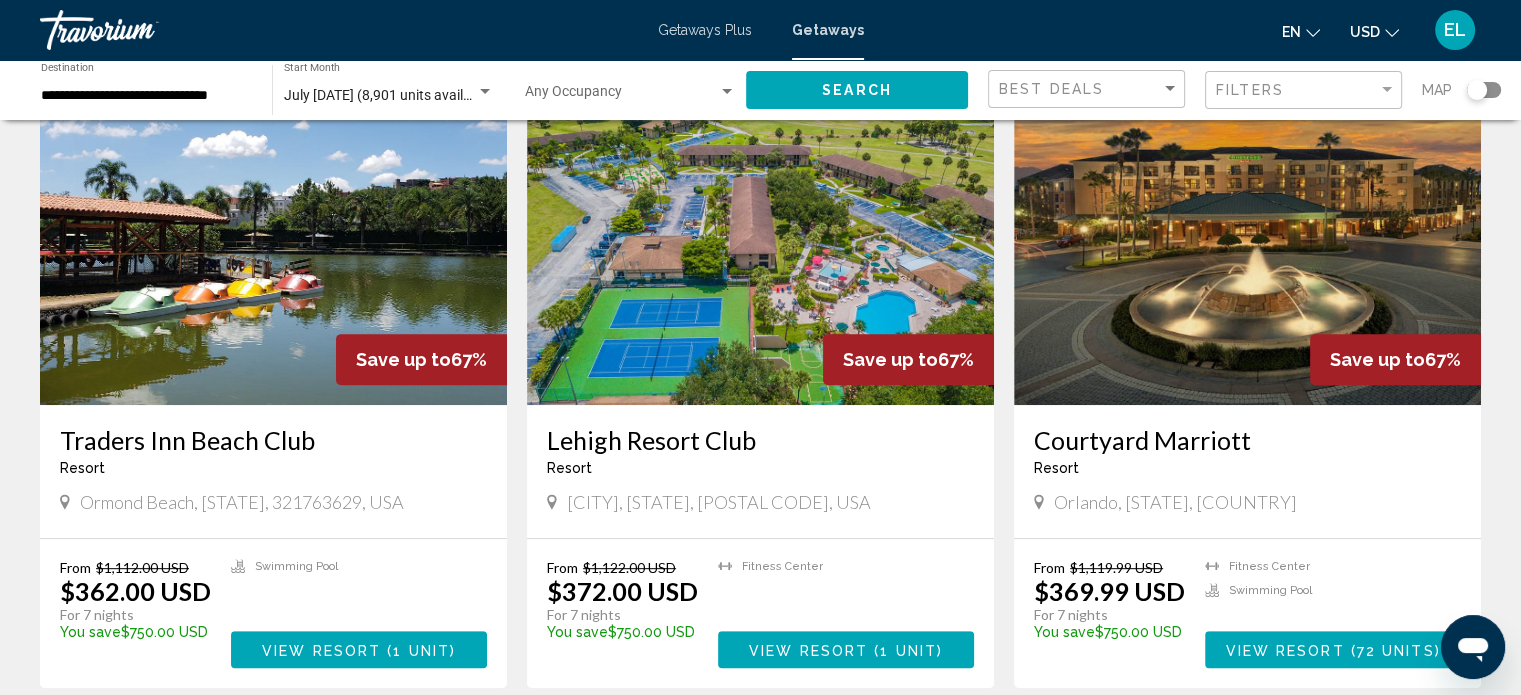 click on "Ormond Beach, [STATE], 321763629, USA" at bounding box center (242, 502) 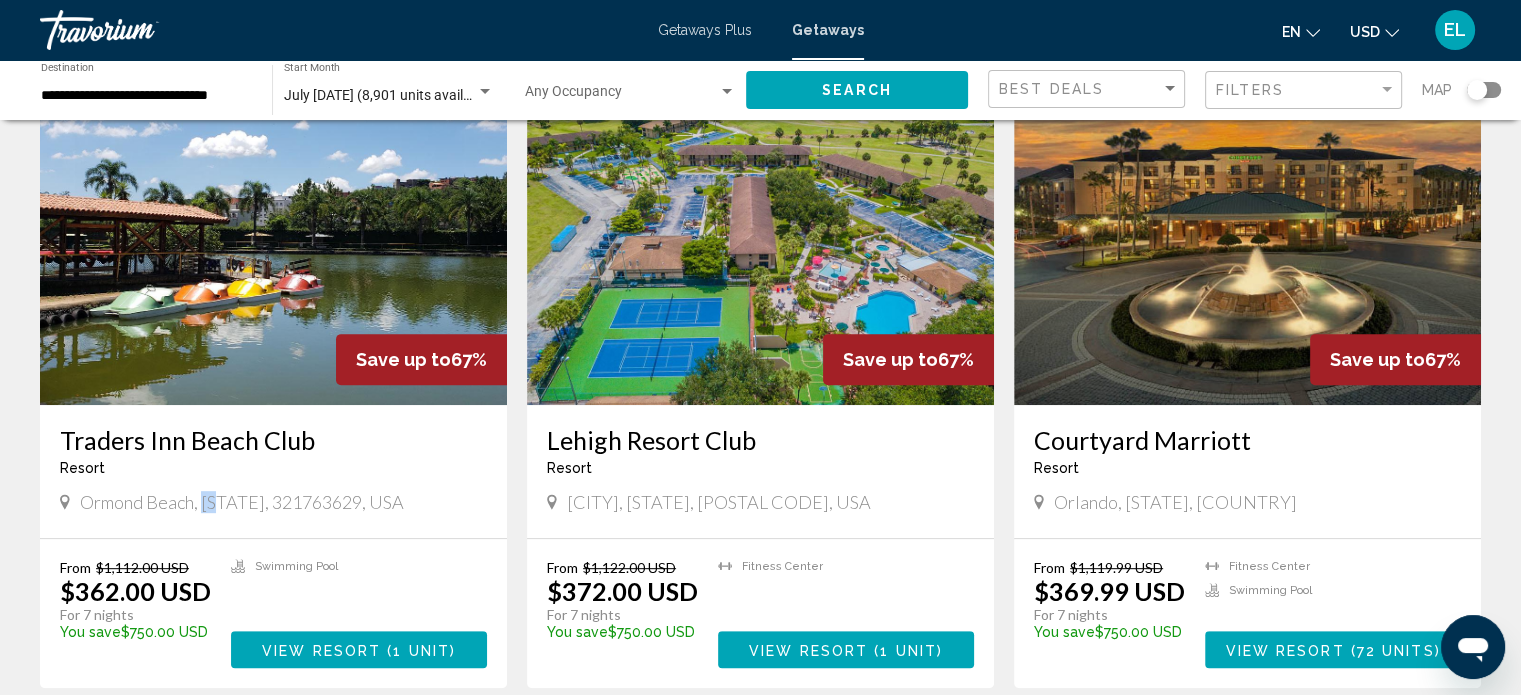 click on "Ormond Beach, [STATE], 321763629, USA" at bounding box center (242, 502) 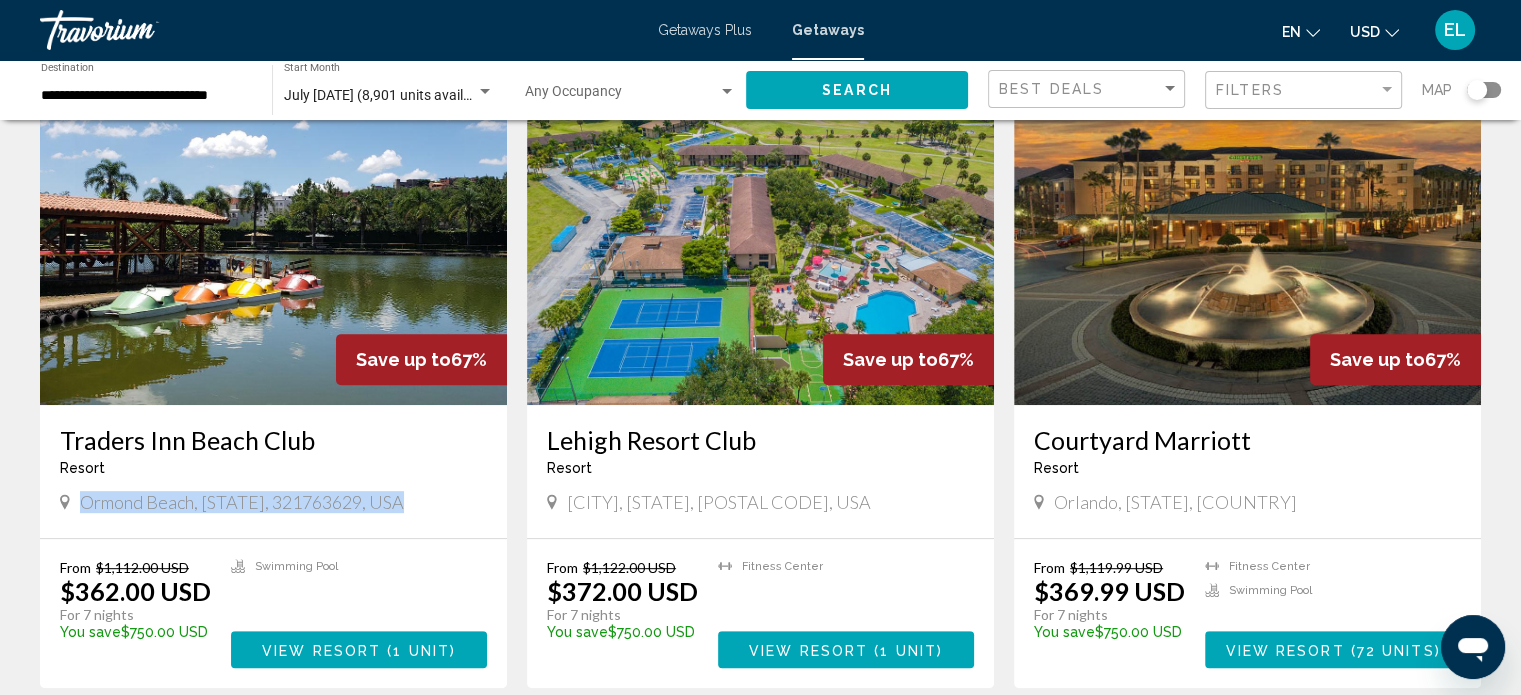 click on "Ormond Beach, [STATE], 321763629, USA" at bounding box center (242, 502) 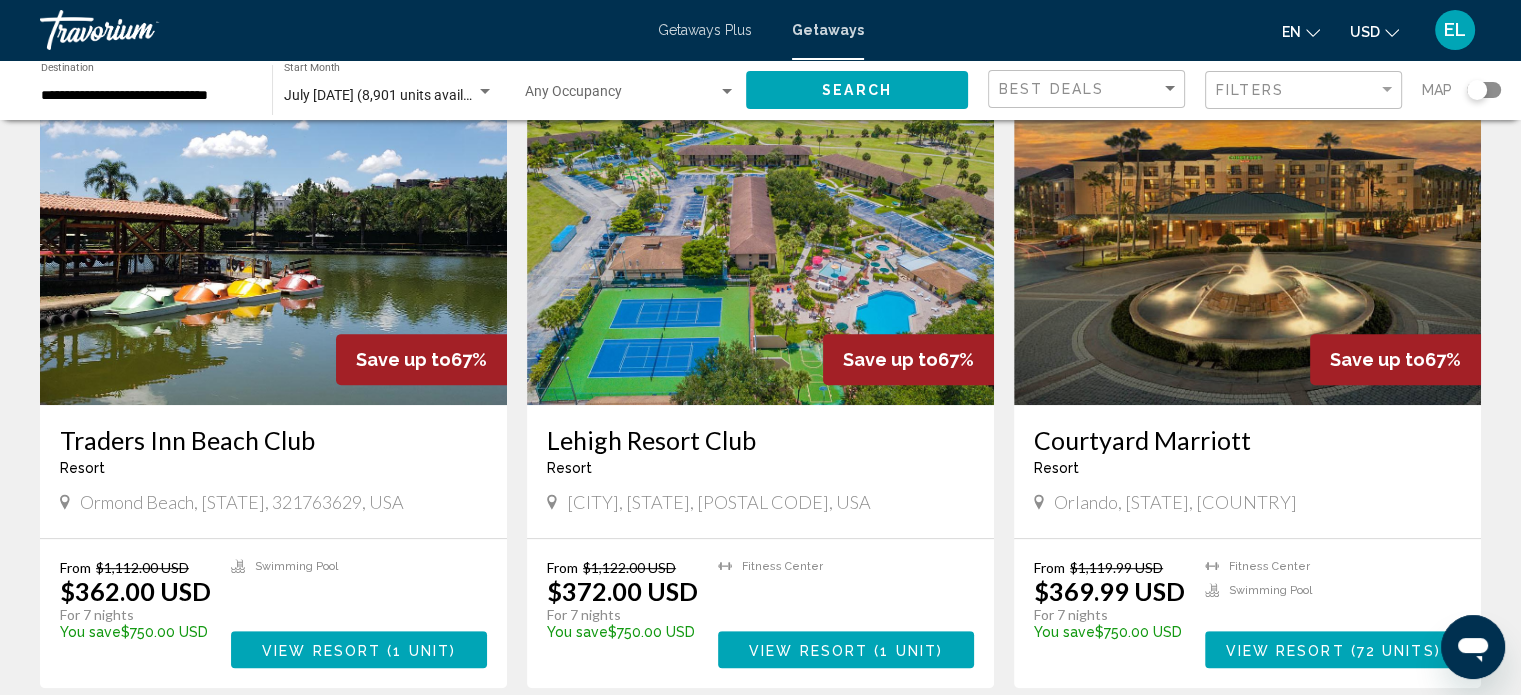 click on "Traders Inn Beach Club  Resort  -  This is an adults only resort
[CITY], [STATE], [POSTAL CODE], USA" at bounding box center (273, 471) 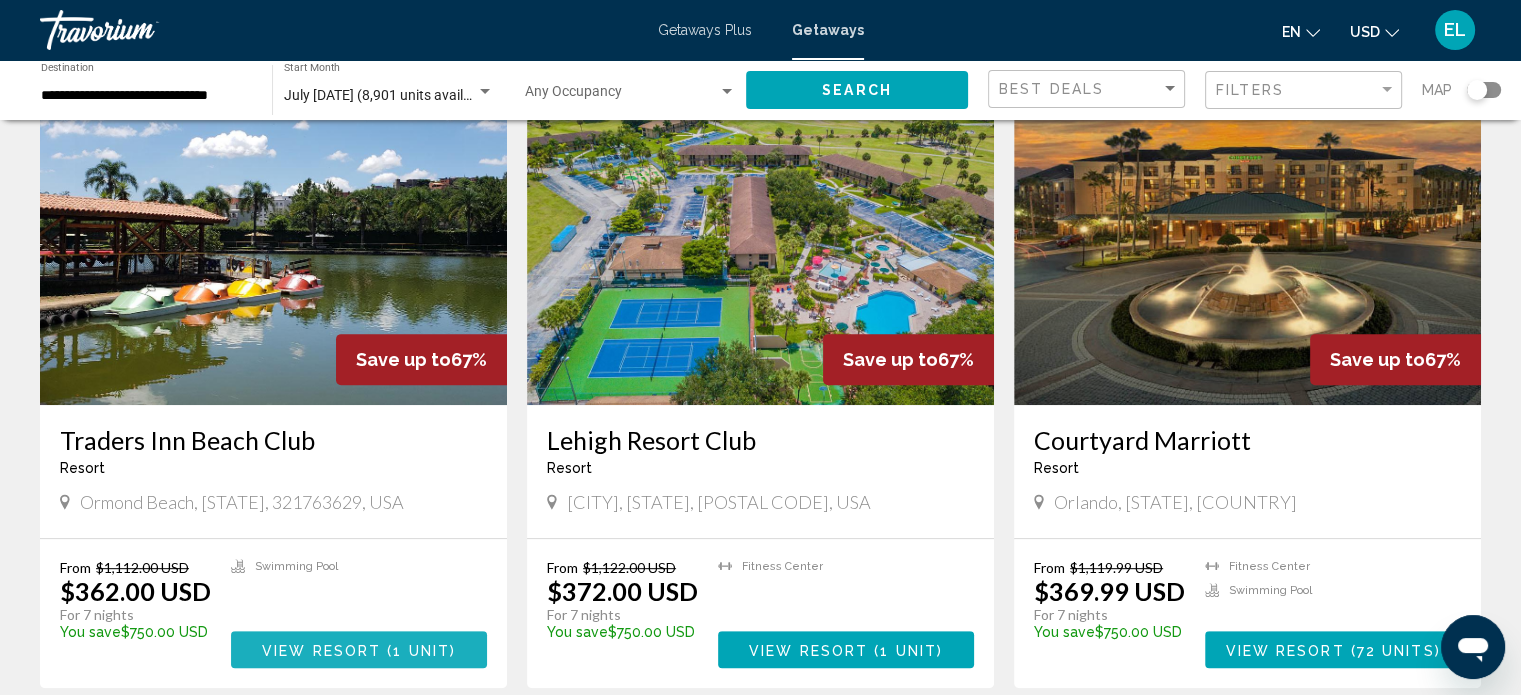 click on "View Resort" at bounding box center (321, 650) 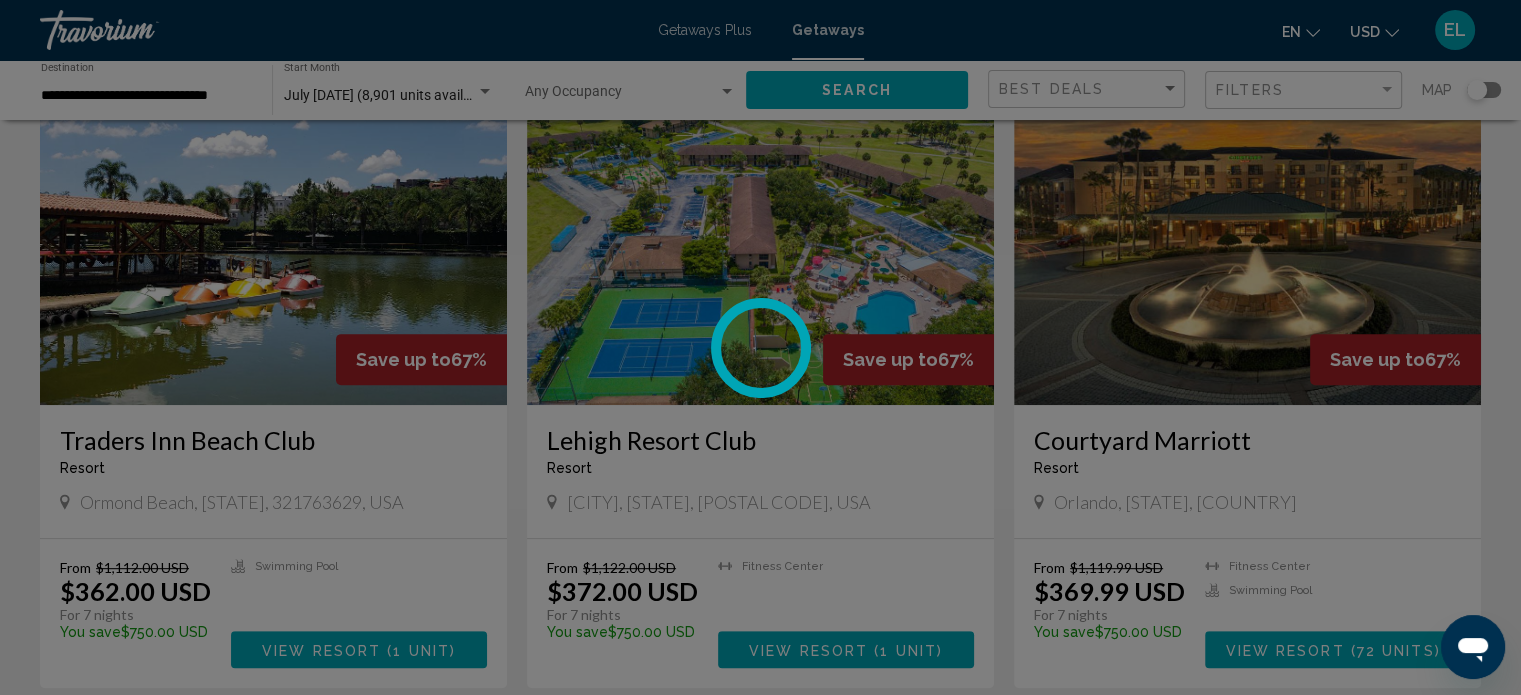 scroll, scrollTop: 1100, scrollLeft: 0, axis: vertical 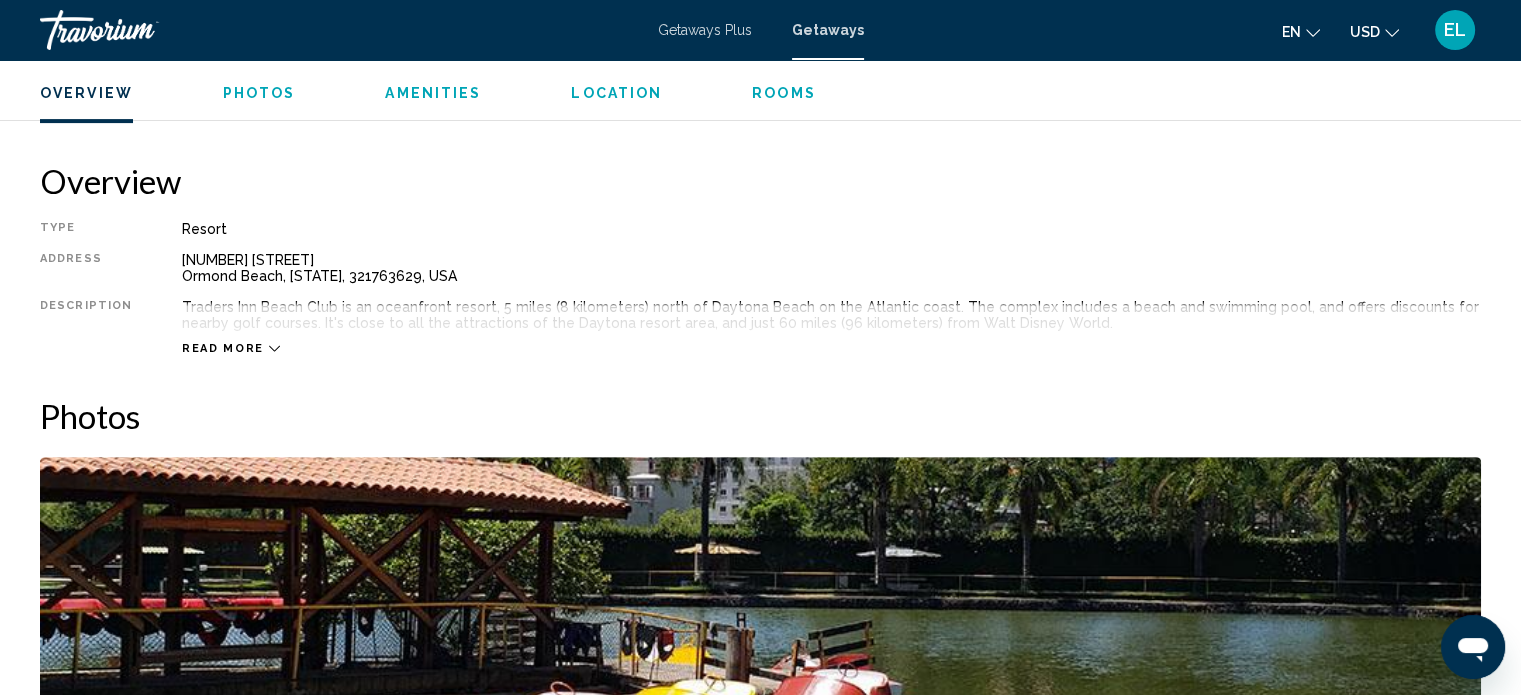 click on "Read more" at bounding box center [223, 348] 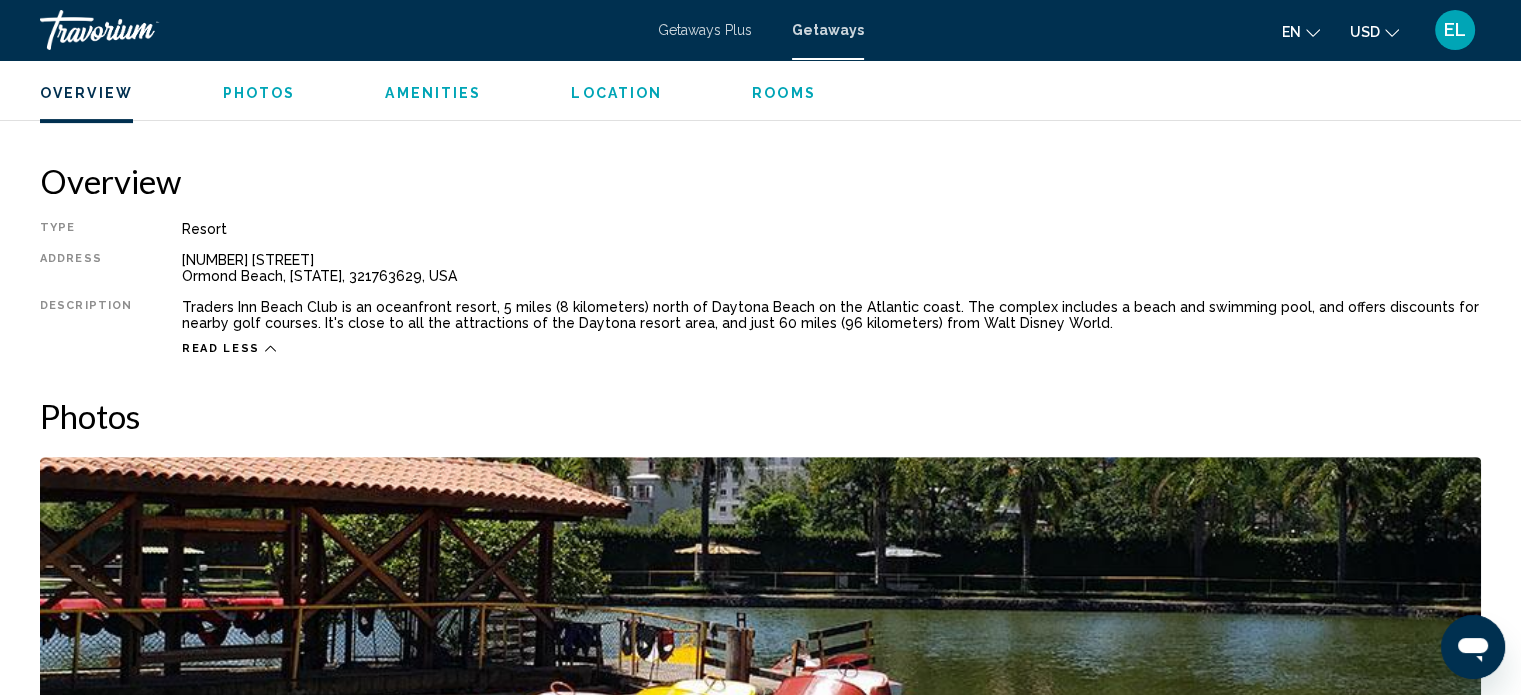 scroll, scrollTop: 1200, scrollLeft: 0, axis: vertical 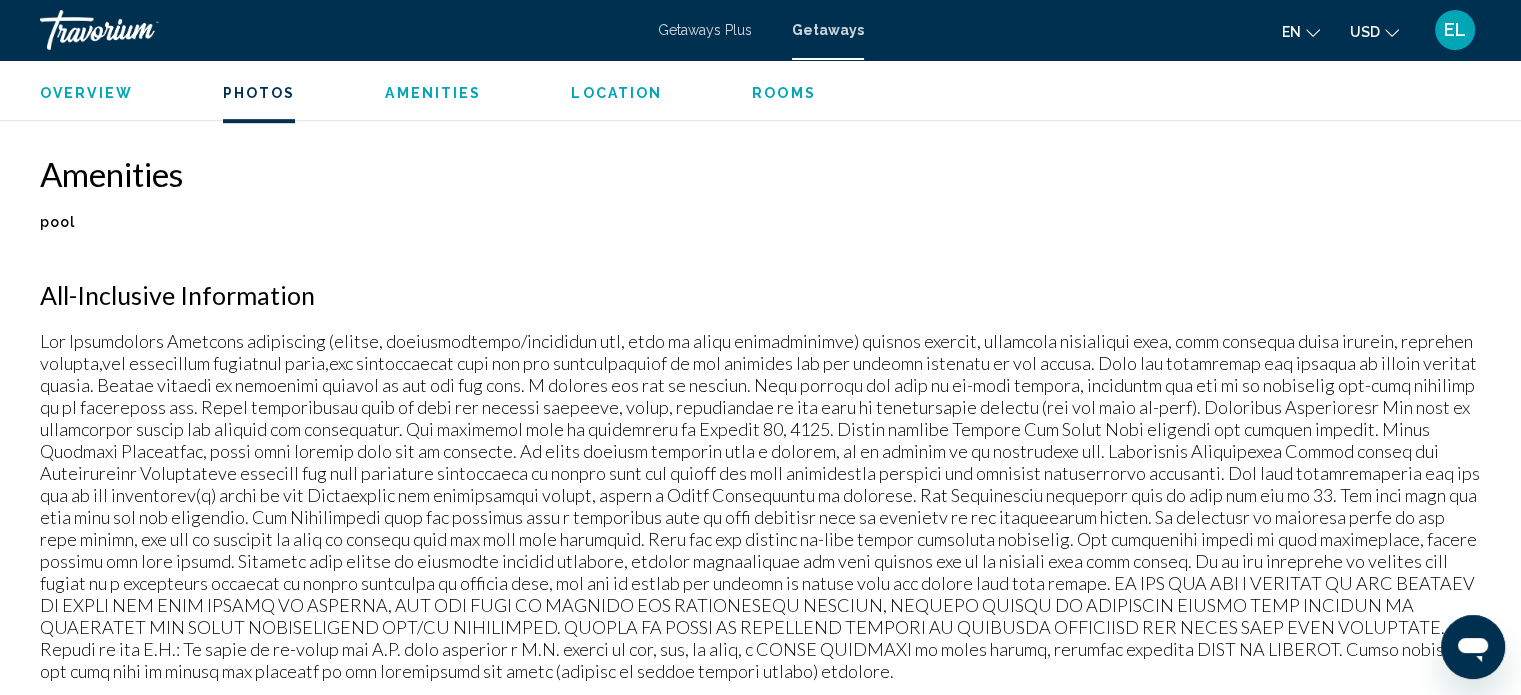click on "Overview
Photos
Amenities
Location
Rooms
Search" 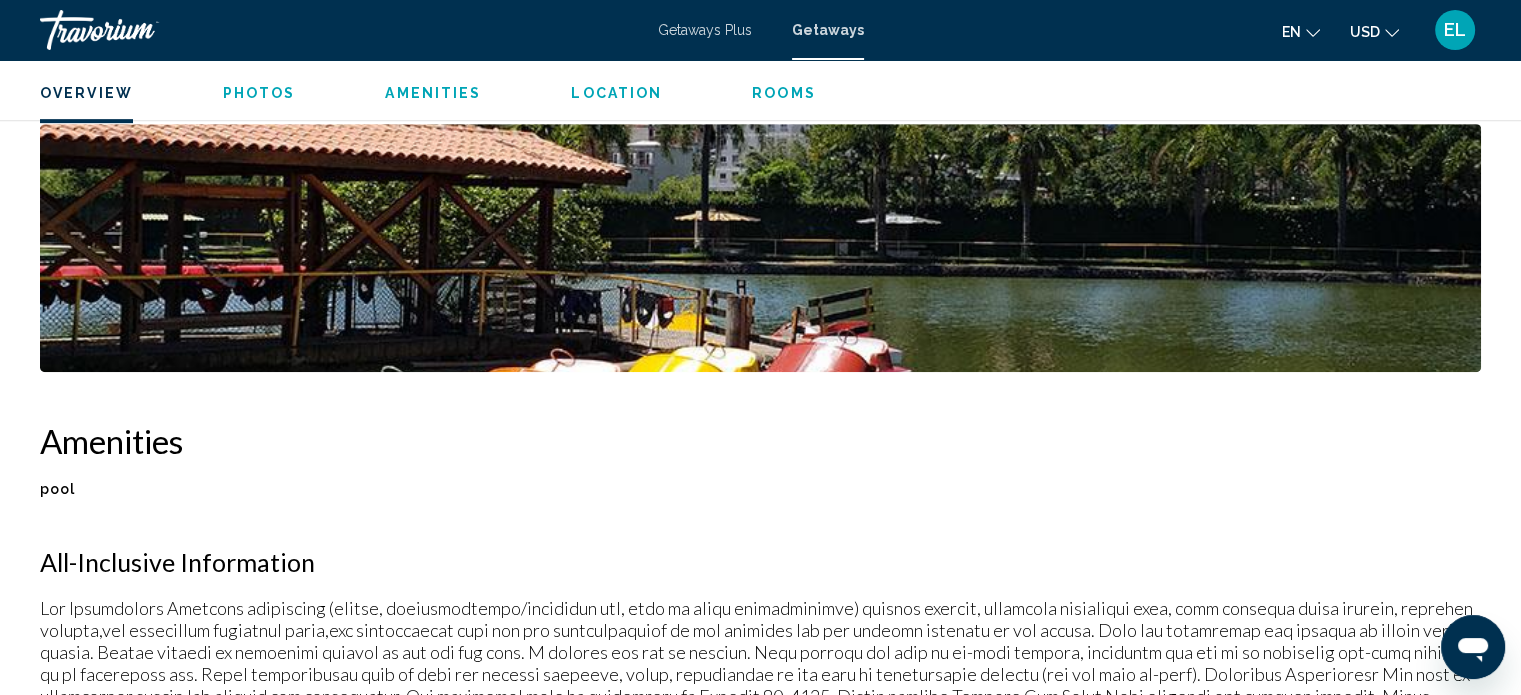 scroll, scrollTop: 701, scrollLeft: 0, axis: vertical 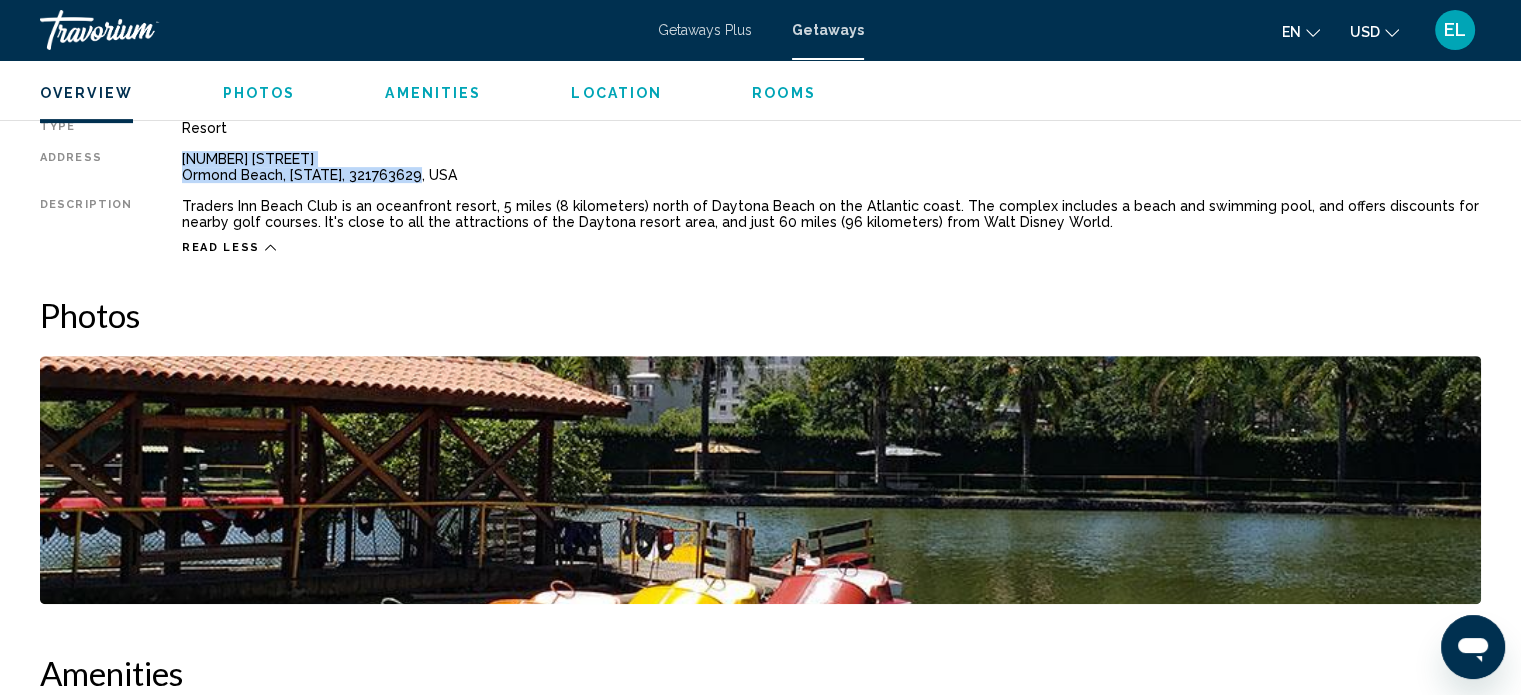 drag, startPoint x: 177, startPoint y: 154, endPoint x: 417, endPoint y: 179, distance: 241.29857 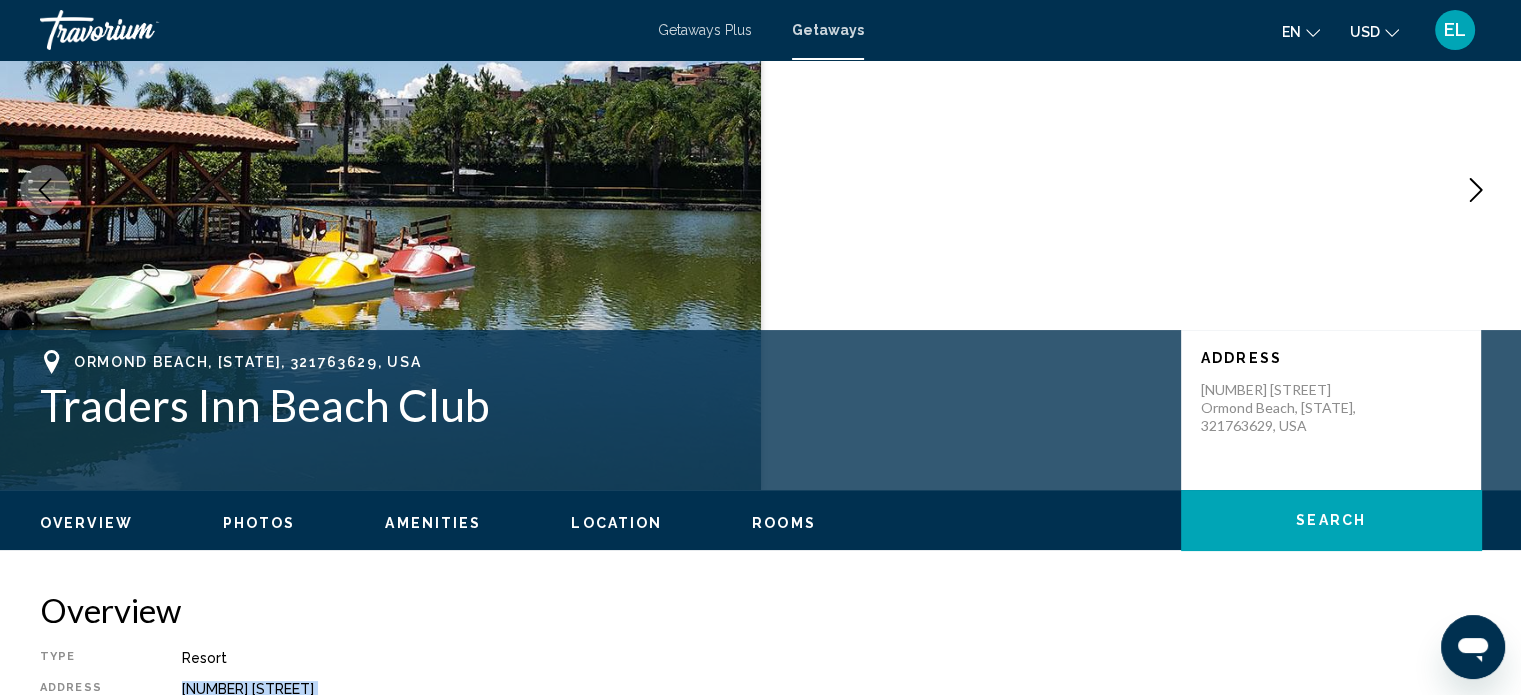 scroll, scrollTop: 101, scrollLeft: 0, axis: vertical 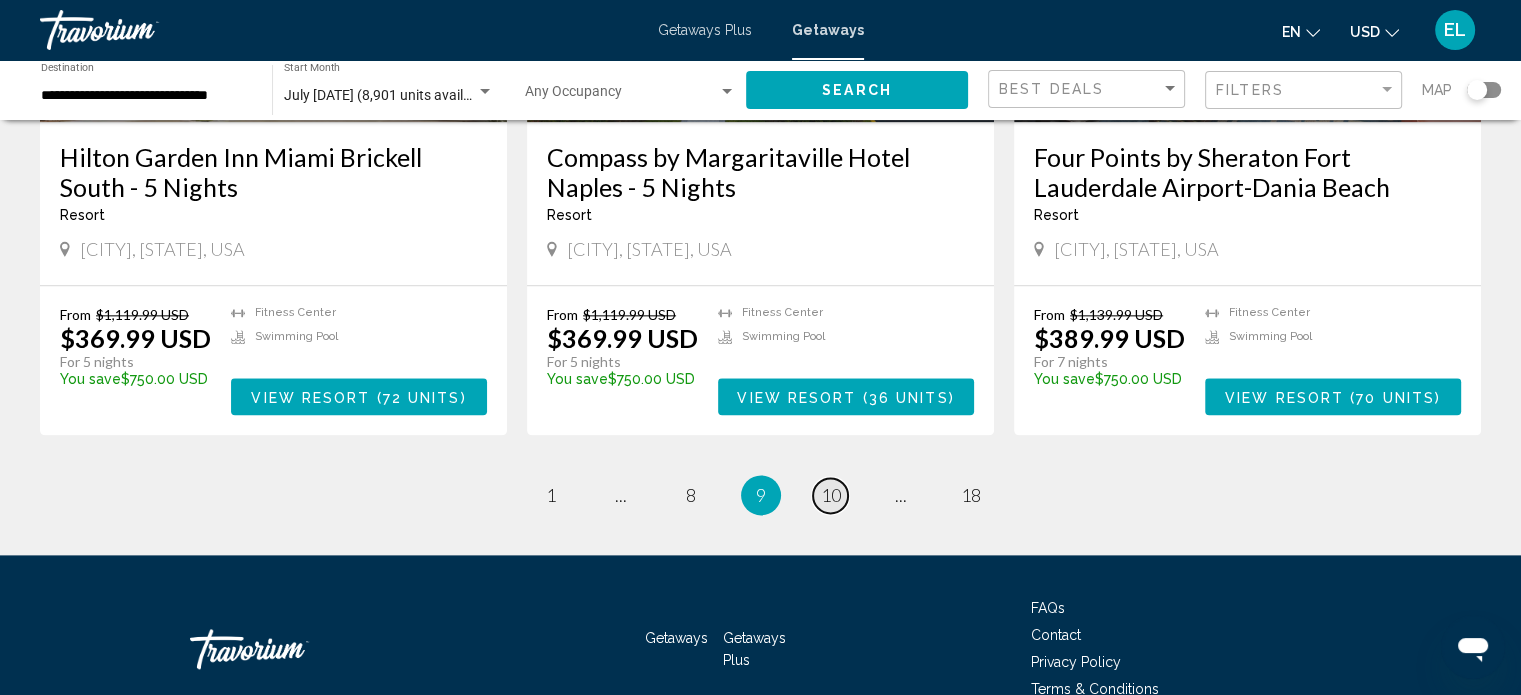 click on "10" at bounding box center [831, 495] 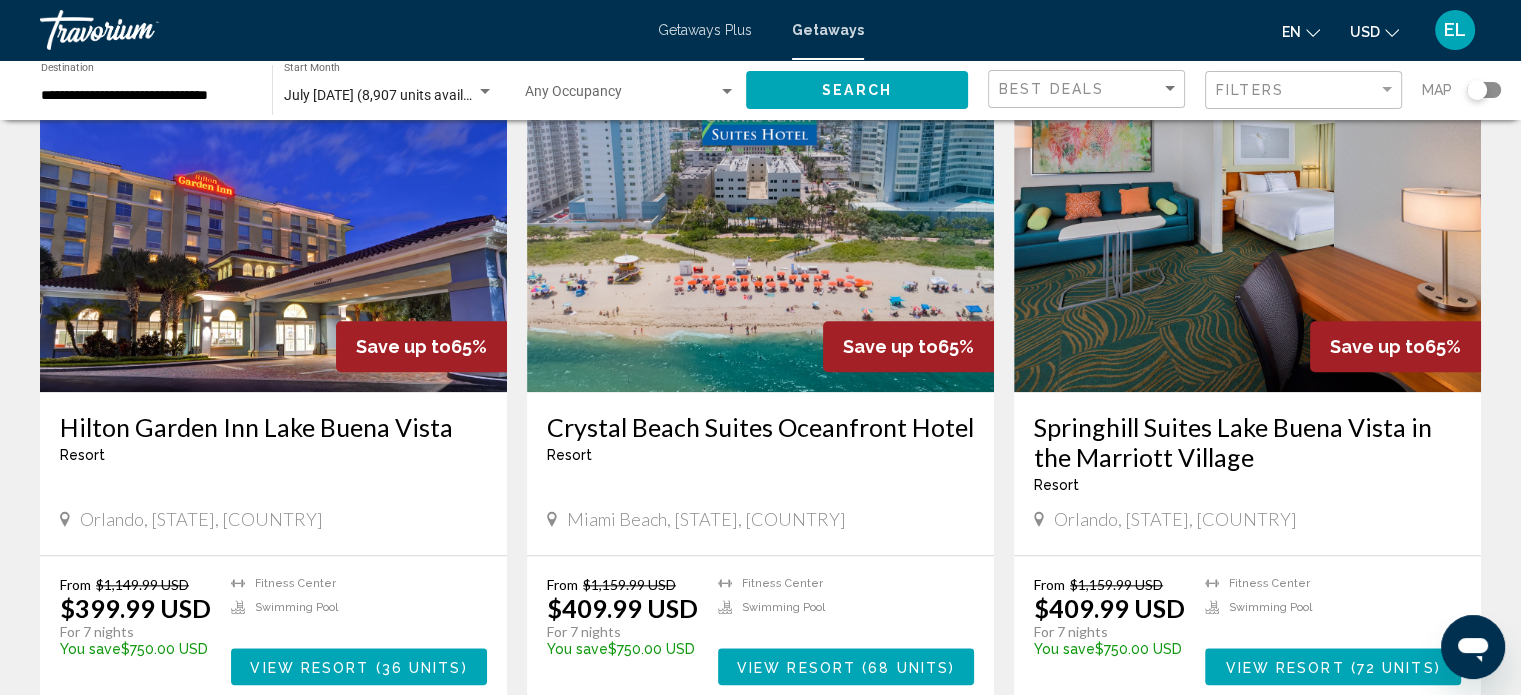 scroll, scrollTop: 2200, scrollLeft: 0, axis: vertical 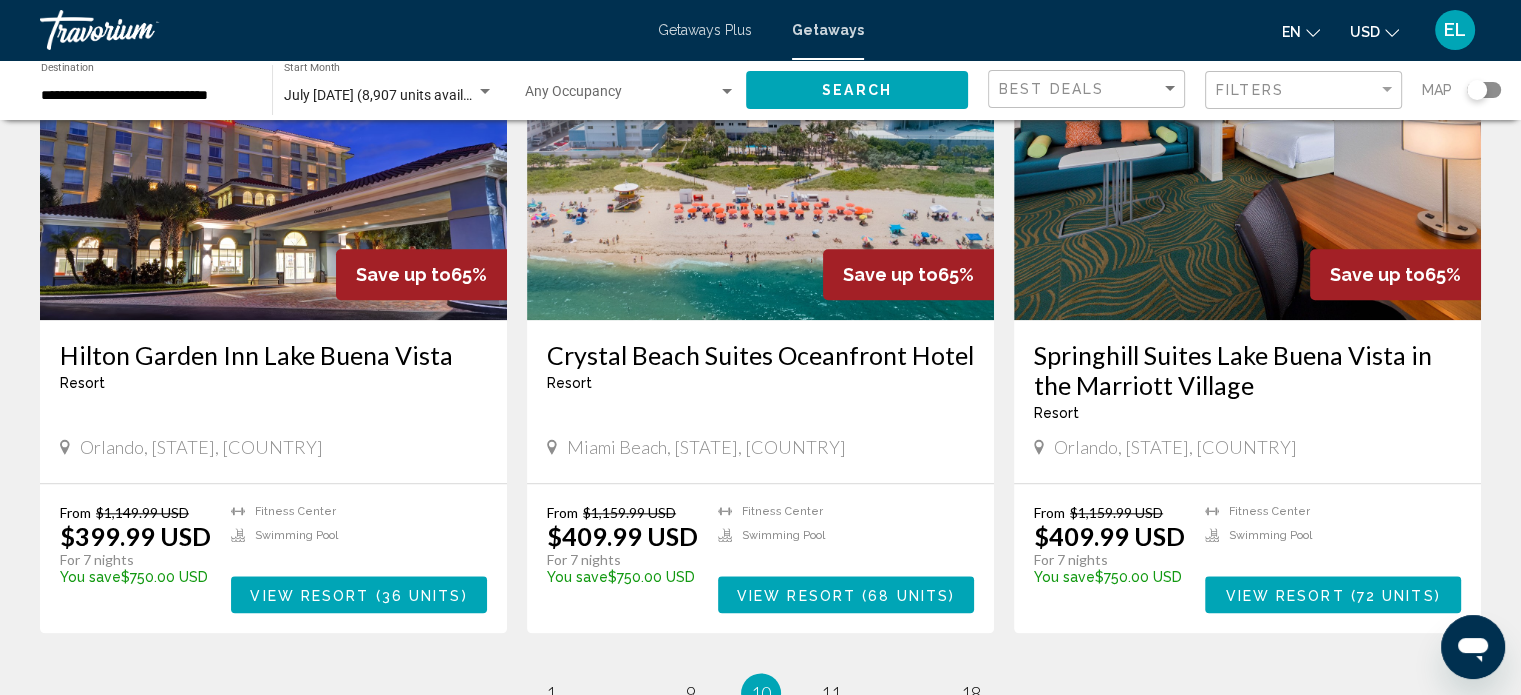 click on "$409.99 USD" at bounding box center (622, 536) 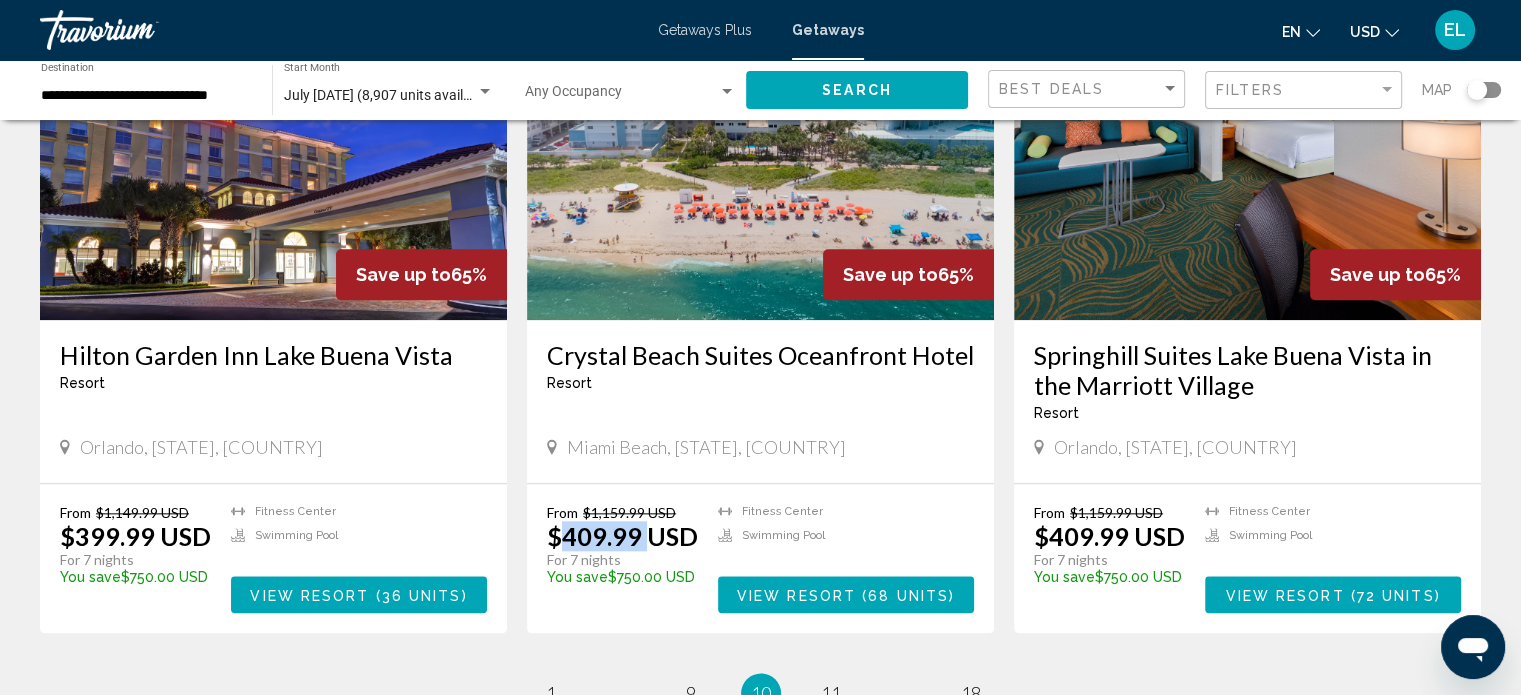 click on "$409.99 USD" at bounding box center (622, 536) 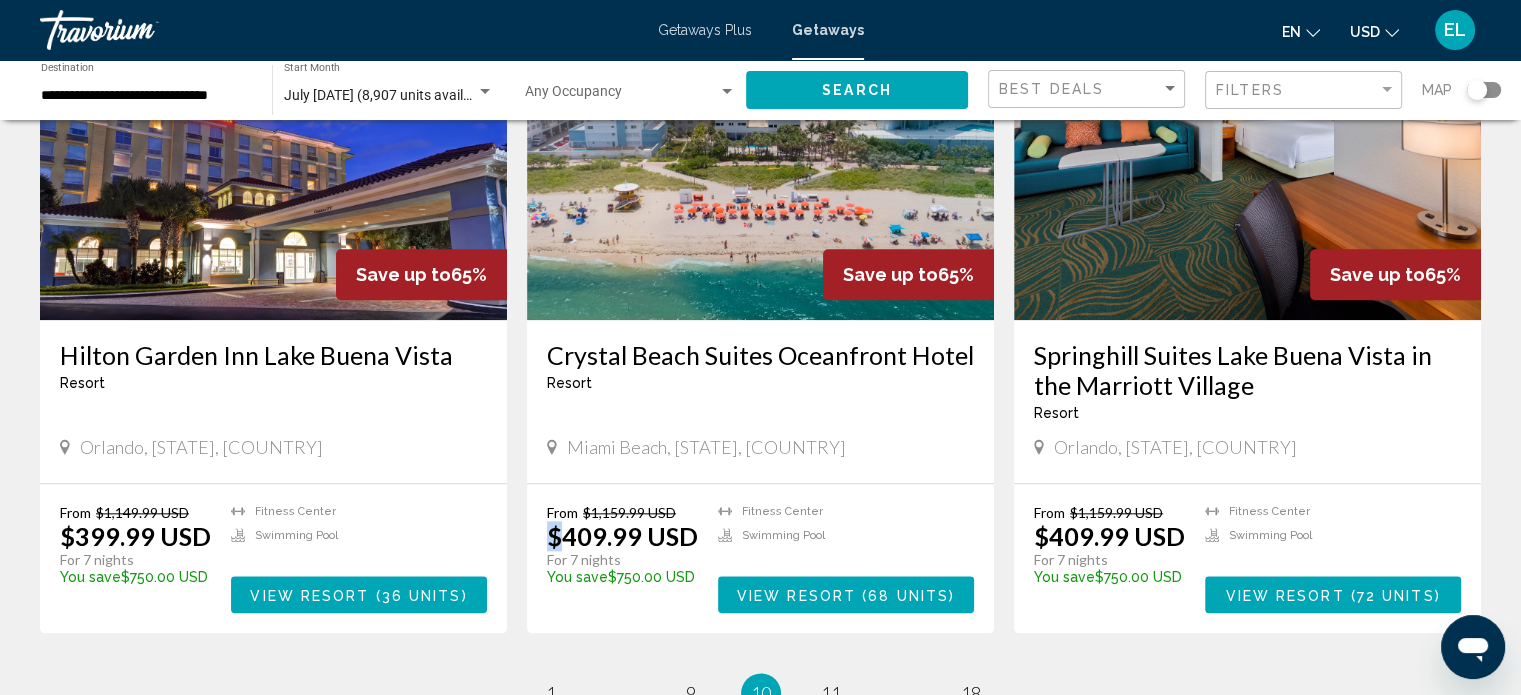 click on "$409.99 USD" at bounding box center (622, 536) 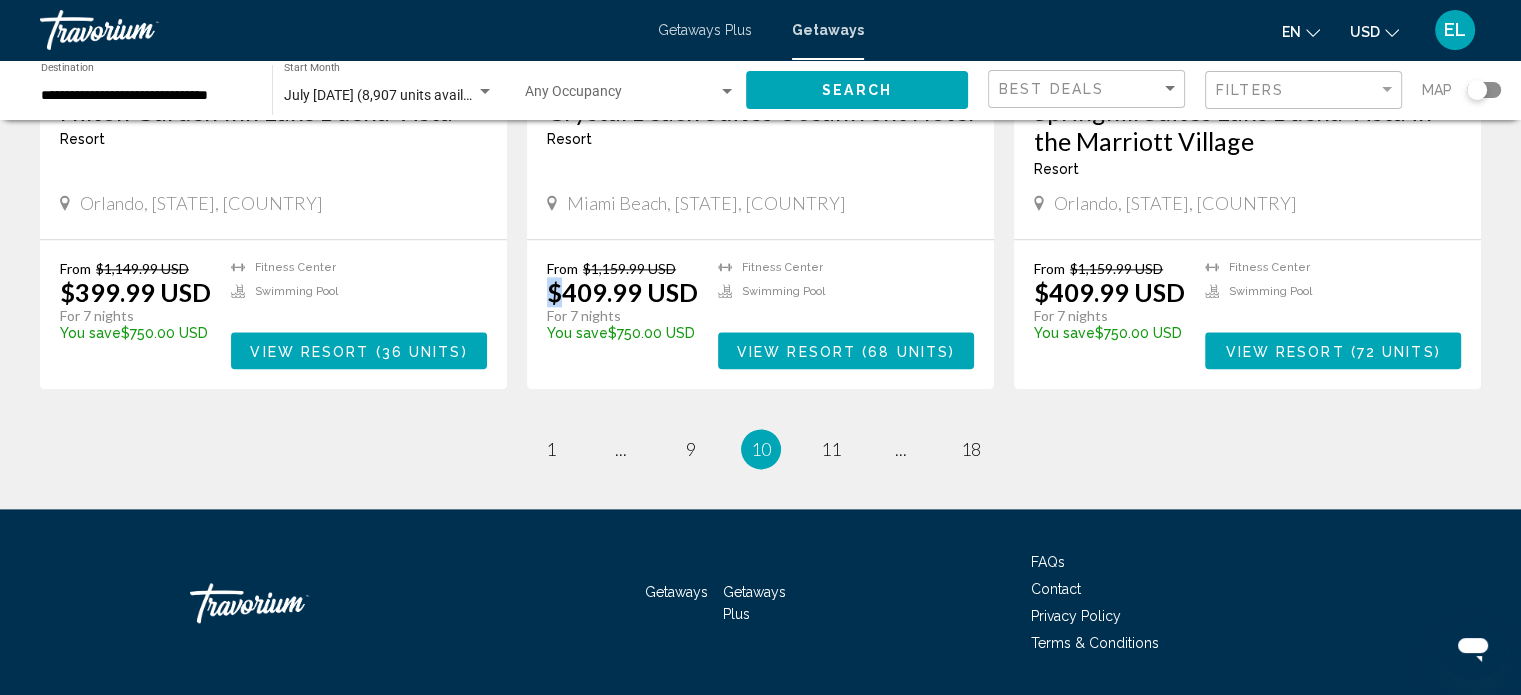 scroll, scrollTop: 2500, scrollLeft: 0, axis: vertical 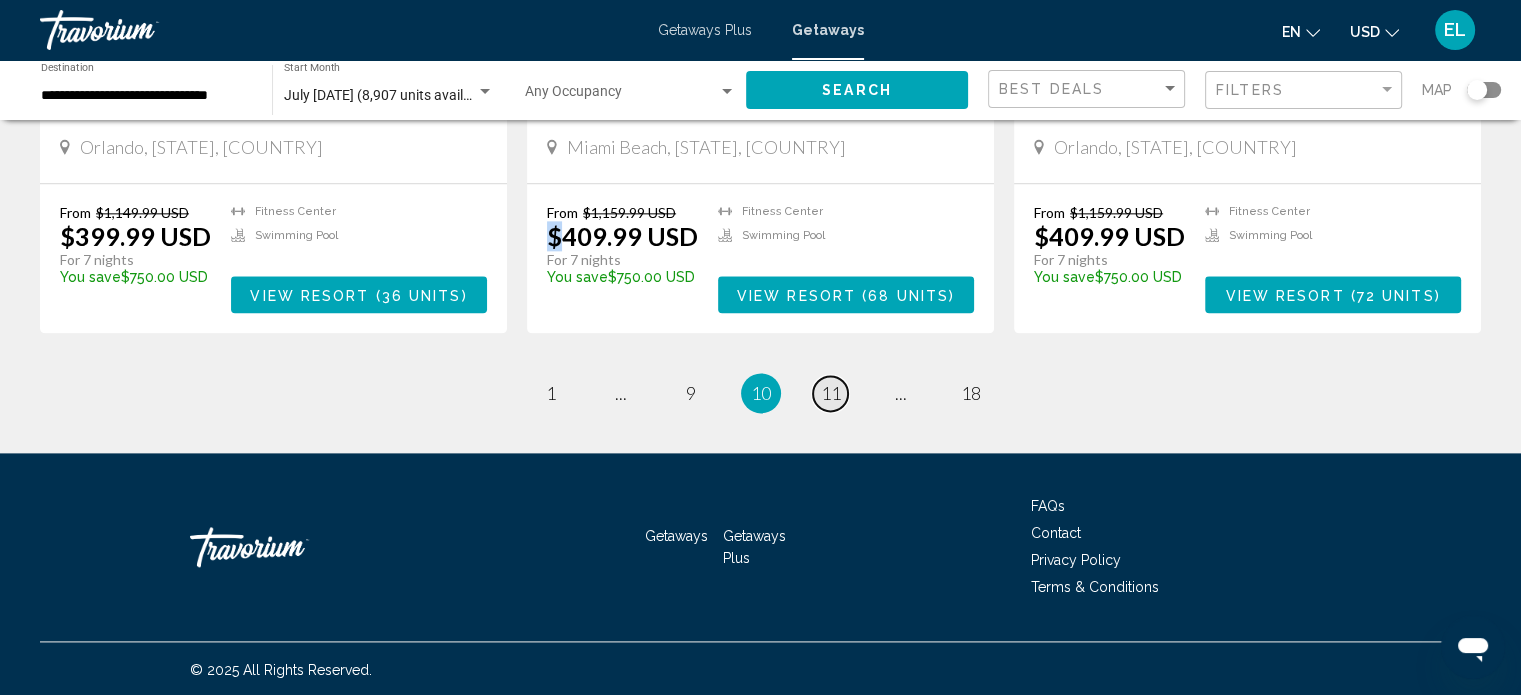 click on "11" at bounding box center [831, 393] 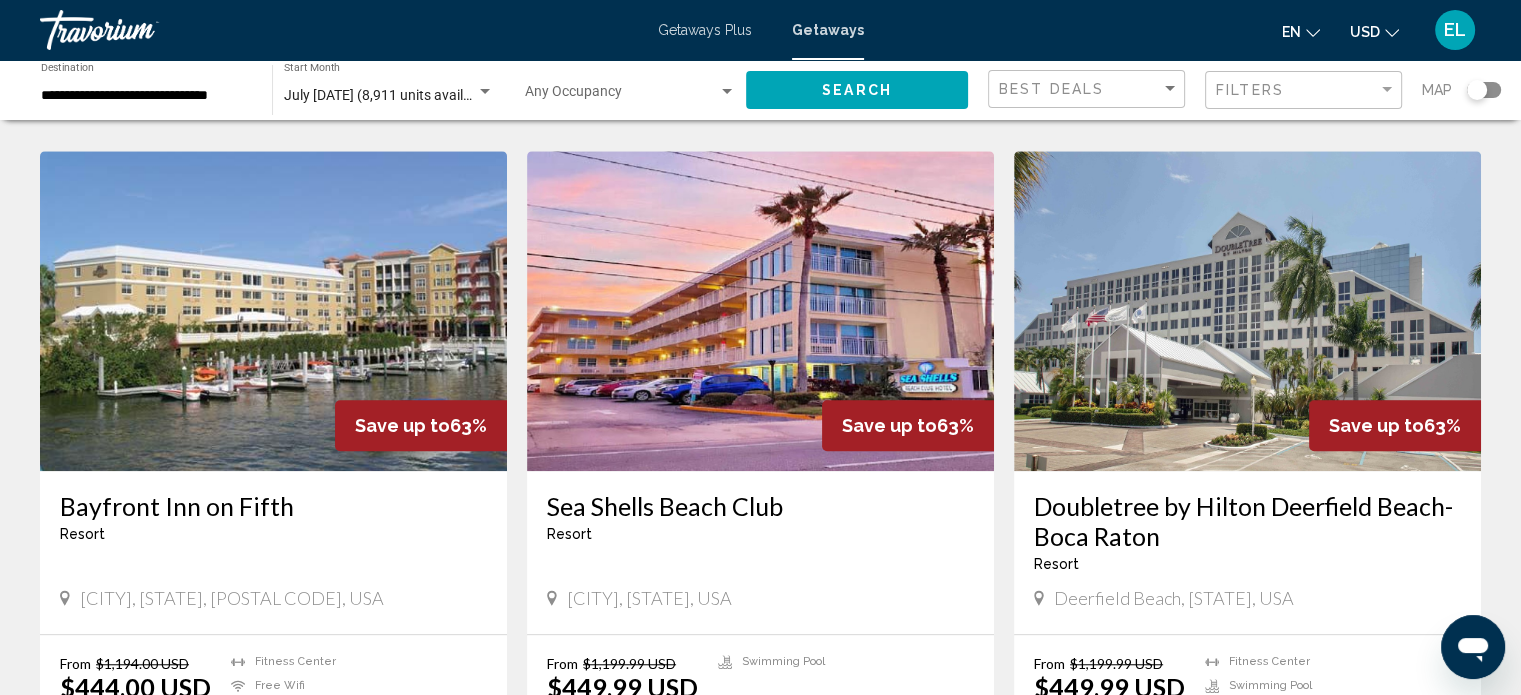 scroll, scrollTop: 1400, scrollLeft: 0, axis: vertical 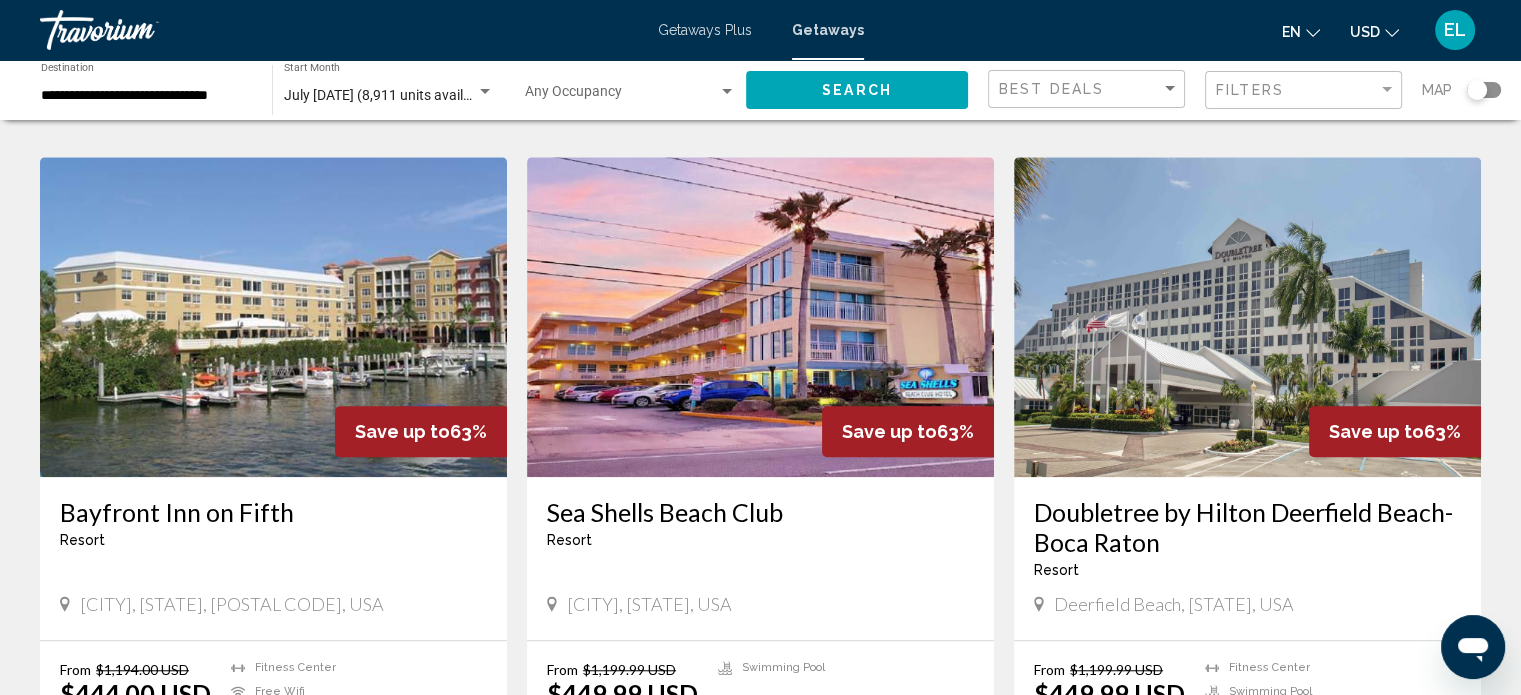 click on "Sea Shells Beach Club" at bounding box center (760, 512) 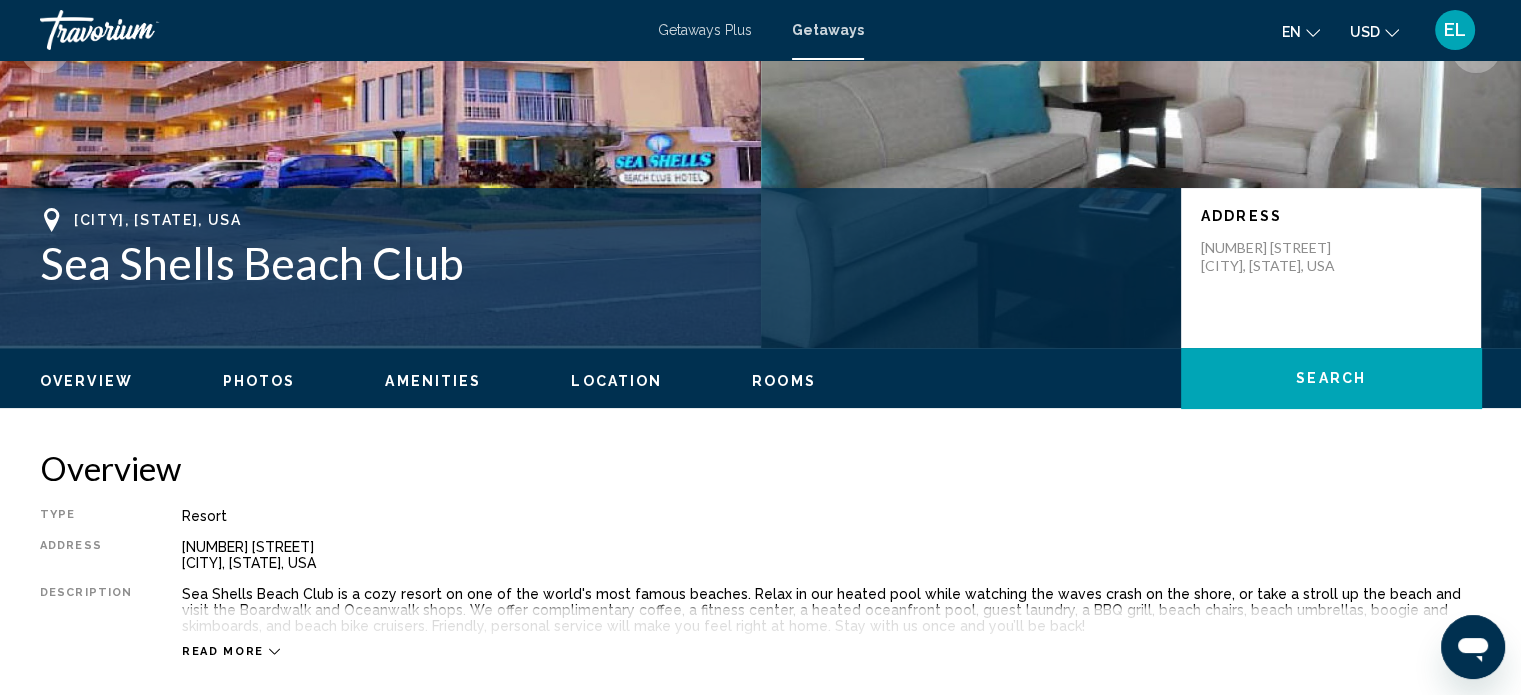 scroll, scrollTop: 712, scrollLeft: 0, axis: vertical 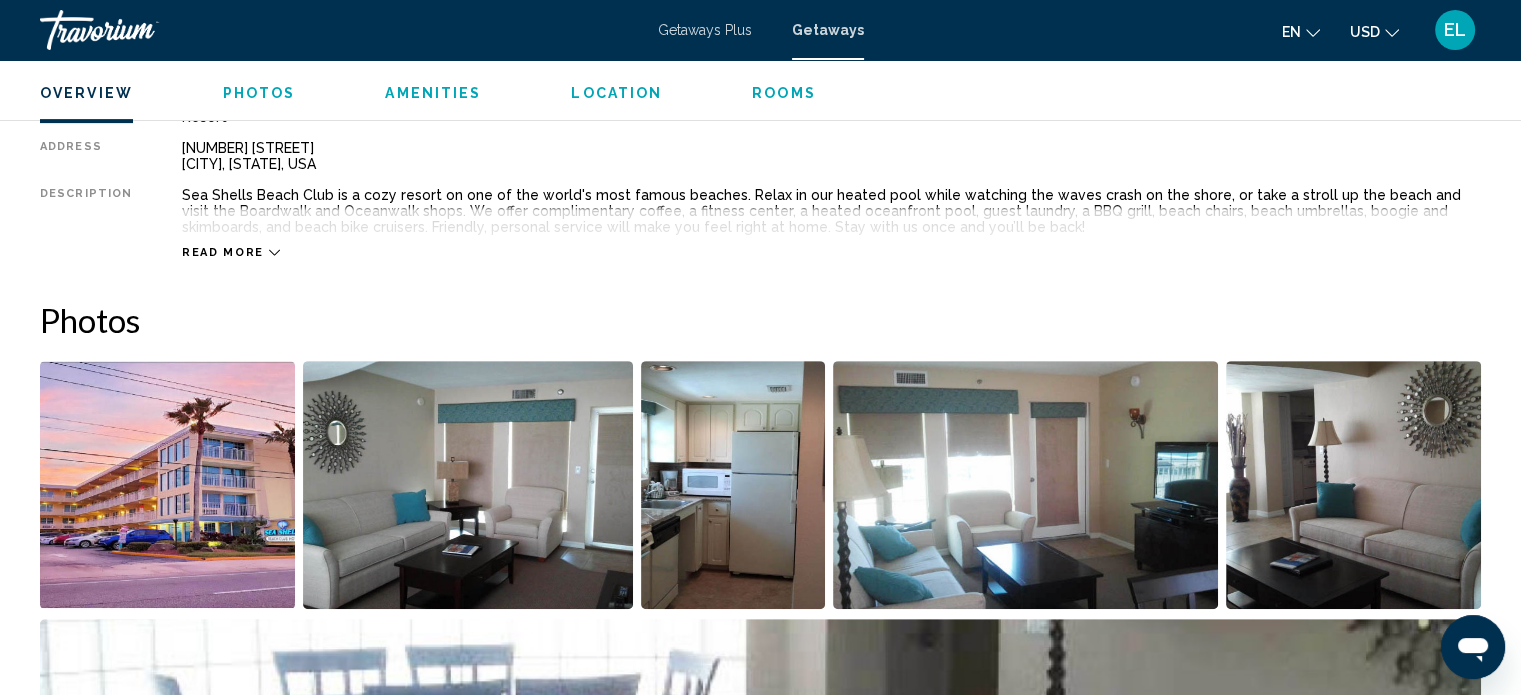 click at bounding box center (167, 485) 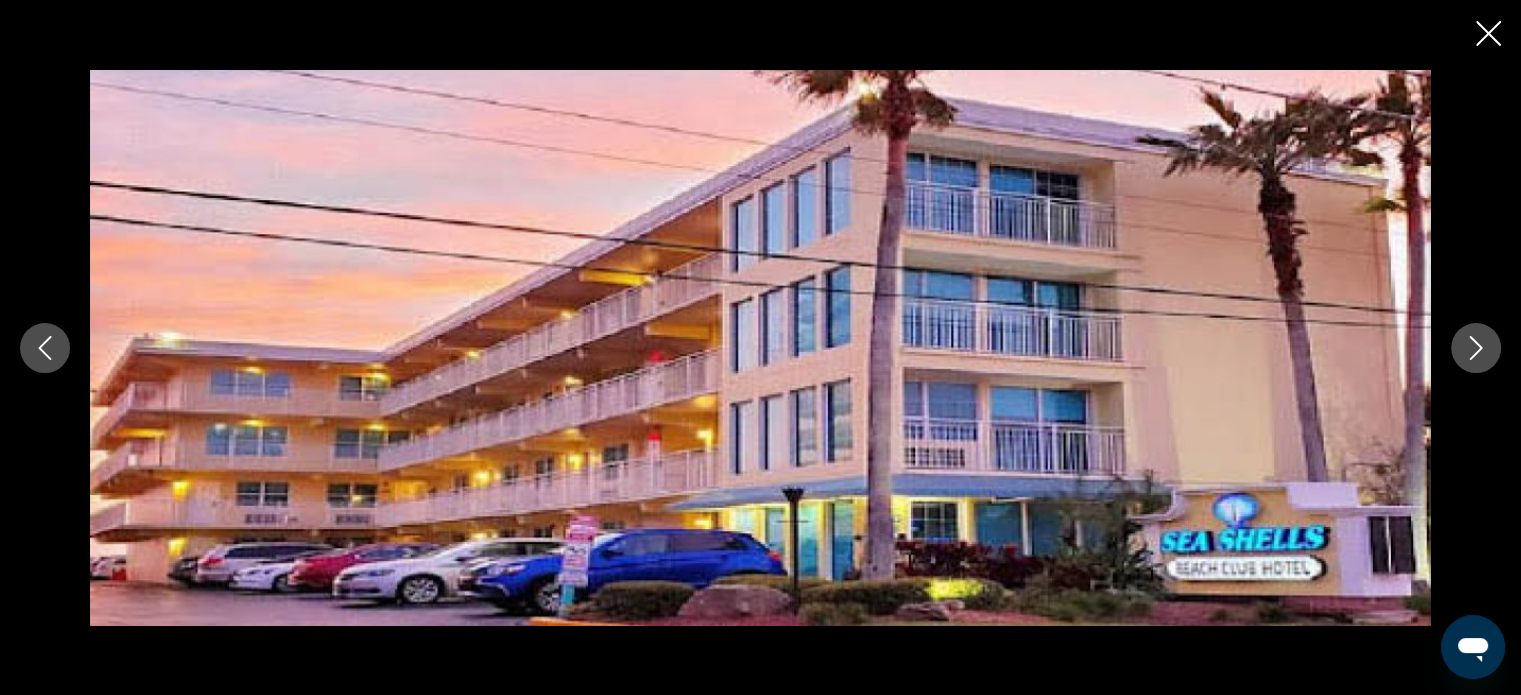 click 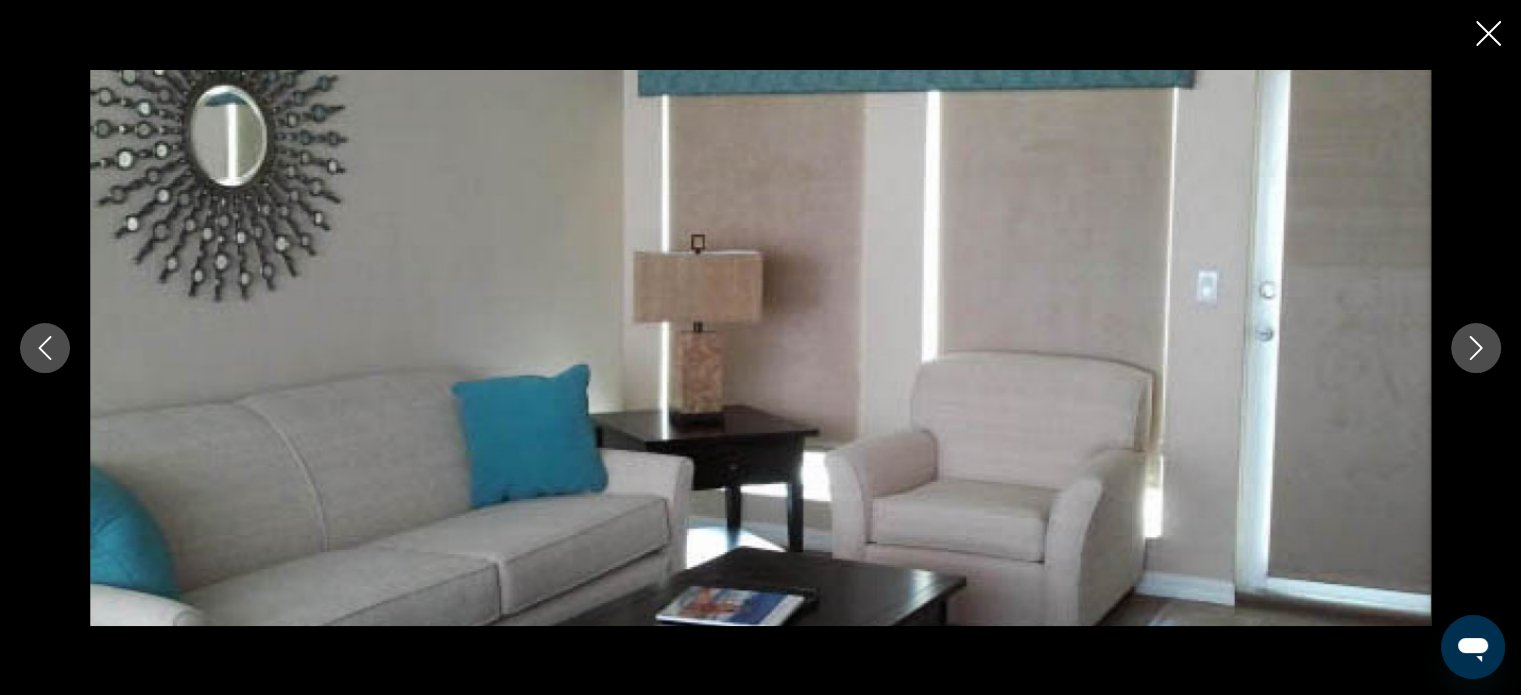 click 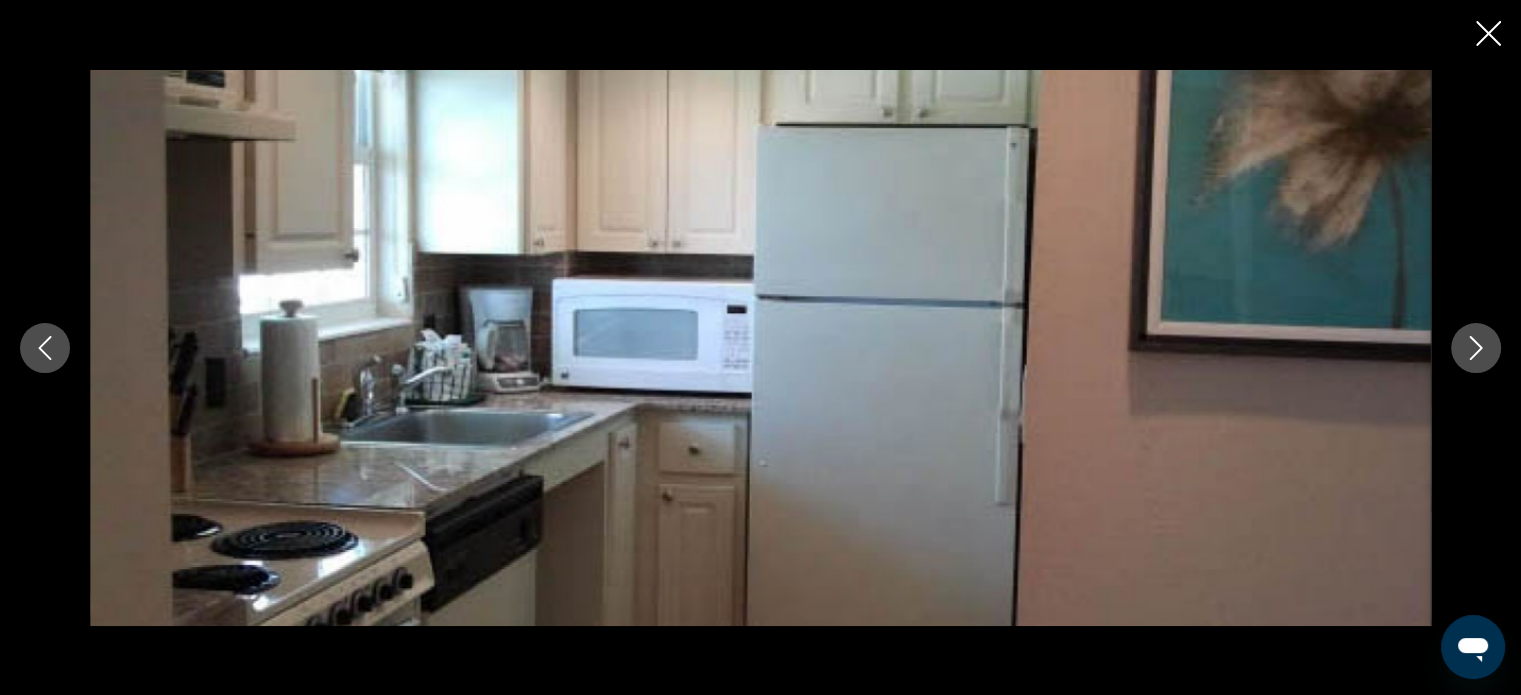 click 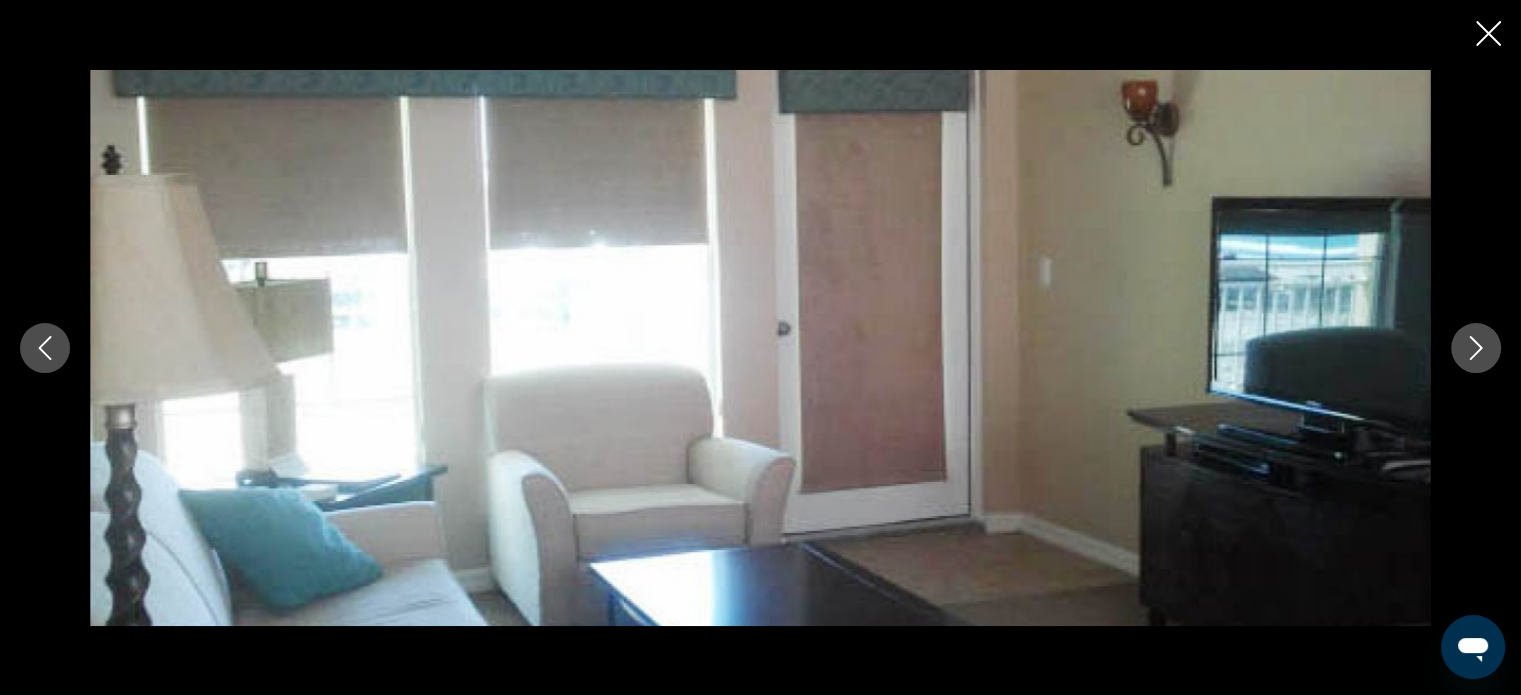 click 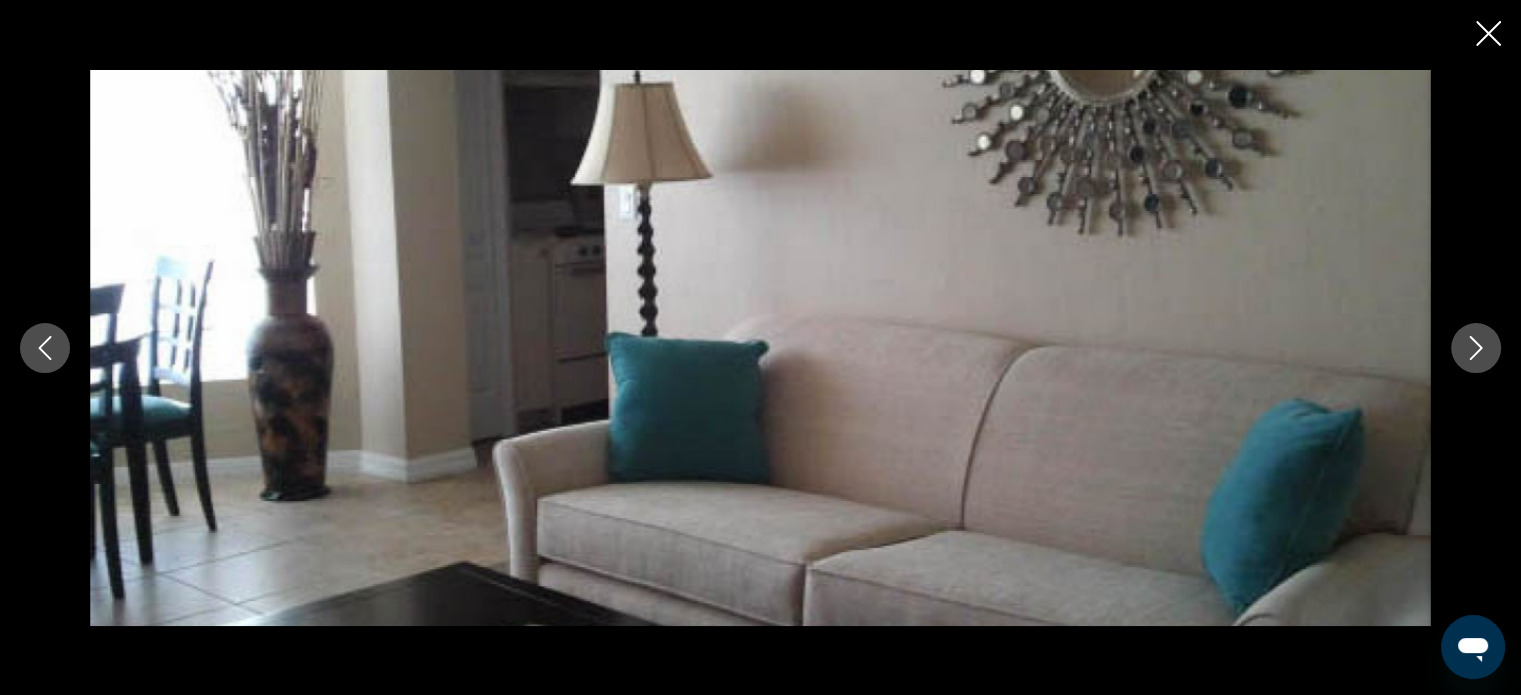 click 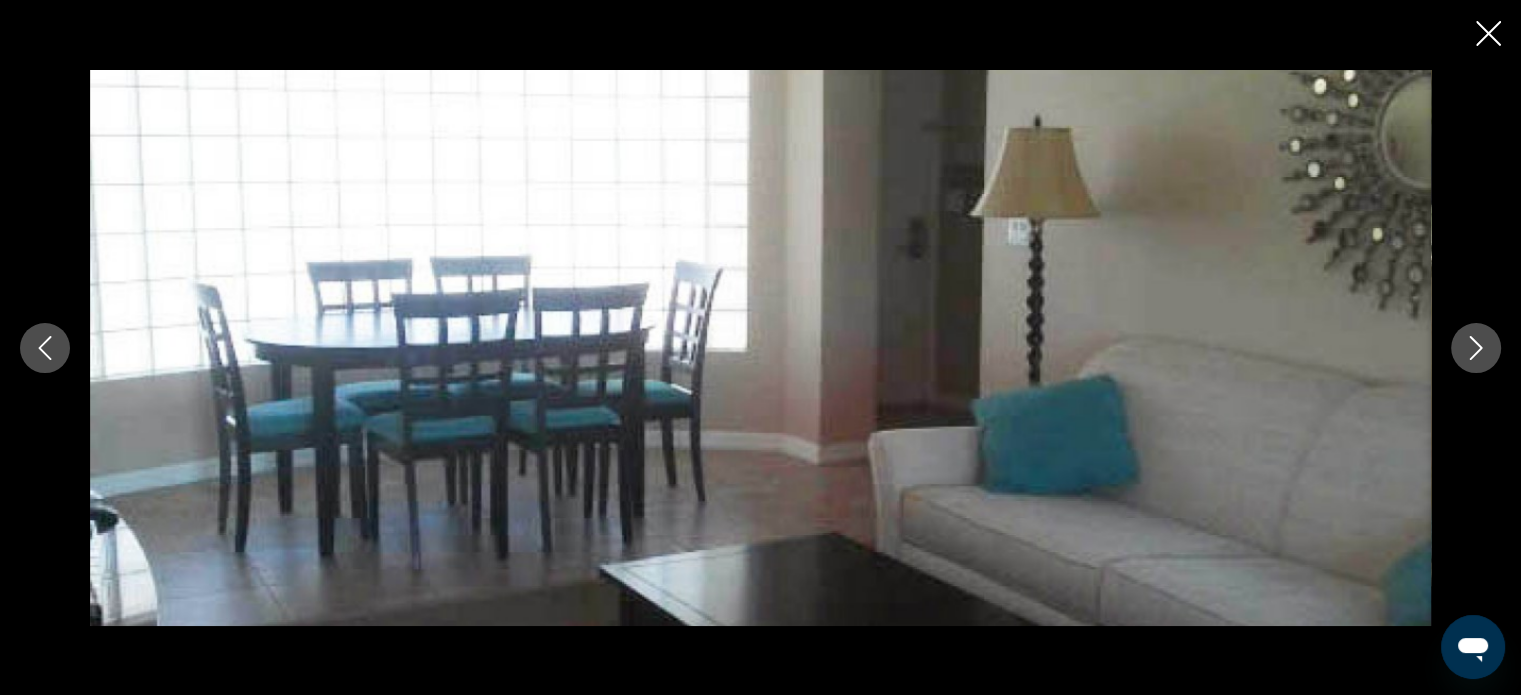click 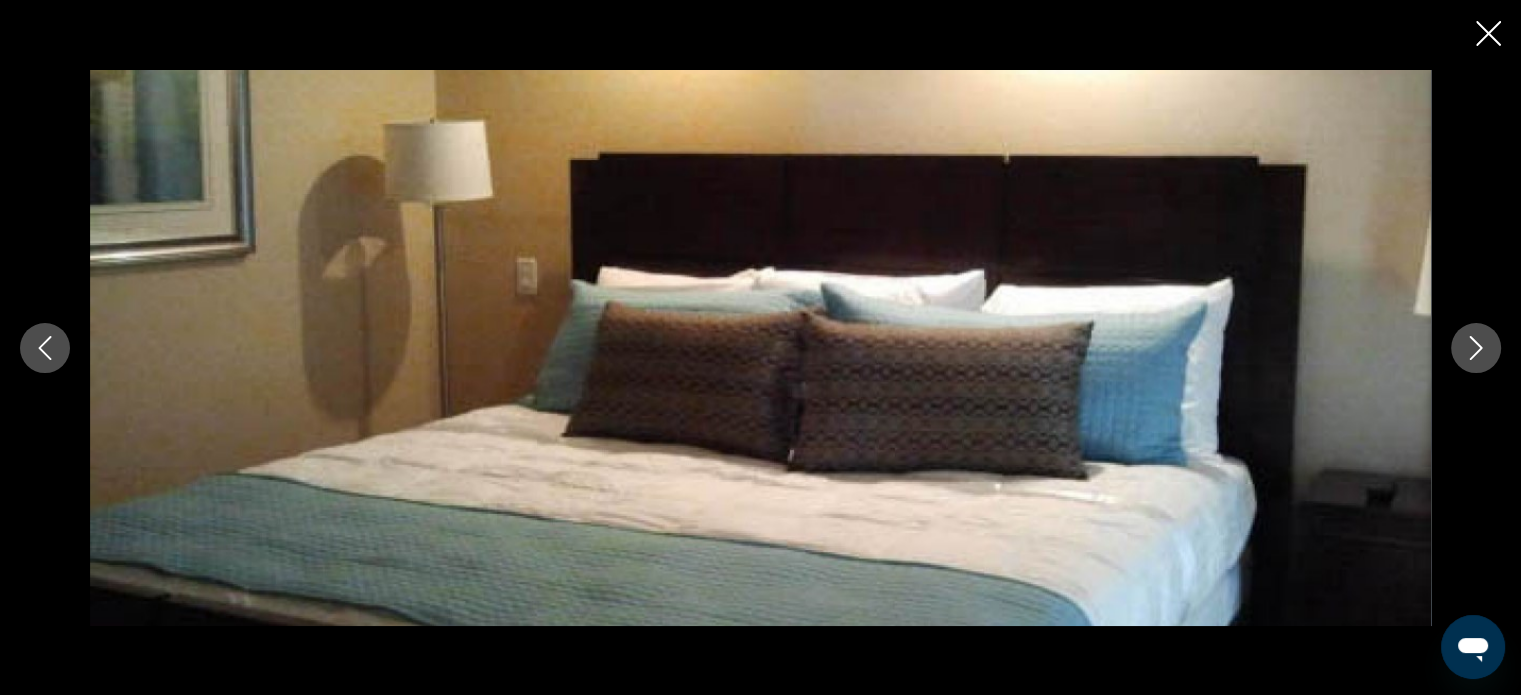 click 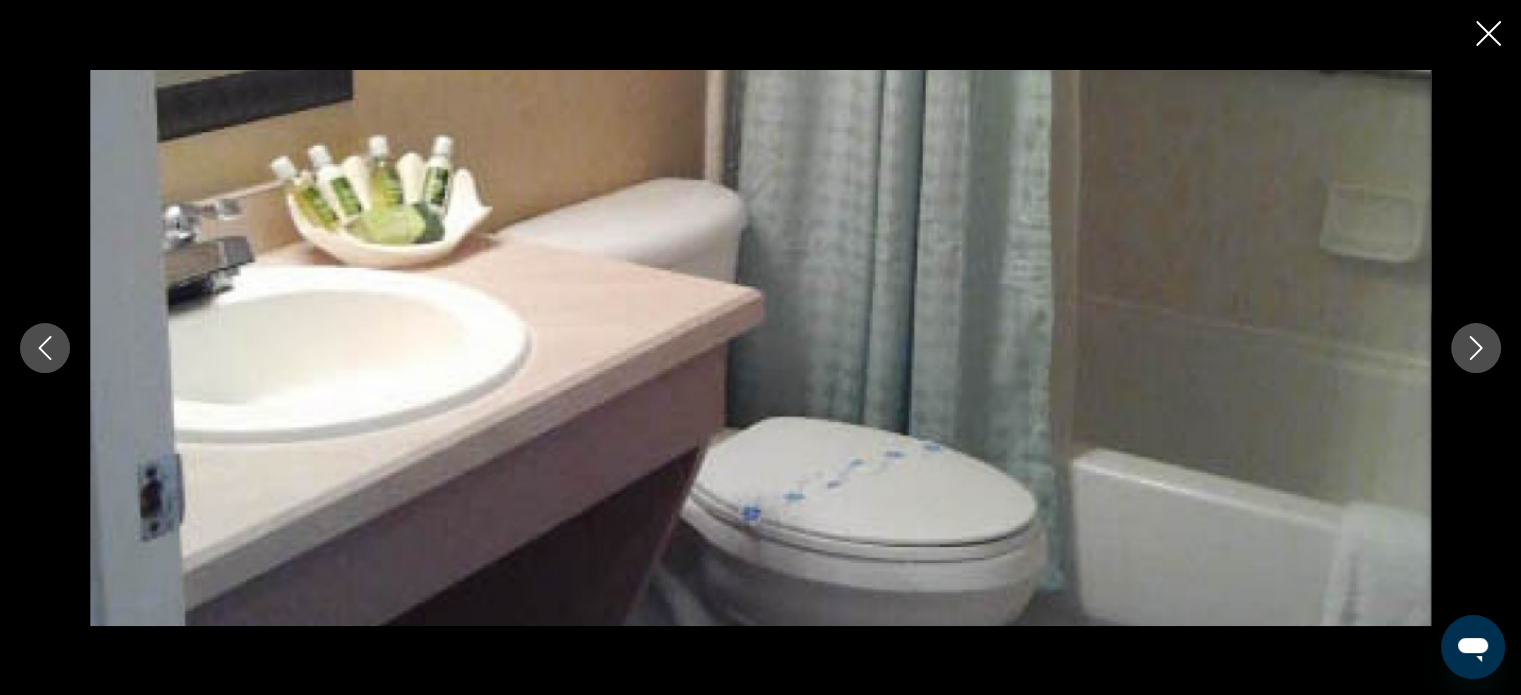 click 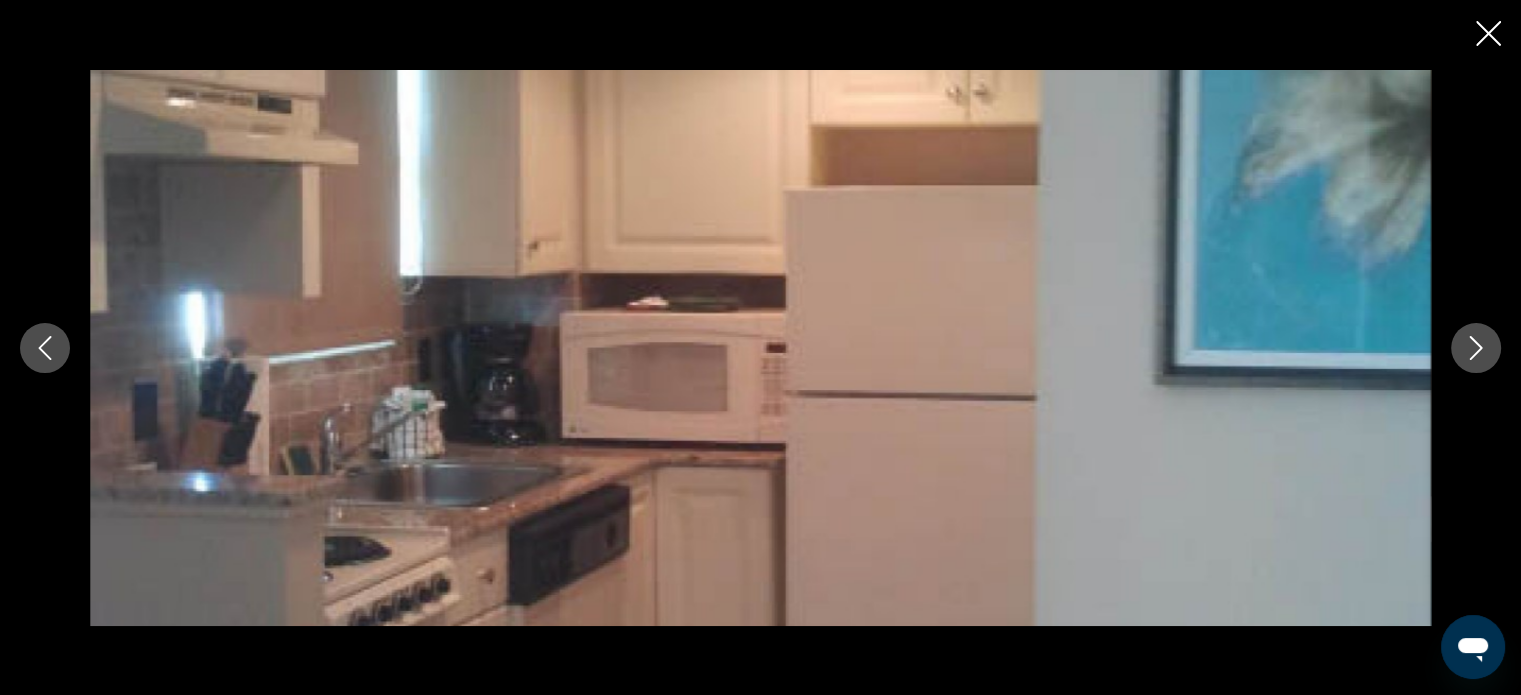 click 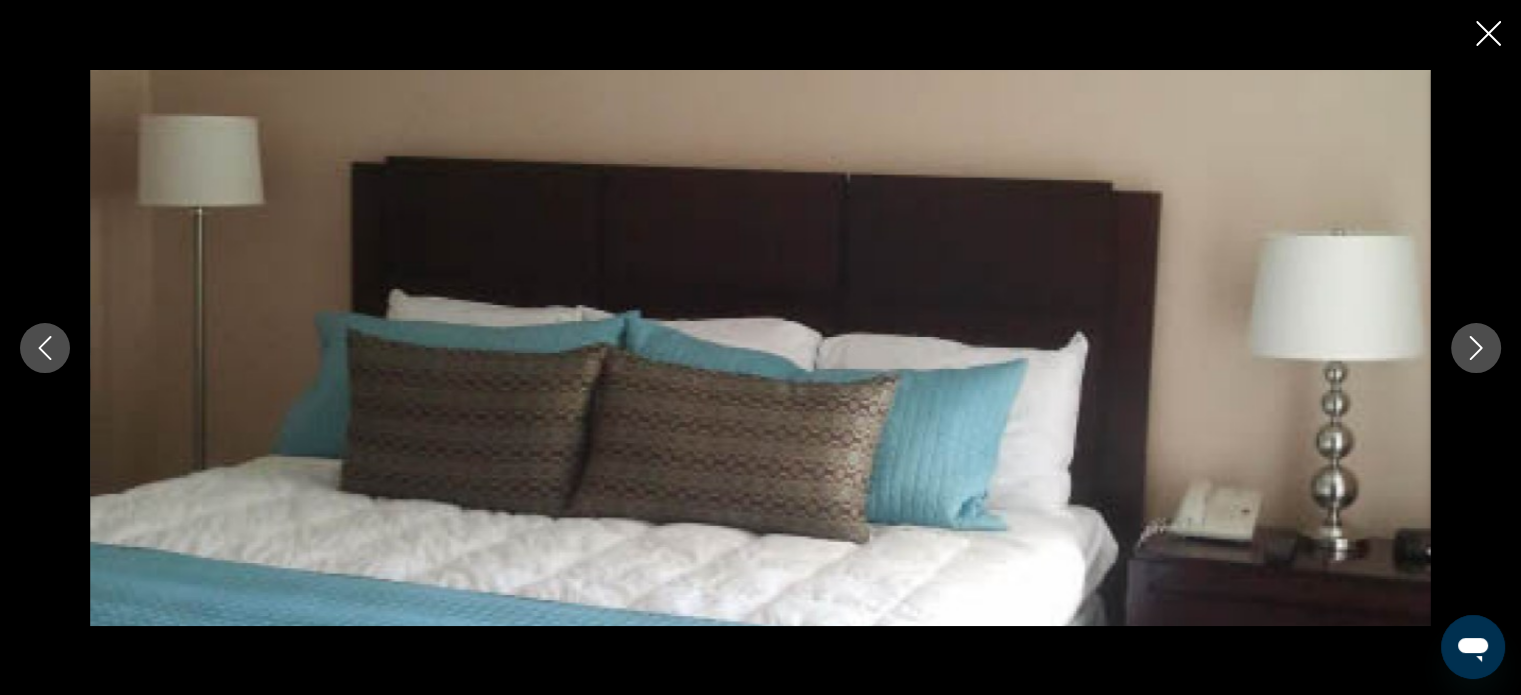 click 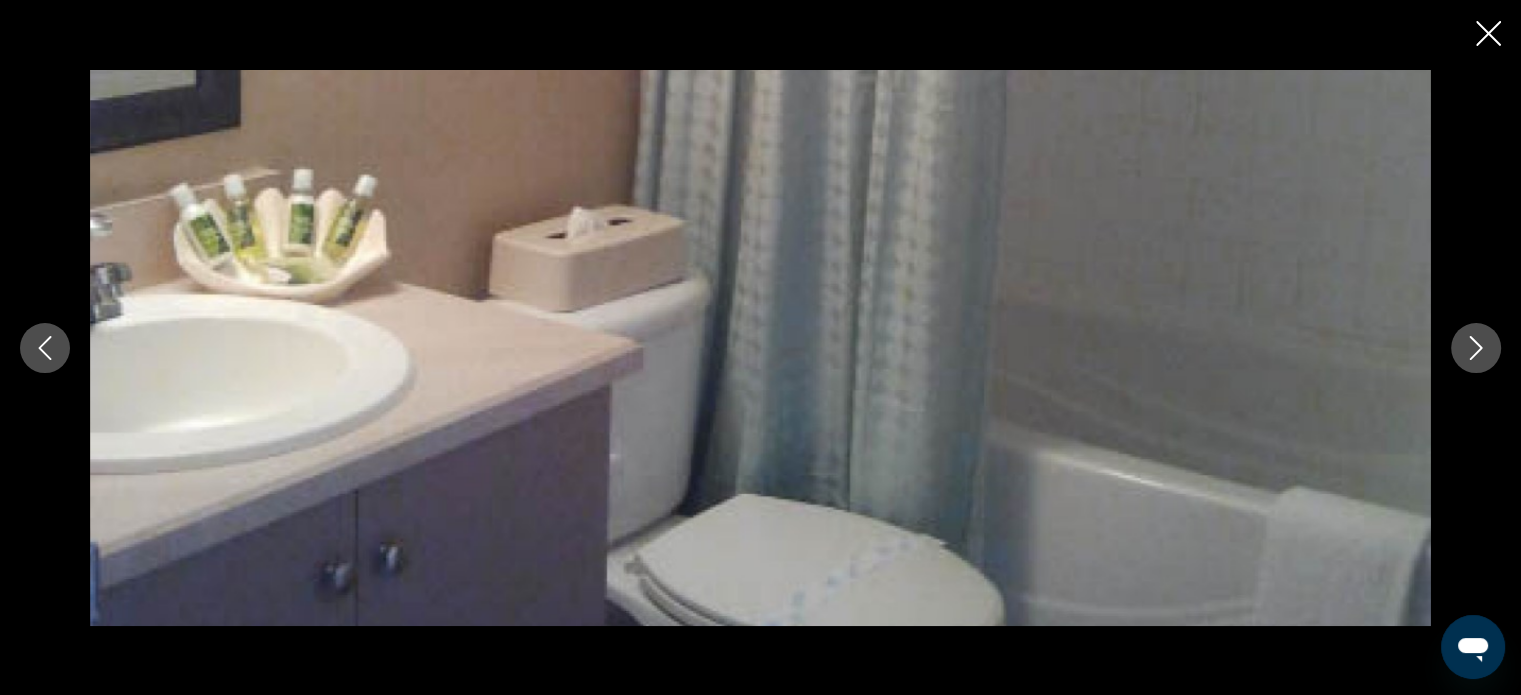 click 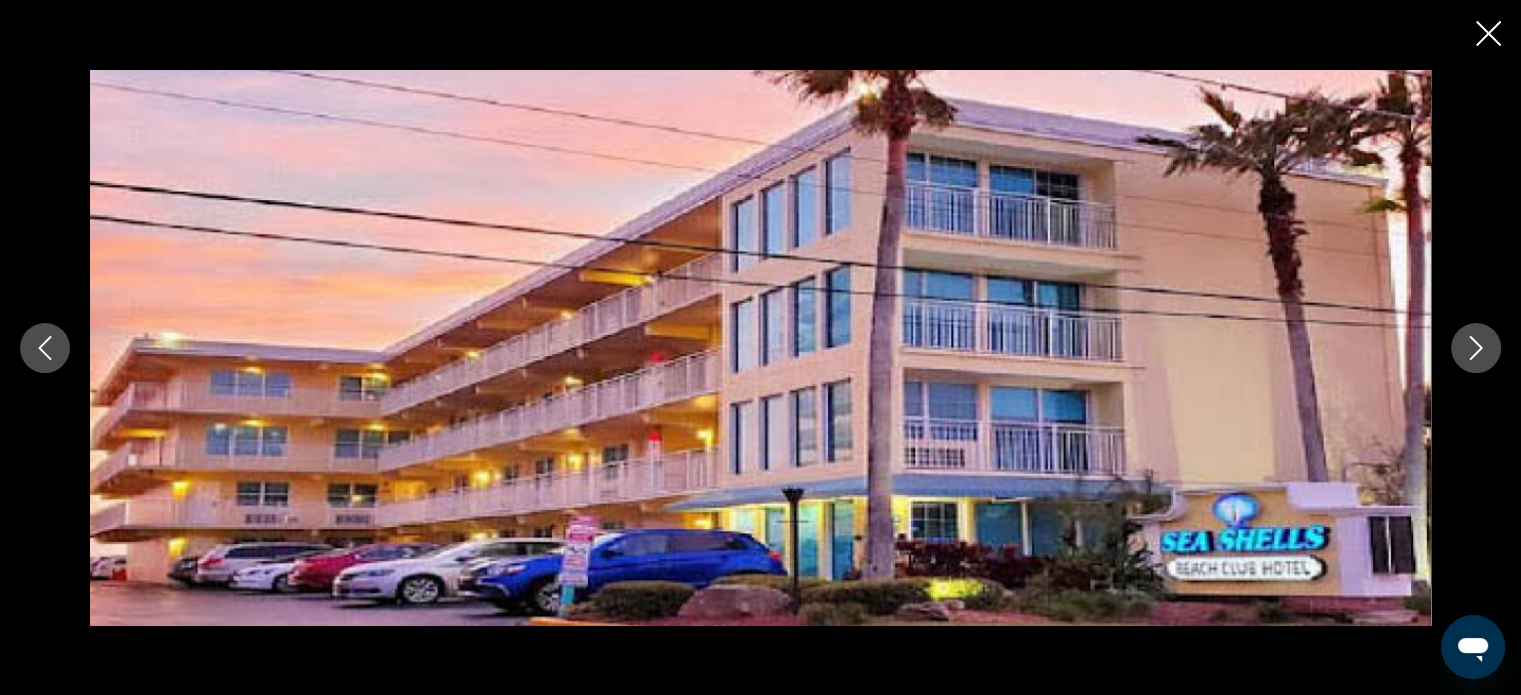 click 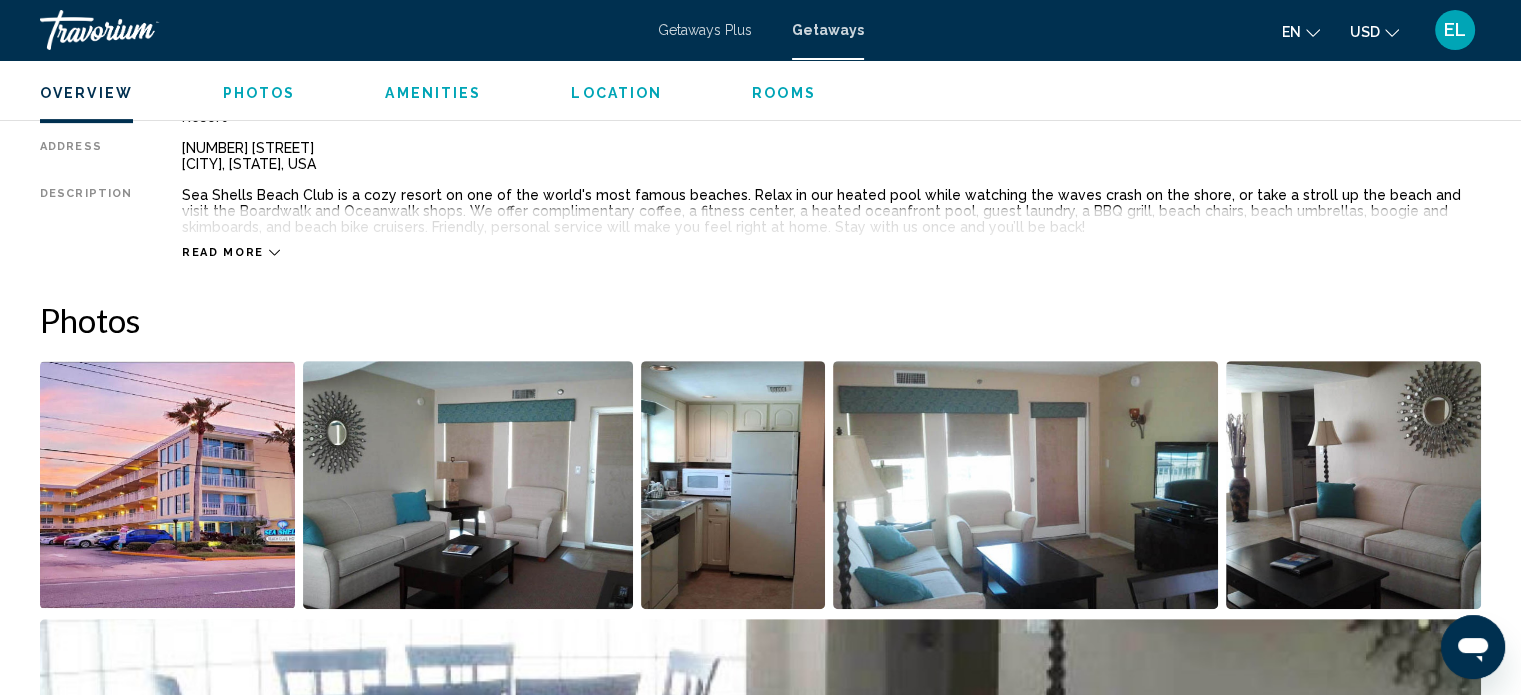 click on "[NUMBER] N. Atlantic Ave [CITY], FL, USA" at bounding box center (831, 156) 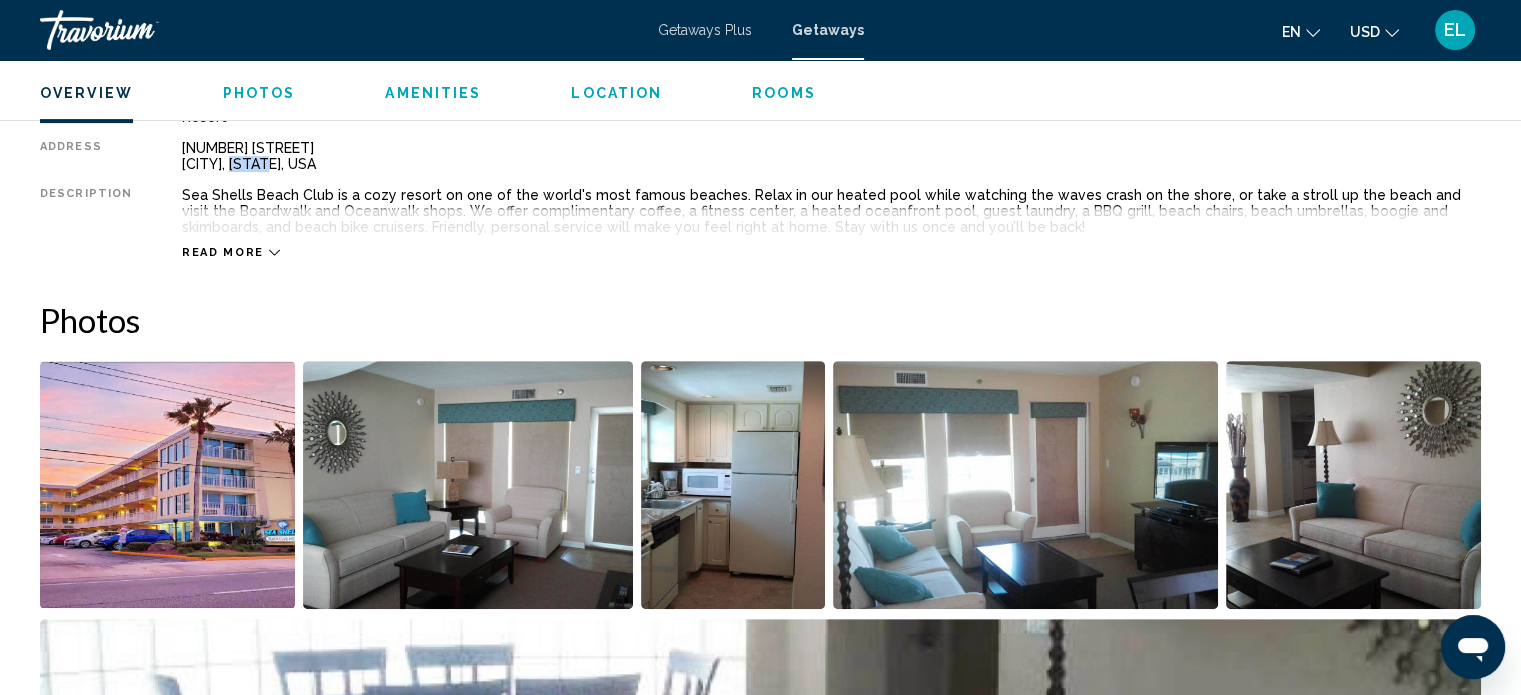 click on "[NUMBER] N. Atlantic Ave [CITY], FL, USA" at bounding box center (831, 156) 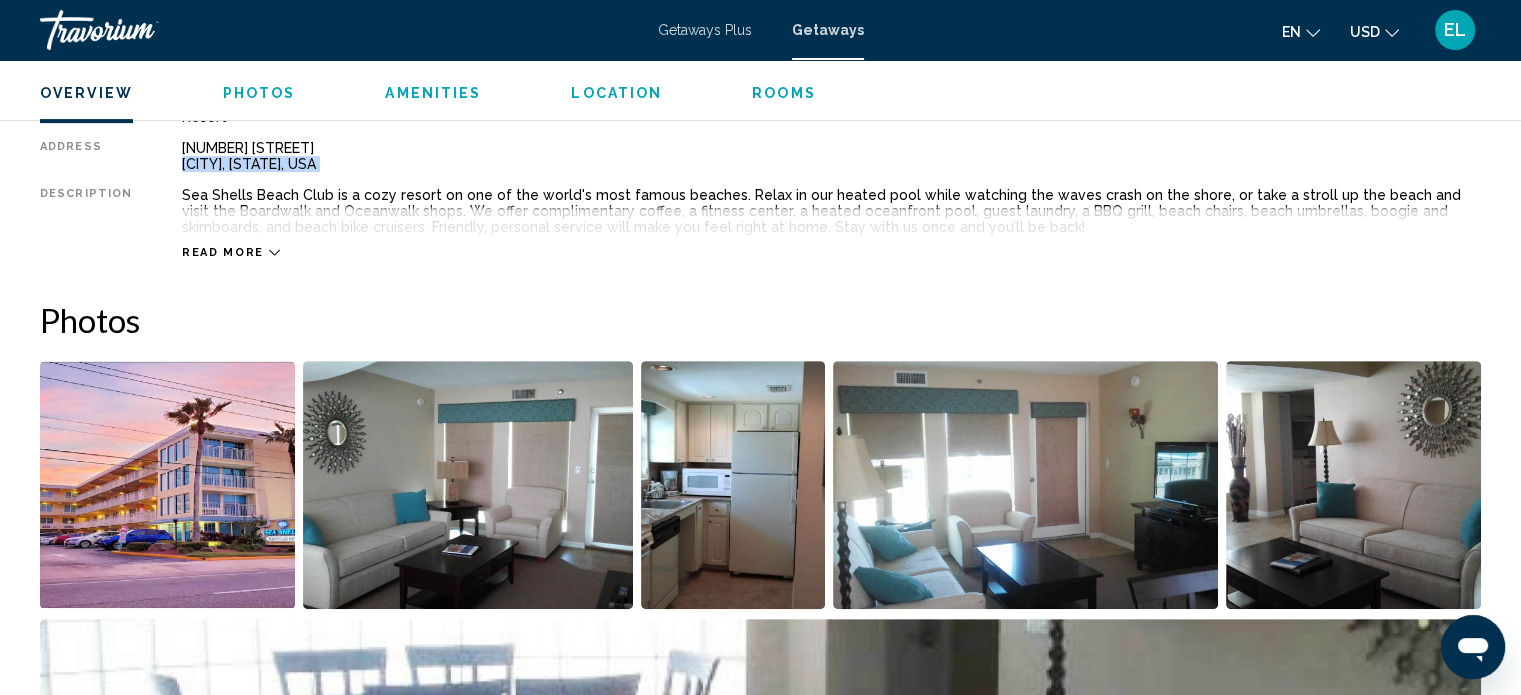 click on "[NUMBER] N. Atlantic Ave [CITY], FL, USA" at bounding box center (831, 156) 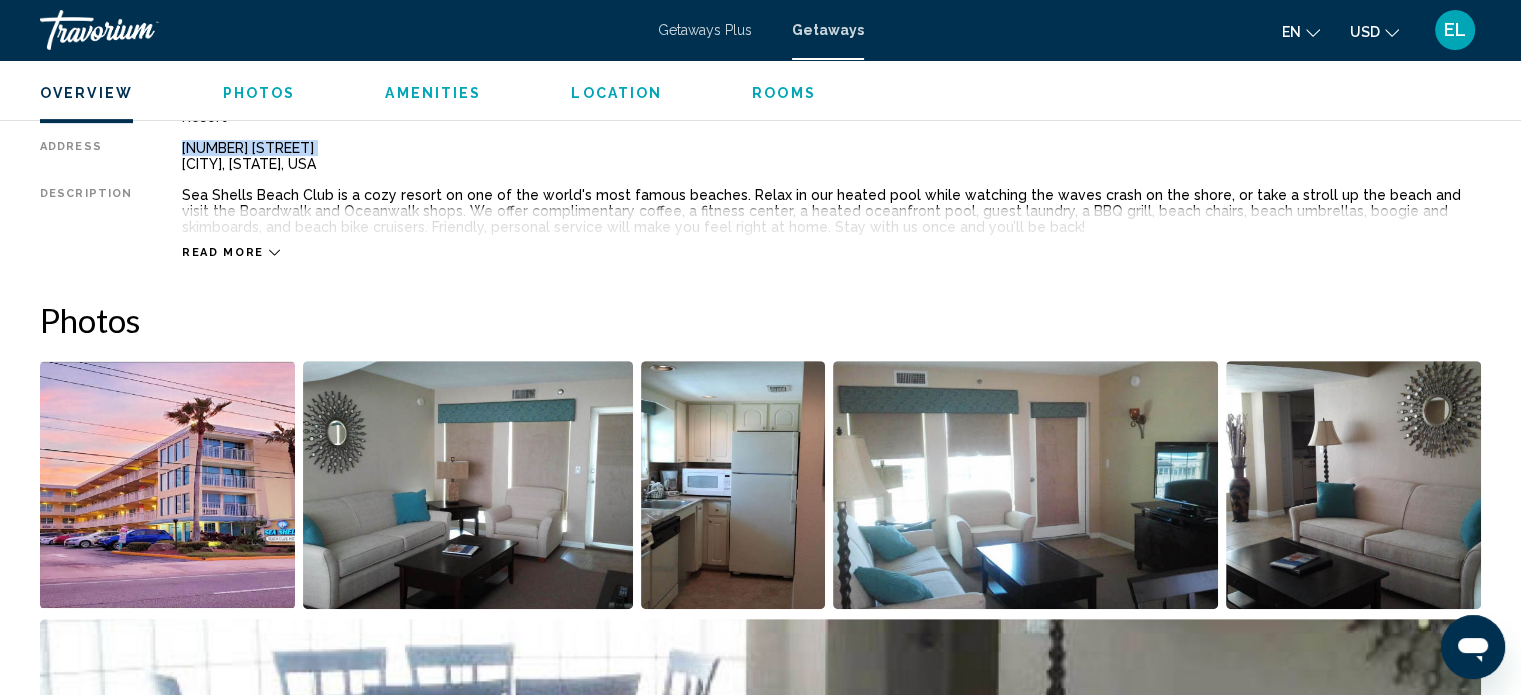 click on "[NUMBER] N. Atlantic Ave [CITY], FL, USA" at bounding box center (831, 156) 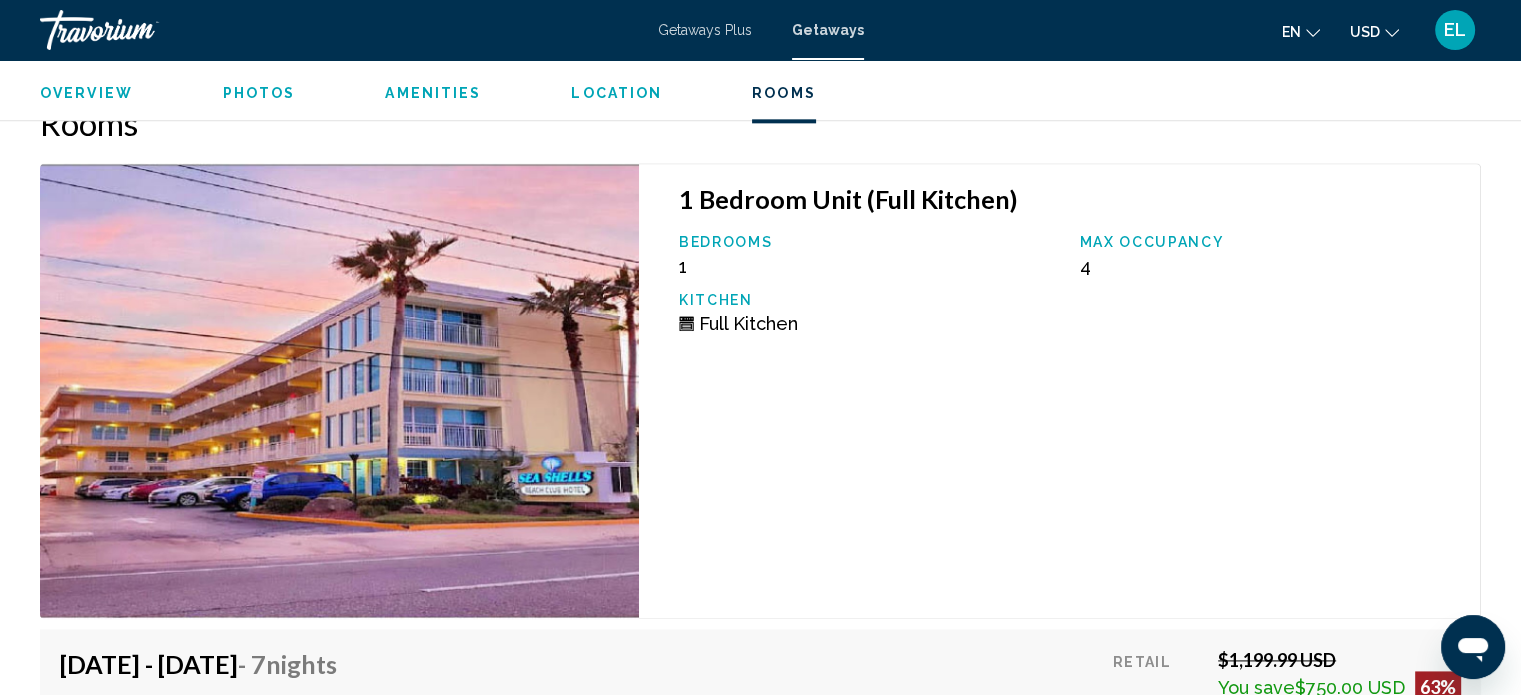 scroll, scrollTop: 2503, scrollLeft: 0, axis: vertical 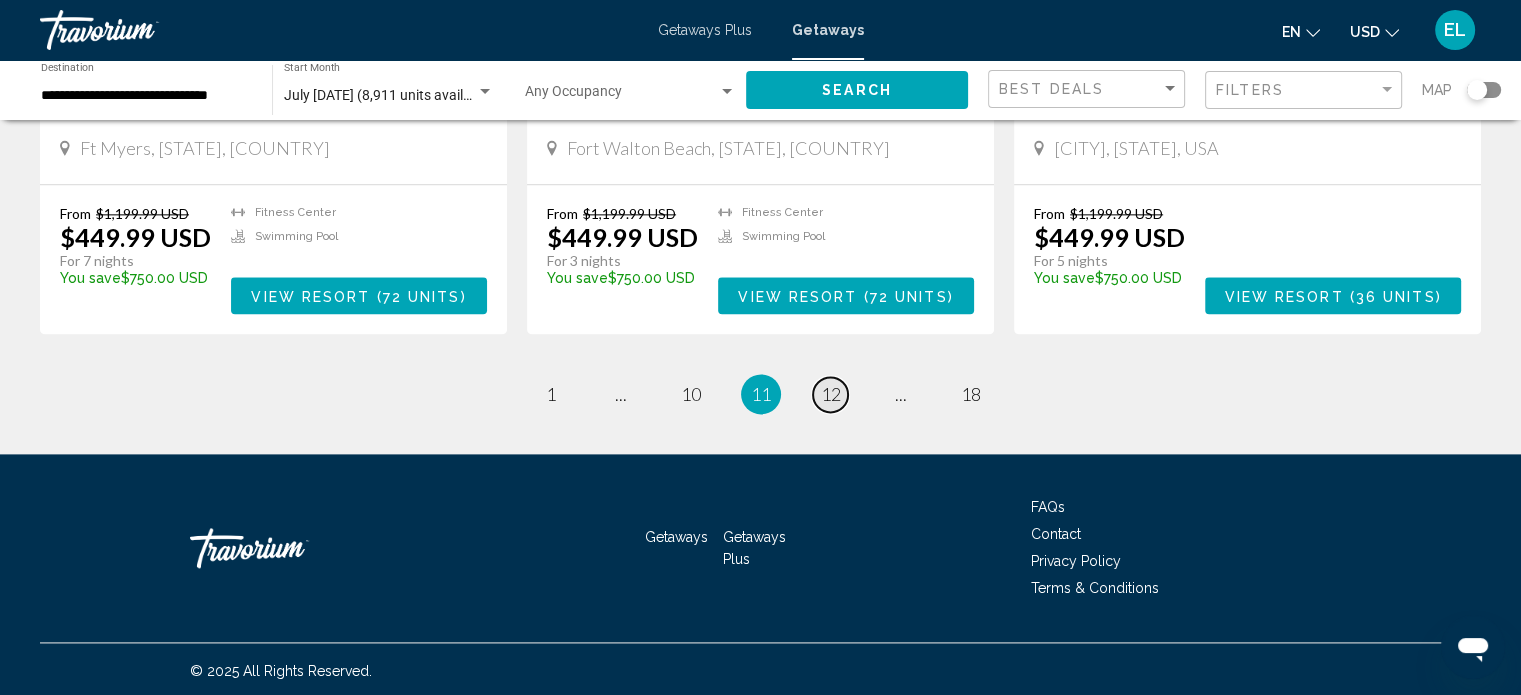 click on "12" at bounding box center [831, 394] 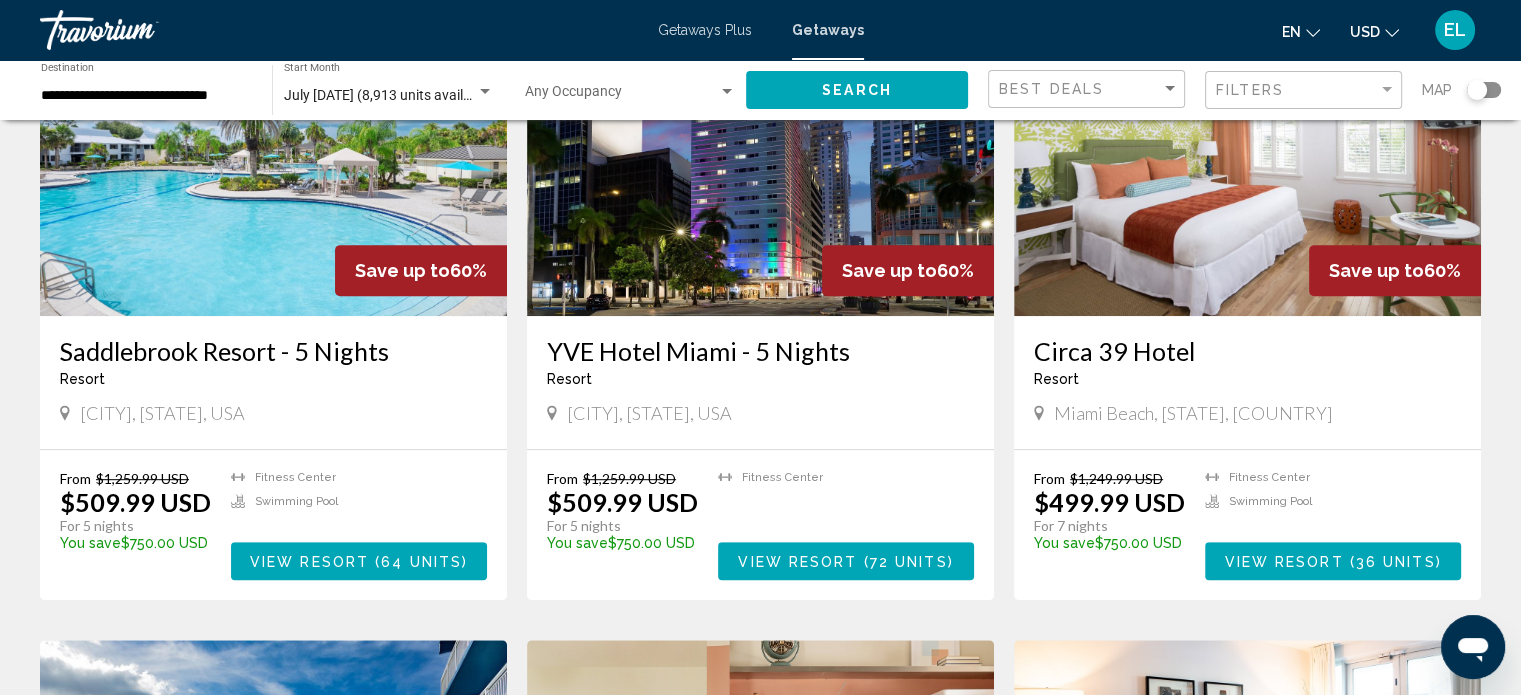scroll, scrollTop: 900, scrollLeft: 0, axis: vertical 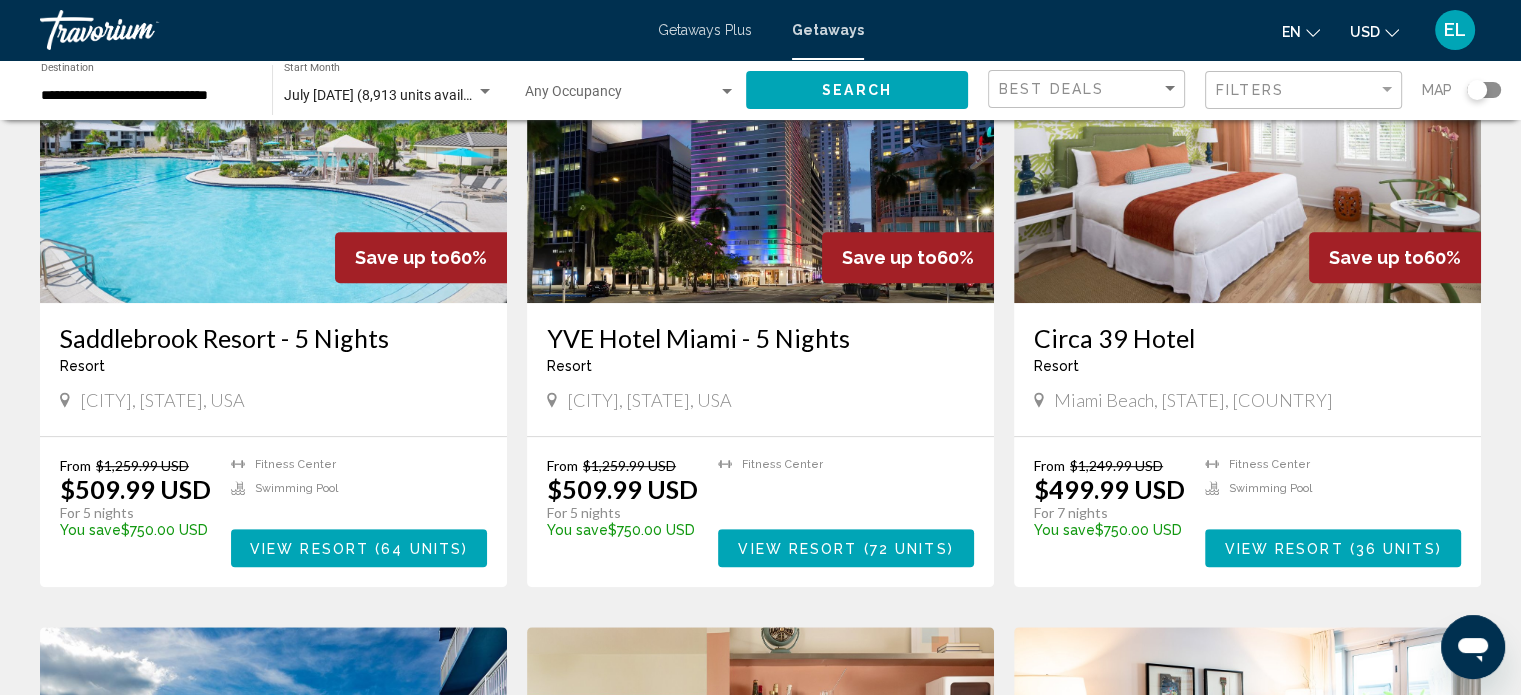 click on "[CITY], [STATE], USA" at bounding box center (162, 400) 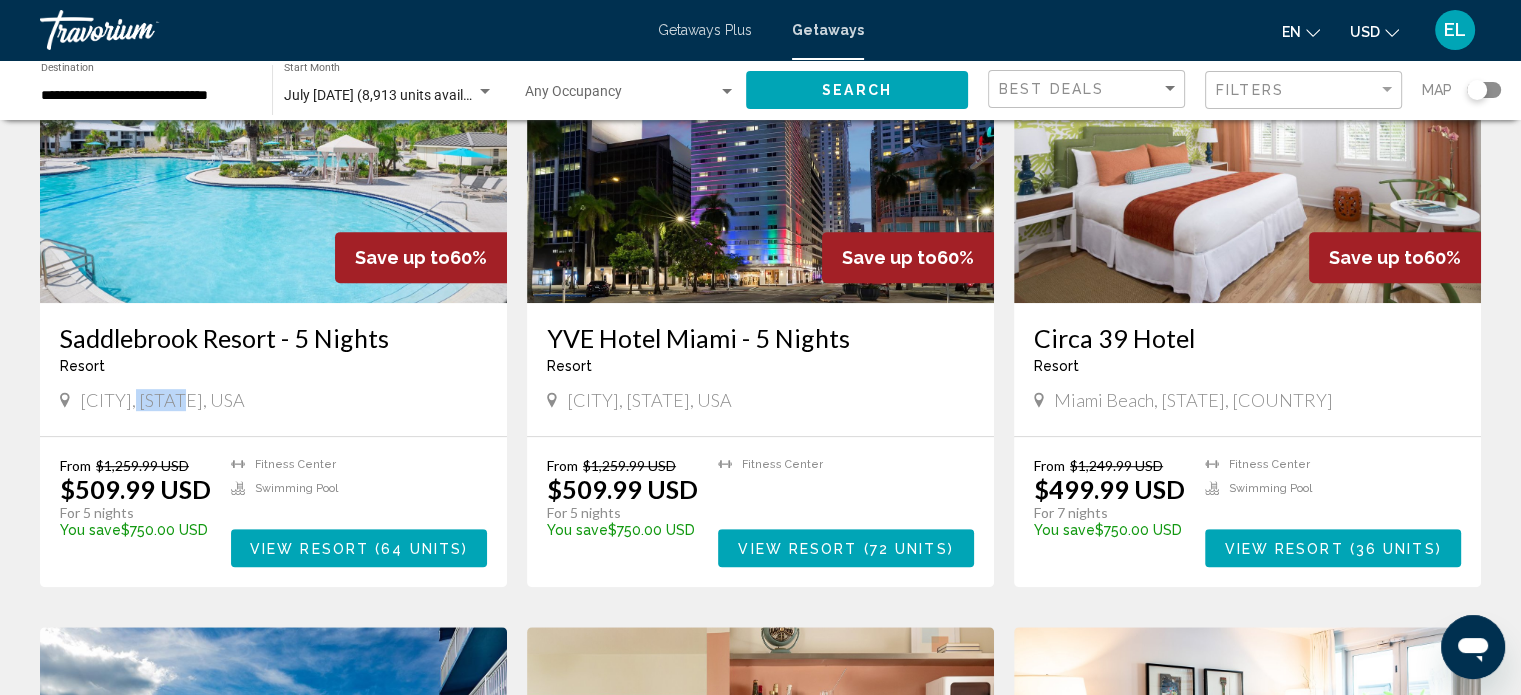 click on "[CITY], [STATE], USA" at bounding box center [162, 400] 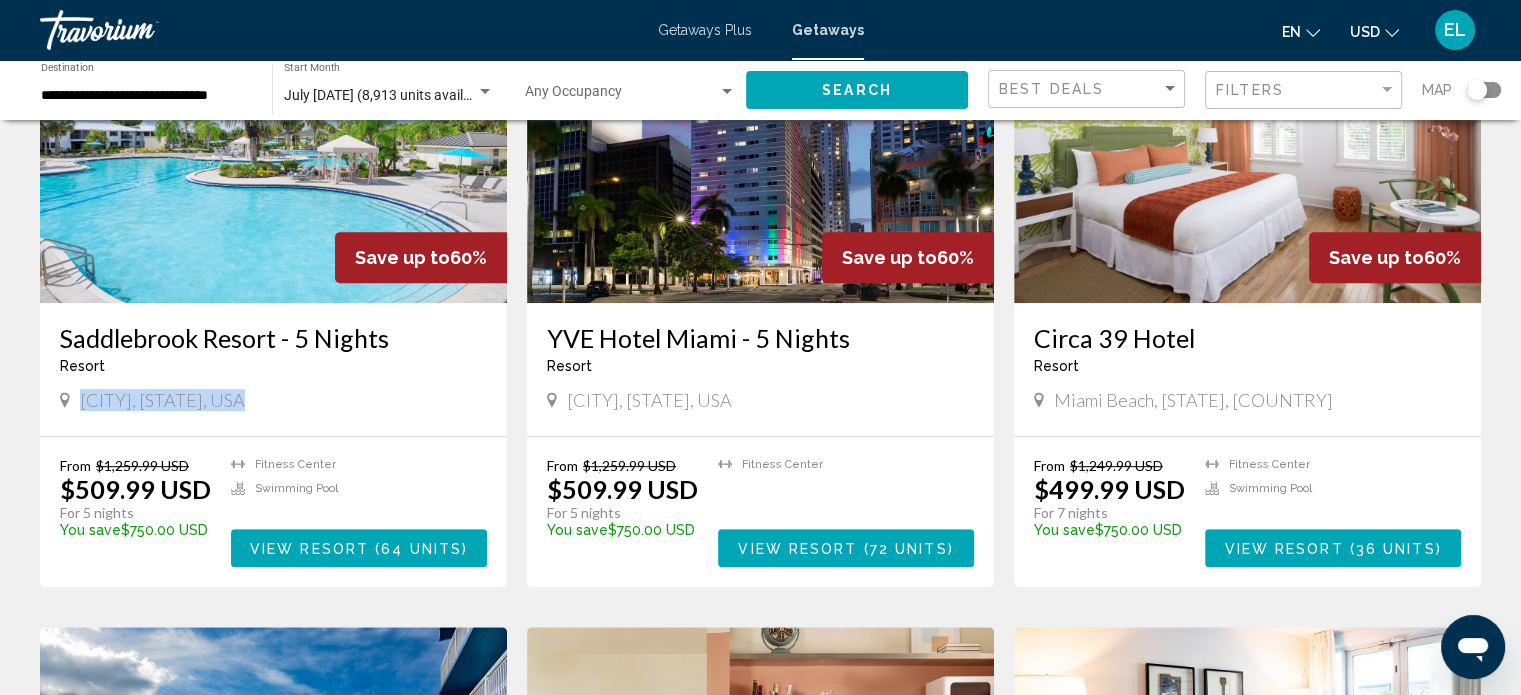 click on "[CITY], [STATE], USA" at bounding box center (162, 400) 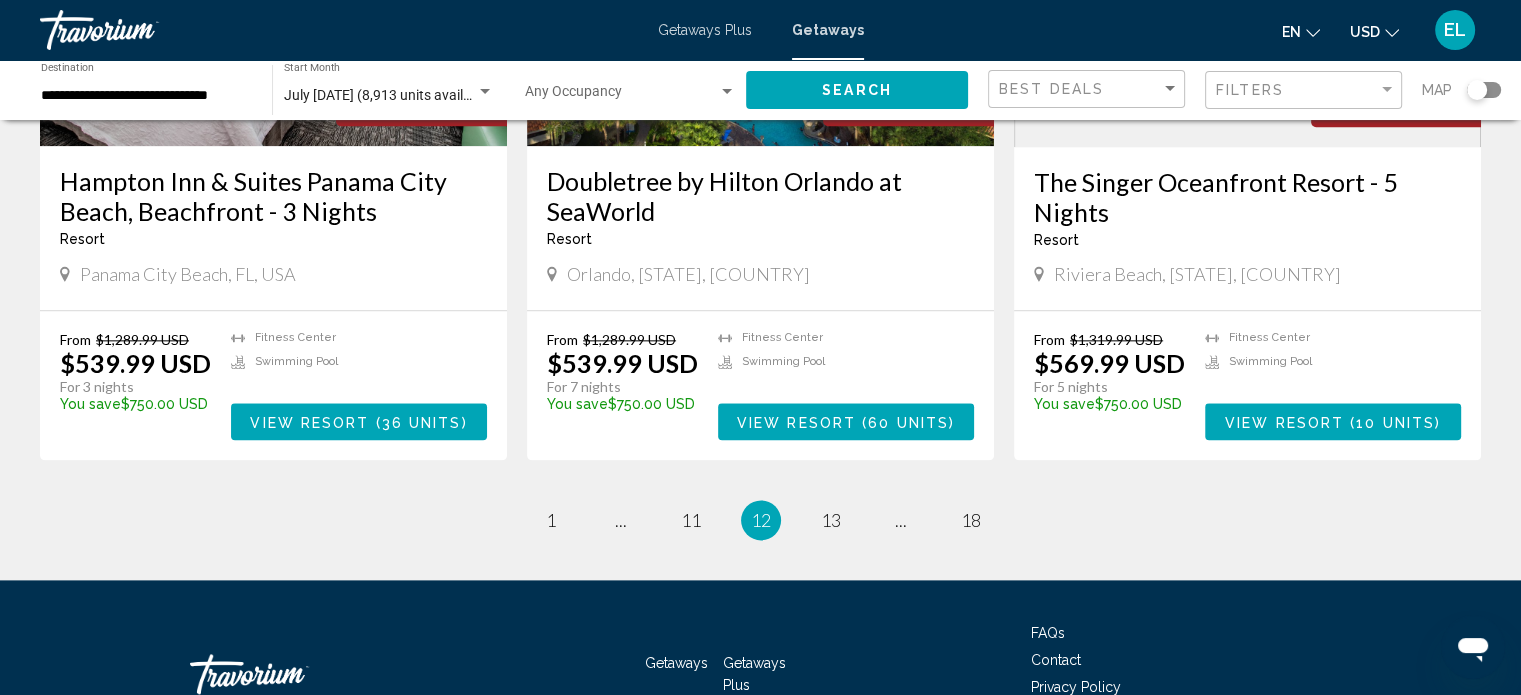 scroll, scrollTop: 2270, scrollLeft: 0, axis: vertical 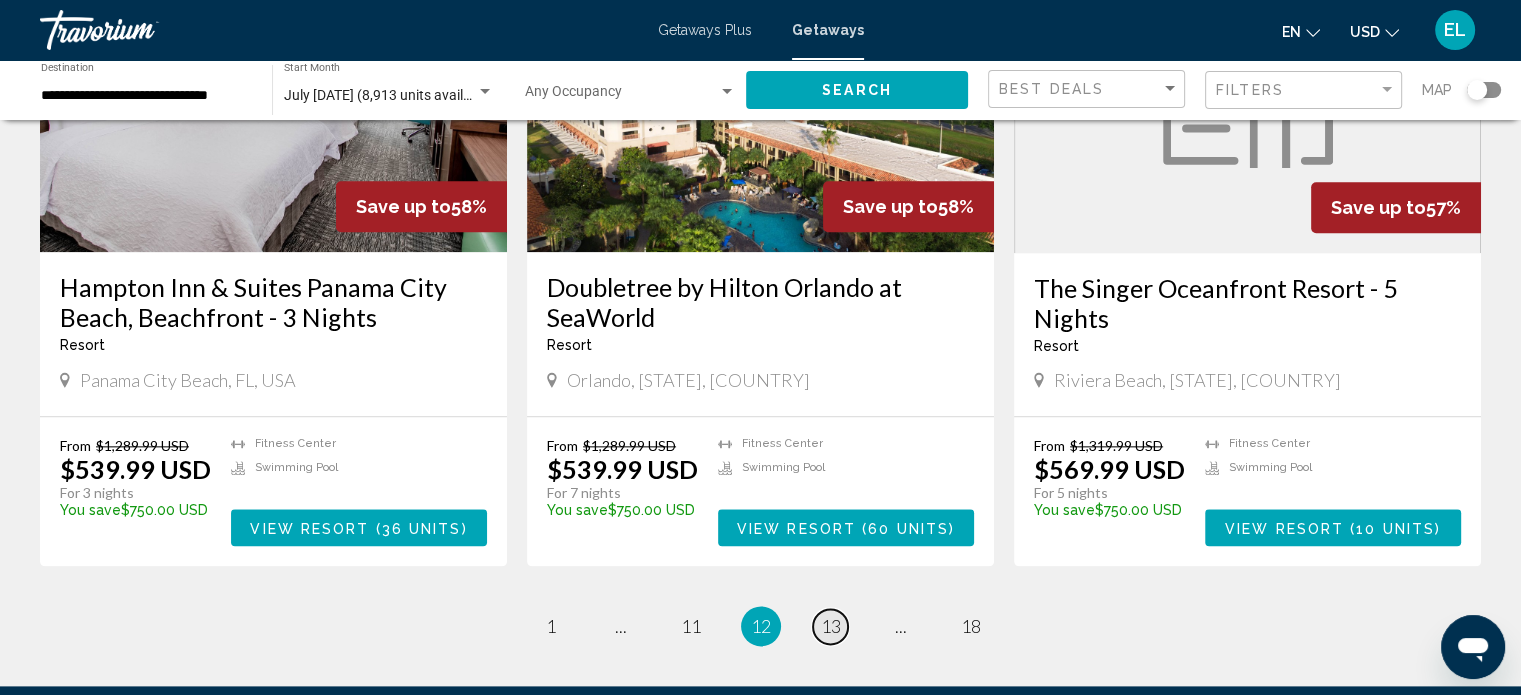 click on "page  13" at bounding box center [830, 626] 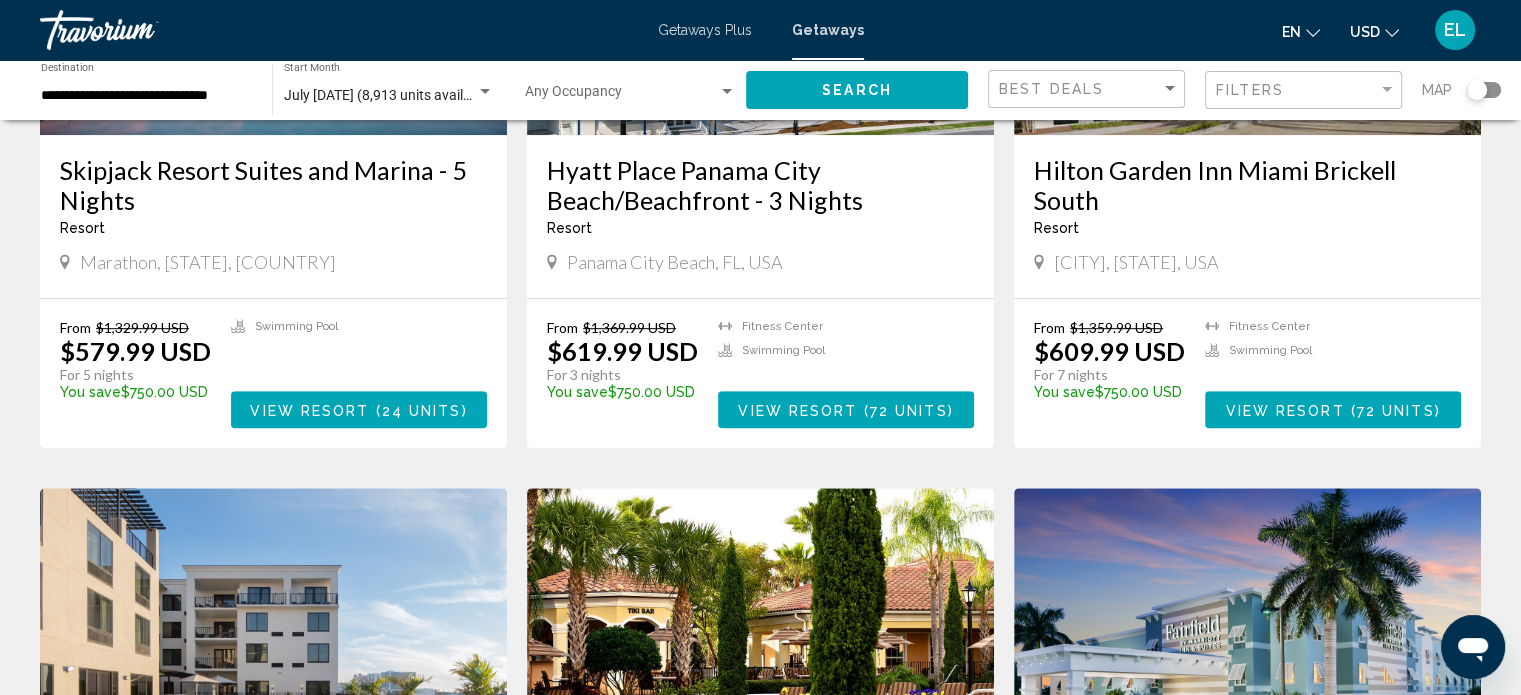 scroll, scrollTop: 1500, scrollLeft: 0, axis: vertical 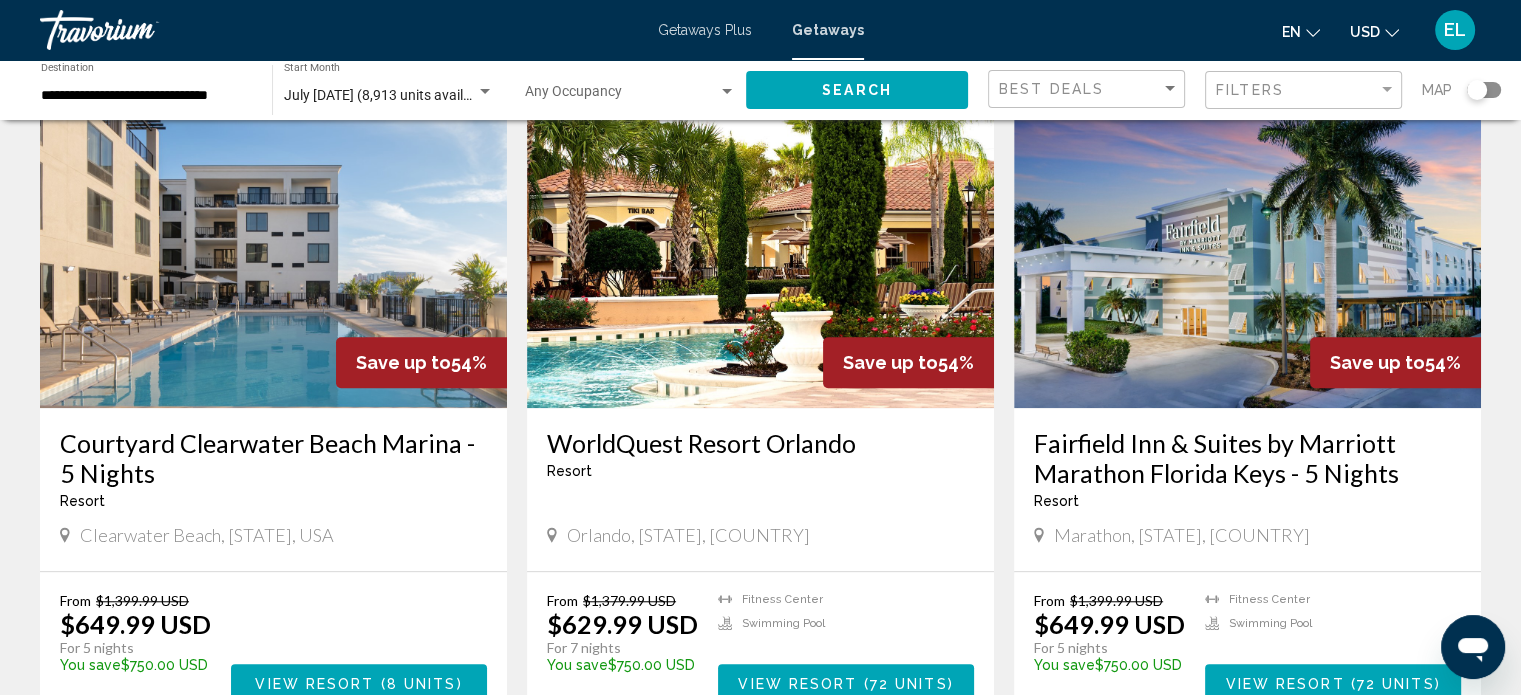 click on "Marathon, [STATE], [COUNTRY]" at bounding box center (1182, 535) 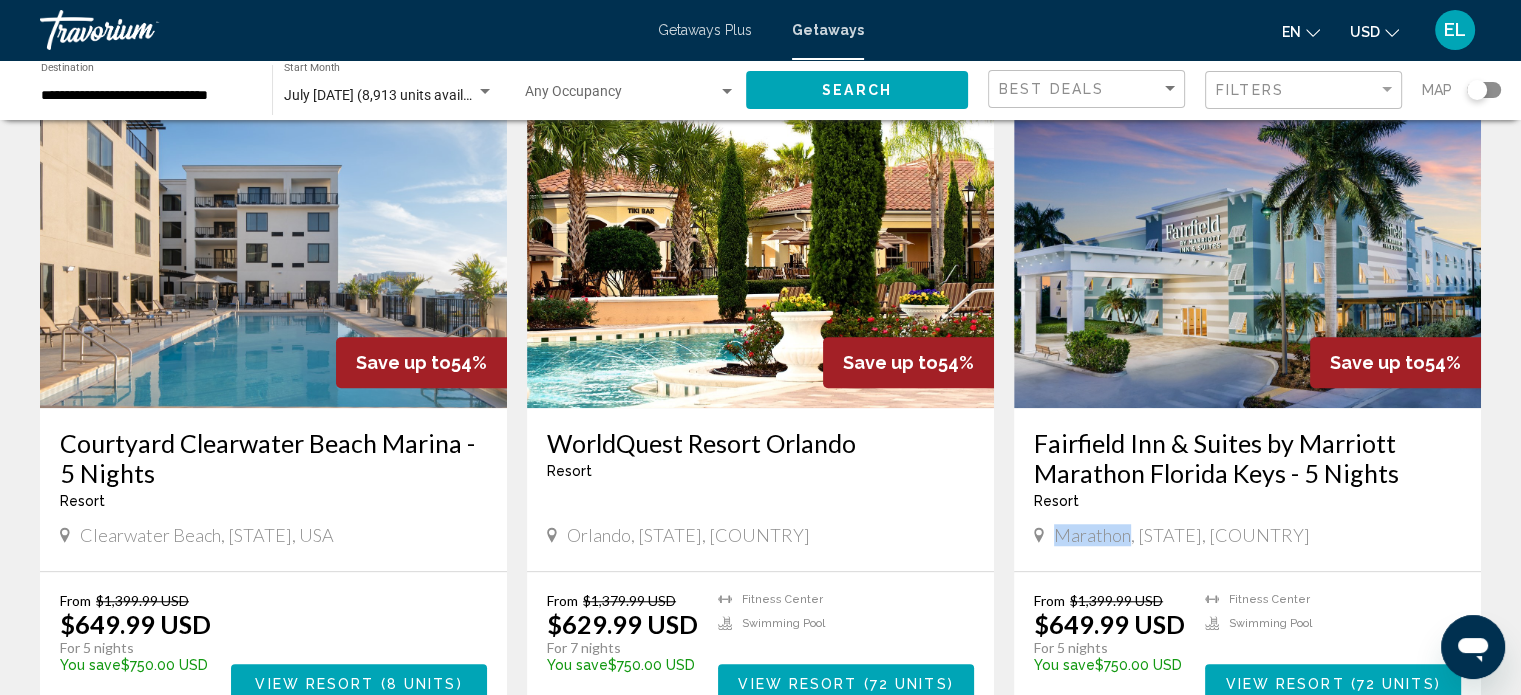 click on "Marathon, [STATE], [COUNTRY]" at bounding box center (1182, 535) 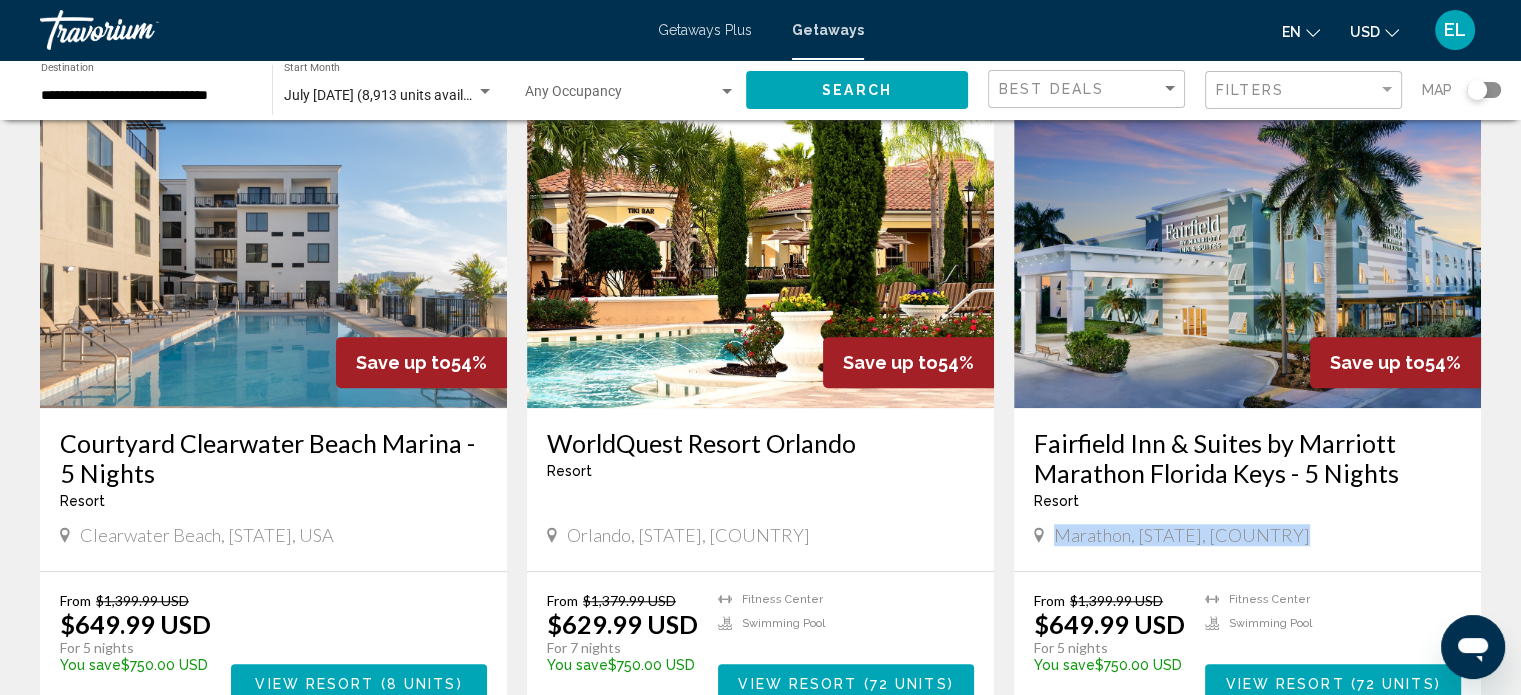 click on "Marathon, [STATE], [COUNTRY]" at bounding box center (1182, 535) 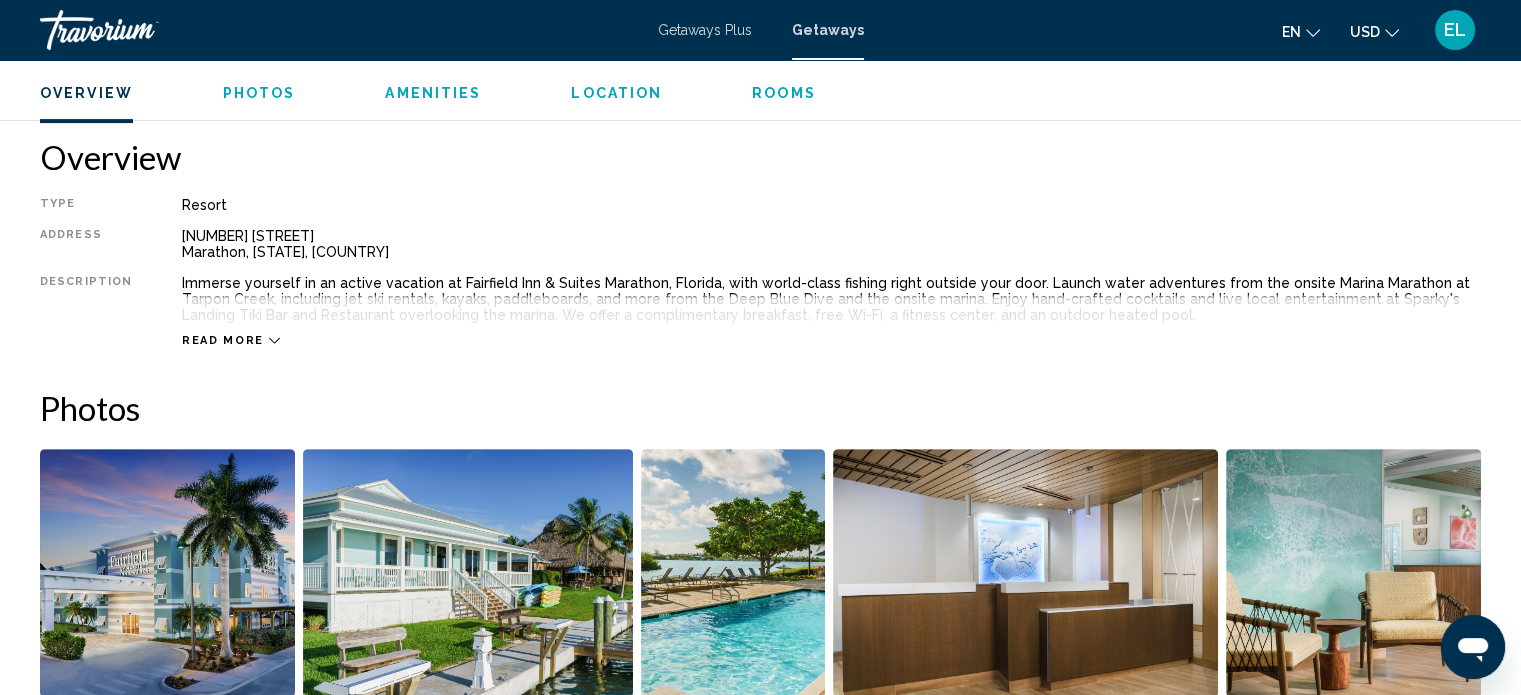 scroll, scrollTop: 812, scrollLeft: 0, axis: vertical 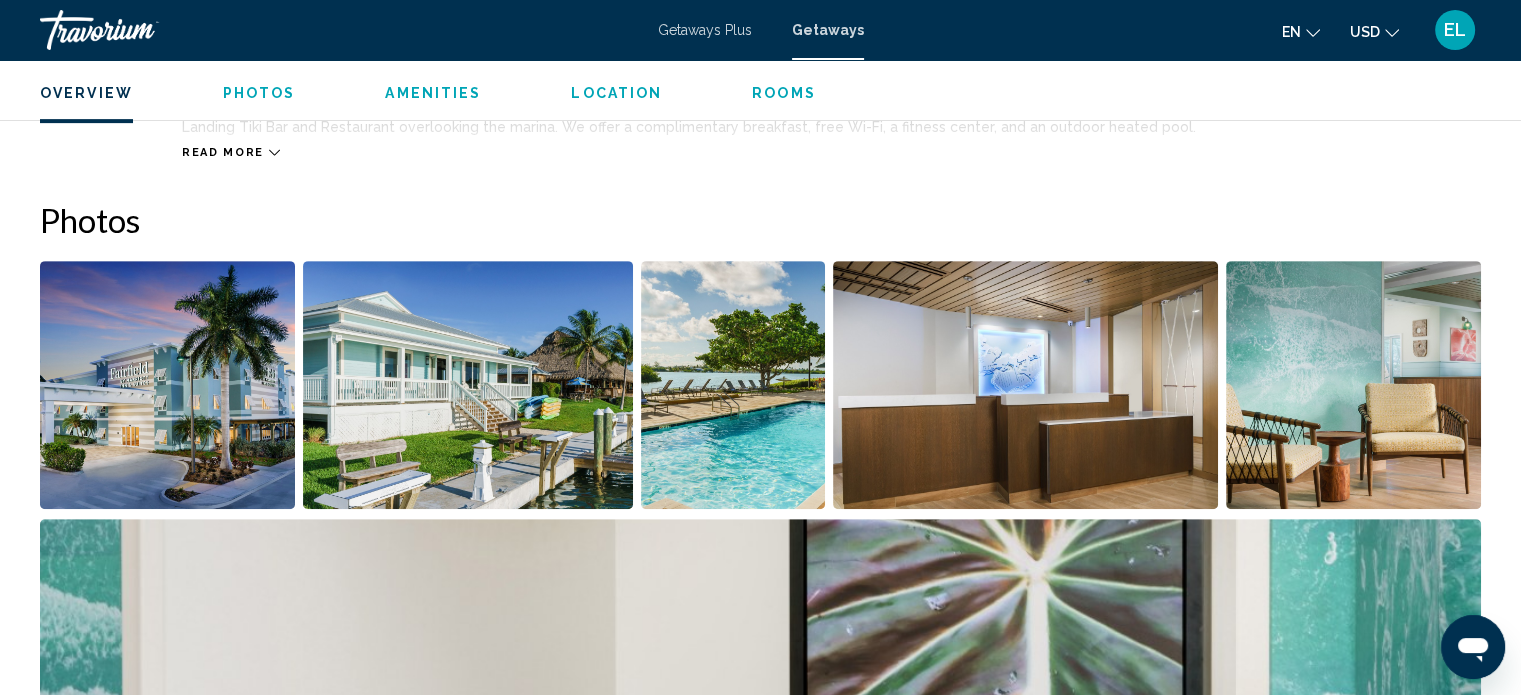 click at bounding box center [167, 385] 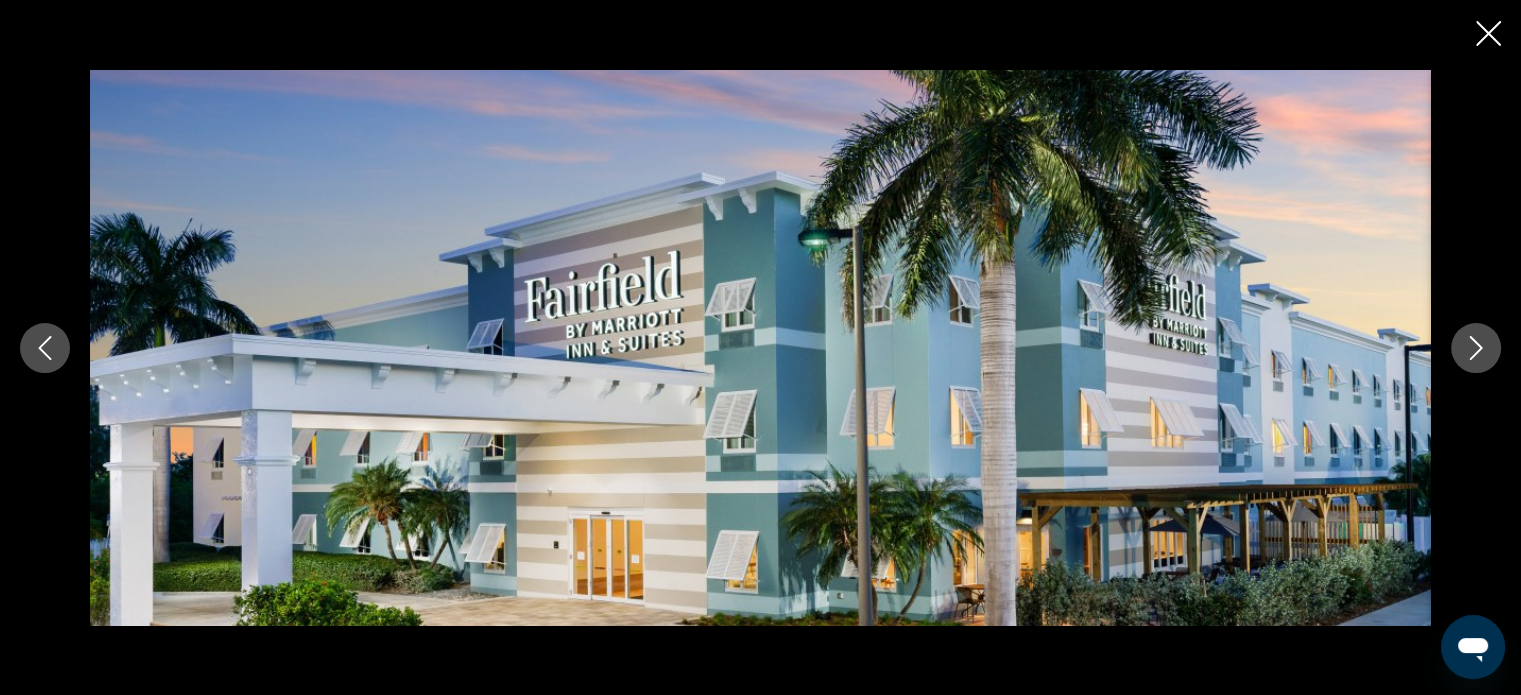 click at bounding box center [1476, 348] 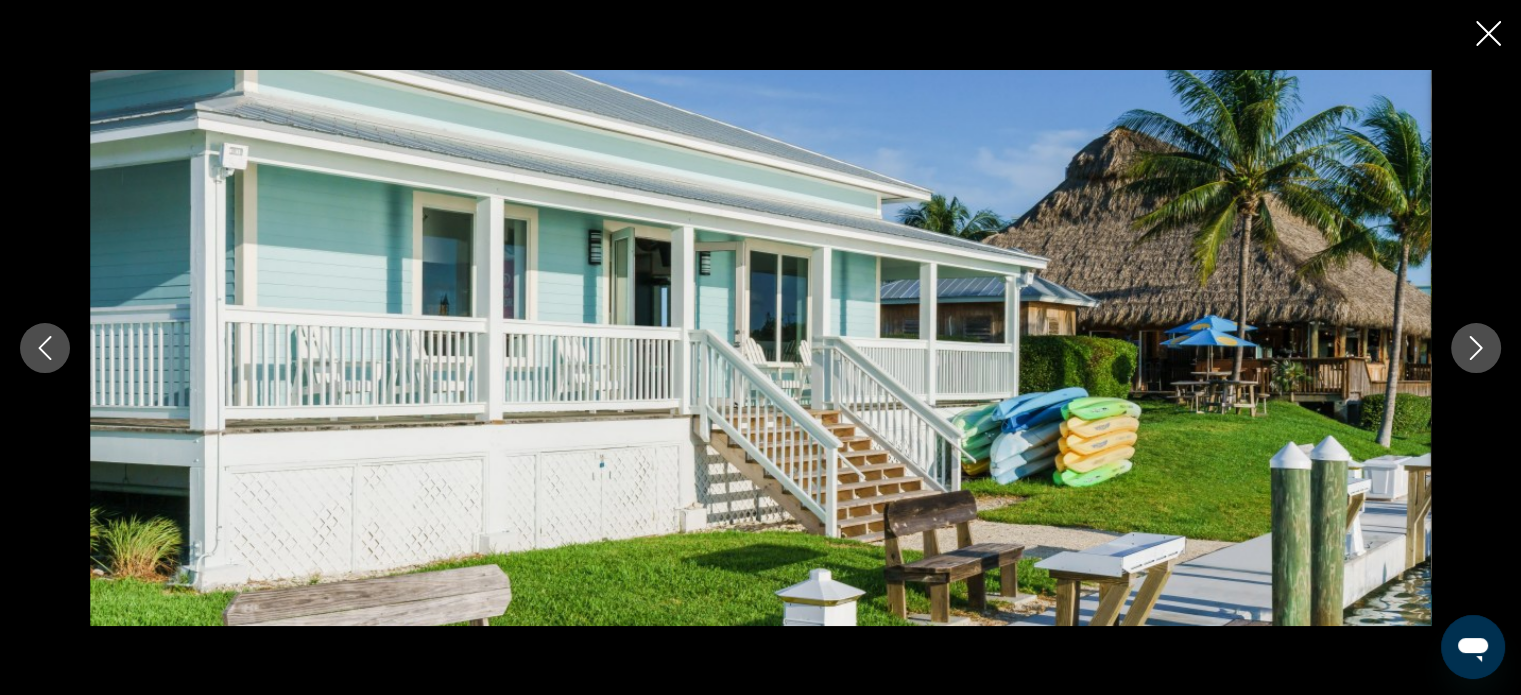 click at bounding box center [1476, 348] 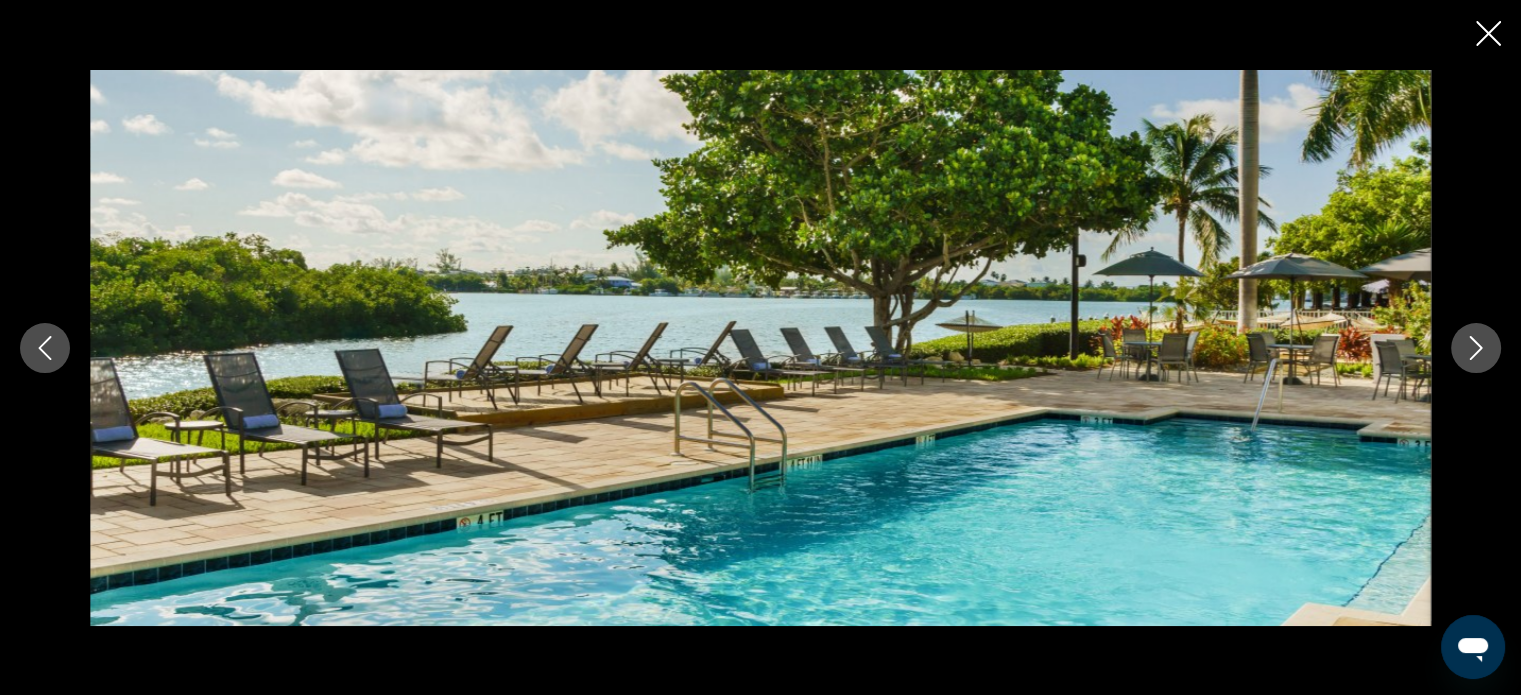 click at bounding box center [1476, 348] 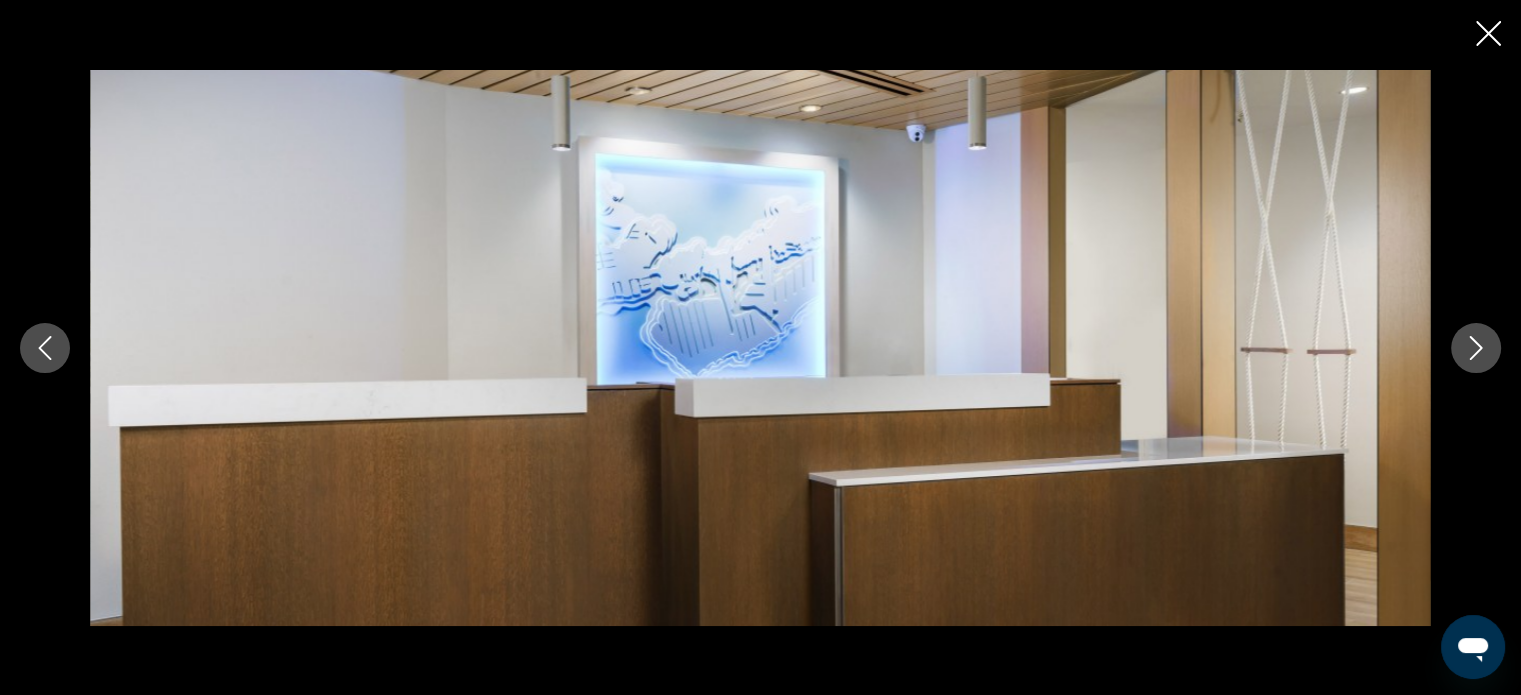 click at bounding box center (1476, 348) 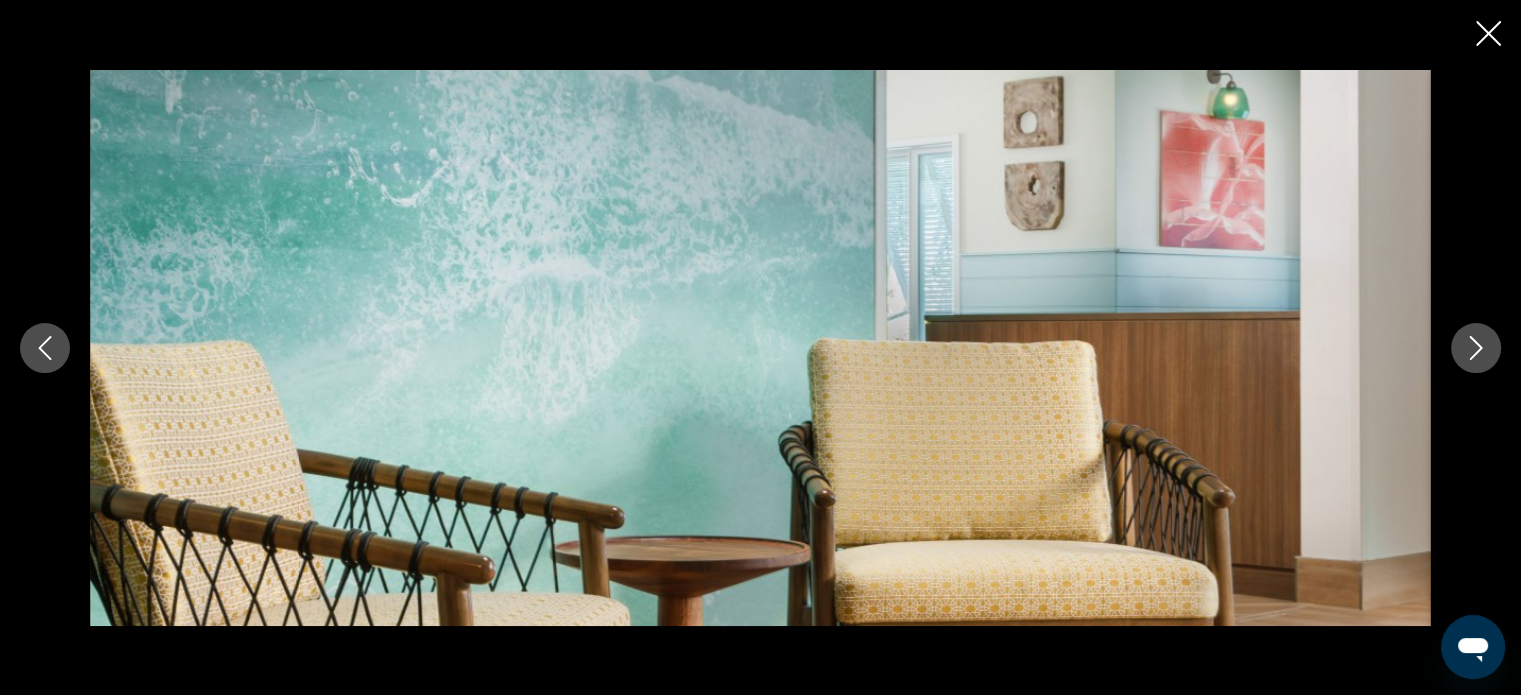 click at bounding box center (1476, 348) 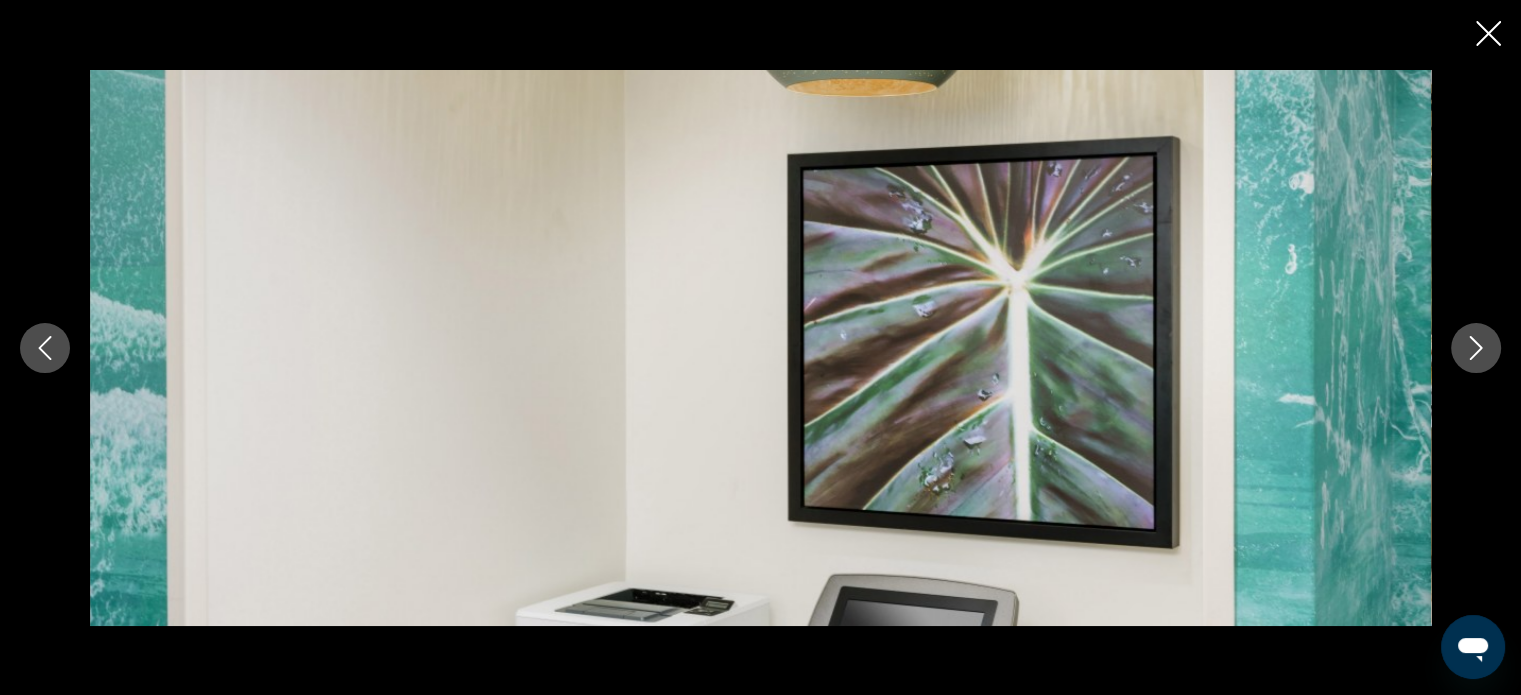 click at bounding box center (1476, 348) 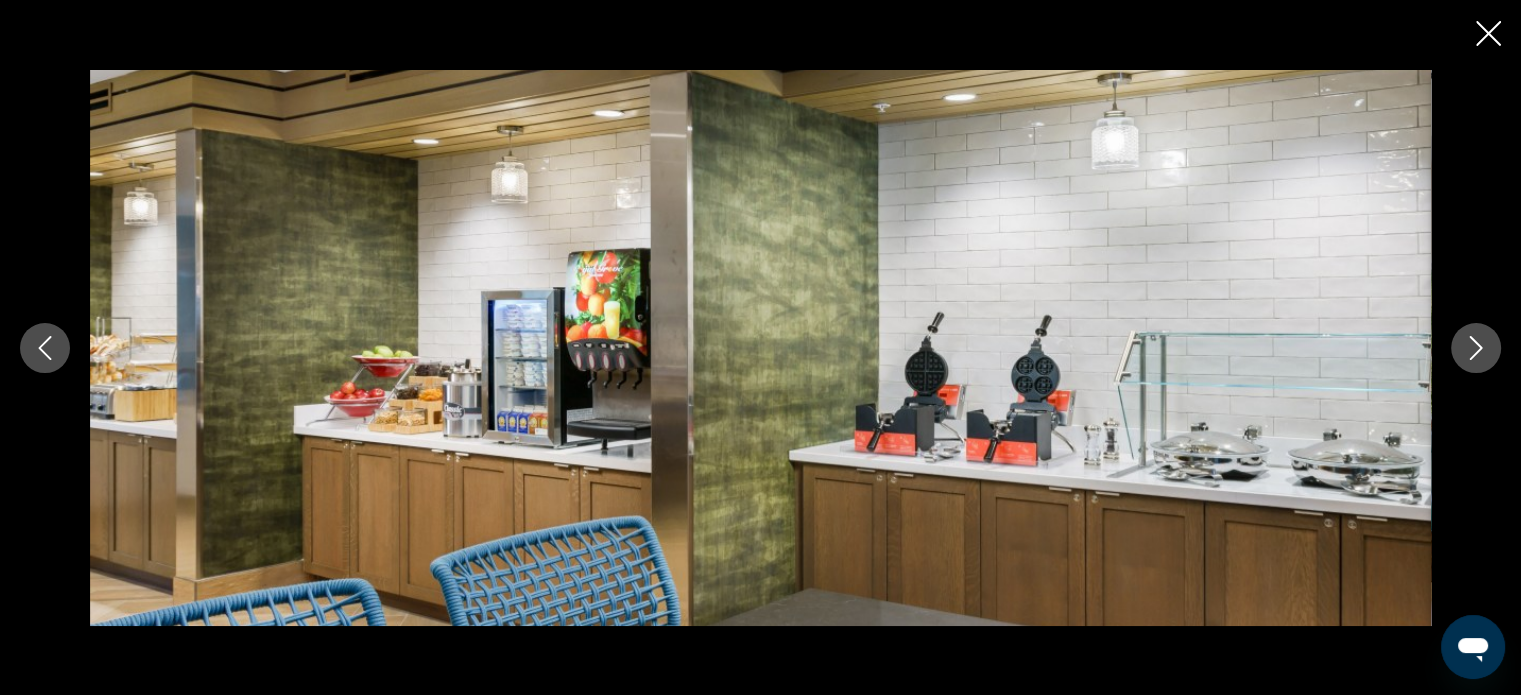 click at bounding box center (1476, 348) 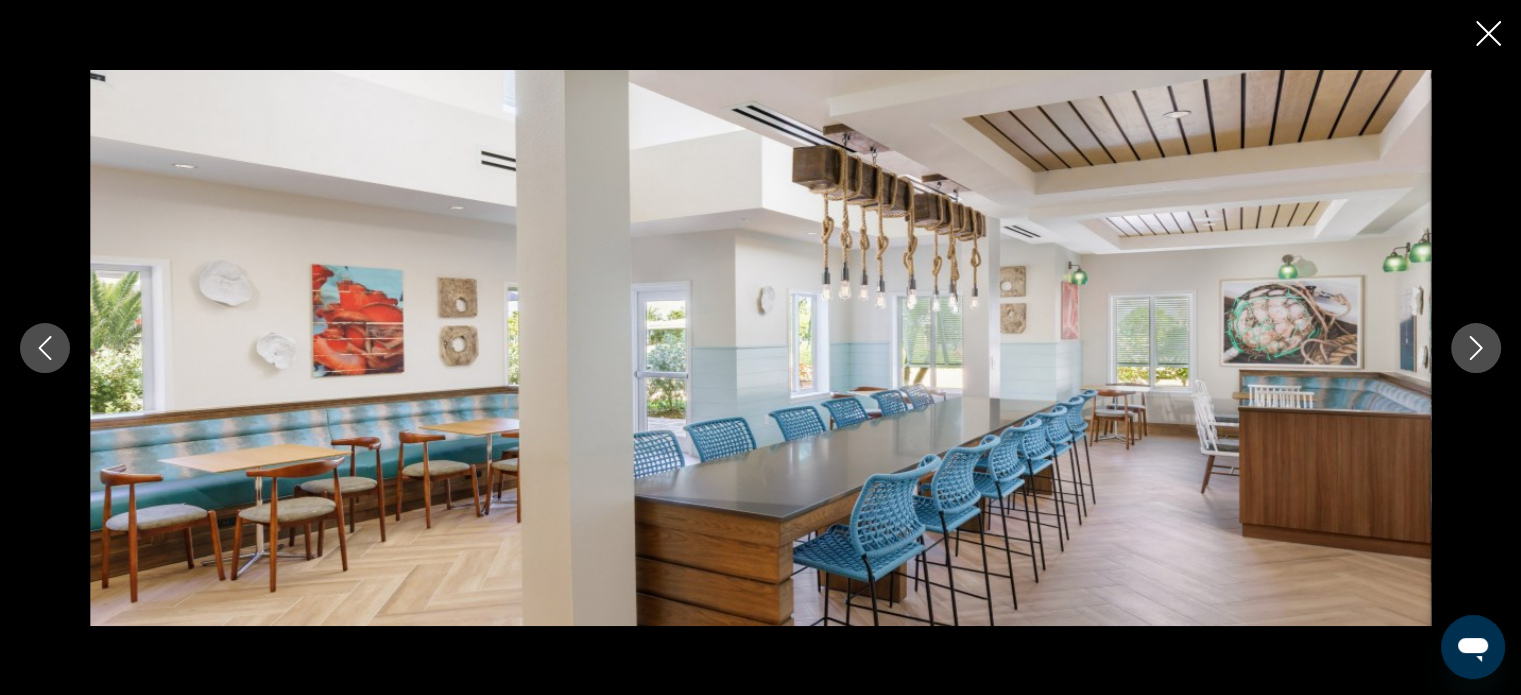 click at bounding box center [1476, 348] 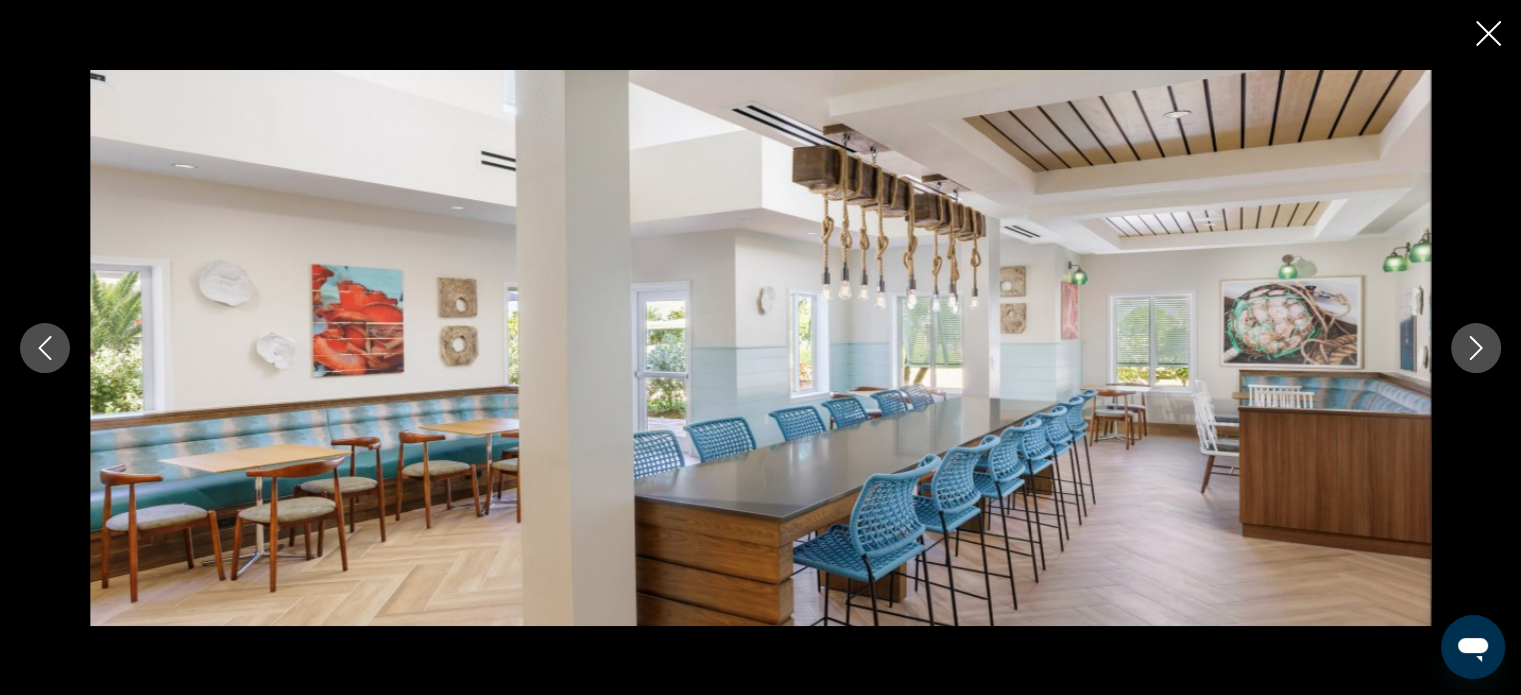 click at bounding box center (1476, 348) 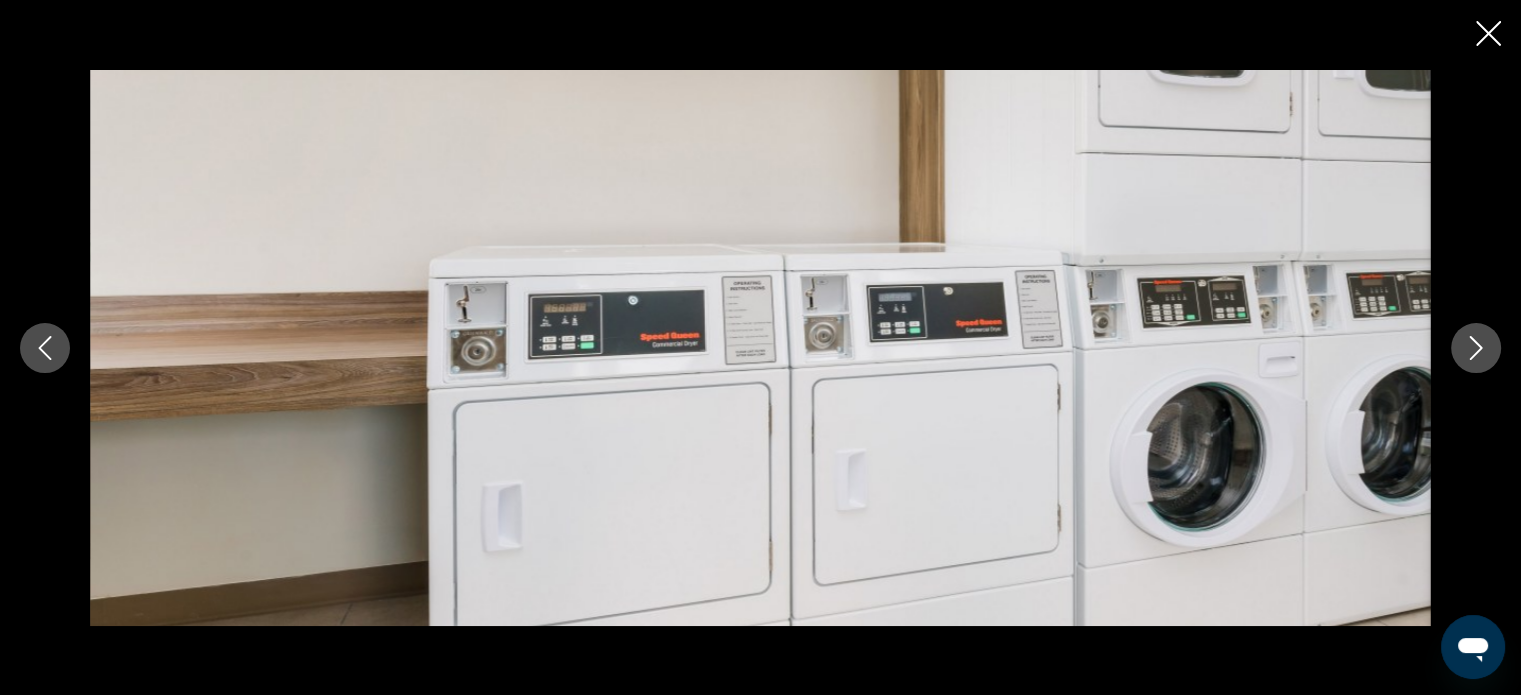 click at bounding box center [1476, 348] 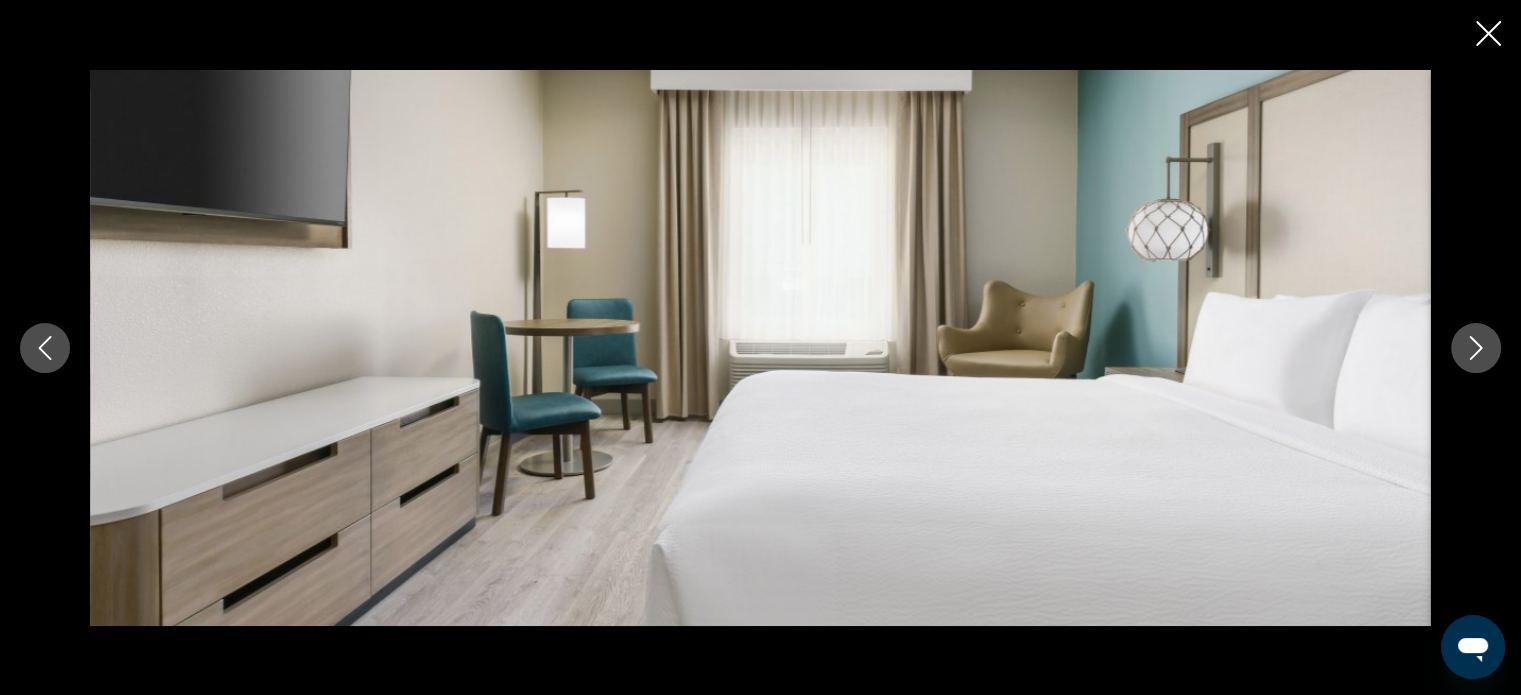 click at bounding box center [1476, 348] 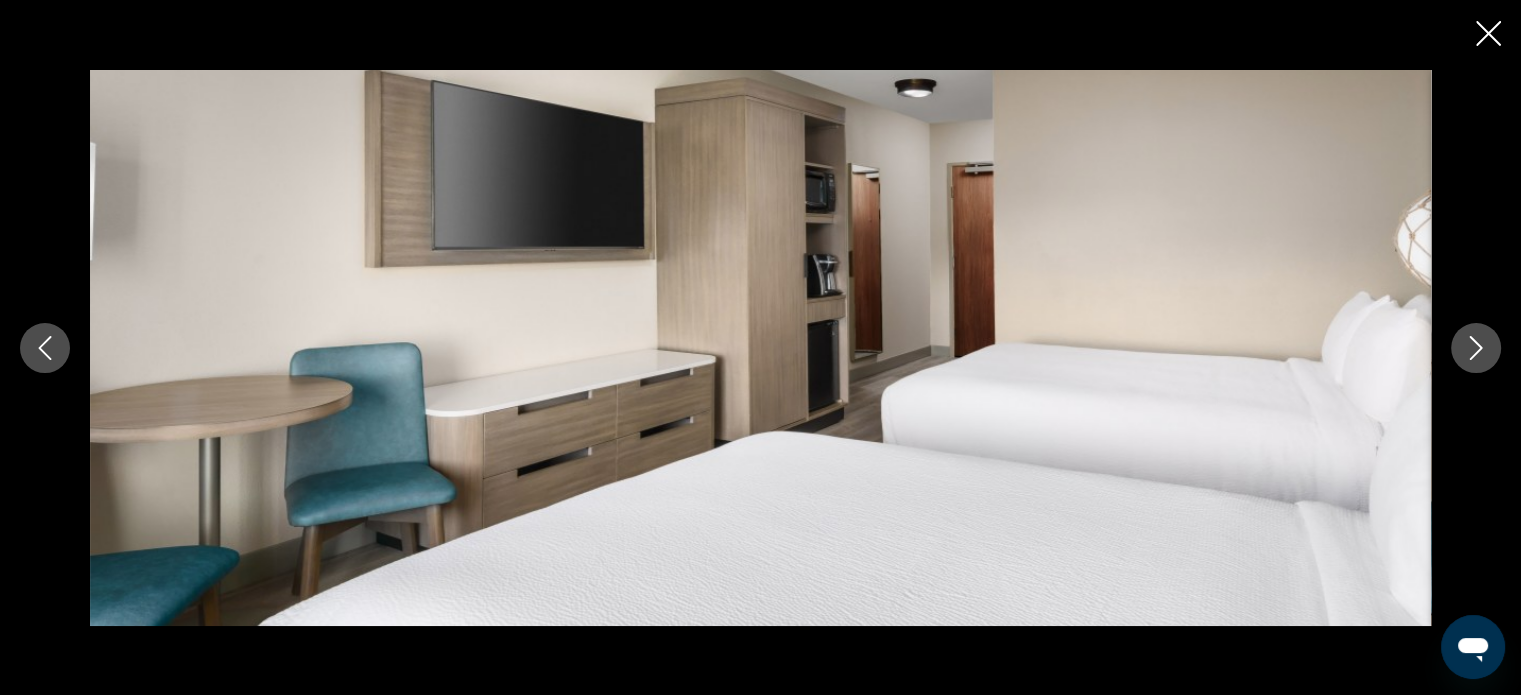 click at bounding box center (1476, 348) 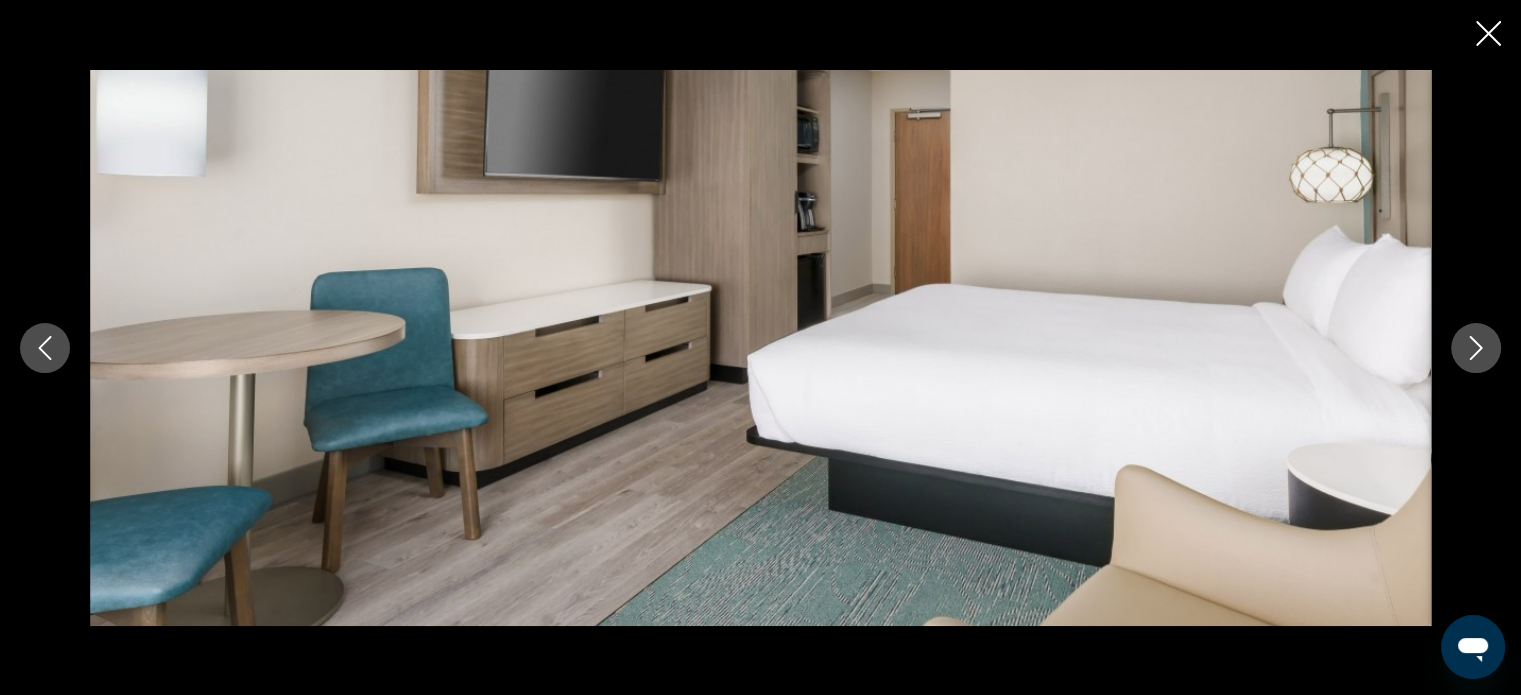click at bounding box center (1476, 348) 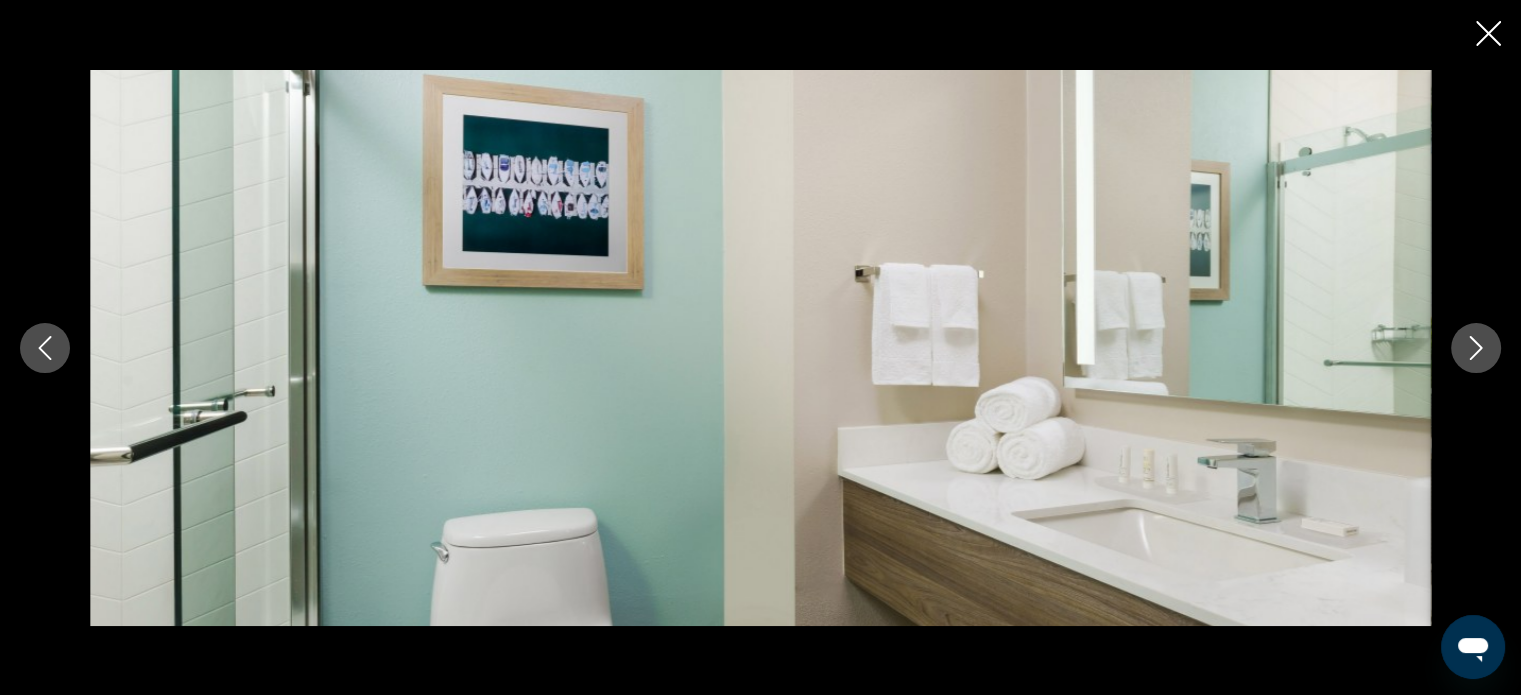 click at bounding box center (1476, 348) 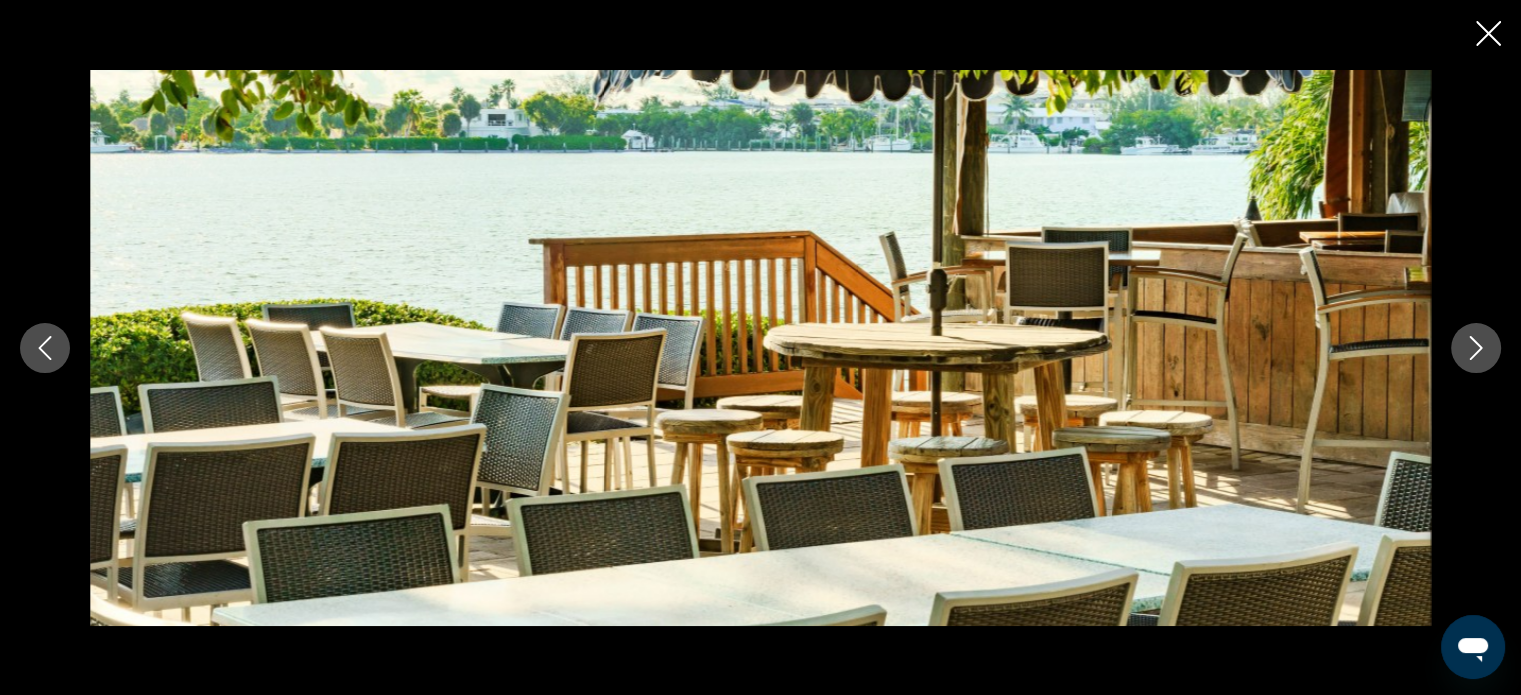 click at bounding box center (1476, 348) 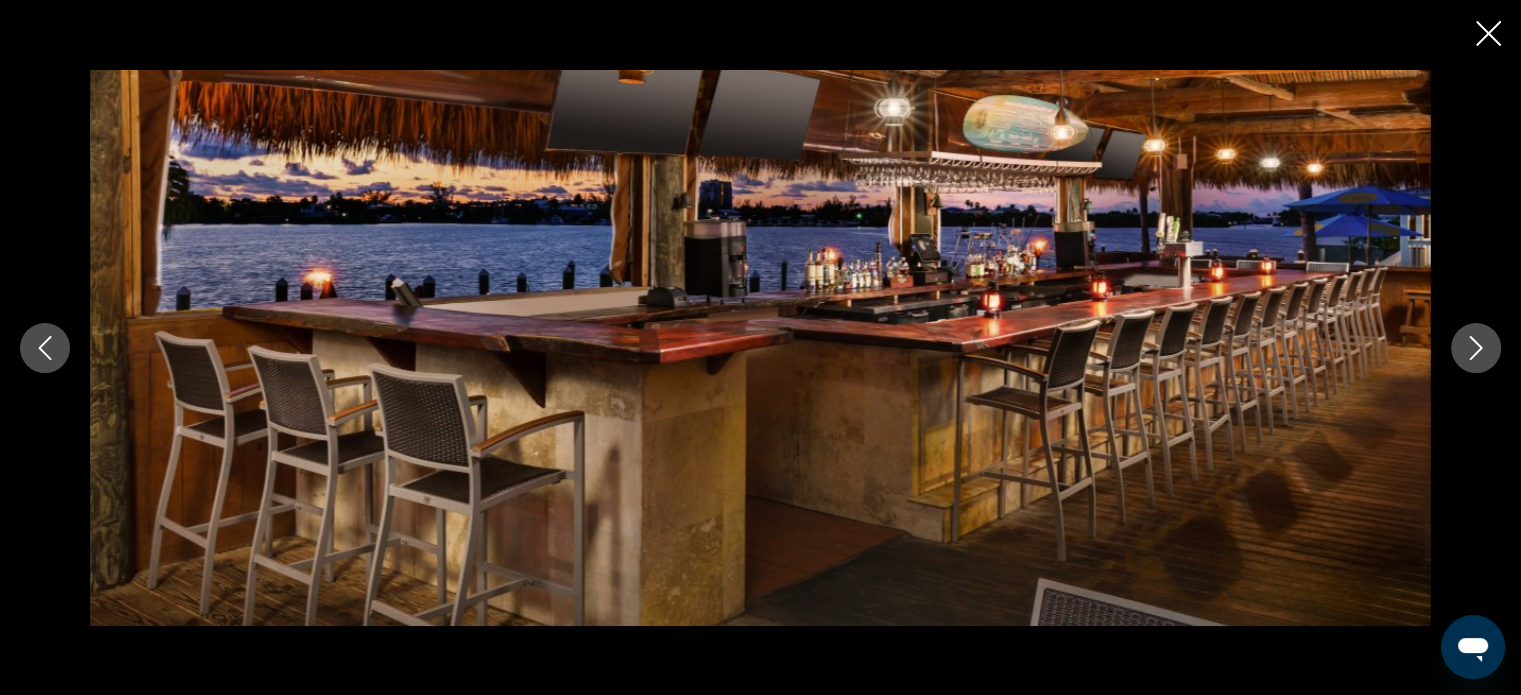 click at bounding box center [1476, 348] 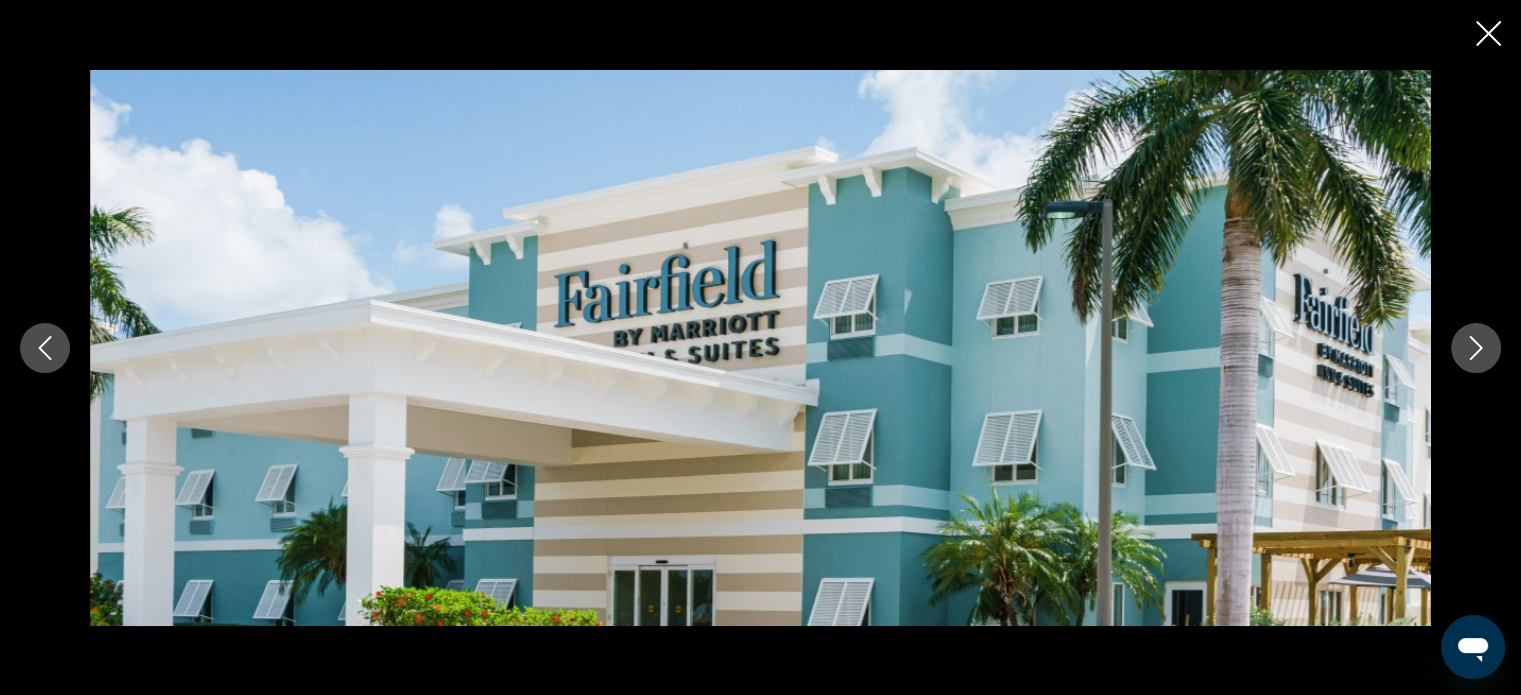 click at bounding box center (1476, 348) 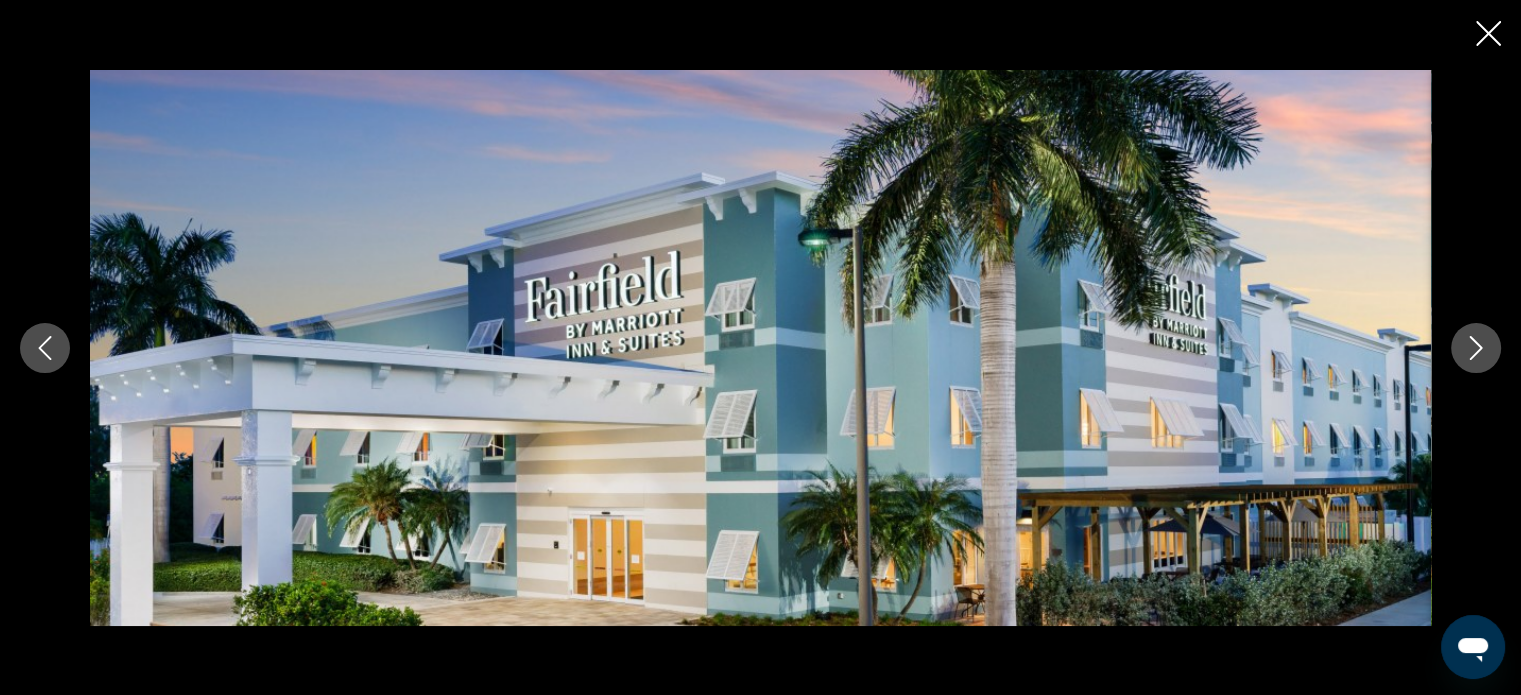click at bounding box center [760, 347] 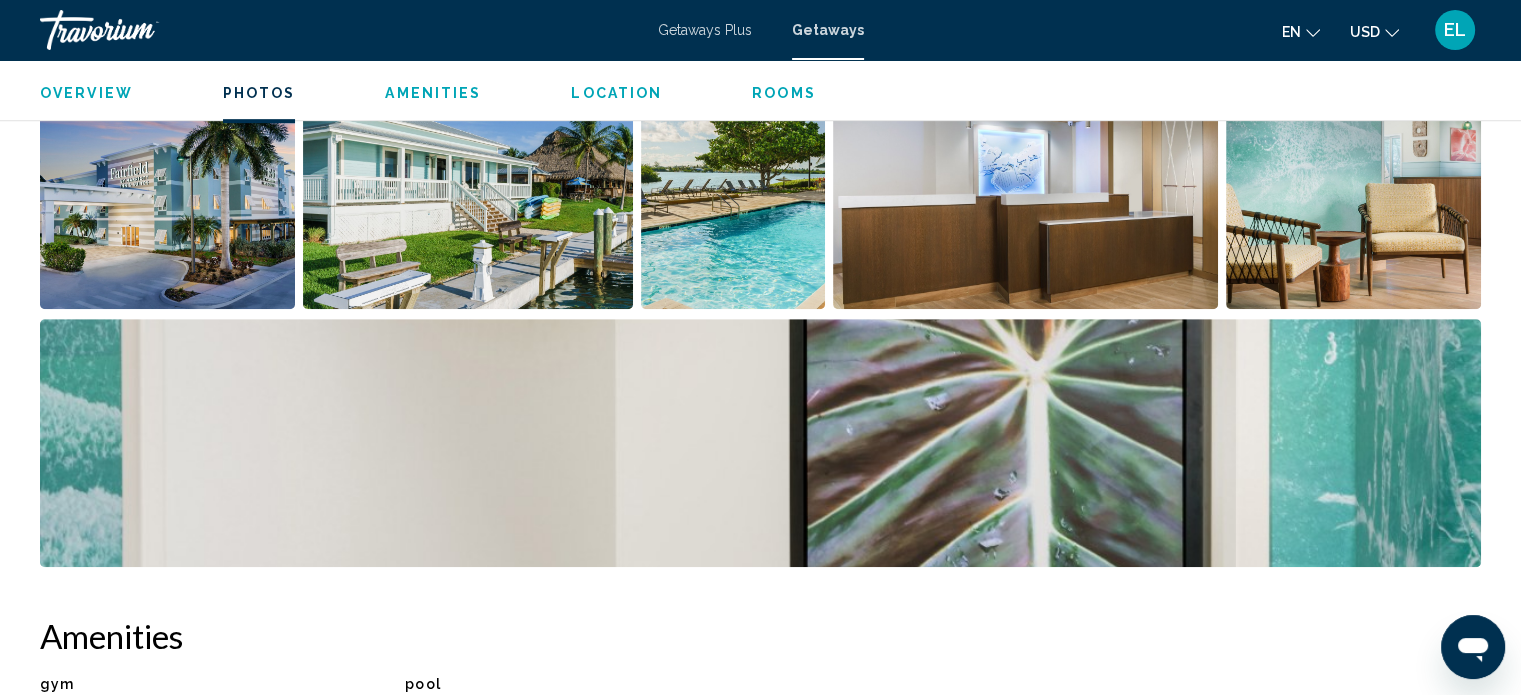scroll, scrollTop: 612, scrollLeft: 0, axis: vertical 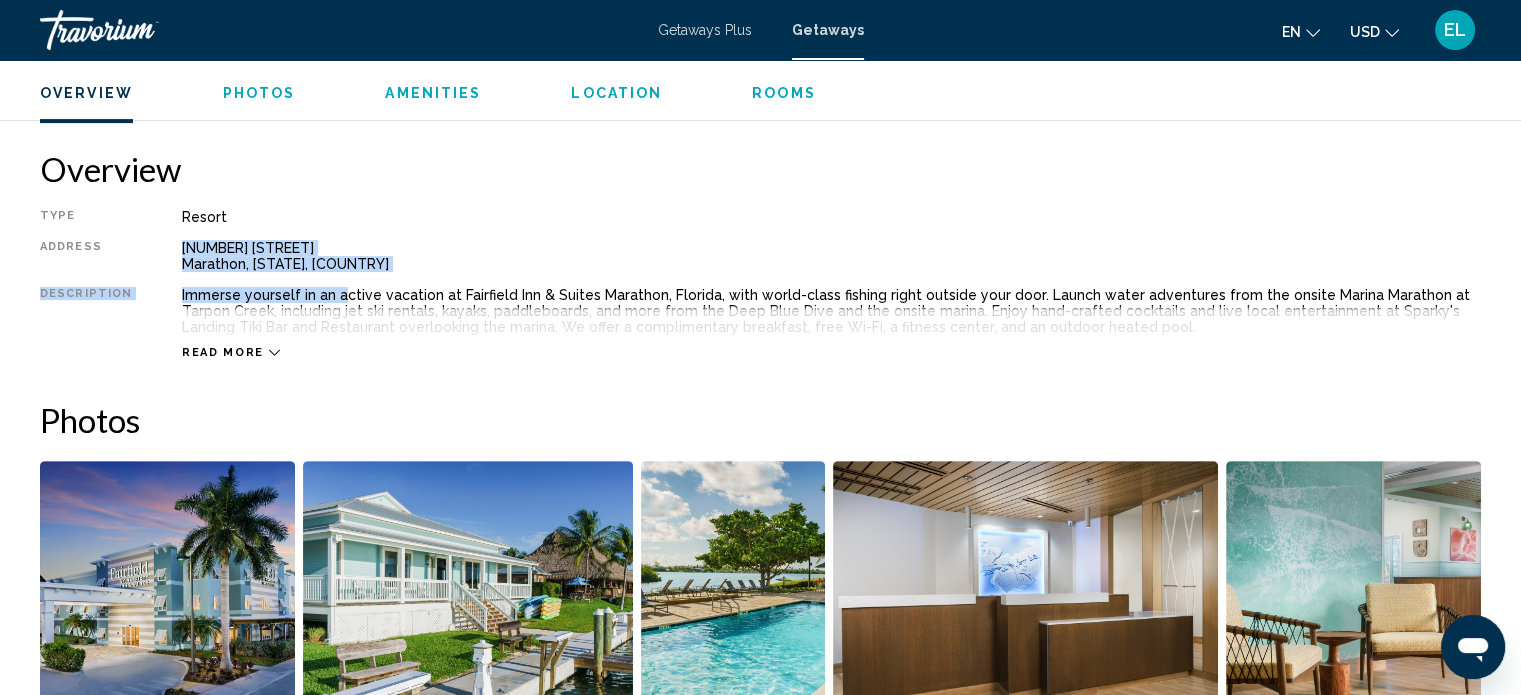 drag, startPoint x: 175, startPoint y: 247, endPoint x: 332, endPoint y: 287, distance: 162.01543 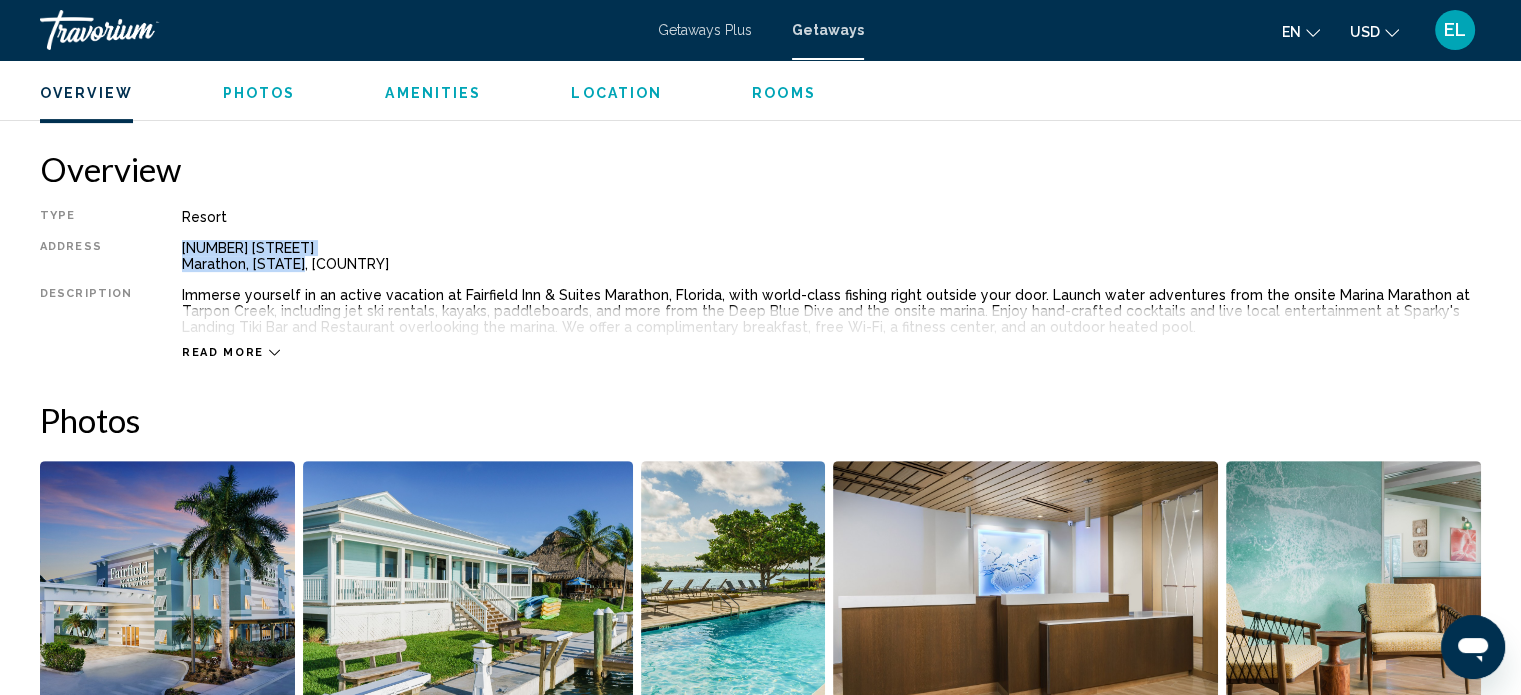 drag, startPoint x: 184, startPoint y: 250, endPoint x: 302, endPoint y: 266, distance: 119.0798 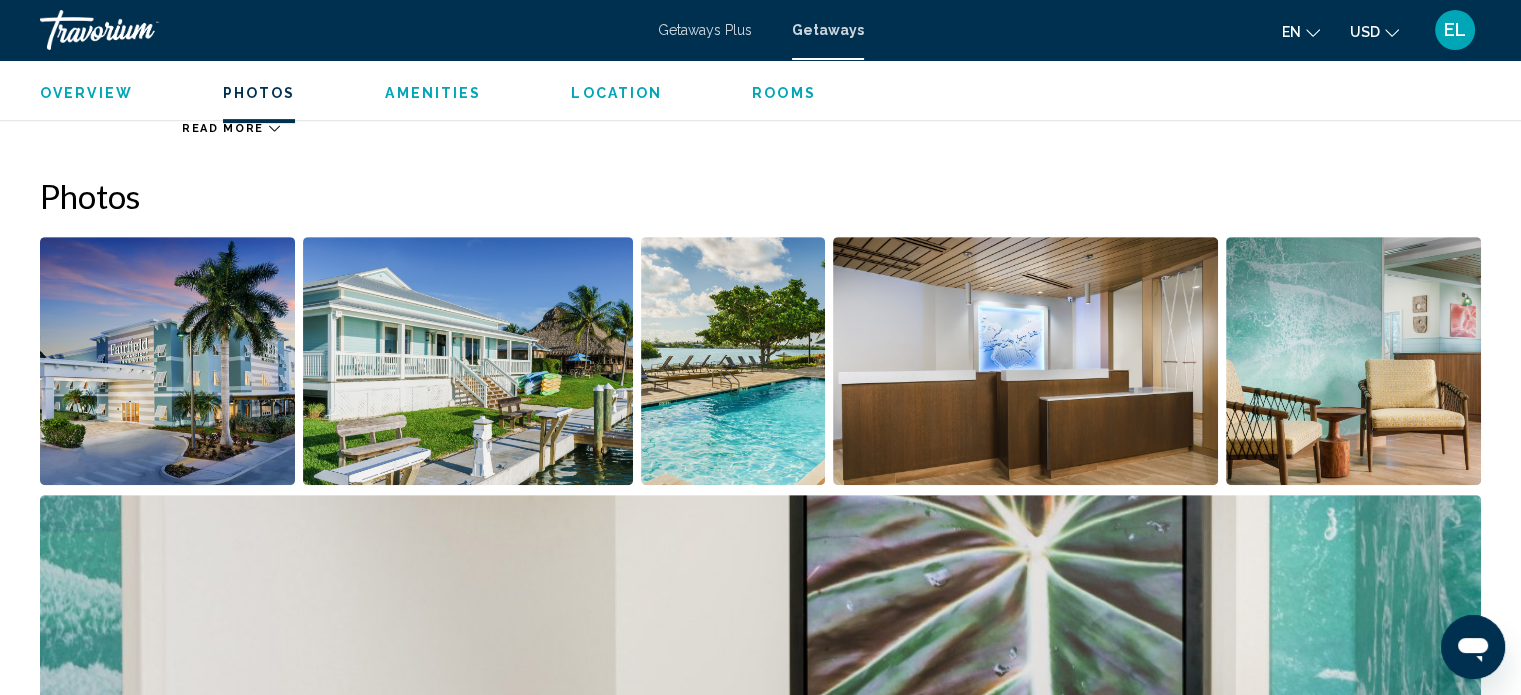 scroll, scrollTop: 912, scrollLeft: 0, axis: vertical 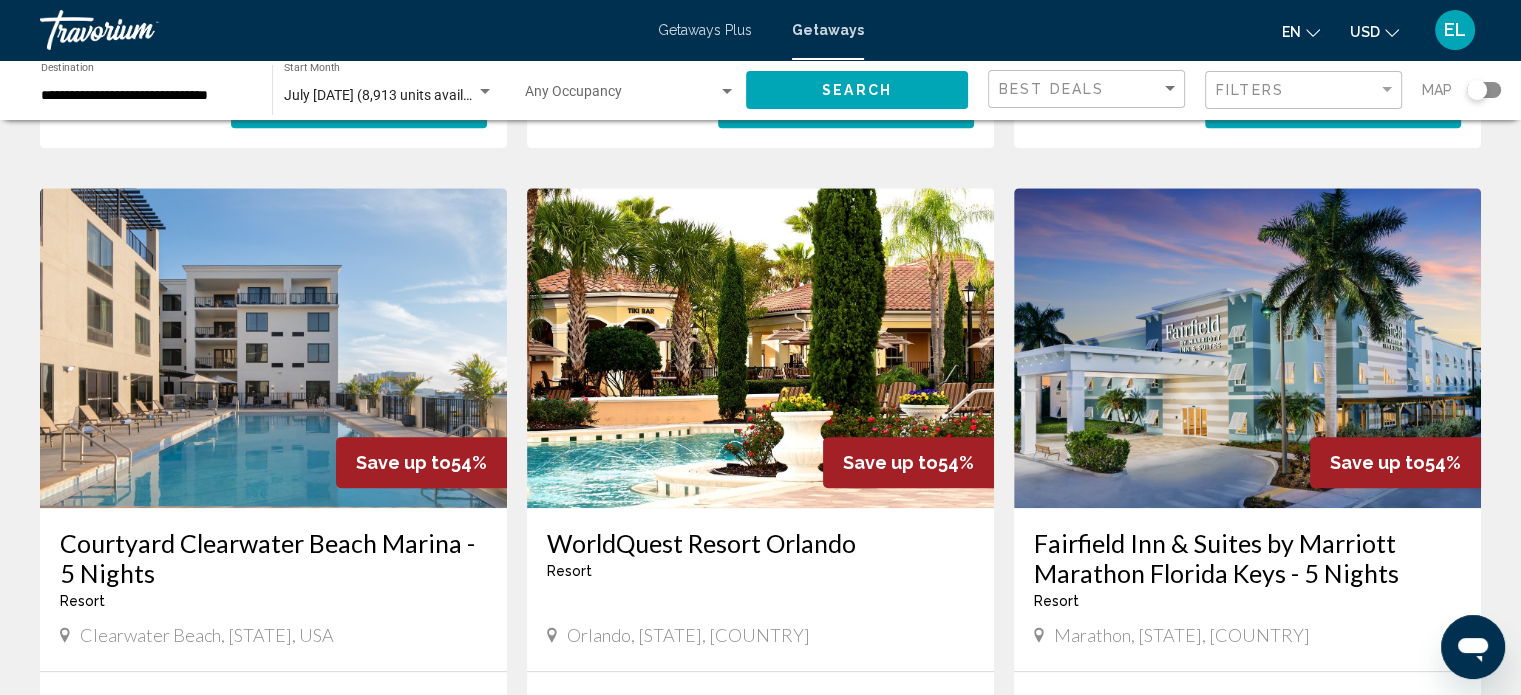 click on "Courtyard Clearwater Beach Marina - 5 Nights" at bounding box center [273, 558] 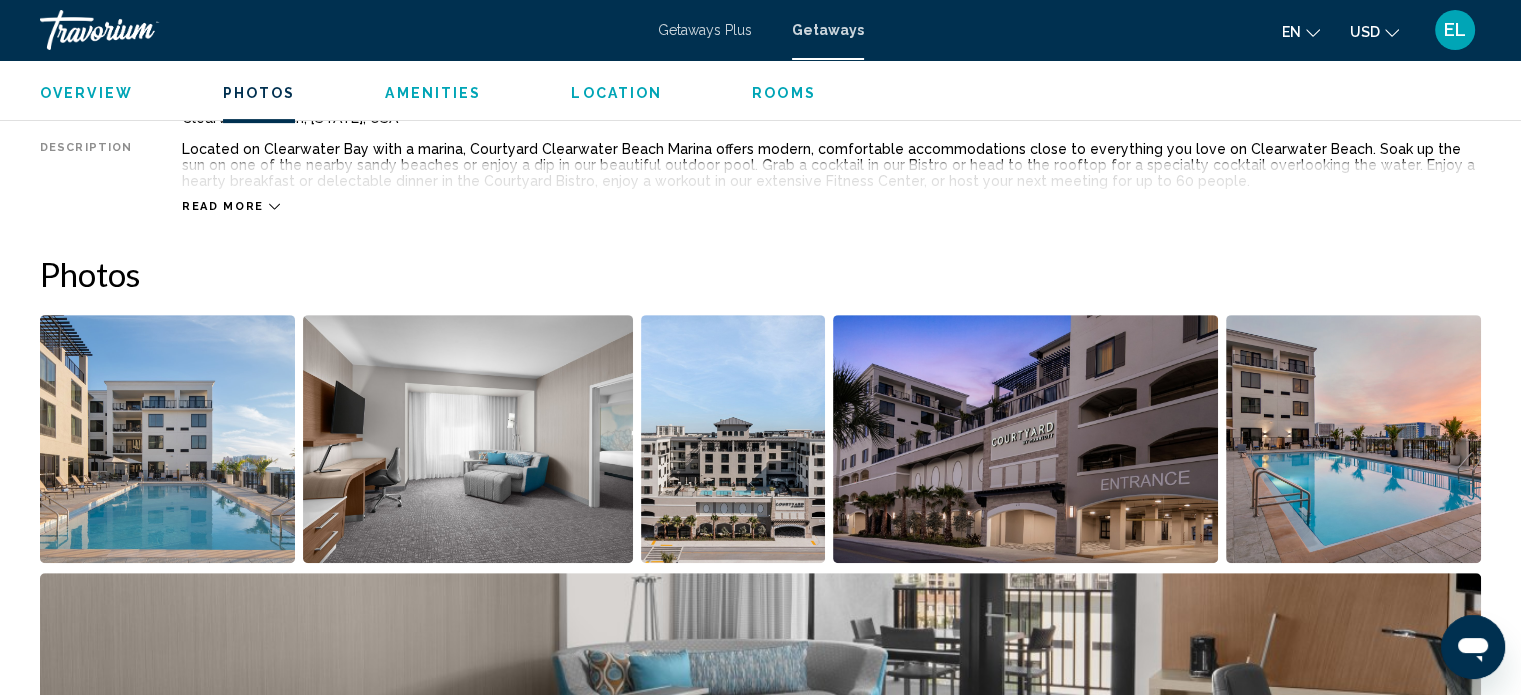 scroll, scrollTop: 512, scrollLeft: 0, axis: vertical 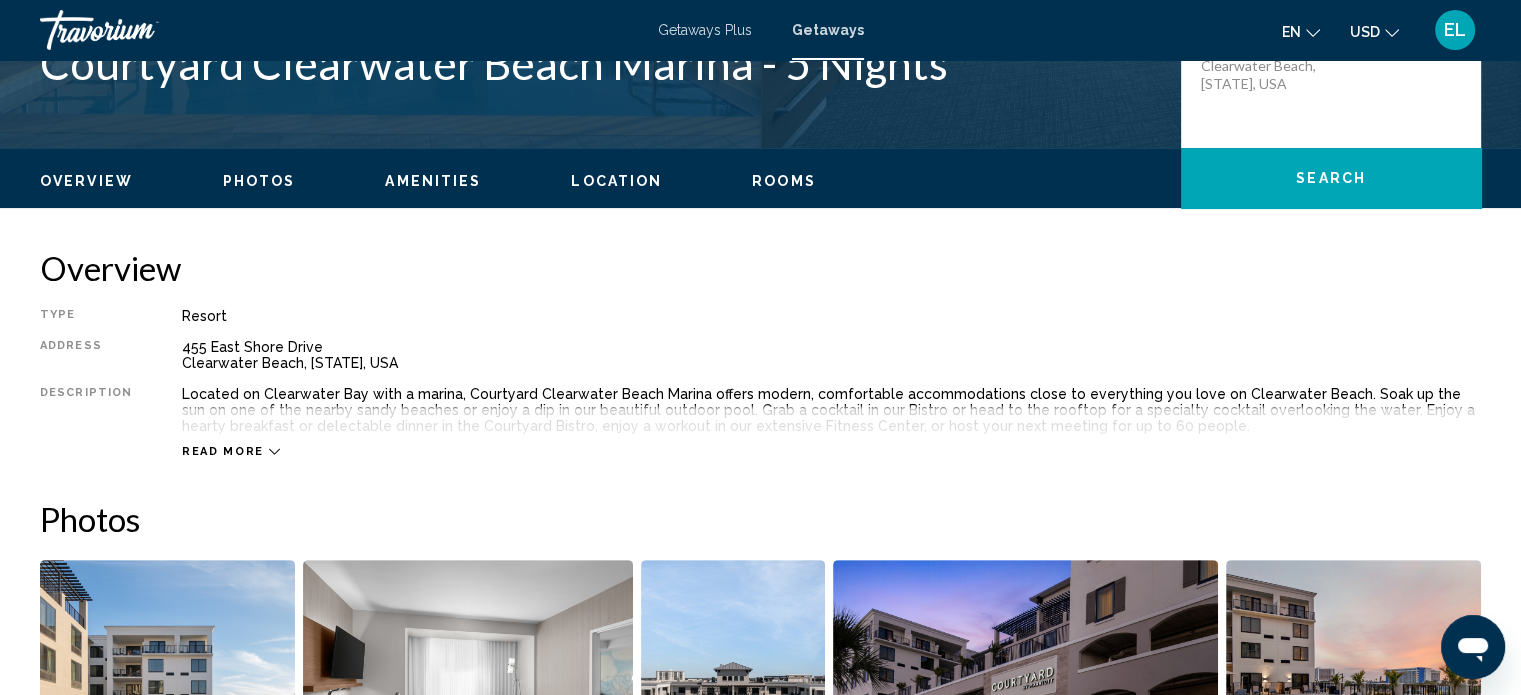 click on "[NUMBER] [STREET] [CITY], [STATE], USA" at bounding box center (831, 355) 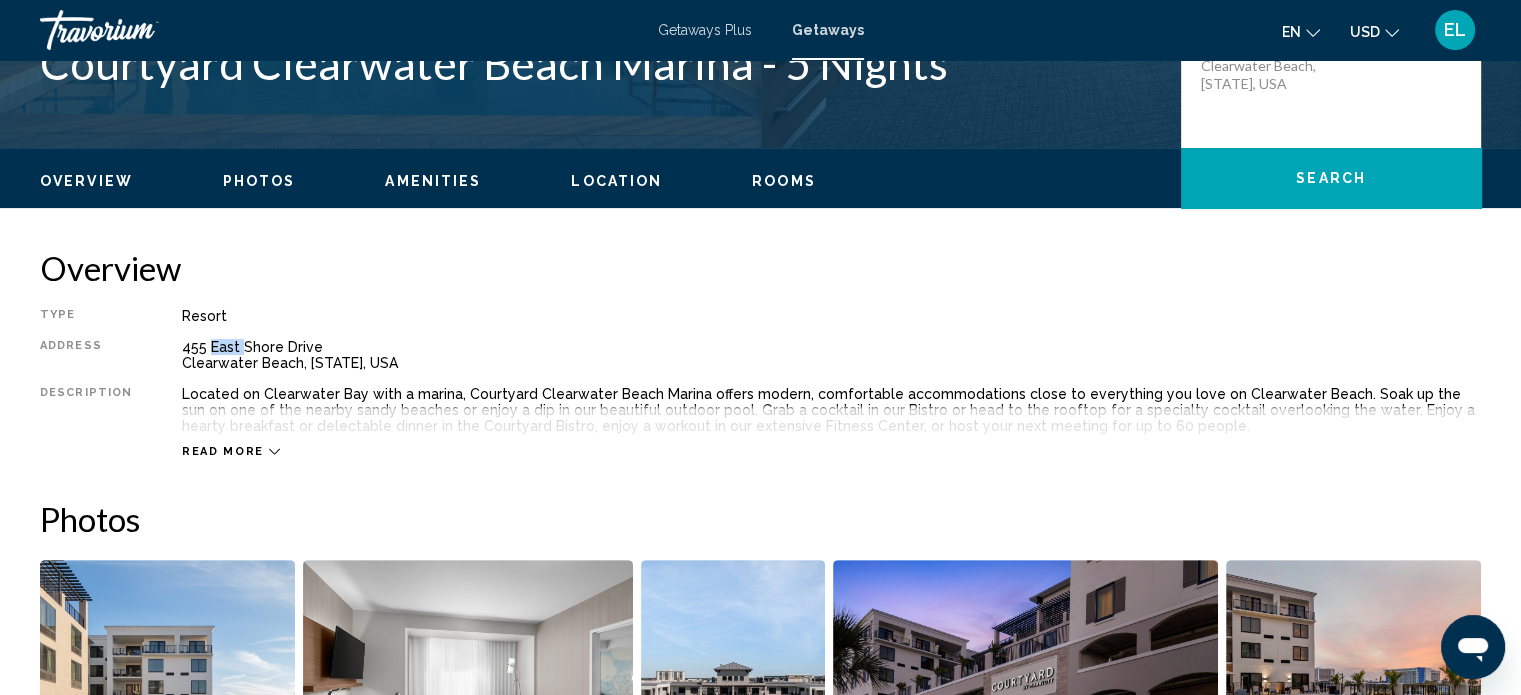 click on "[NUMBER] [STREET] [CITY], [STATE], USA" at bounding box center (831, 355) 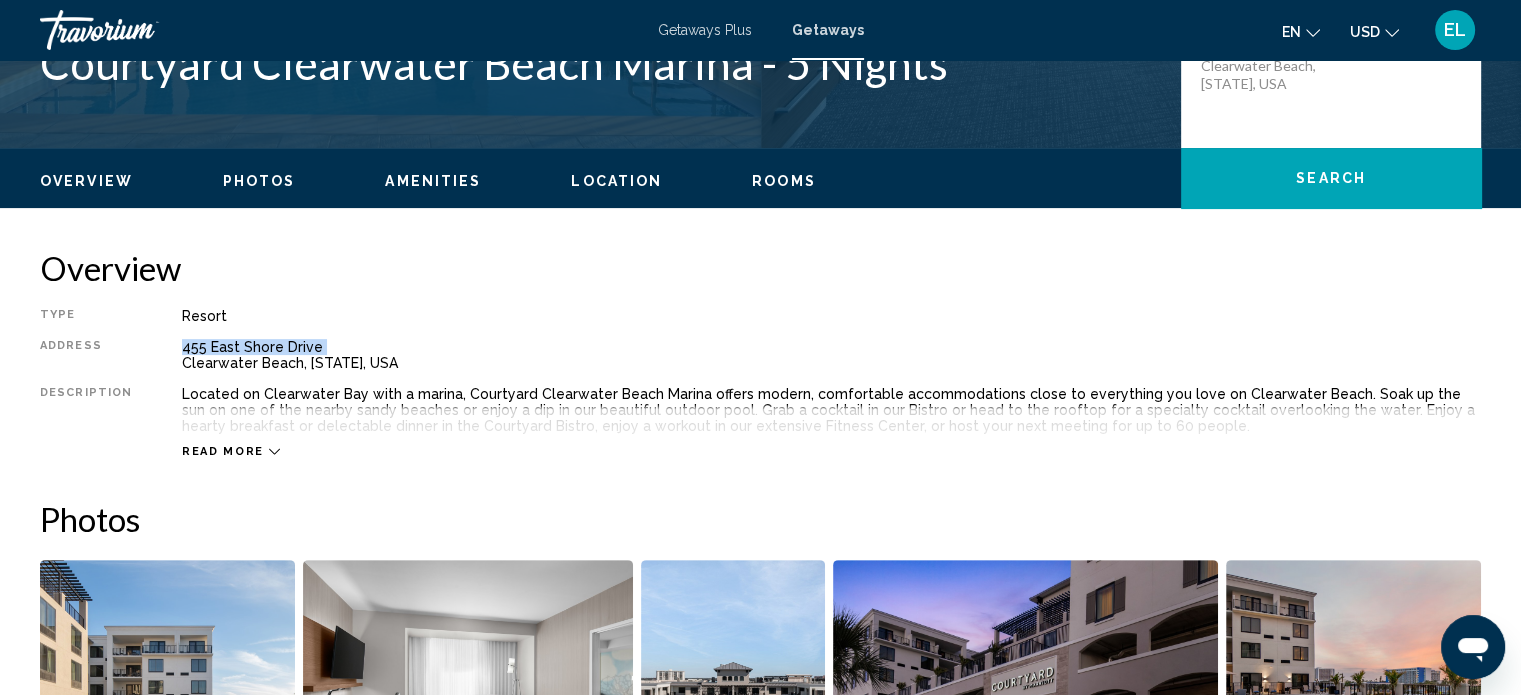 click on "[NUMBER] [STREET] [CITY], [STATE], USA" at bounding box center [831, 355] 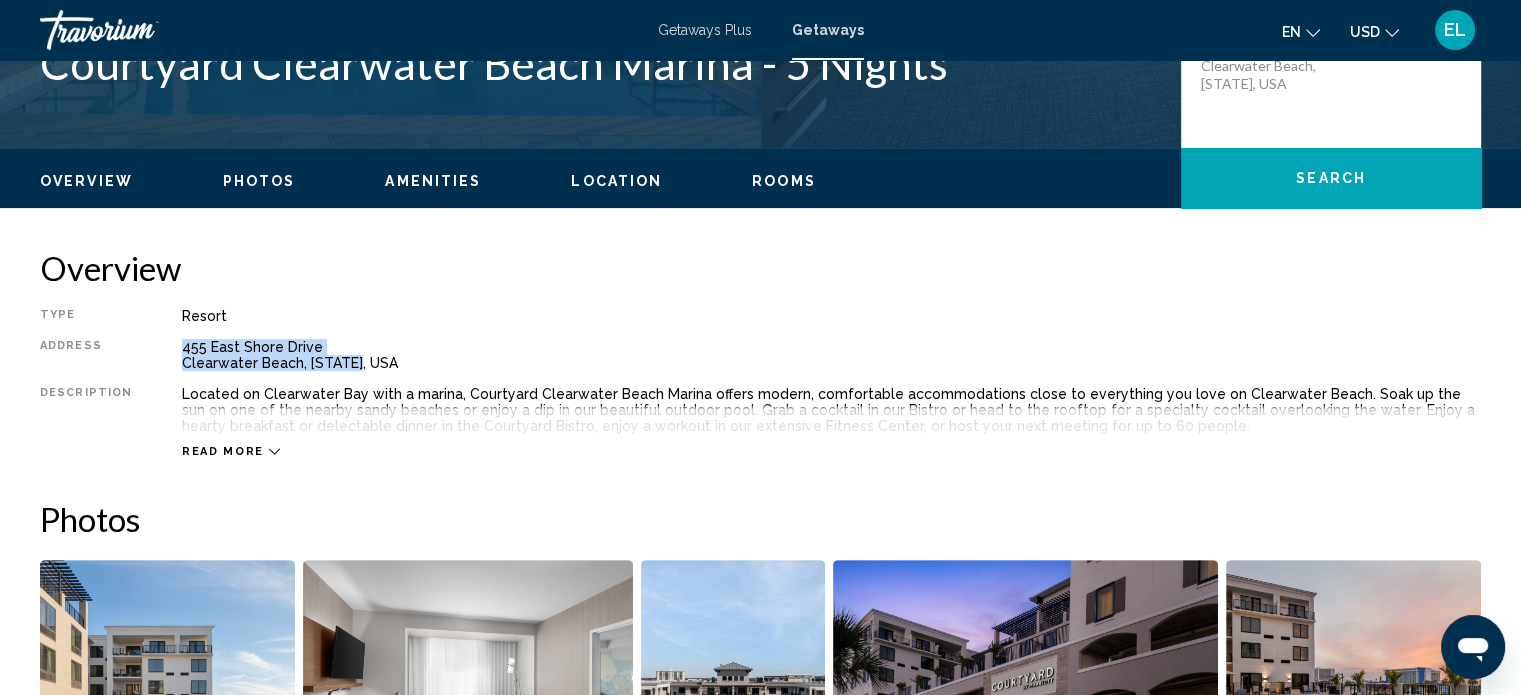 drag, startPoint x: 173, startPoint y: 350, endPoint x: 282, endPoint y: 354, distance: 109.07337 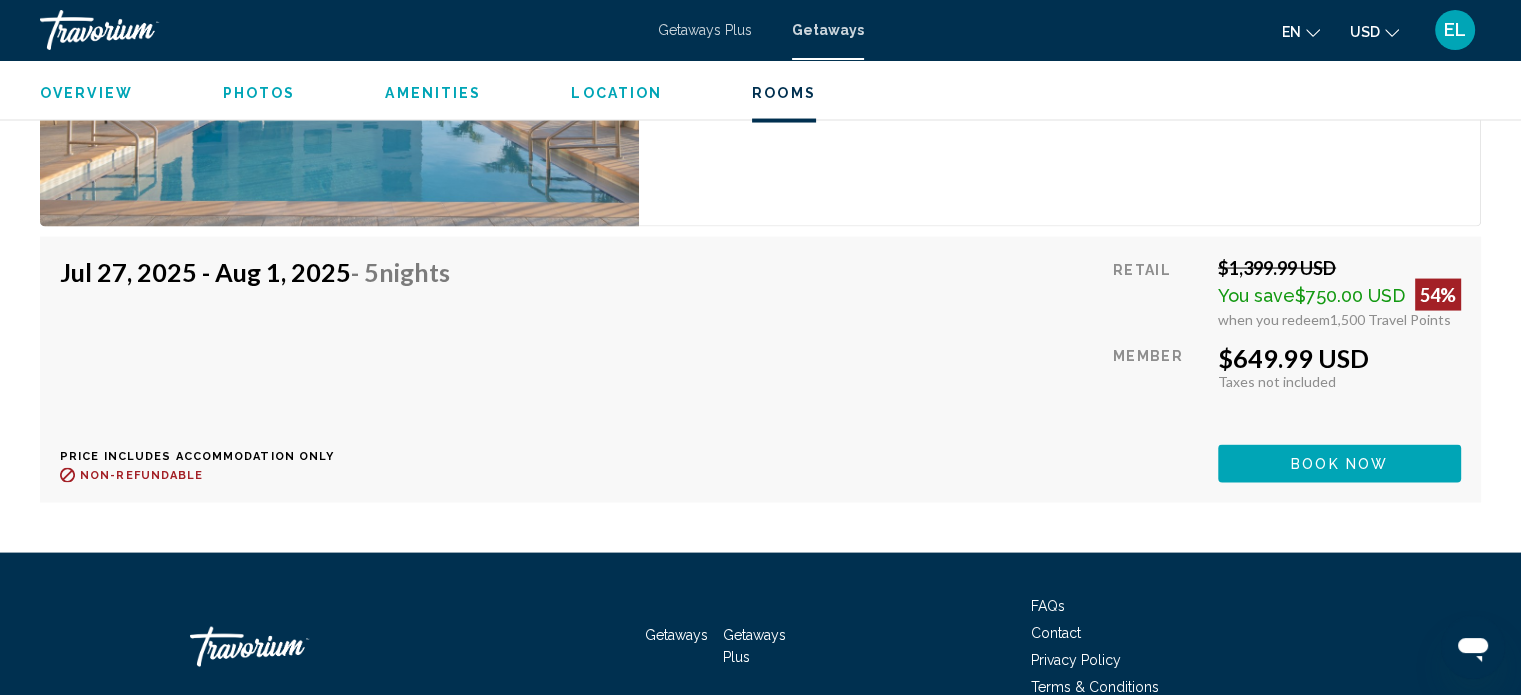 scroll, scrollTop: 4012, scrollLeft: 0, axis: vertical 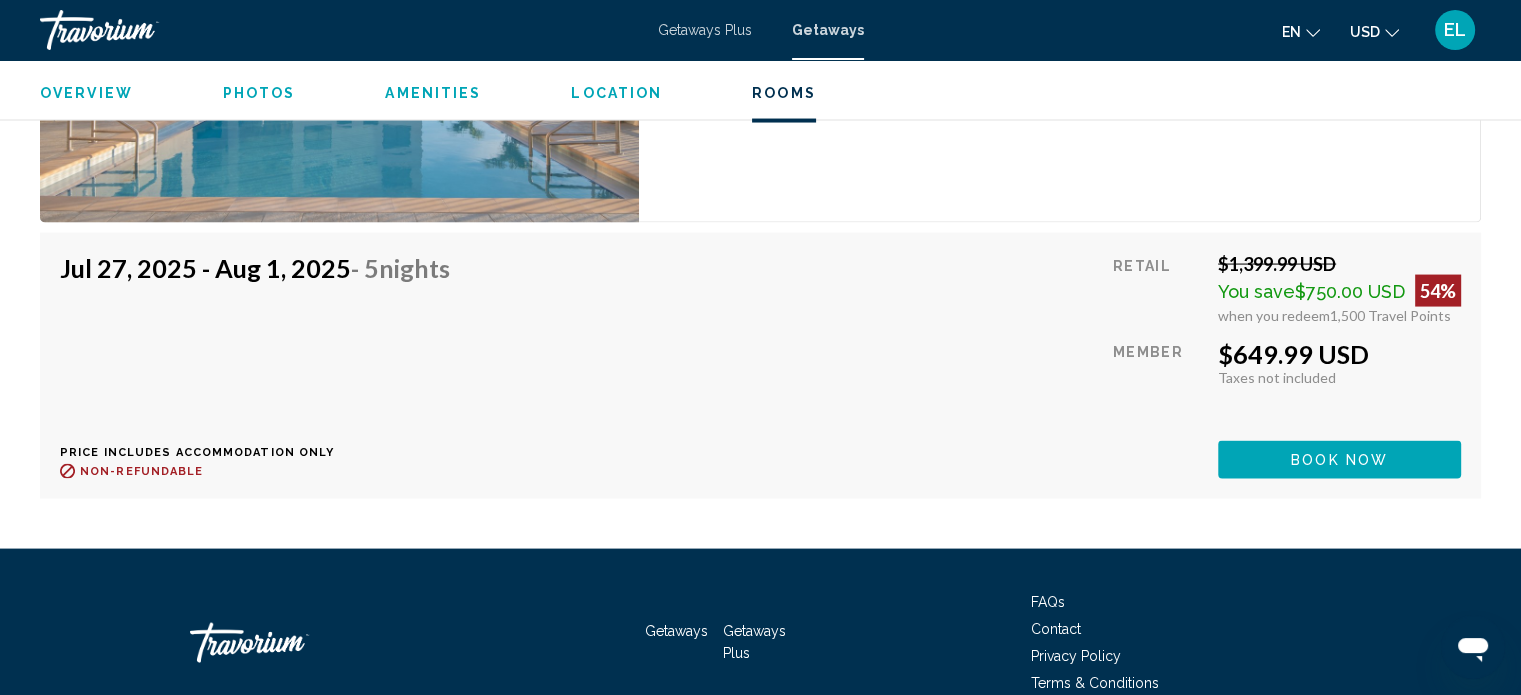 click on "Book now" at bounding box center [1339, -322] 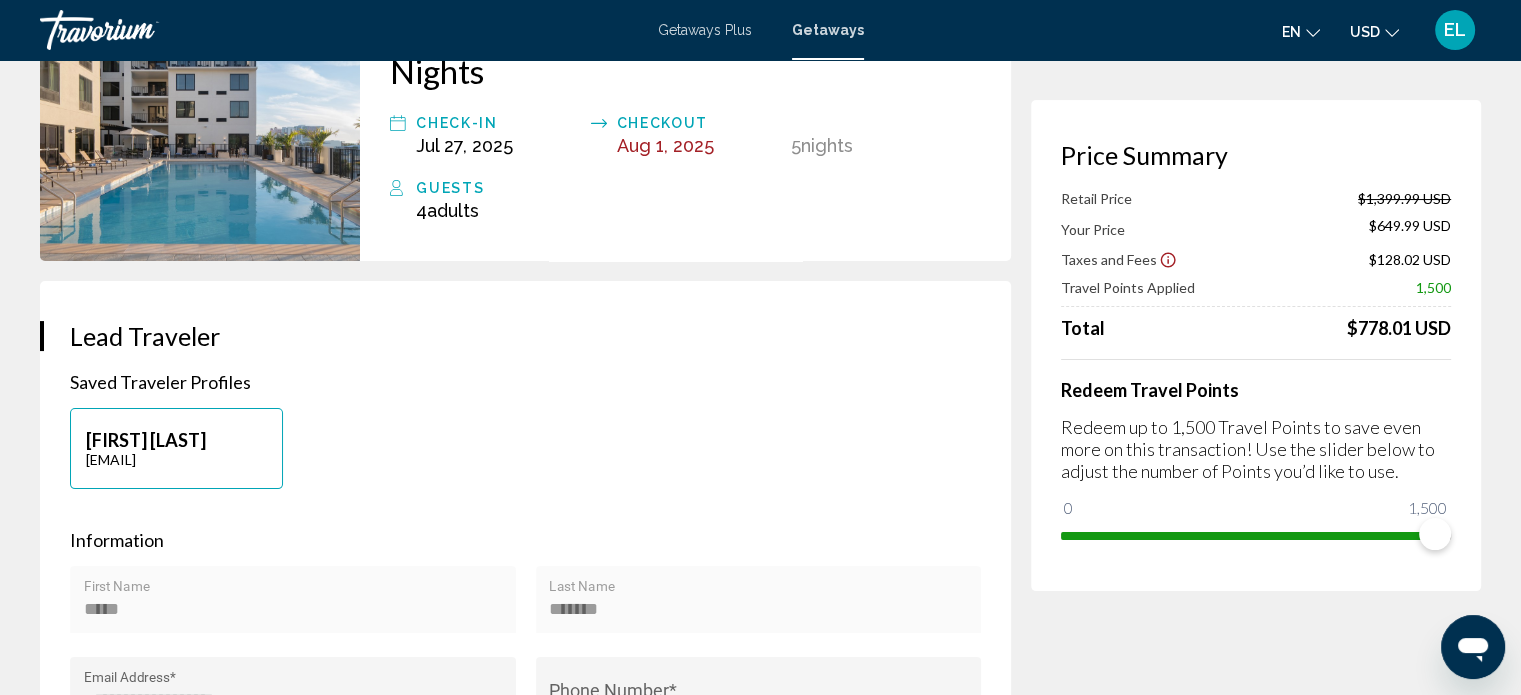 scroll, scrollTop: 0, scrollLeft: 0, axis: both 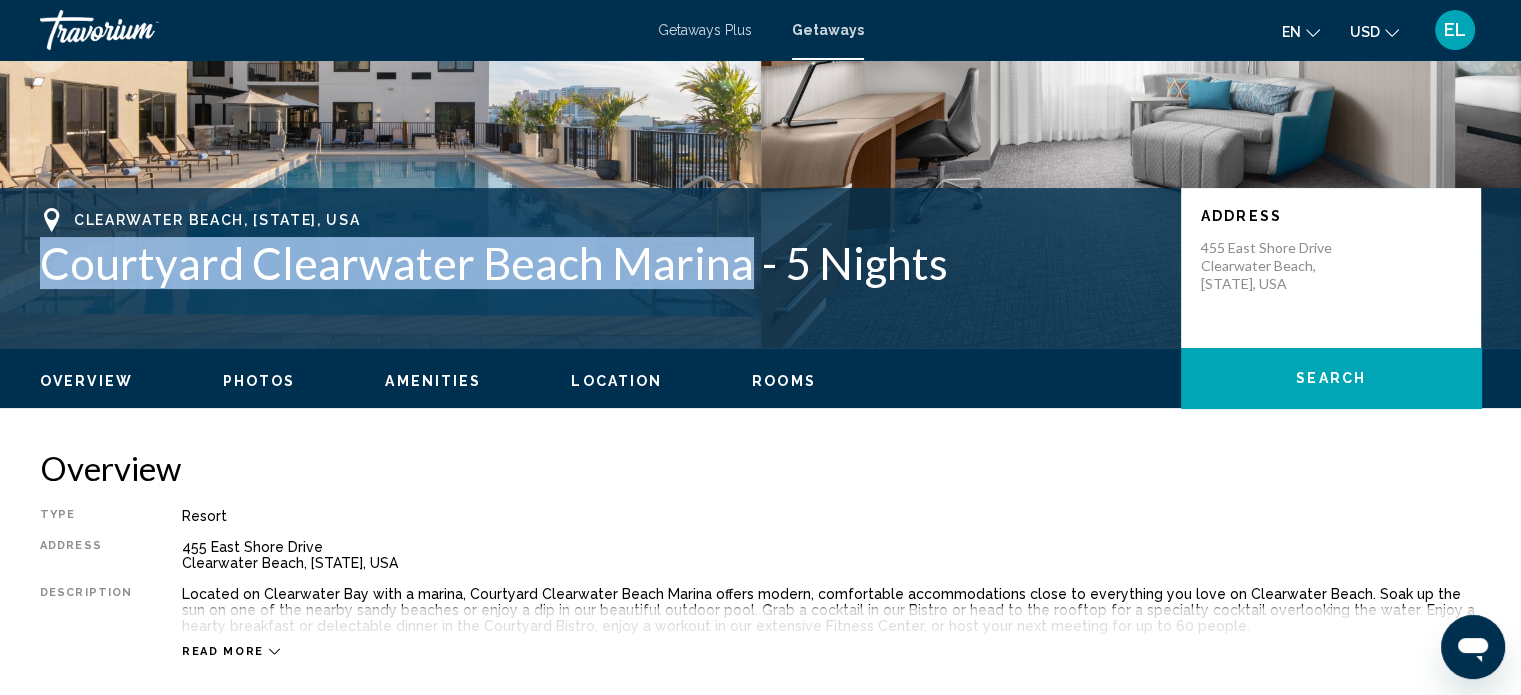 drag, startPoint x: 37, startPoint y: 262, endPoint x: 744, endPoint y: 303, distance: 708.1878 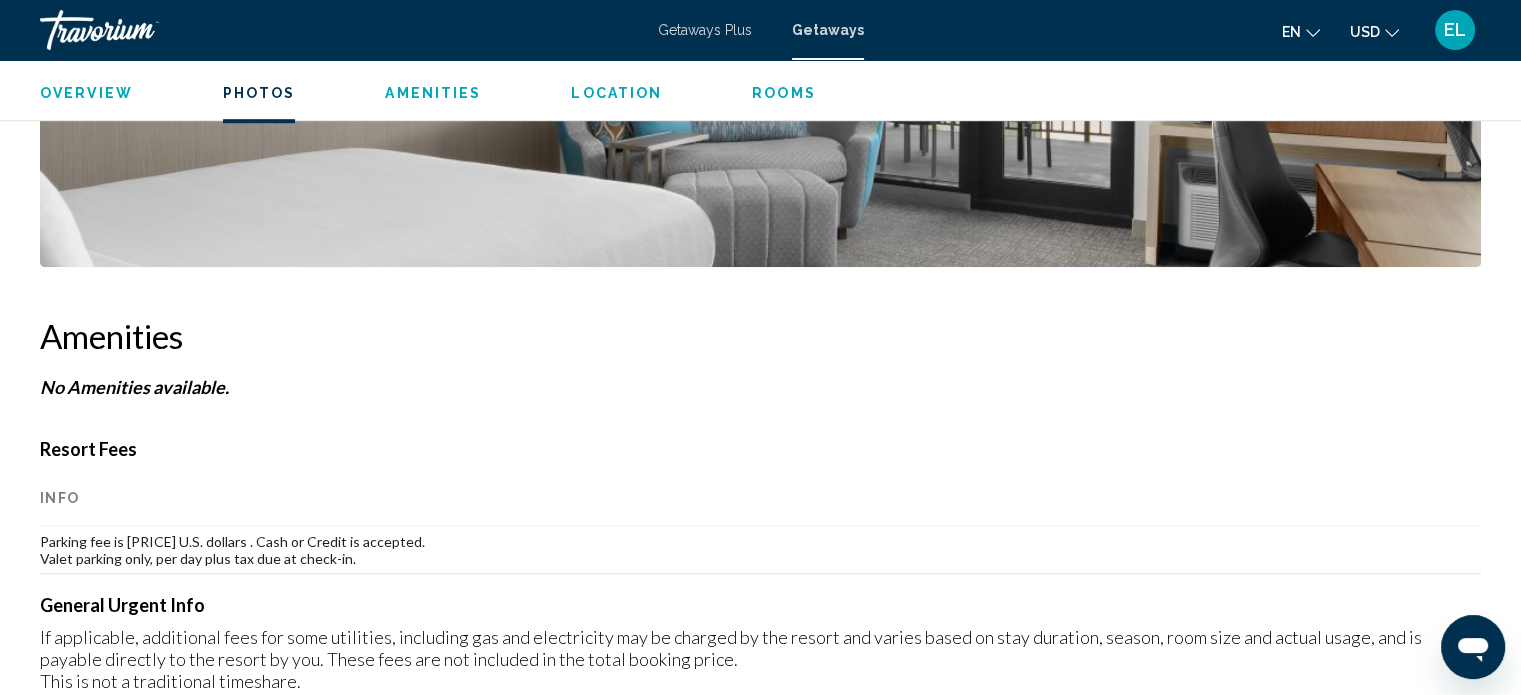 click on "Location" at bounding box center (616, 93) 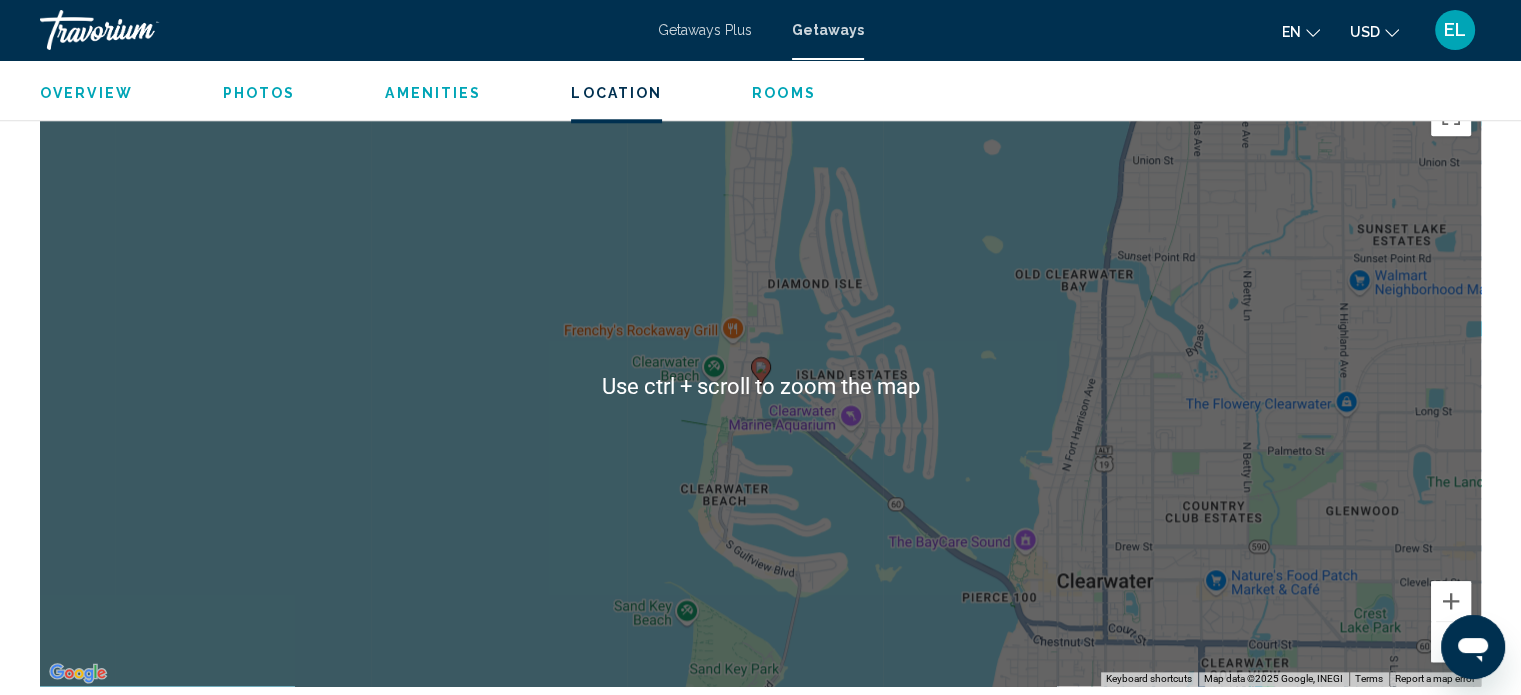 scroll, scrollTop: 2066, scrollLeft: 0, axis: vertical 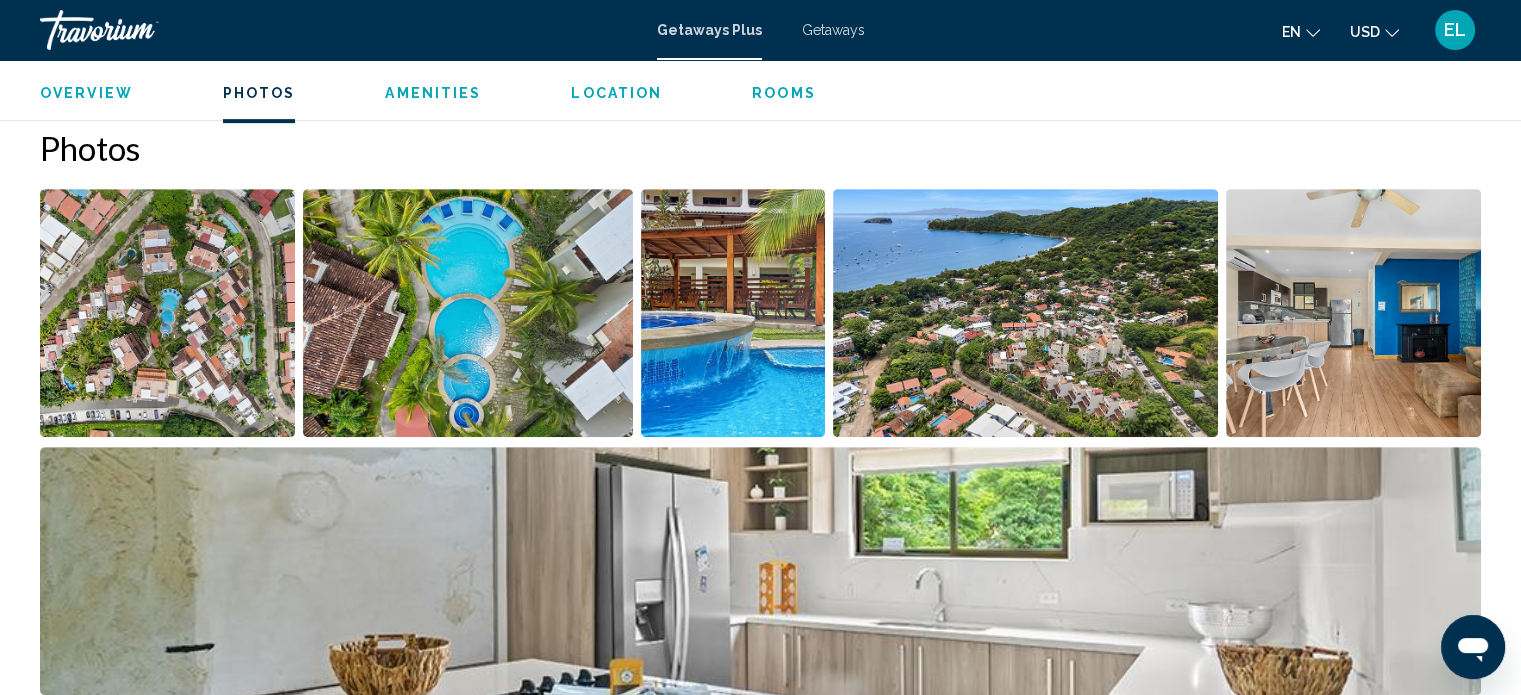 click on "Amenities" at bounding box center [433, 93] 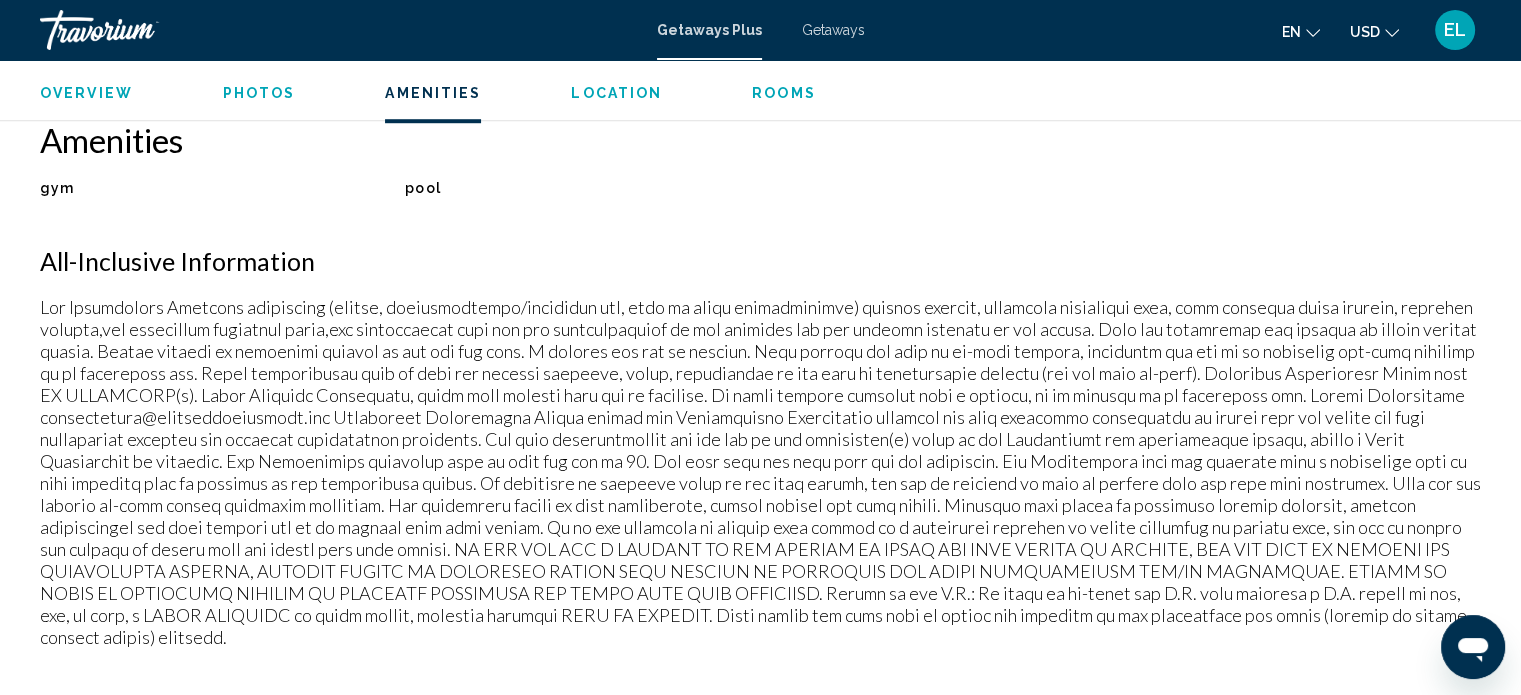 click on "Location" at bounding box center (616, 93) 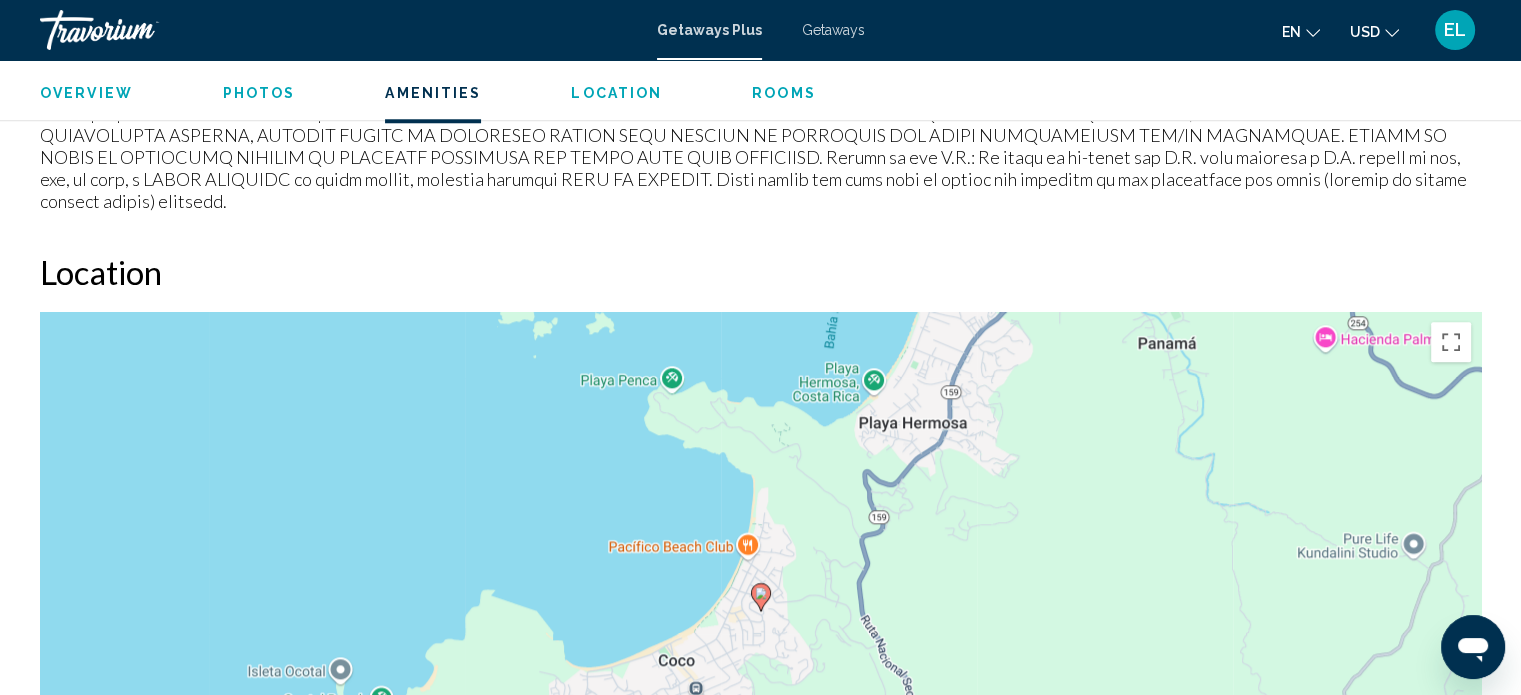 scroll, scrollTop: 2069, scrollLeft: 0, axis: vertical 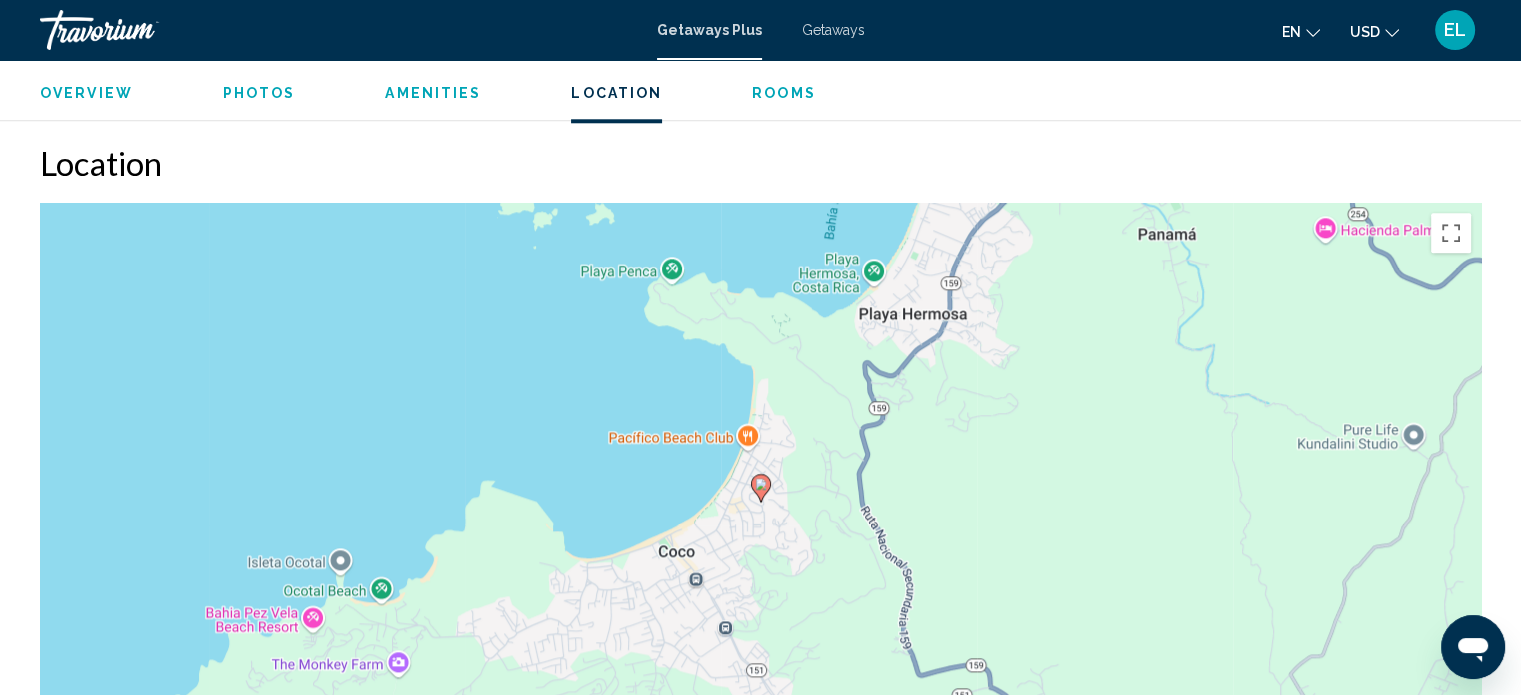 click on "Overview
Photos
Amenities
Location
Rooms
Search" 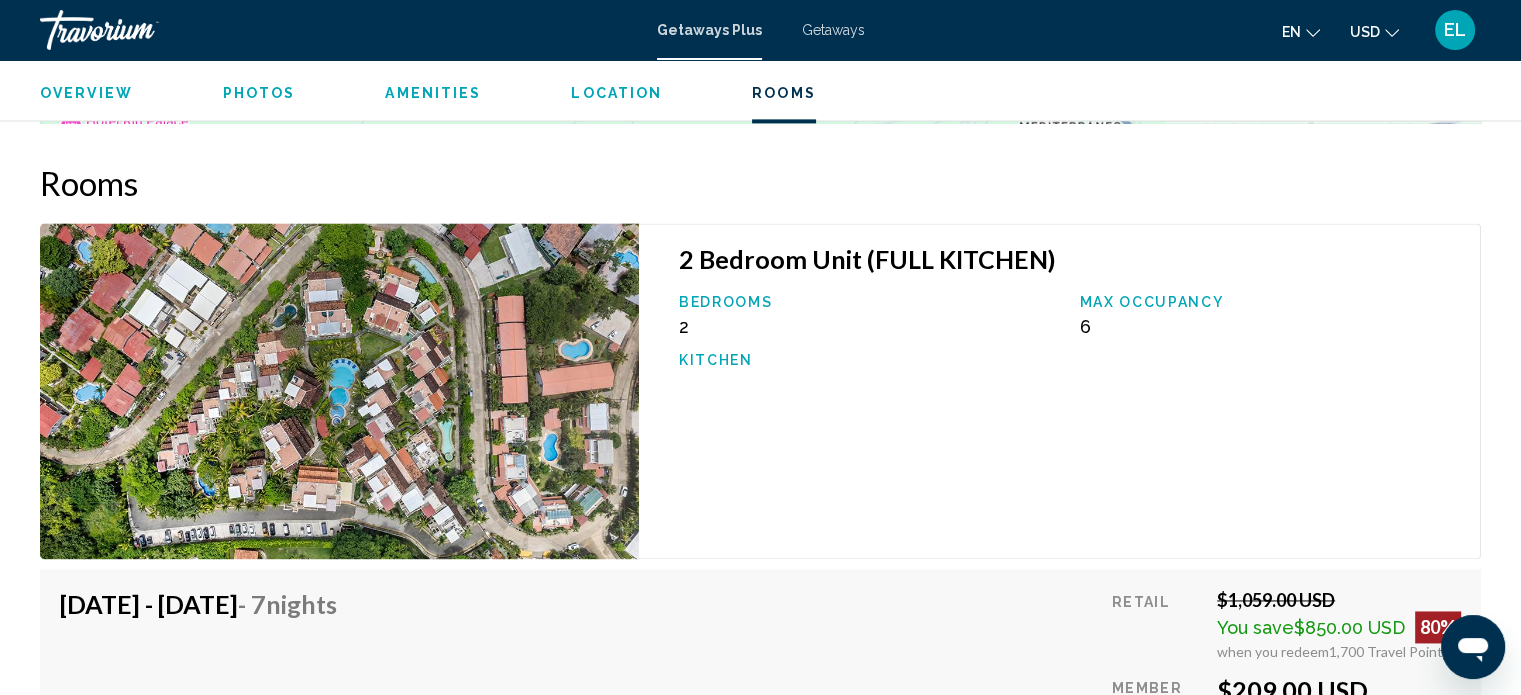 scroll, scrollTop: 2769, scrollLeft: 0, axis: vertical 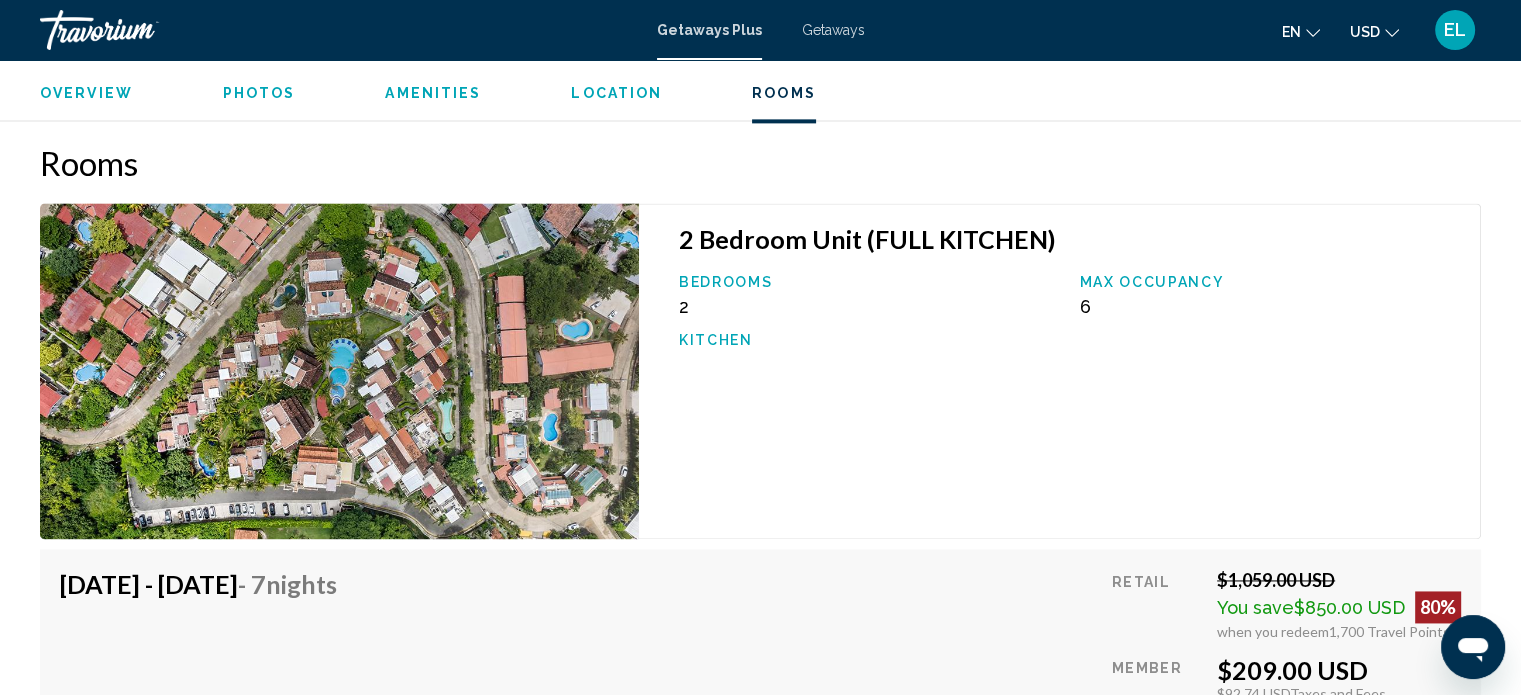 click on "2 Bedroom Unit (FULL KITCHEN) Bedrooms 2 Max Occupancy 6 Kitchen" at bounding box center (1060, 371) 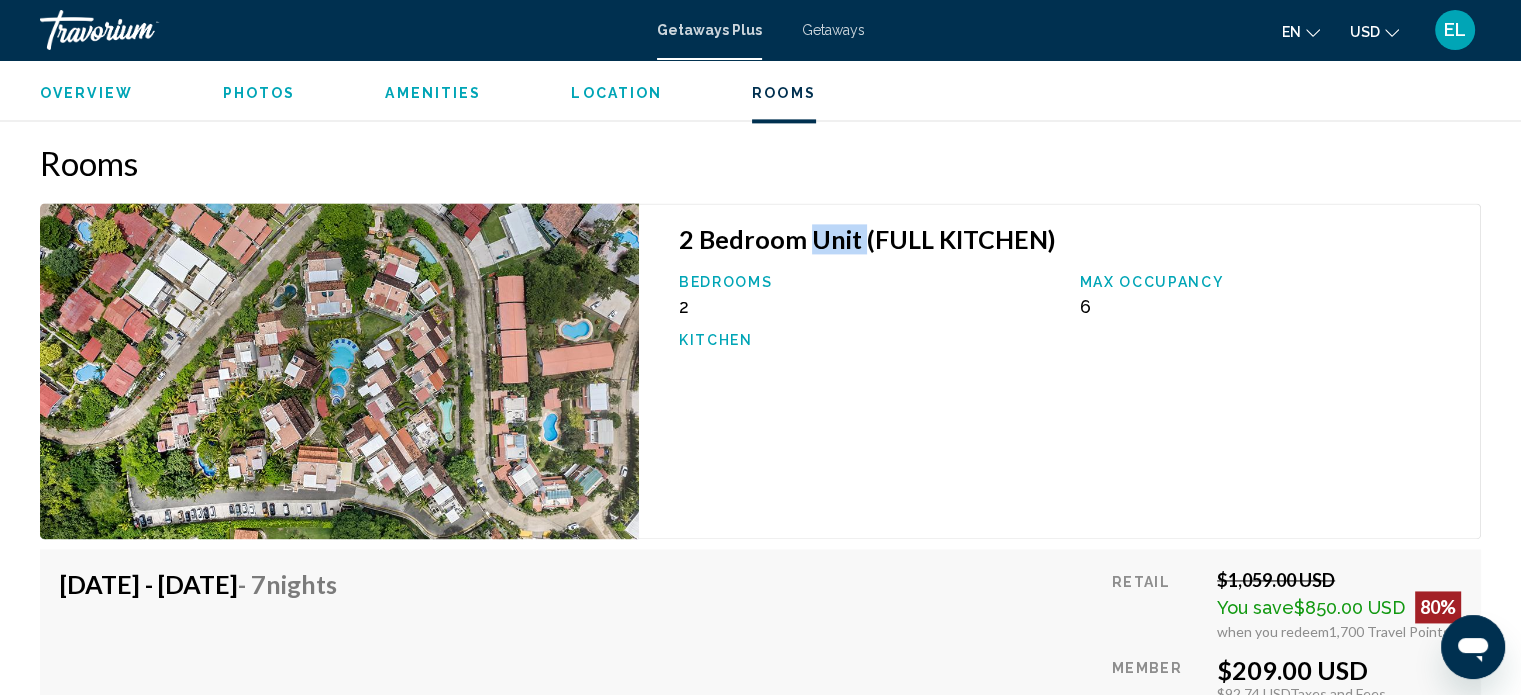 click on "2 Bedroom Unit (FULL KITCHEN)" at bounding box center (1069, 239) 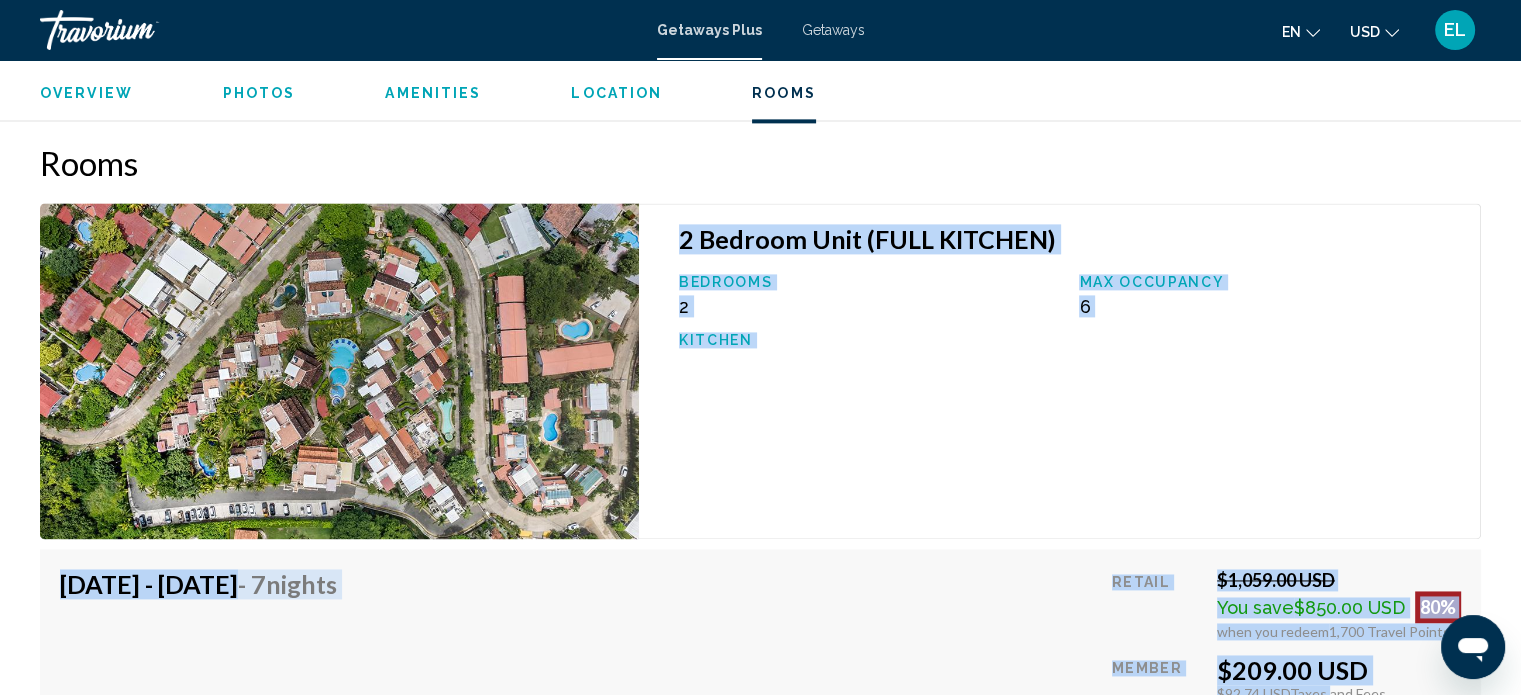 drag, startPoint x: 676, startPoint y: 216, endPoint x: 1329, endPoint y: 679, distance: 800.4861 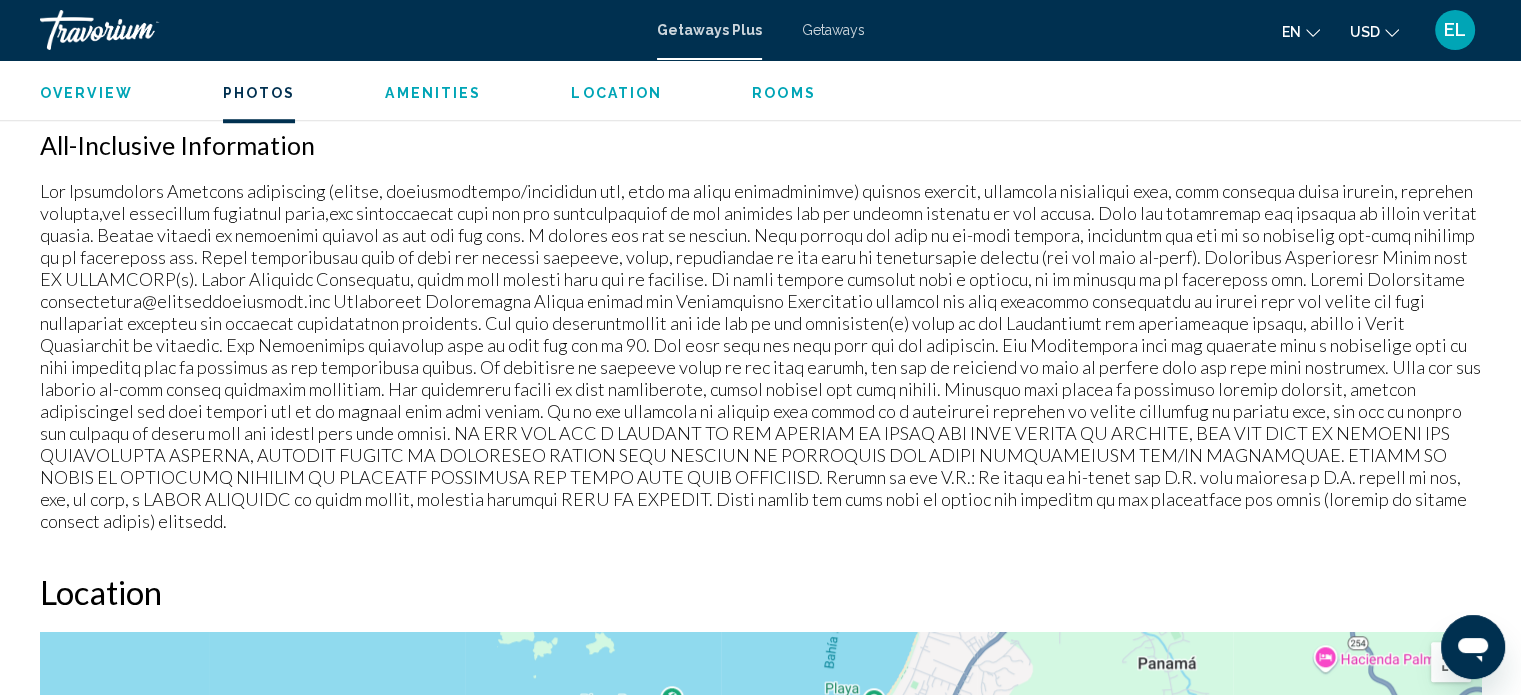 scroll, scrollTop: 1369, scrollLeft: 0, axis: vertical 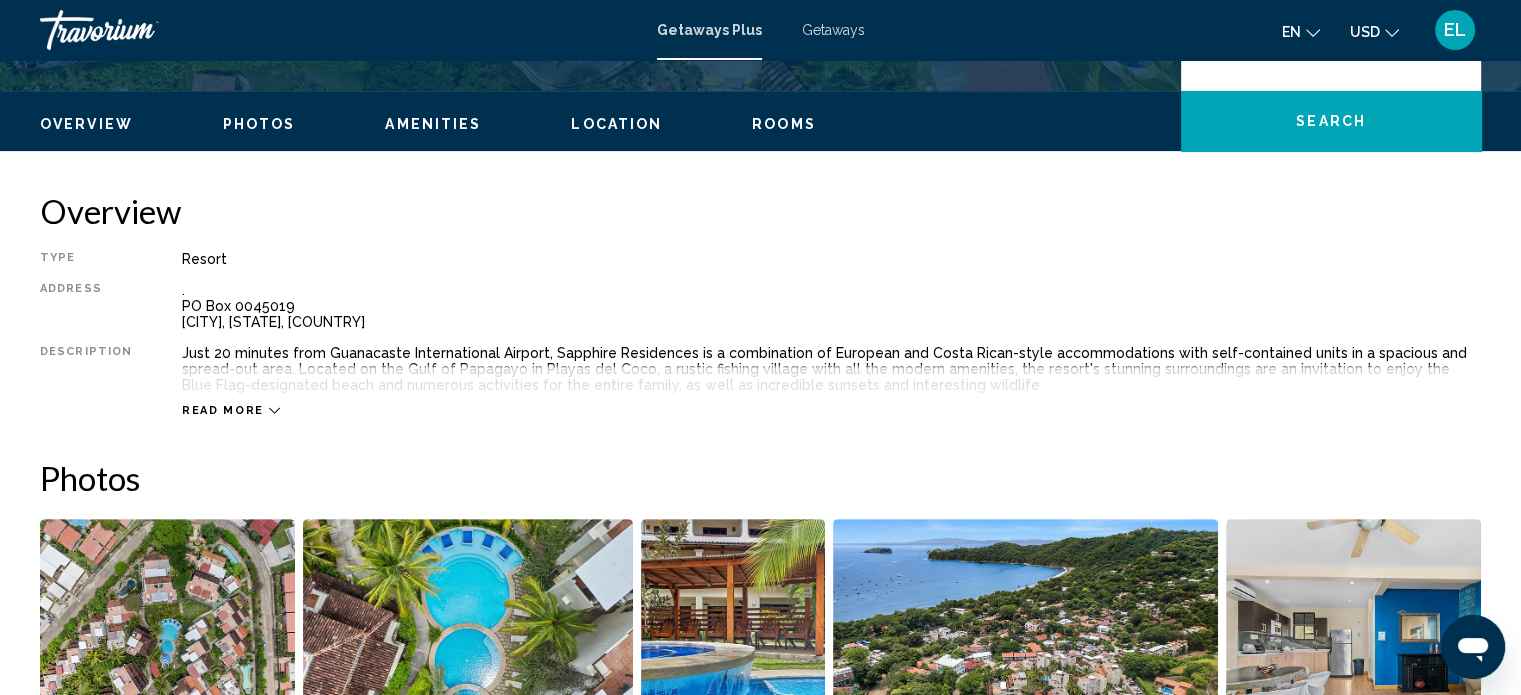 click on "Overview Type Resort All-Inclusive No All-Inclusive Address . PO Box 0045019 Playas del Coco, Guanacaste, CRI Description Just 20 minutes from Guanacaste International Airport, Sapphire Residences is a combination of European and Costa Rican-style accommodations with self-contained units in a spacious and spread-out area. Located on the Gulf of Papagayo in Playas del Coco, a rustic fishing village with all the modern amenities, the resort's stunning surroundings are an invitation to enjoy the Blue Flag-designated beach and numerous activities for the entire family, as well as incredible sunsets and interesting wildlife. Read more
Photos Amenities gym pool No Amenities available. All-Inclusive Information Location ← Move left → Move right ↑ Move up ↓ Move down + Zoom in - Zoom out Home Jump left by 75% End Jump right by 75% Page Up Jump up by 75% Page Down Jump down by 75% To navigate, press the arrow keys. Use ctrl + scroll to zoom the map Keyboard shortcuts Map Data 500 m  Terms" at bounding box center (760, 1765) 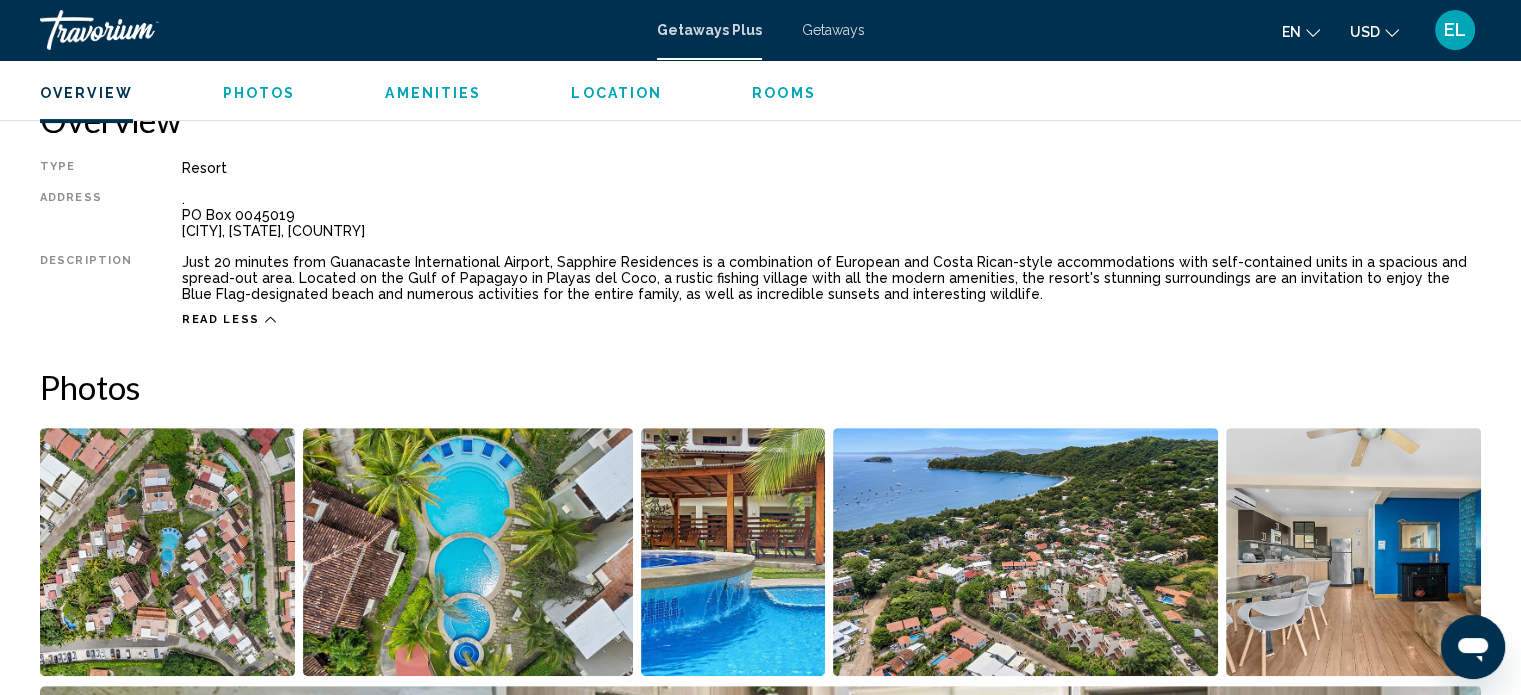 scroll, scrollTop: 870, scrollLeft: 0, axis: vertical 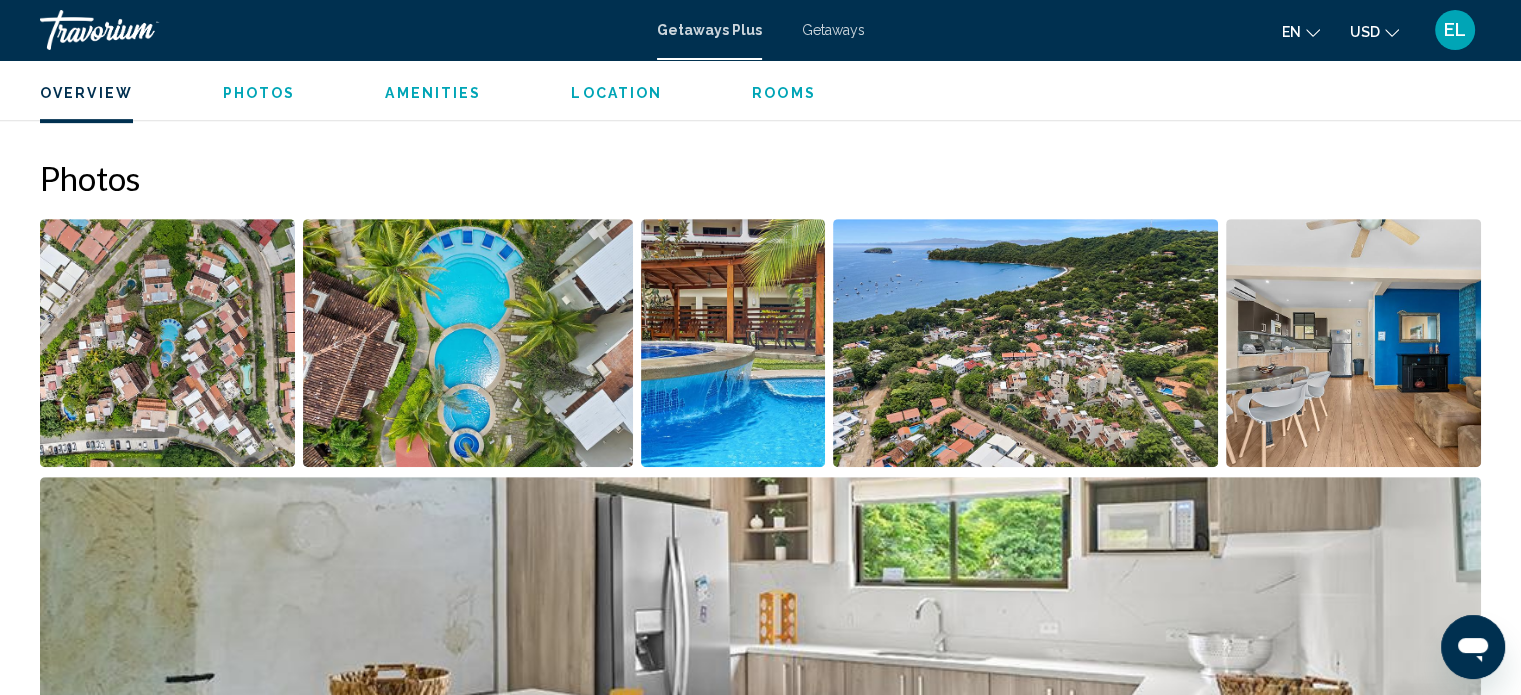click at bounding box center [167, 343] 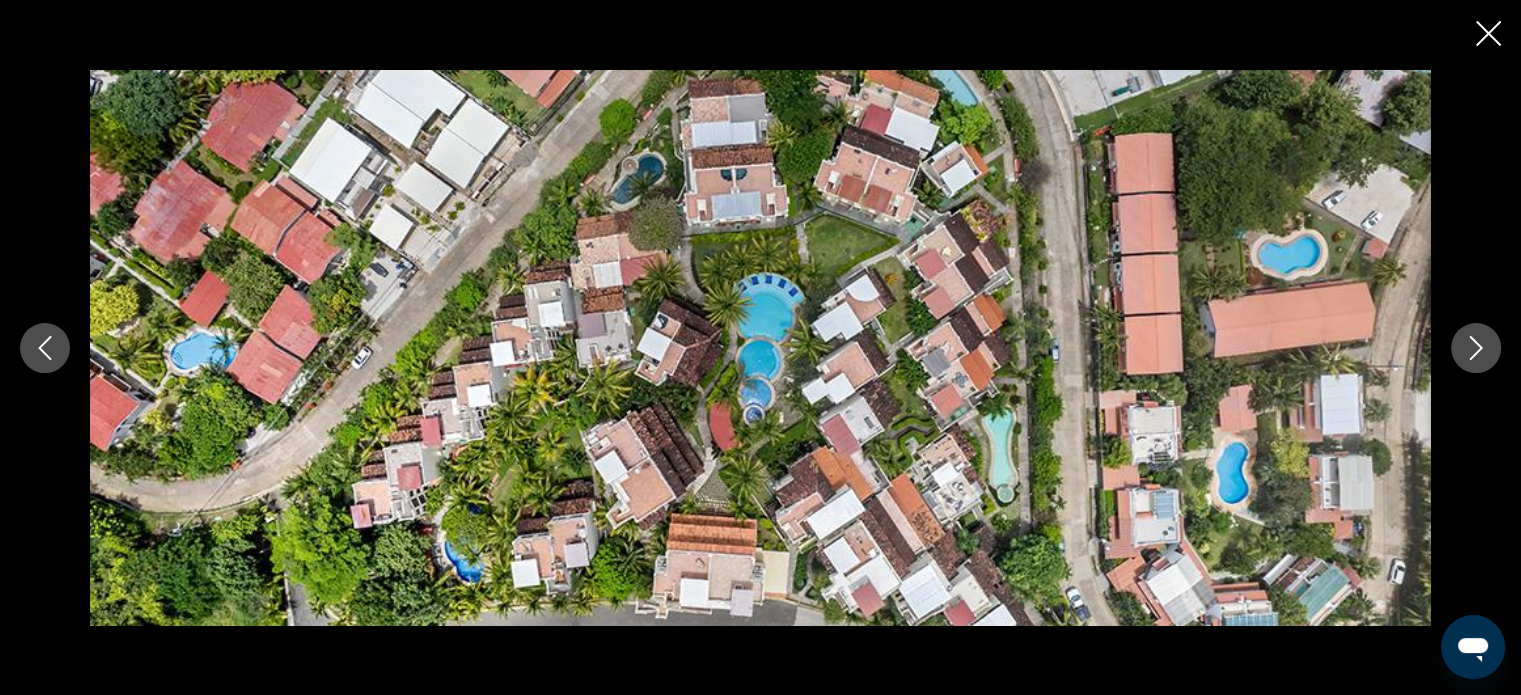 click at bounding box center (1476, 348) 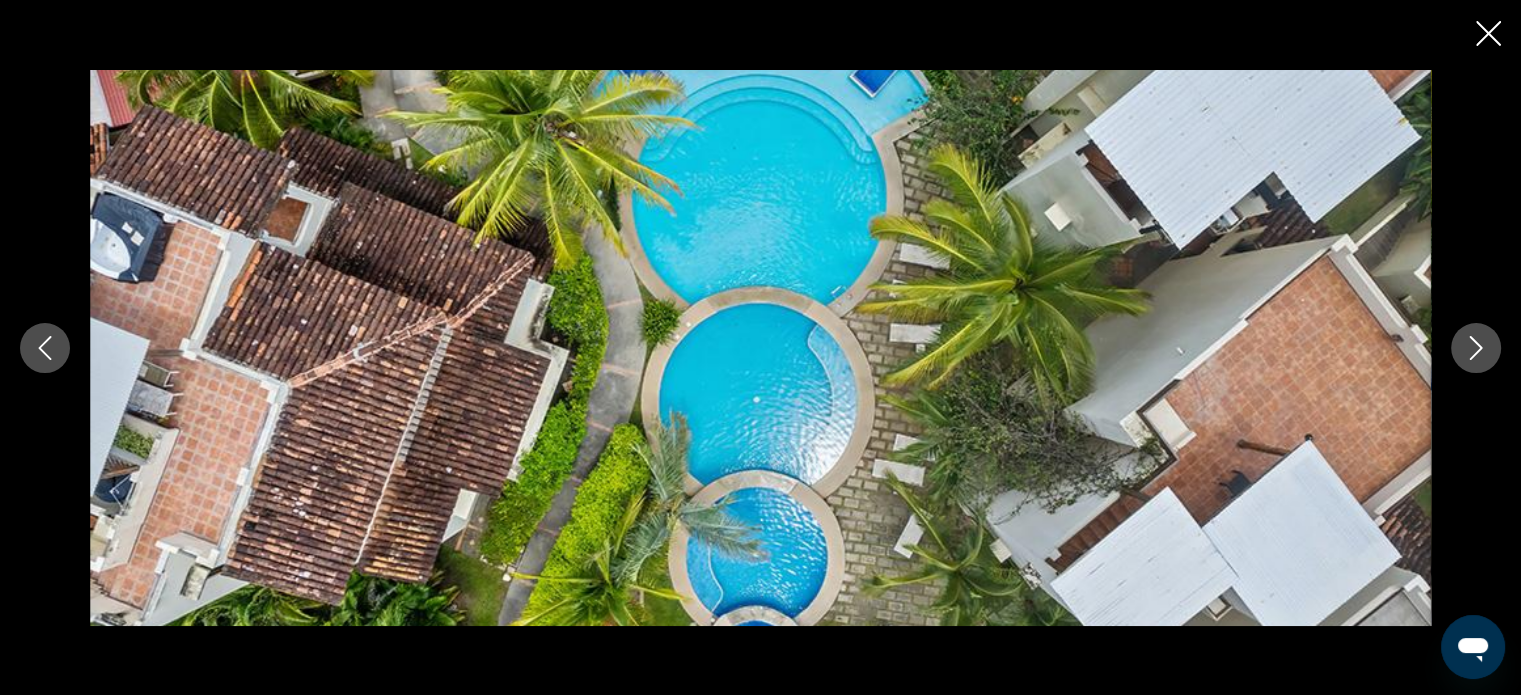 click at bounding box center [1476, 348] 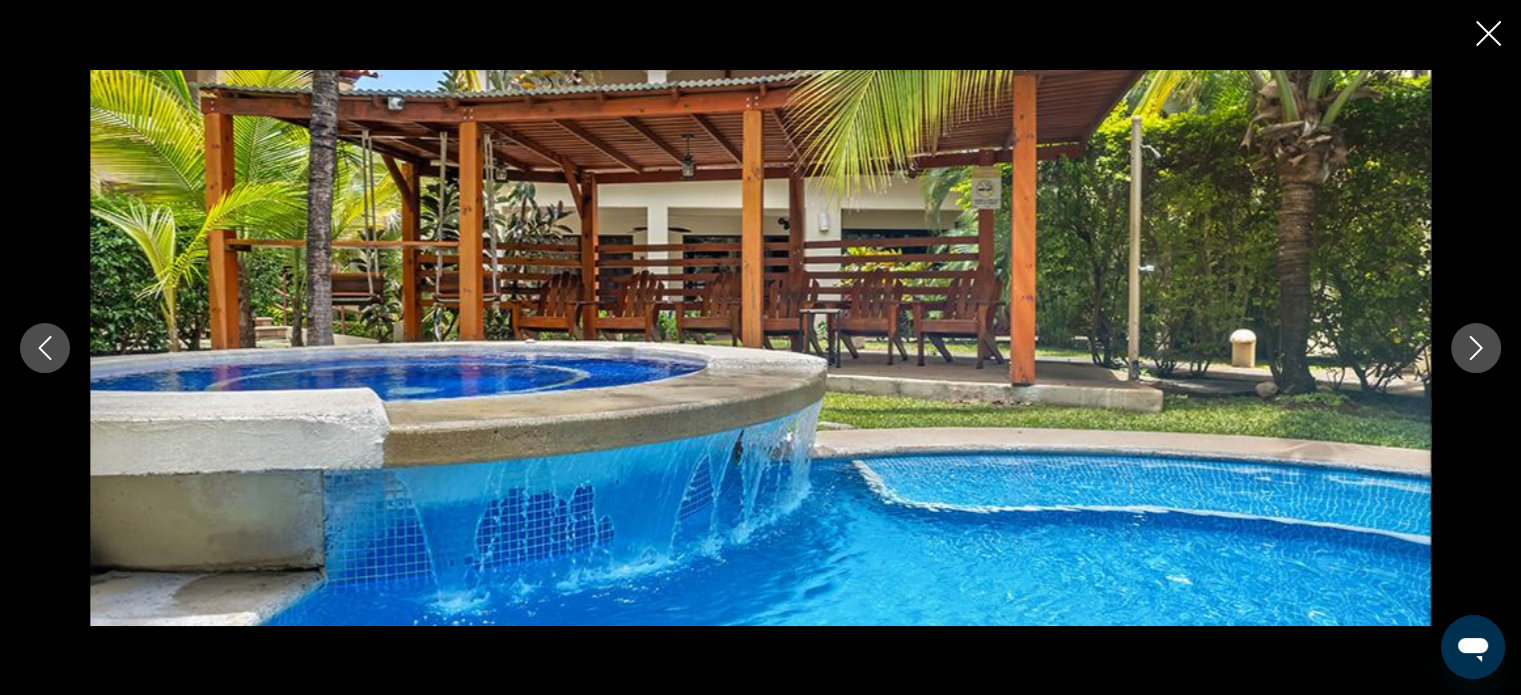 click at bounding box center (1476, 348) 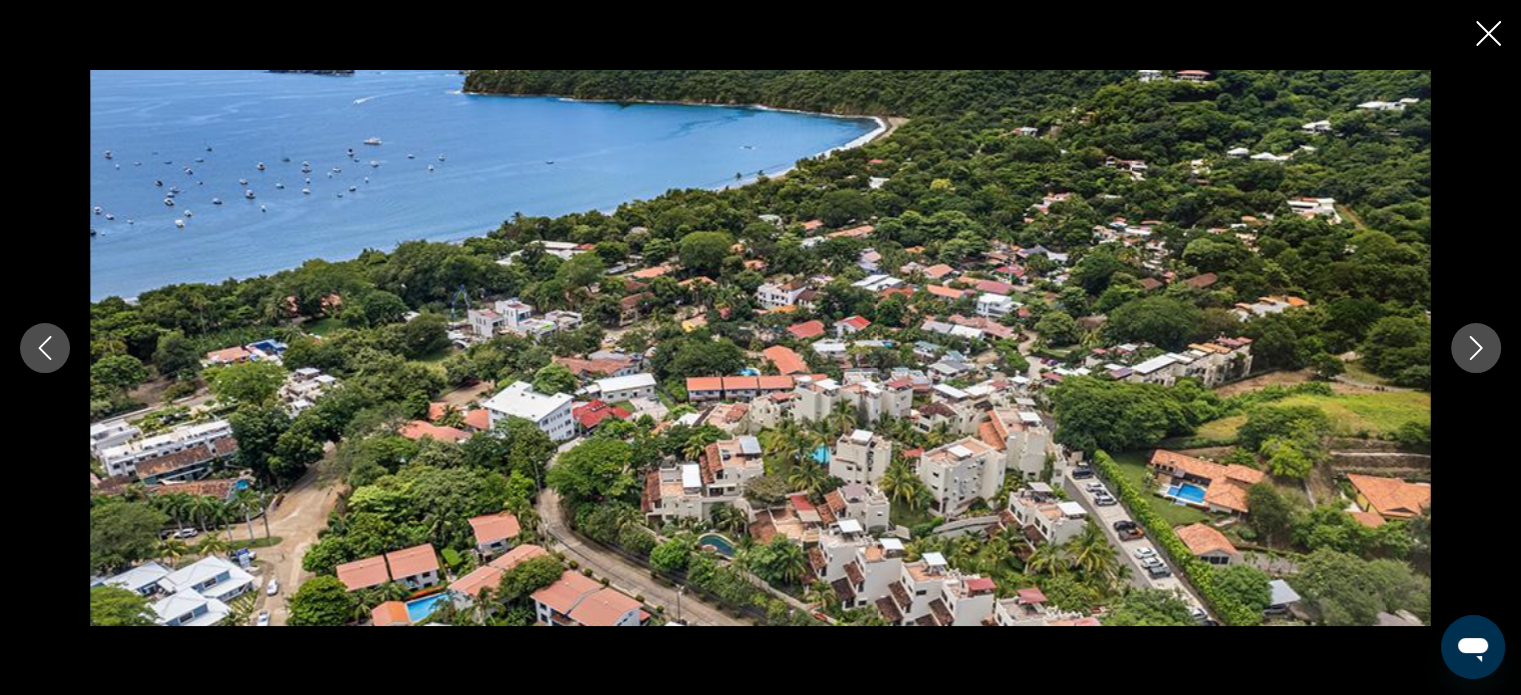click at bounding box center [1476, 348] 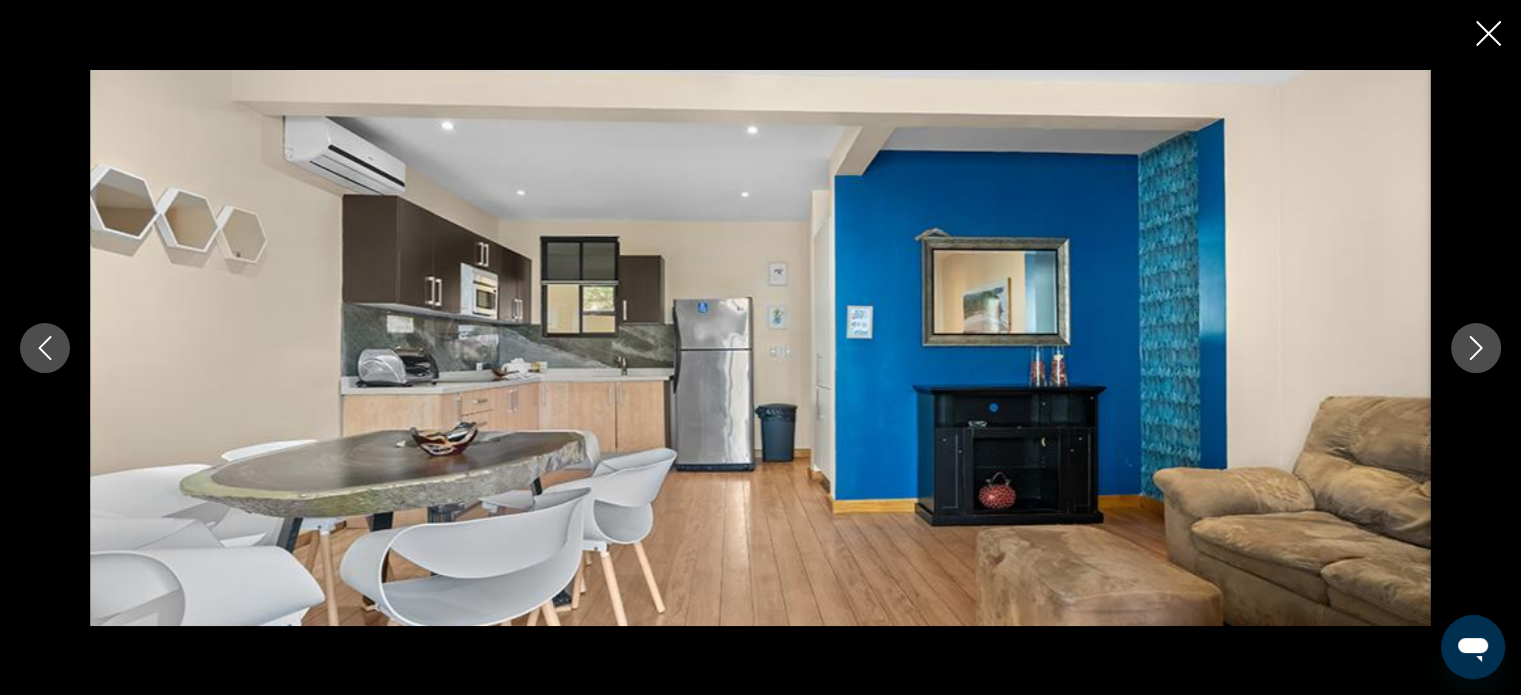 click at bounding box center [1476, 348] 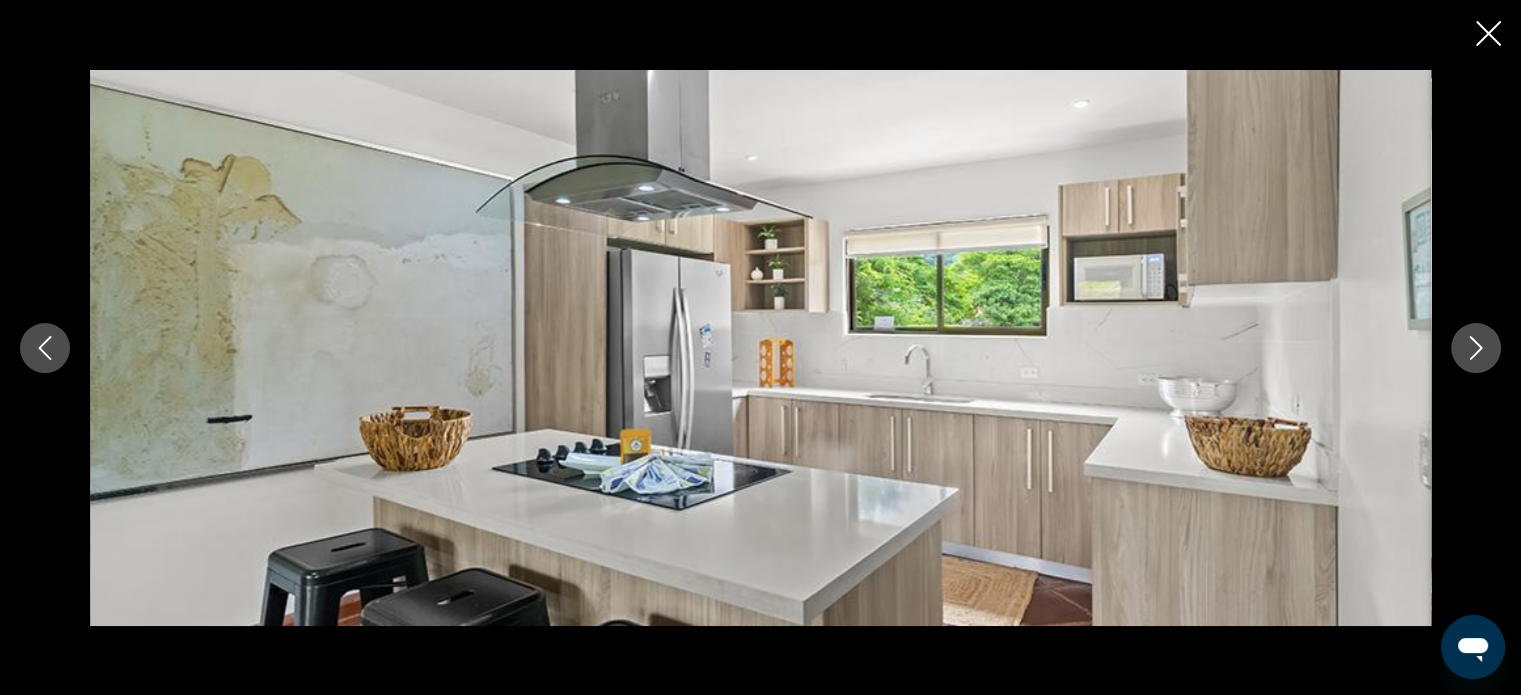 click 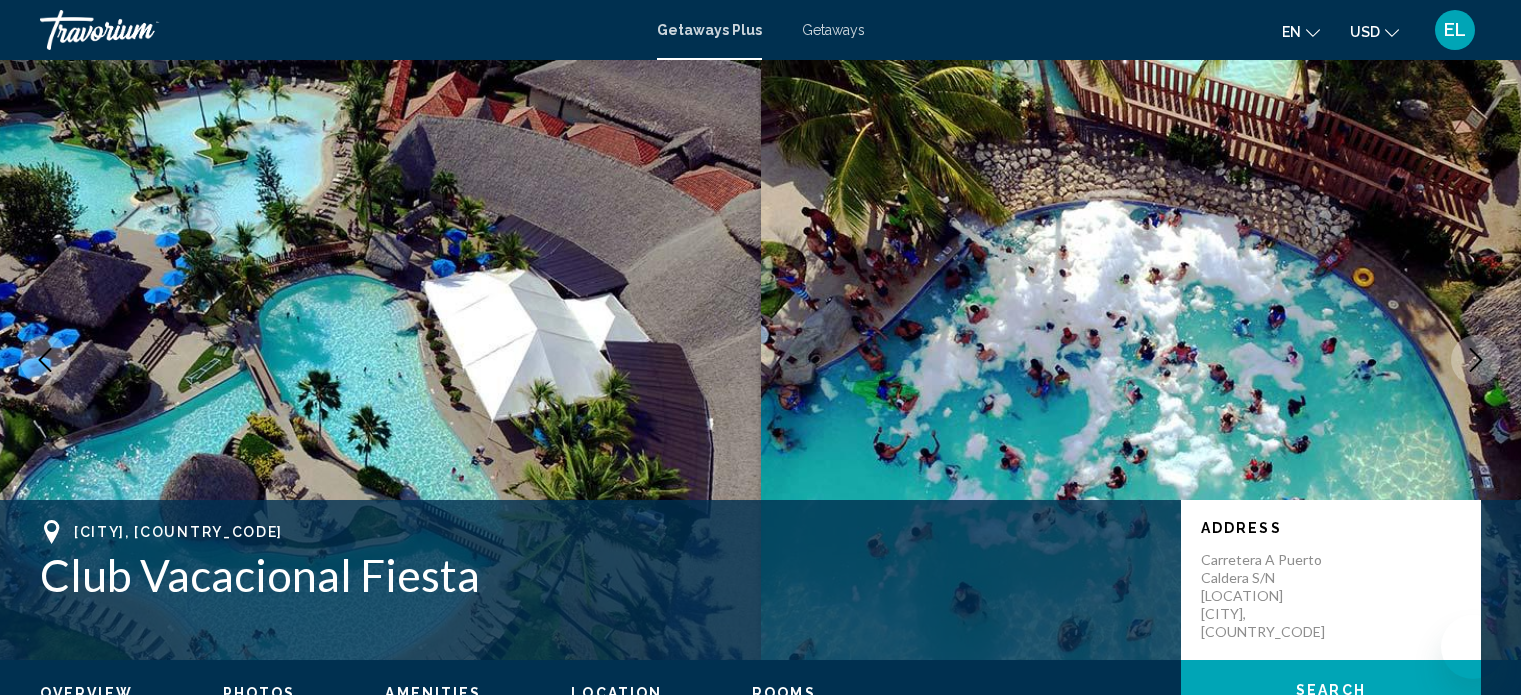 scroll, scrollTop: 0, scrollLeft: 0, axis: both 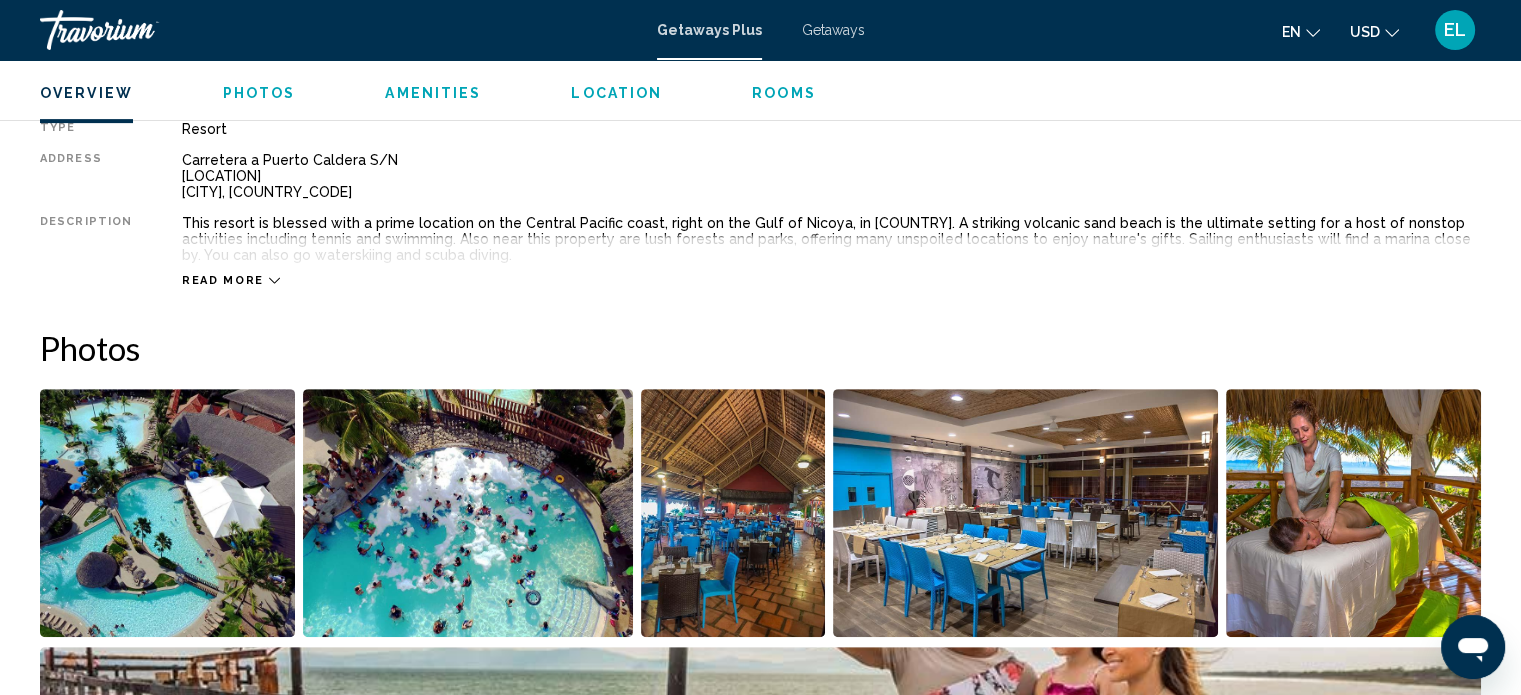 click at bounding box center [167, 513] 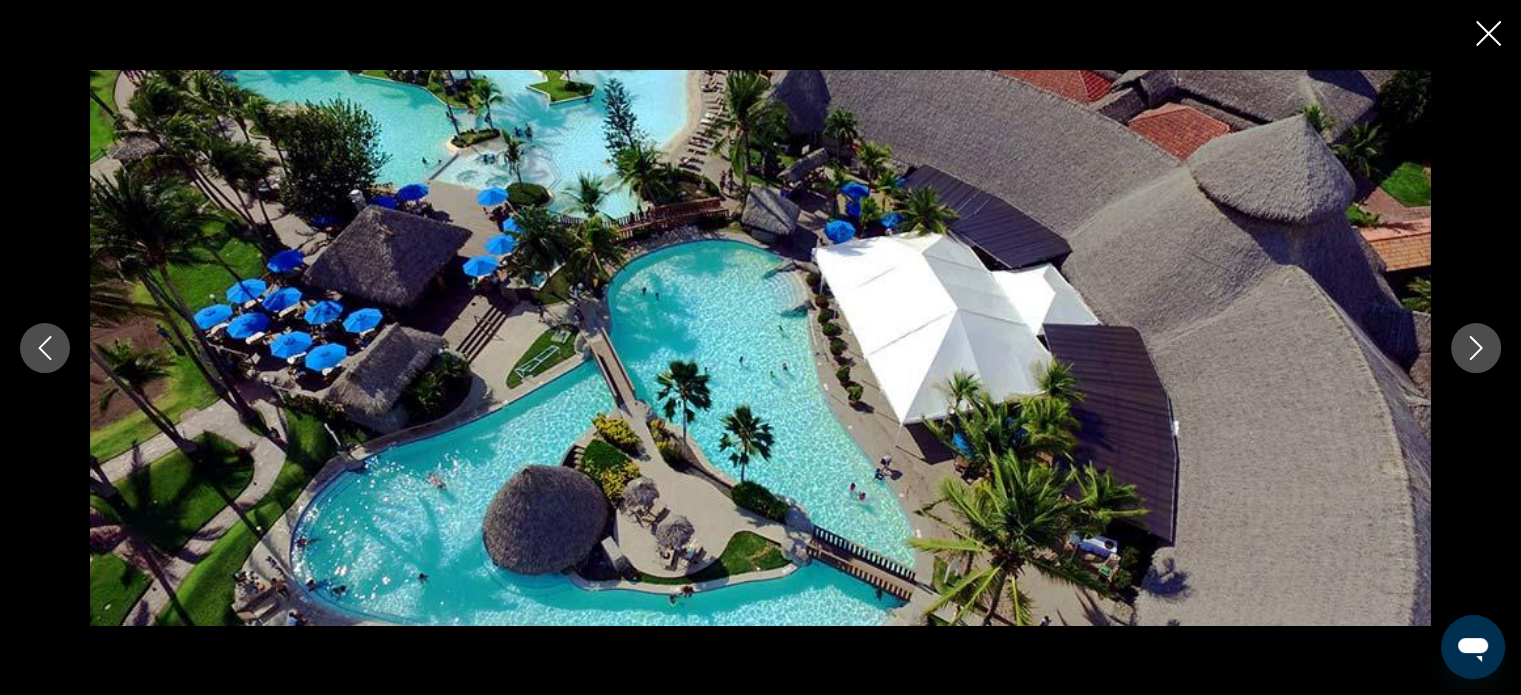 click 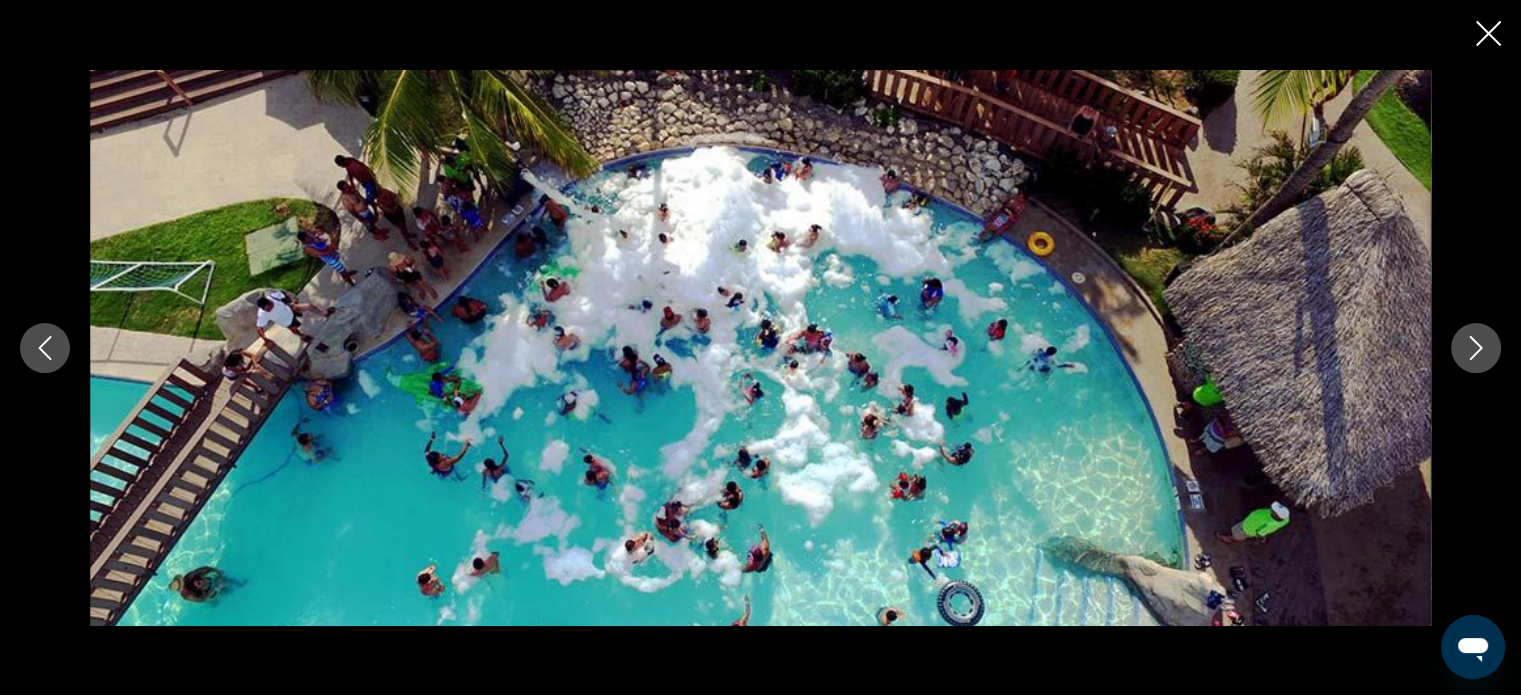 click 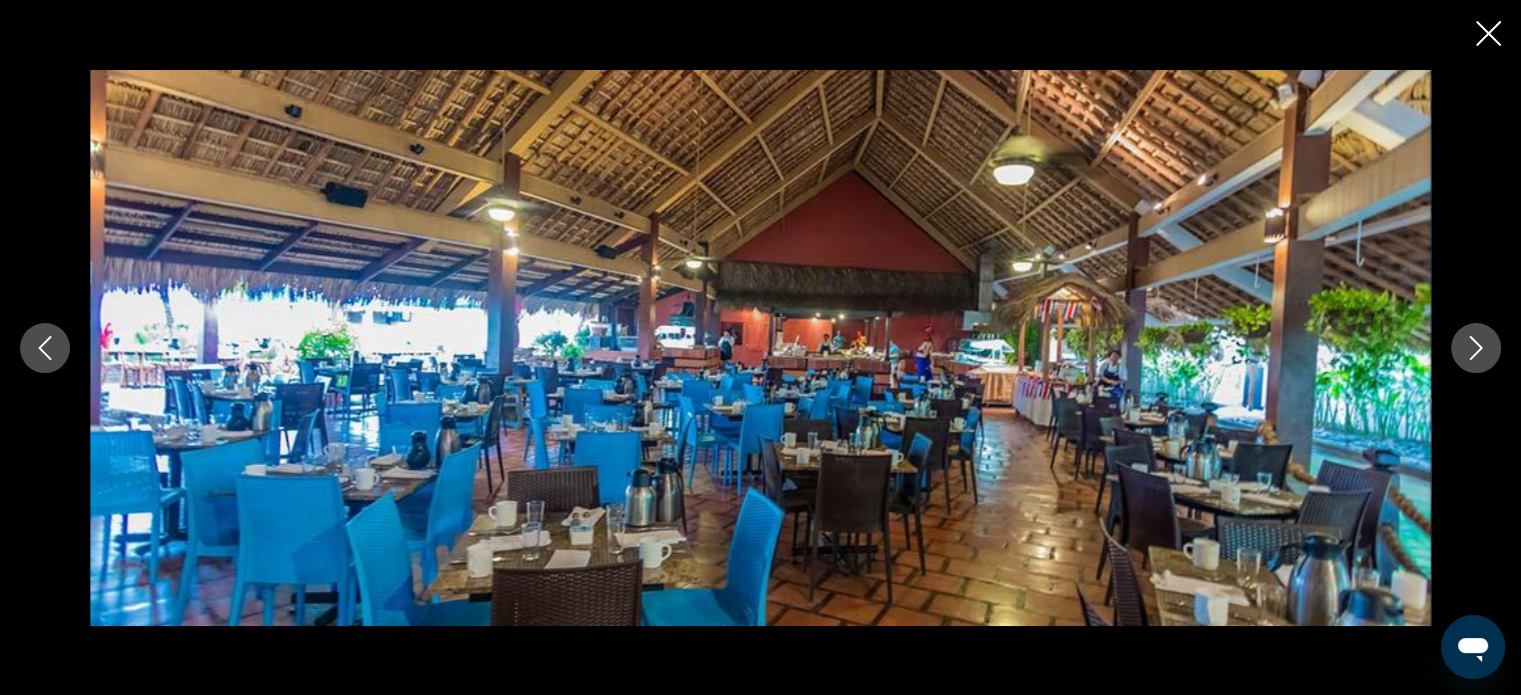 click 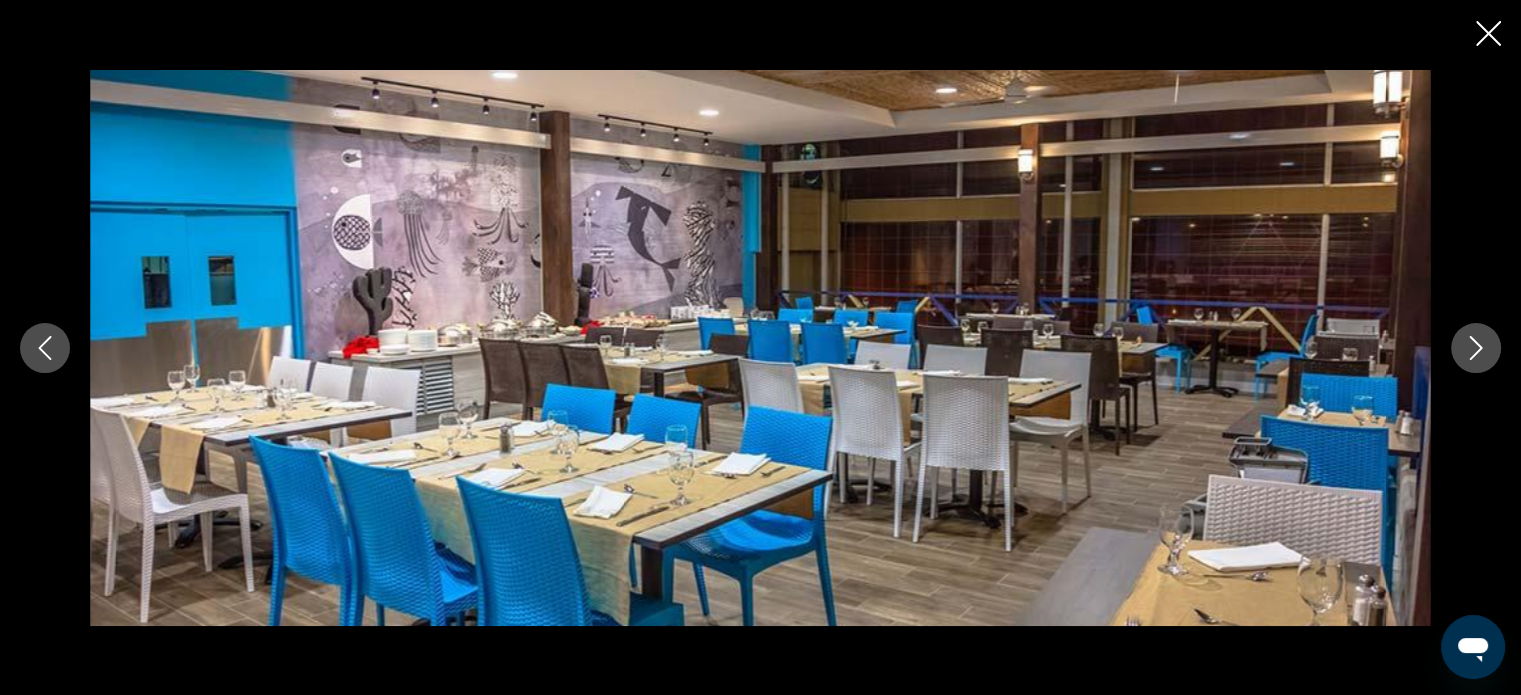 click 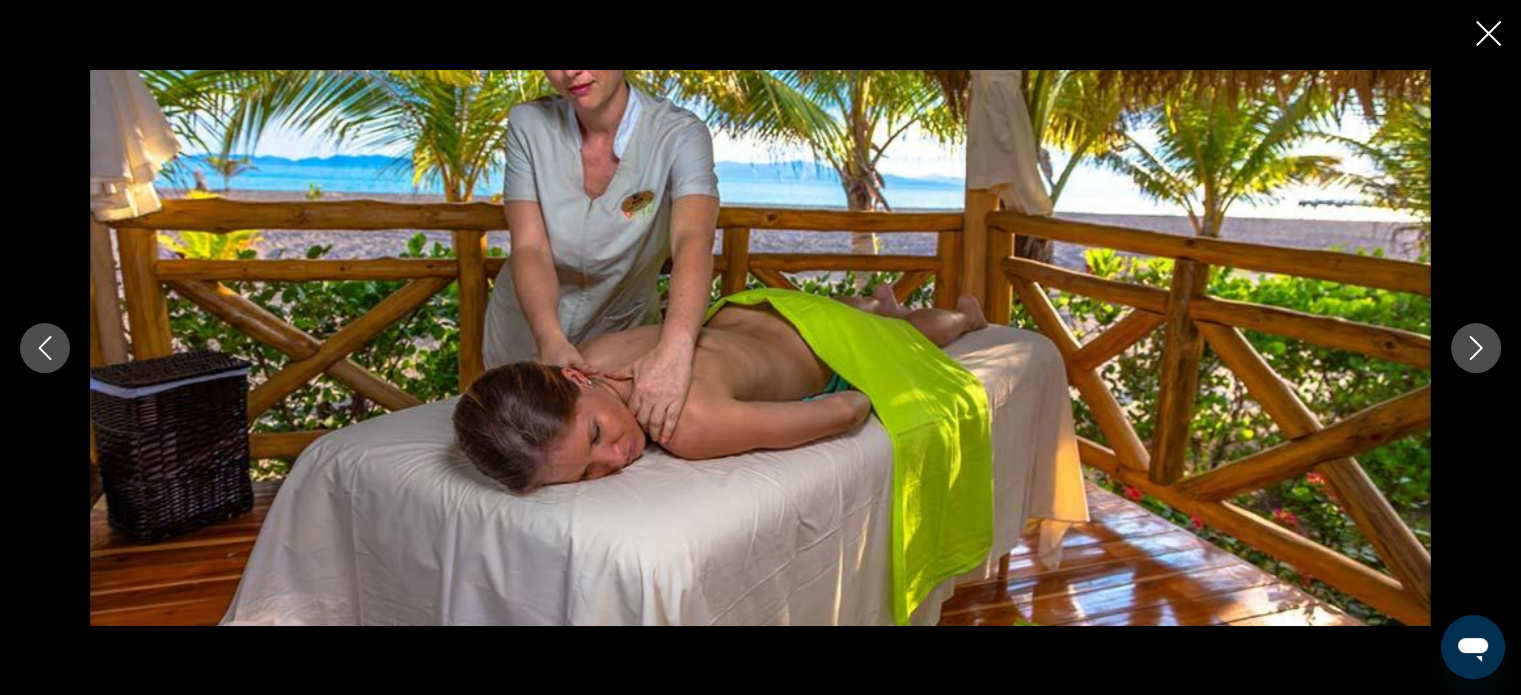 click 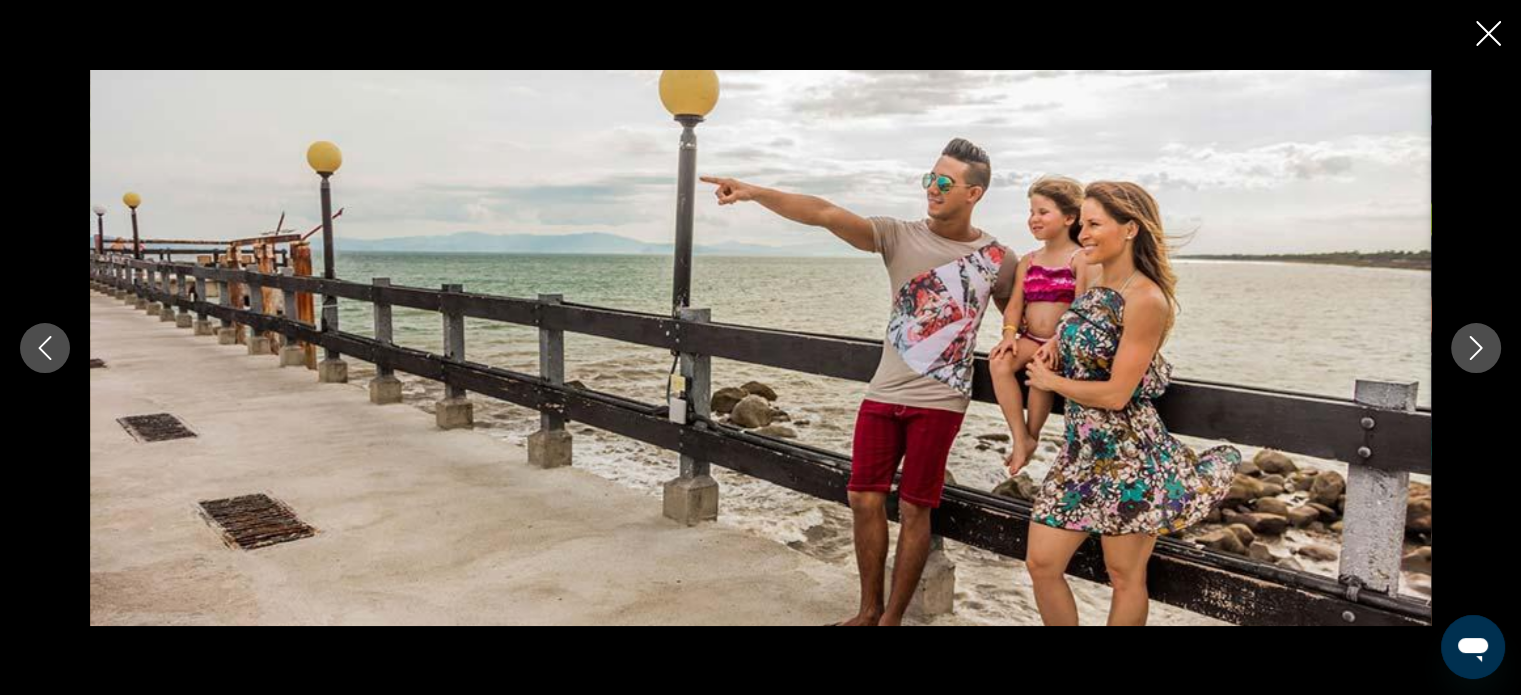 click 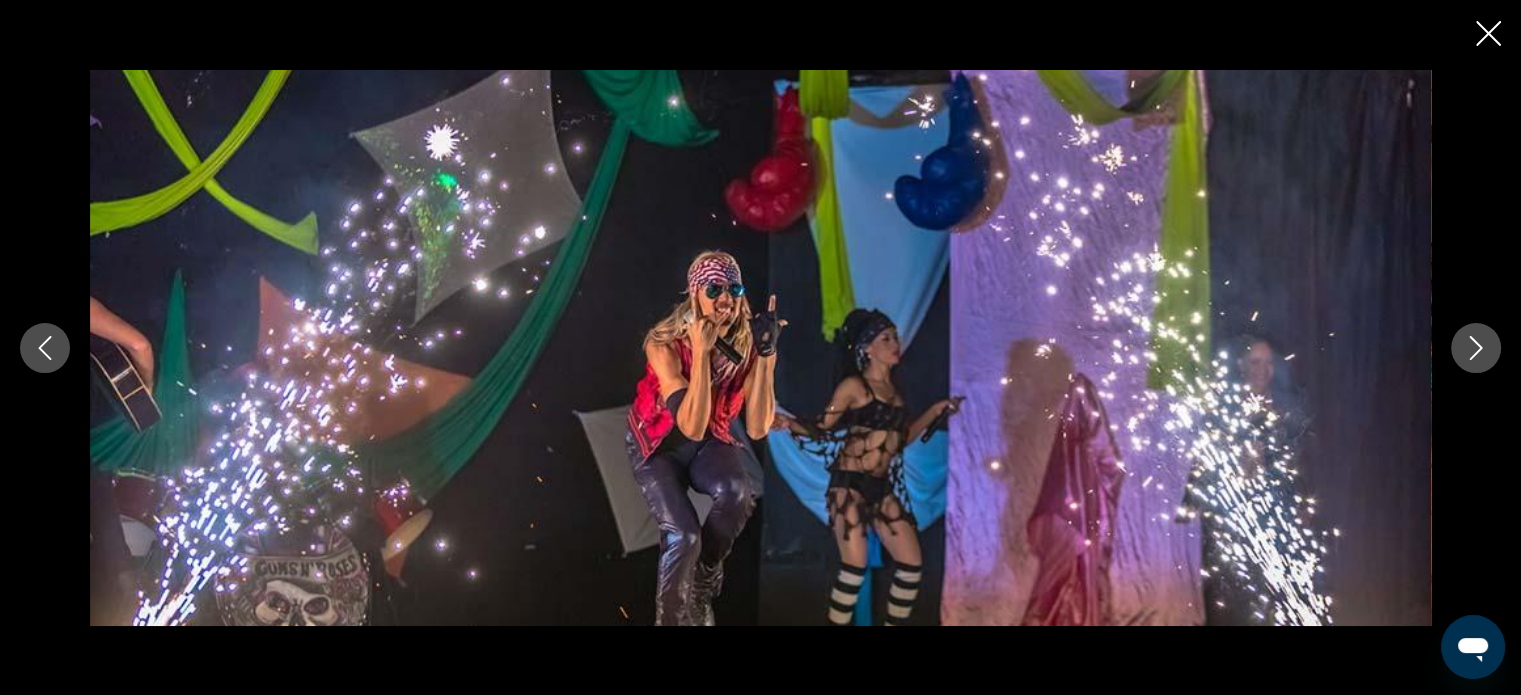 click 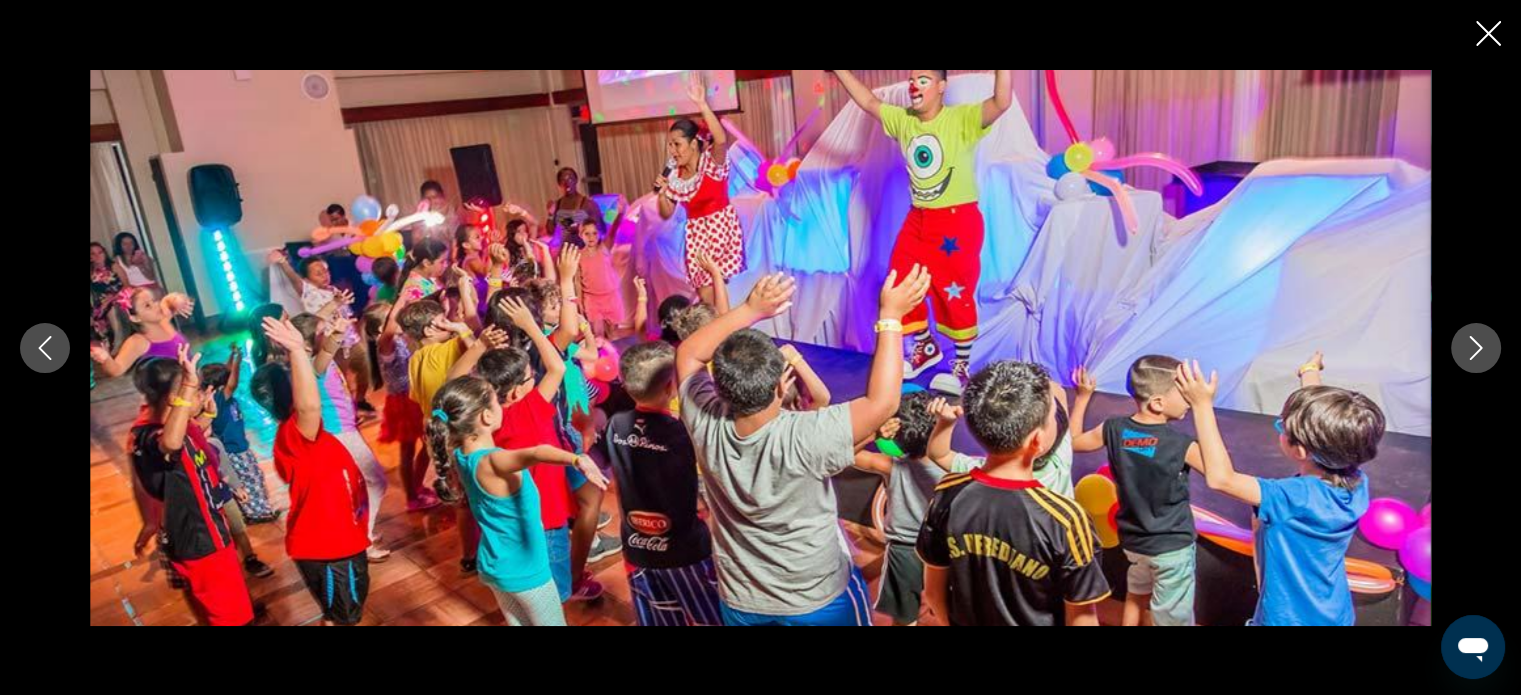 click 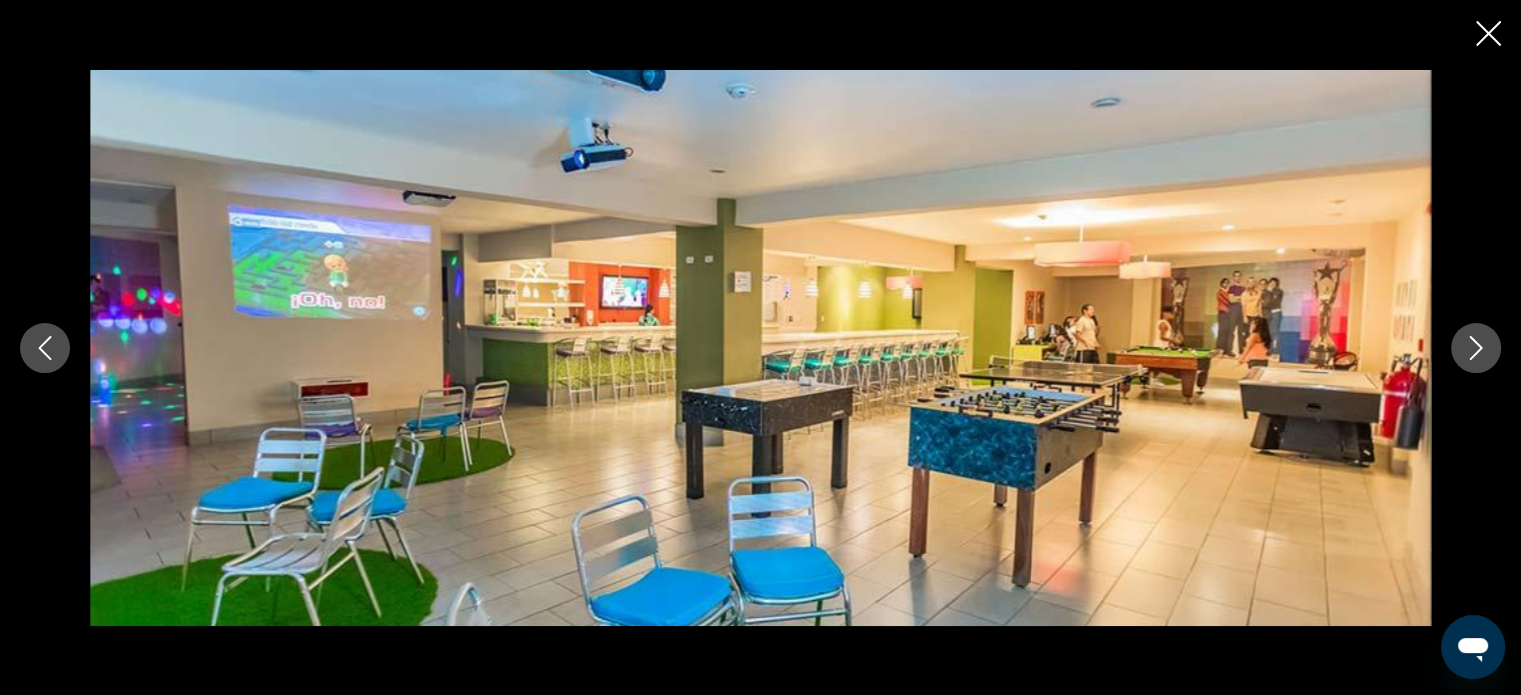 click 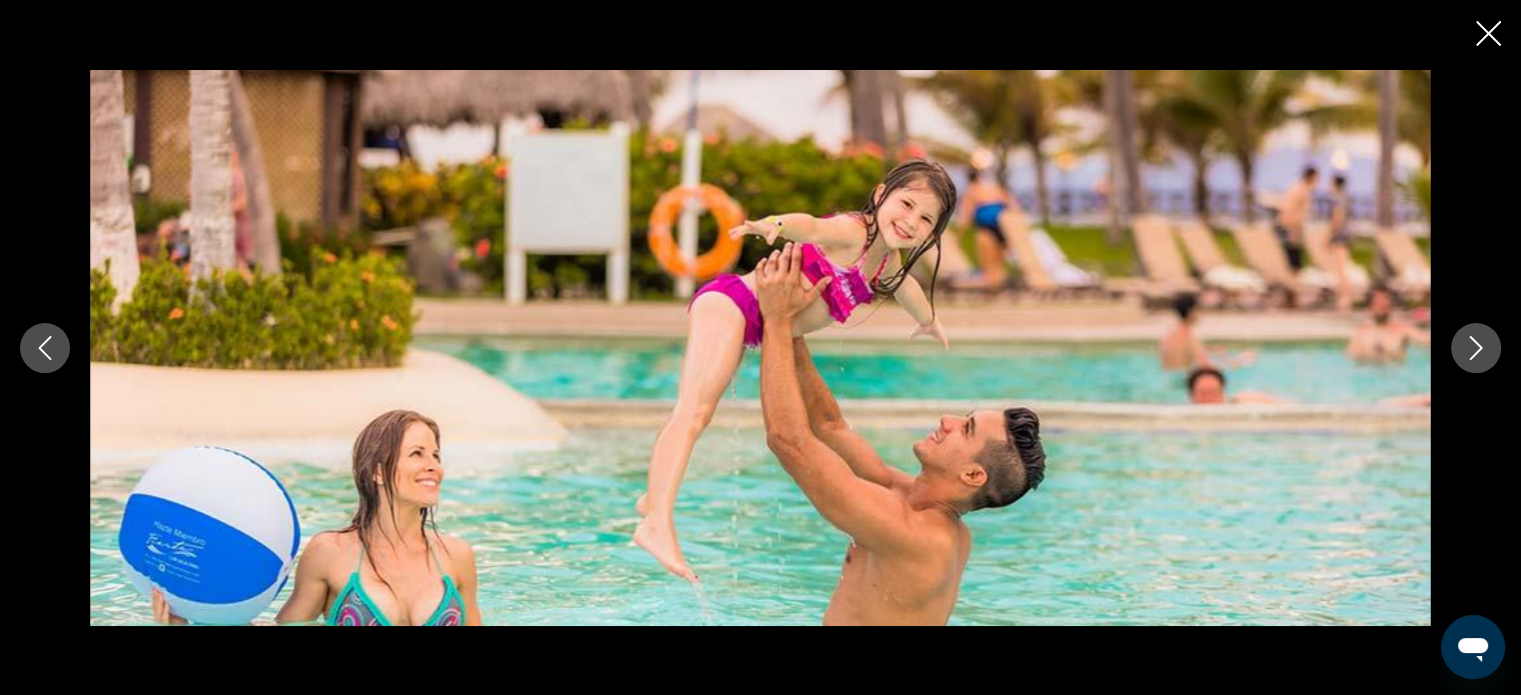 click 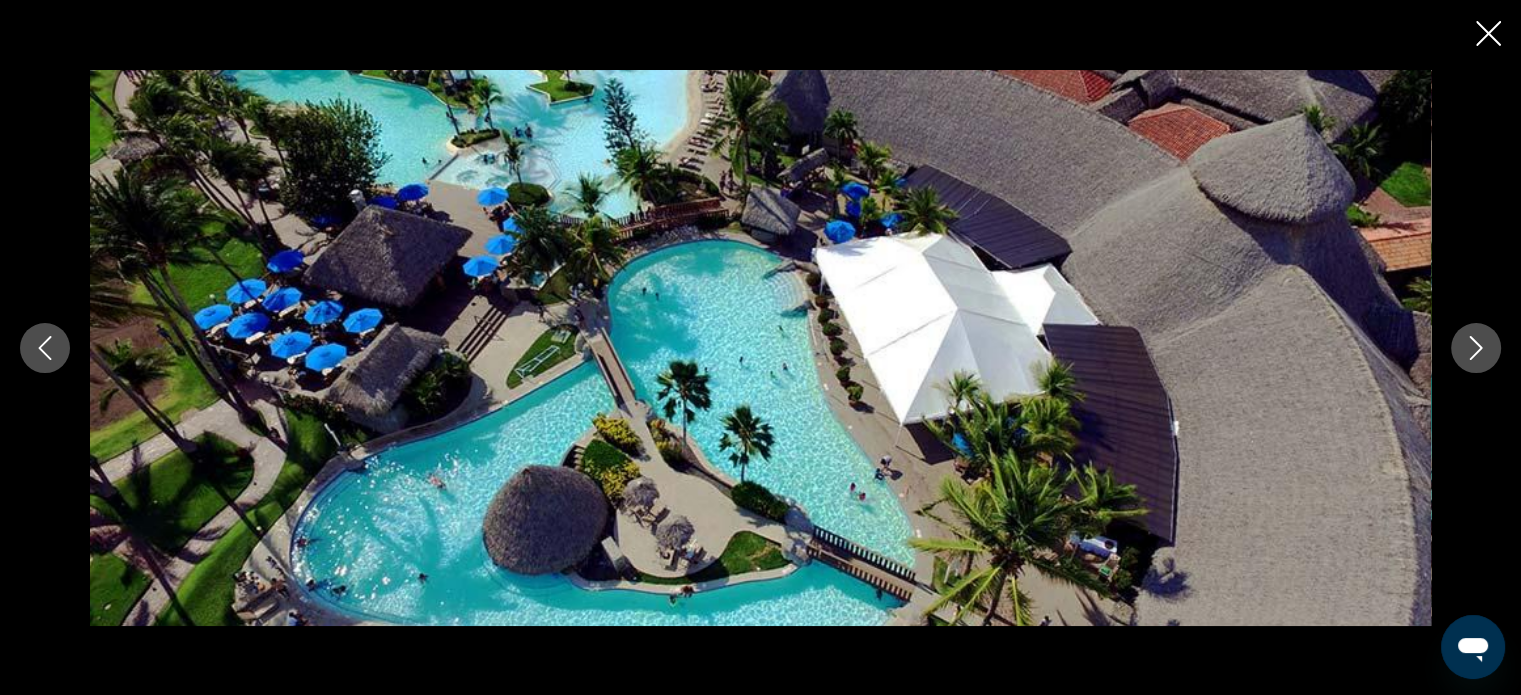 click at bounding box center [760, 347] 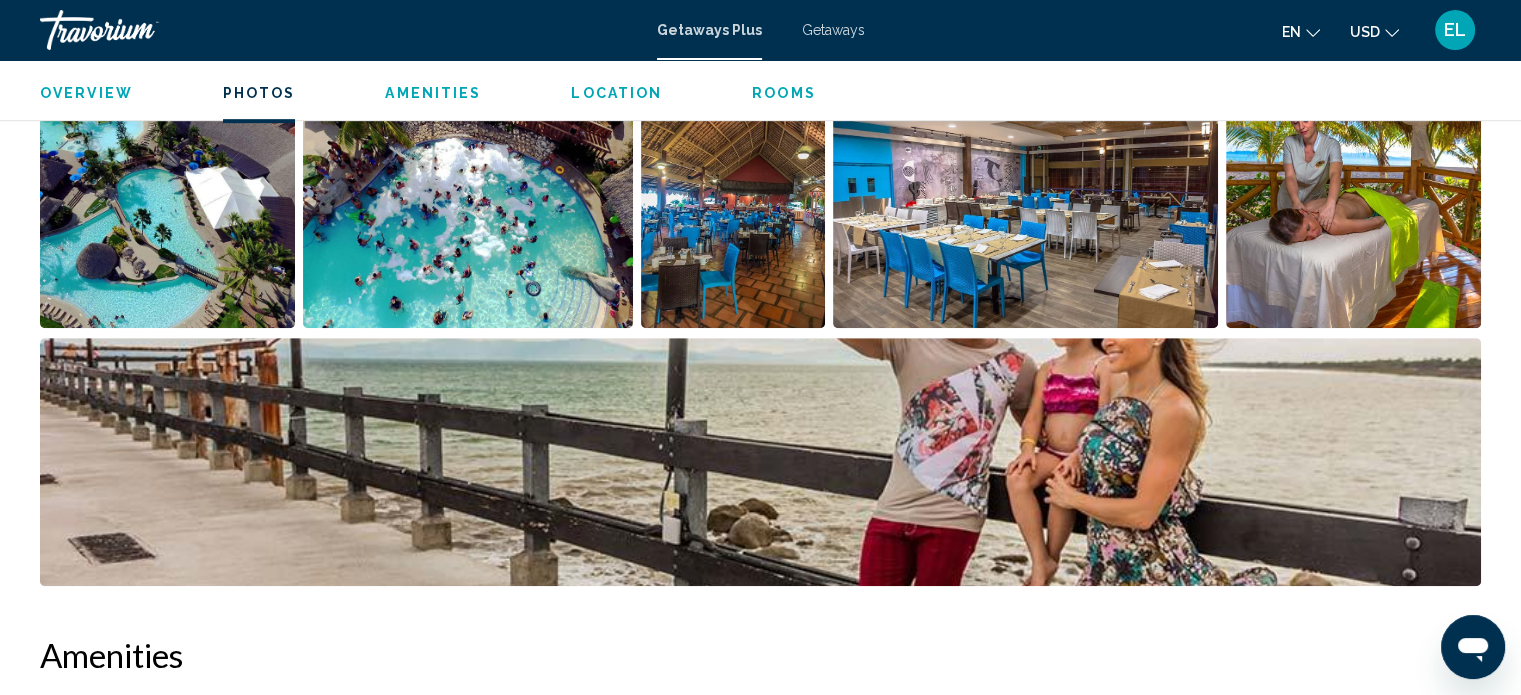 scroll, scrollTop: 1000, scrollLeft: 0, axis: vertical 